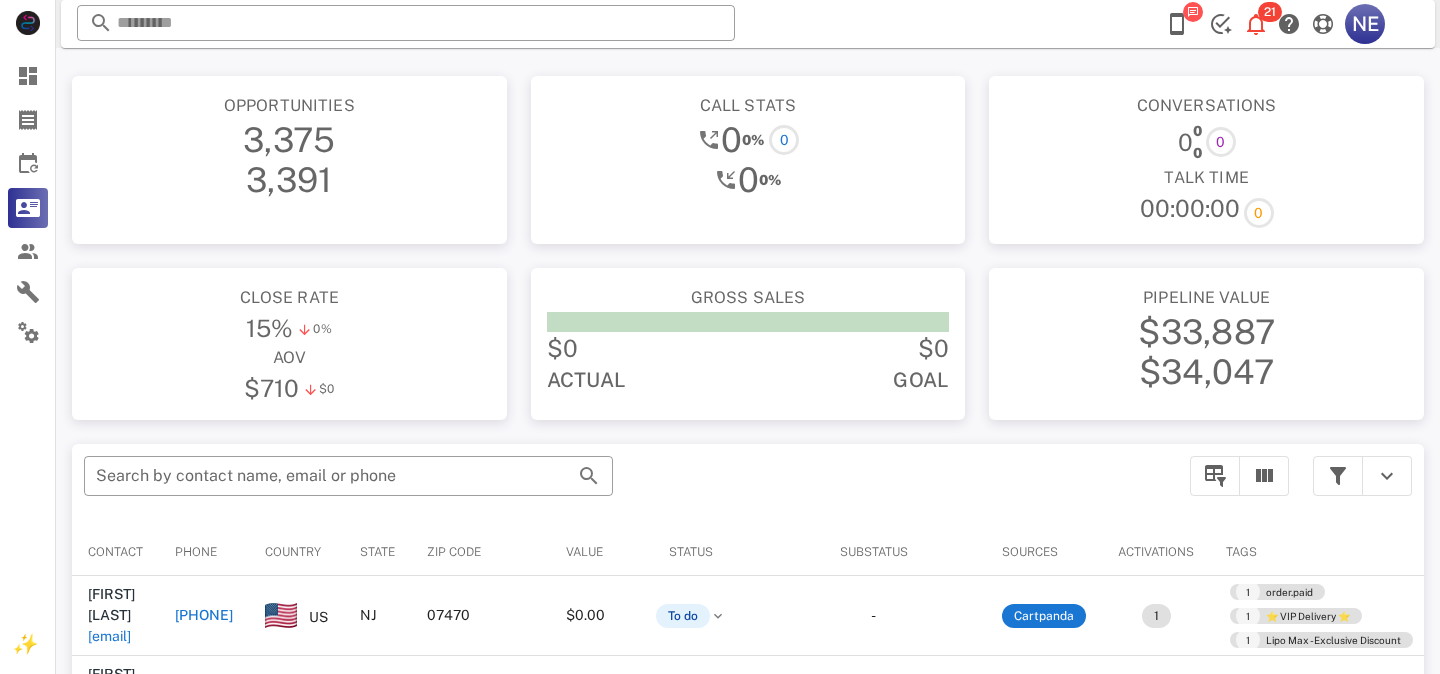 scroll, scrollTop: 378, scrollLeft: 0, axis: vertical 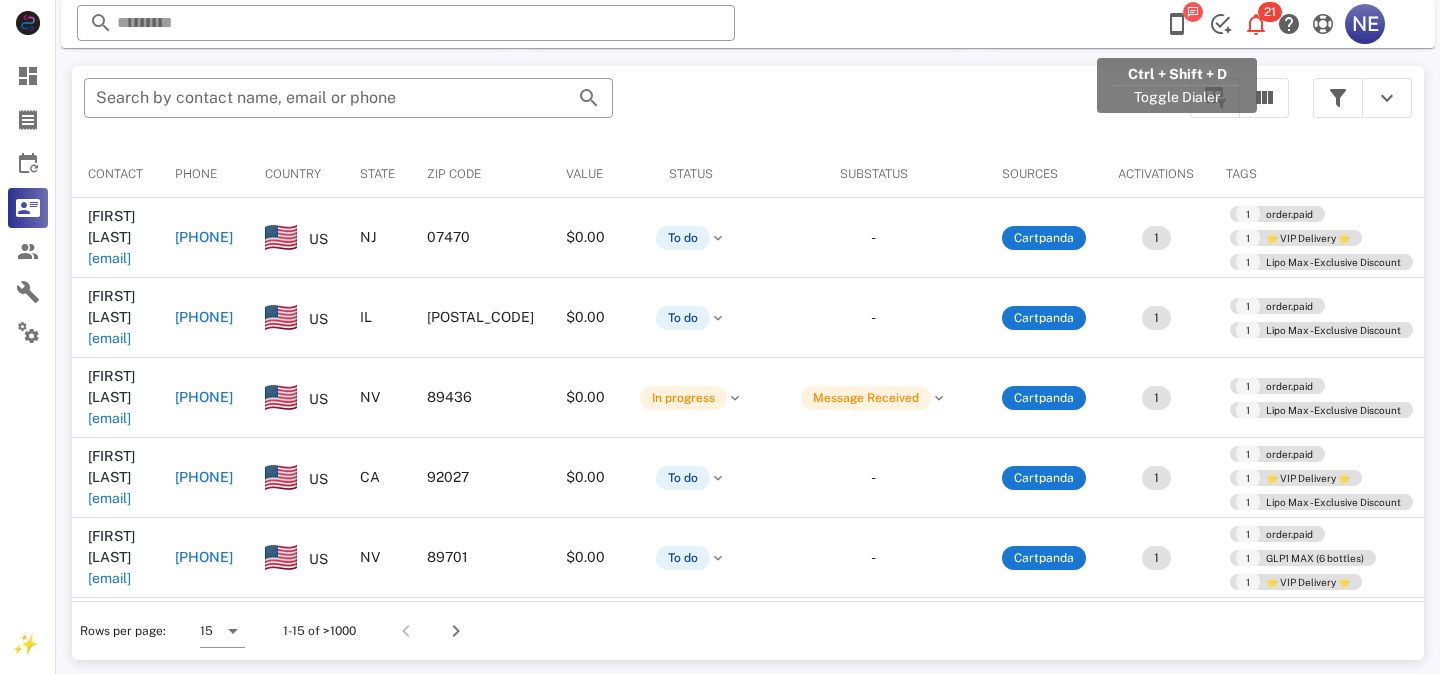 click at bounding box center [1177, 24] 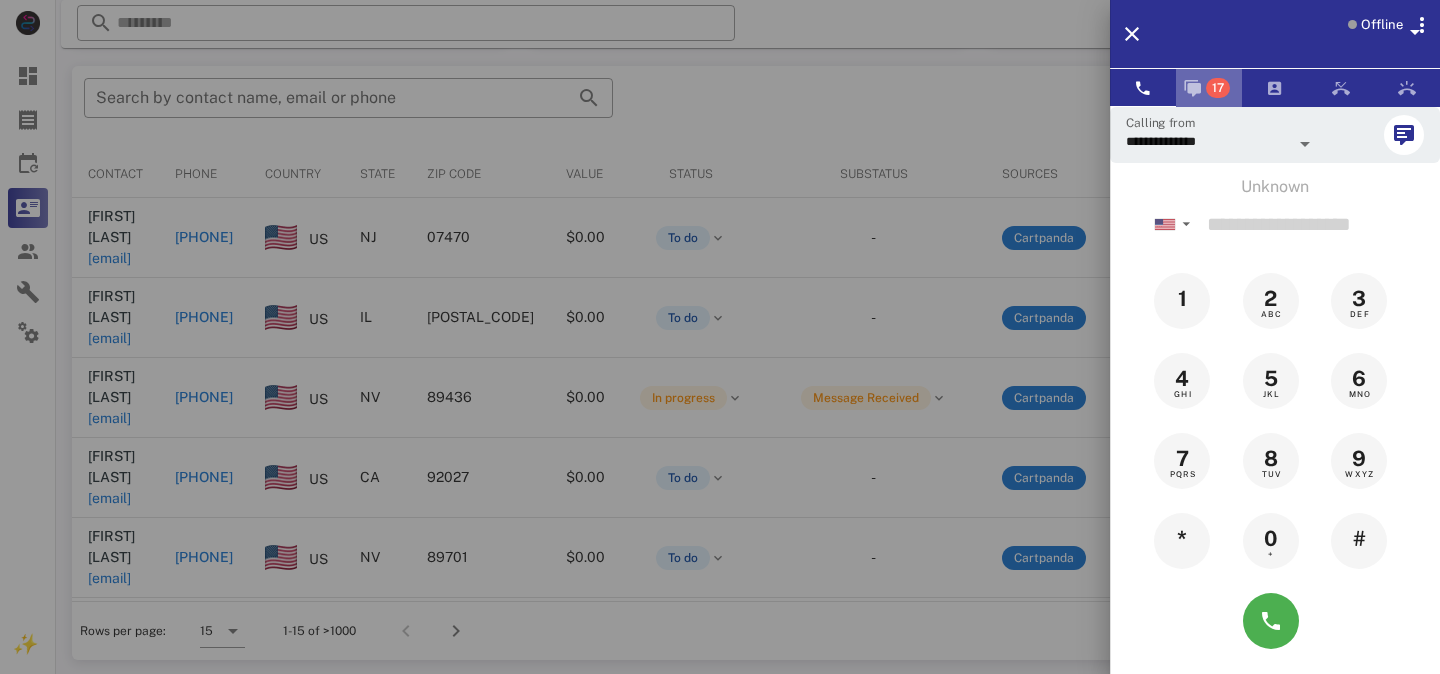 click at bounding box center (1193, 88) 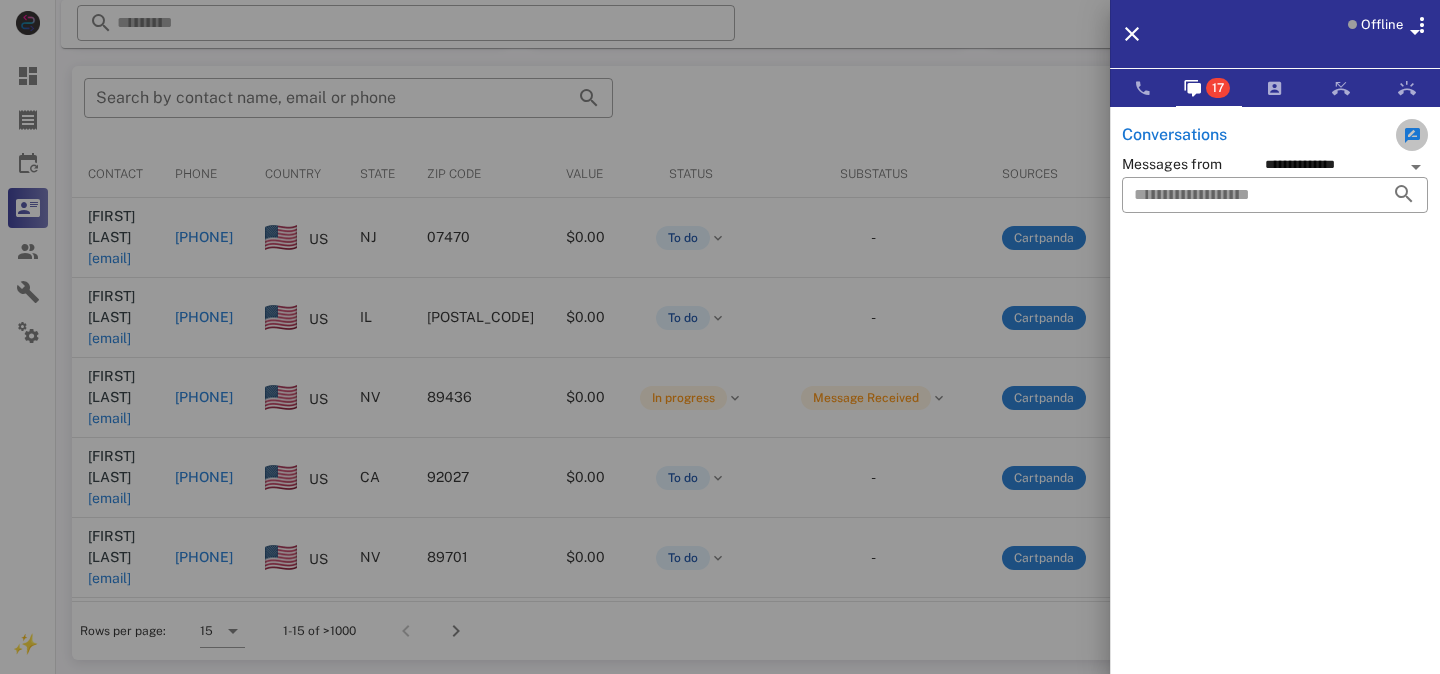 click at bounding box center [1412, 135] 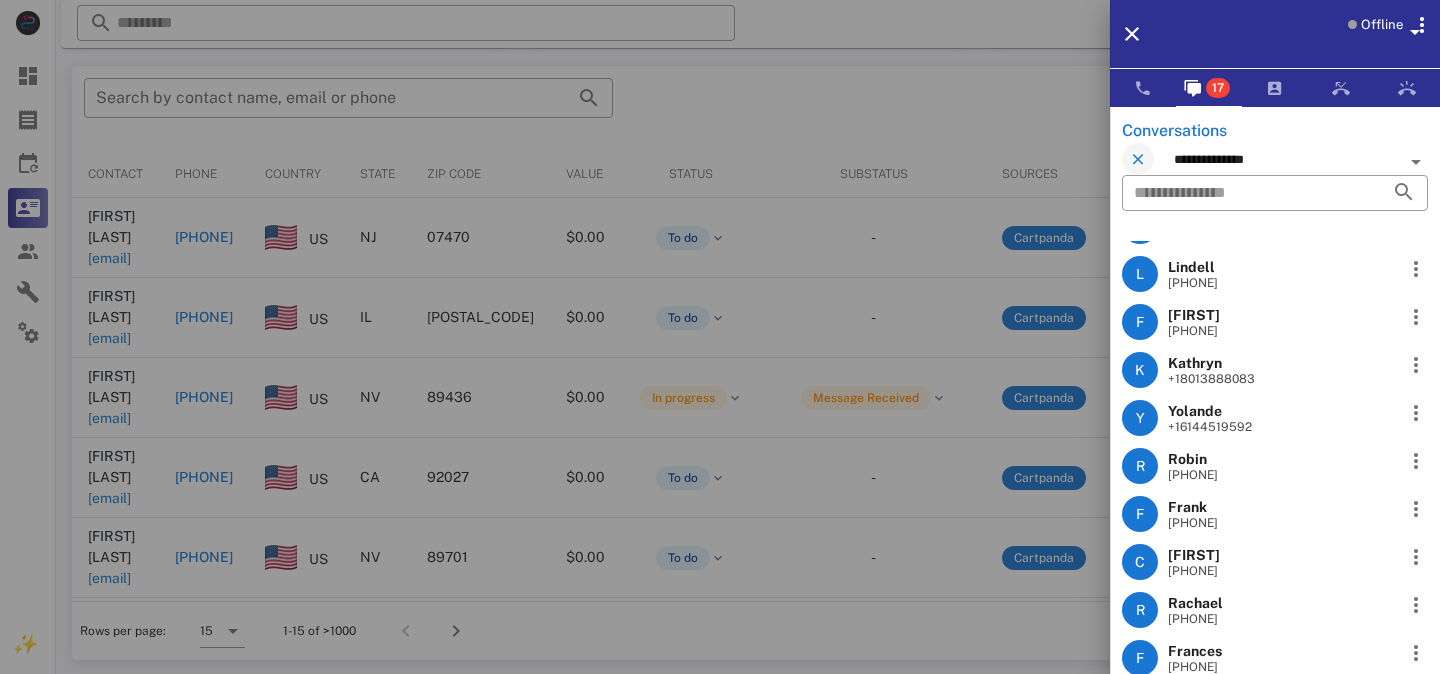 scroll, scrollTop: 1458, scrollLeft: 0, axis: vertical 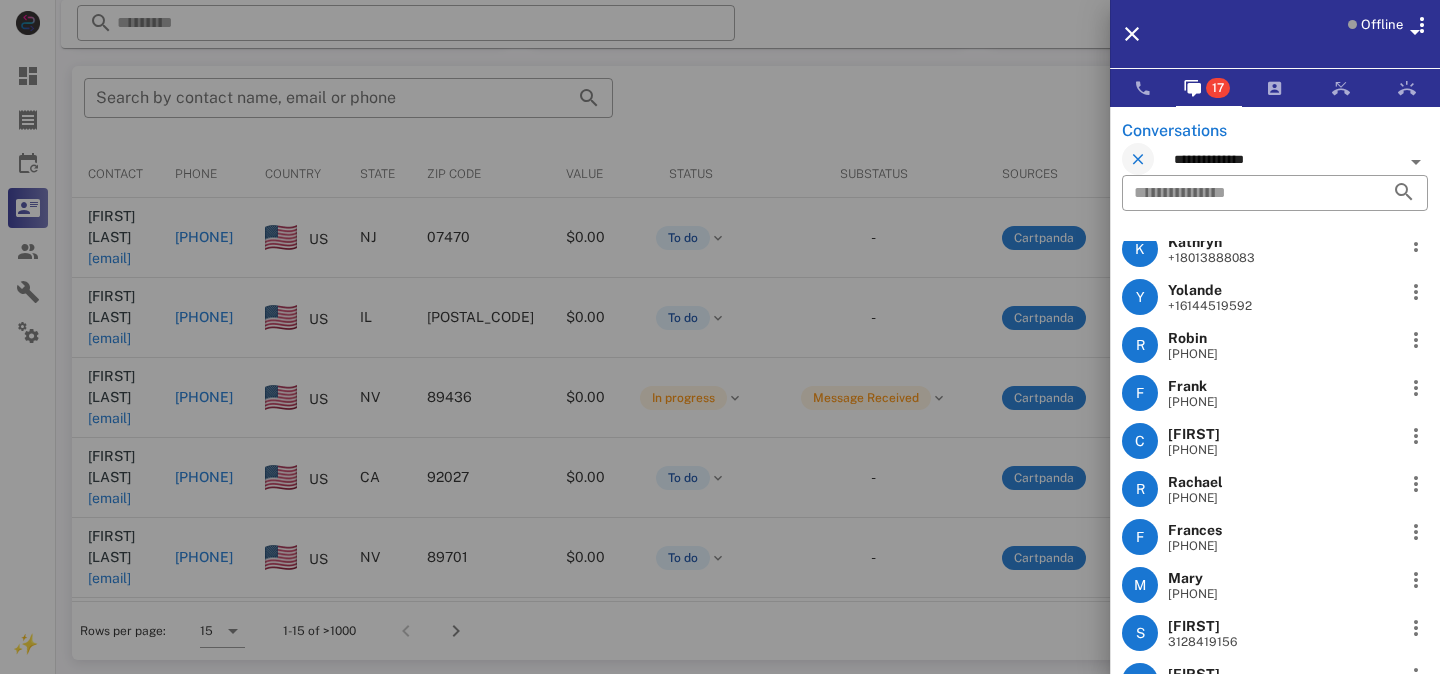 click on "Offline" at bounding box center [1382, 25] 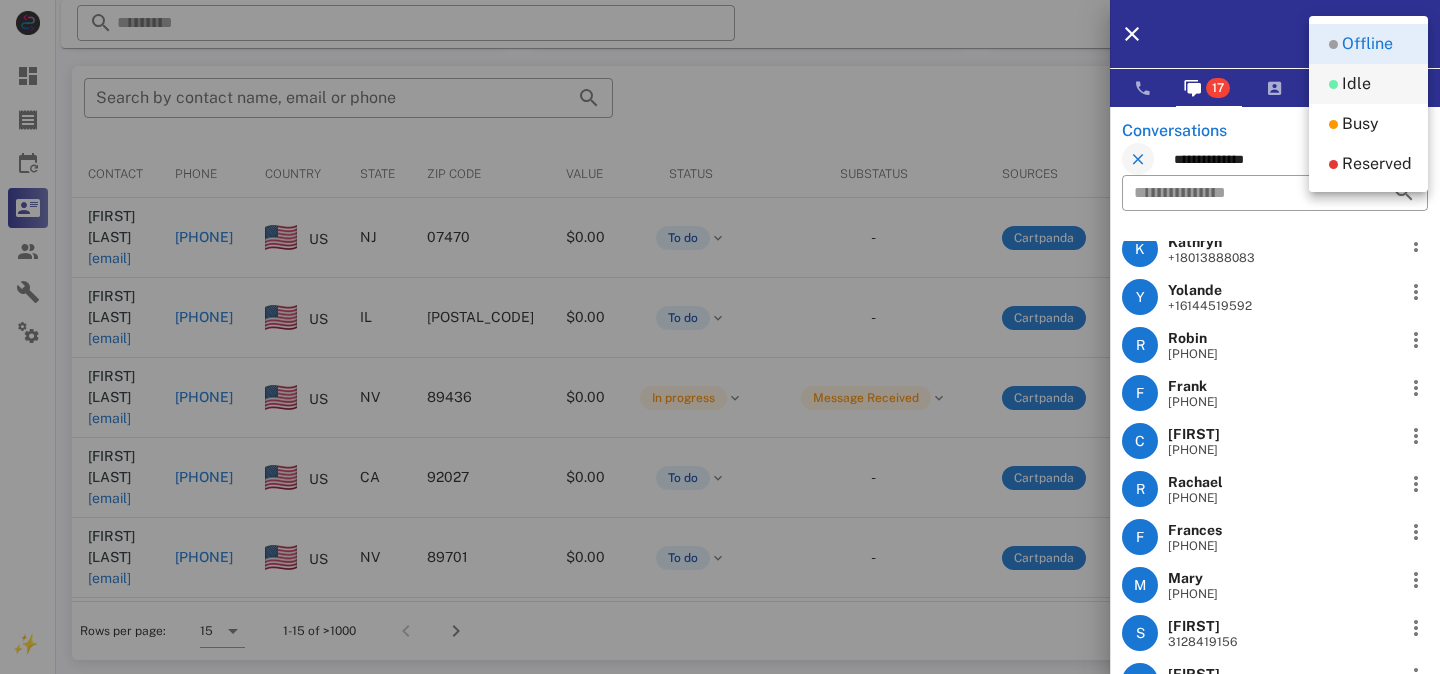 click on "Idle" at bounding box center [1356, 84] 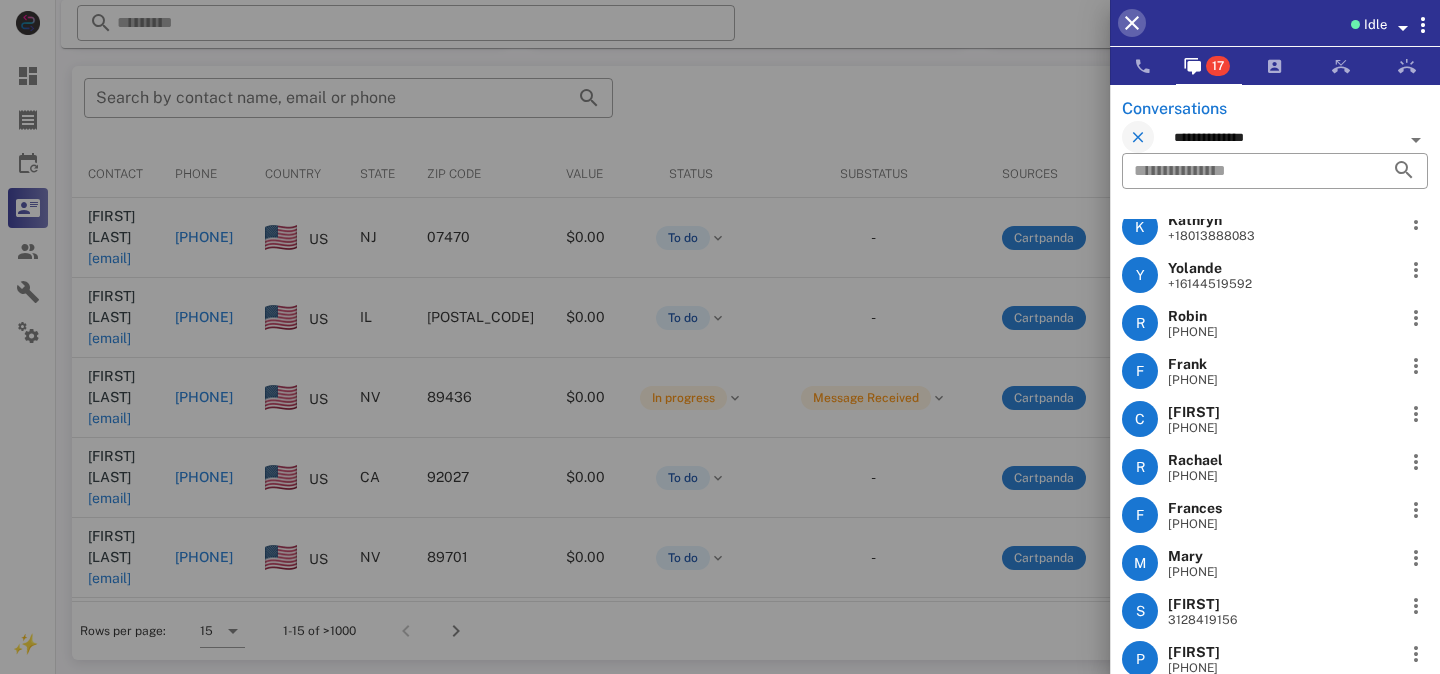 click at bounding box center [1132, 23] 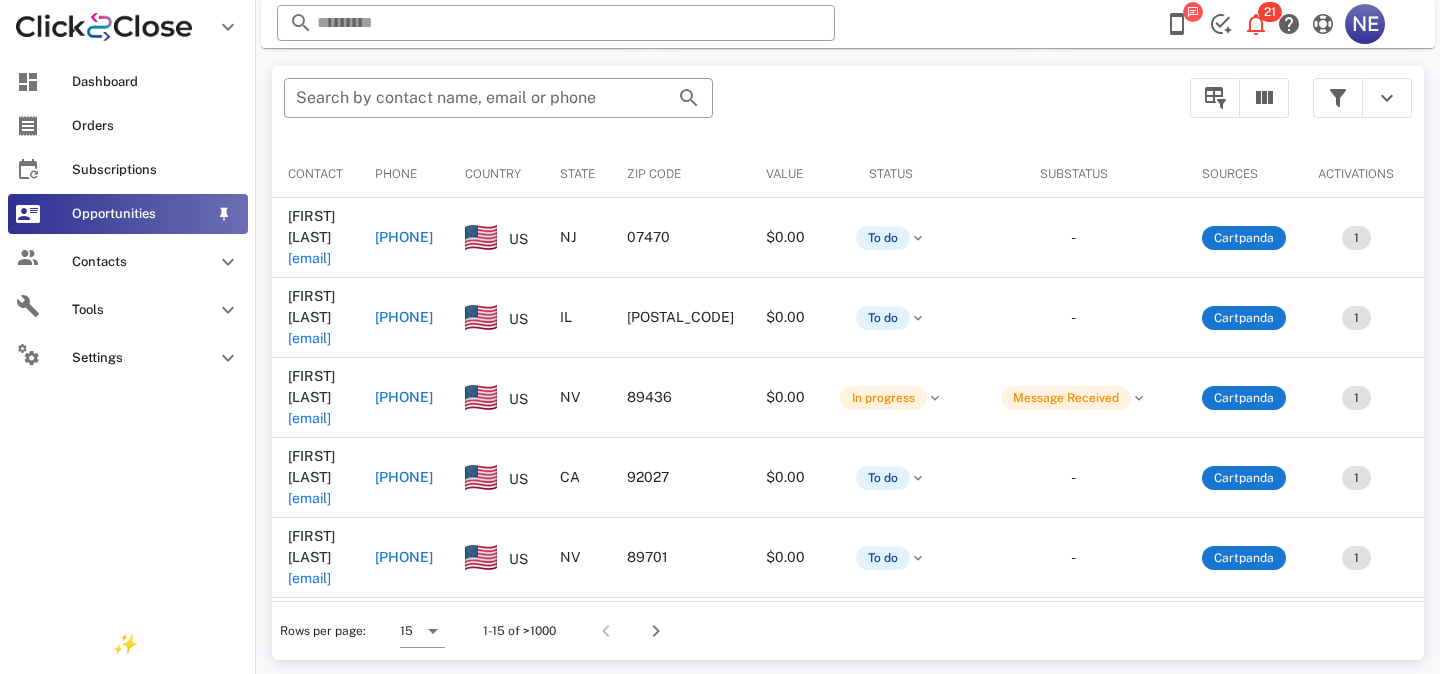 click on "Opportunities" at bounding box center [128, 214] 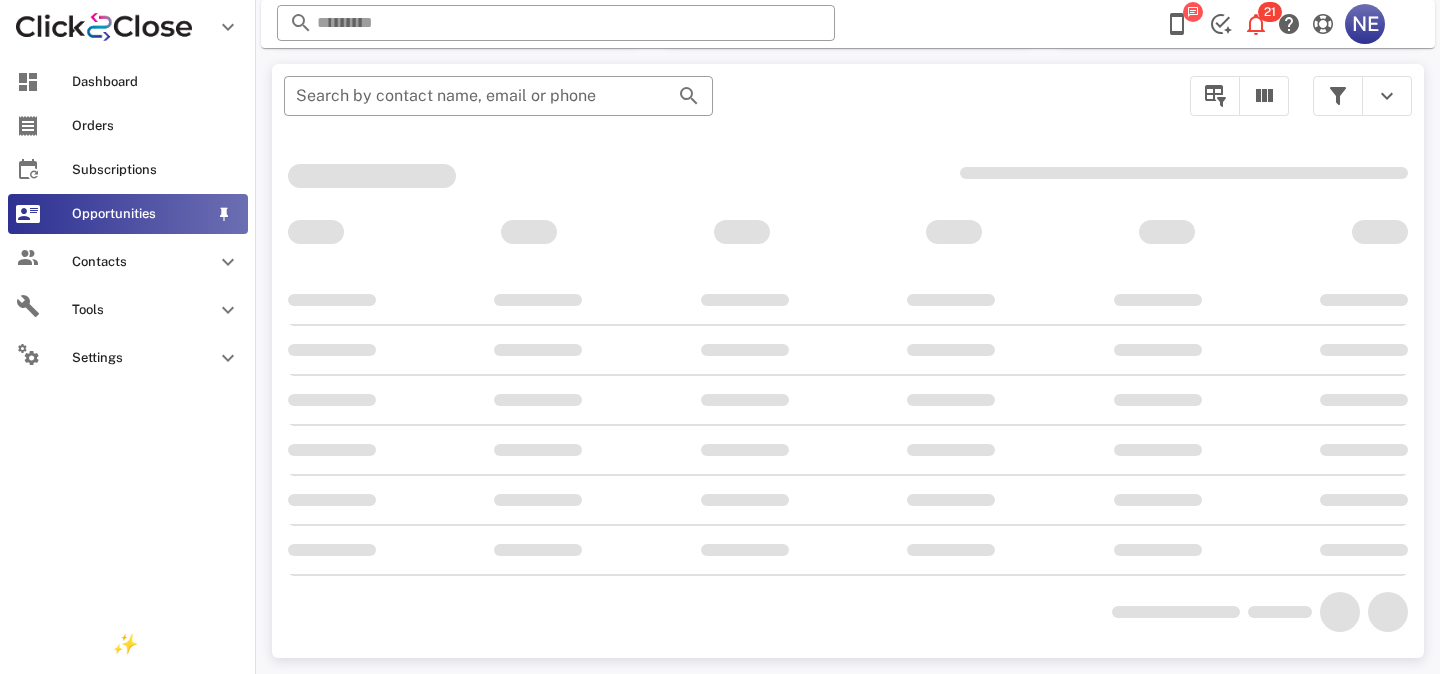 scroll, scrollTop: 378, scrollLeft: 0, axis: vertical 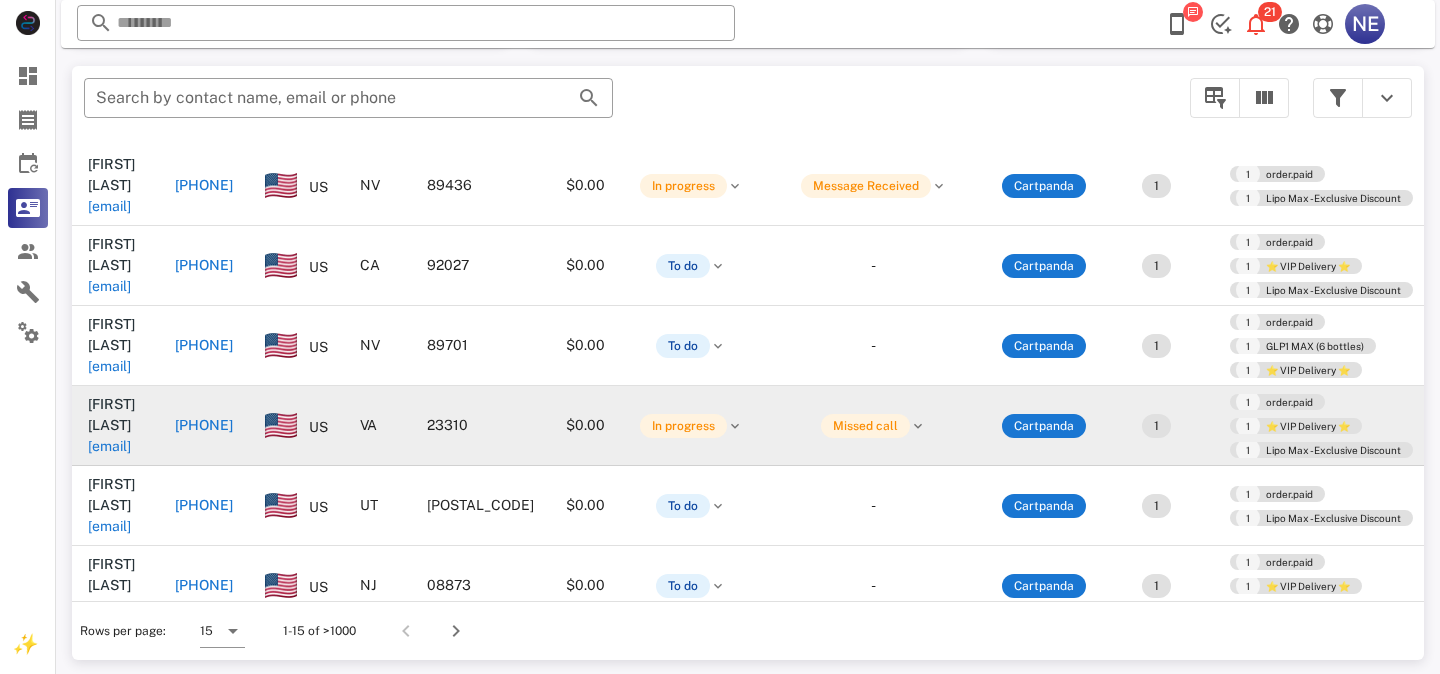 click on "23310" at bounding box center [480, 426] 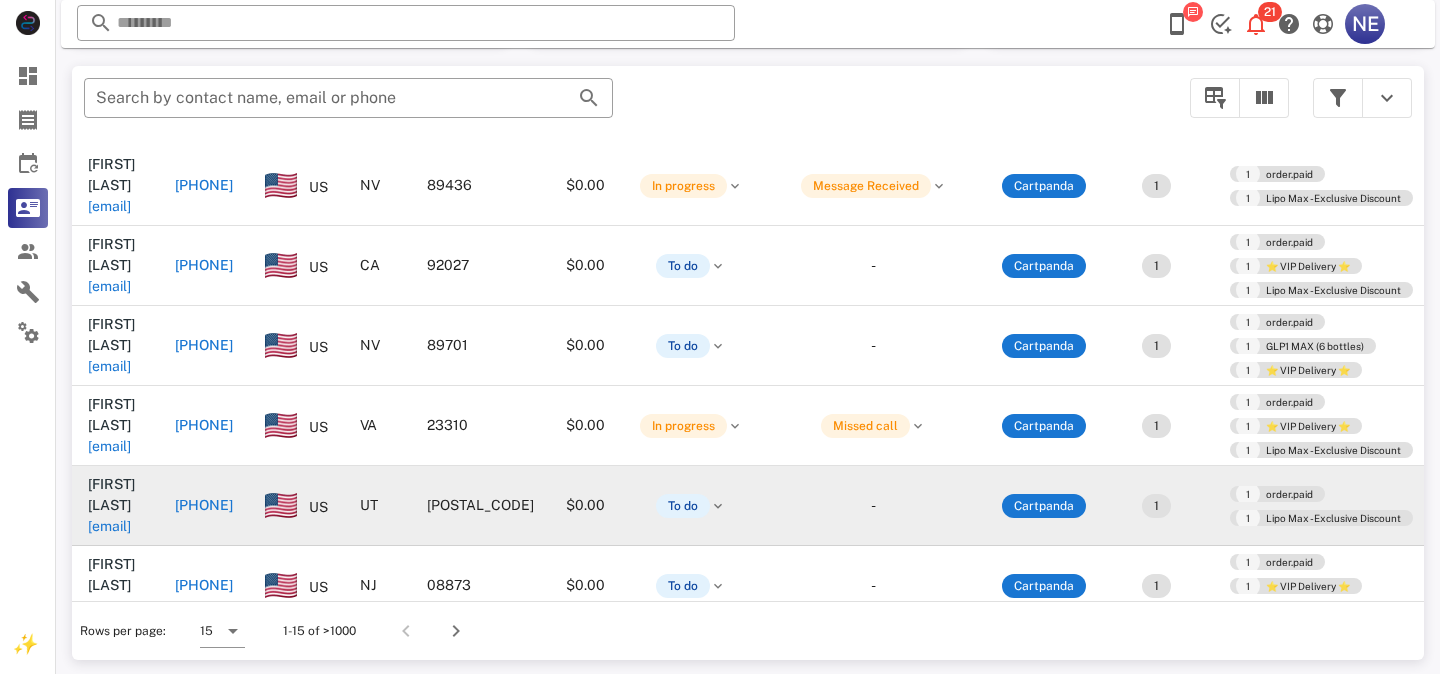 scroll, scrollTop: 735, scrollLeft: 0, axis: vertical 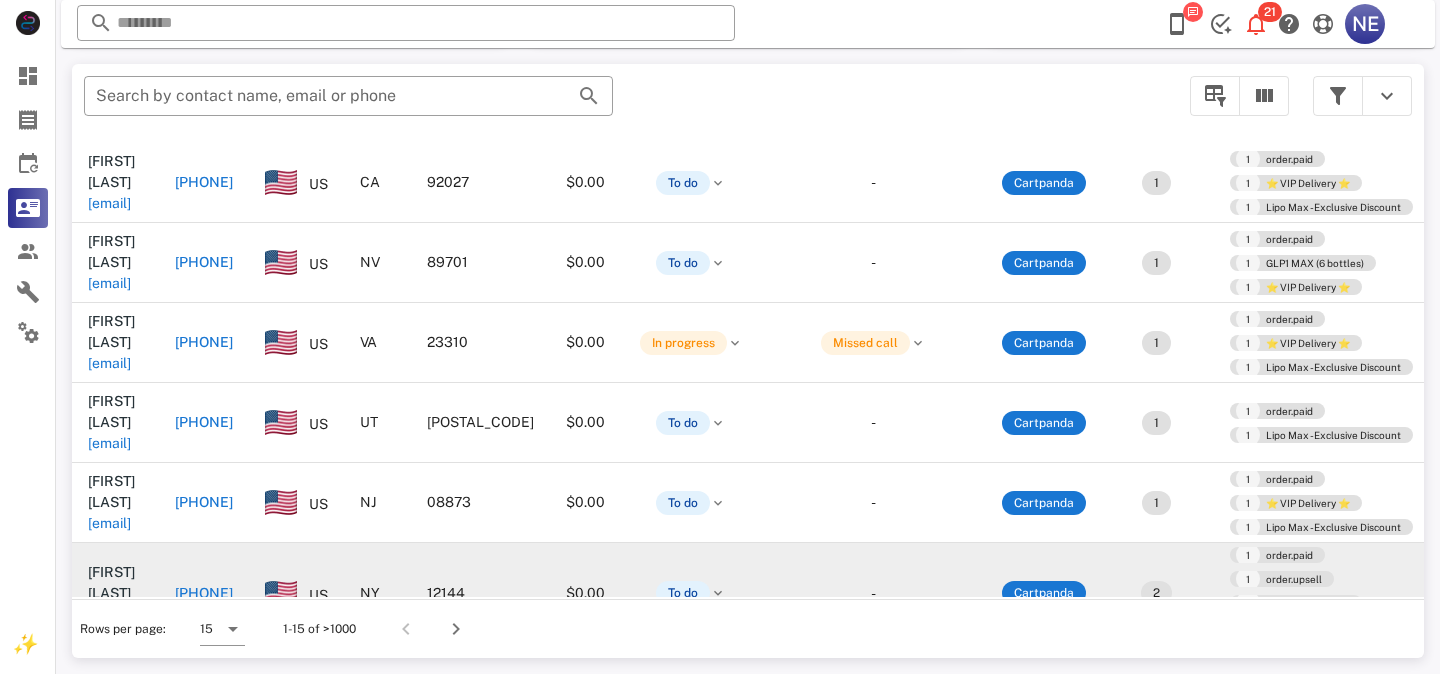 click on "NY" at bounding box center [377, 593] 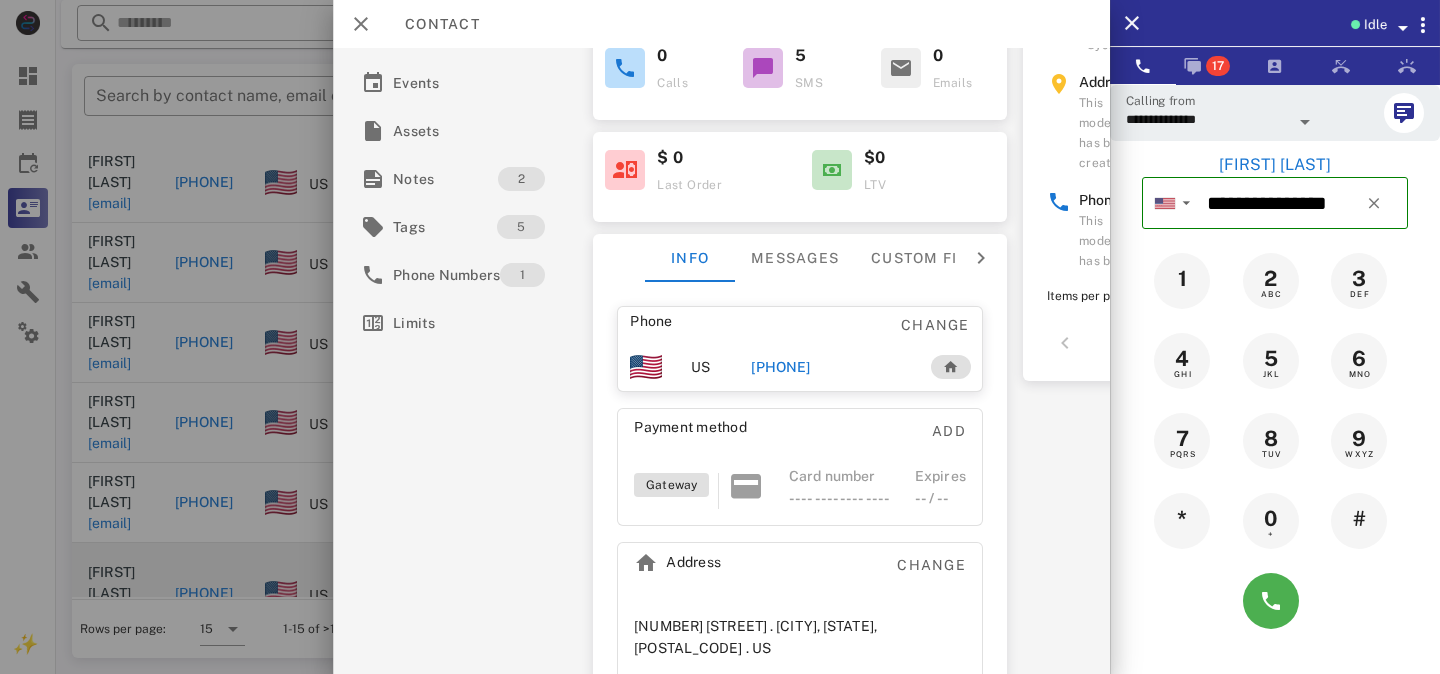 scroll, scrollTop: 299, scrollLeft: 0, axis: vertical 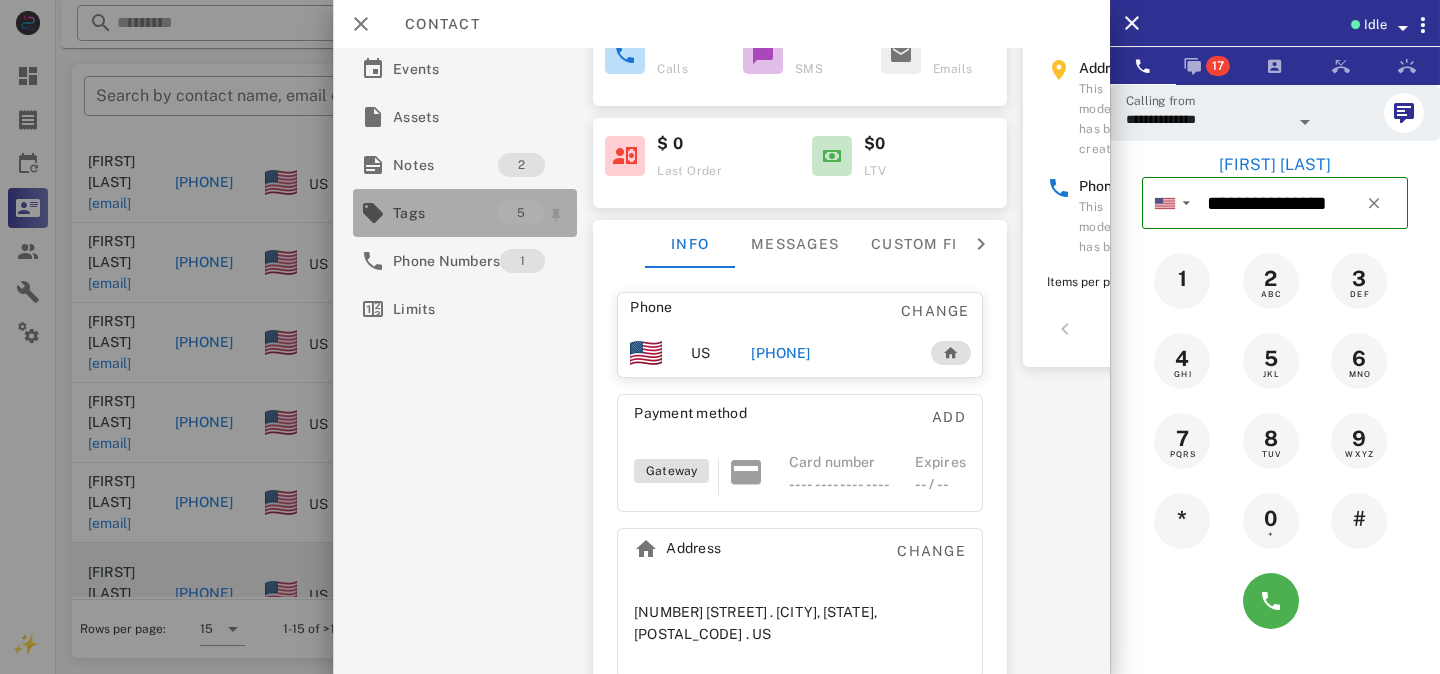 click on "Tags" at bounding box center [445, 213] 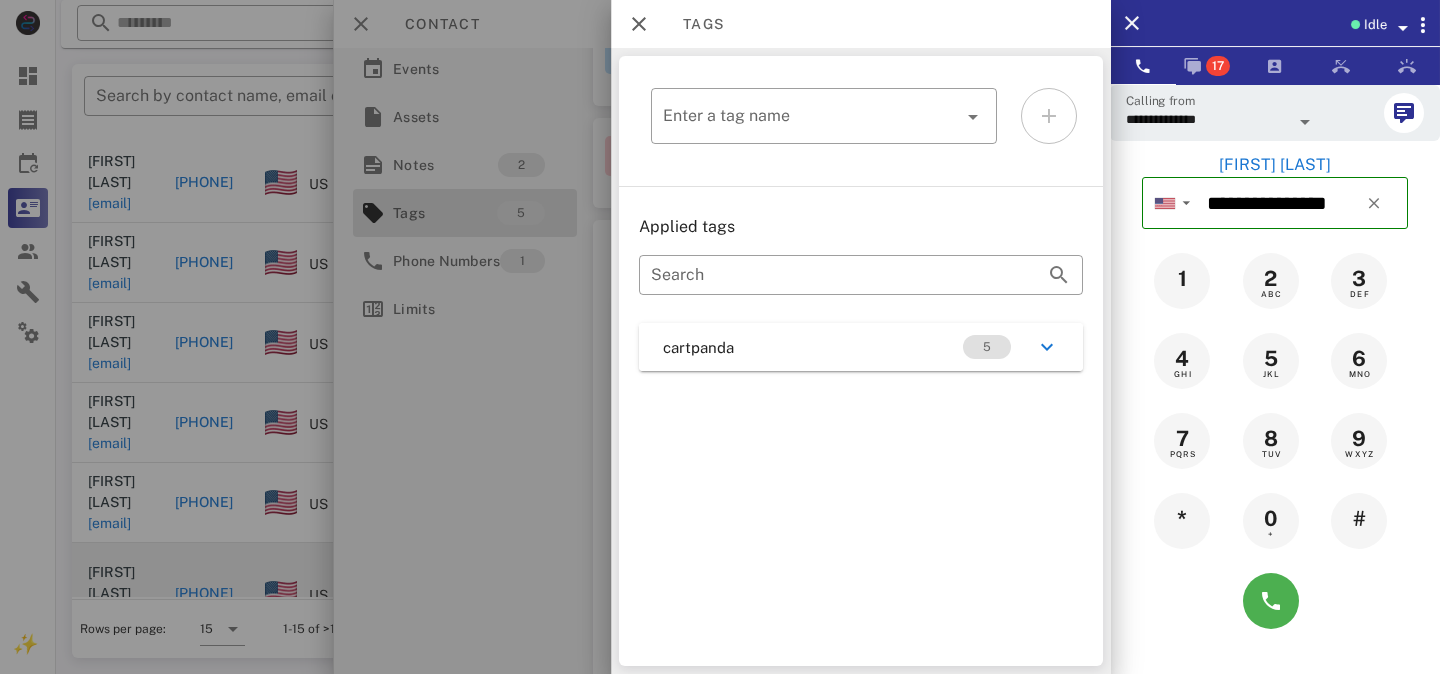 click at bounding box center (720, 337) 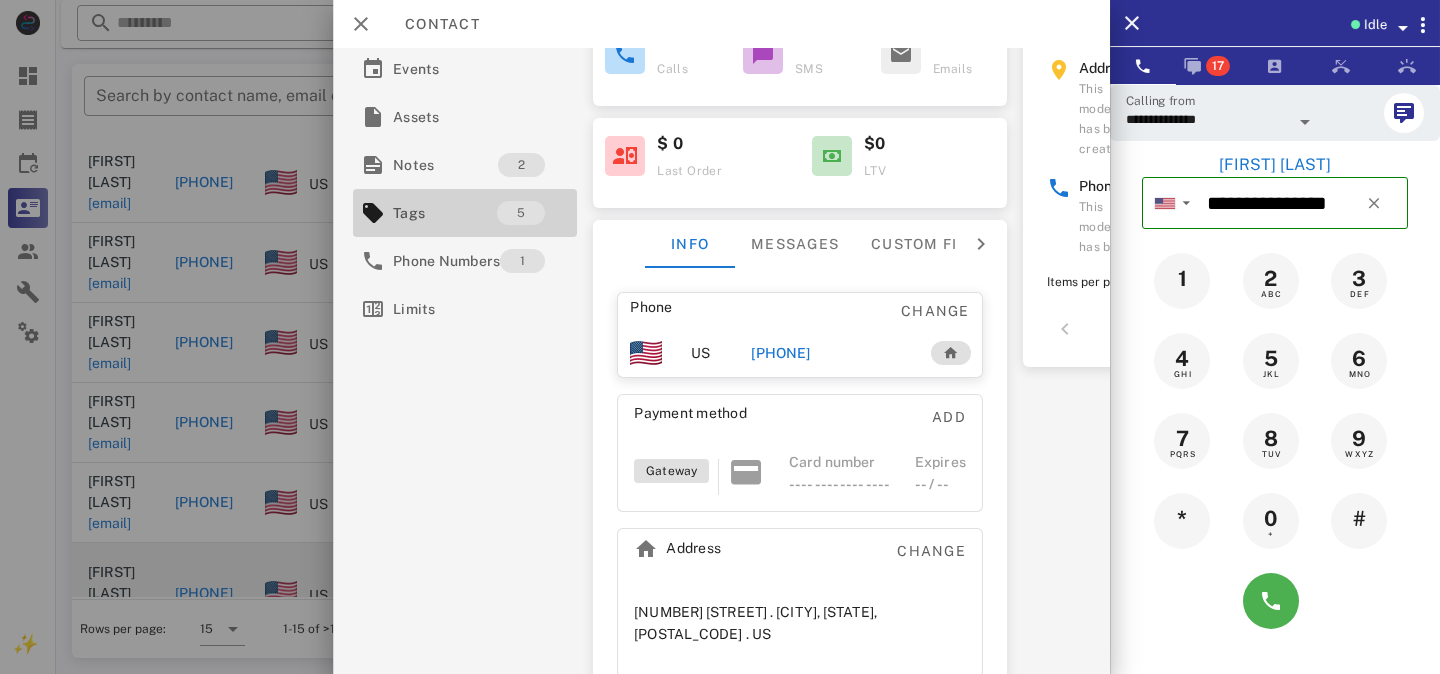 click on "Tags" at bounding box center [445, 213] 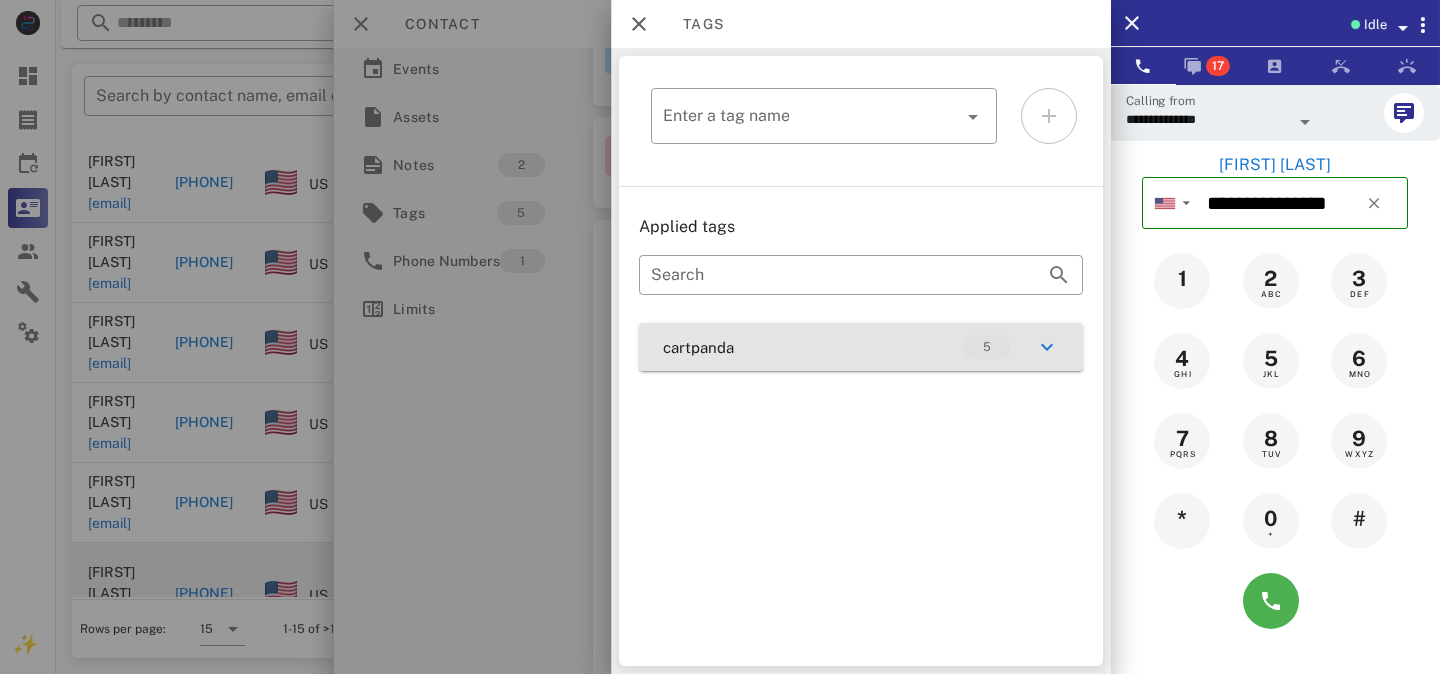 click at bounding box center (1046, 347) 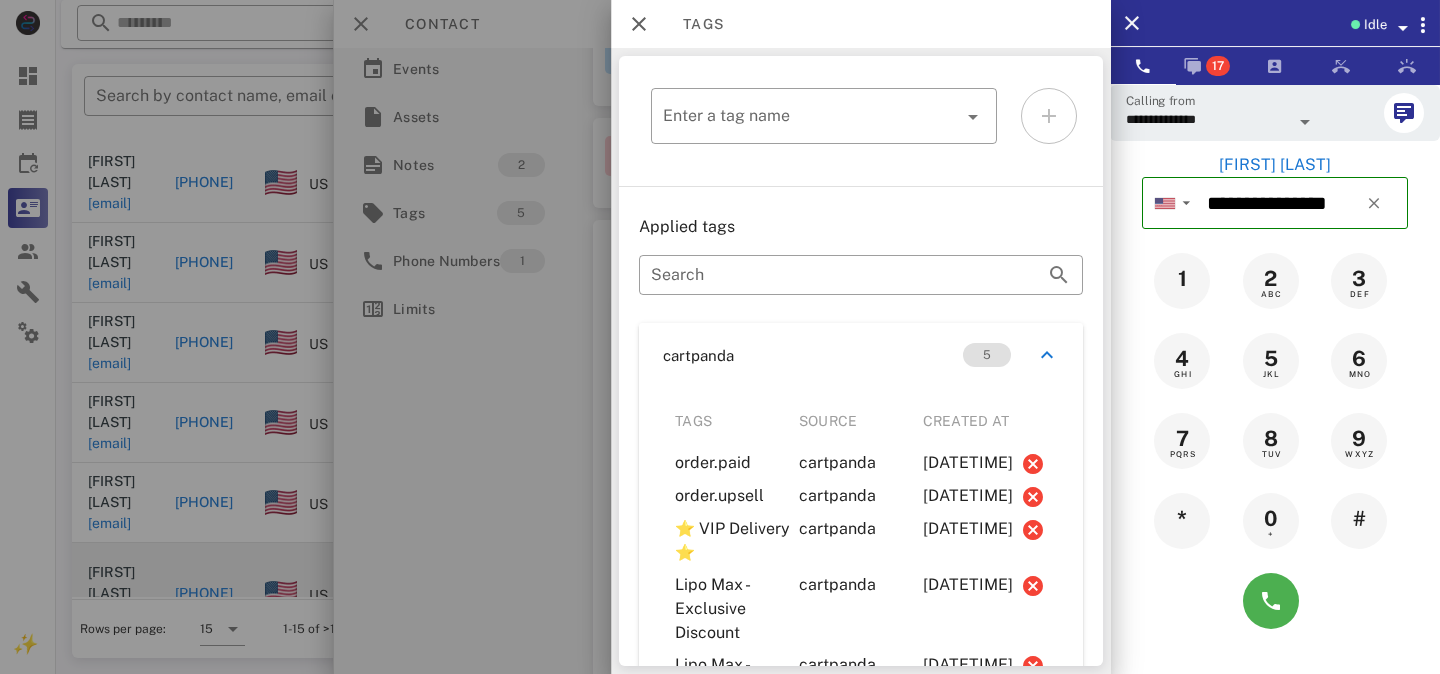 scroll, scrollTop: 145, scrollLeft: 0, axis: vertical 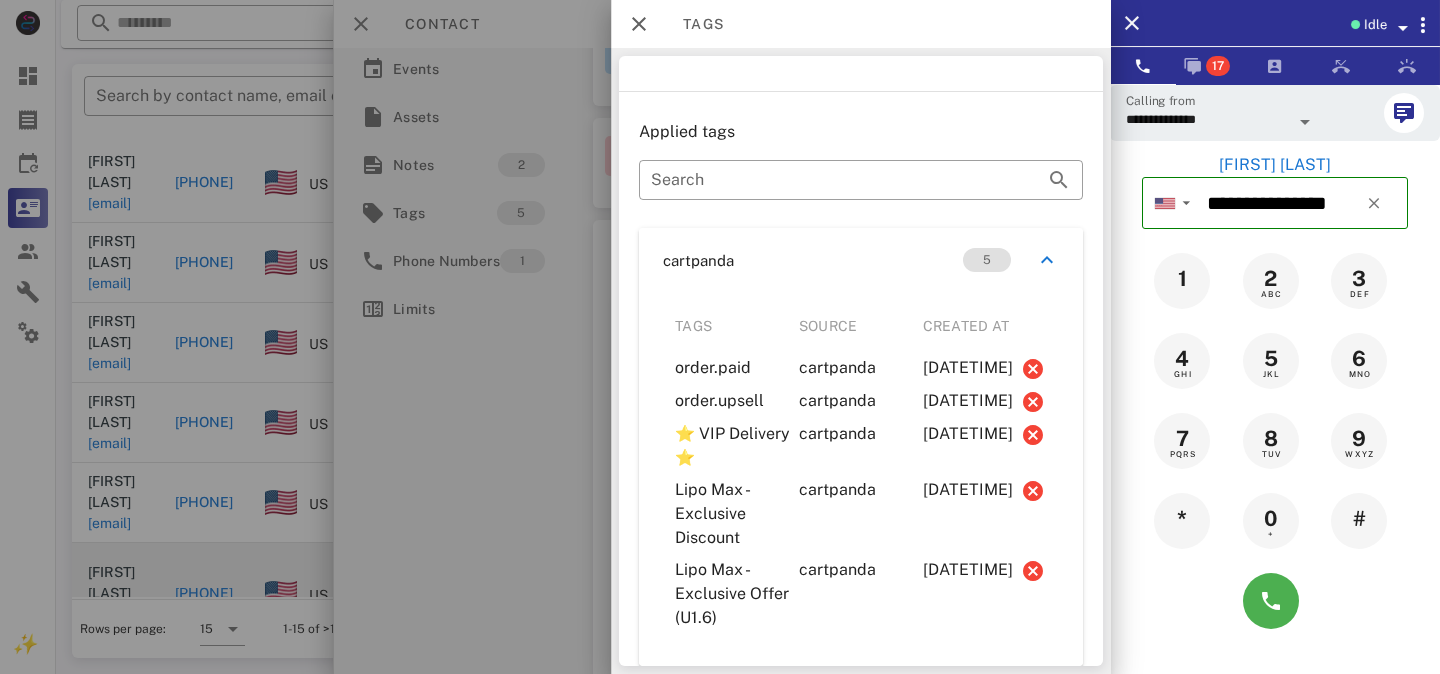click at bounding box center (720, 337) 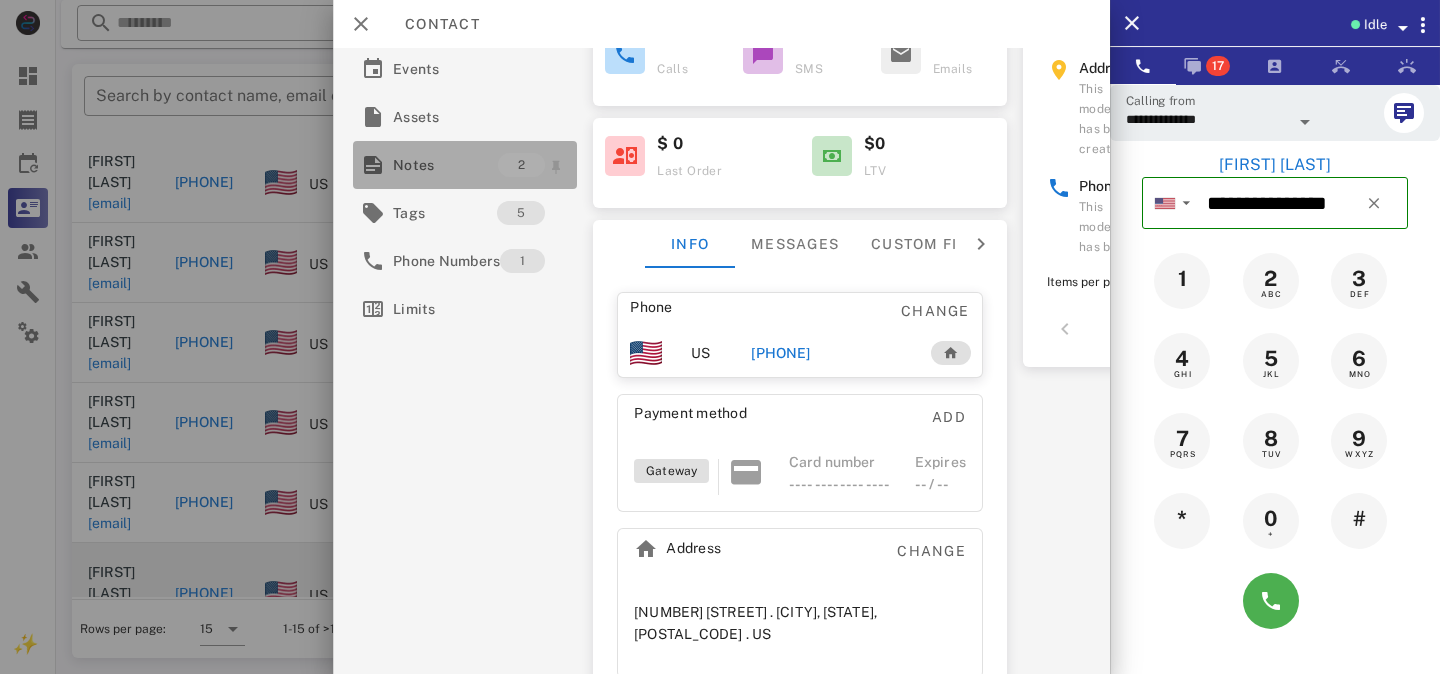 click on "Notes" at bounding box center (445, 165) 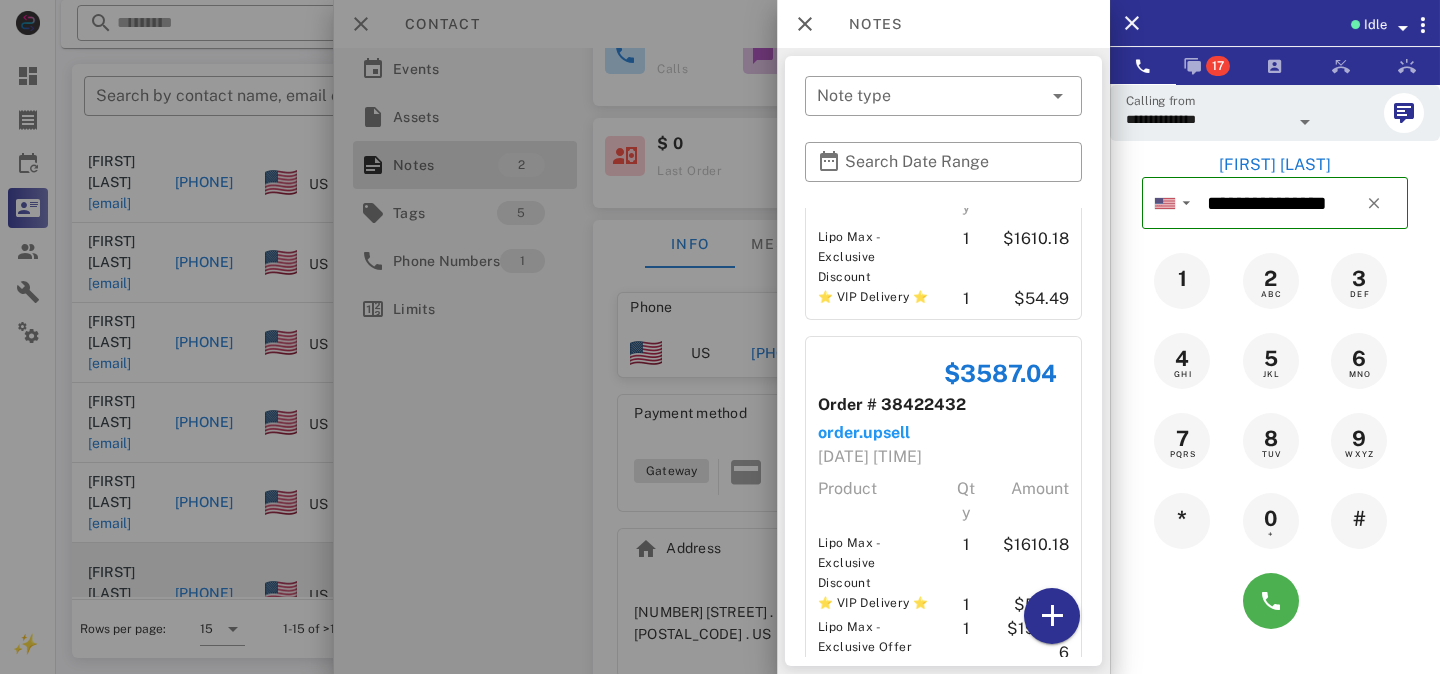 scroll, scrollTop: 0, scrollLeft: 0, axis: both 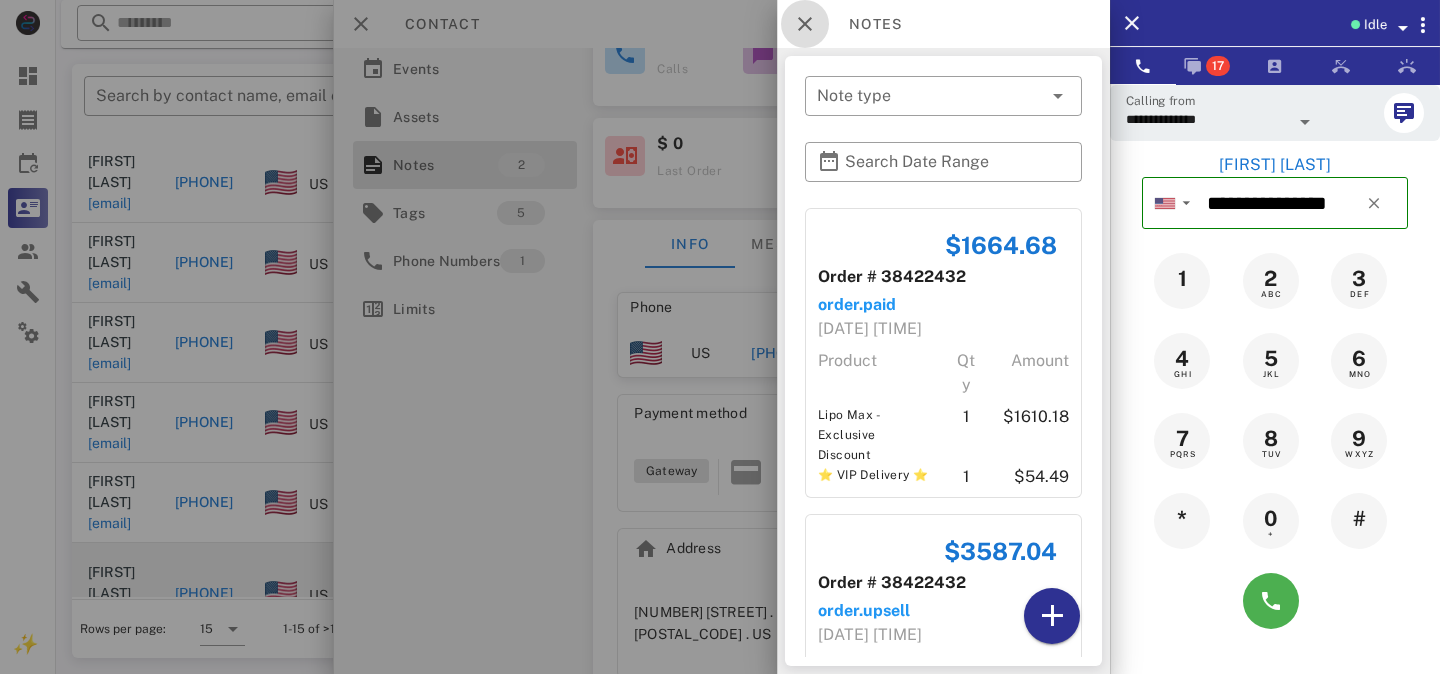 click at bounding box center [805, 24] 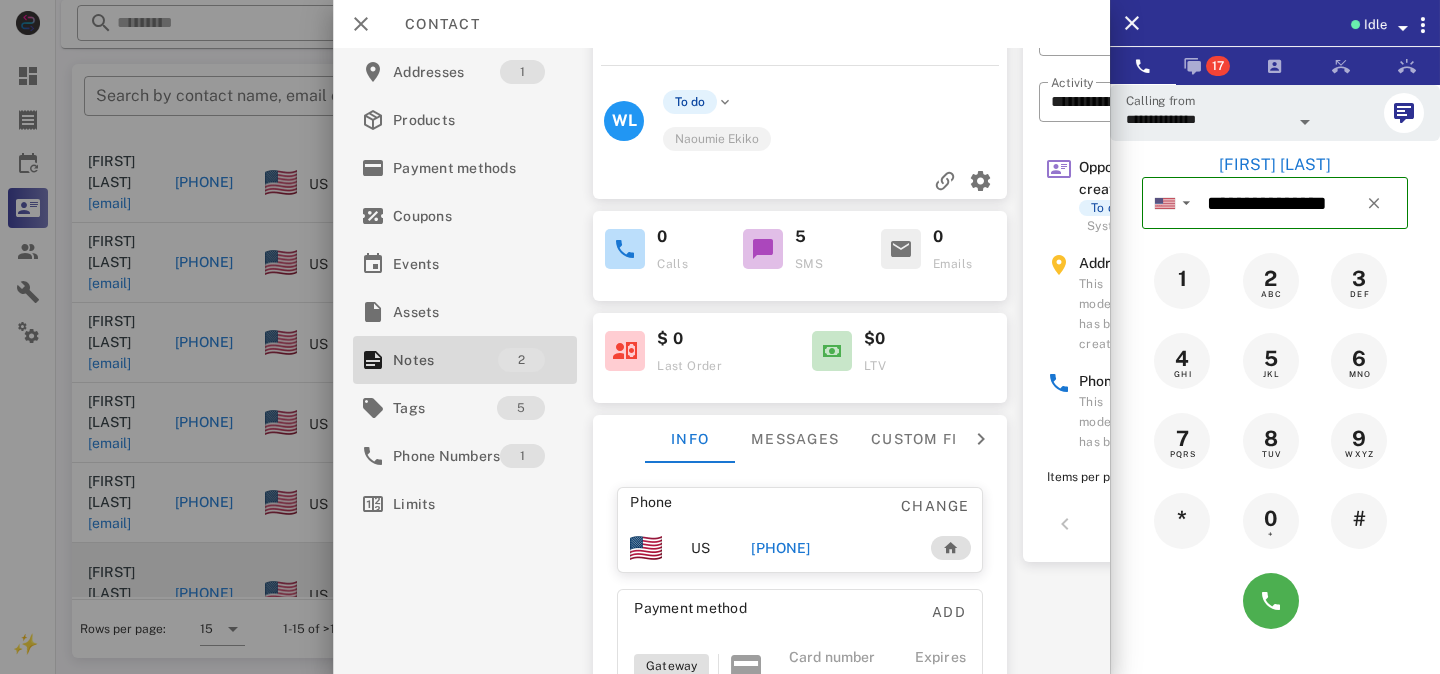 scroll, scrollTop: 0, scrollLeft: 0, axis: both 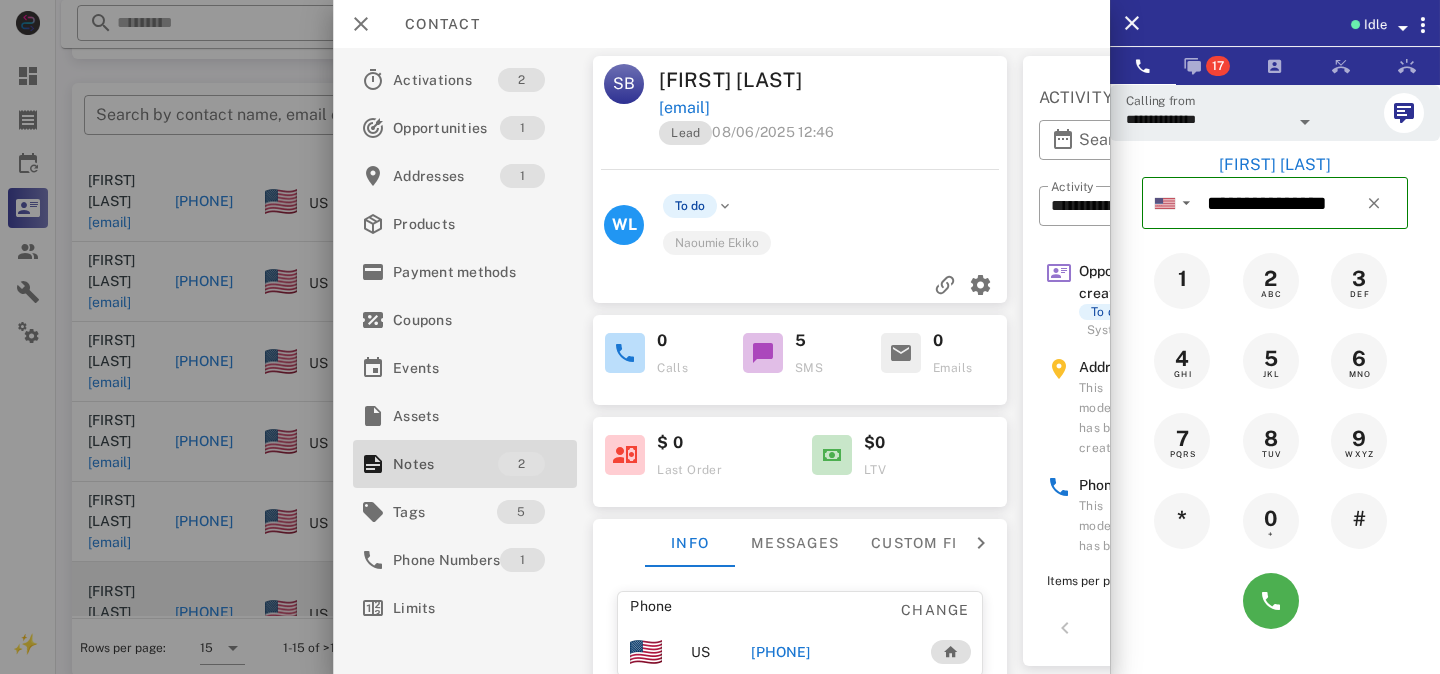 click at bounding box center [1059, 407] 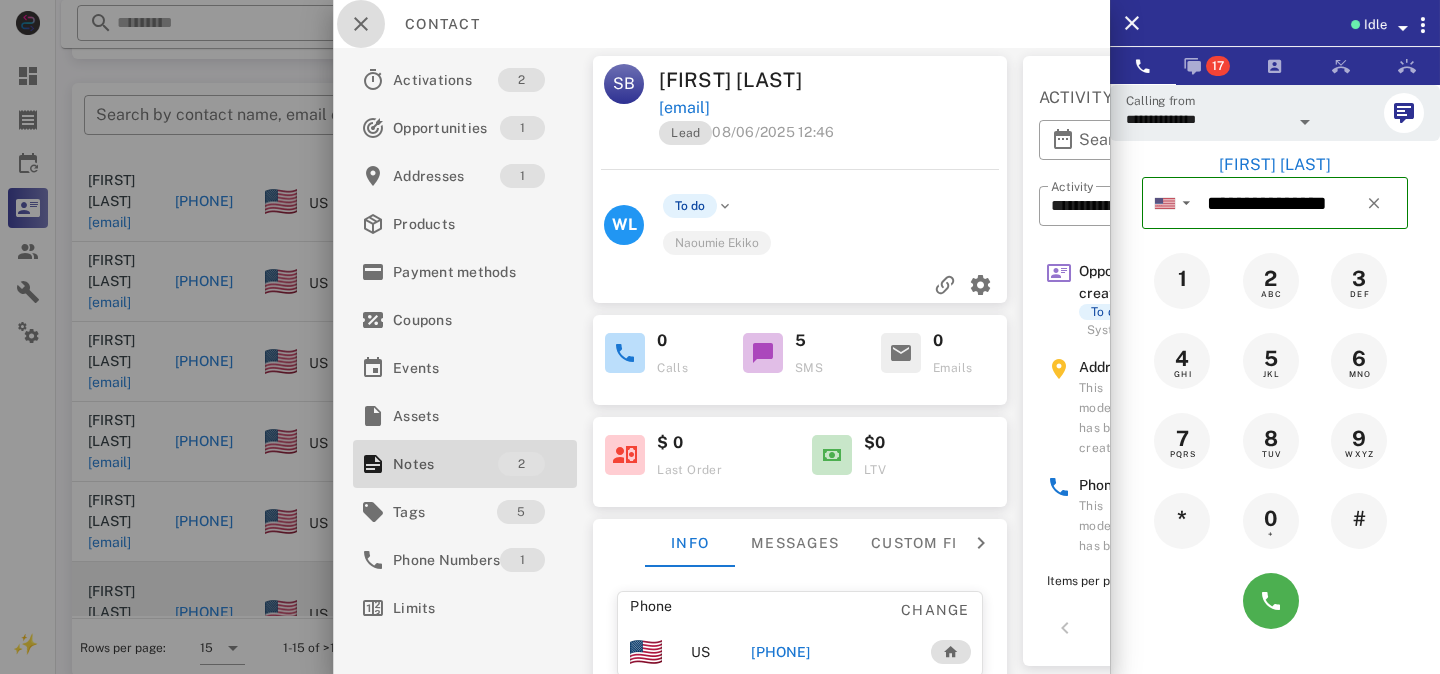 click at bounding box center [361, 24] 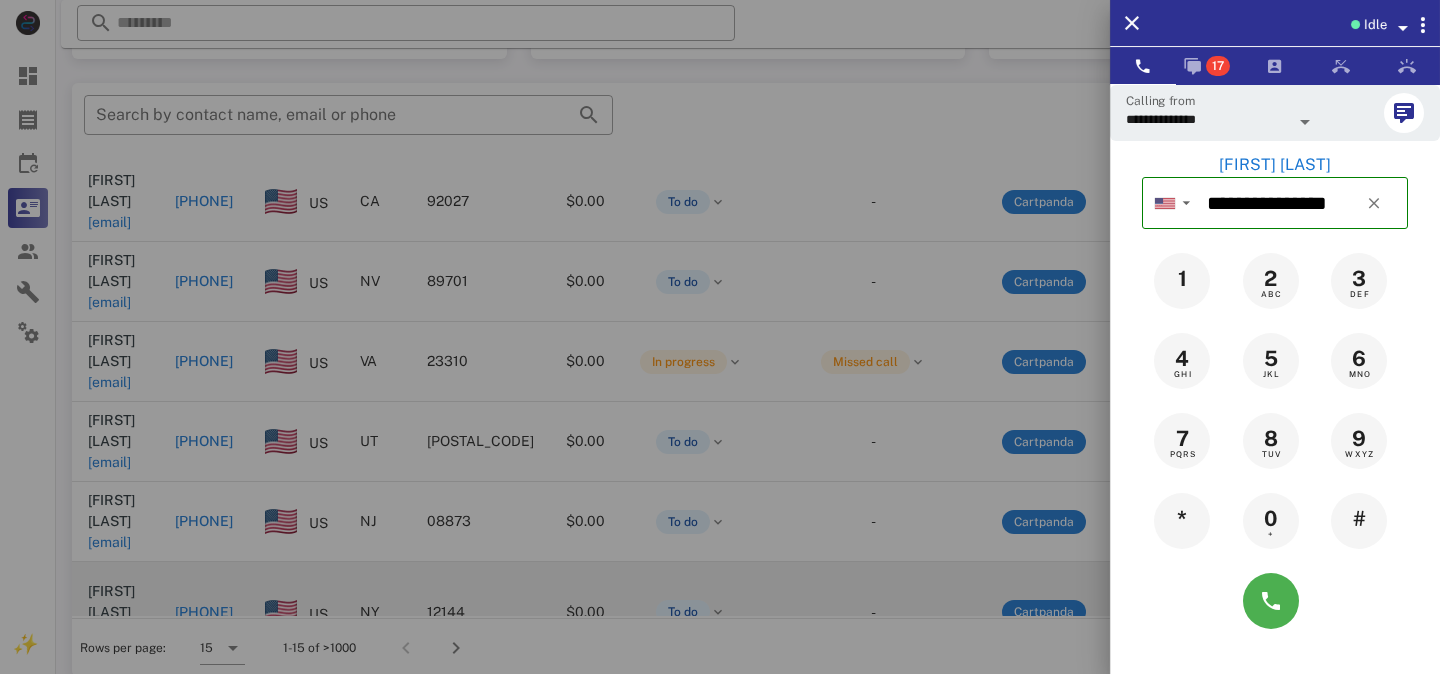 click at bounding box center [720, 337] 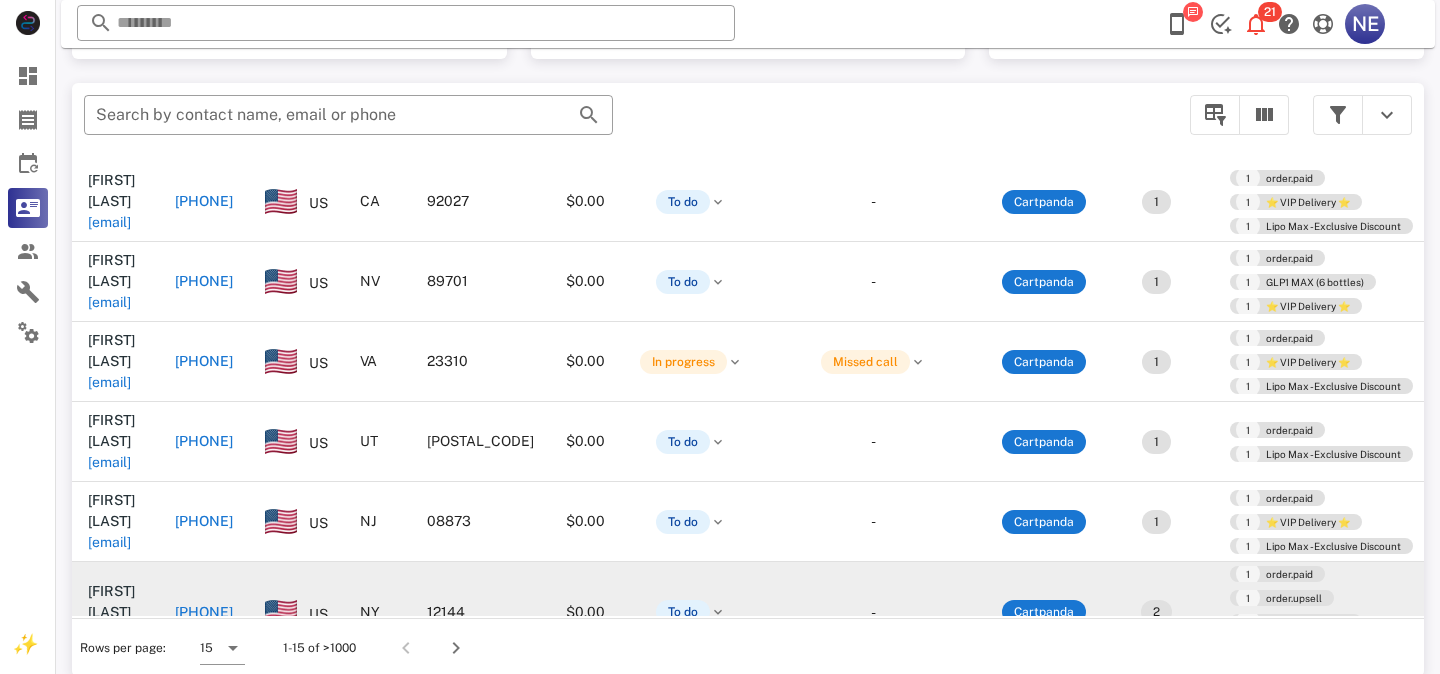 click on "[PHONE]" at bounding box center [204, 612] 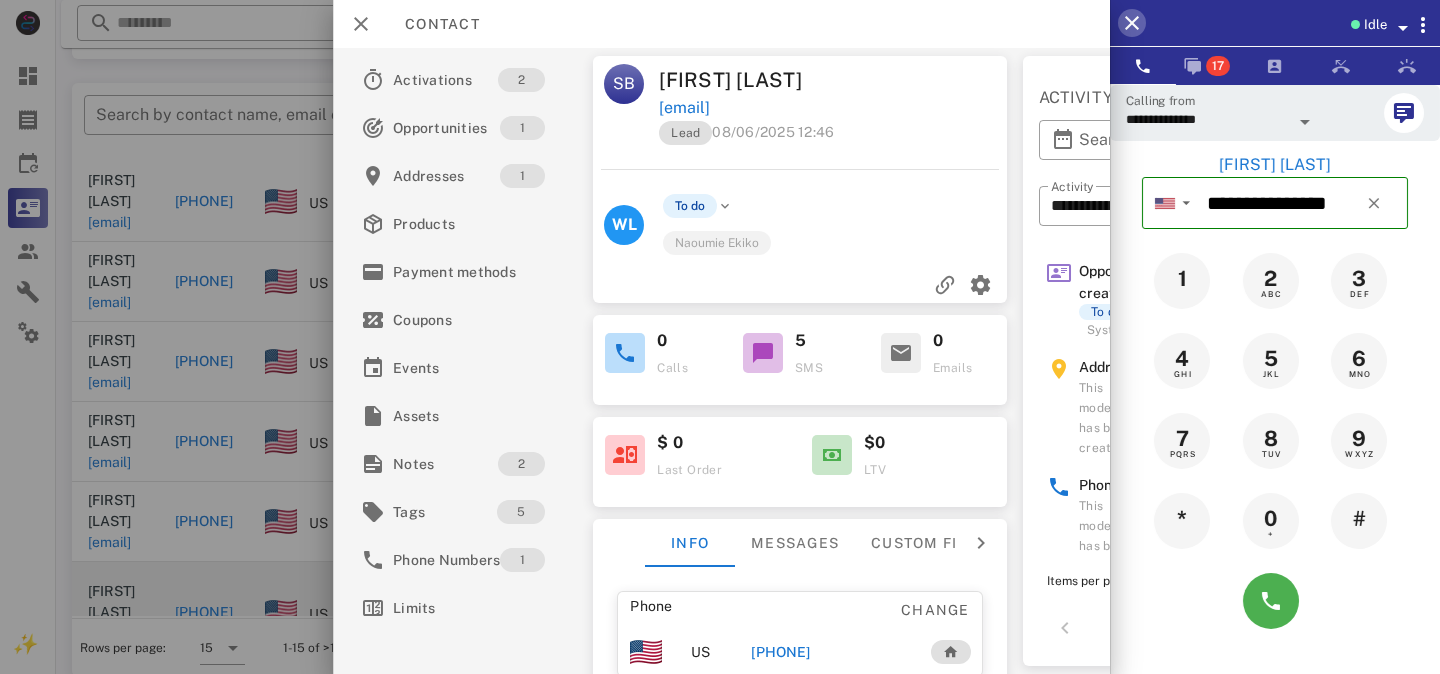 click at bounding box center [1132, 23] 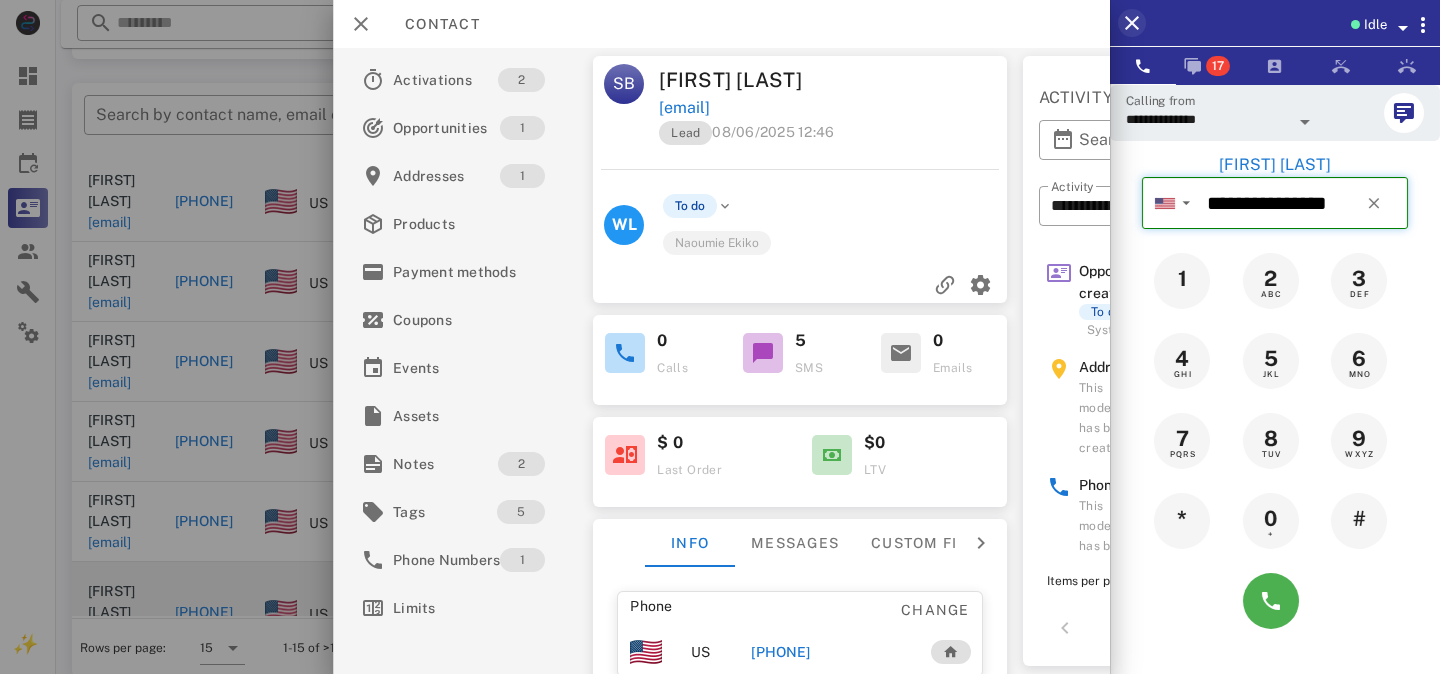 type 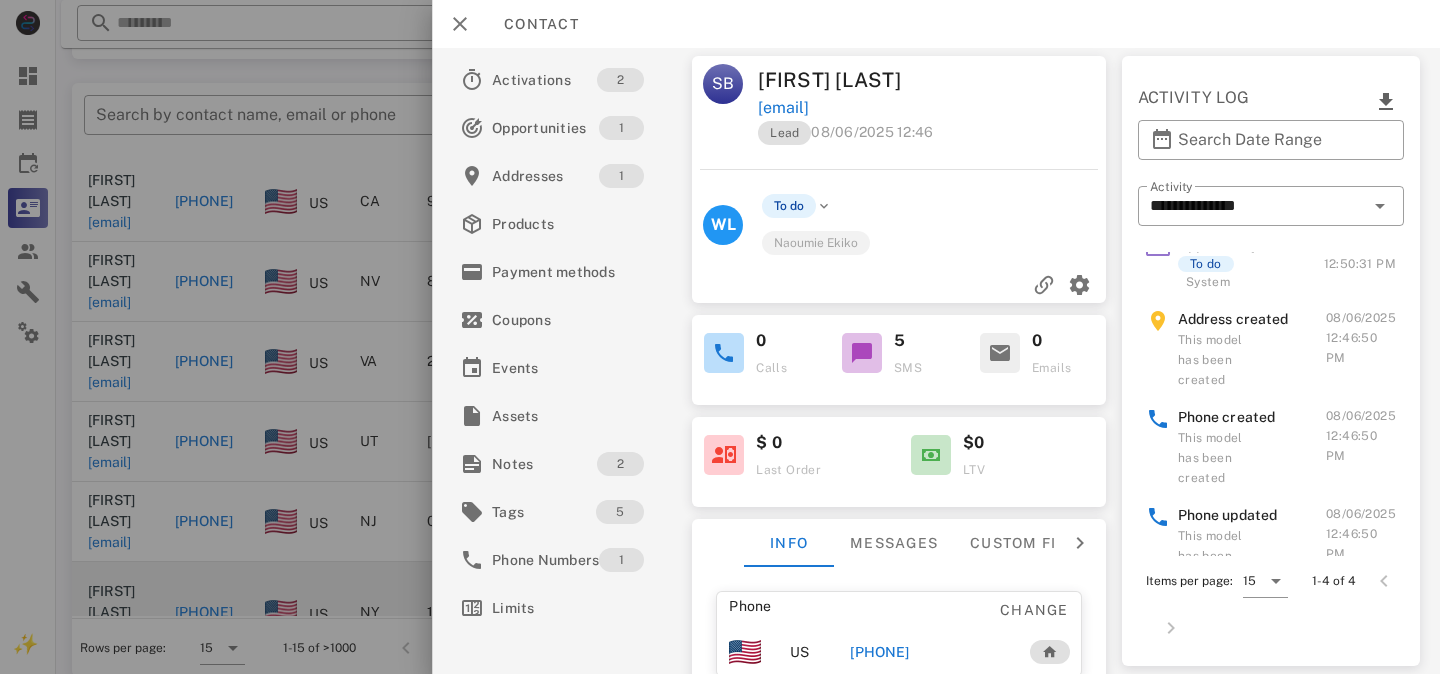 scroll, scrollTop: 64, scrollLeft: 0, axis: vertical 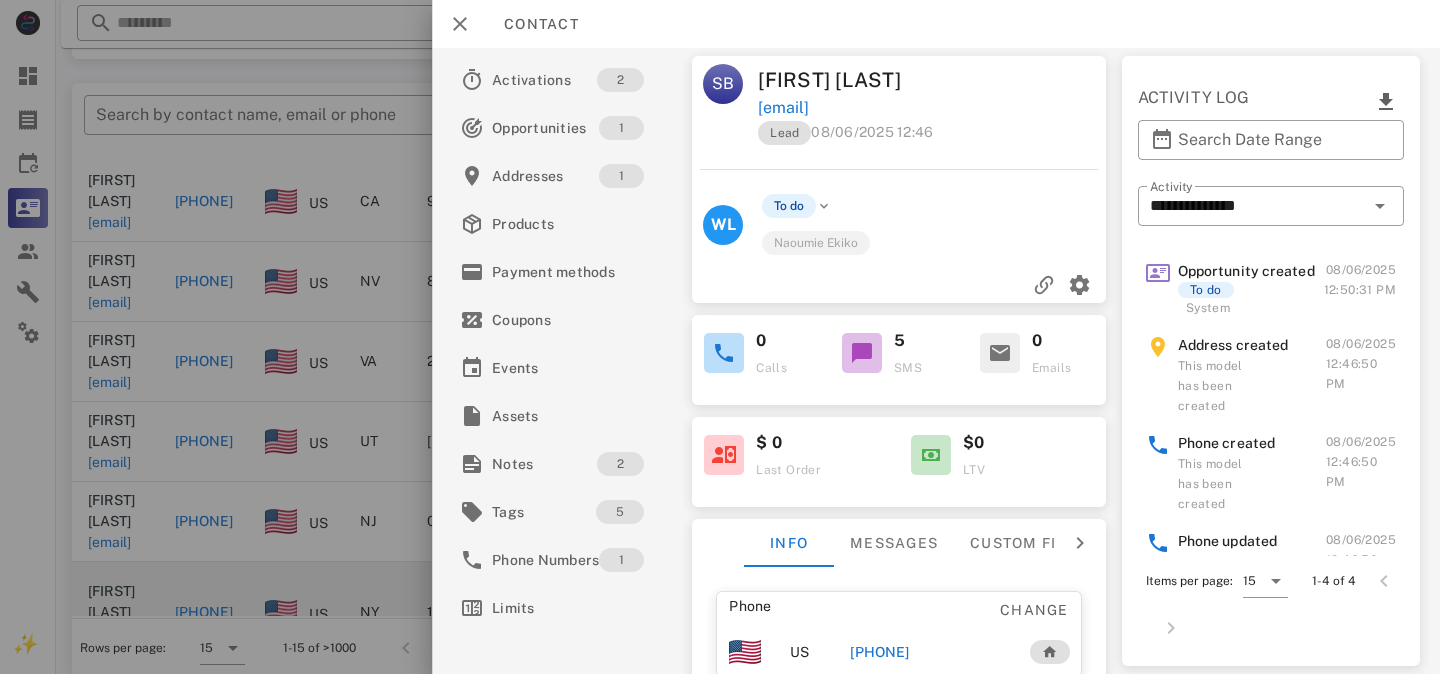 click at bounding box center [720, 337] 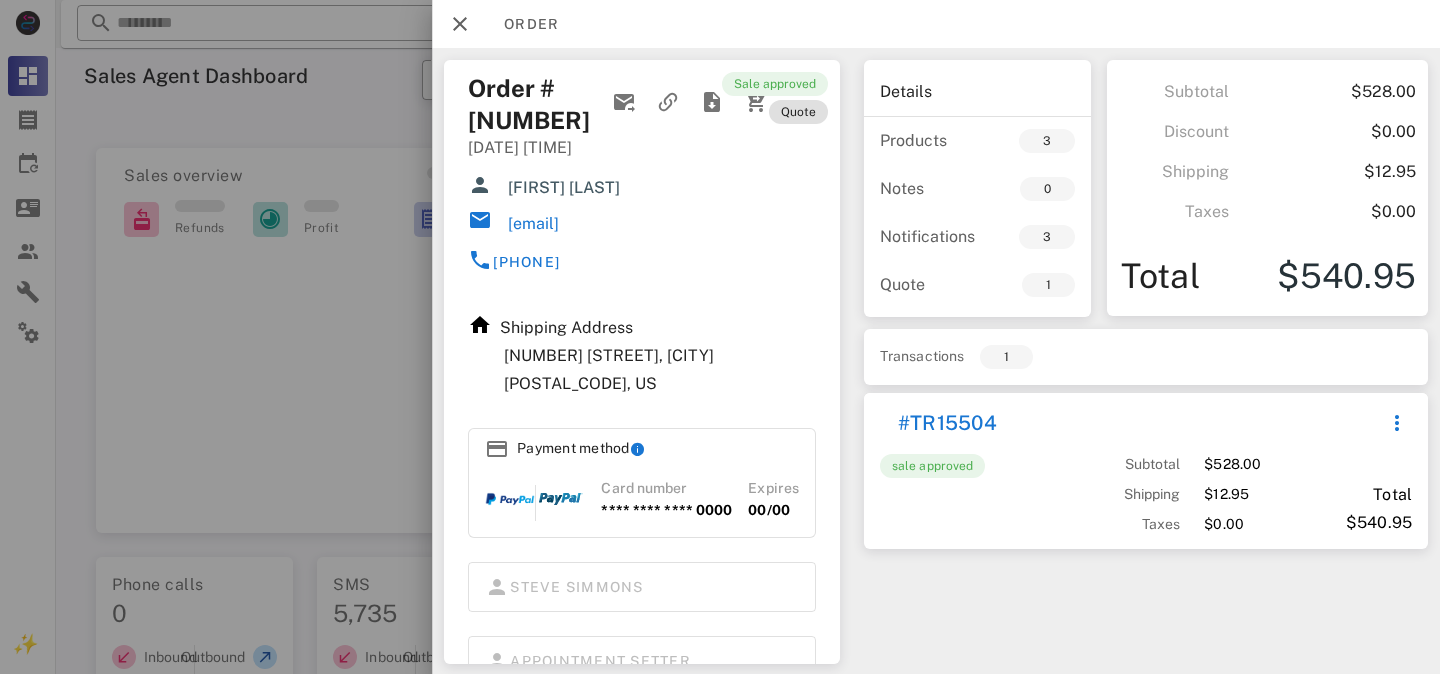 scroll, scrollTop: 0, scrollLeft: 0, axis: both 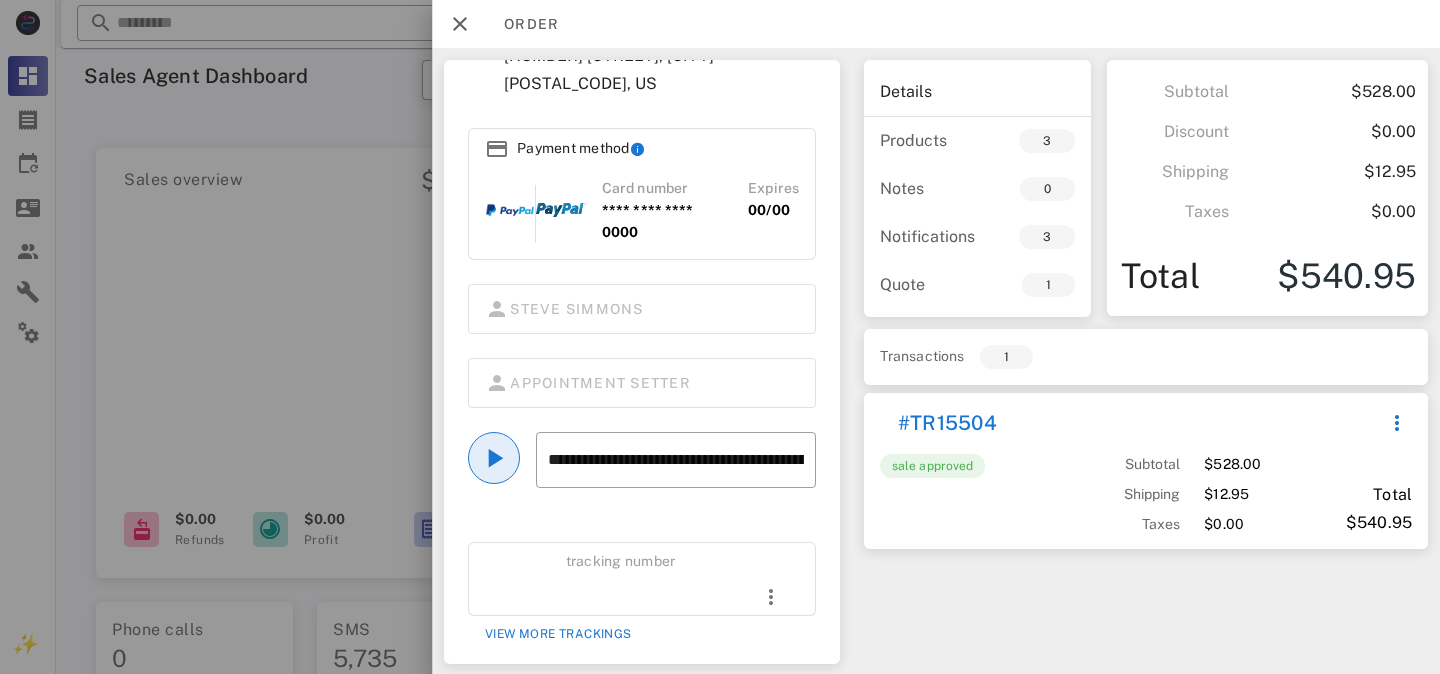 click at bounding box center [494, 458] 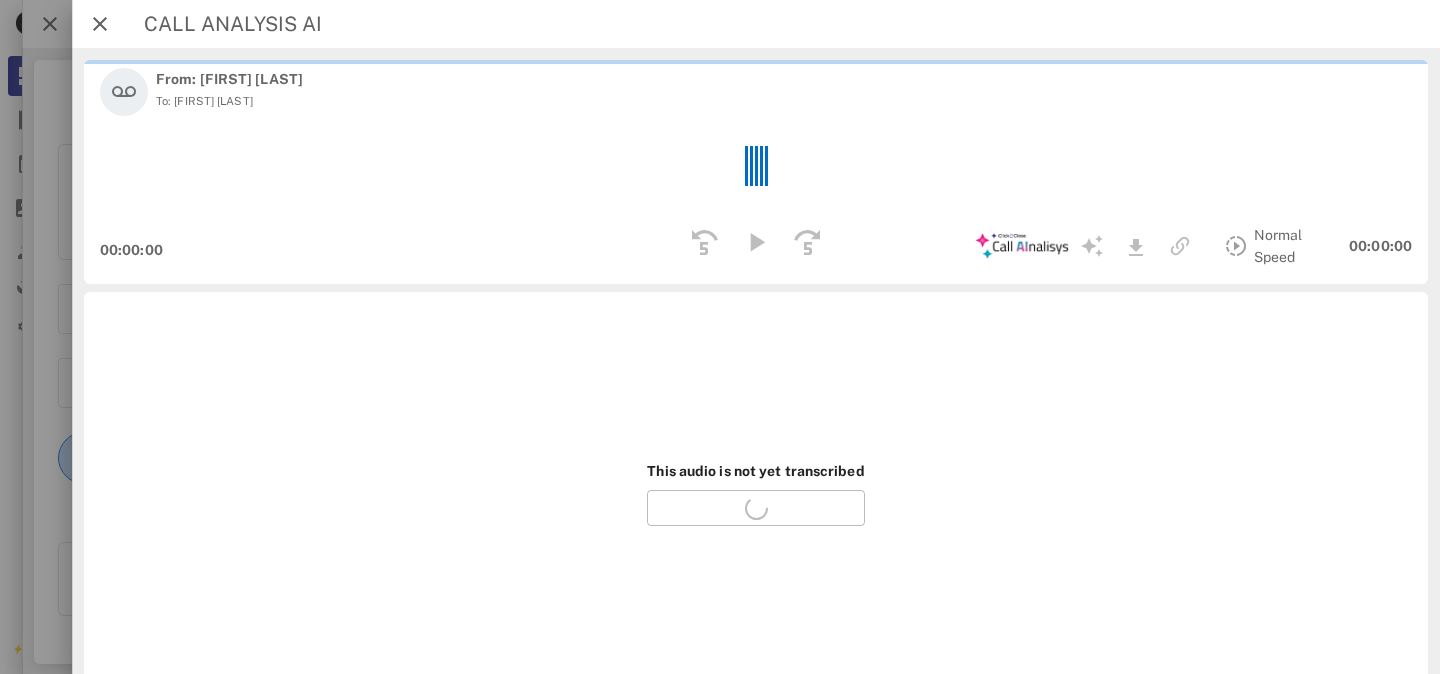 scroll, scrollTop: 284, scrollLeft: 0, axis: vertical 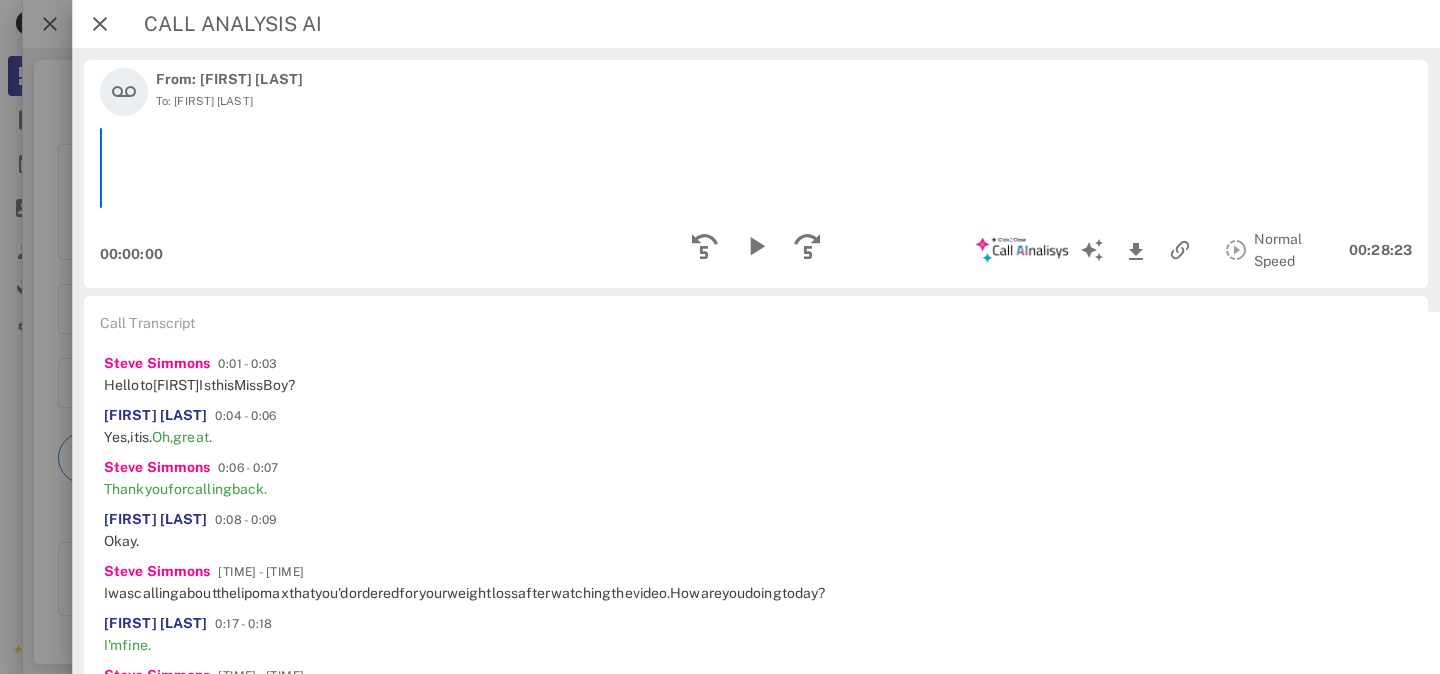 click on "From: [FIRST] [LAST] To: [FIRST] [LAST] [TIME] Normal Speed [TIME]" at bounding box center (756, 174) 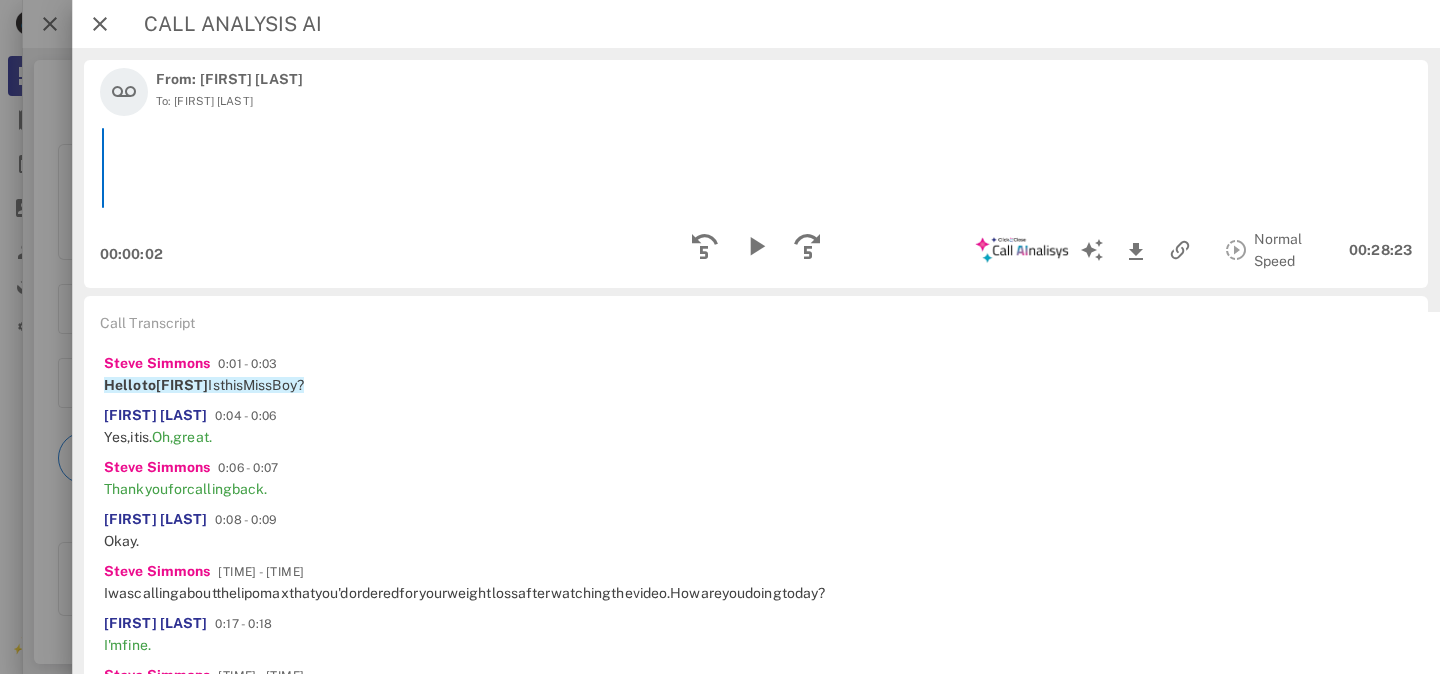 click at bounding box center (756, 168) 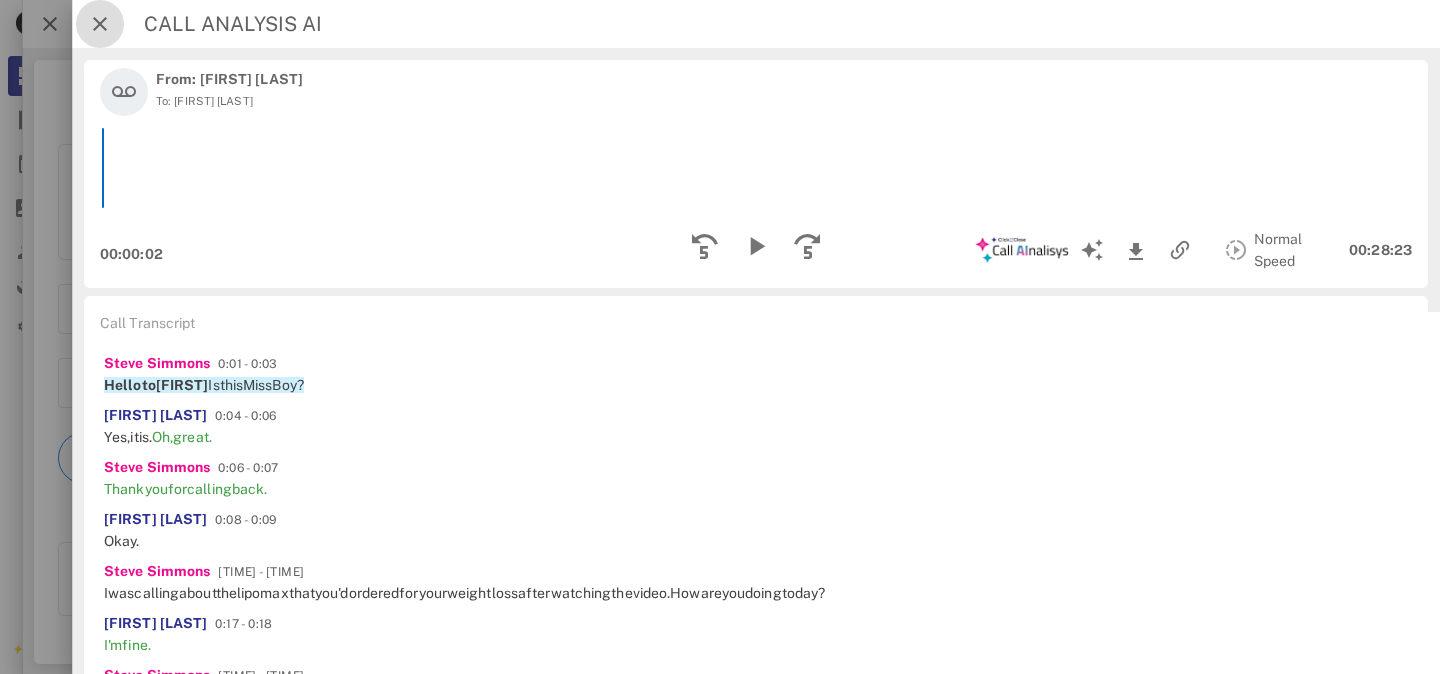 click at bounding box center [100, 24] 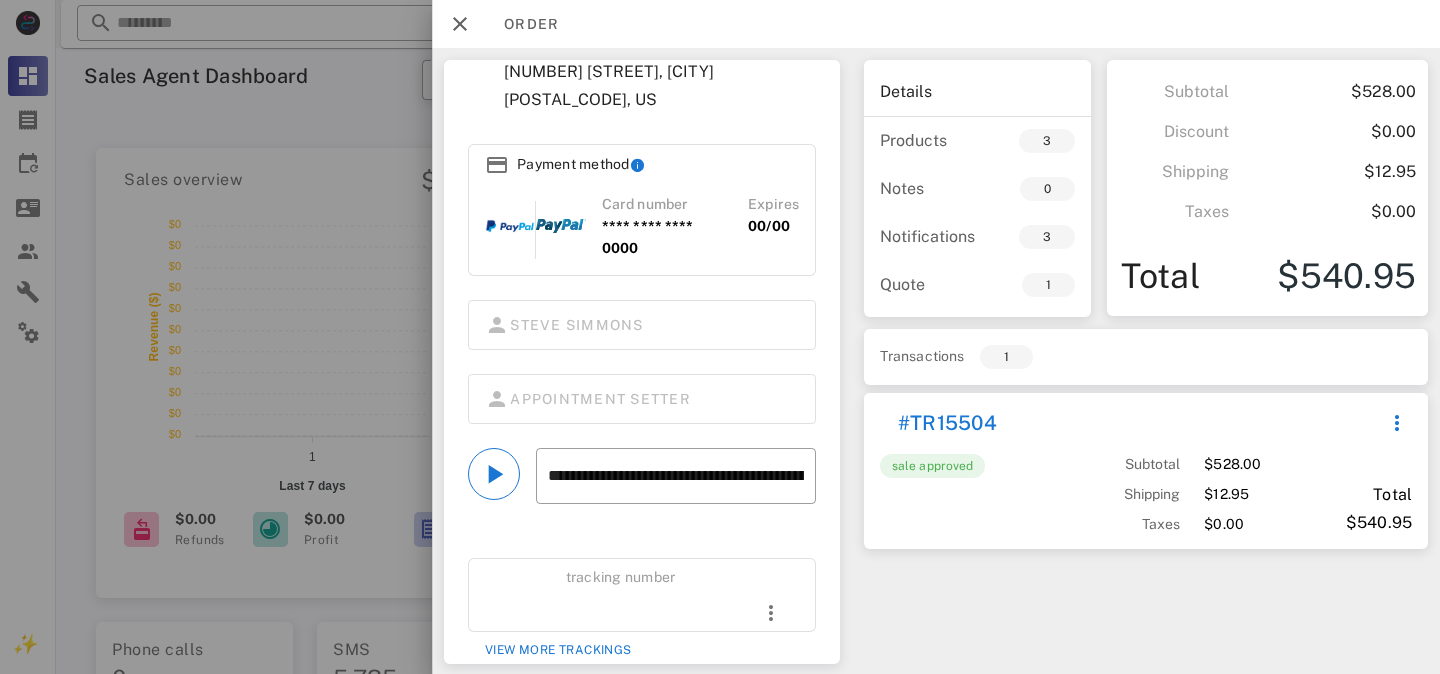 scroll, scrollTop: 308, scrollLeft: 0, axis: vertical 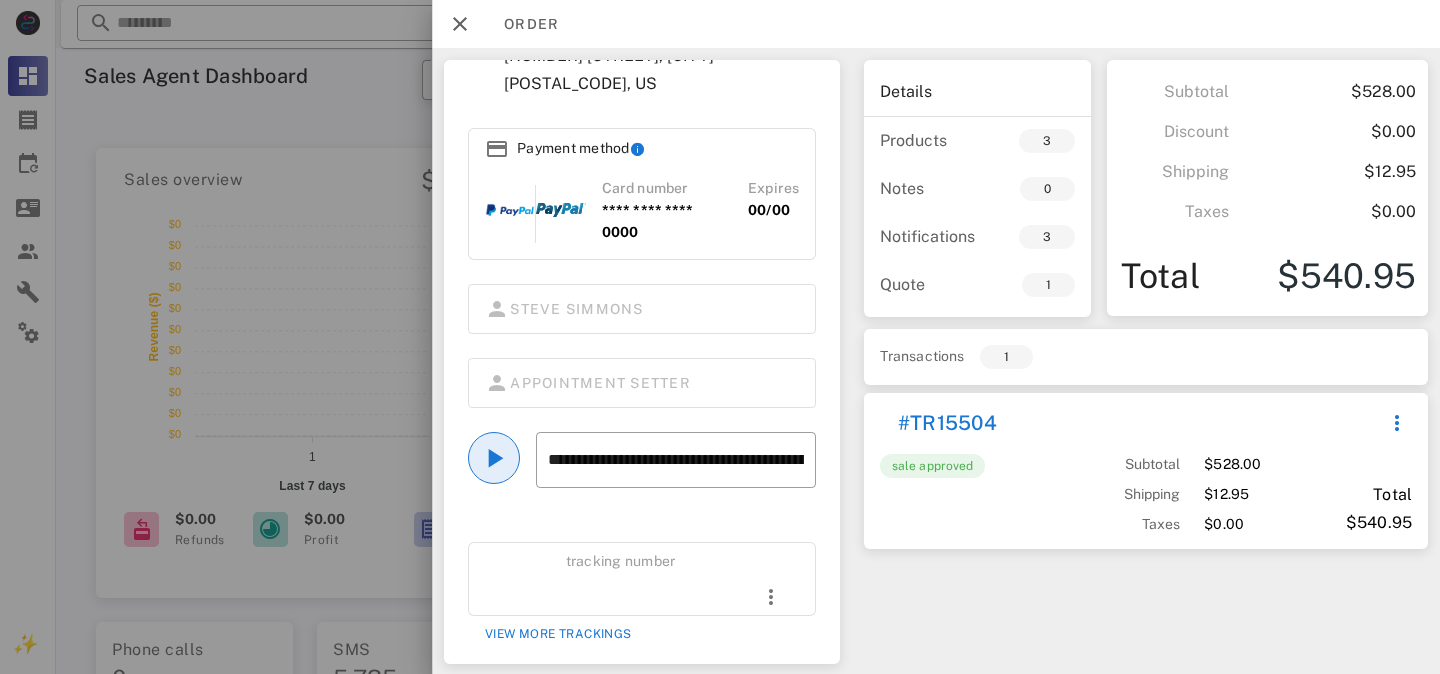 click at bounding box center [494, 458] 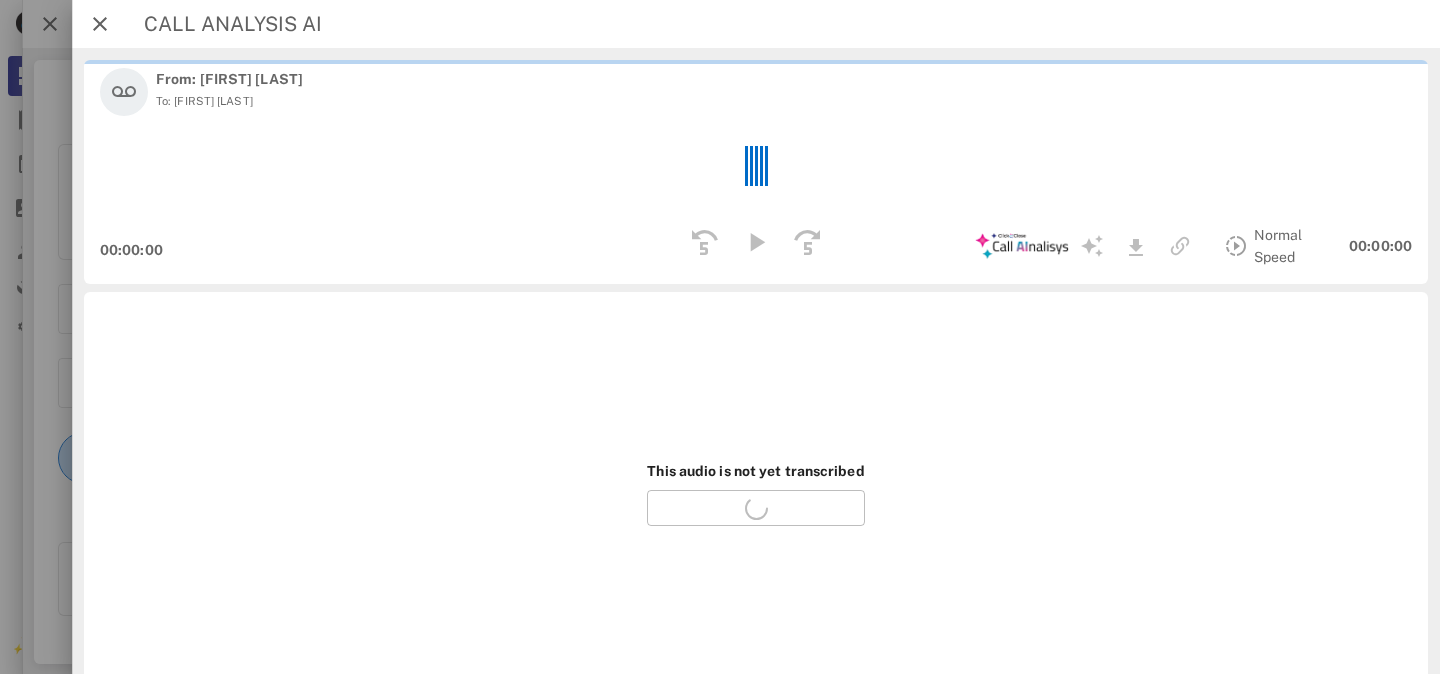 scroll, scrollTop: 284, scrollLeft: 0, axis: vertical 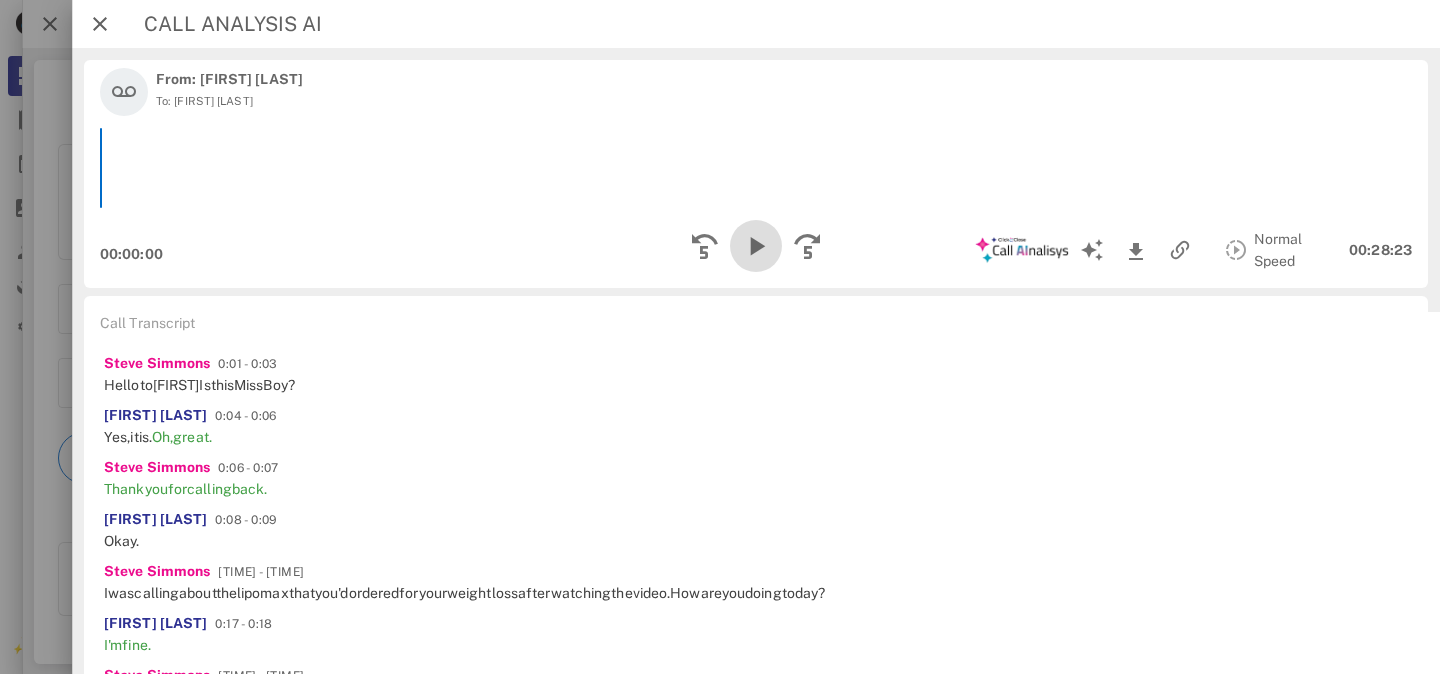 click at bounding box center [756, 246] 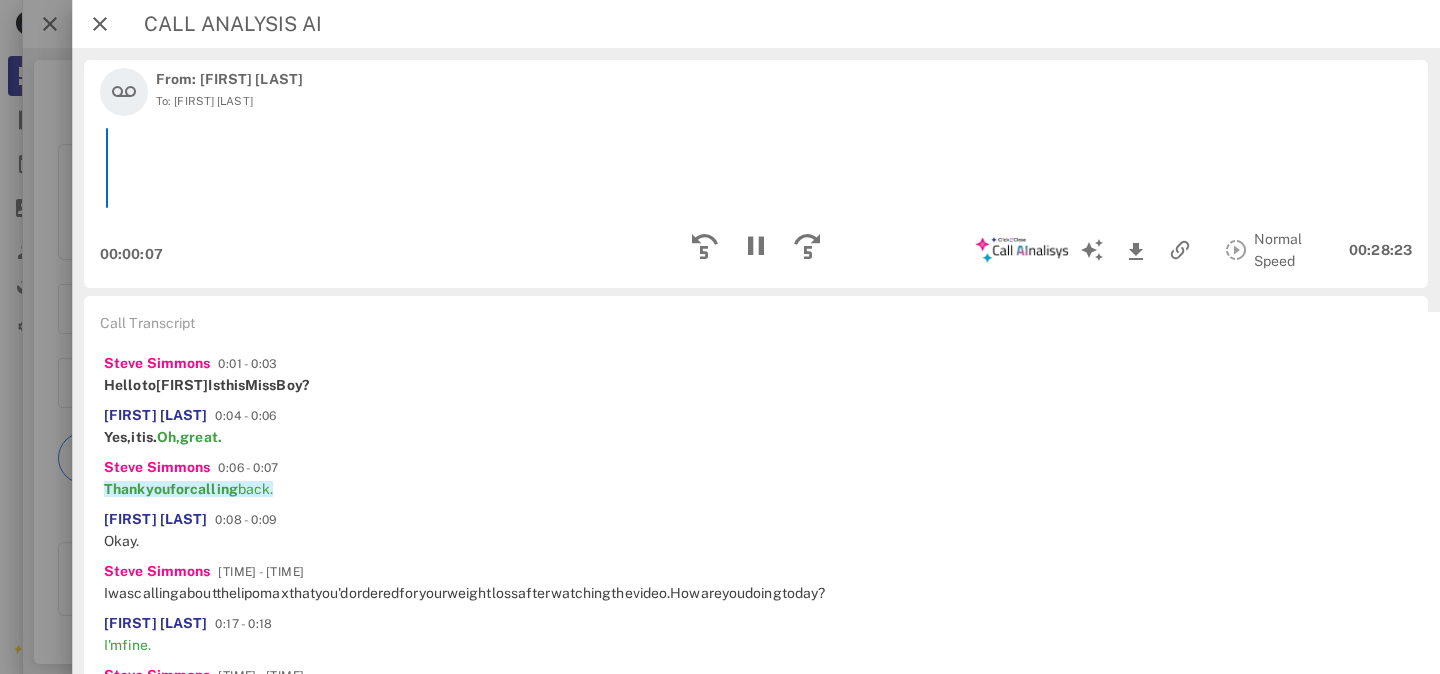 scroll, scrollTop: 19, scrollLeft: 0, axis: vertical 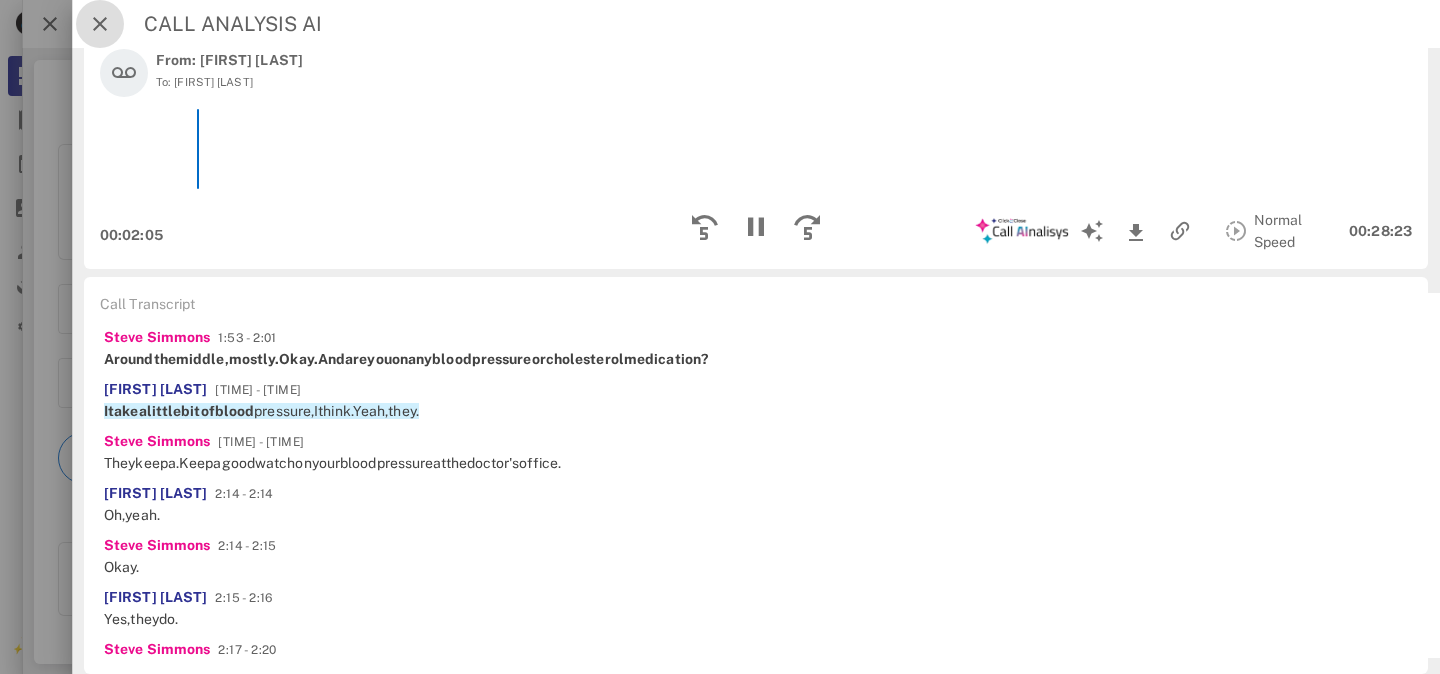 click at bounding box center (100, 24) 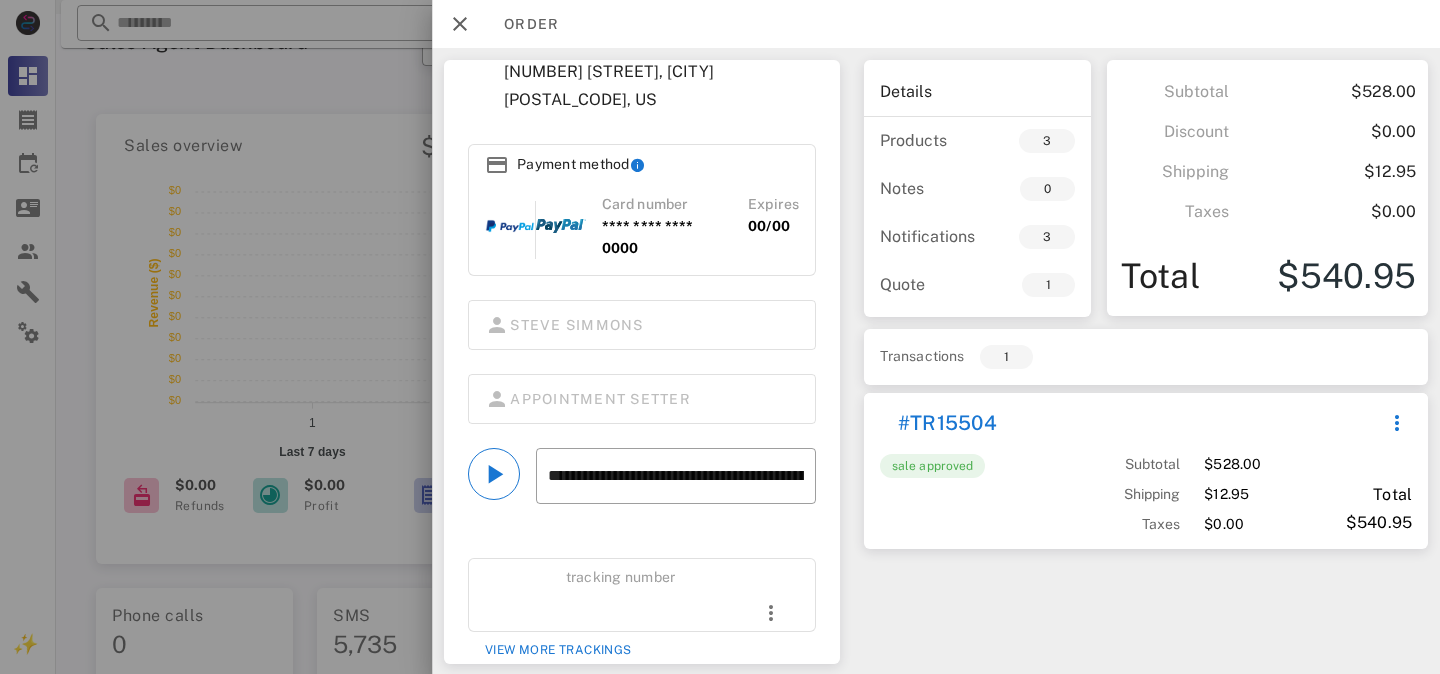 scroll, scrollTop: 308, scrollLeft: 0, axis: vertical 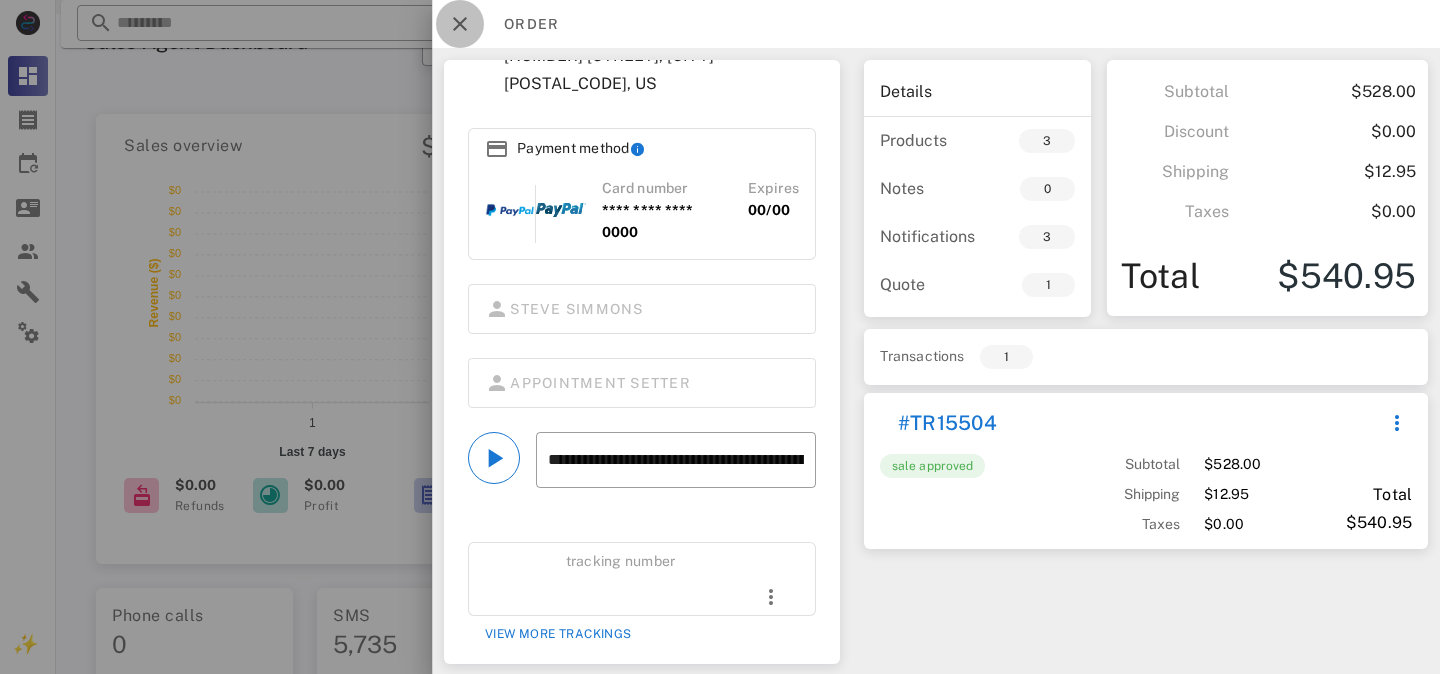 click at bounding box center [460, 24] 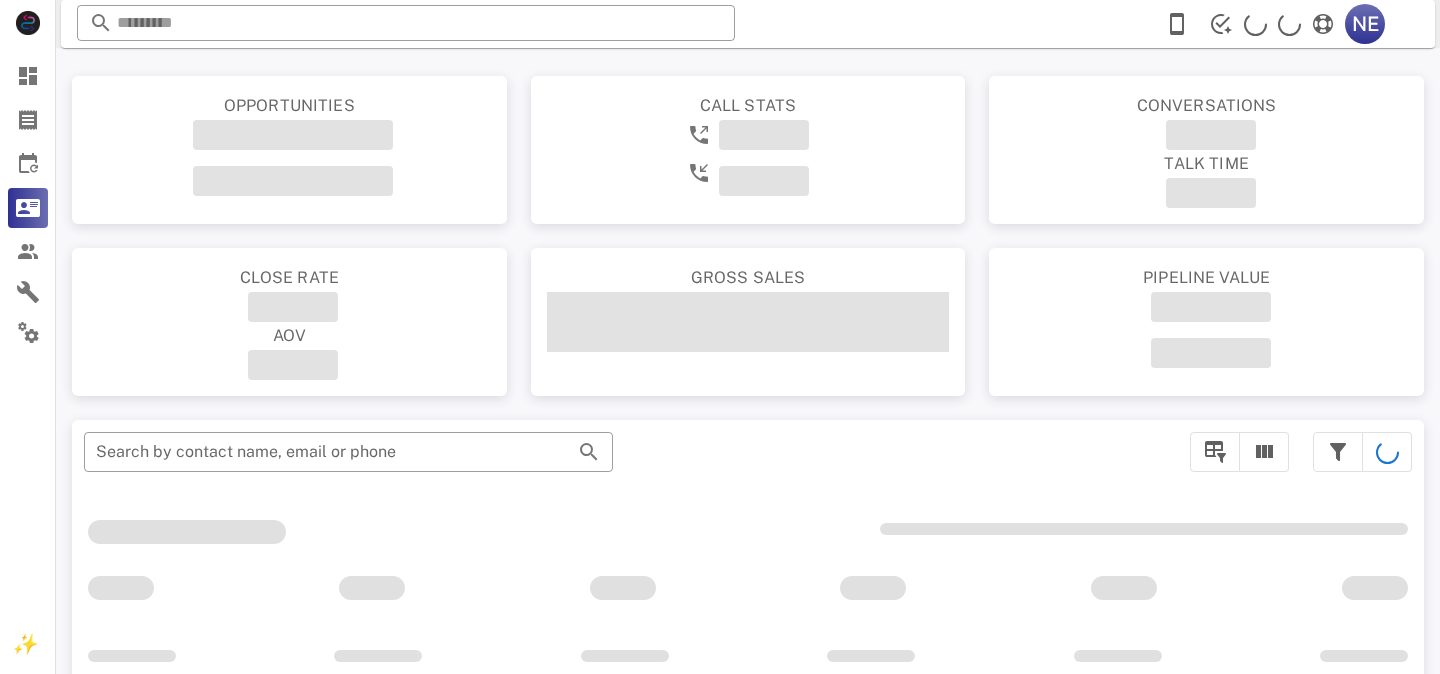 scroll, scrollTop: 334, scrollLeft: 0, axis: vertical 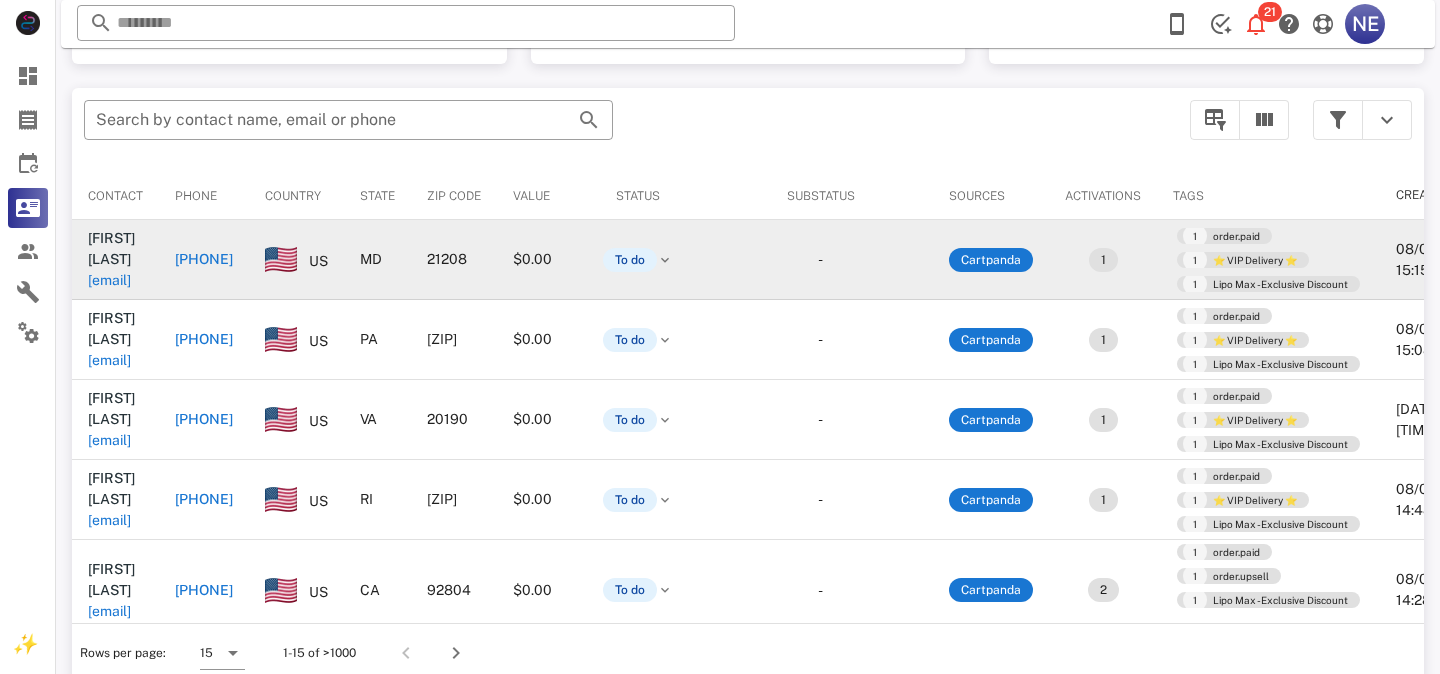 click on "+14432211591" at bounding box center [204, 259] 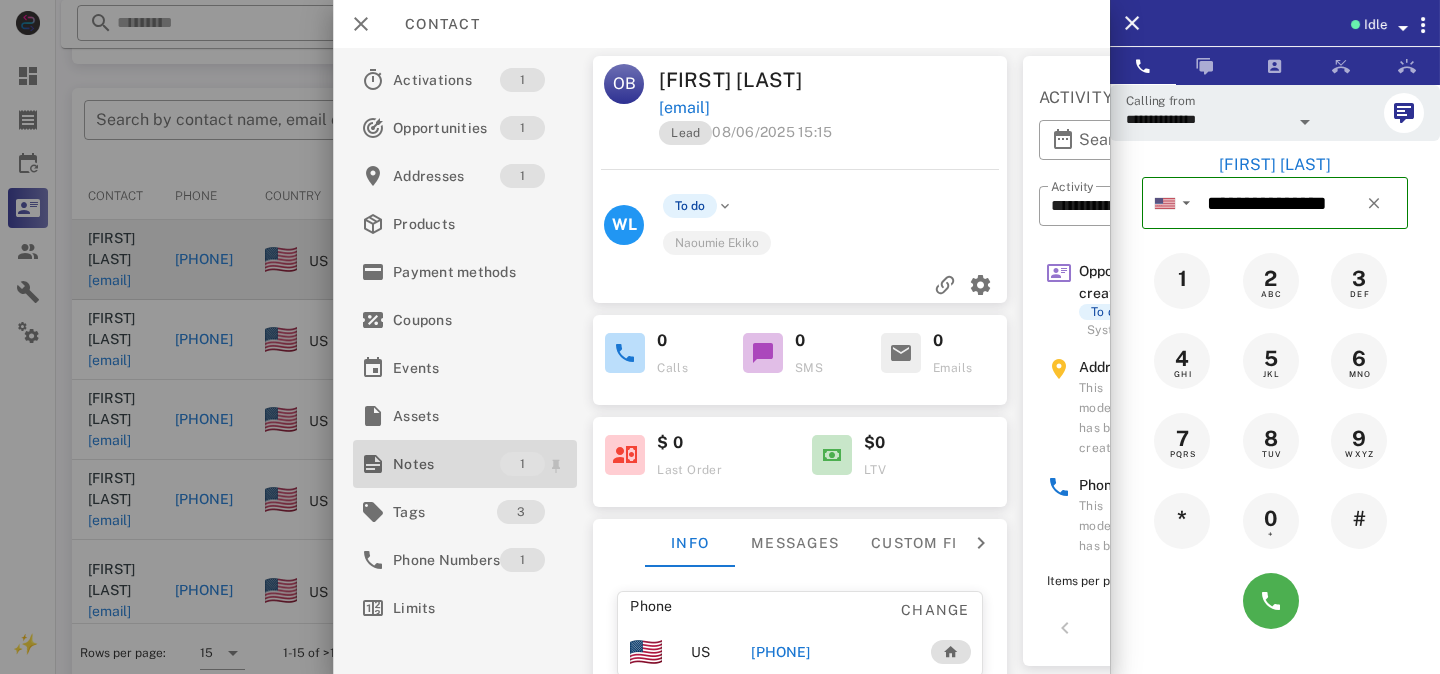 click on "Notes" at bounding box center (446, 464) 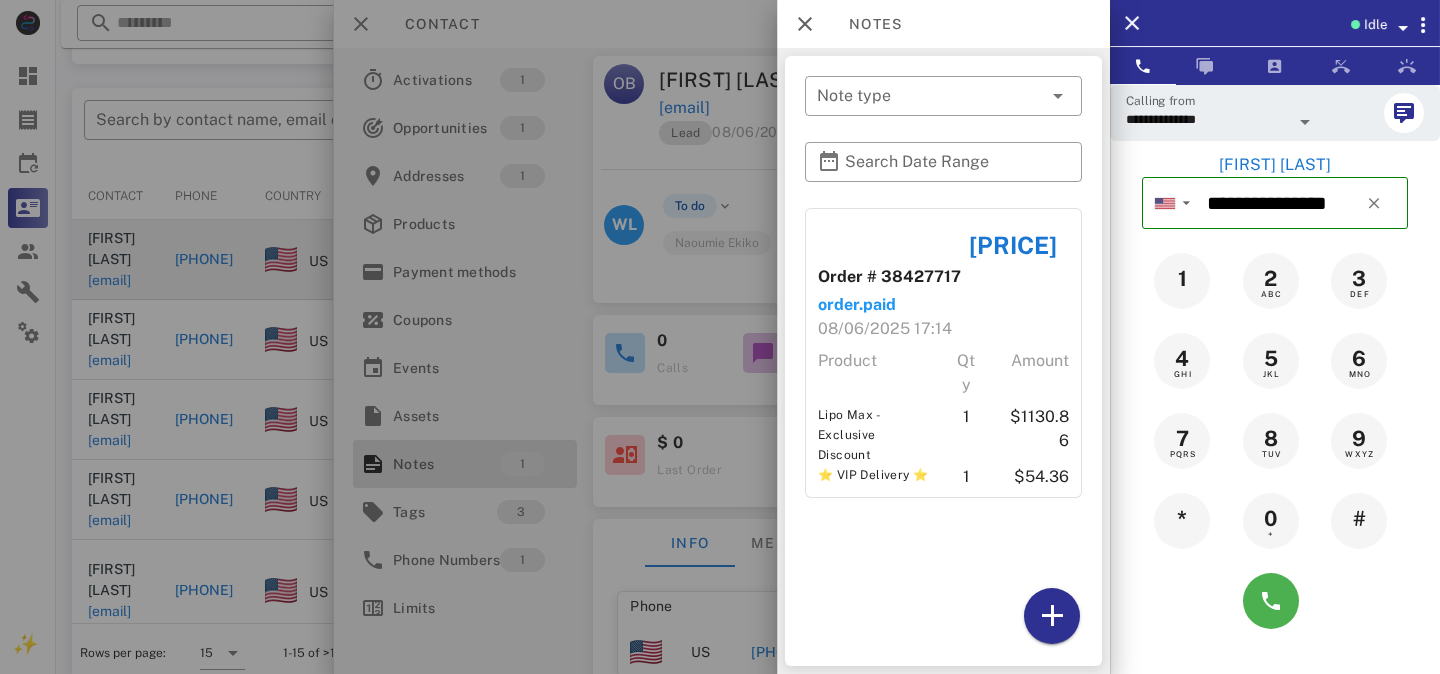 click at bounding box center [720, 337] 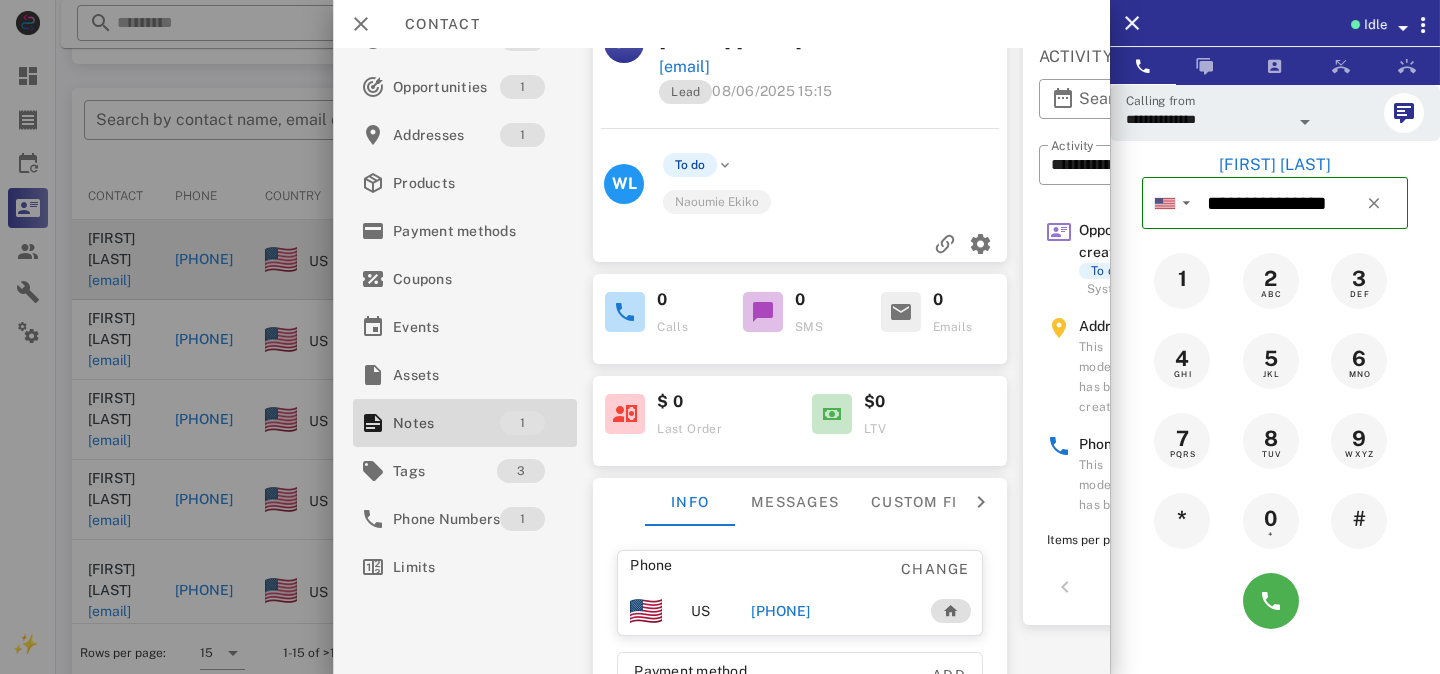 scroll, scrollTop: 51, scrollLeft: 0, axis: vertical 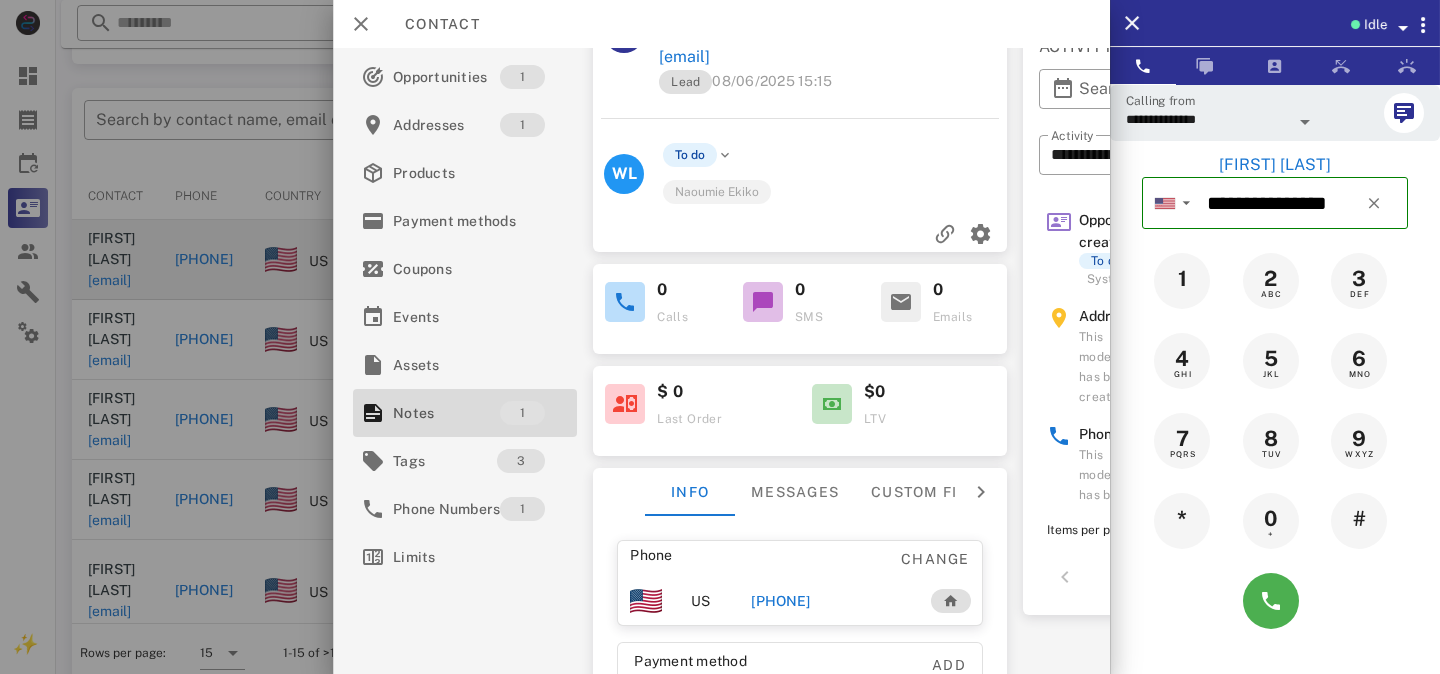 click at bounding box center (625, 302) 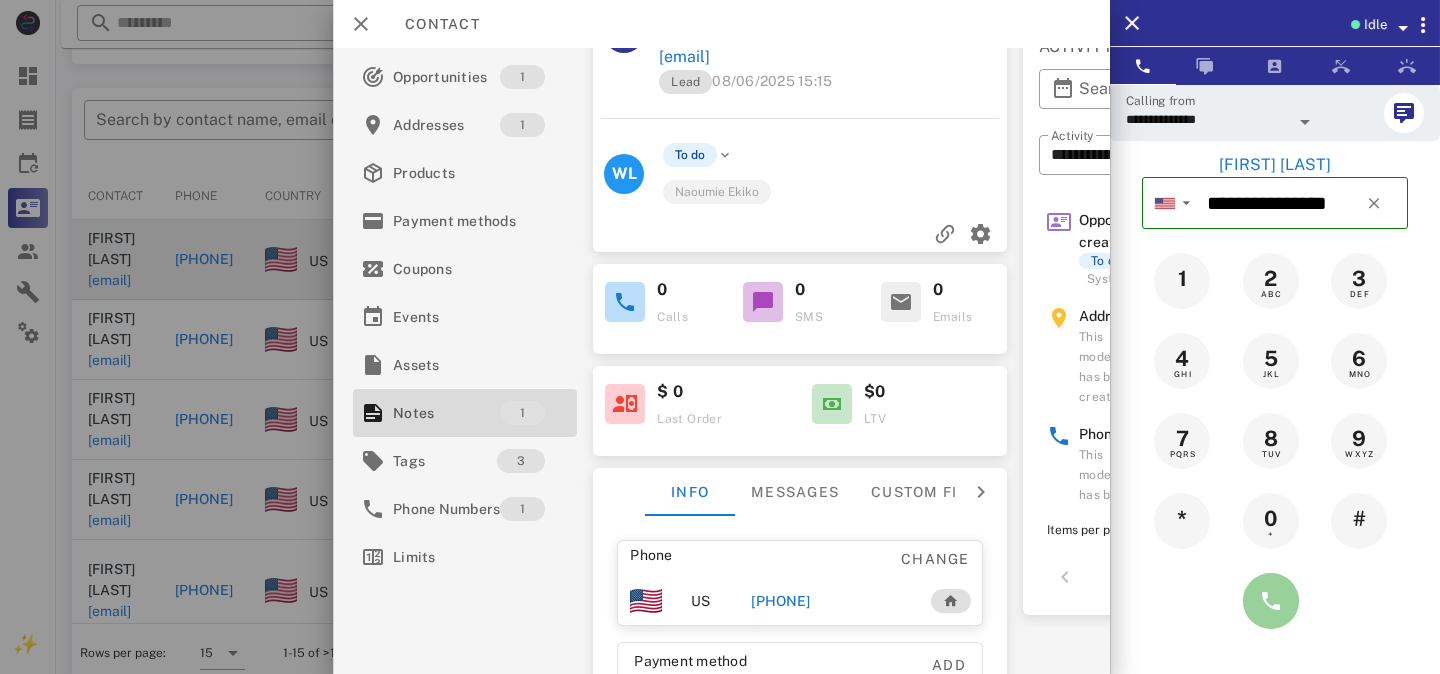 click at bounding box center [1271, 601] 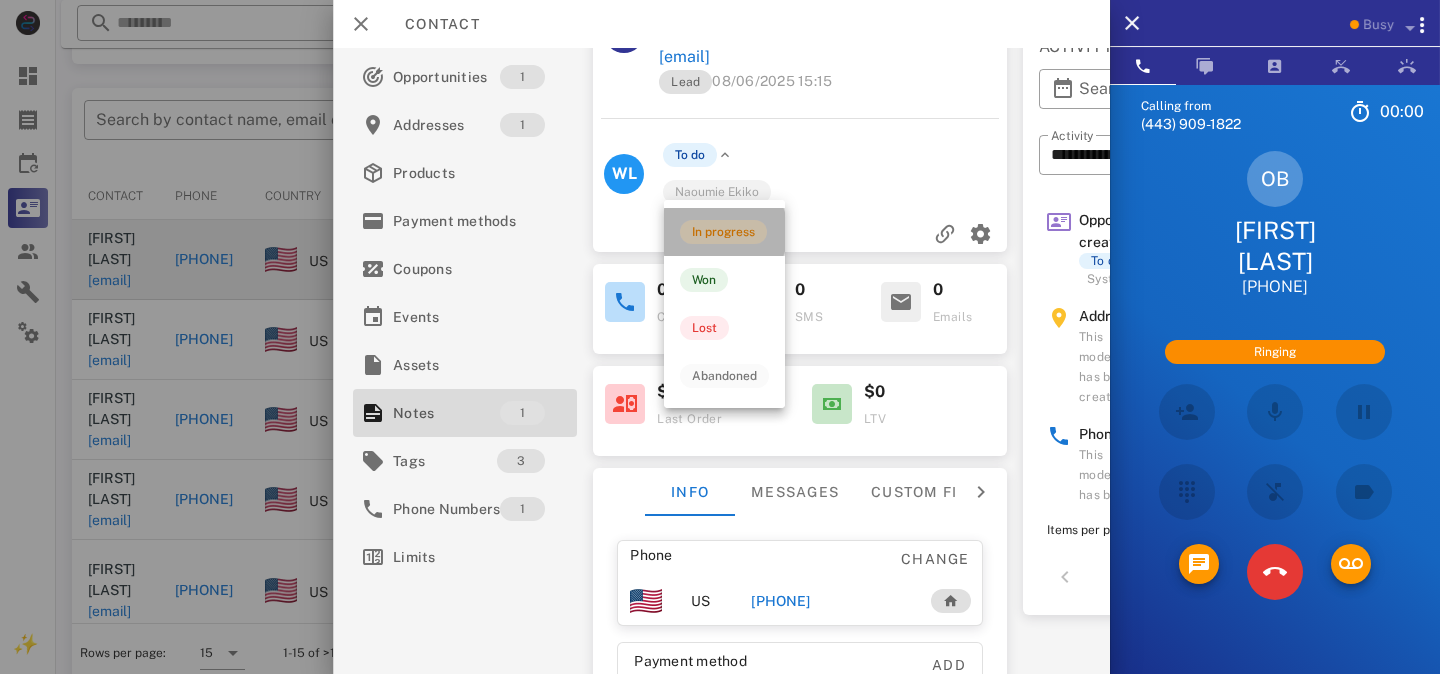 click on "In progress" at bounding box center (723, 232) 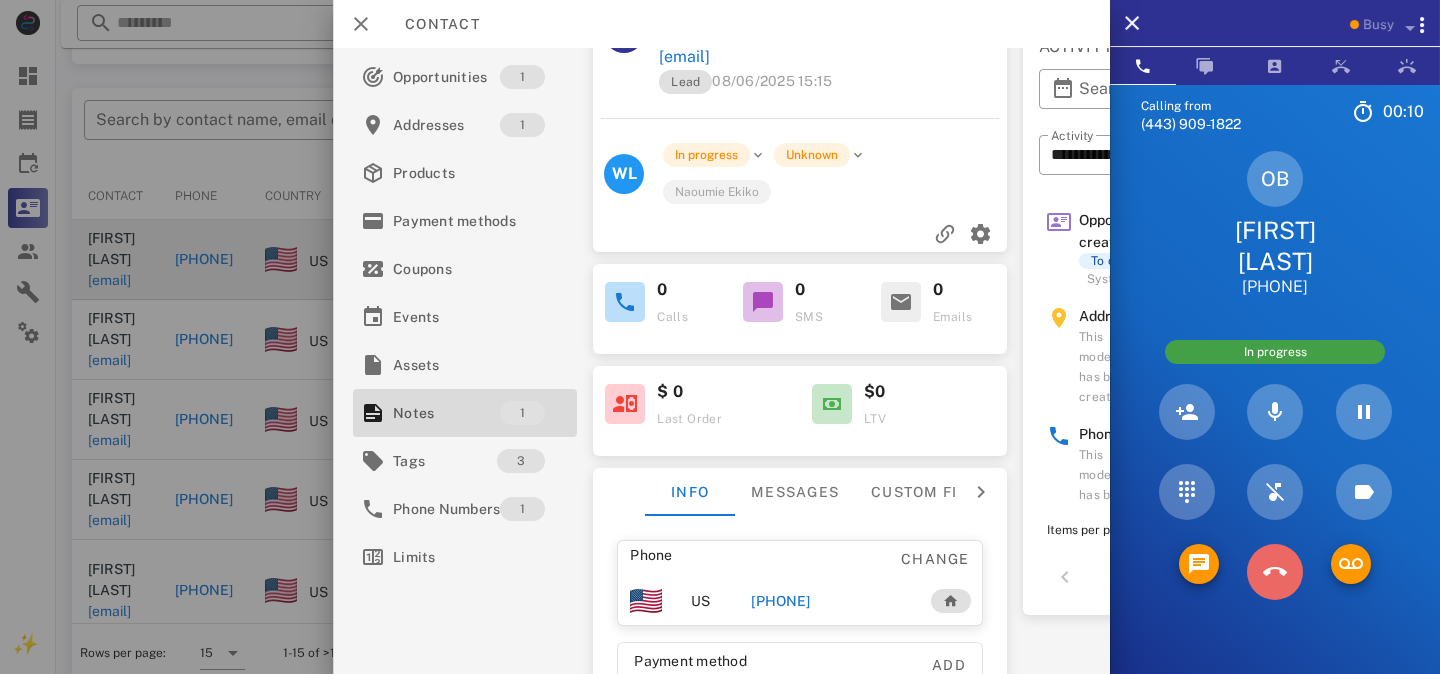 click at bounding box center [1275, 572] 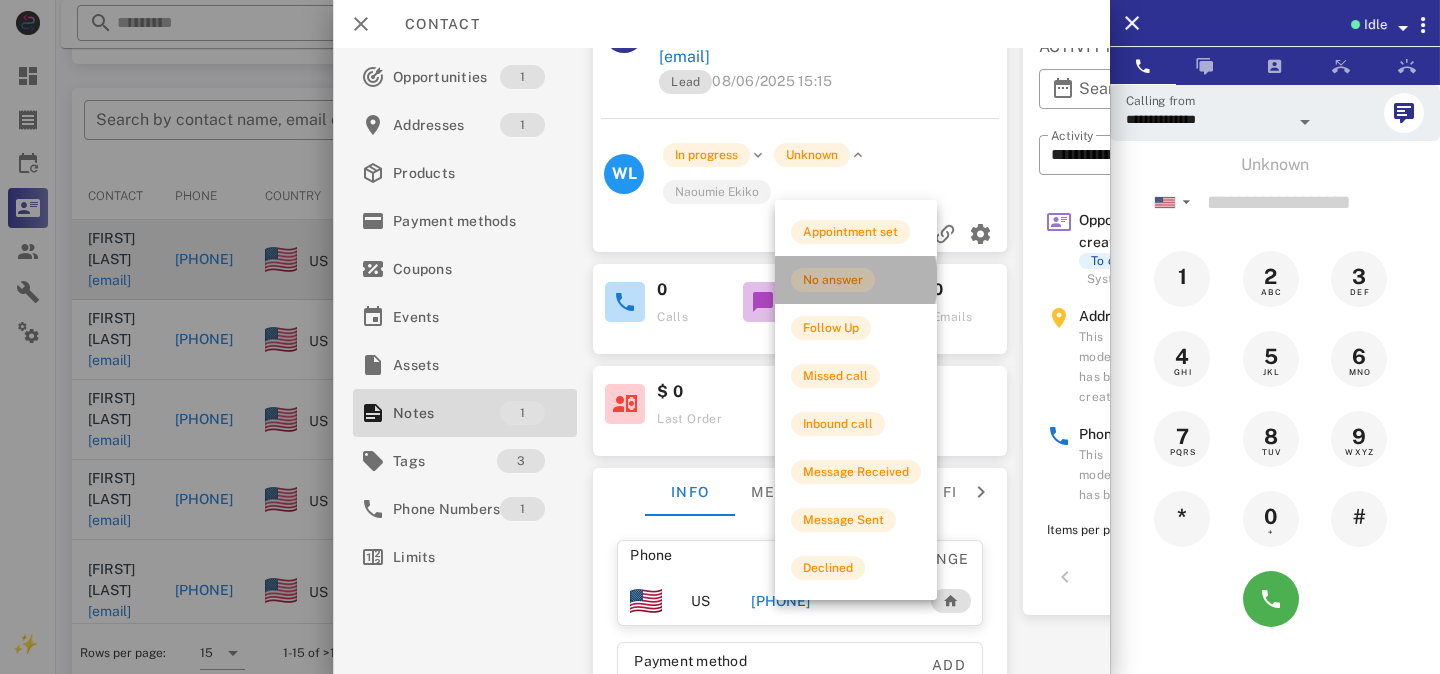 click on "No answer" at bounding box center (833, 280) 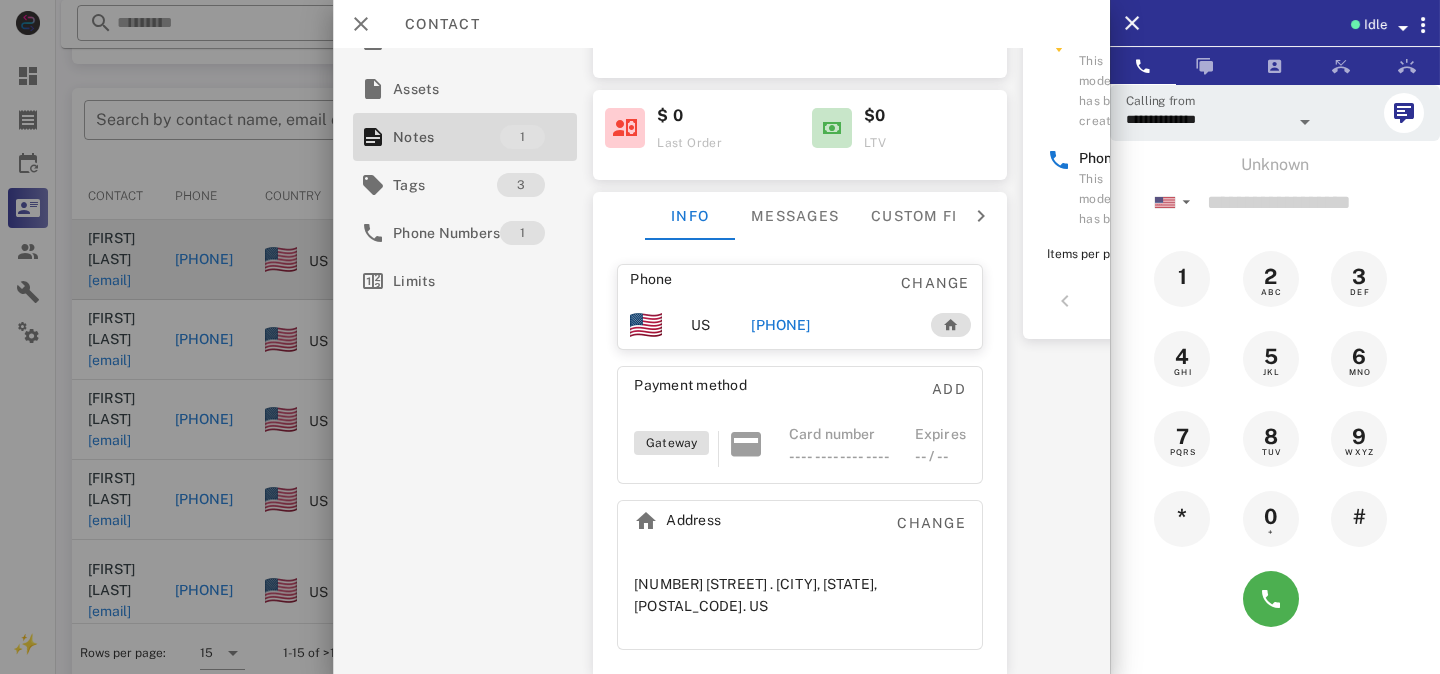 scroll, scrollTop: 185, scrollLeft: 0, axis: vertical 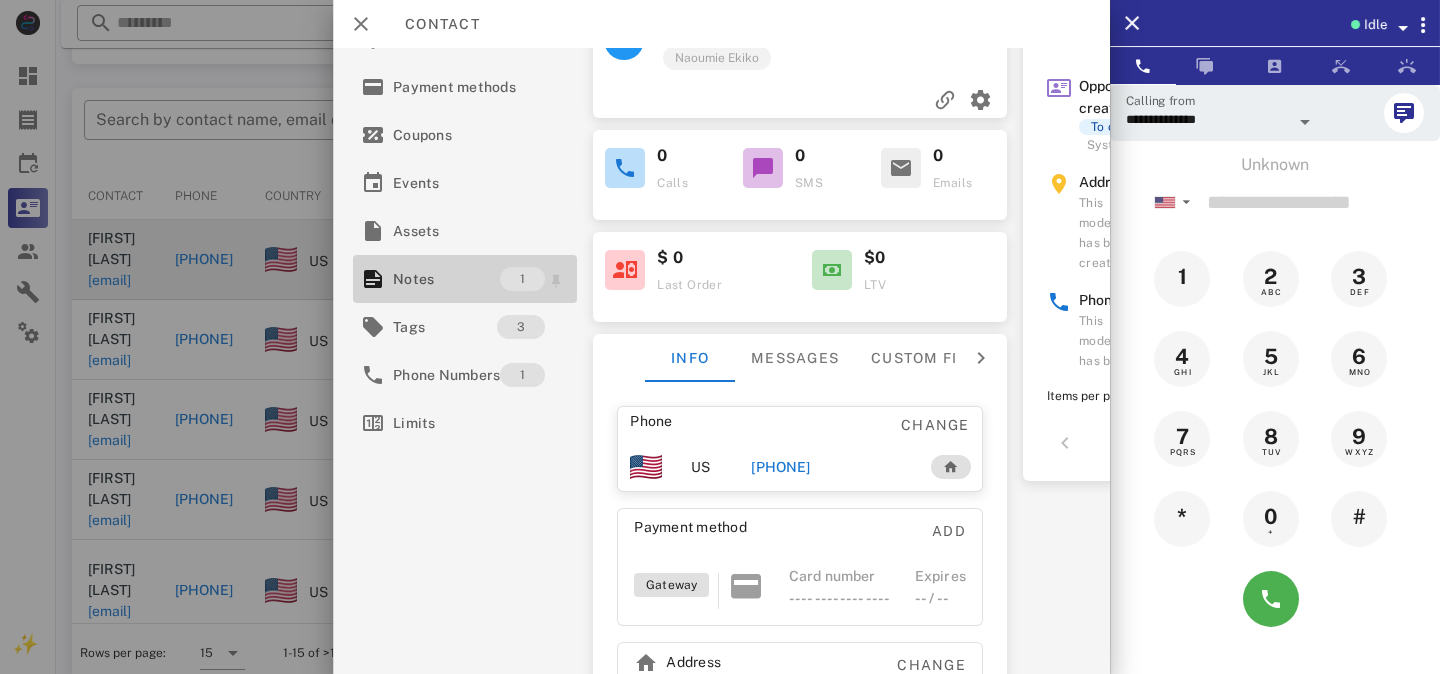 click on "Notes" at bounding box center [446, 279] 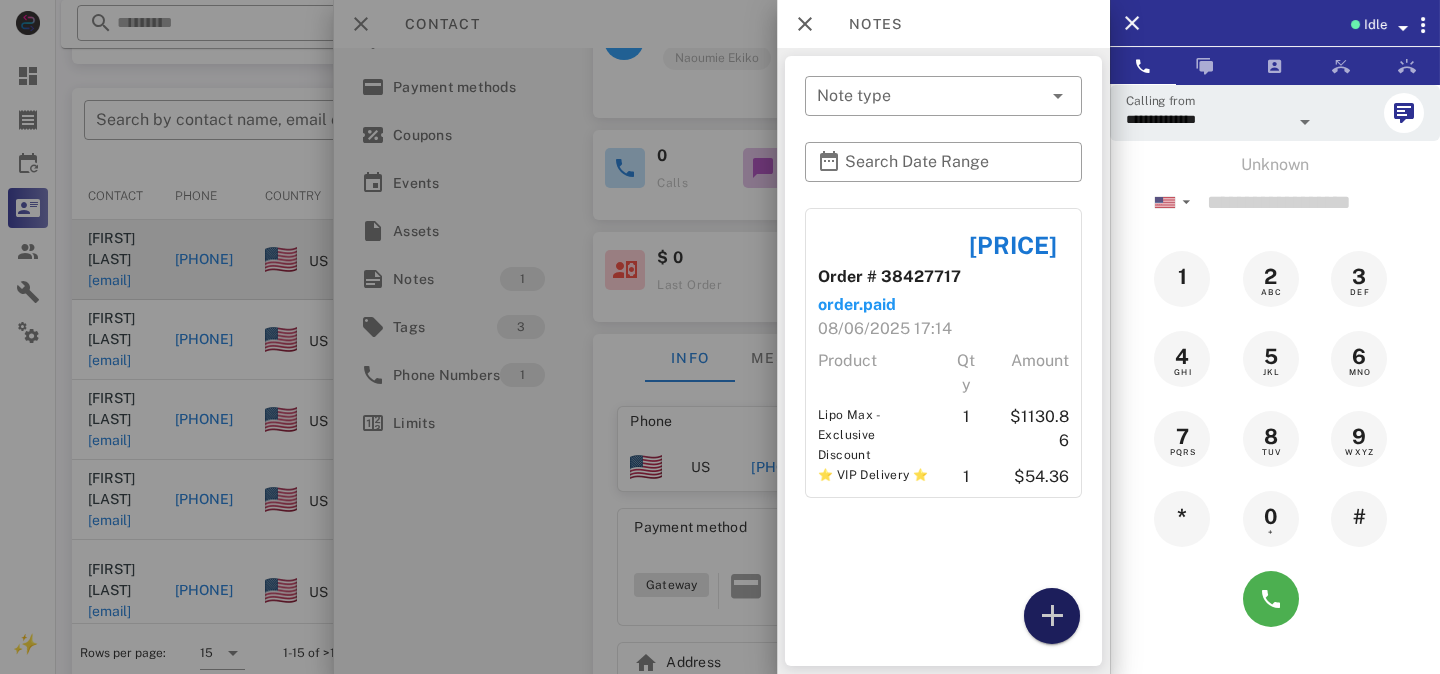 click at bounding box center (1052, 616) 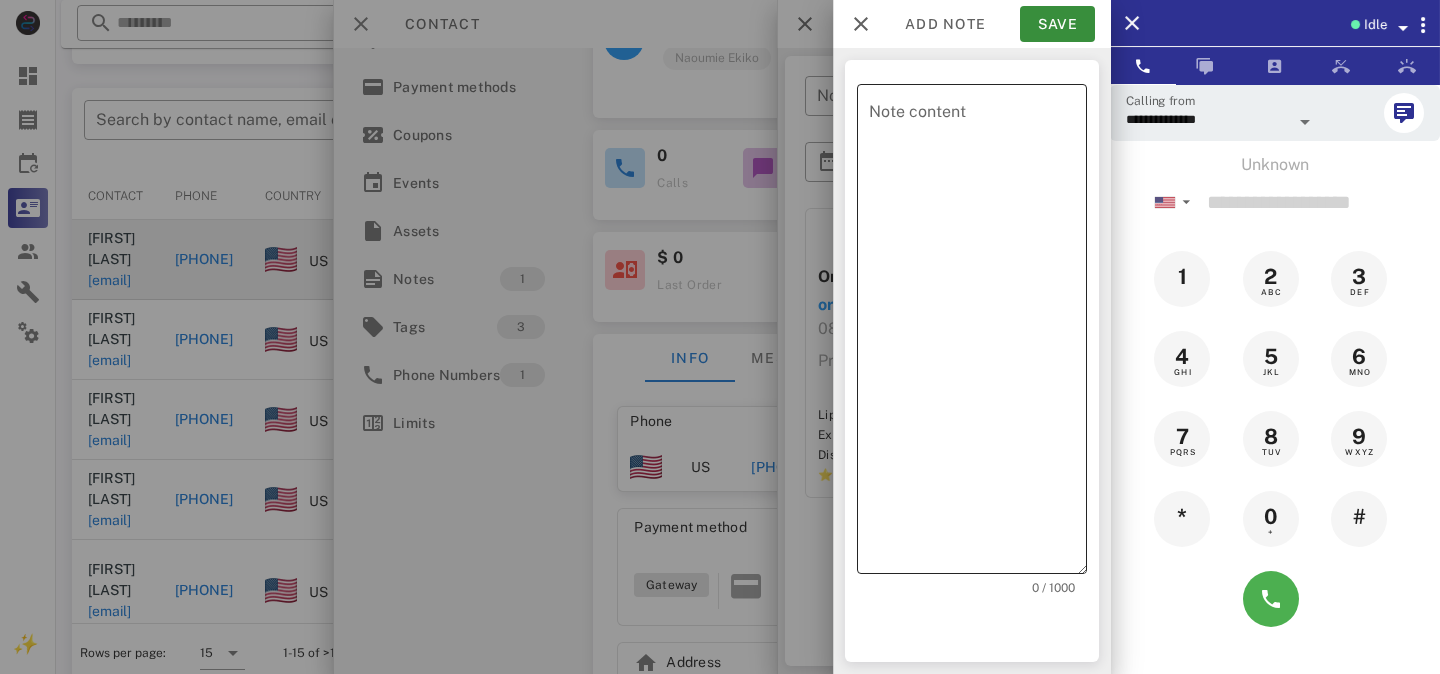 click on "Note content" at bounding box center [978, 334] 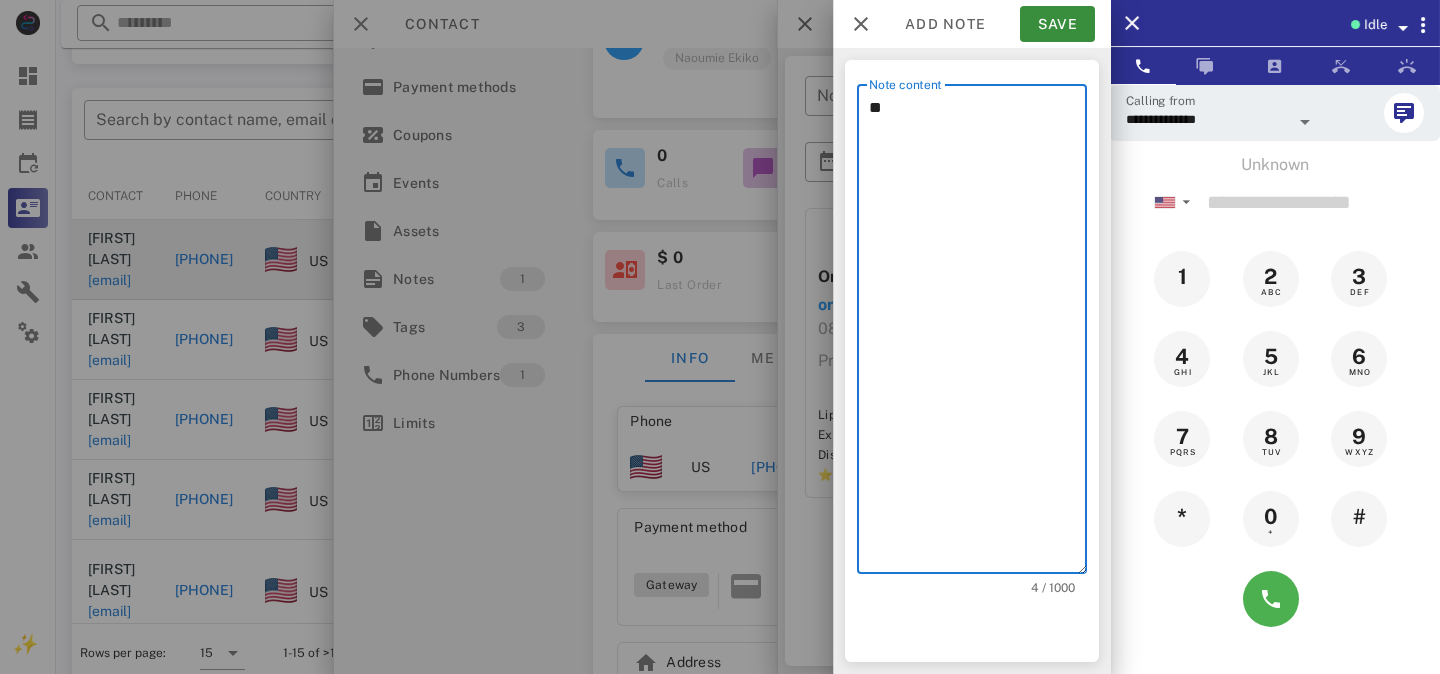 type on "*" 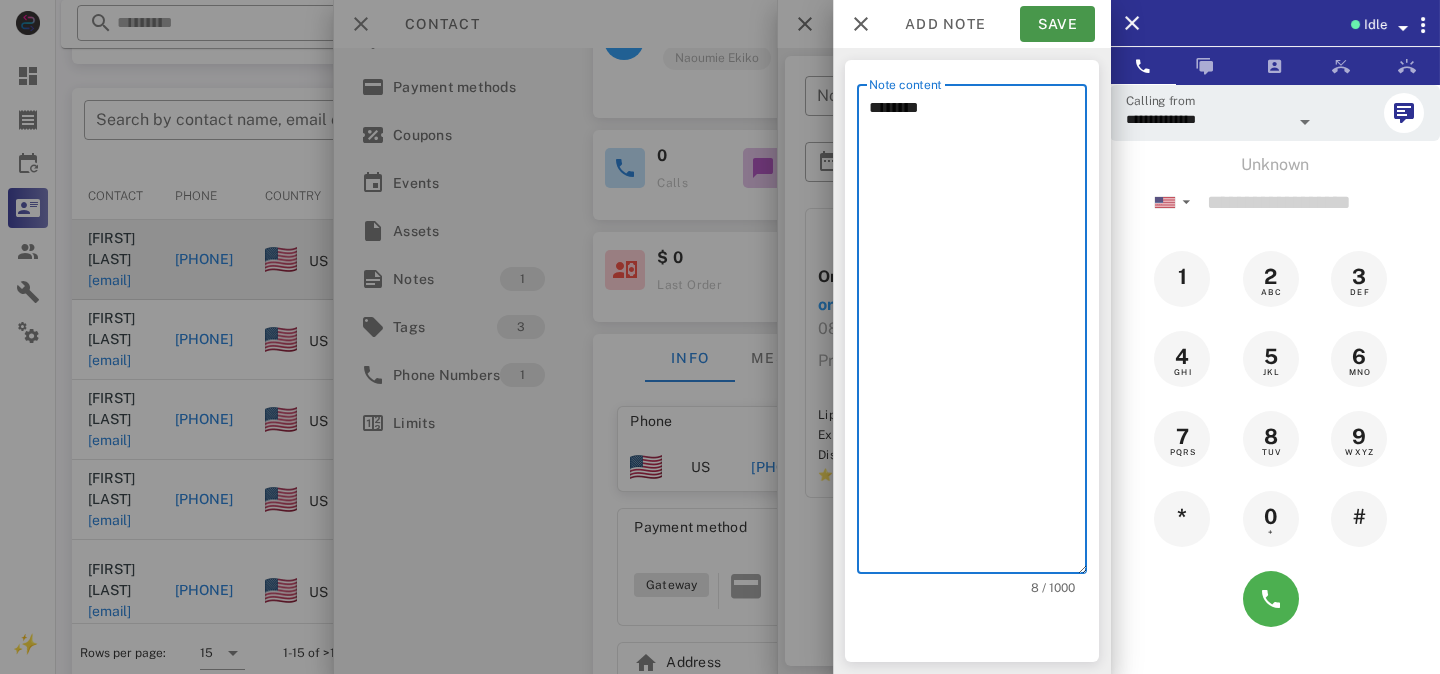 type on "********" 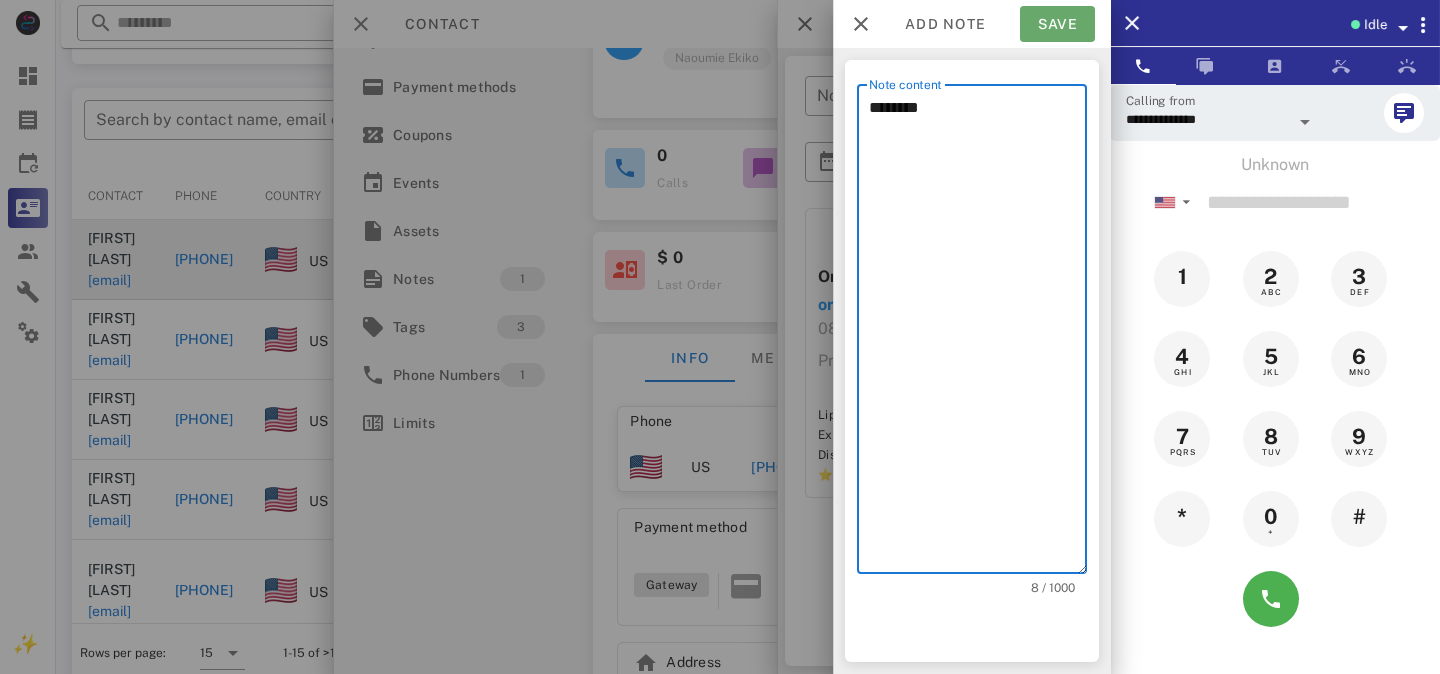 click on "Save" at bounding box center (1057, 24) 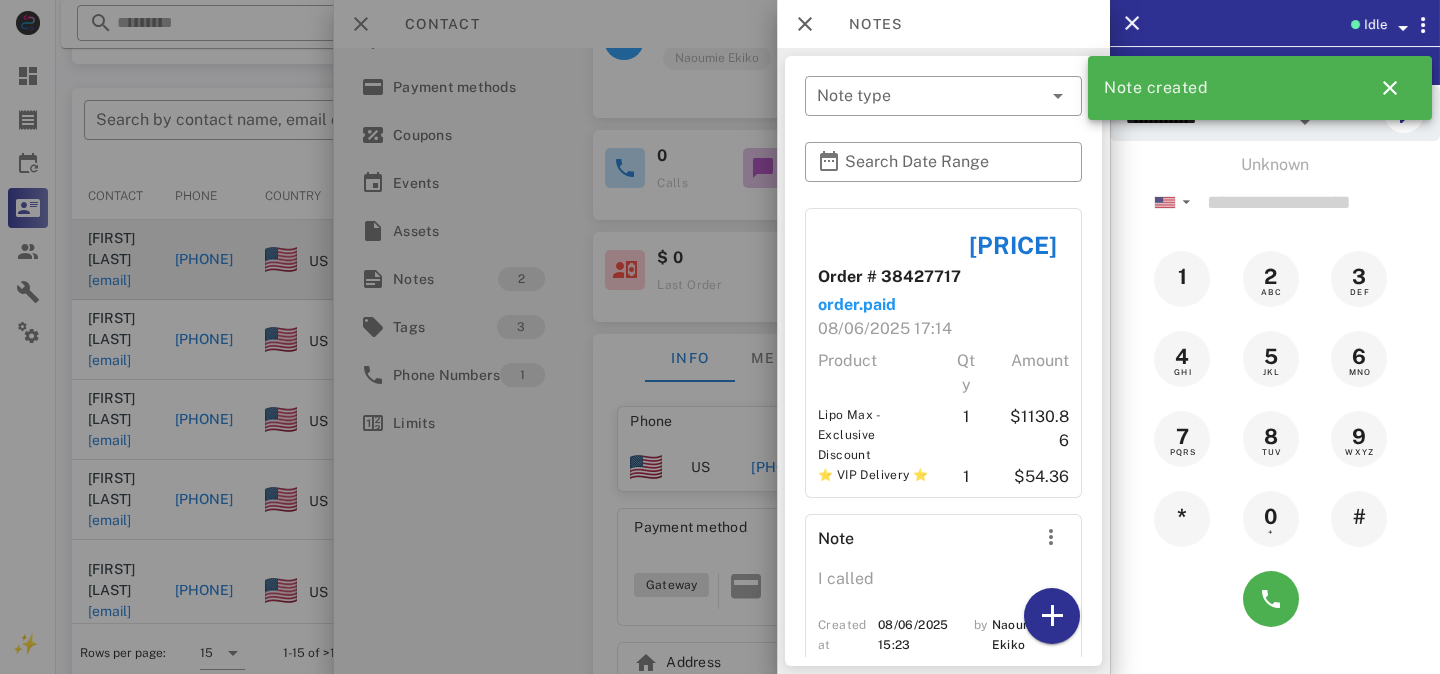 scroll, scrollTop: 15, scrollLeft: 0, axis: vertical 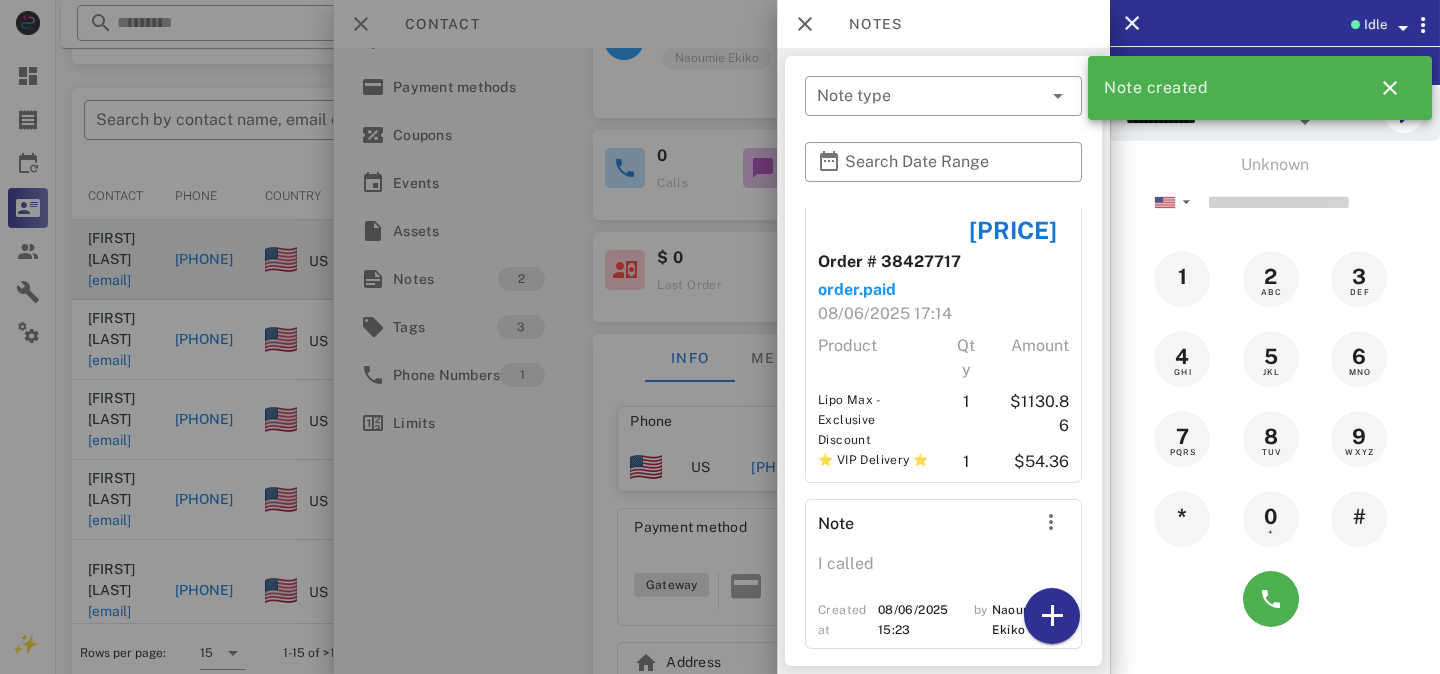 click at bounding box center [1275, 599] 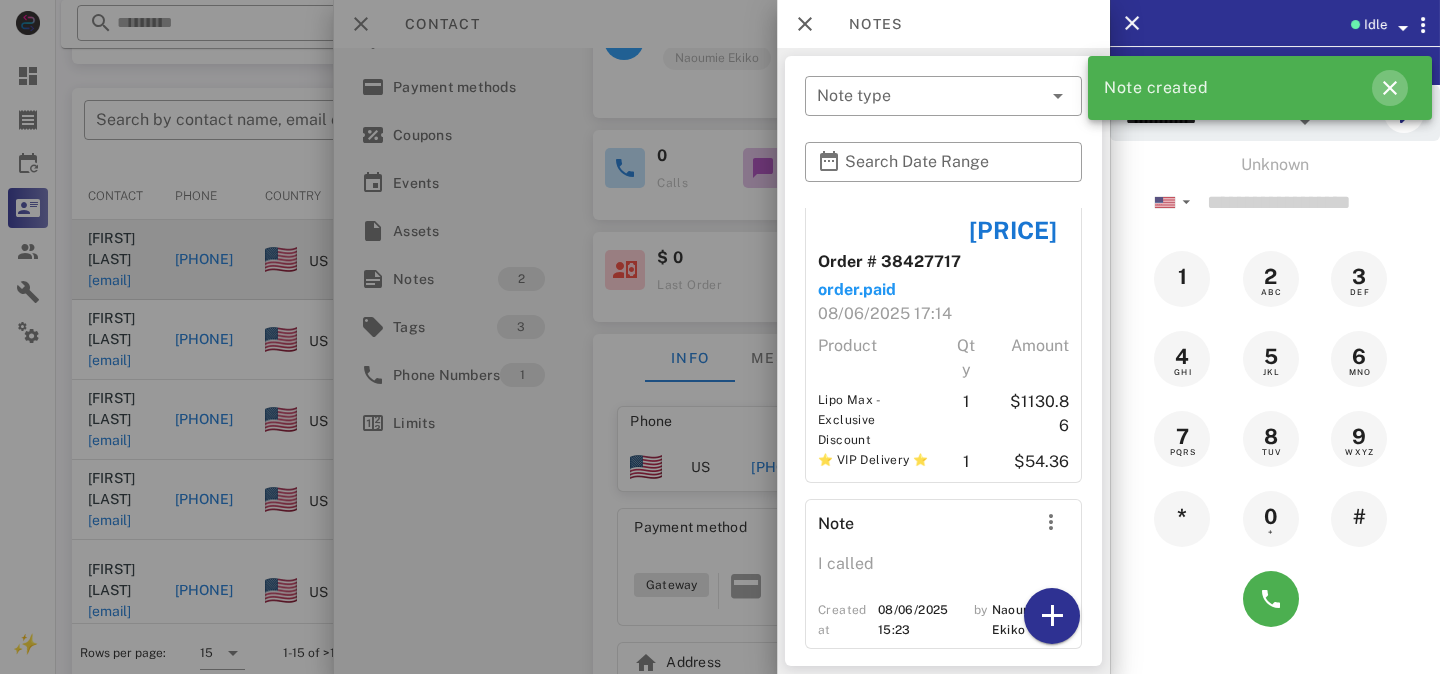click at bounding box center (1390, 88) 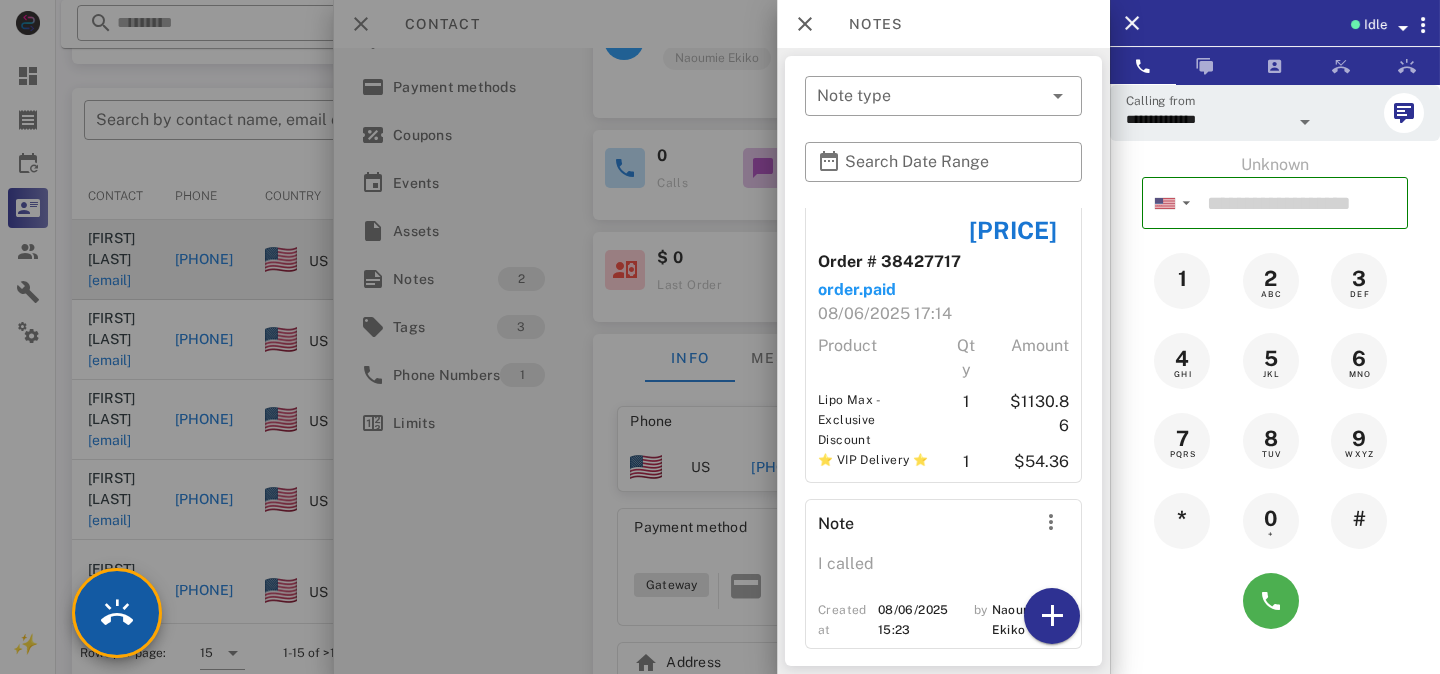 click at bounding box center (117, 613) 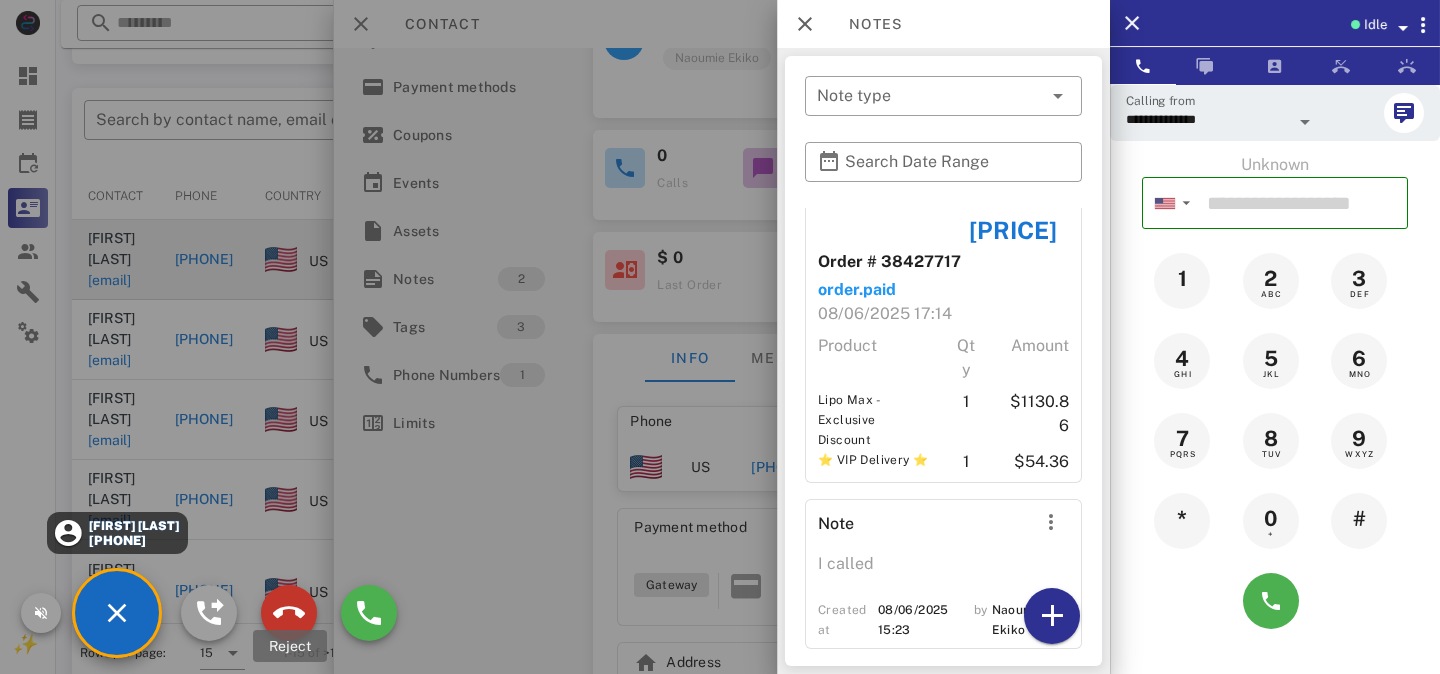 click at bounding box center [289, 613] 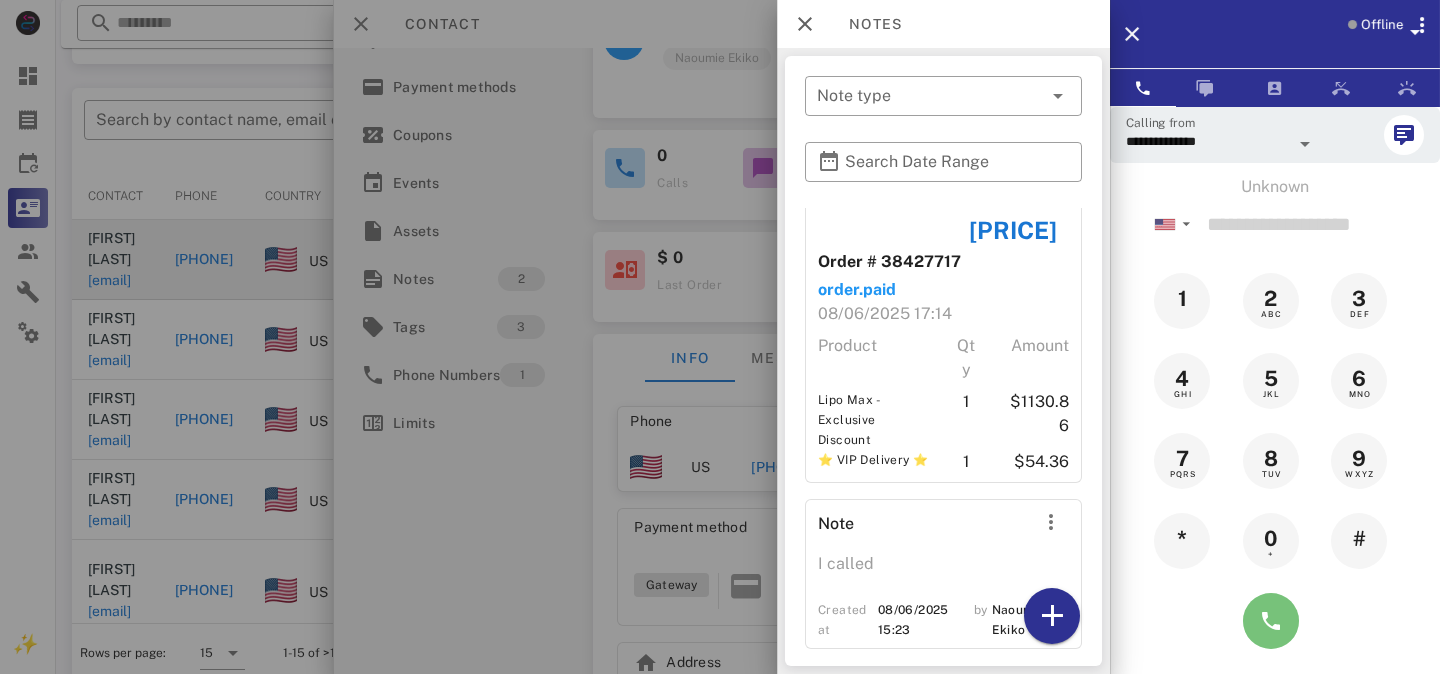 click at bounding box center [1271, 621] 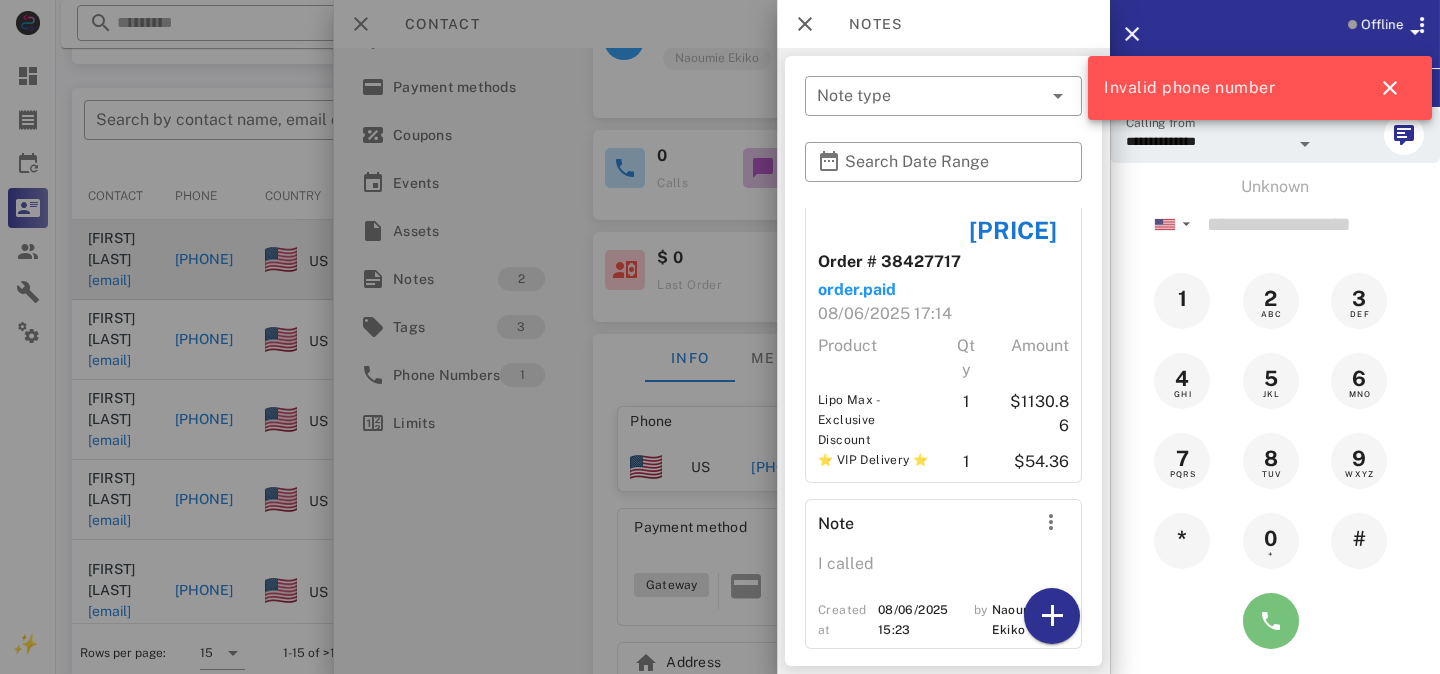 scroll, scrollTop: 380, scrollLeft: 0, axis: vertical 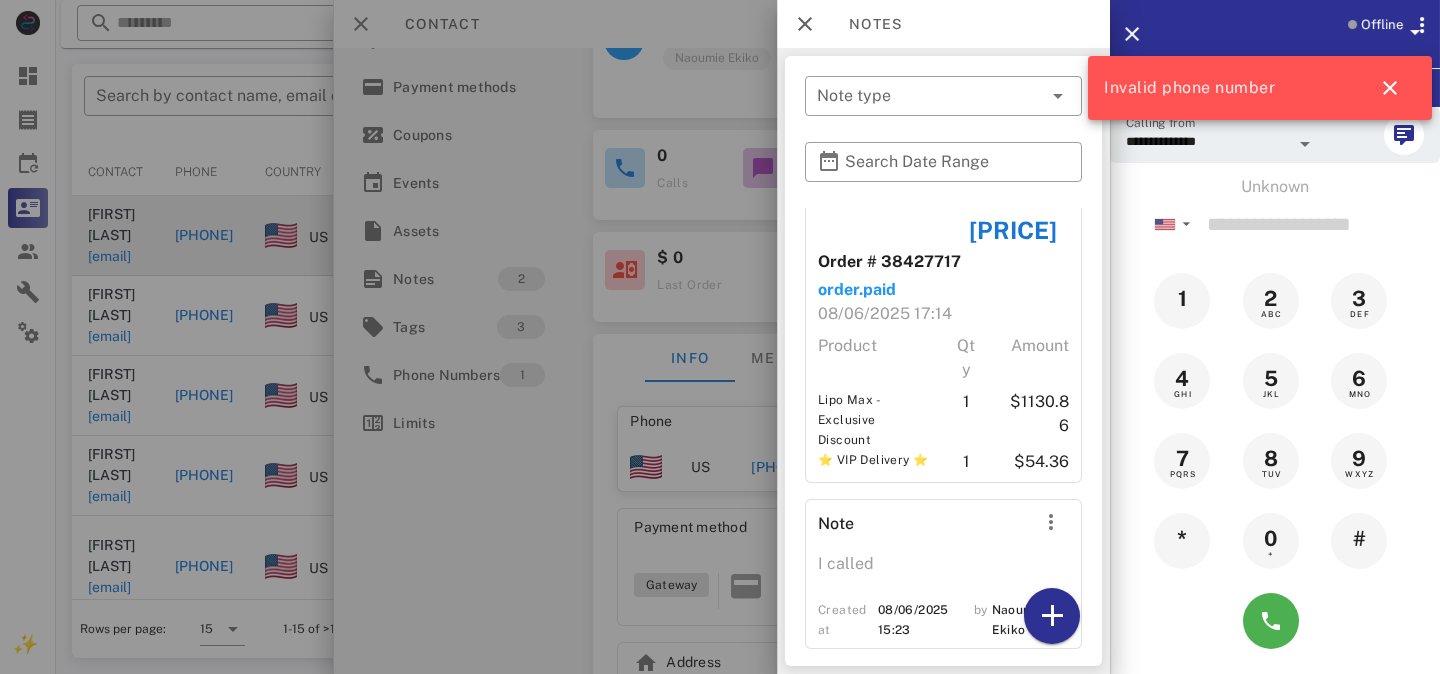 click at bounding box center [720, 337] 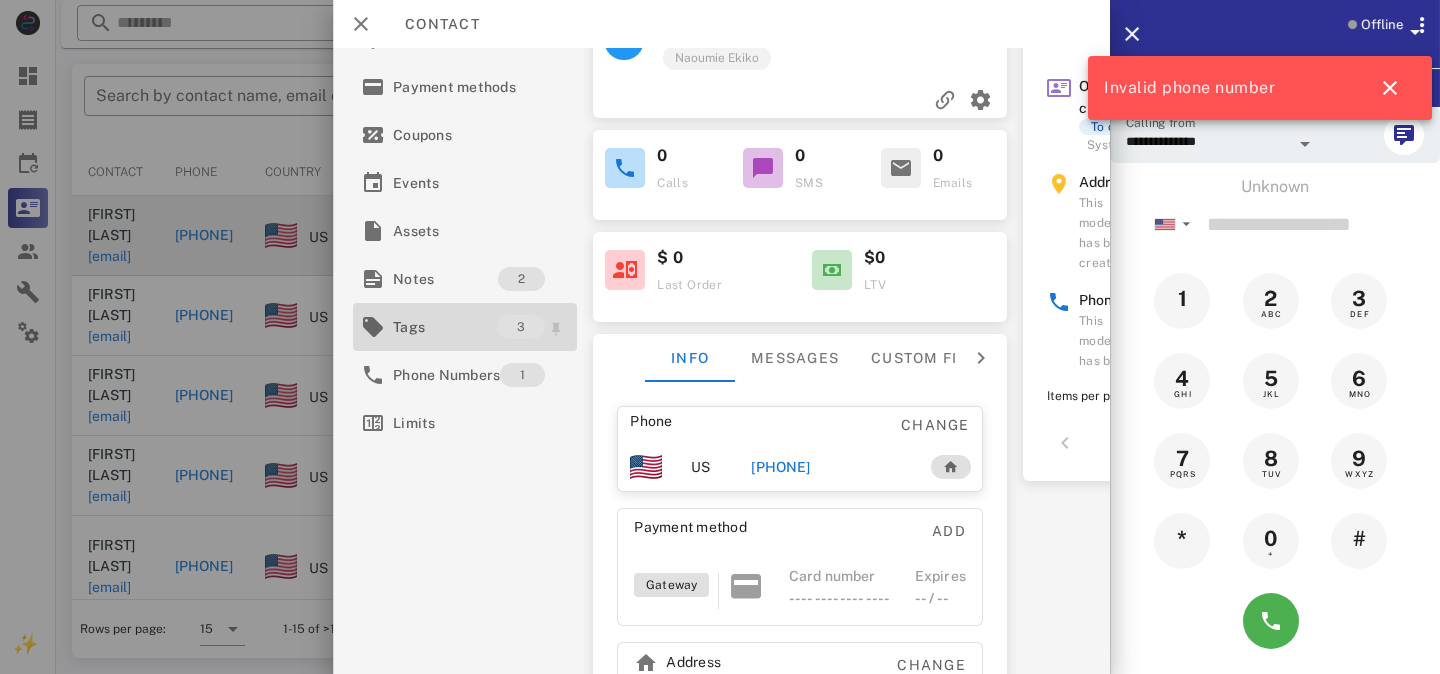 click on "Tags" at bounding box center [445, 327] 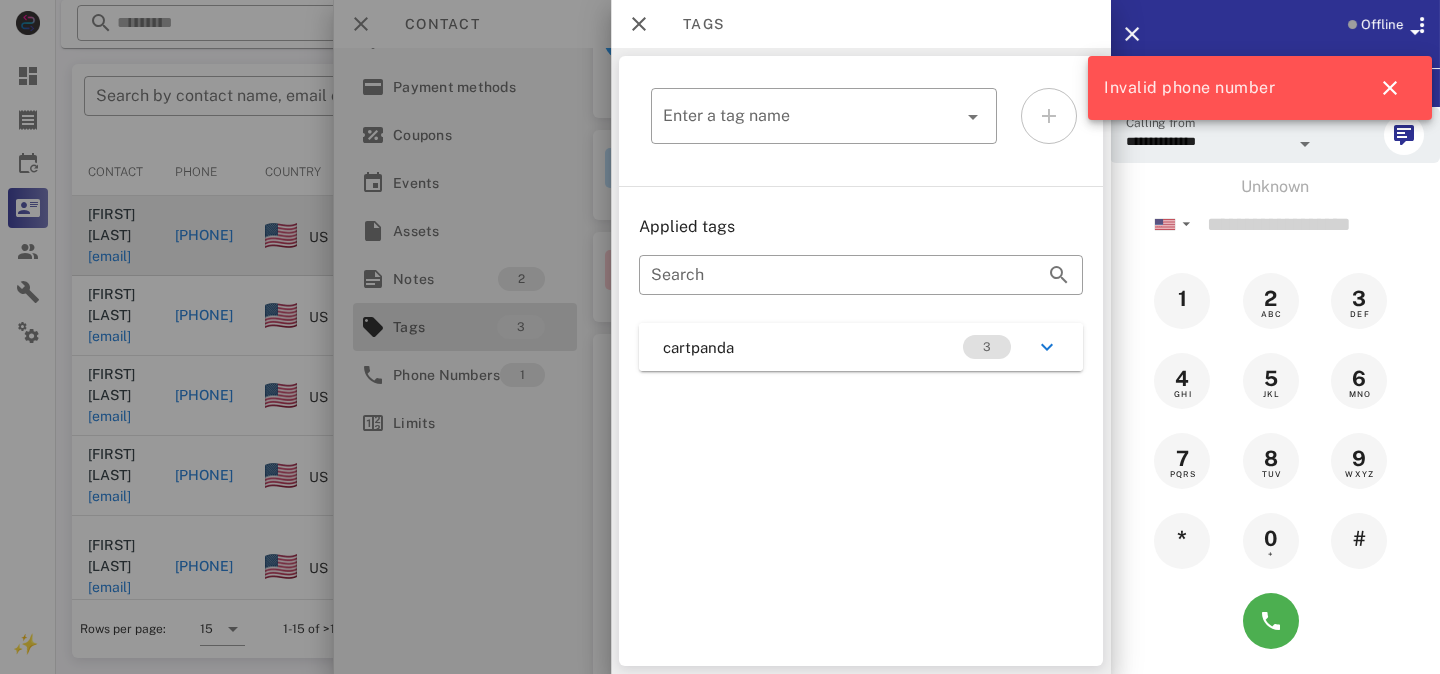click at bounding box center [720, 337] 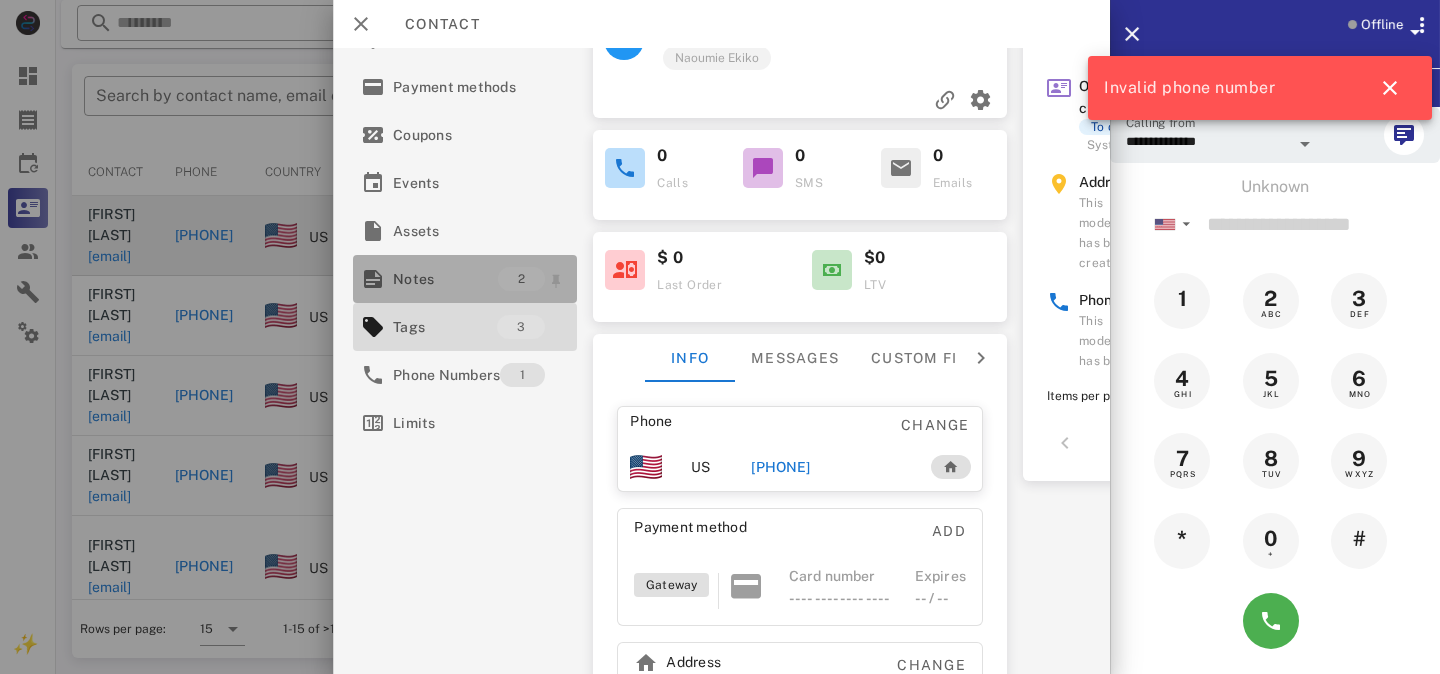 click on "Notes" at bounding box center [445, 279] 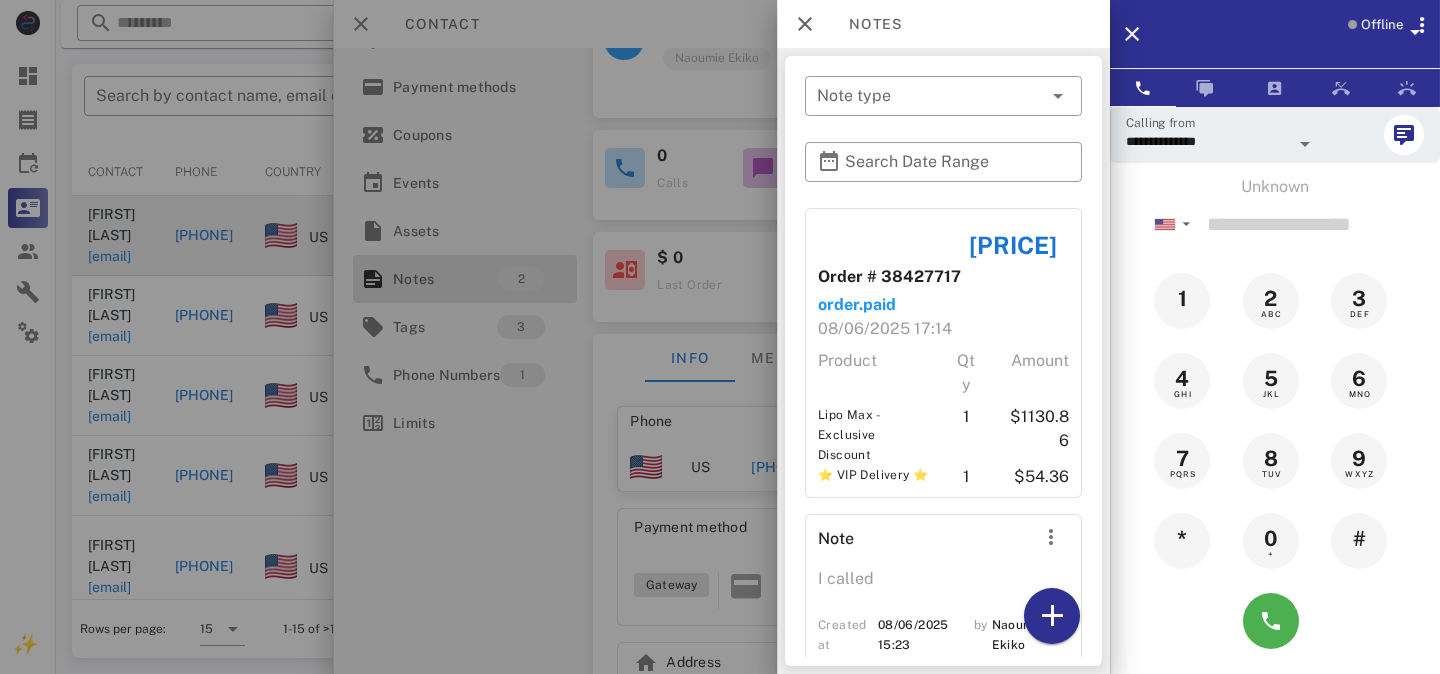 click at bounding box center (1305, 144) 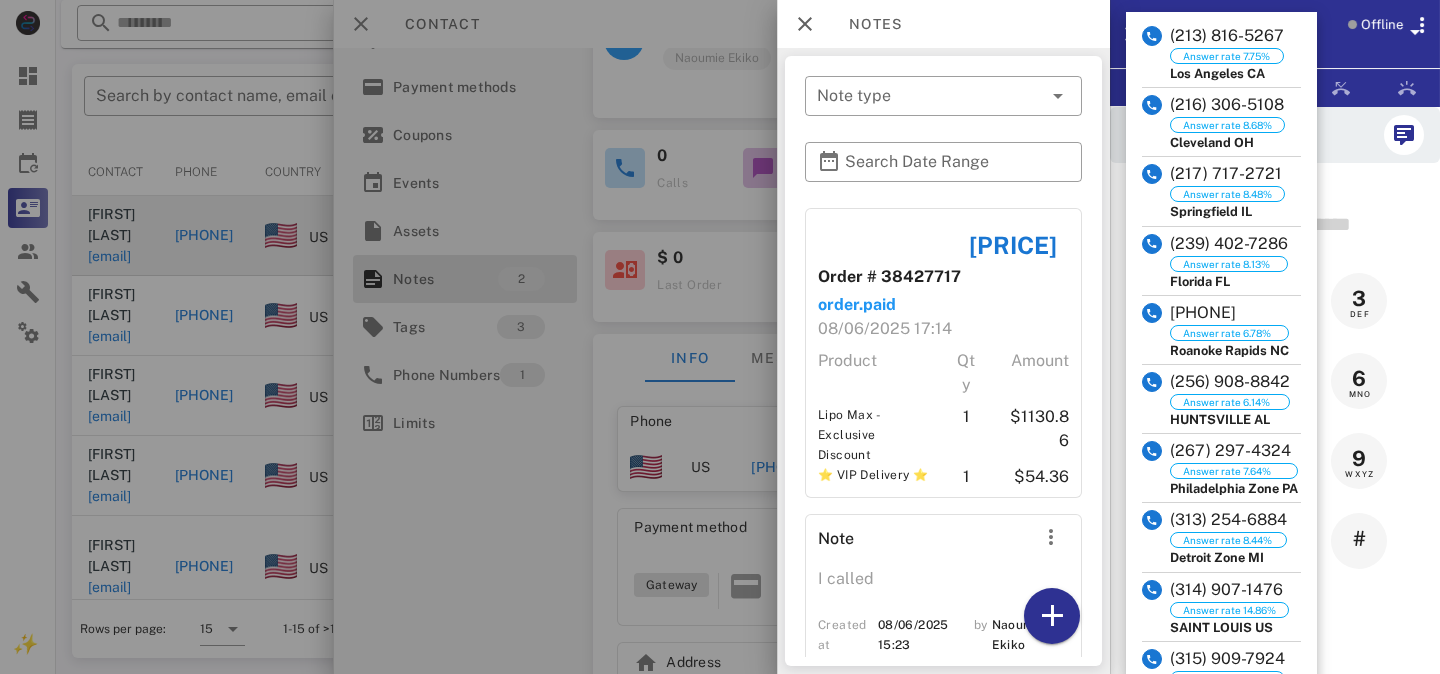 click at bounding box center (1382, 135) 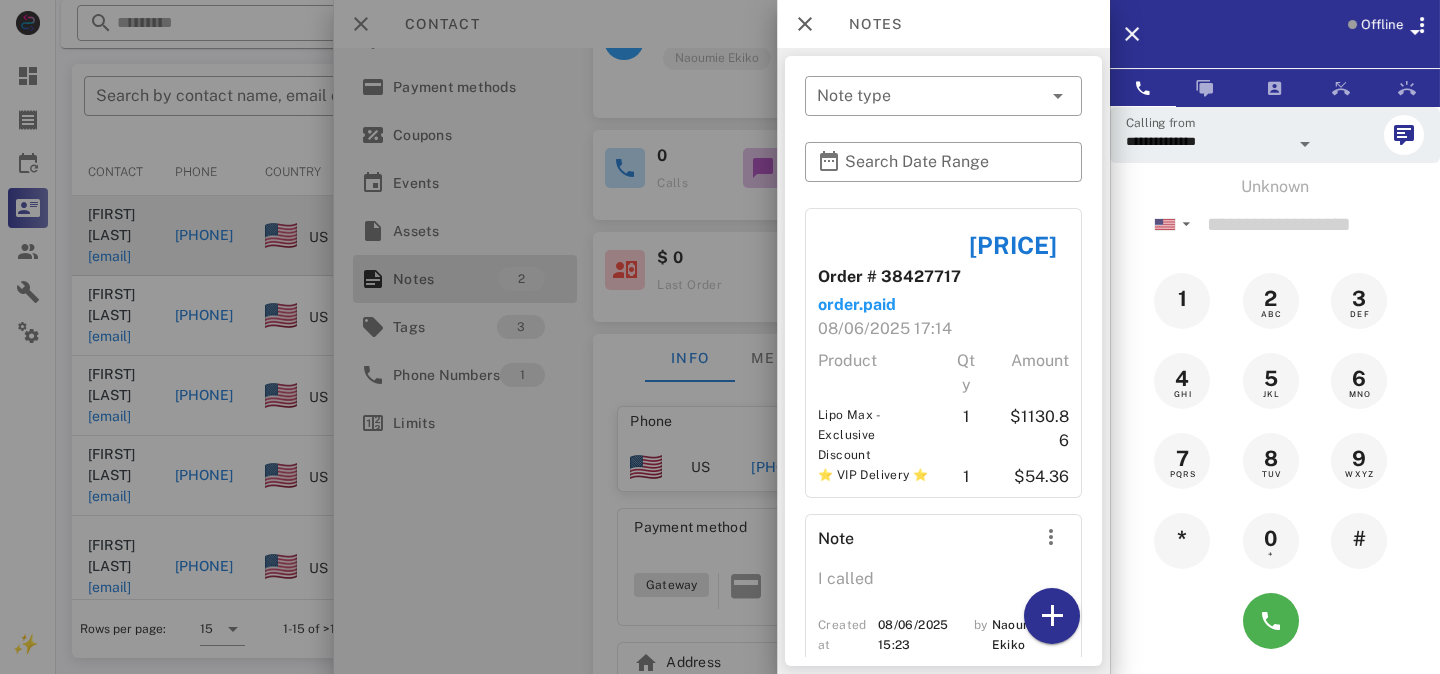 click on "Offline" at bounding box center [1382, 25] 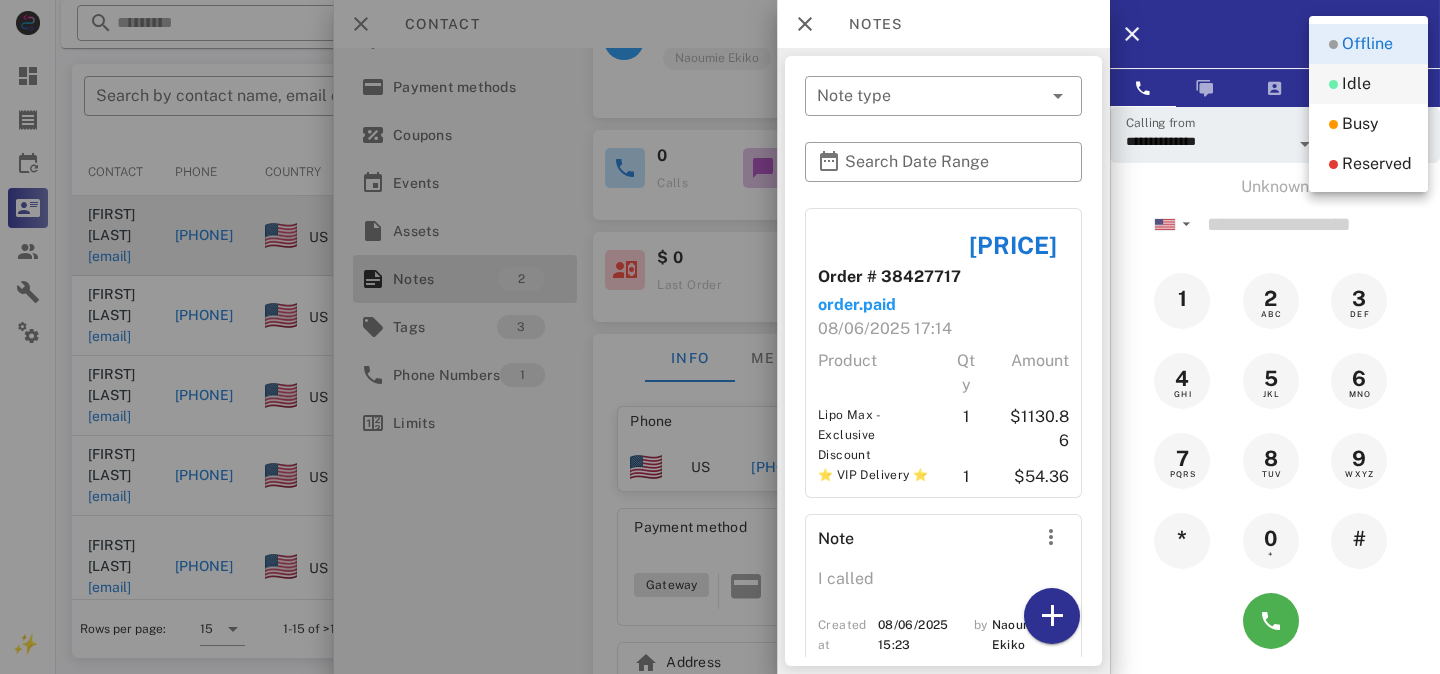 click on "Idle" at bounding box center (1356, 84) 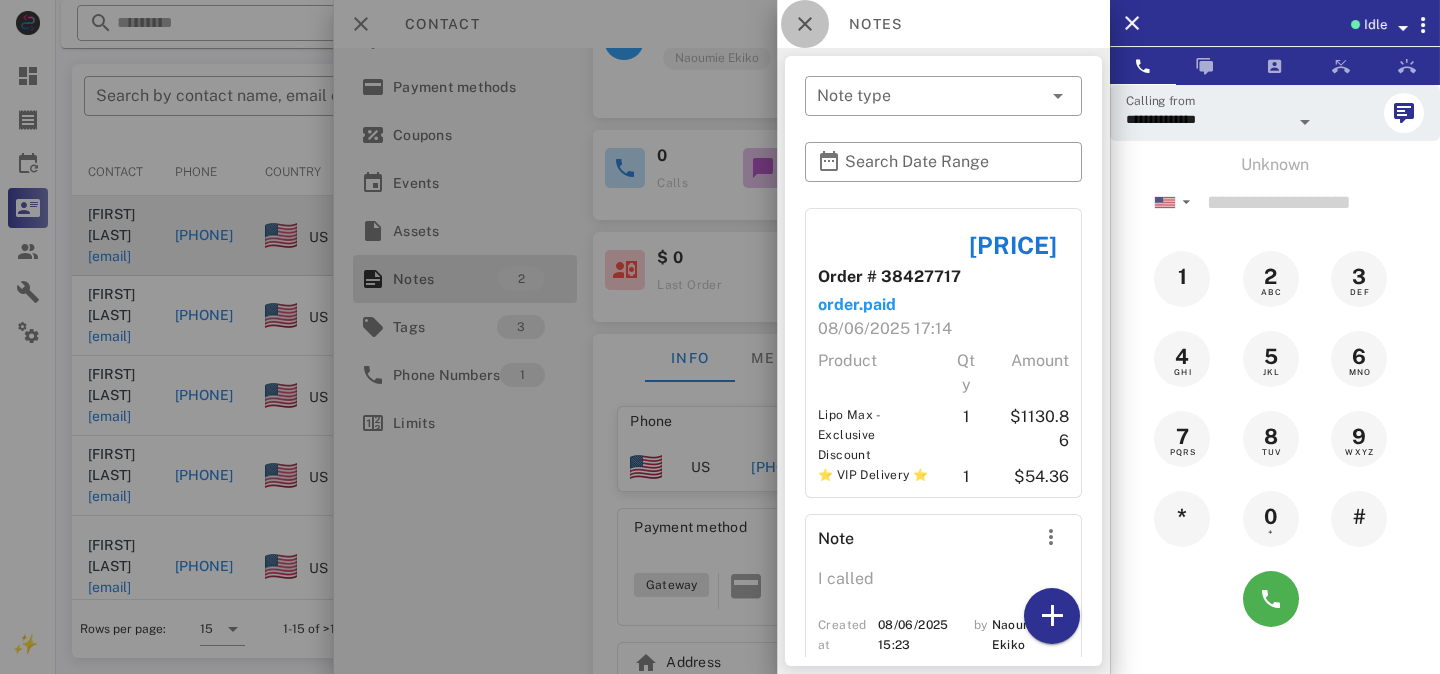 click at bounding box center (805, 24) 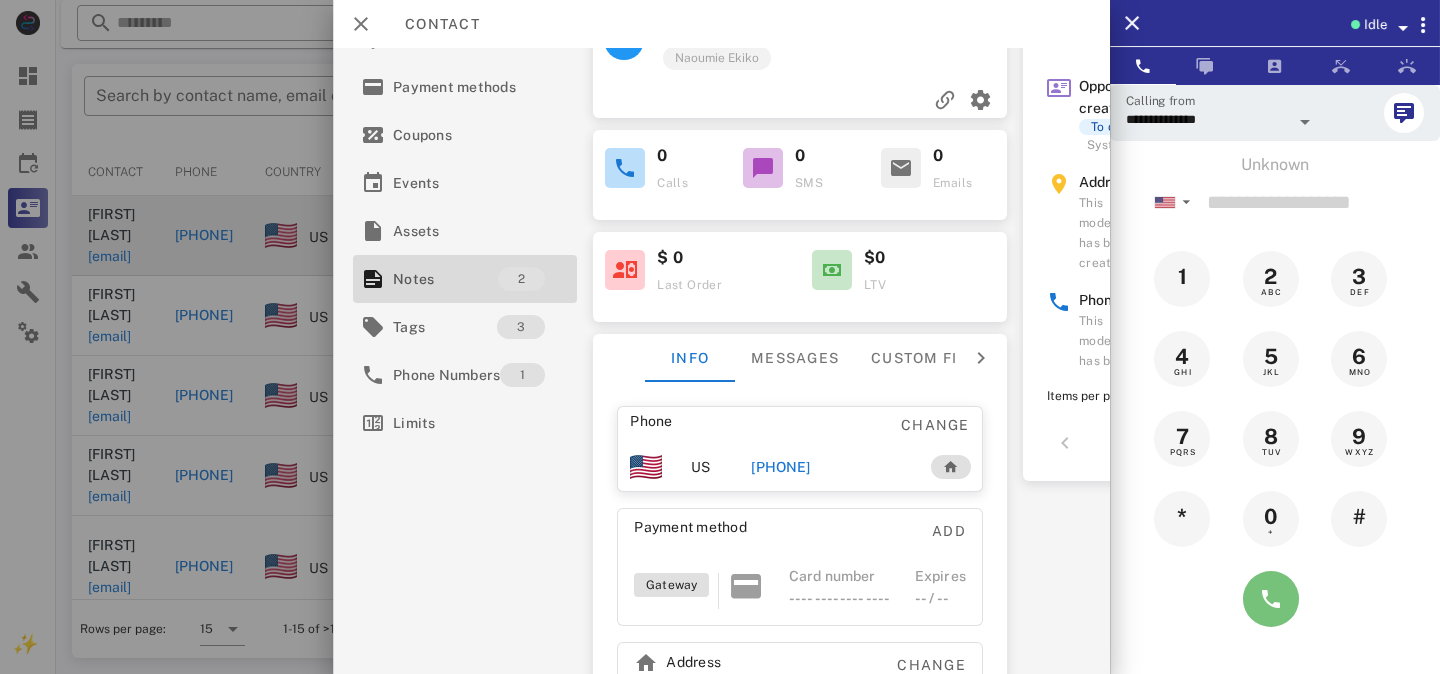 click at bounding box center (1271, 599) 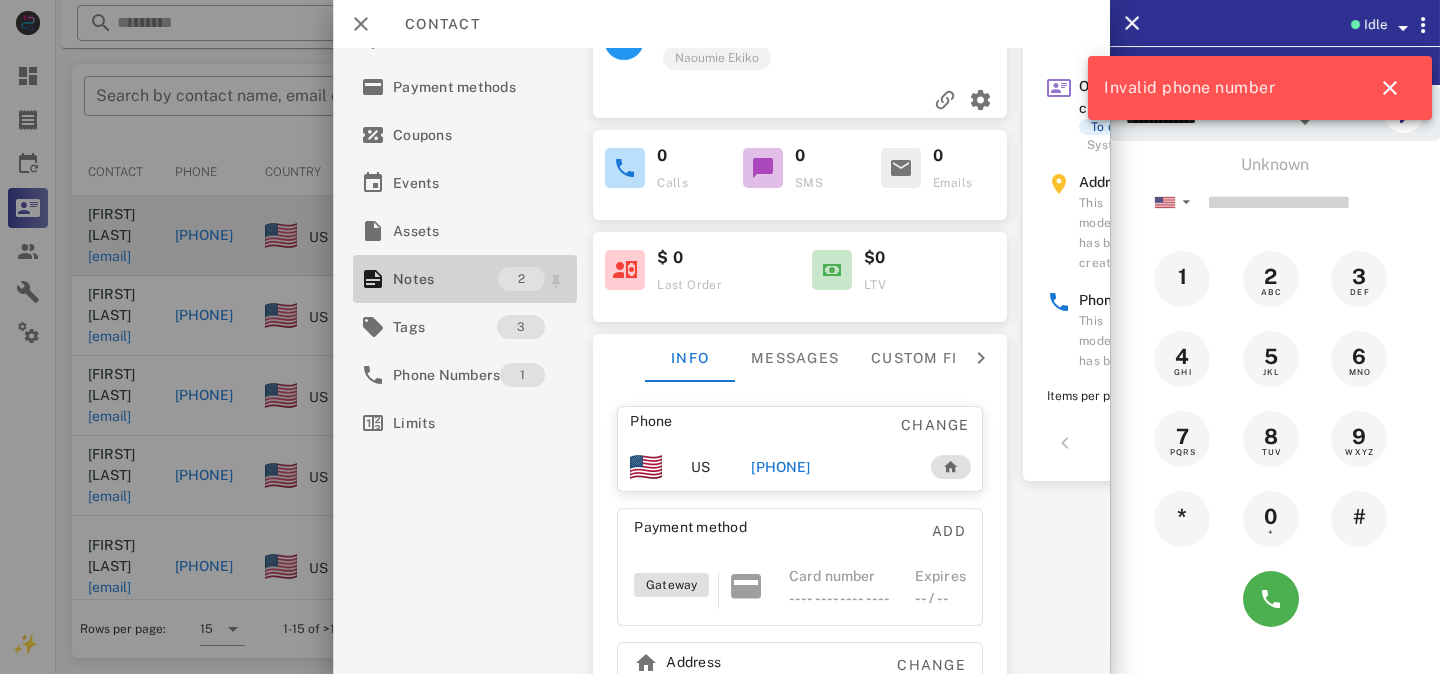 click on "Notes" at bounding box center (445, 279) 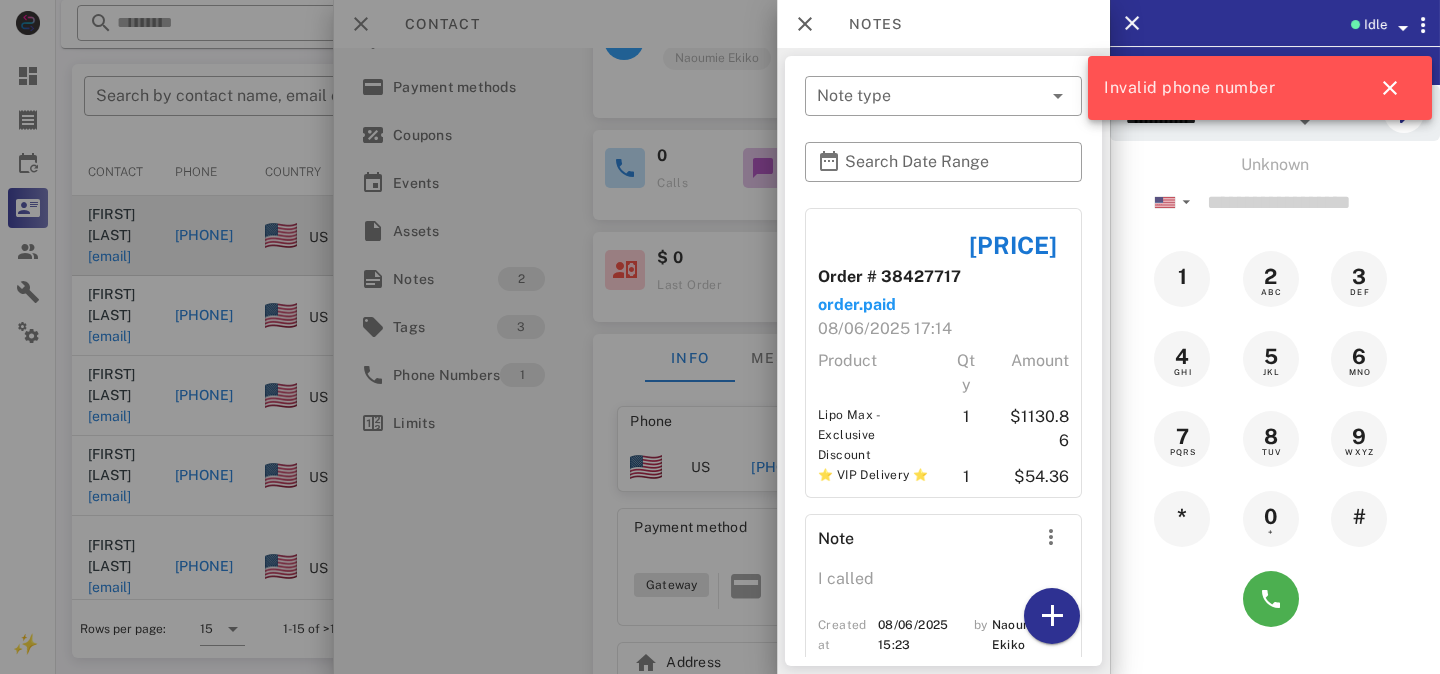 click on "I called" at bounding box center [943, 585] 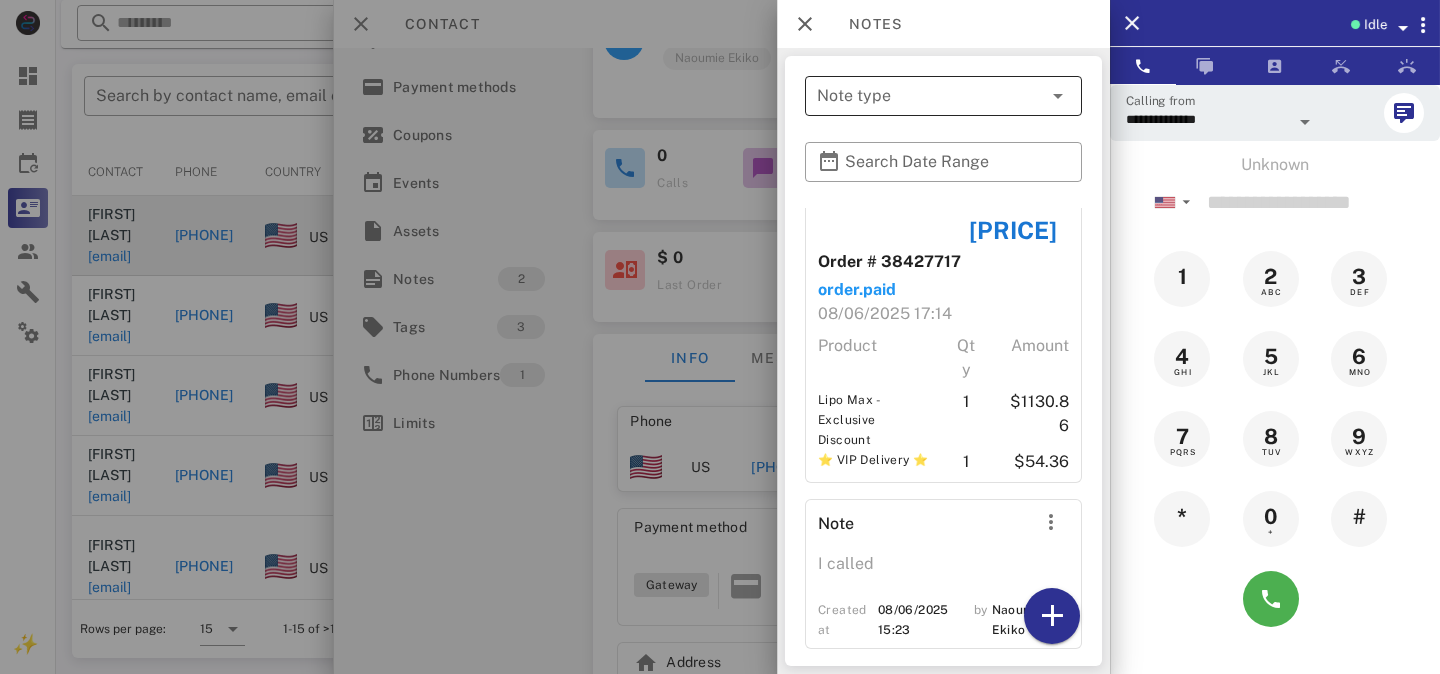 click on "Note type" at bounding box center (929, 96) 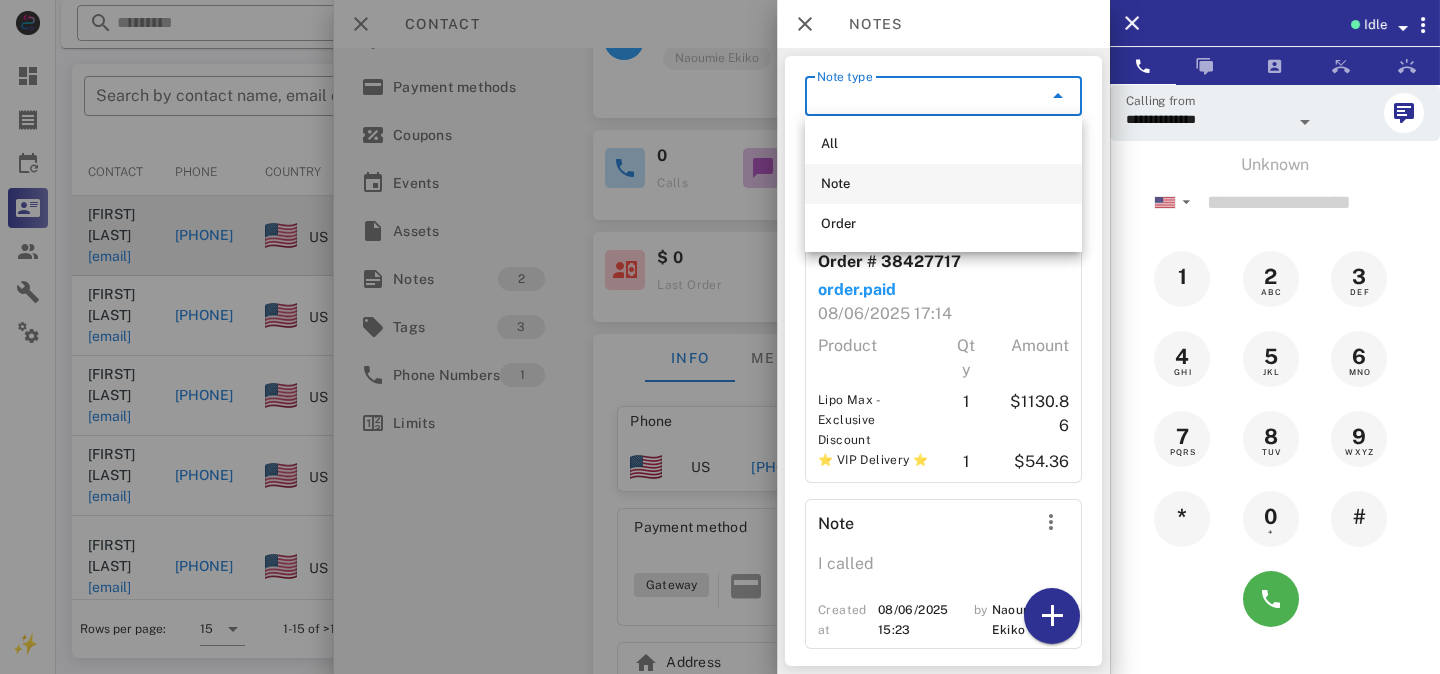 click on "Note" at bounding box center (943, 184) 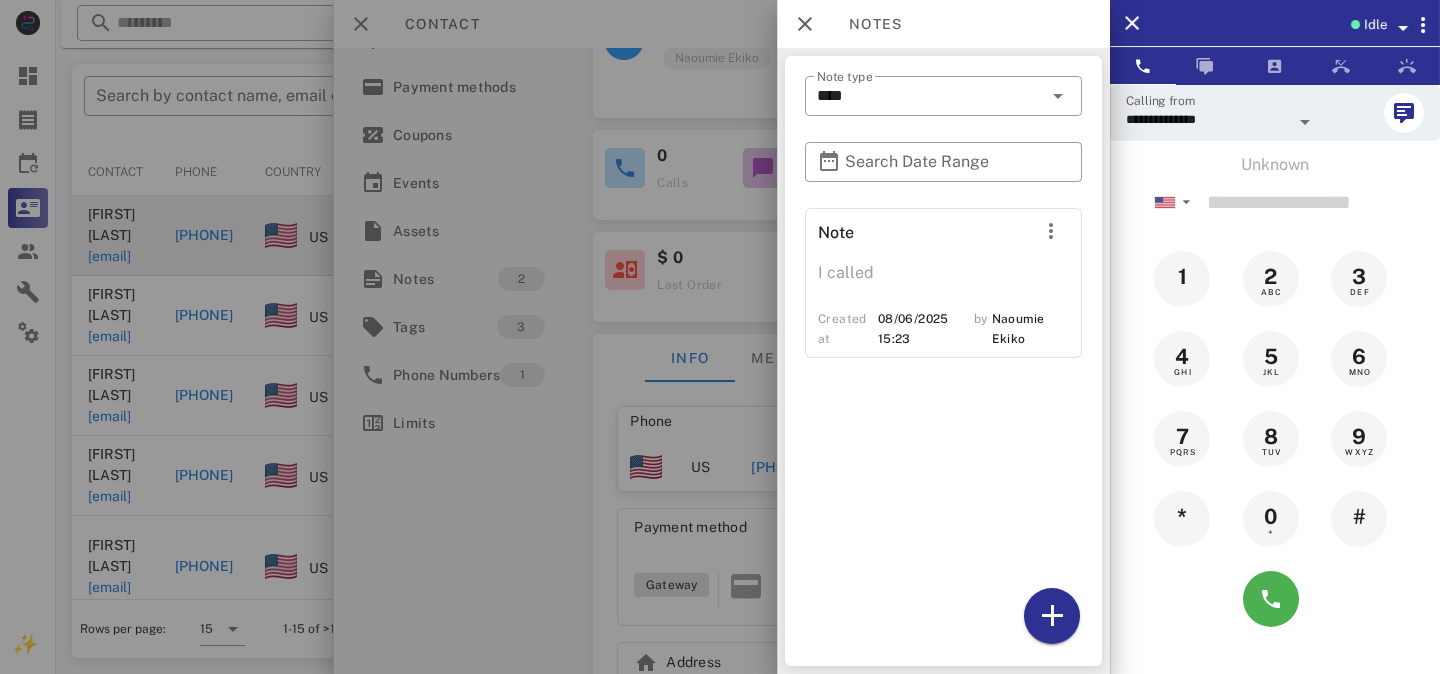 click on "I called" at bounding box center [943, 279] 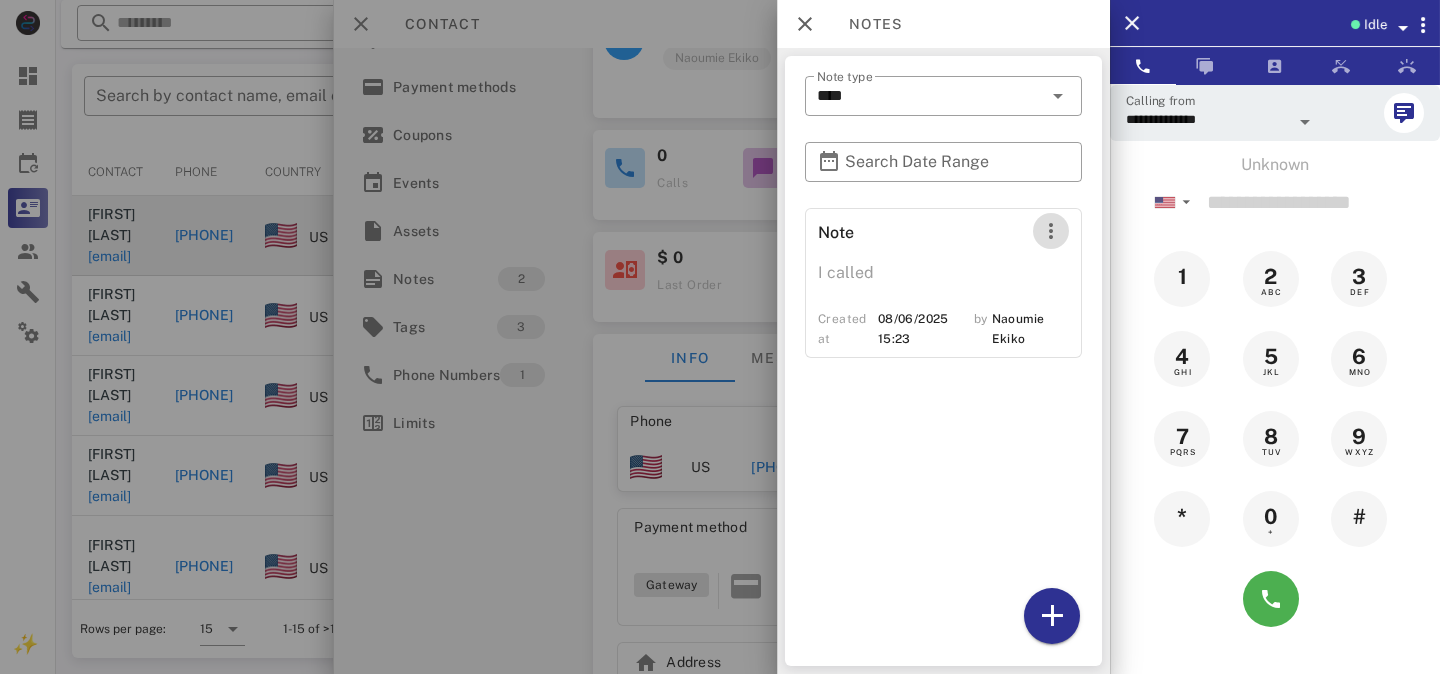 click at bounding box center (1051, 231) 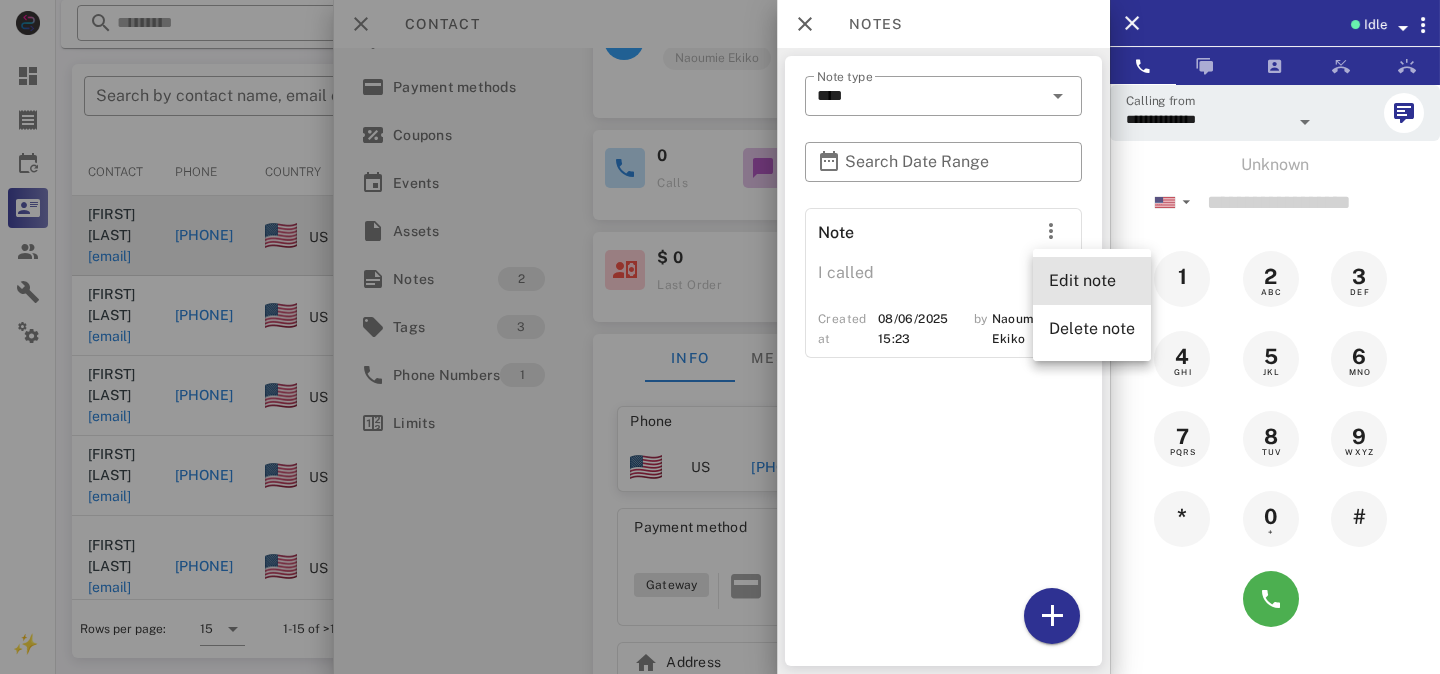 click on "Edit note" at bounding box center [1092, 281] 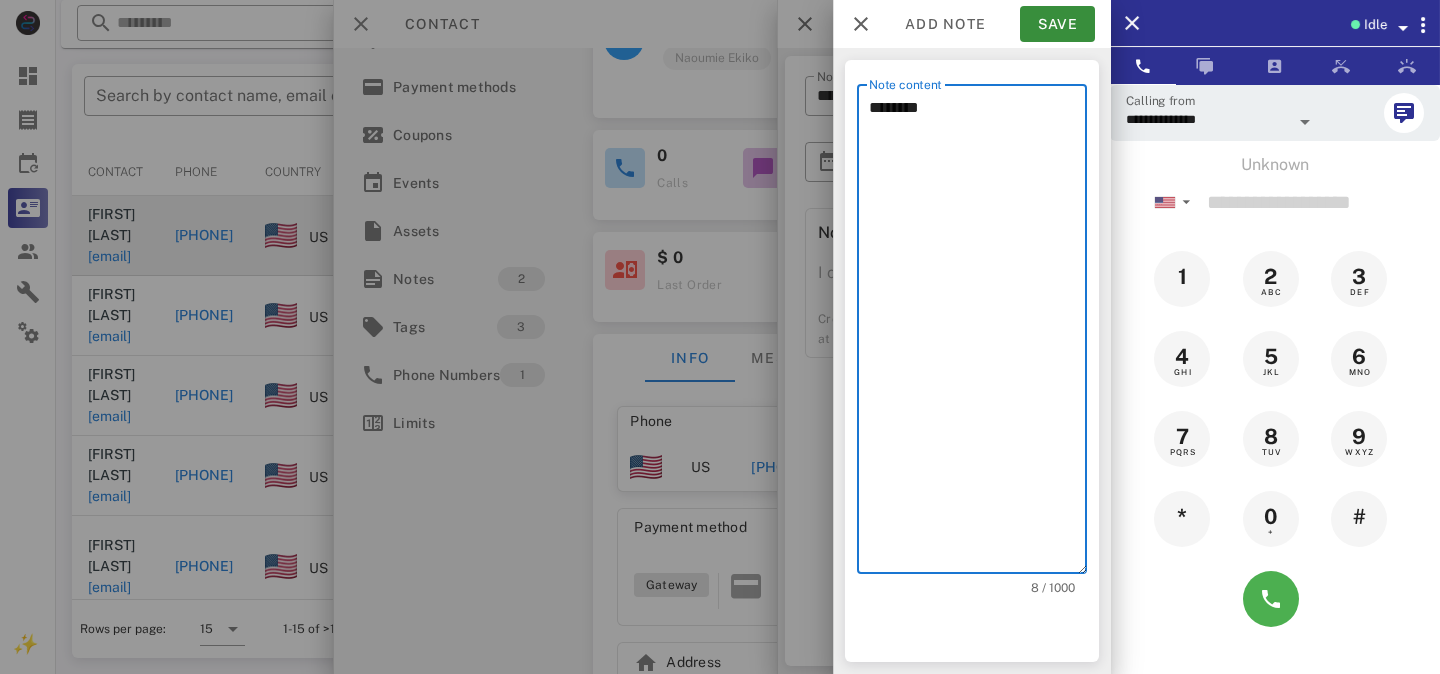 click on "********" at bounding box center (978, 334) 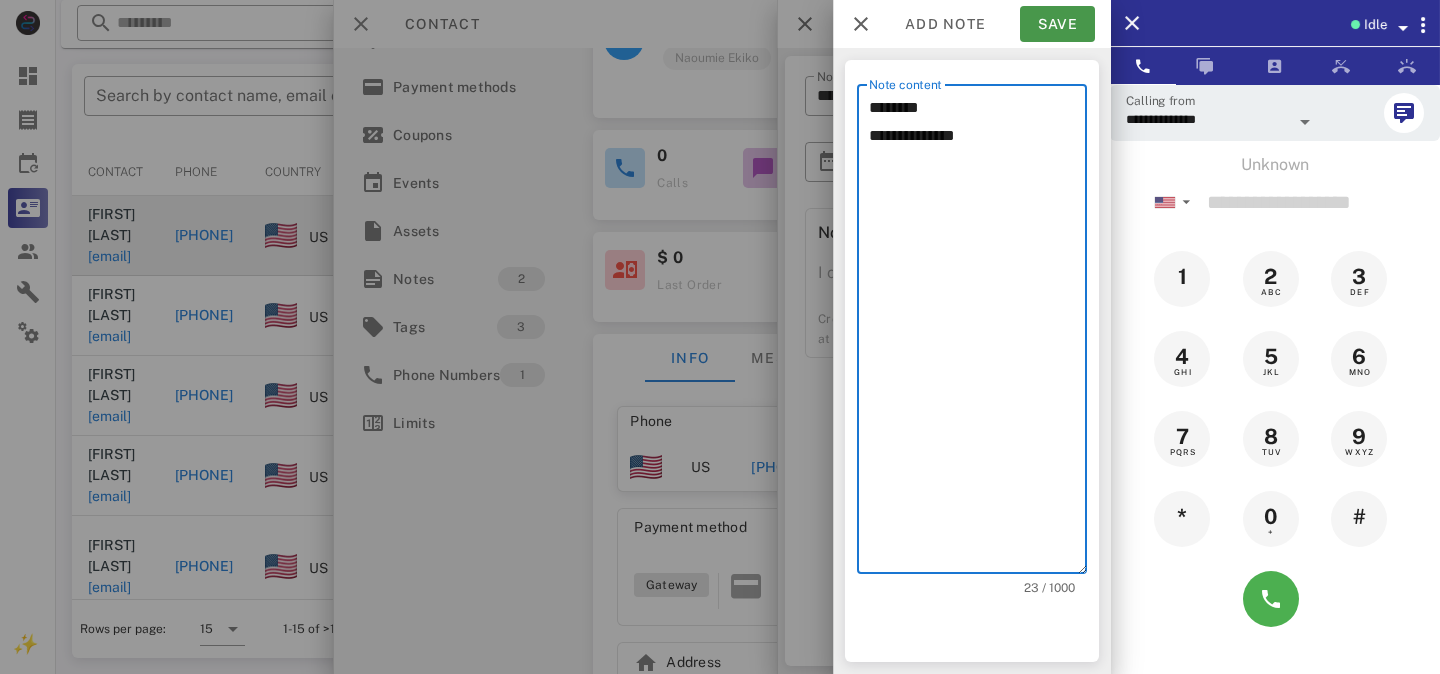 type on "**********" 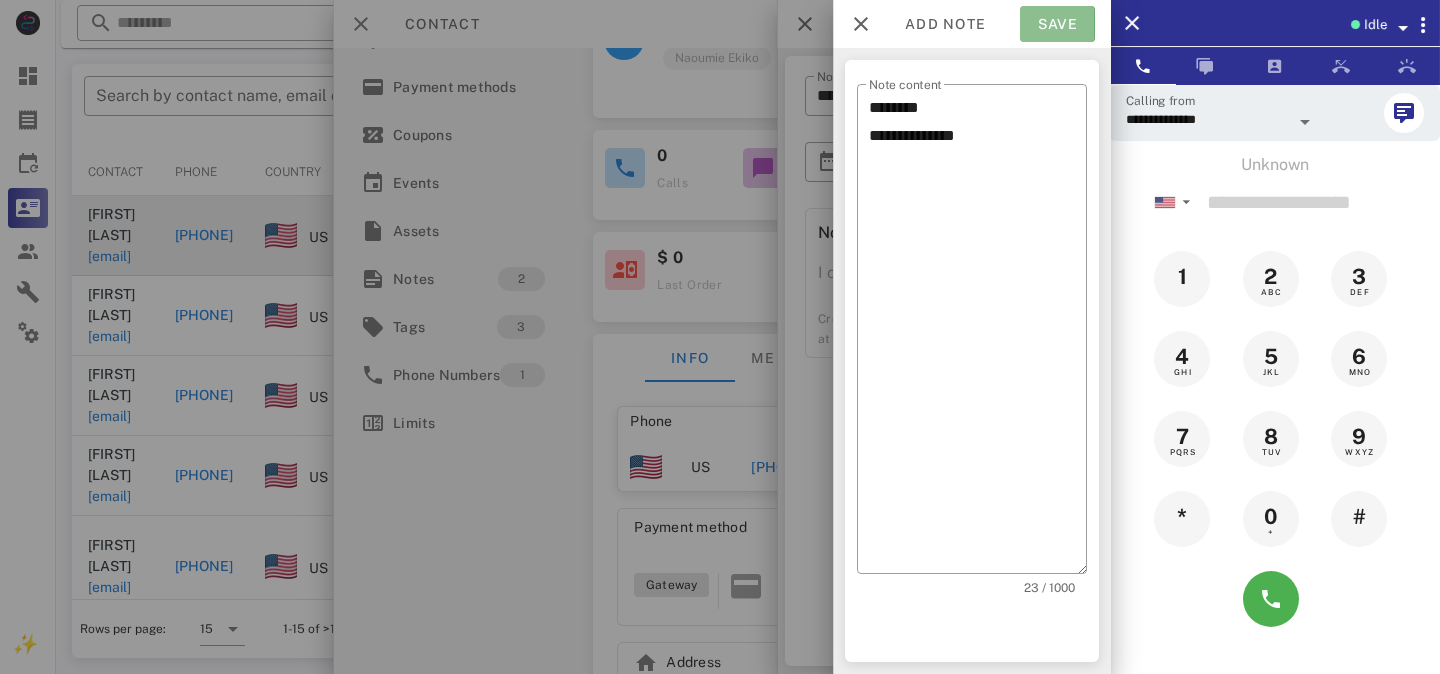 click on "Save" at bounding box center (1057, 24) 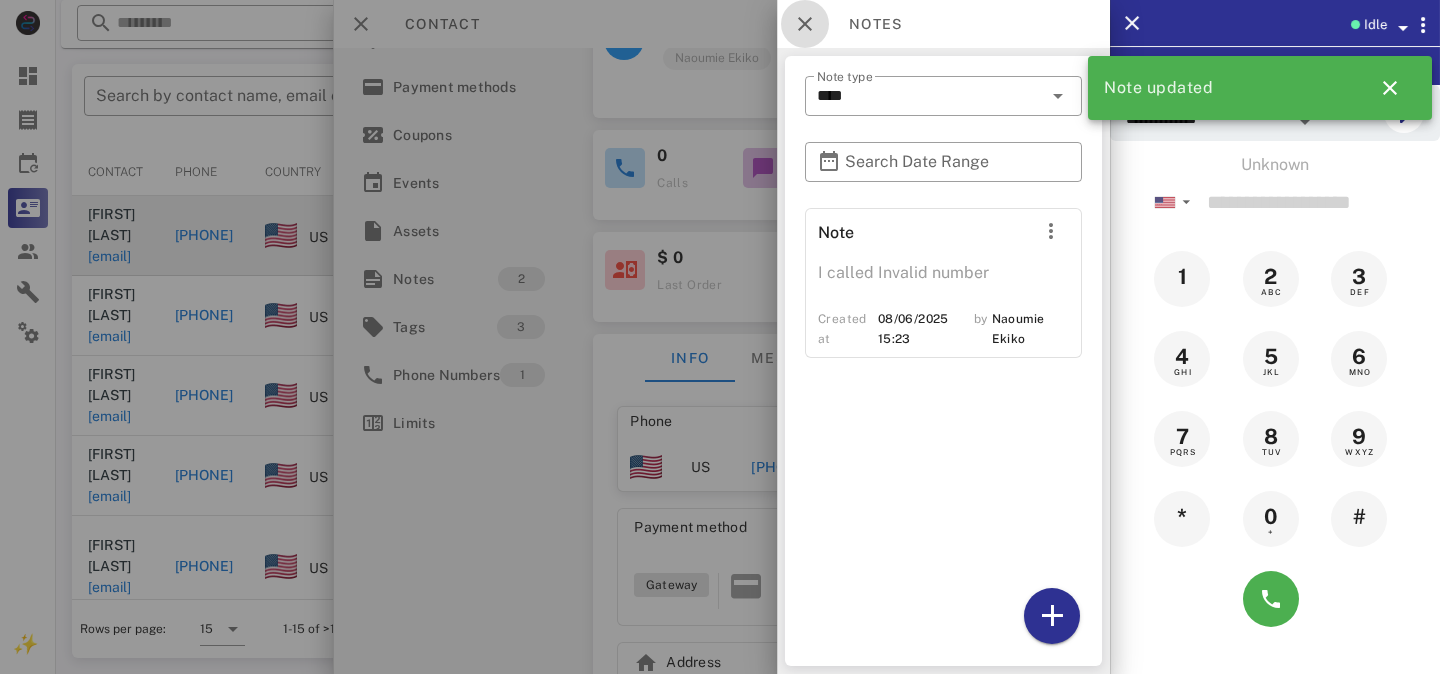 click at bounding box center (805, 24) 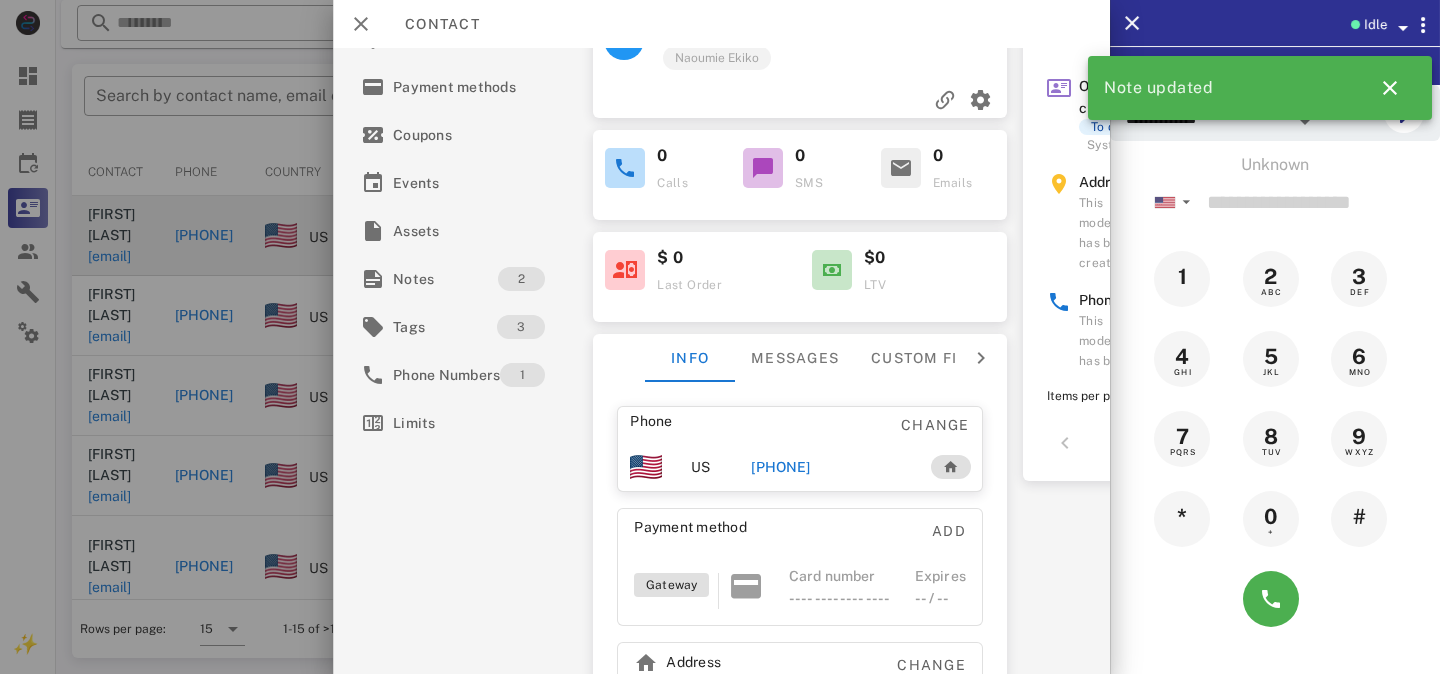 scroll, scrollTop: 0, scrollLeft: 0, axis: both 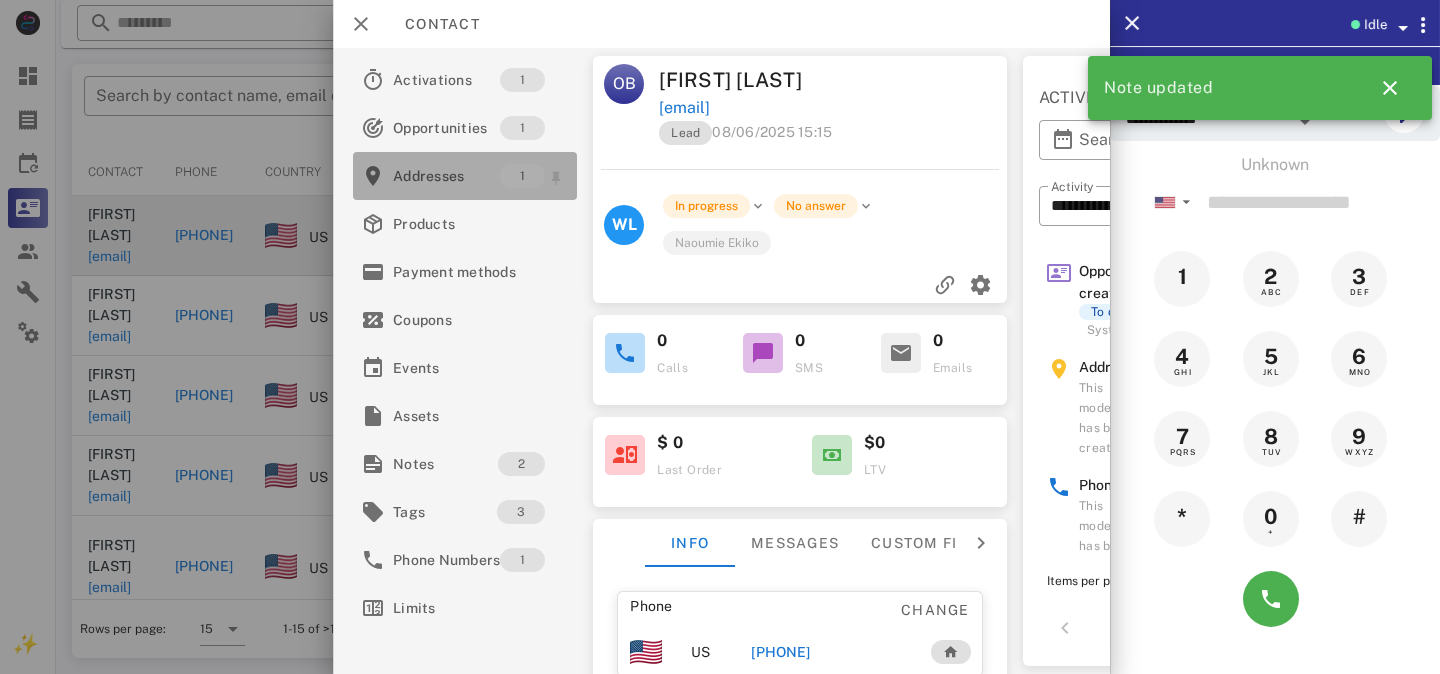 click on "Addresses" at bounding box center (446, 176) 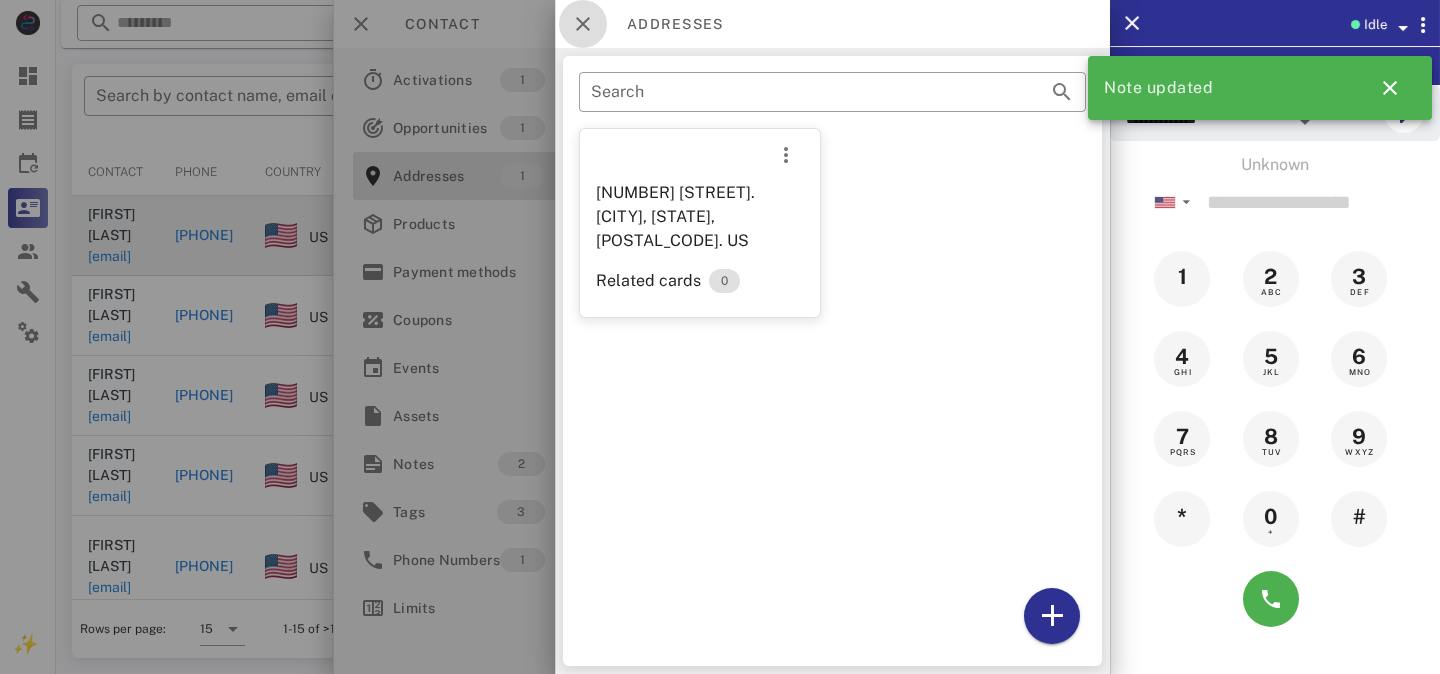 click at bounding box center (583, 24) 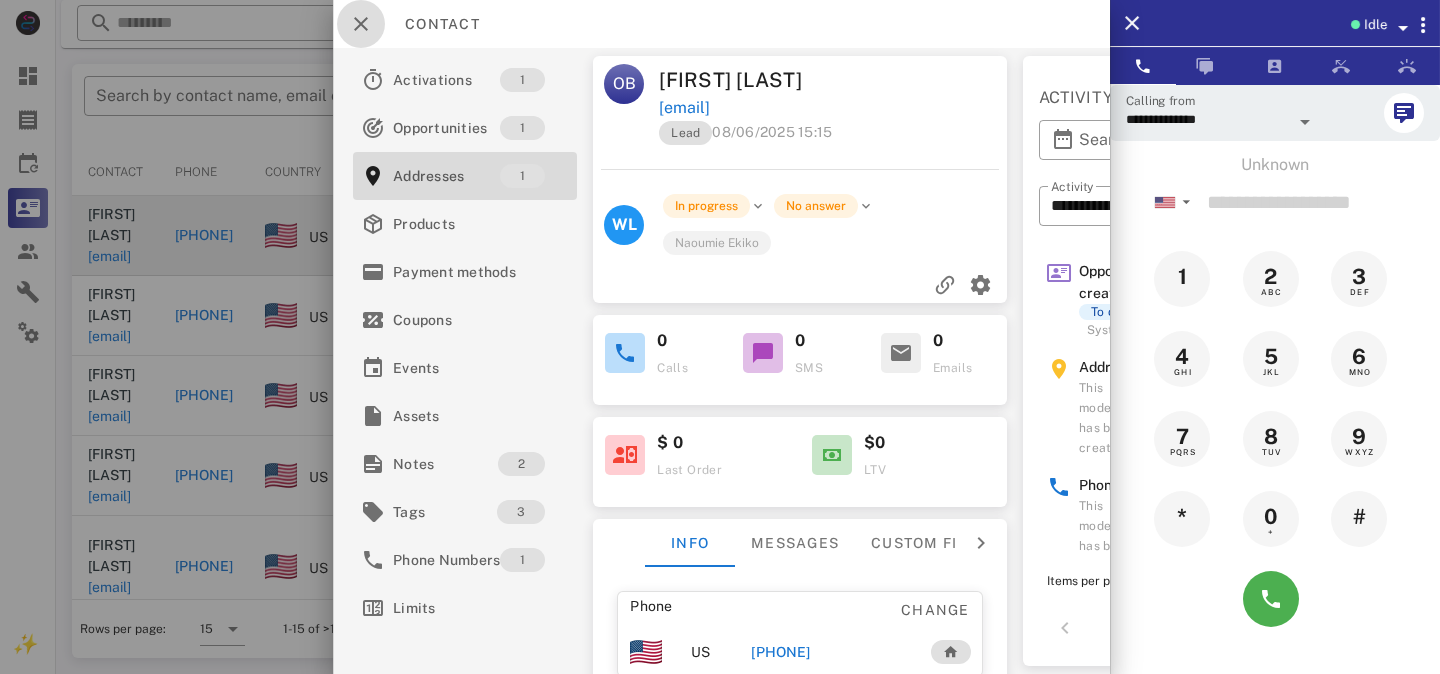 click at bounding box center [361, 24] 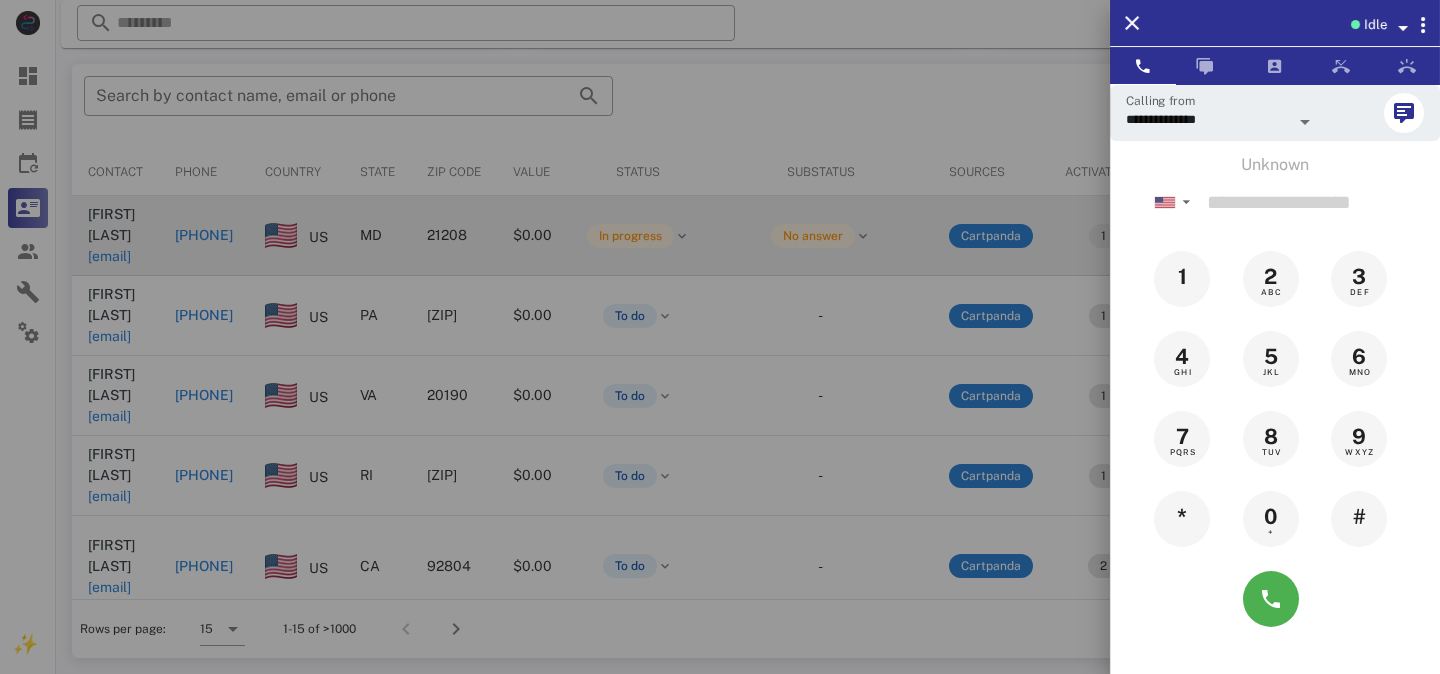 click at bounding box center (720, 337) 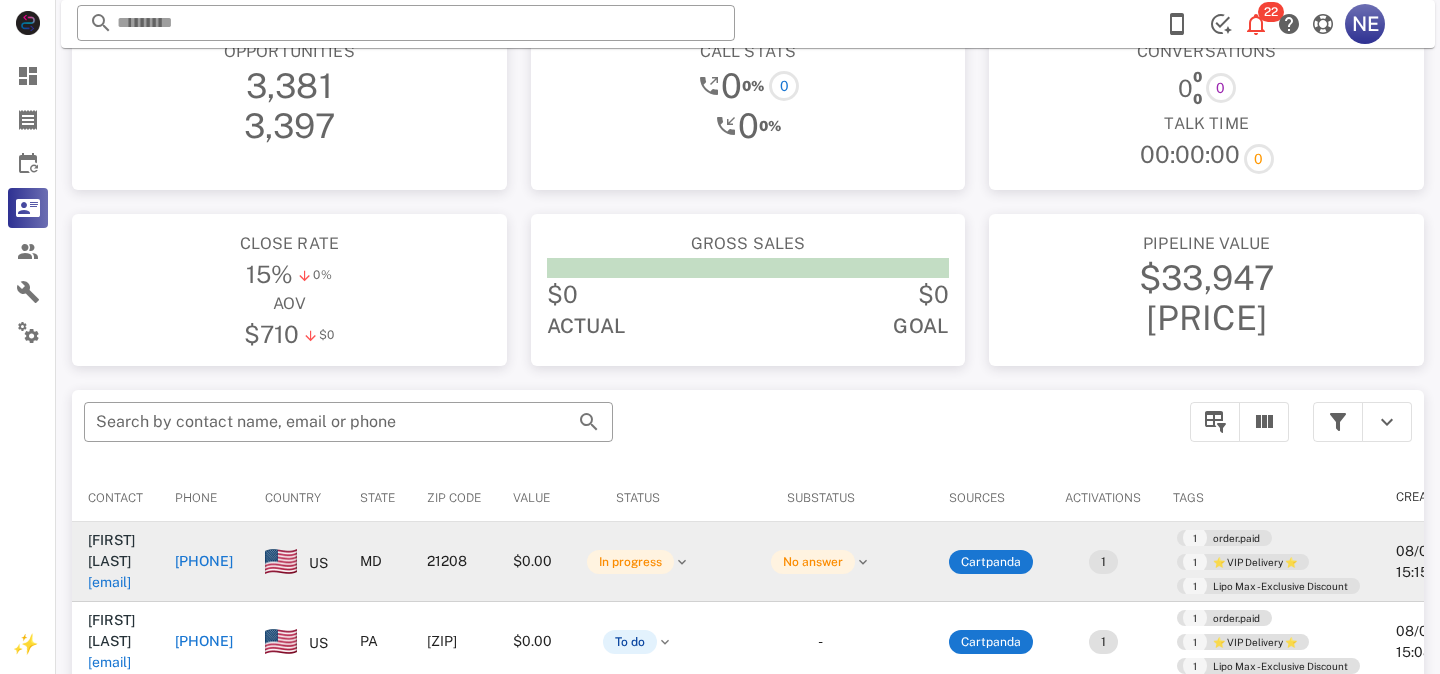 scroll, scrollTop: 0, scrollLeft: 0, axis: both 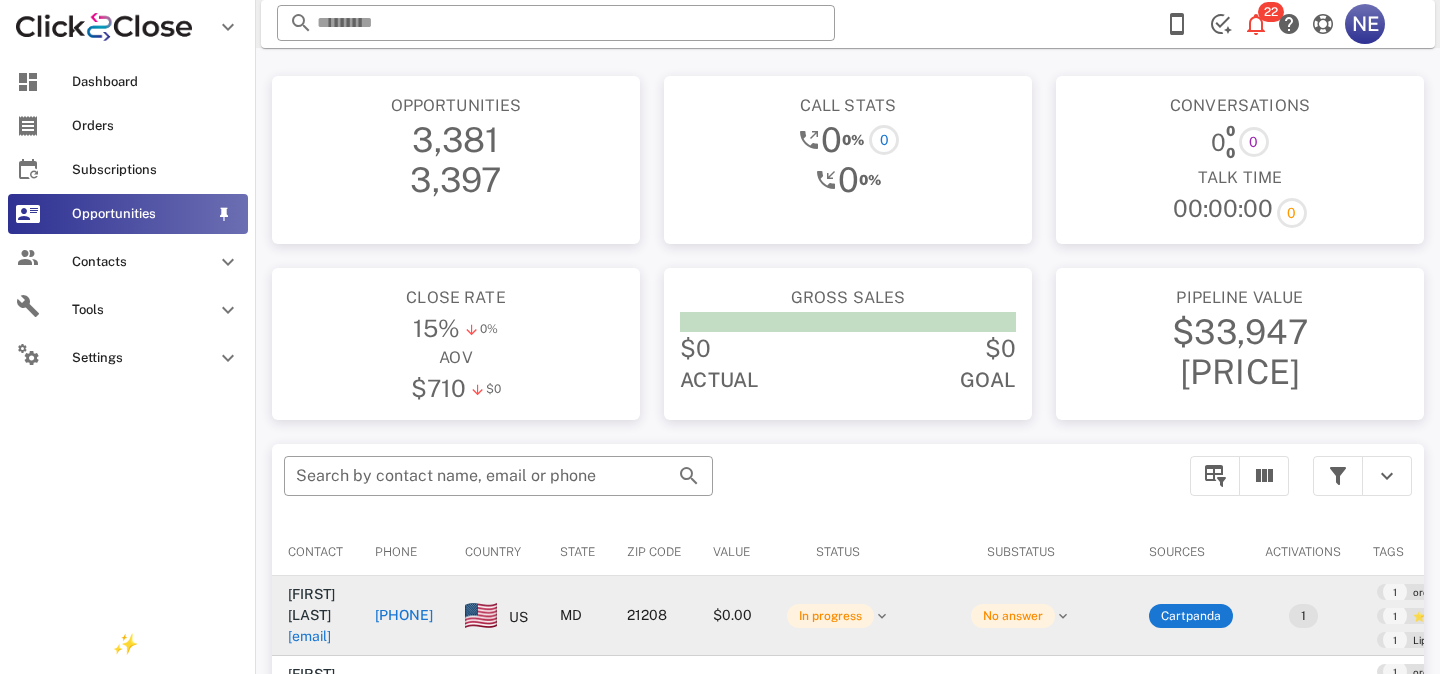 click on "Opportunities" at bounding box center (128, 214) 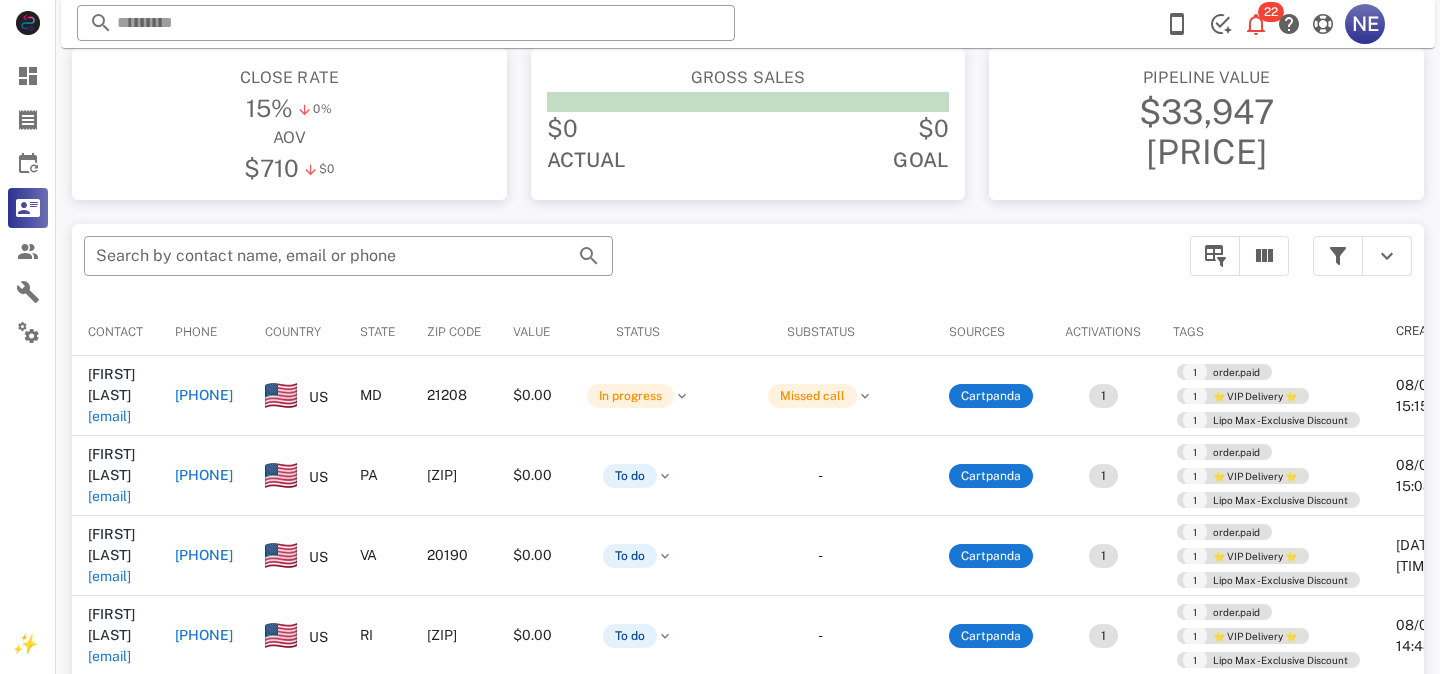 scroll, scrollTop: 380, scrollLeft: 0, axis: vertical 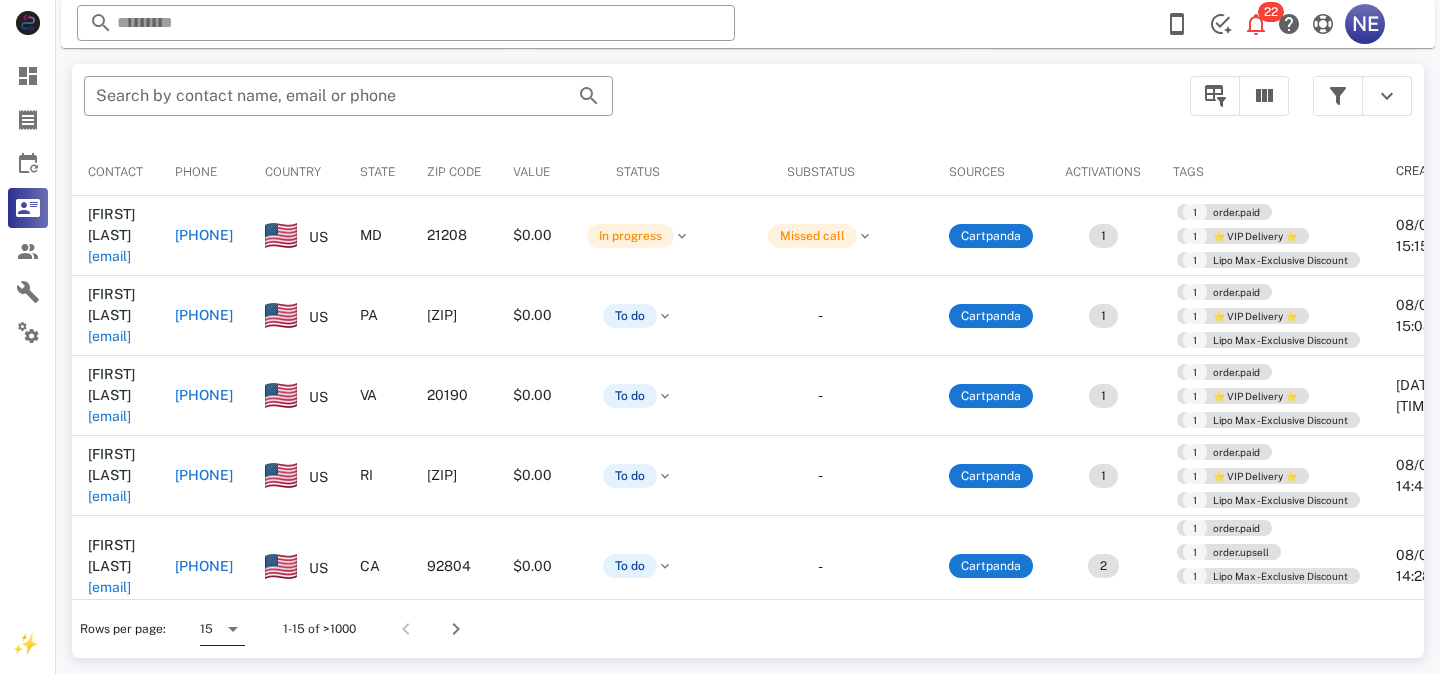 click at bounding box center [233, 629] 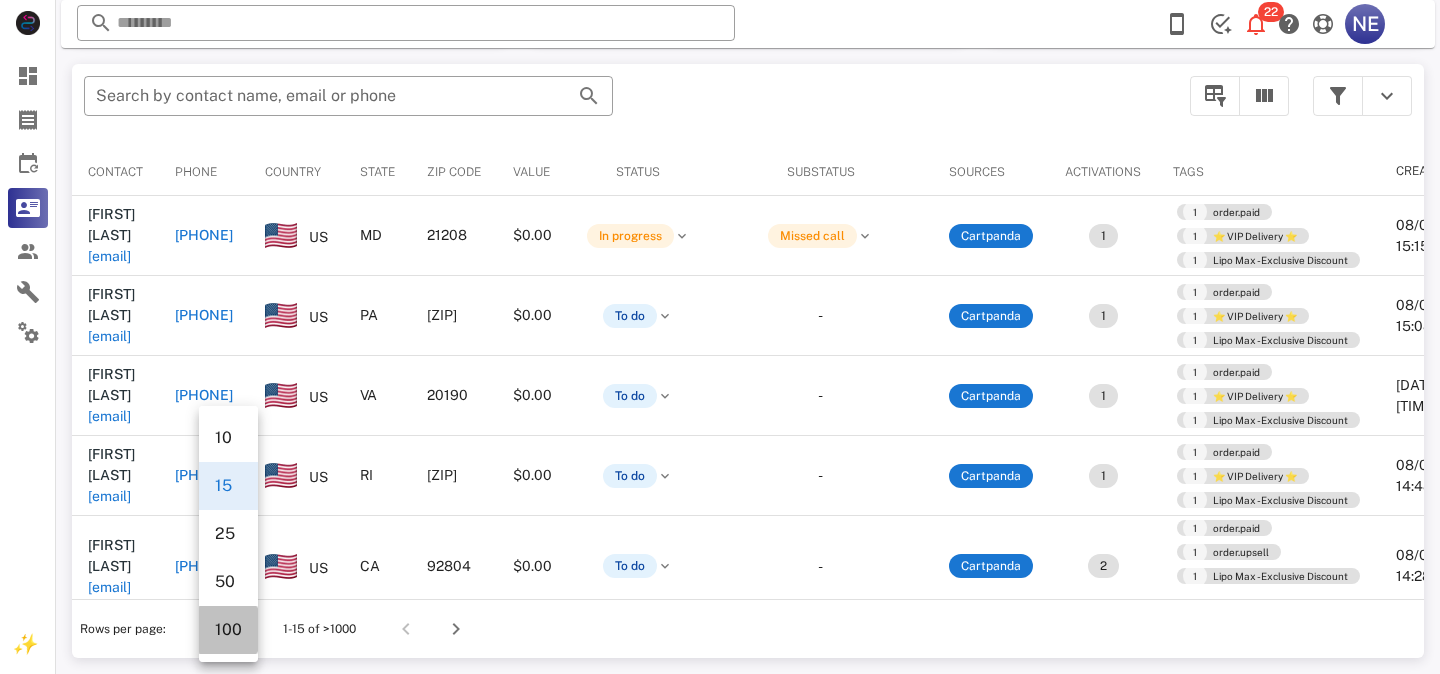 click on "100" at bounding box center (228, 629) 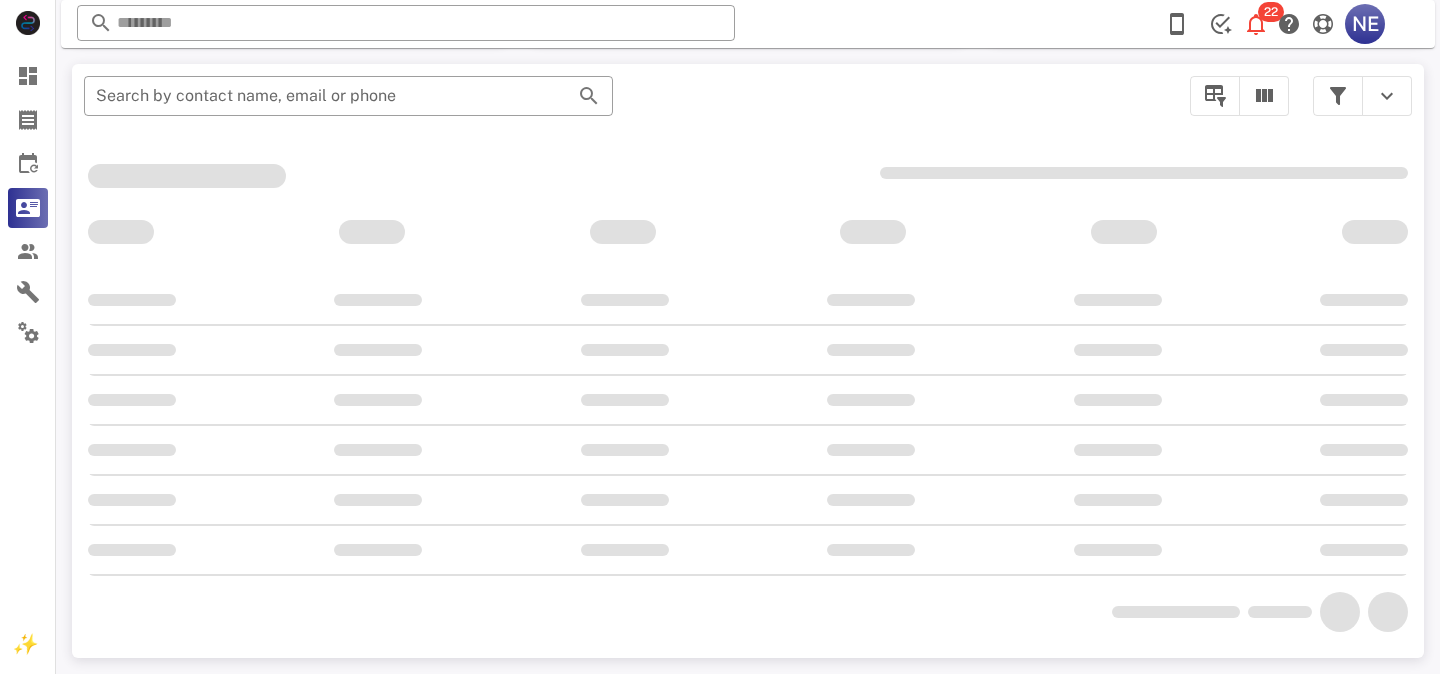 scroll, scrollTop: 380, scrollLeft: 0, axis: vertical 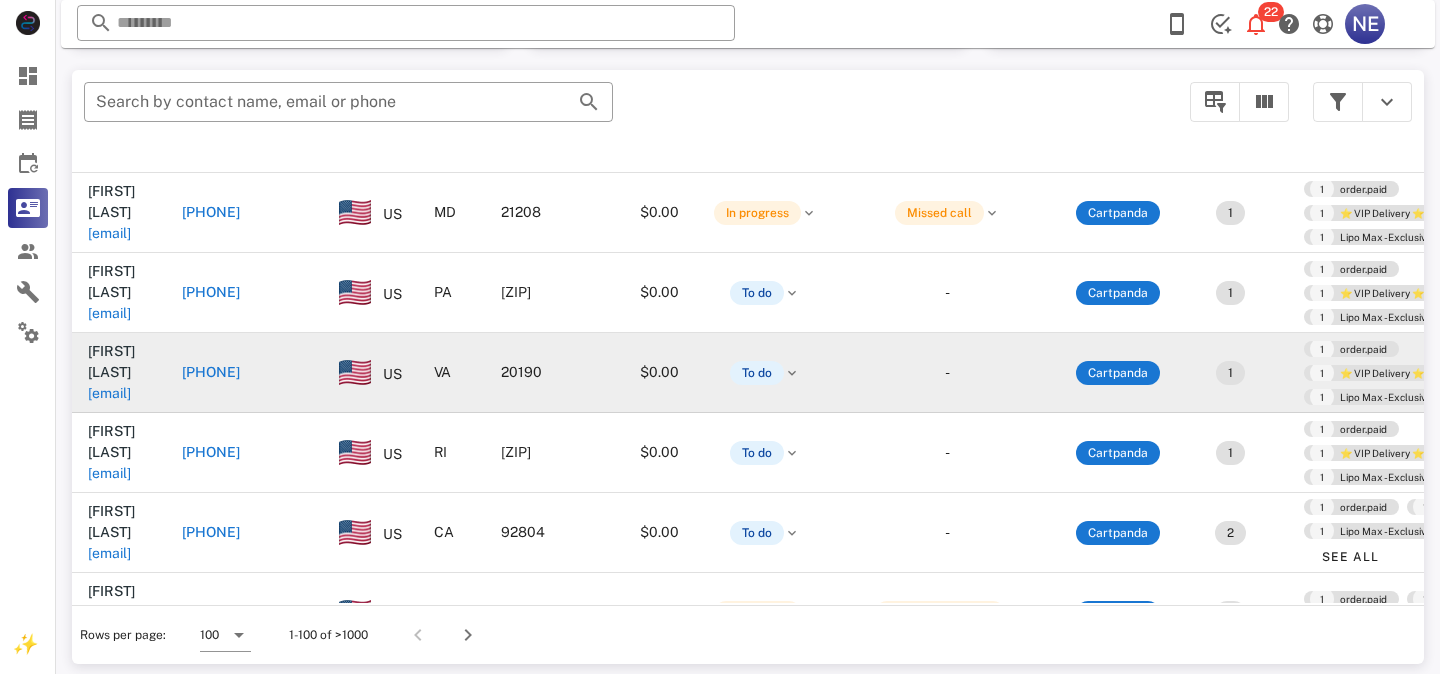 click on "+17033712242" at bounding box center (211, 372) 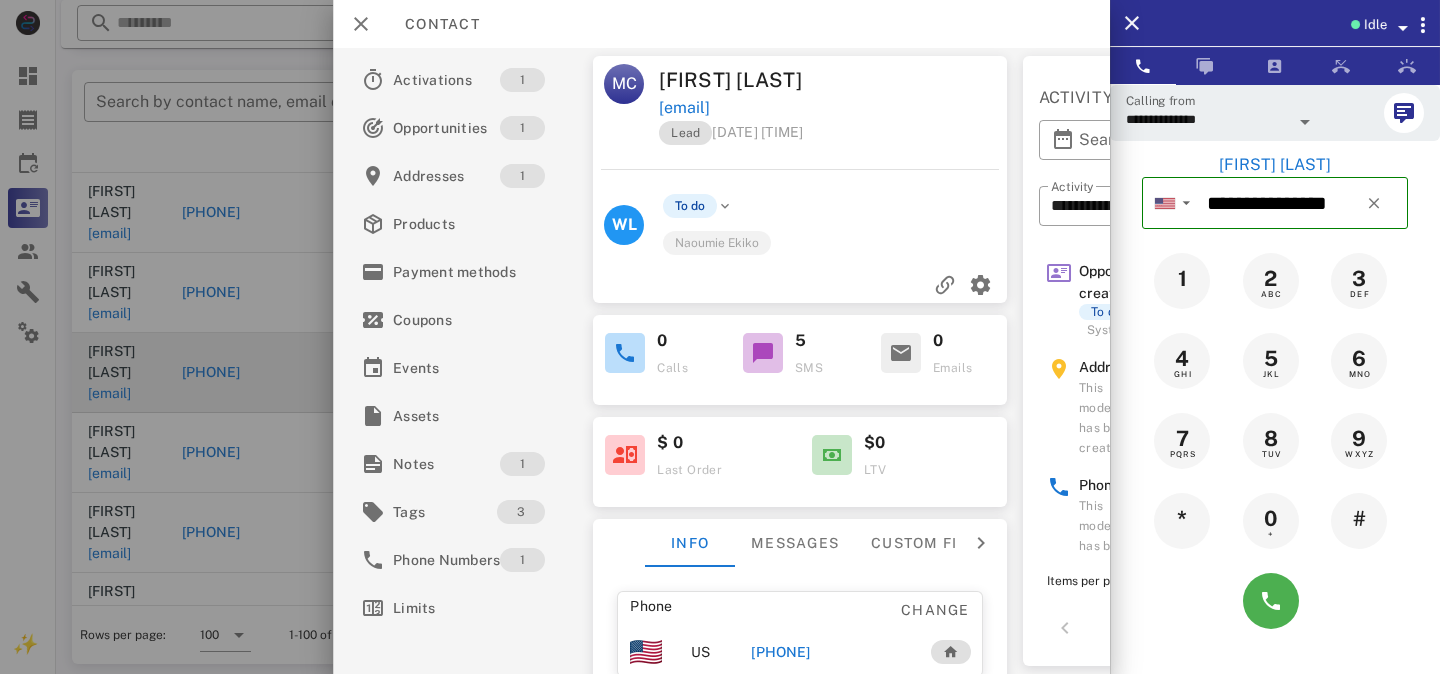 click on "Opportunity created To do System  08/06/2025   3:00:16 PM" at bounding box center (1156, 300) 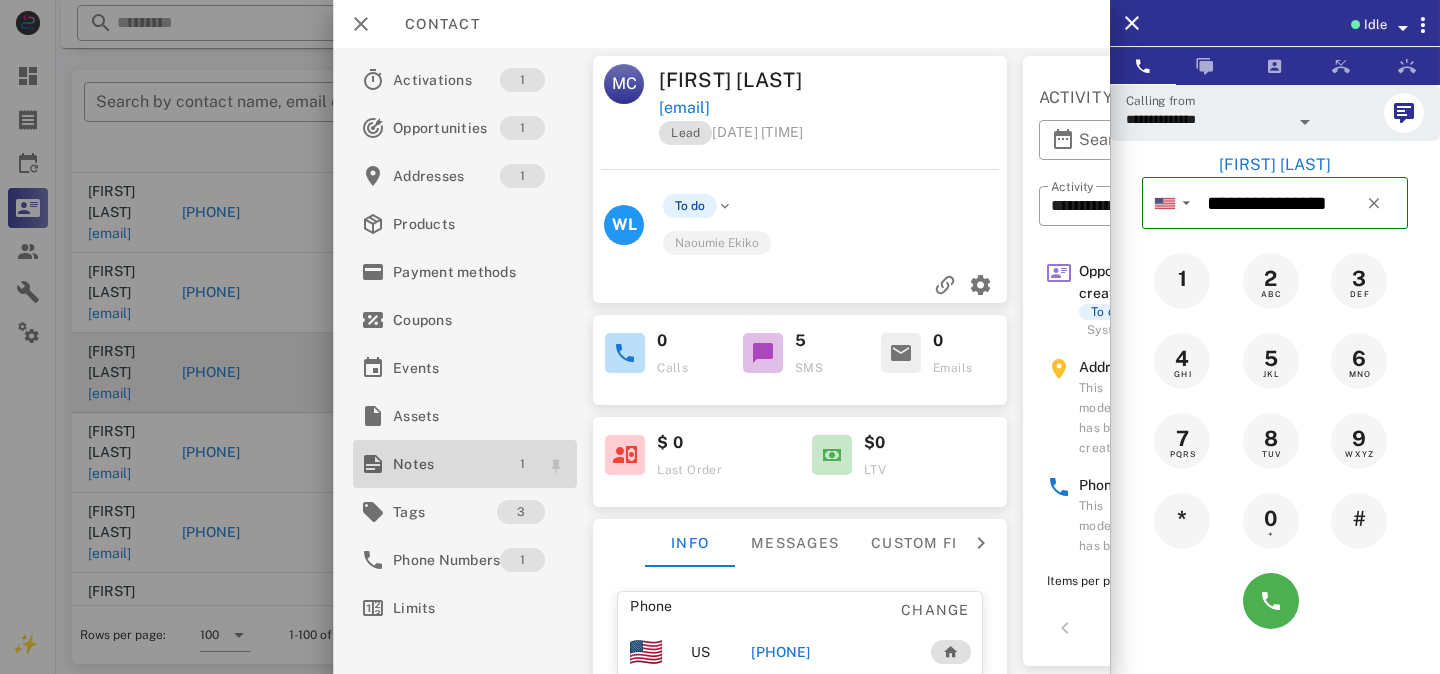 click on "1" at bounding box center [522, 464] 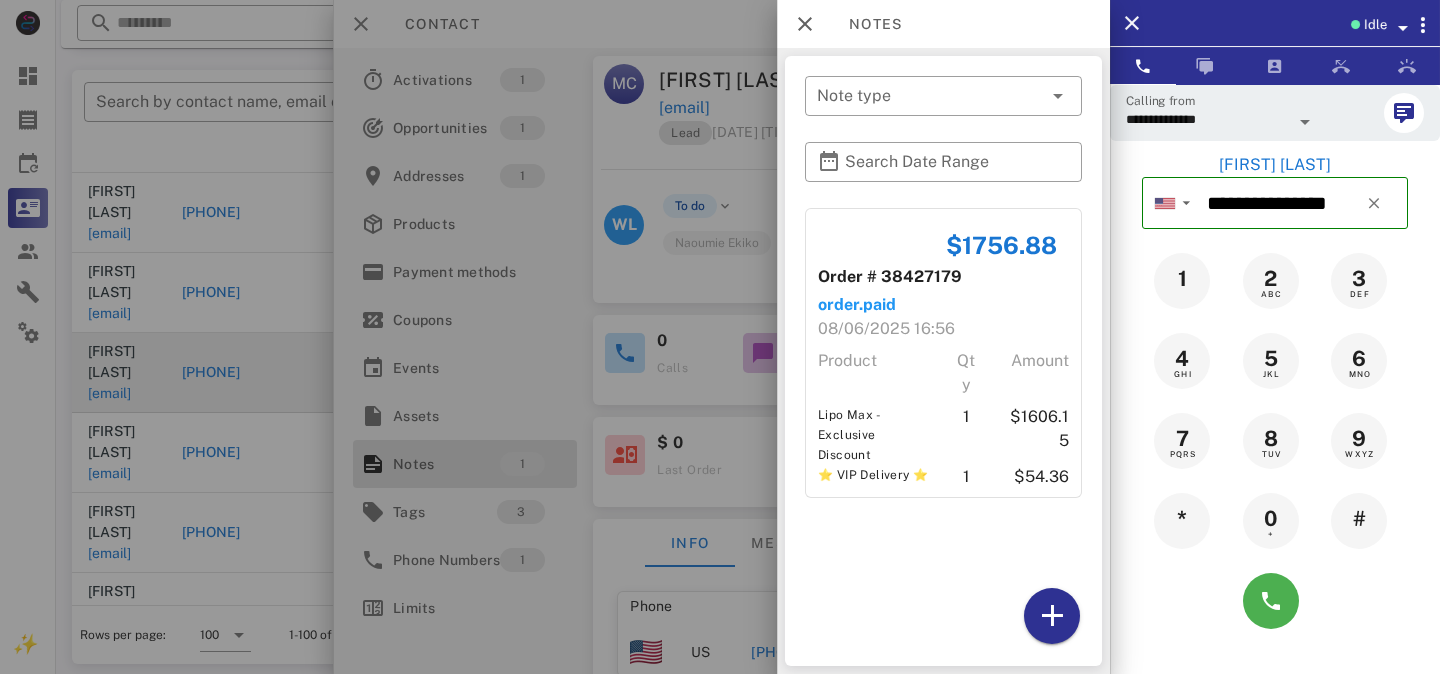 click on "Order # 38427179" at bounding box center [890, 277] 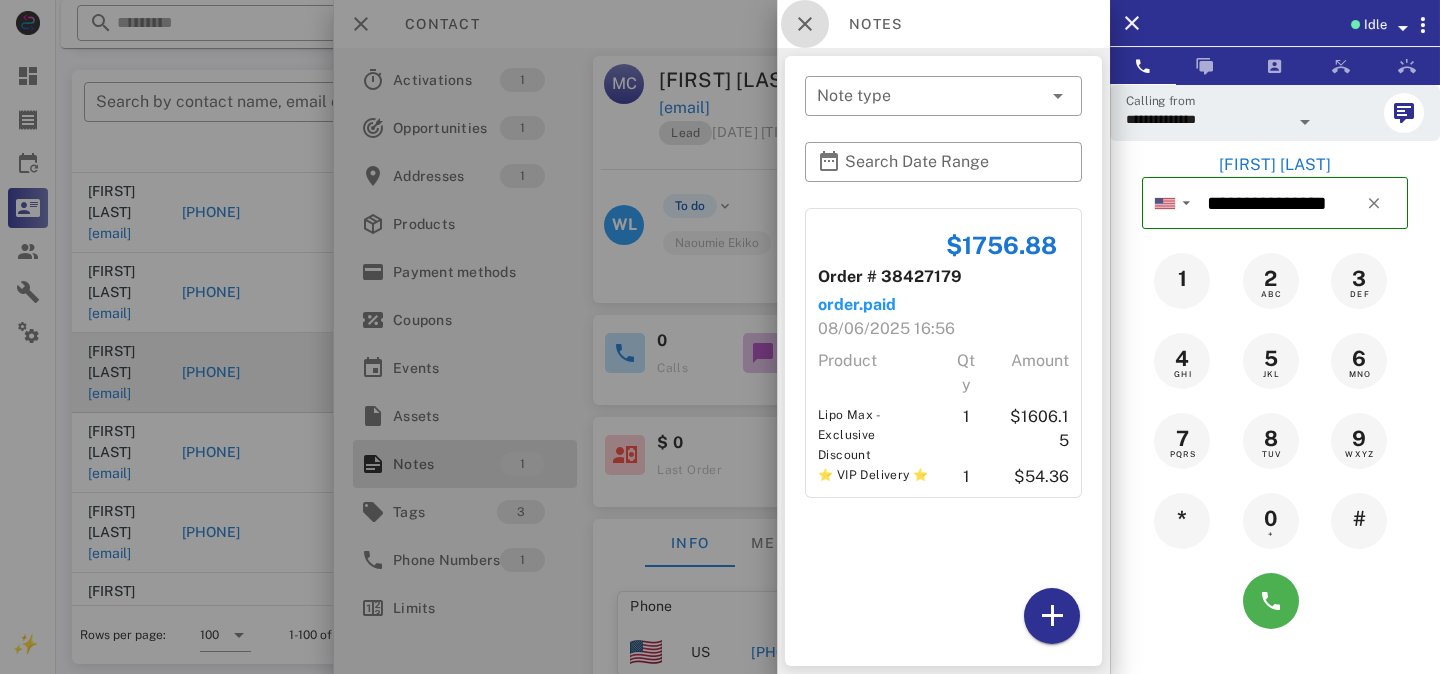 click at bounding box center (805, 24) 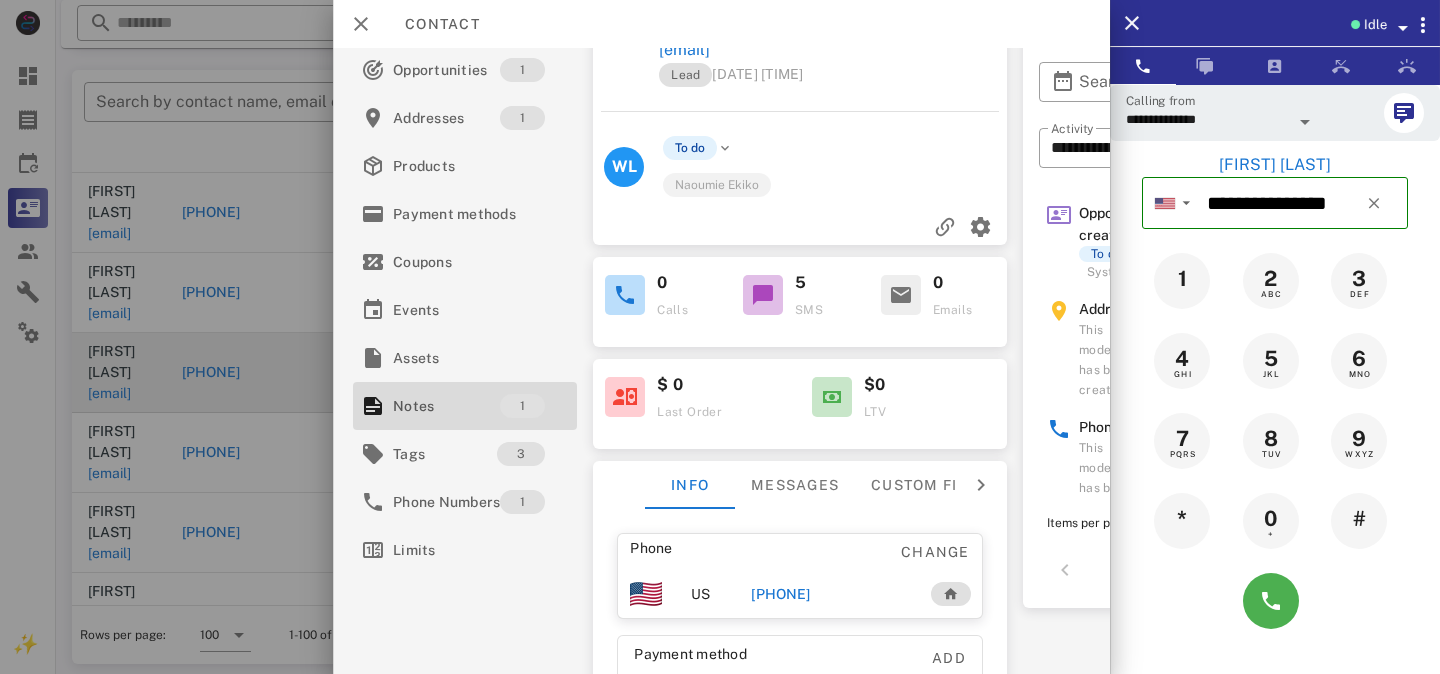 scroll, scrollTop: 0, scrollLeft: 0, axis: both 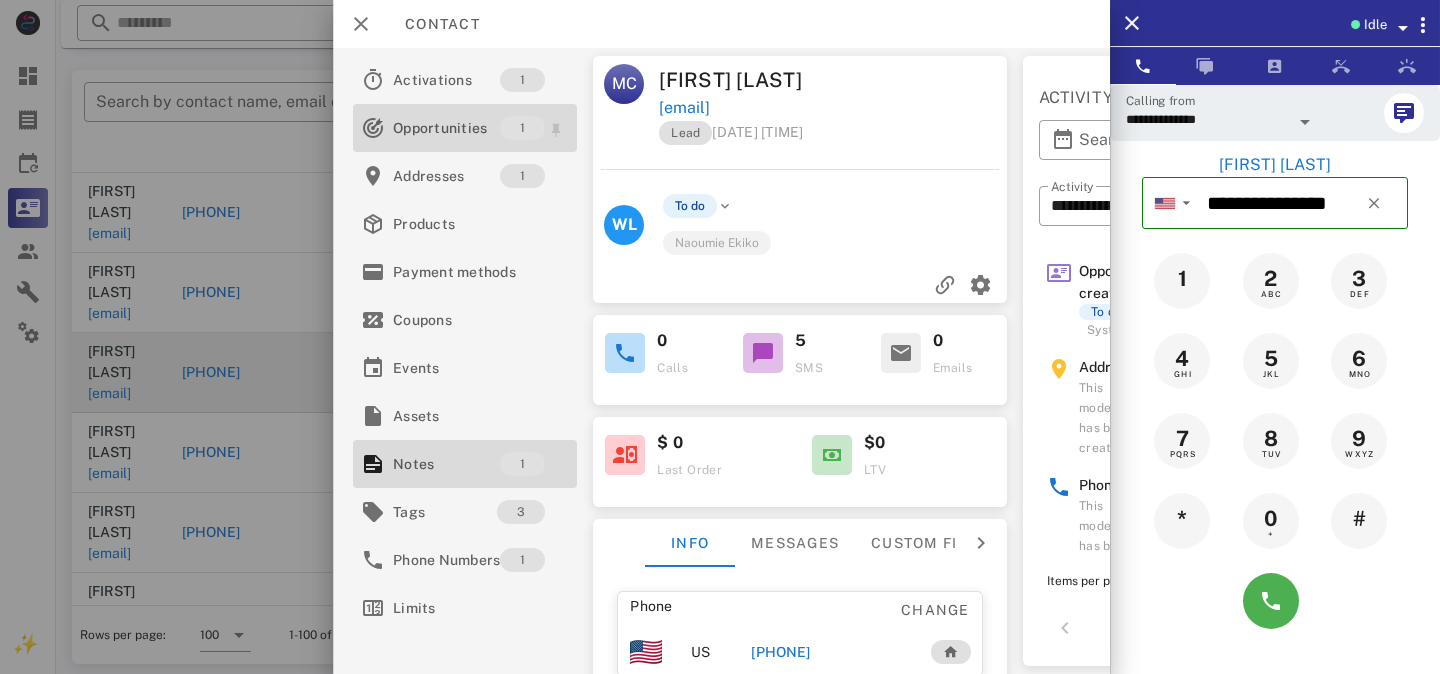 click on "Opportunities" at bounding box center (446, 128) 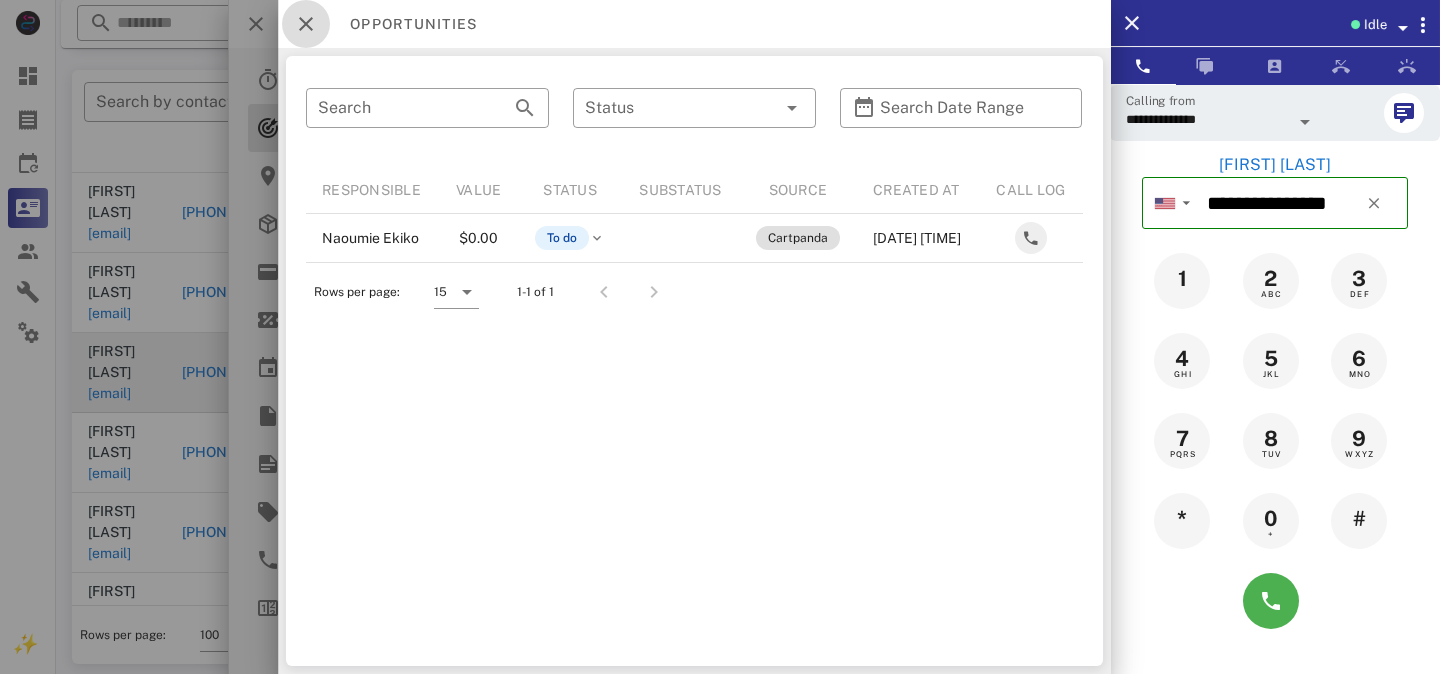 click at bounding box center [306, 24] 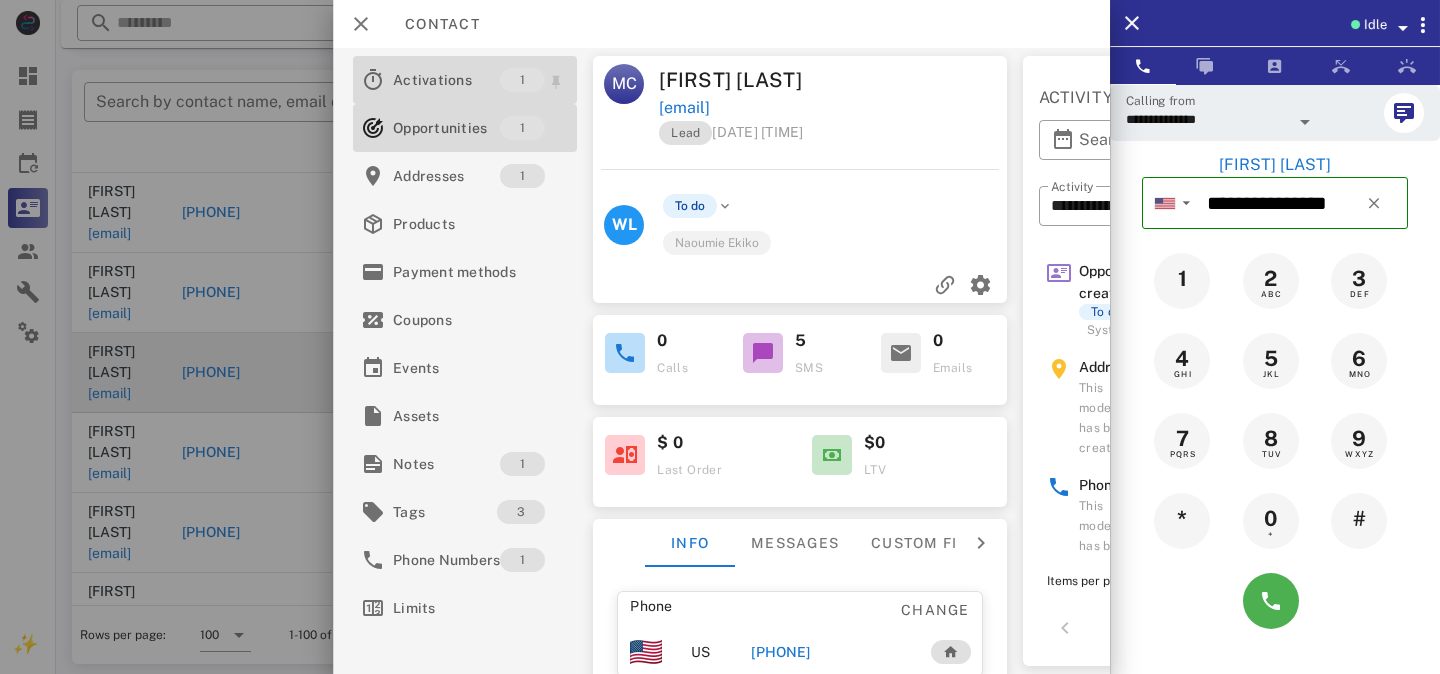 click on "Activations" at bounding box center [446, 80] 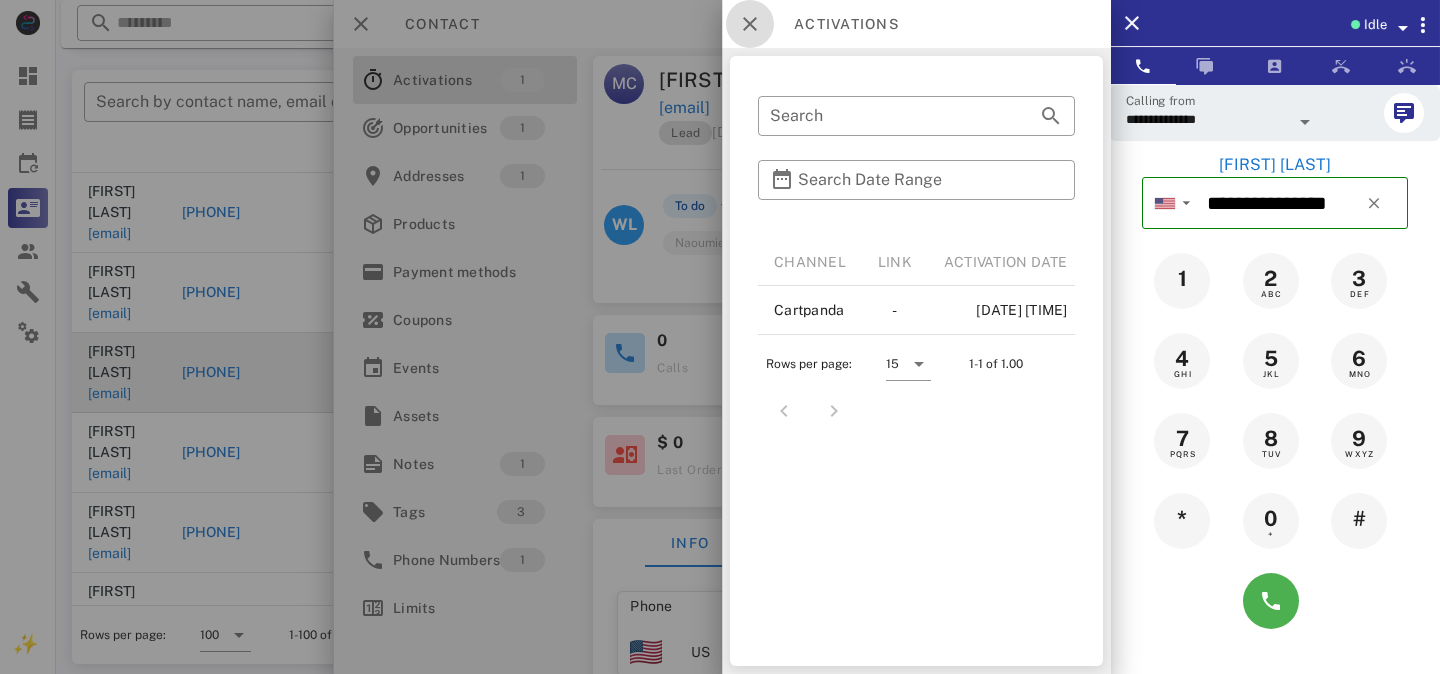 click at bounding box center [750, 24] 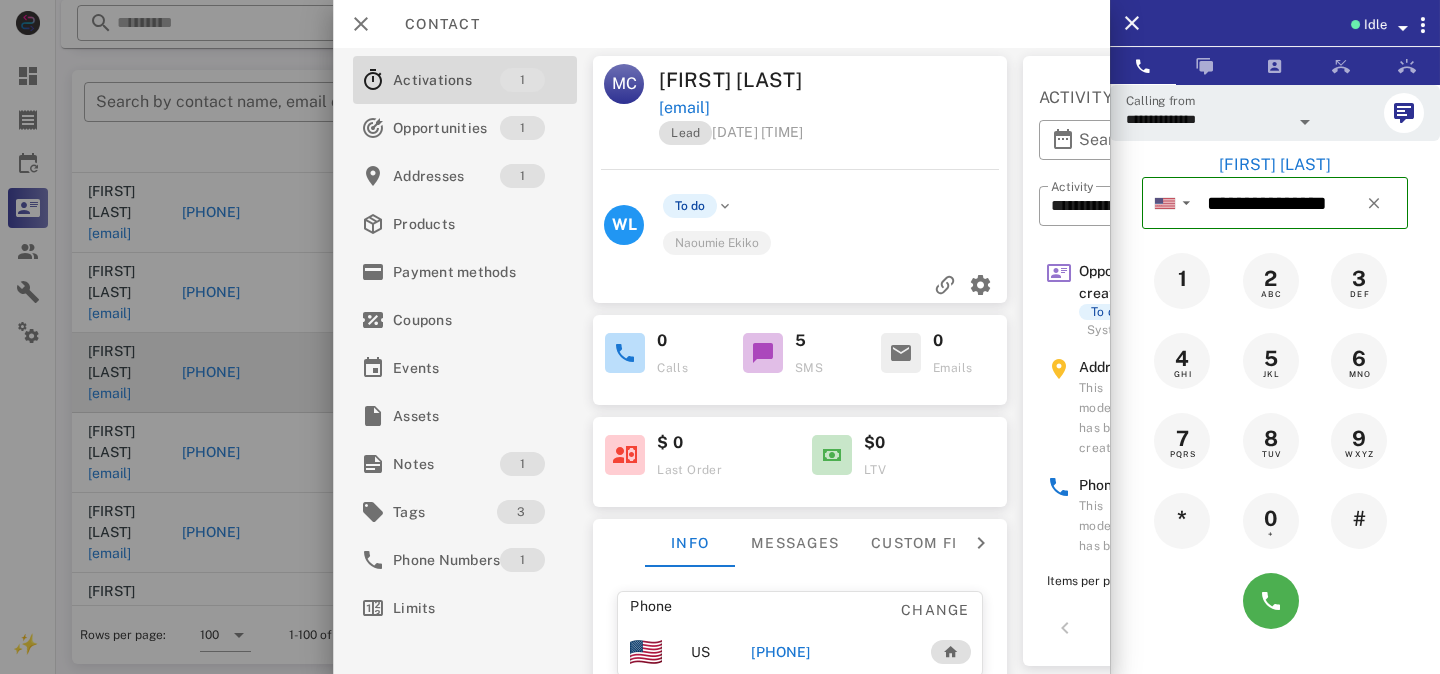 scroll, scrollTop: 0, scrollLeft: 181, axis: horizontal 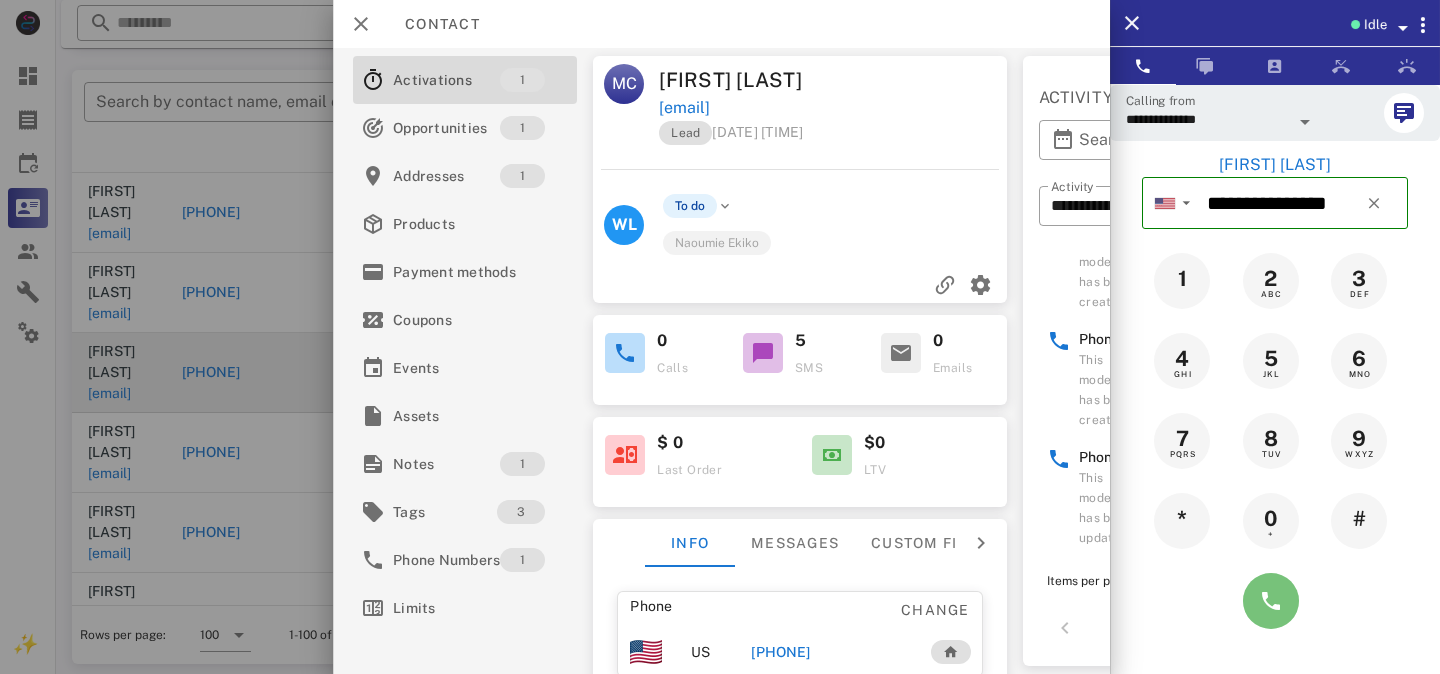 click at bounding box center (1271, 601) 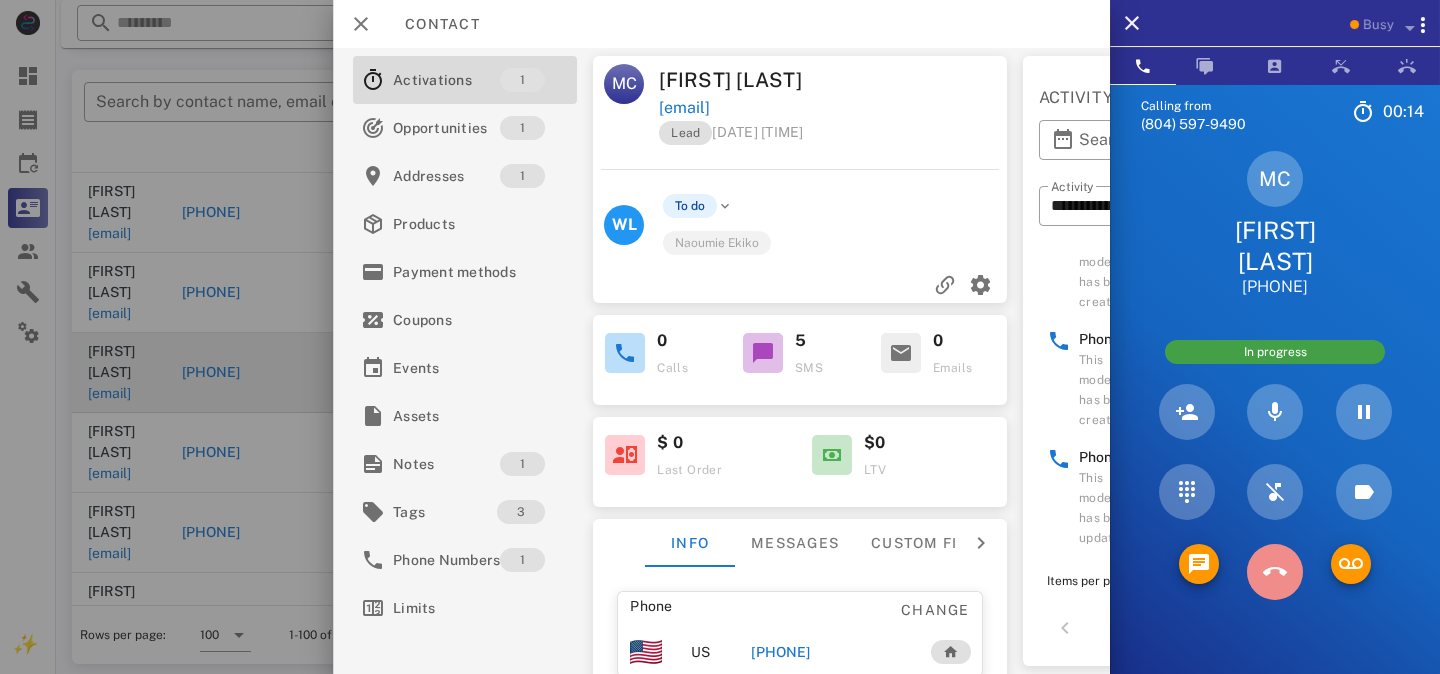 click at bounding box center [1275, 572] 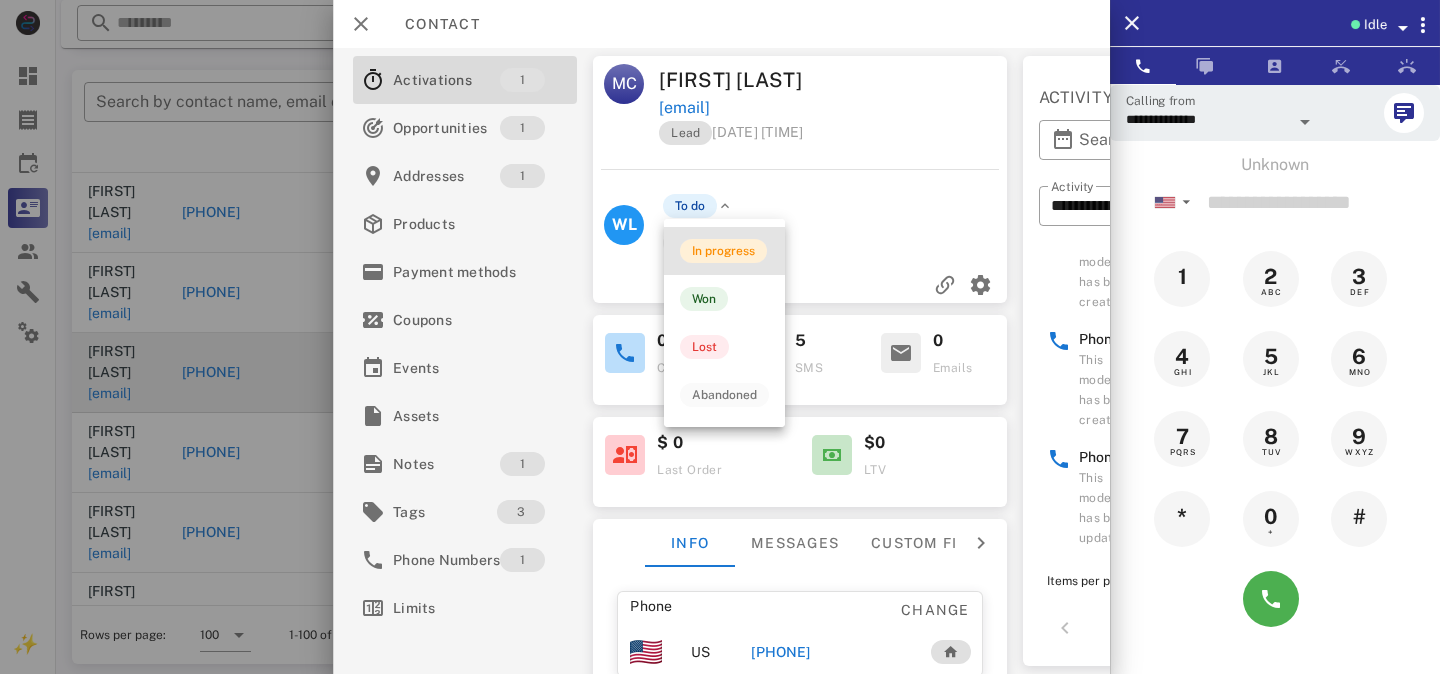 click on "In progress" at bounding box center [723, 251] 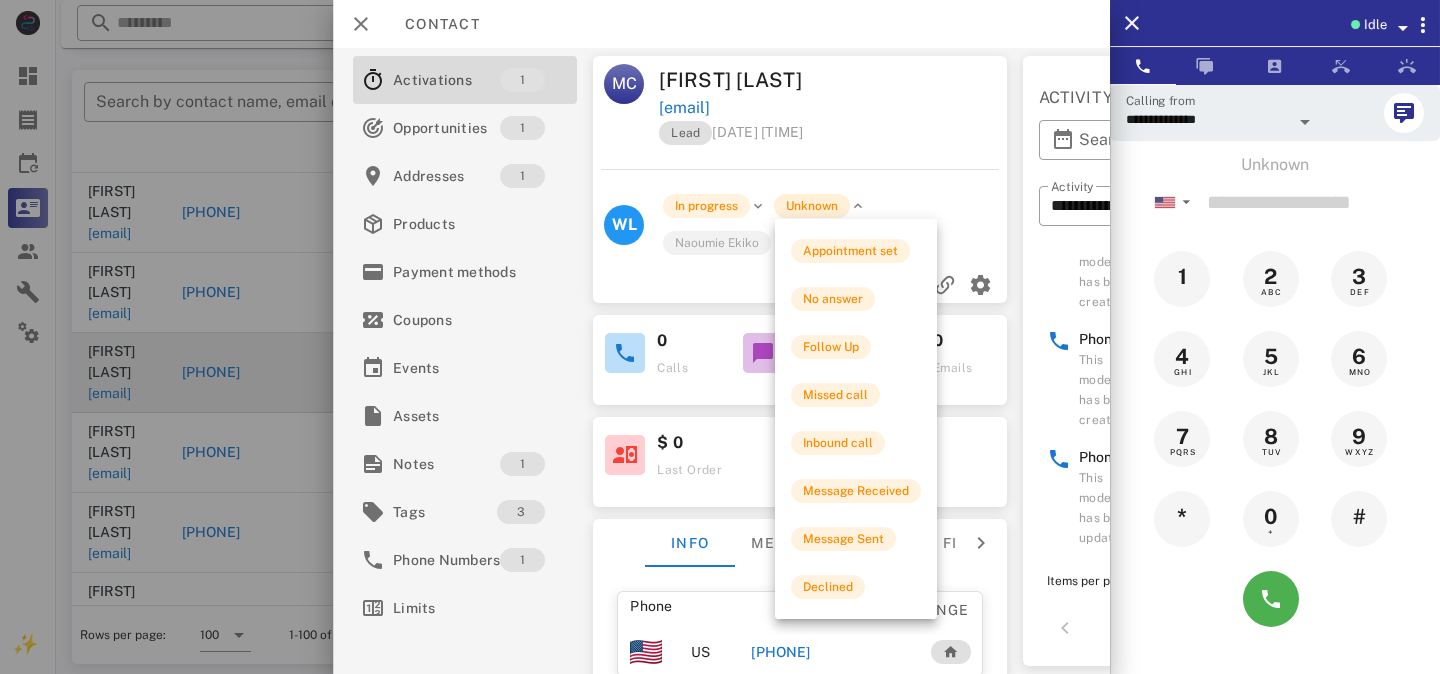 click on "Unknown" at bounding box center (812, 206) 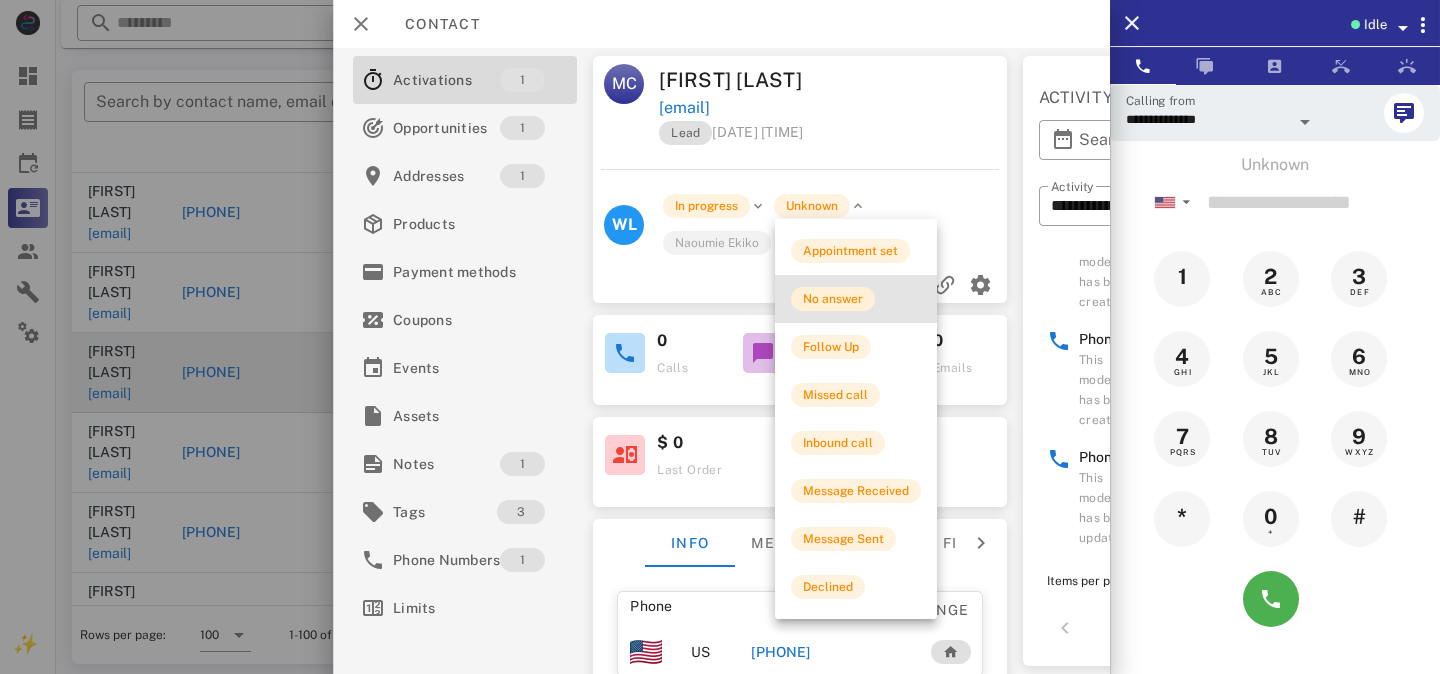 click on "No answer" at bounding box center (833, 299) 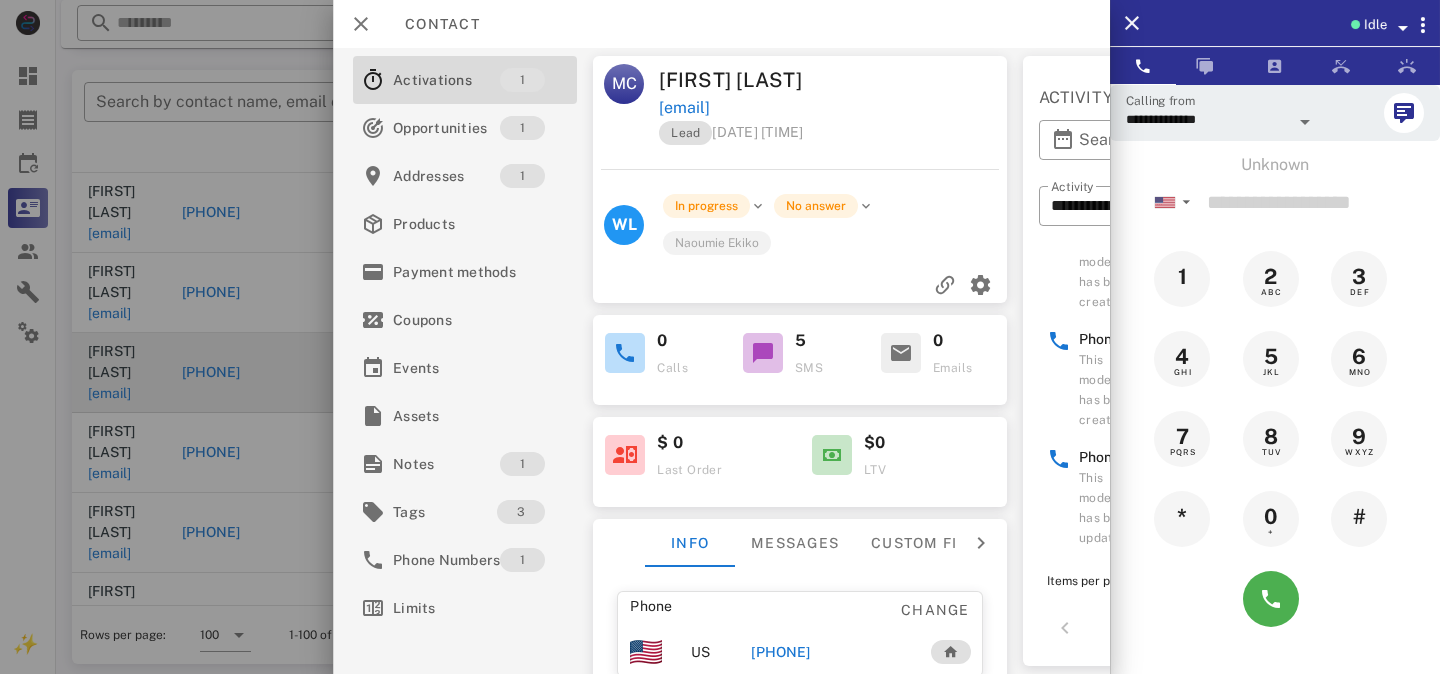 click on "Naoumie Ekiko" at bounding box center [717, 242] 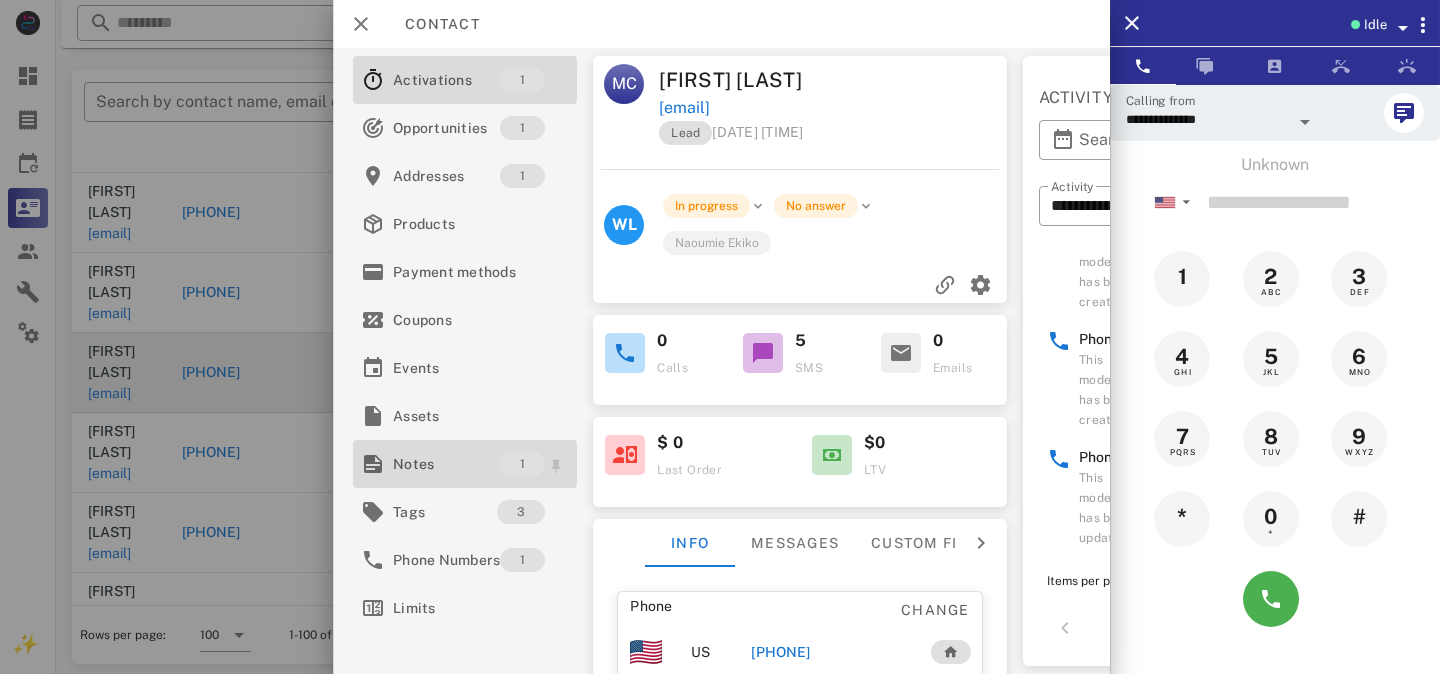 click on "Notes" at bounding box center (446, 464) 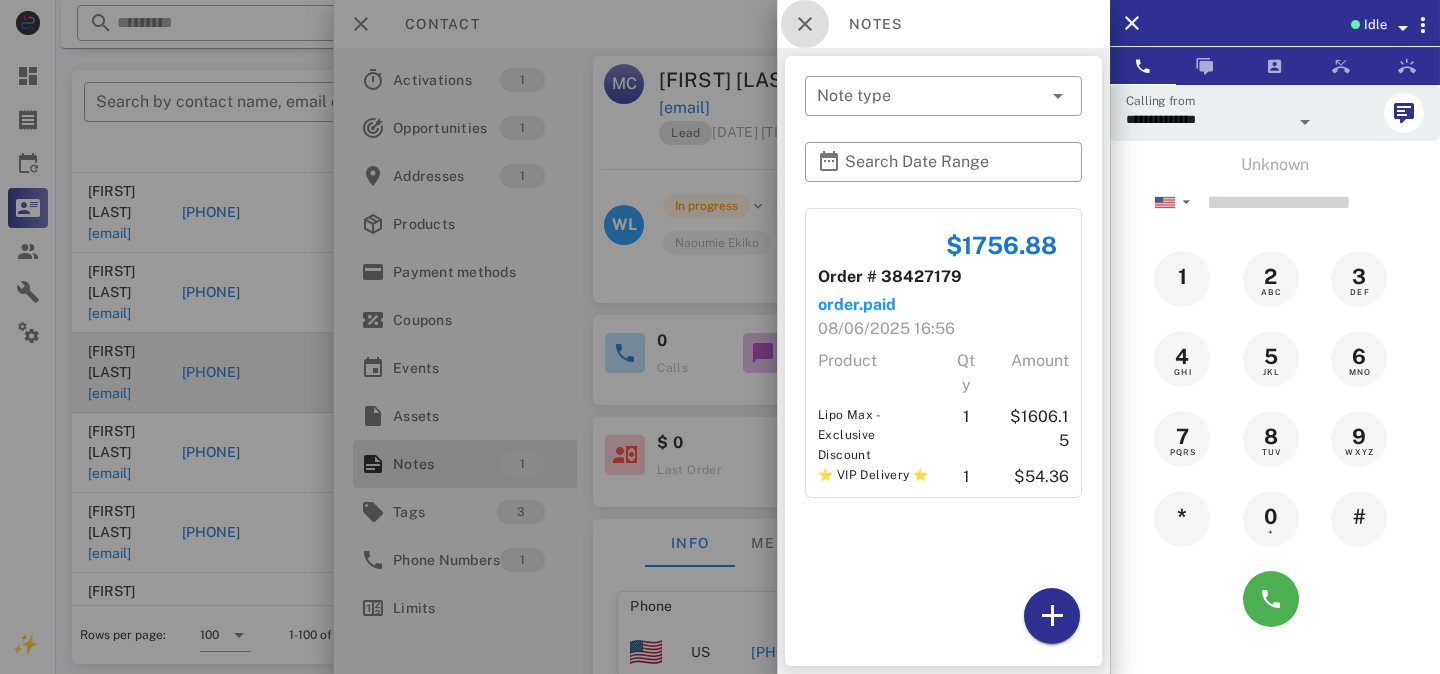 click at bounding box center (805, 24) 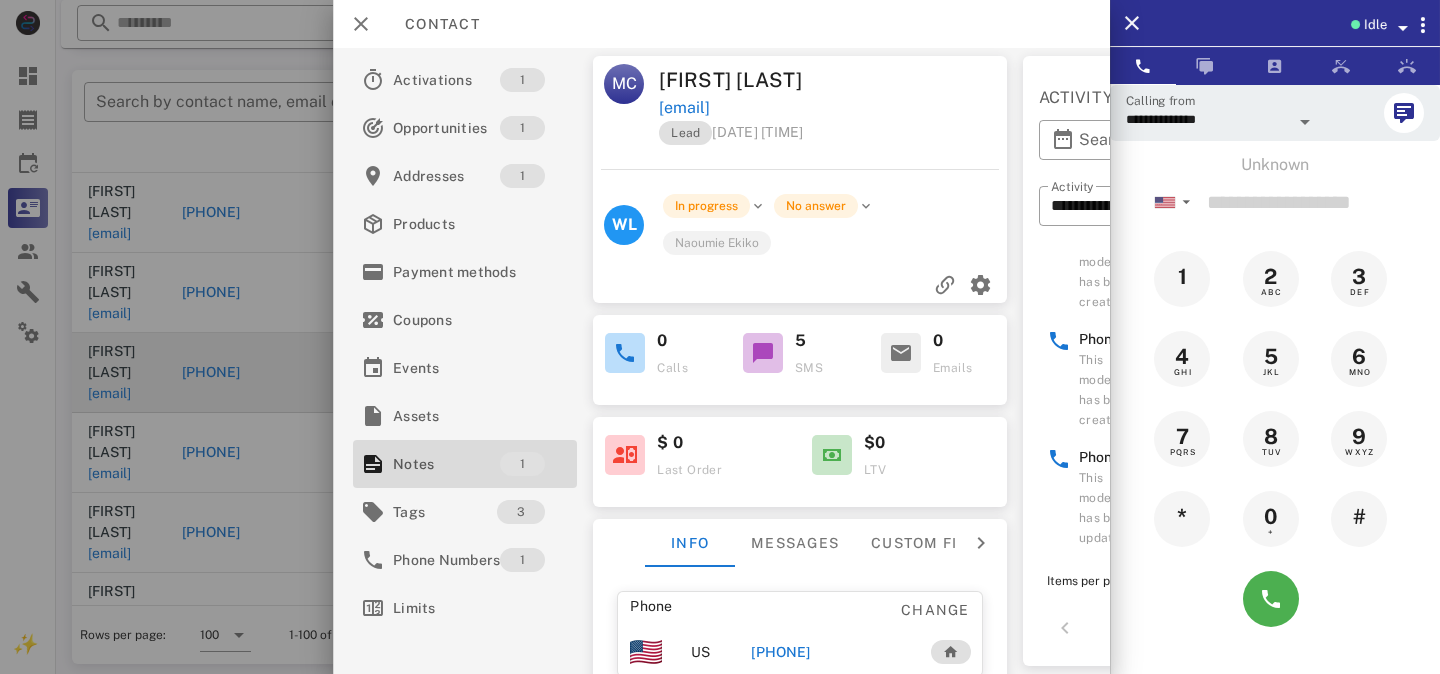 click on "Address created  This model has been created" at bounding box center [1133, 261] 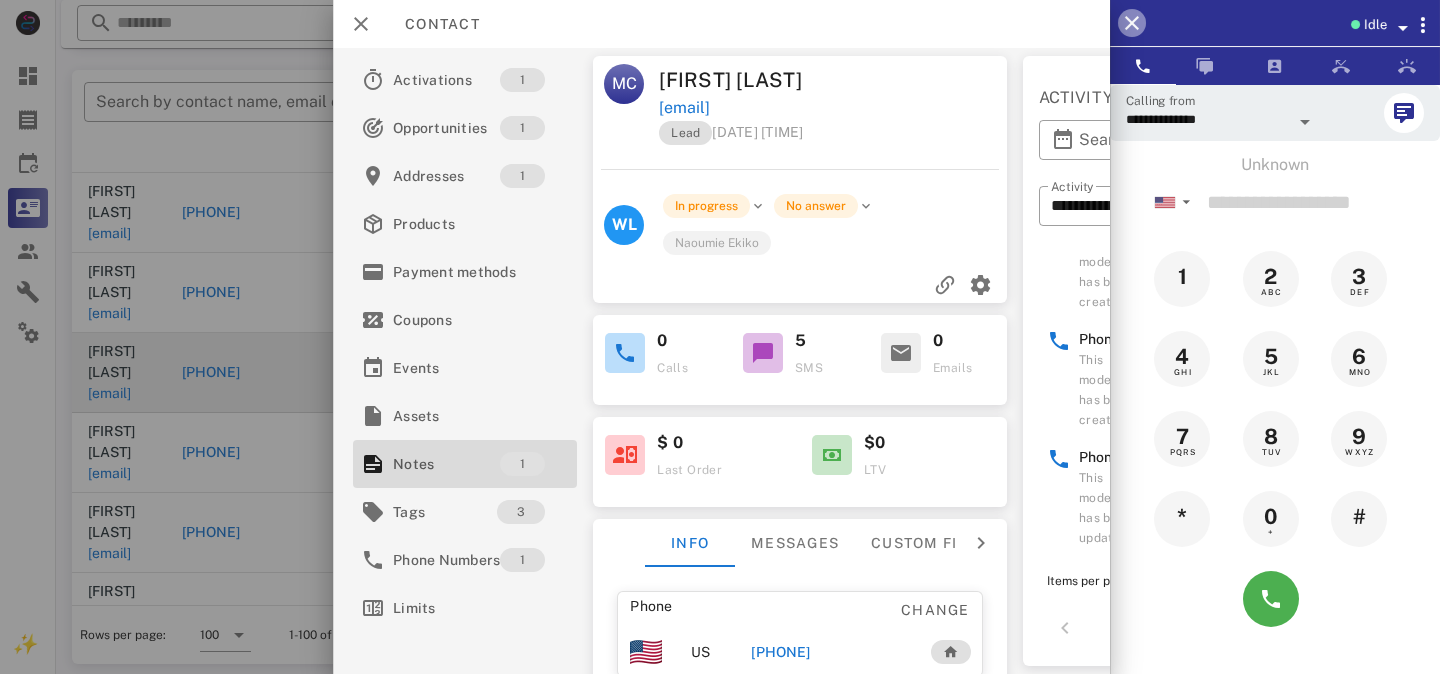 click at bounding box center [1132, 23] 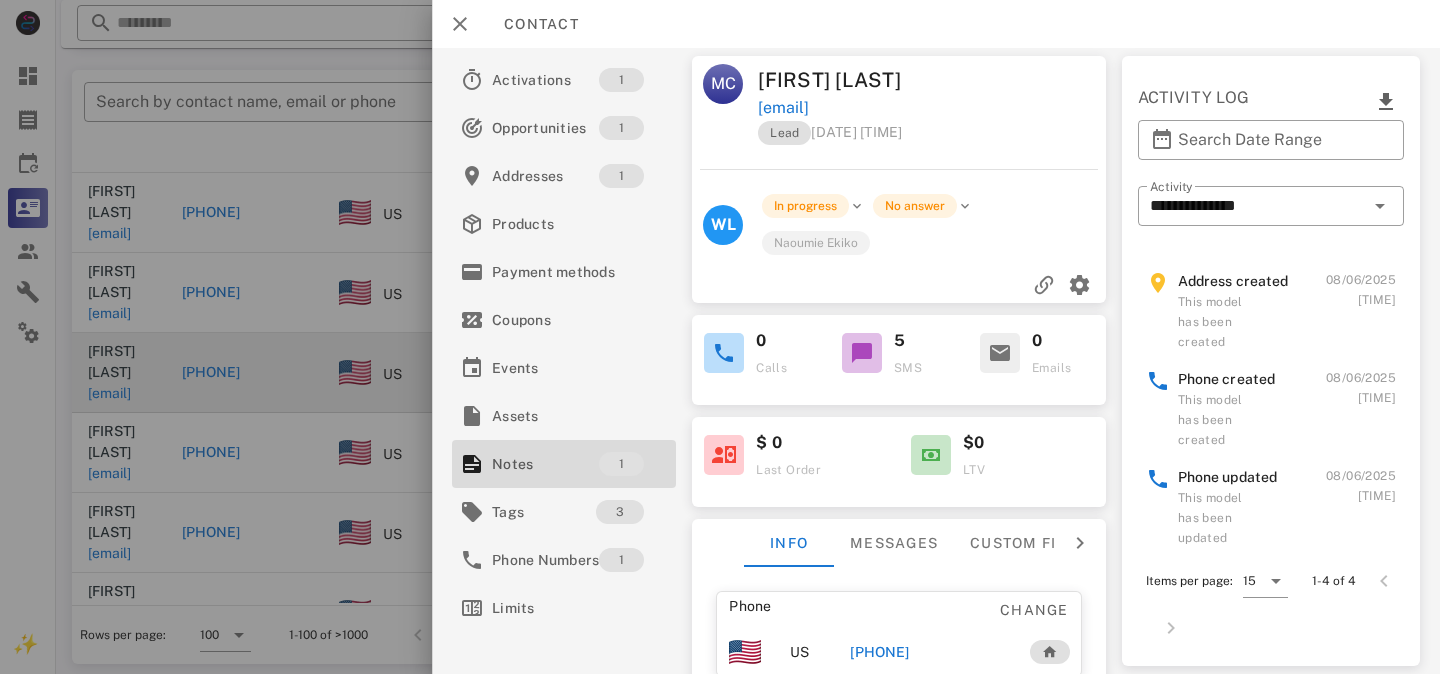 scroll, scrollTop: 64, scrollLeft: 0, axis: vertical 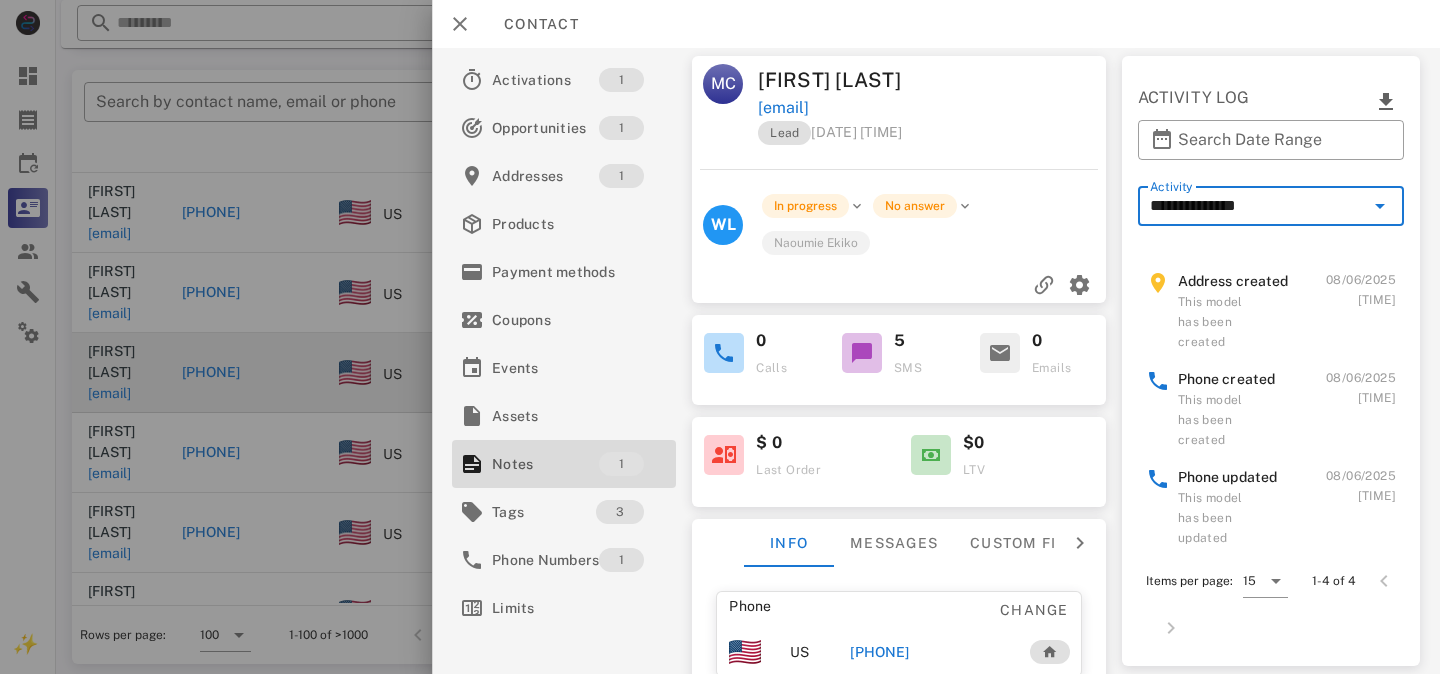 click on "**********" at bounding box center [1257, 206] 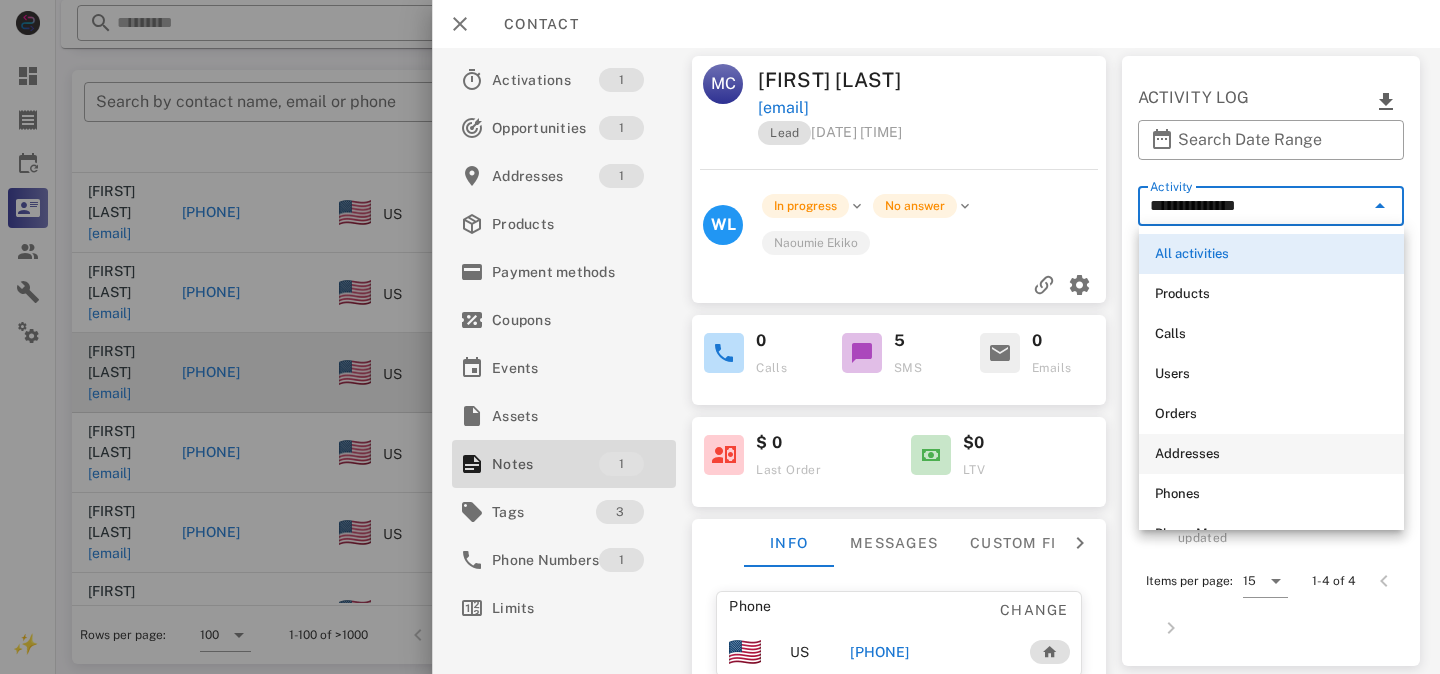 scroll, scrollTop: 72, scrollLeft: 0, axis: vertical 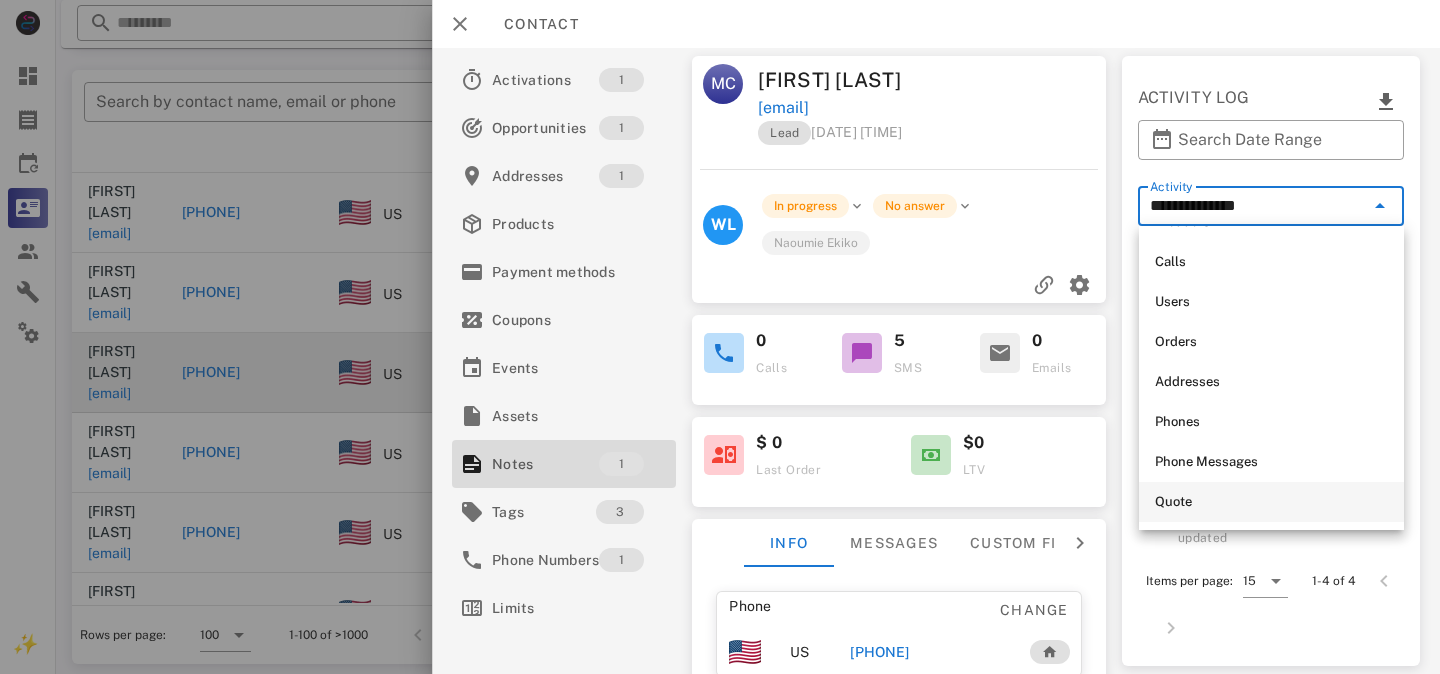 click on "Quote" at bounding box center (1271, 502) 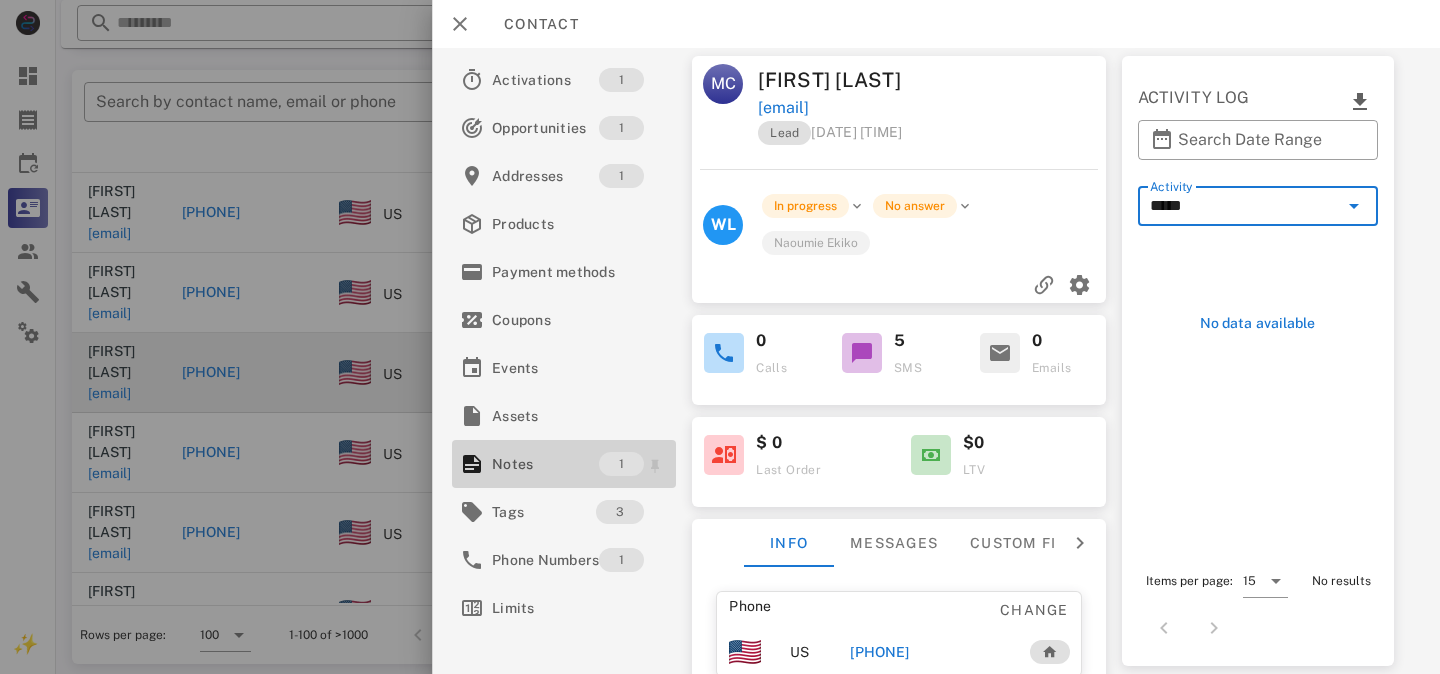 click on "Notes" at bounding box center (545, 464) 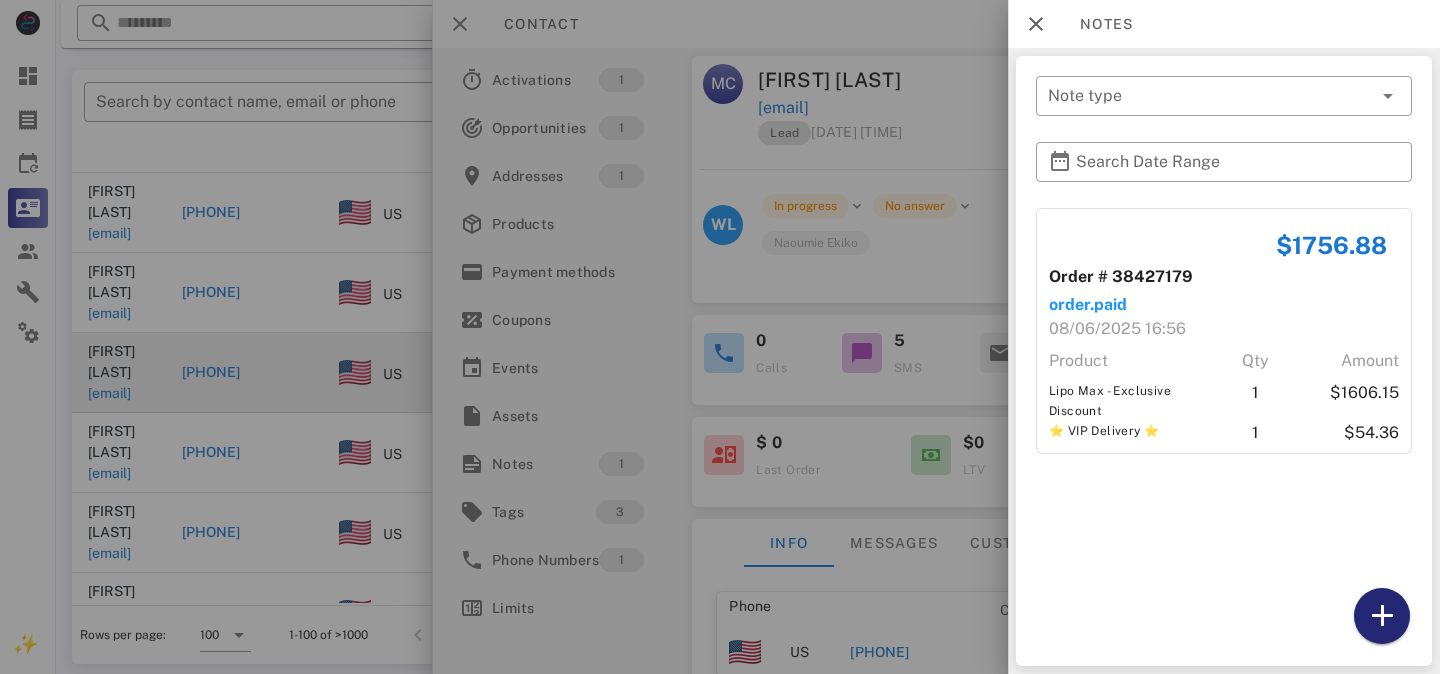 click at bounding box center (1382, 616) 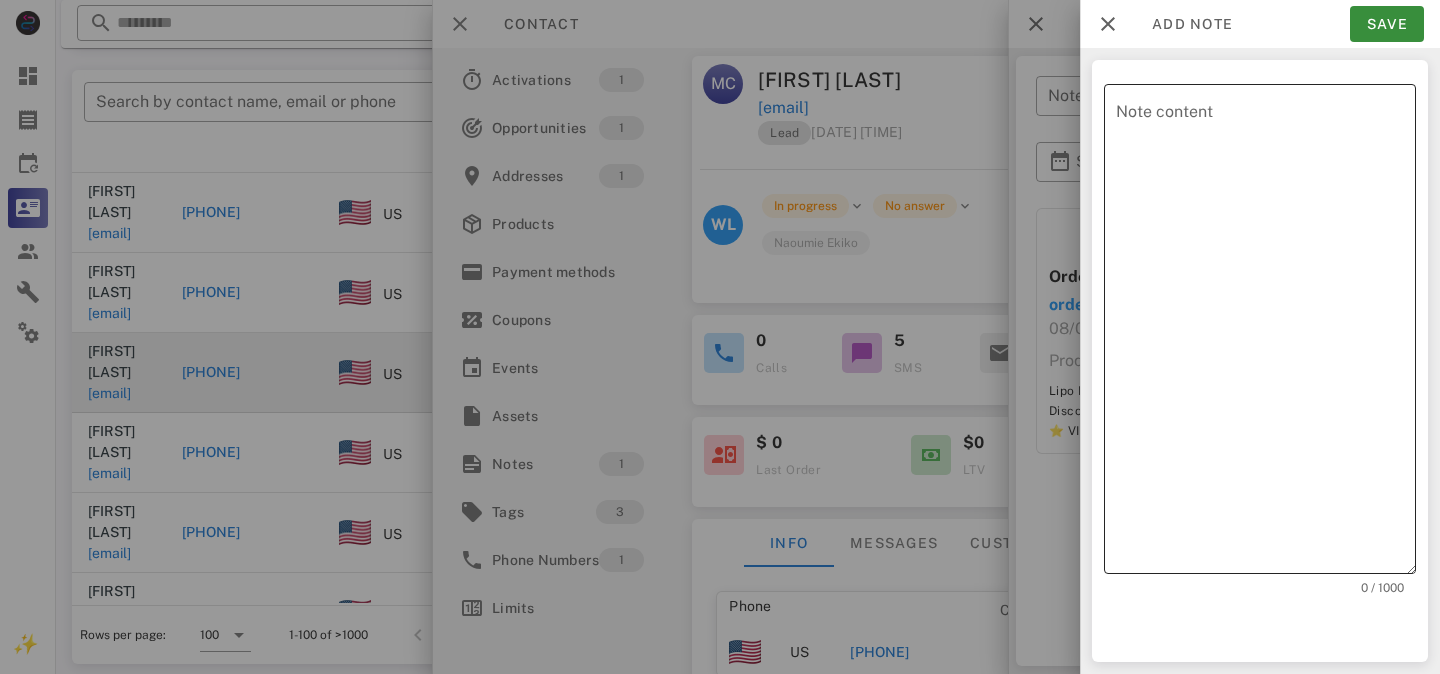 click on "Note content" at bounding box center [1266, 334] 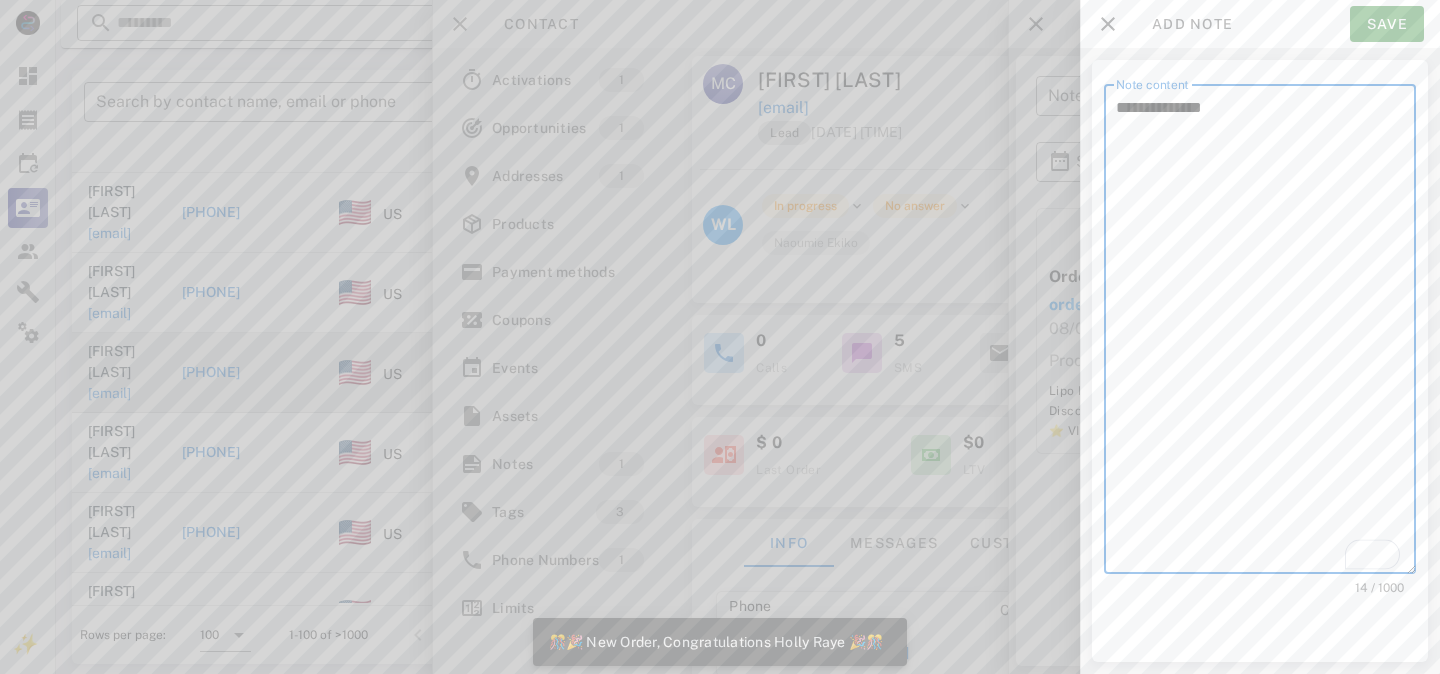 type on "**********" 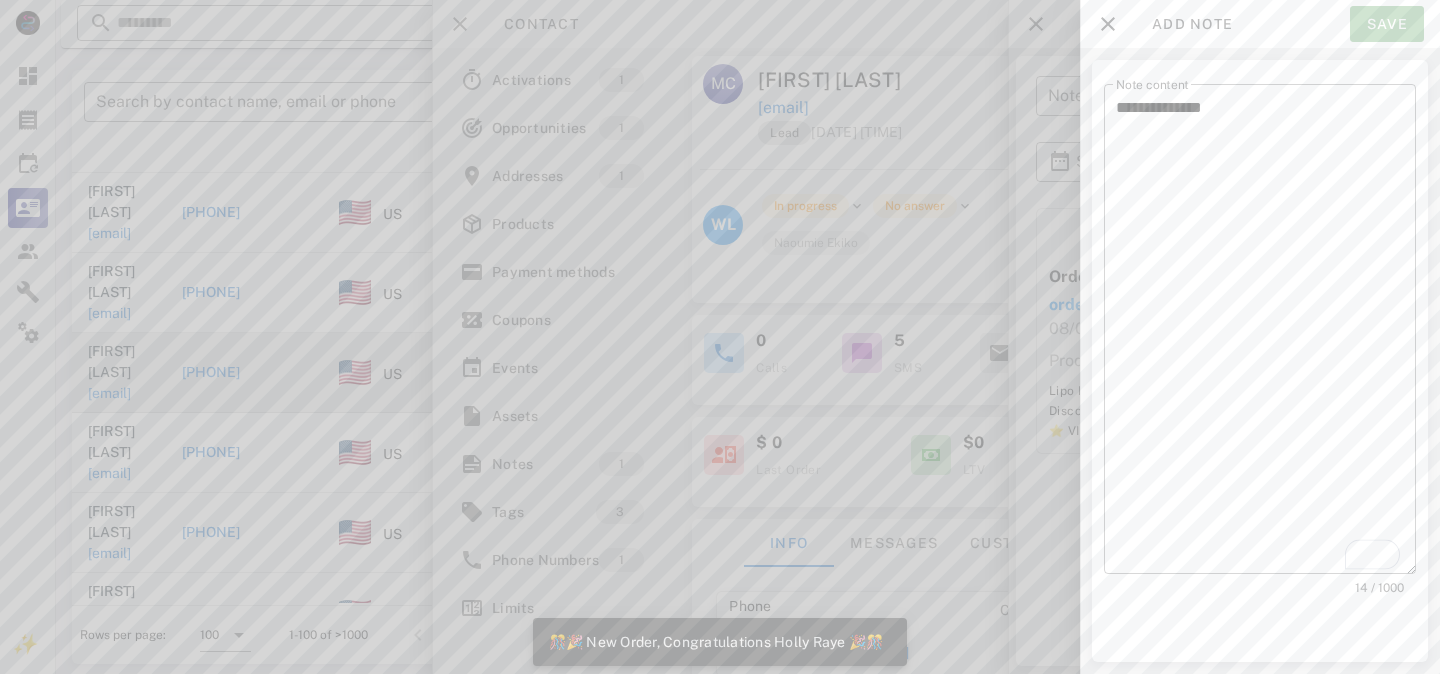 click on "Save" at bounding box center [1387, 24] 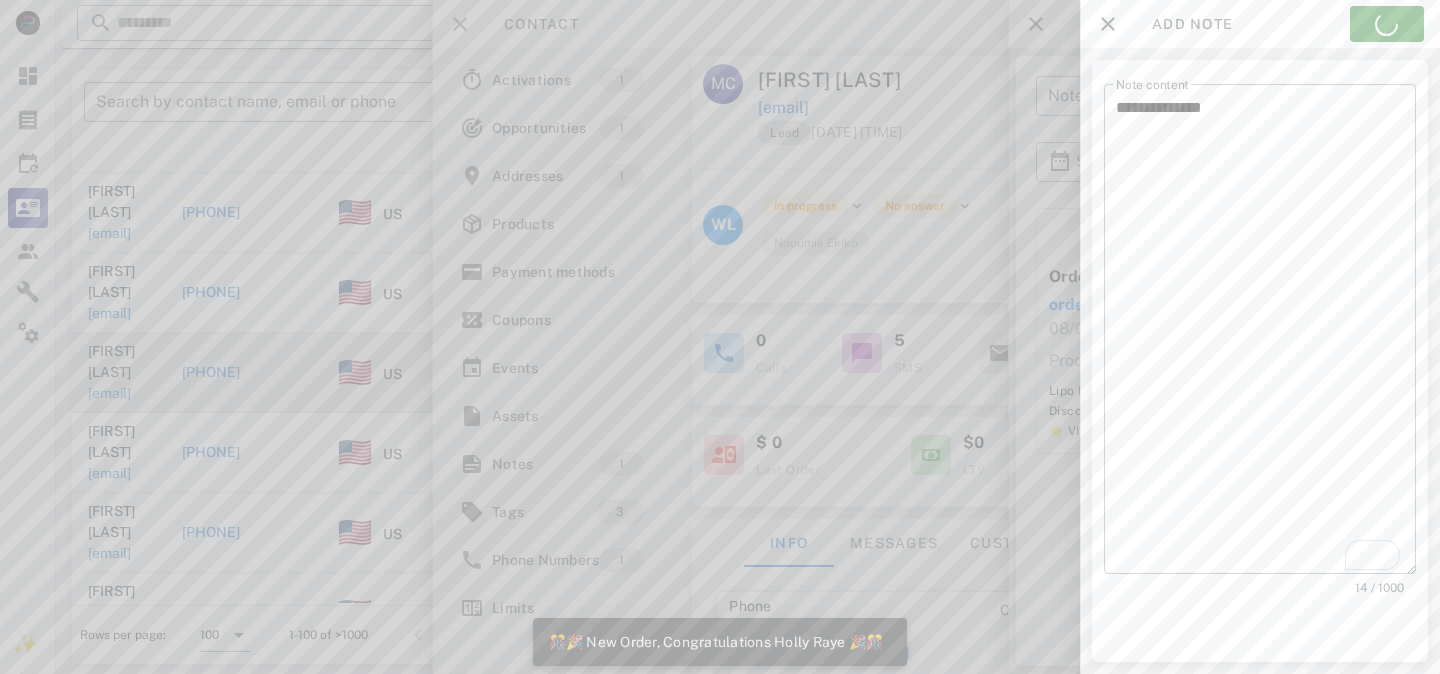 click on "🎊🎉 New Order, Congratulations Holly Raye 🎉🎊" at bounding box center (716, 642) 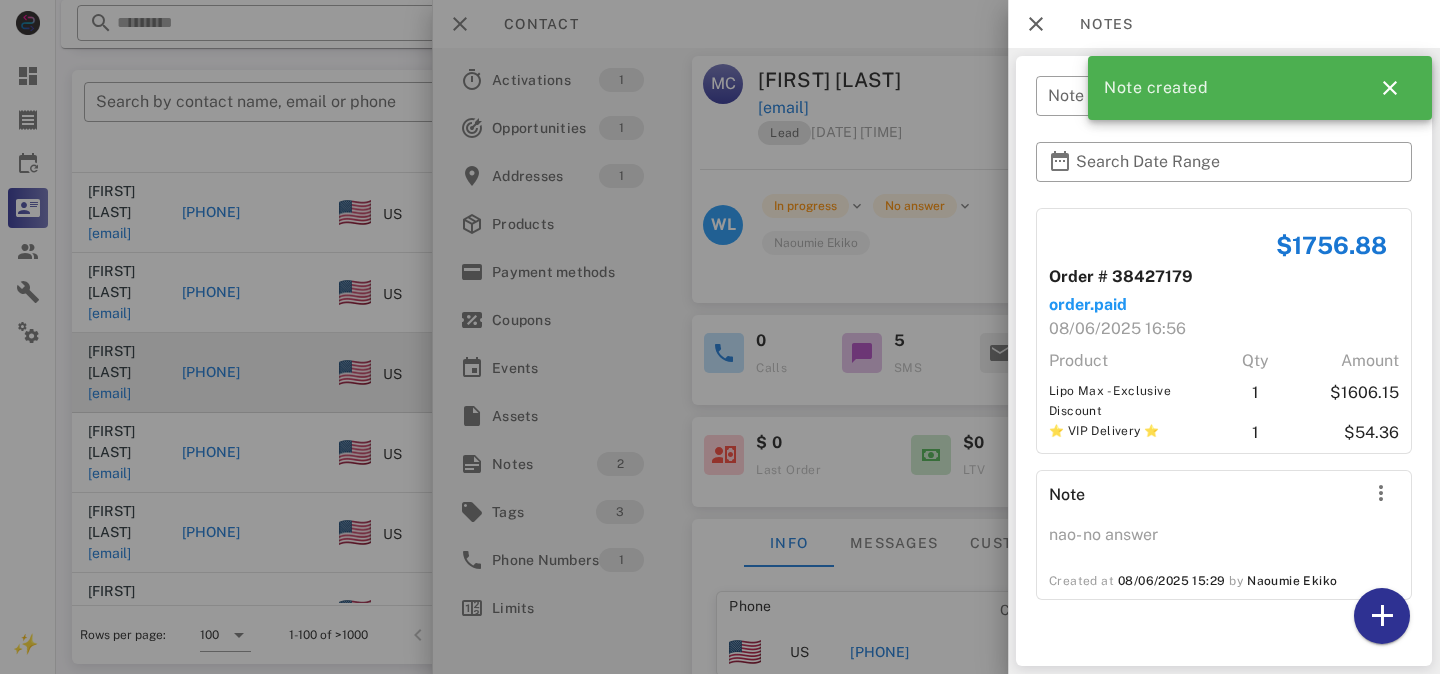scroll, scrollTop: 380, scrollLeft: 0, axis: vertical 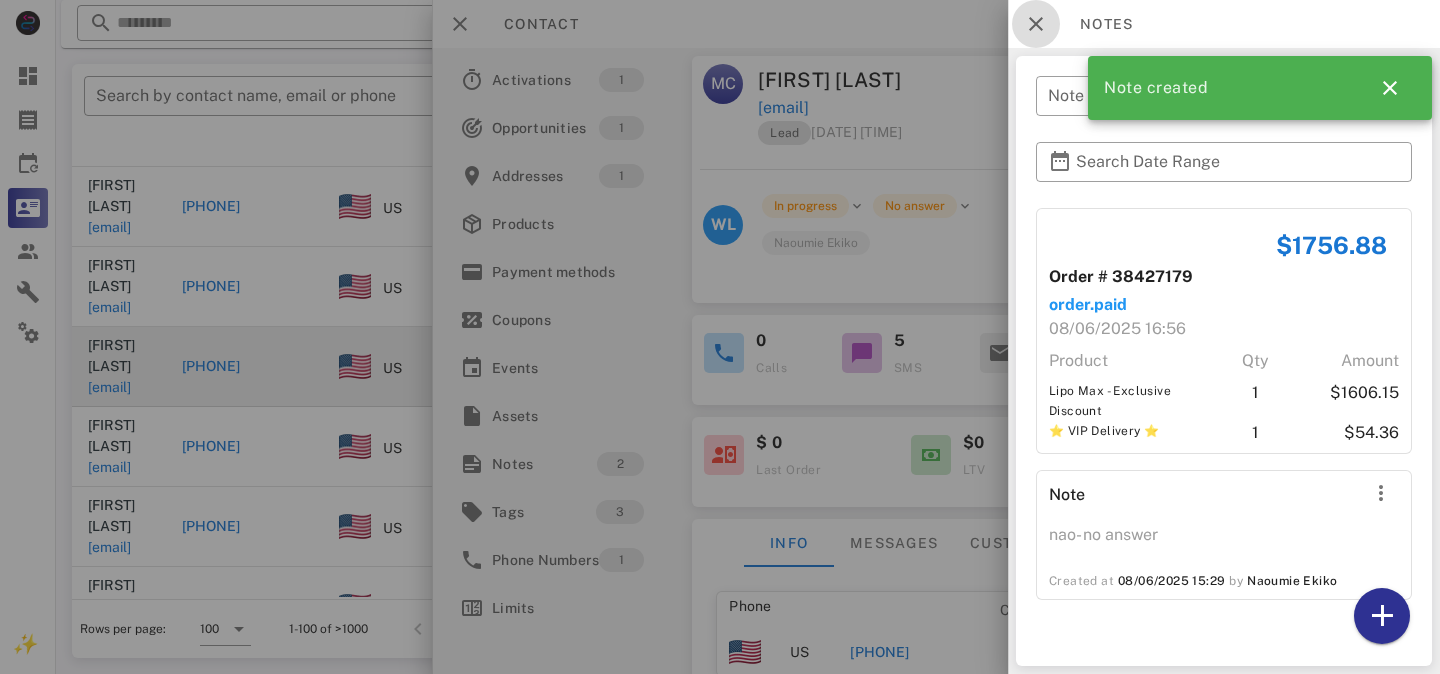 click at bounding box center (1036, 24) 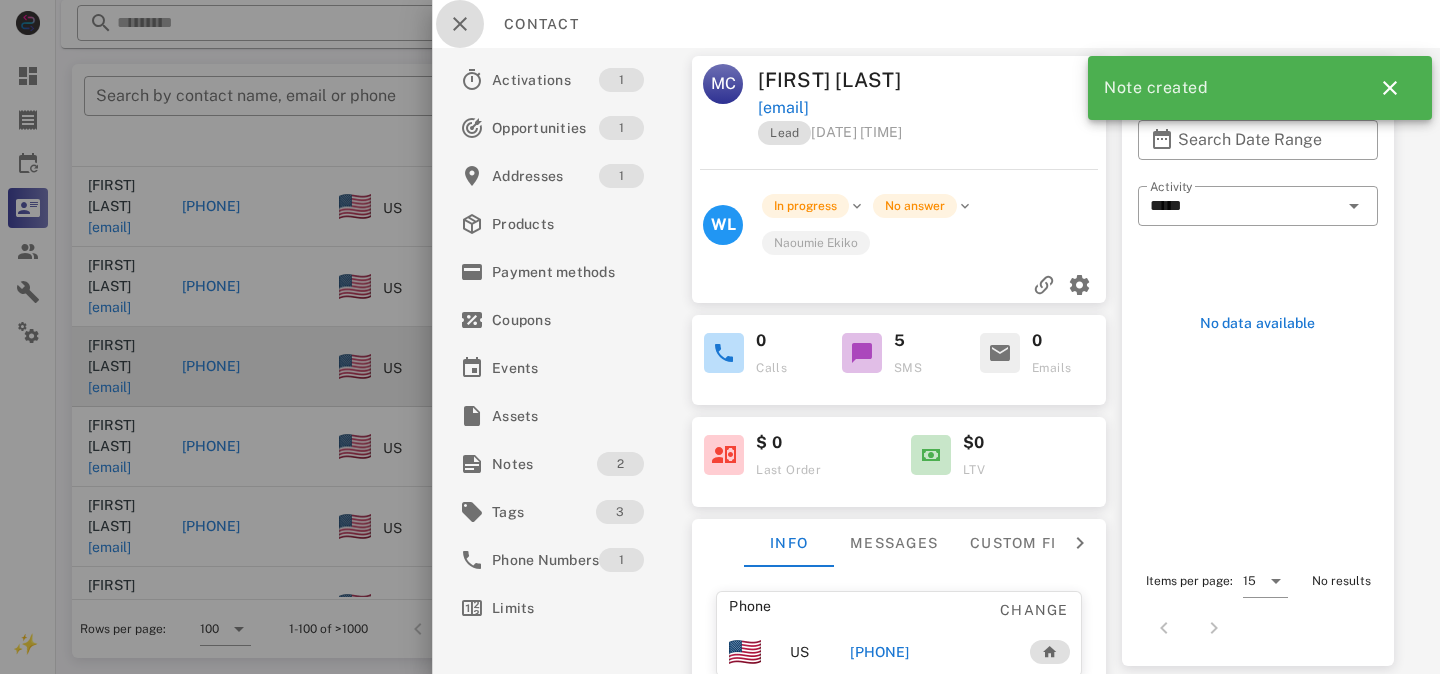 click at bounding box center [460, 24] 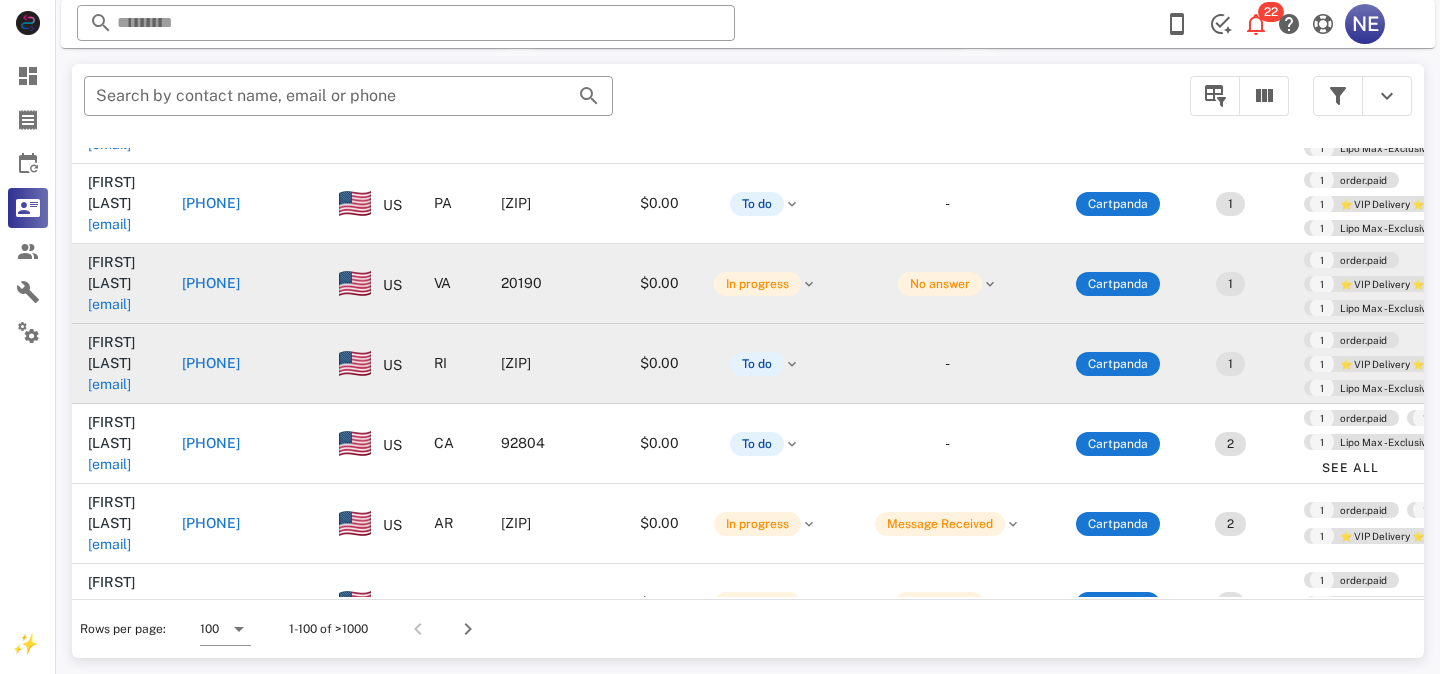 scroll, scrollTop: 0, scrollLeft: 0, axis: both 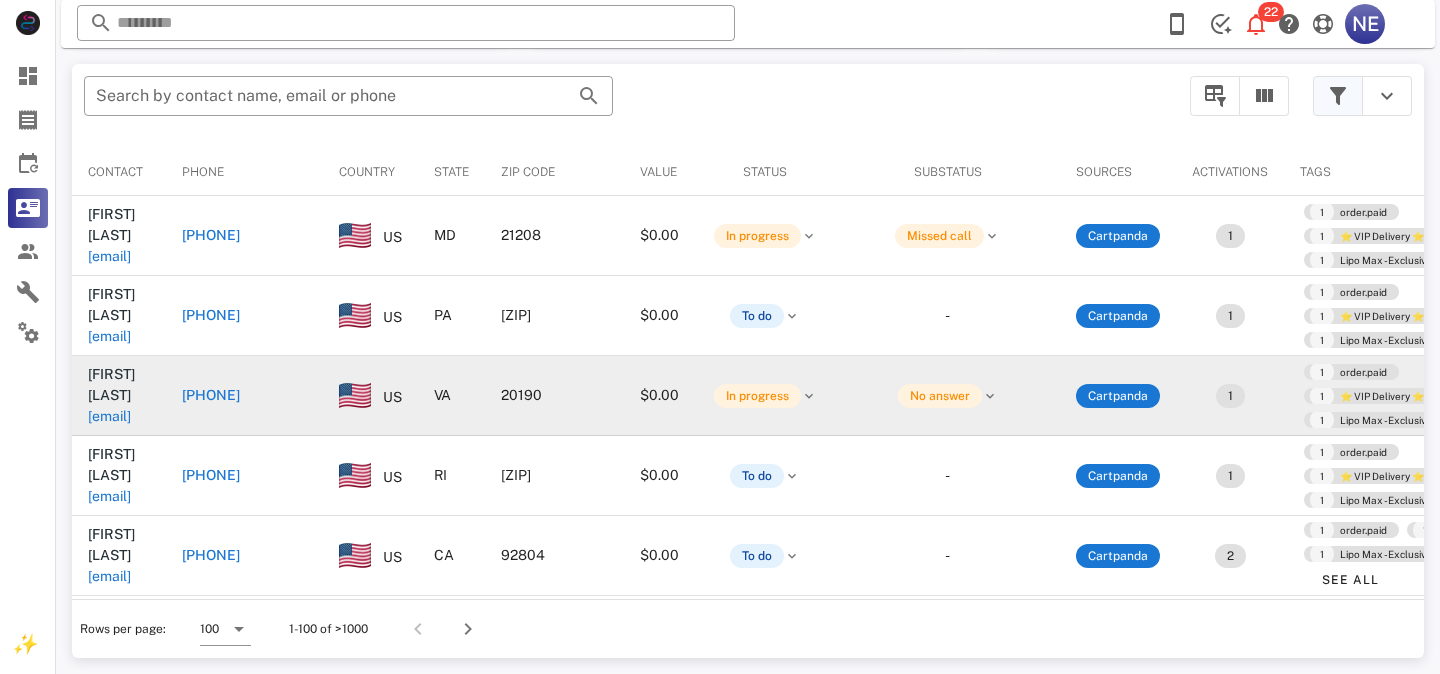 click at bounding box center (1338, 96) 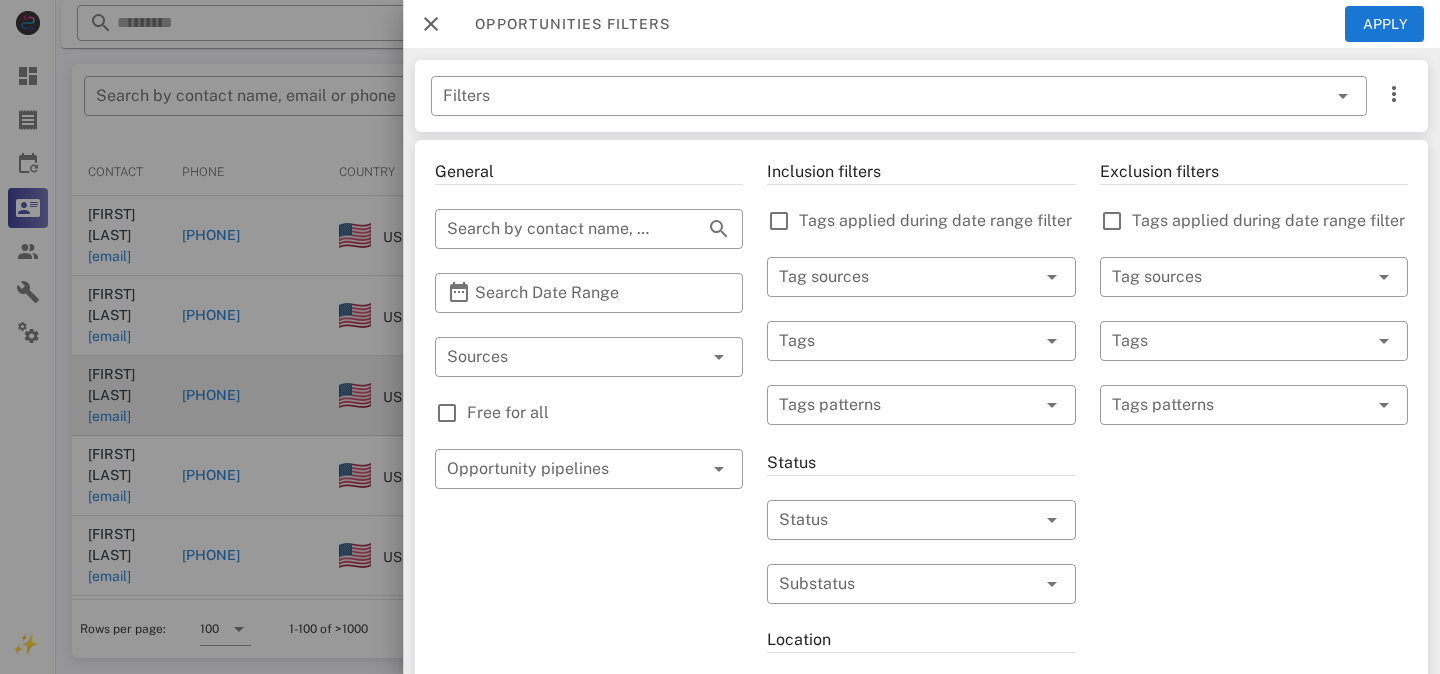 click at bounding box center [431, 24] 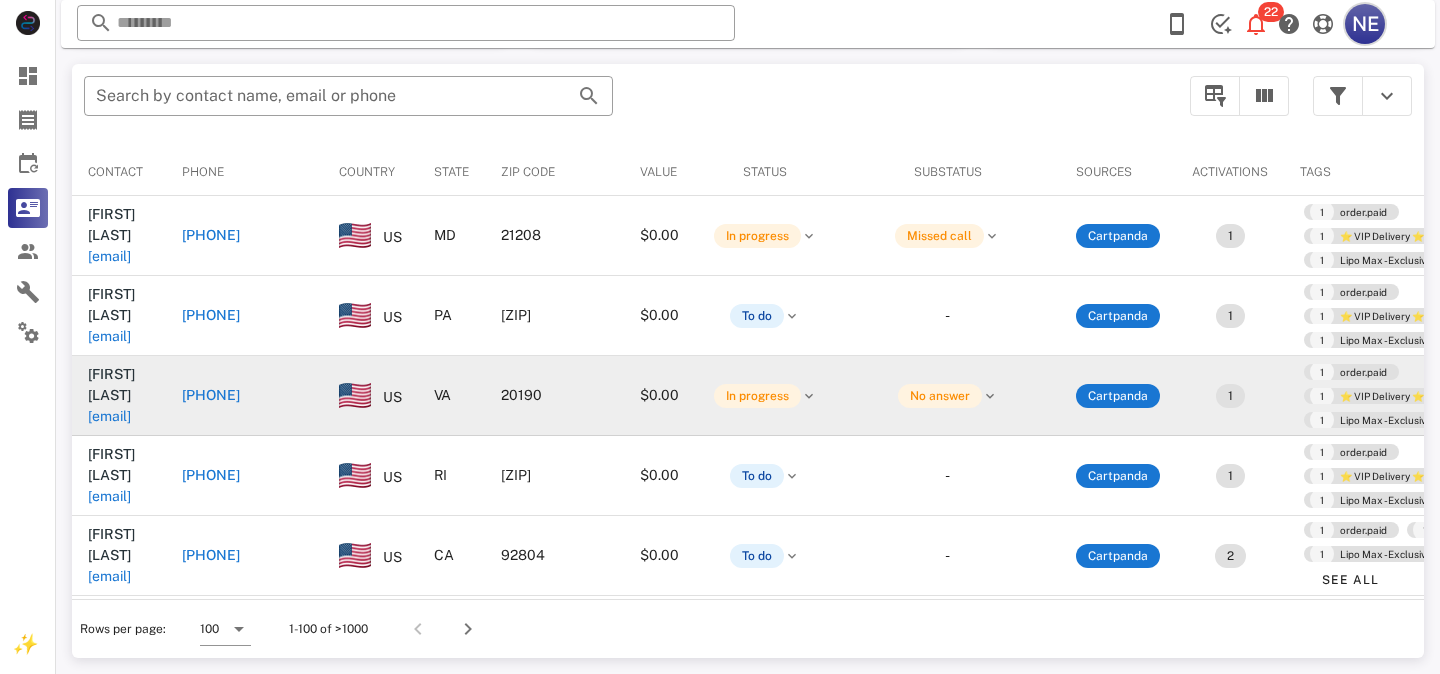 click on "NE" at bounding box center [1365, 24] 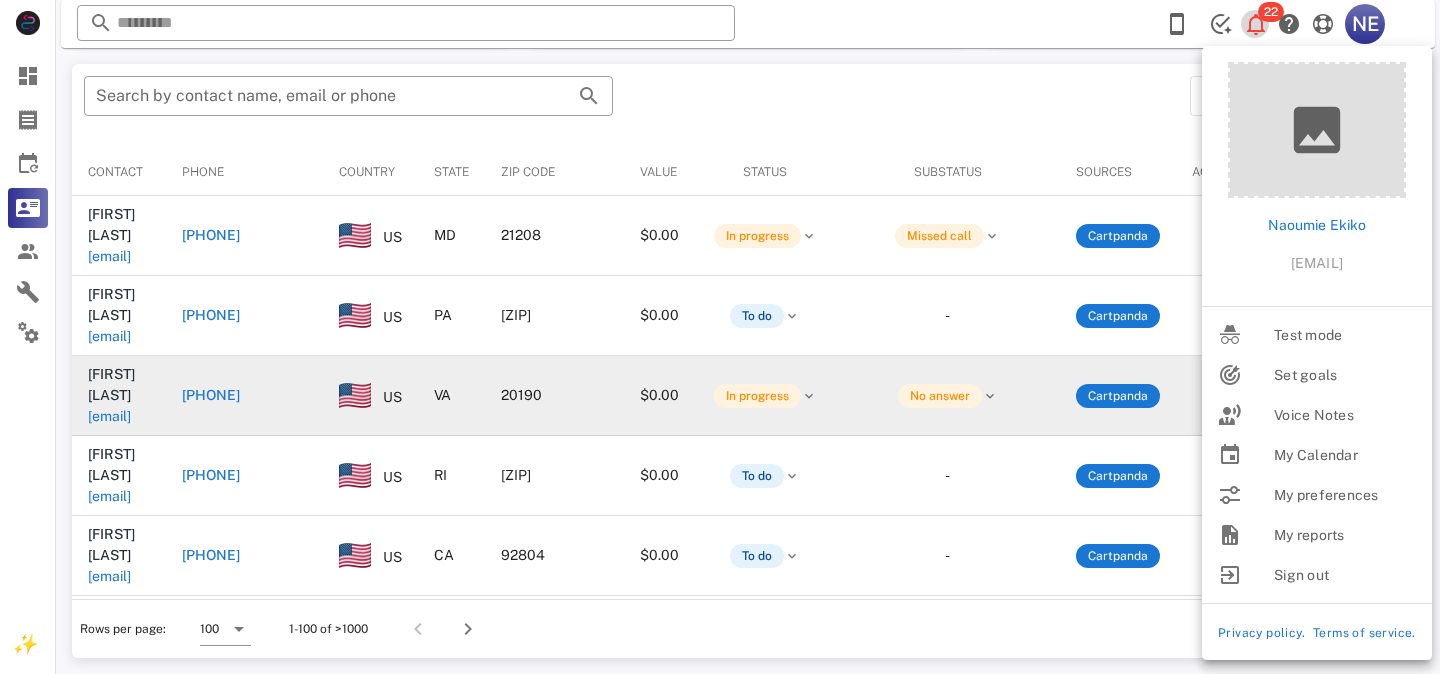 click on "22" at bounding box center (1271, 12) 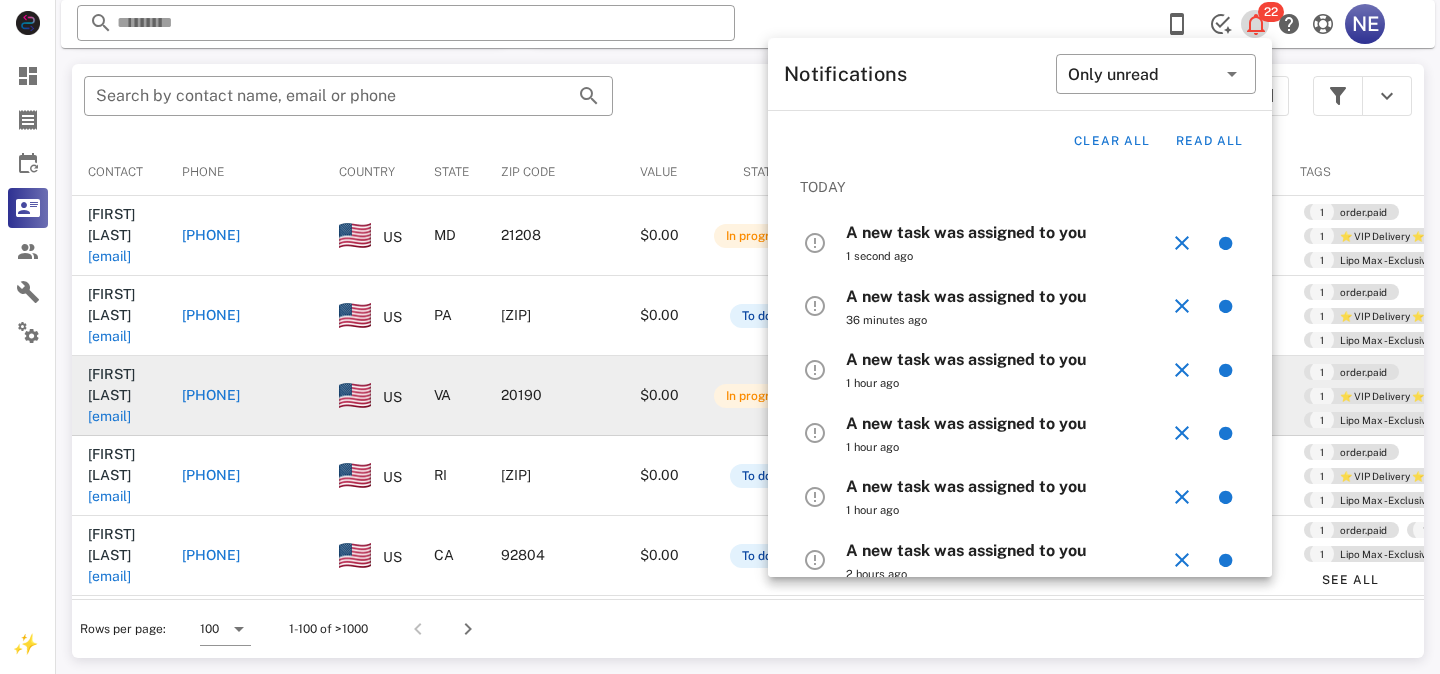 click at bounding box center [1256, 24] 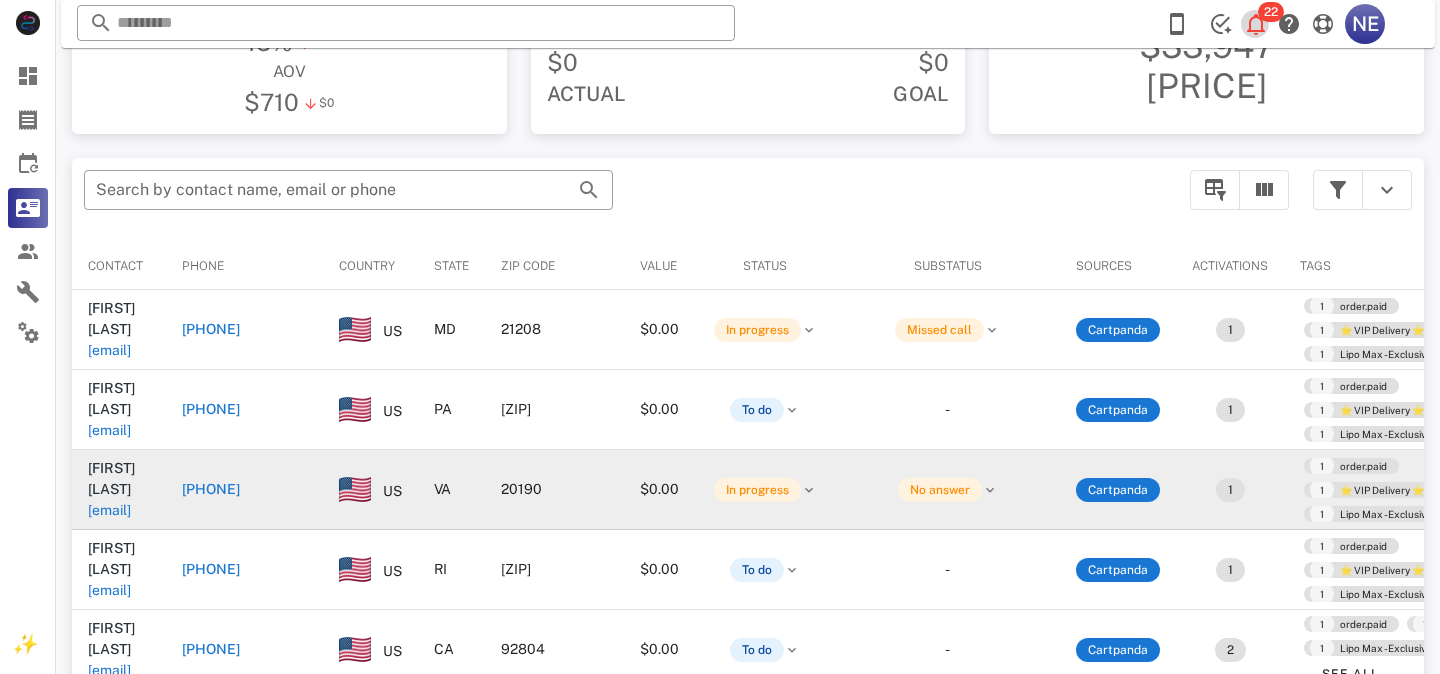 scroll, scrollTop: 380, scrollLeft: 0, axis: vertical 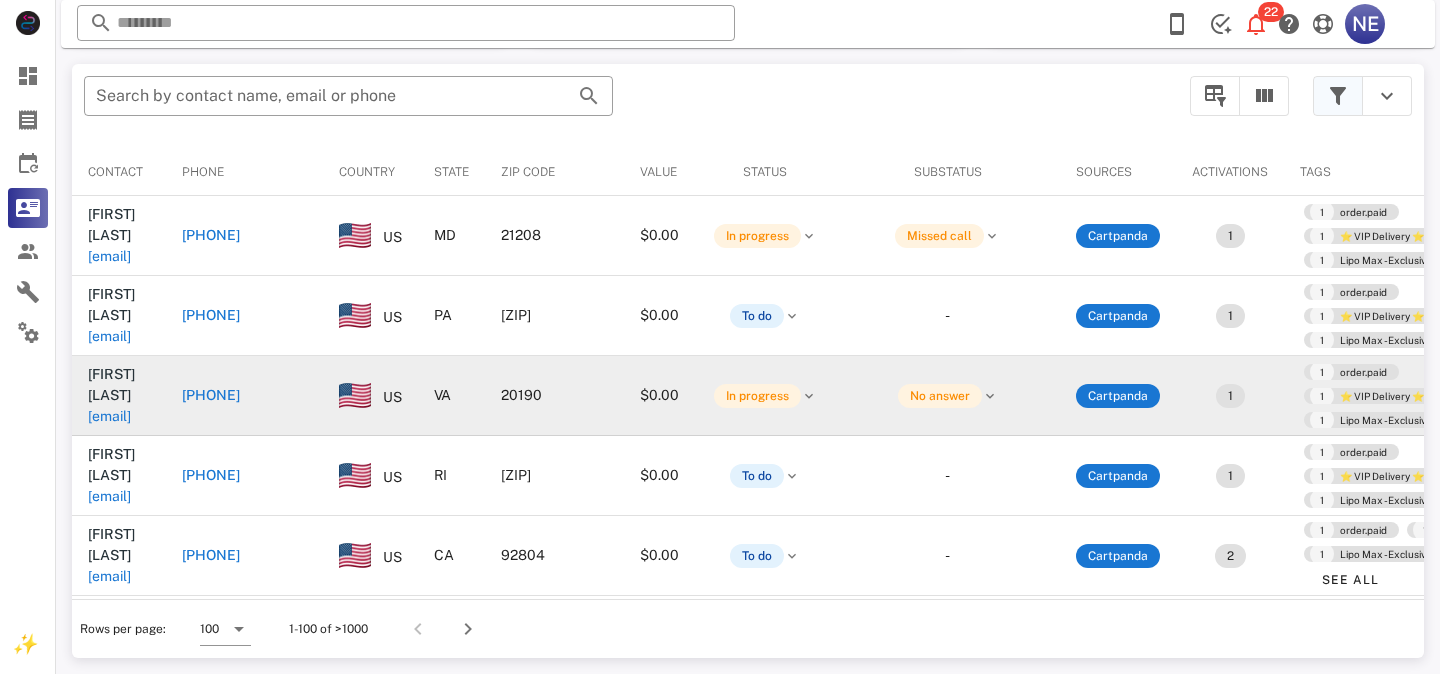 click at bounding box center [1338, 96] 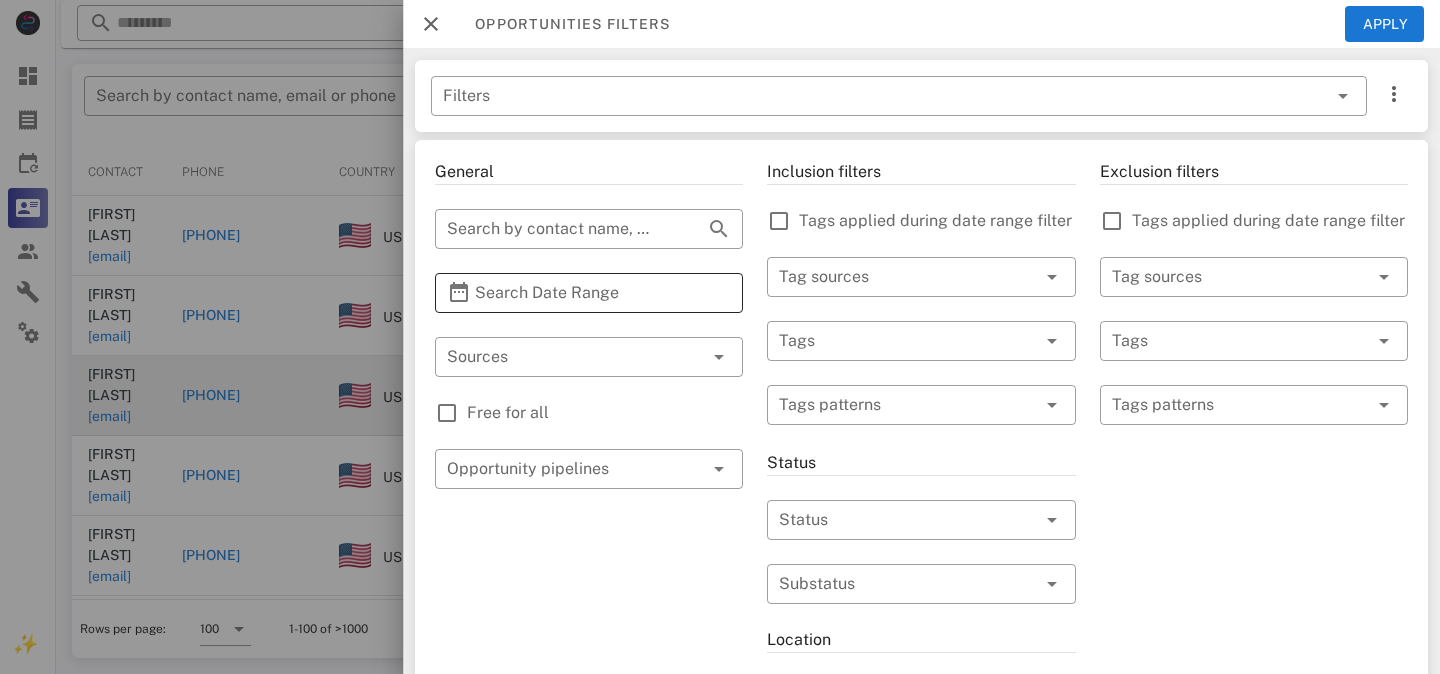 click on "Search Date Range" at bounding box center (589, 293) 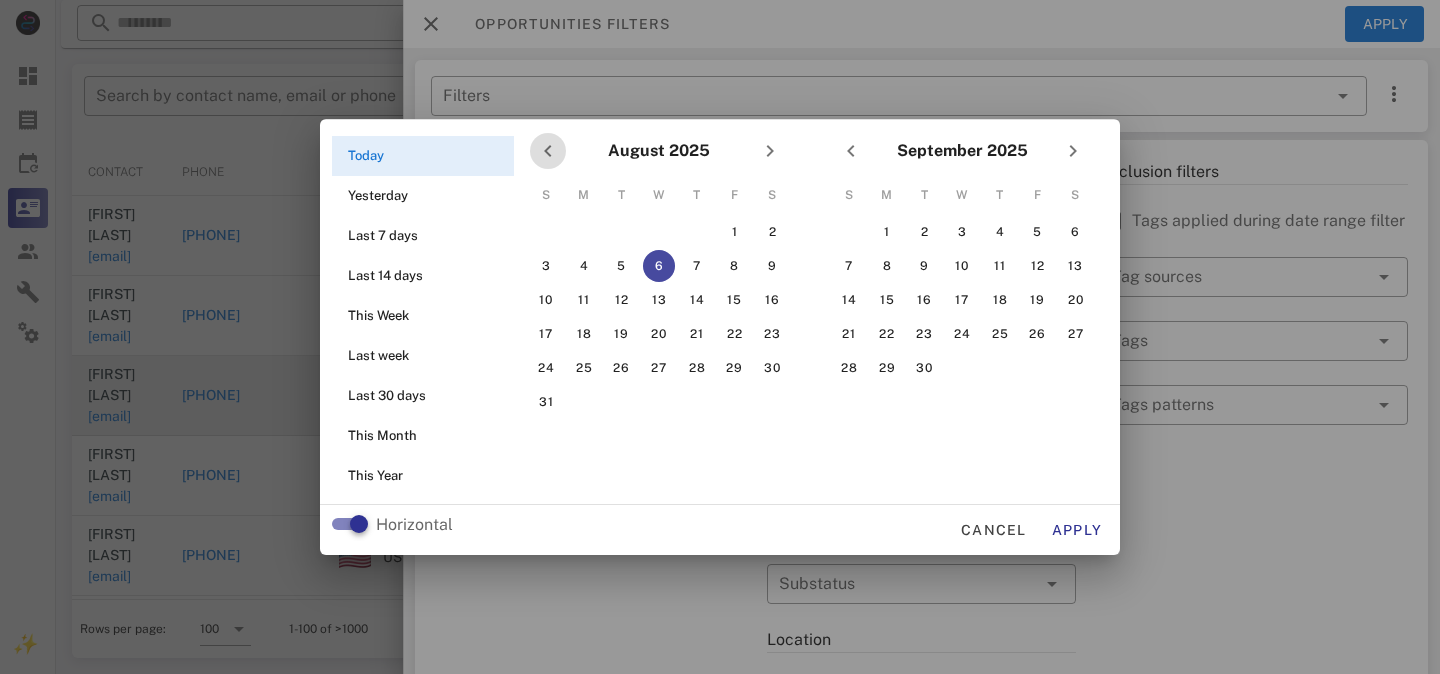 click at bounding box center [548, 151] 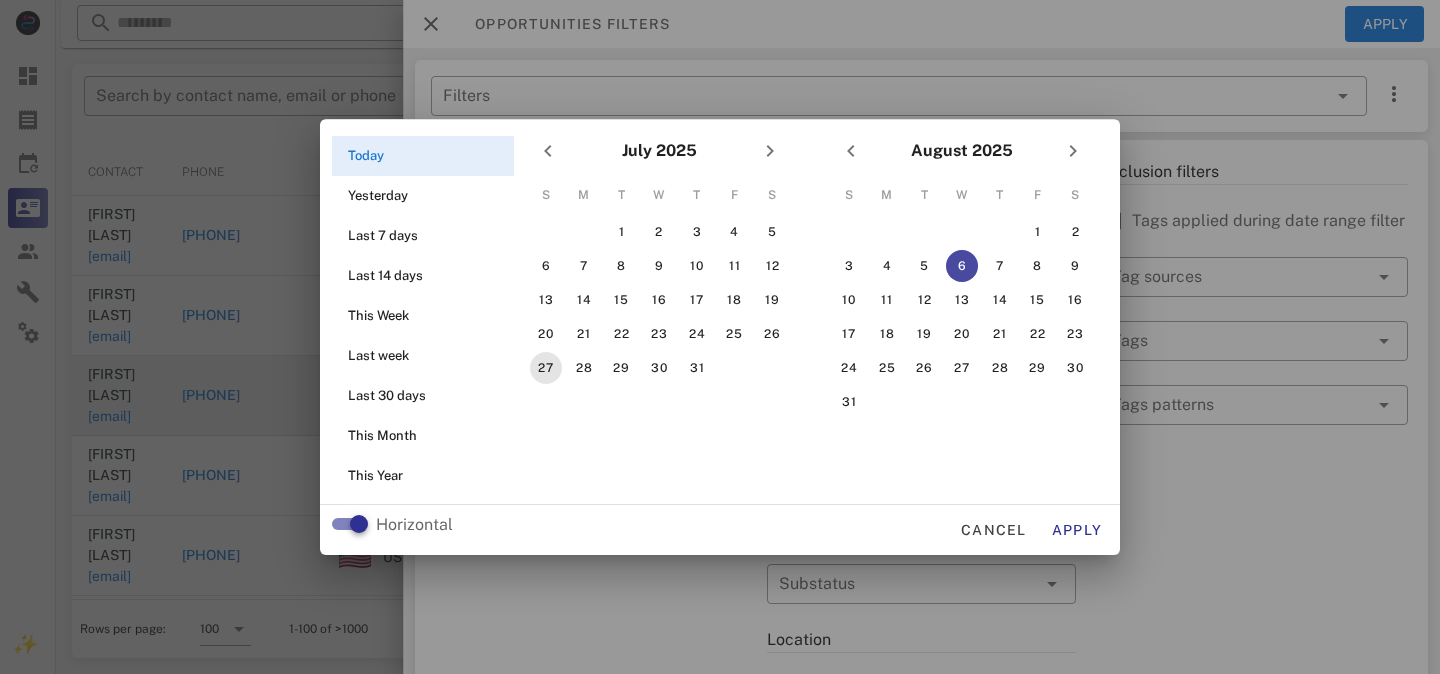 click on "27" at bounding box center (546, 368) 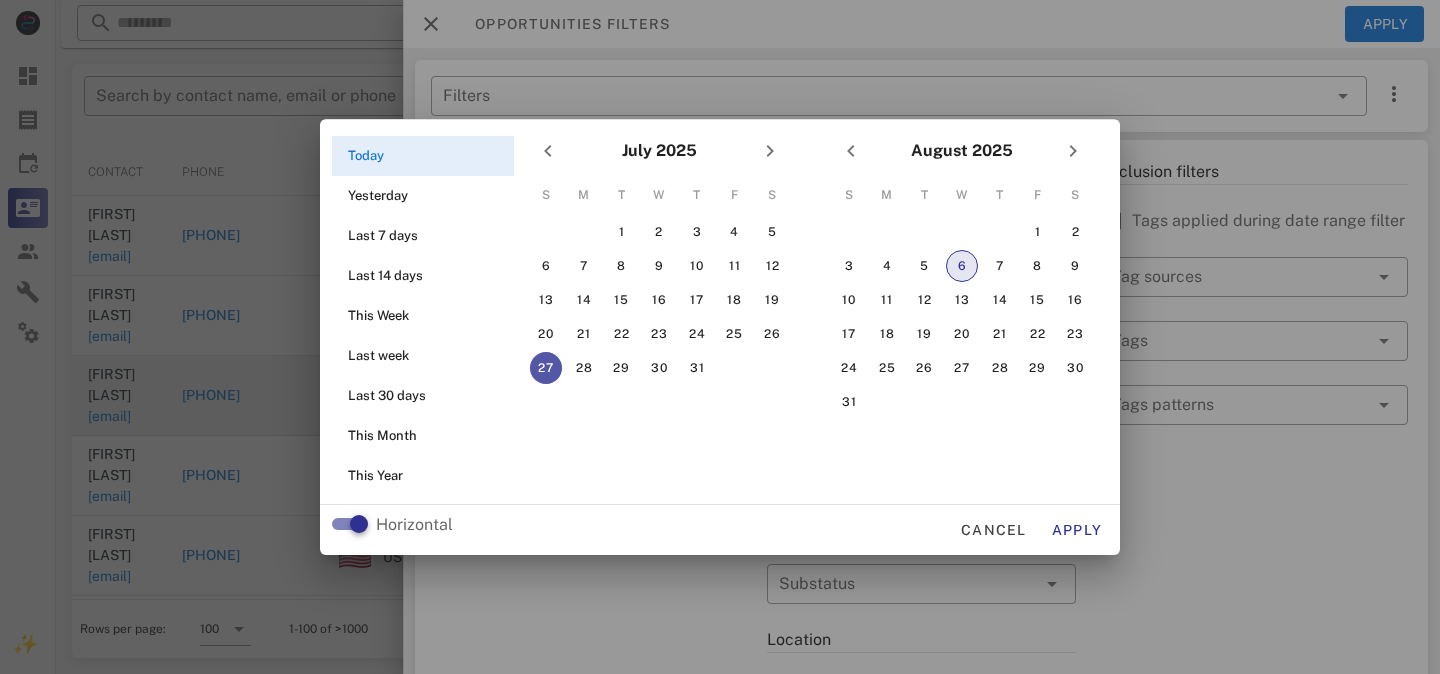 click on "6" at bounding box center (962, 266) 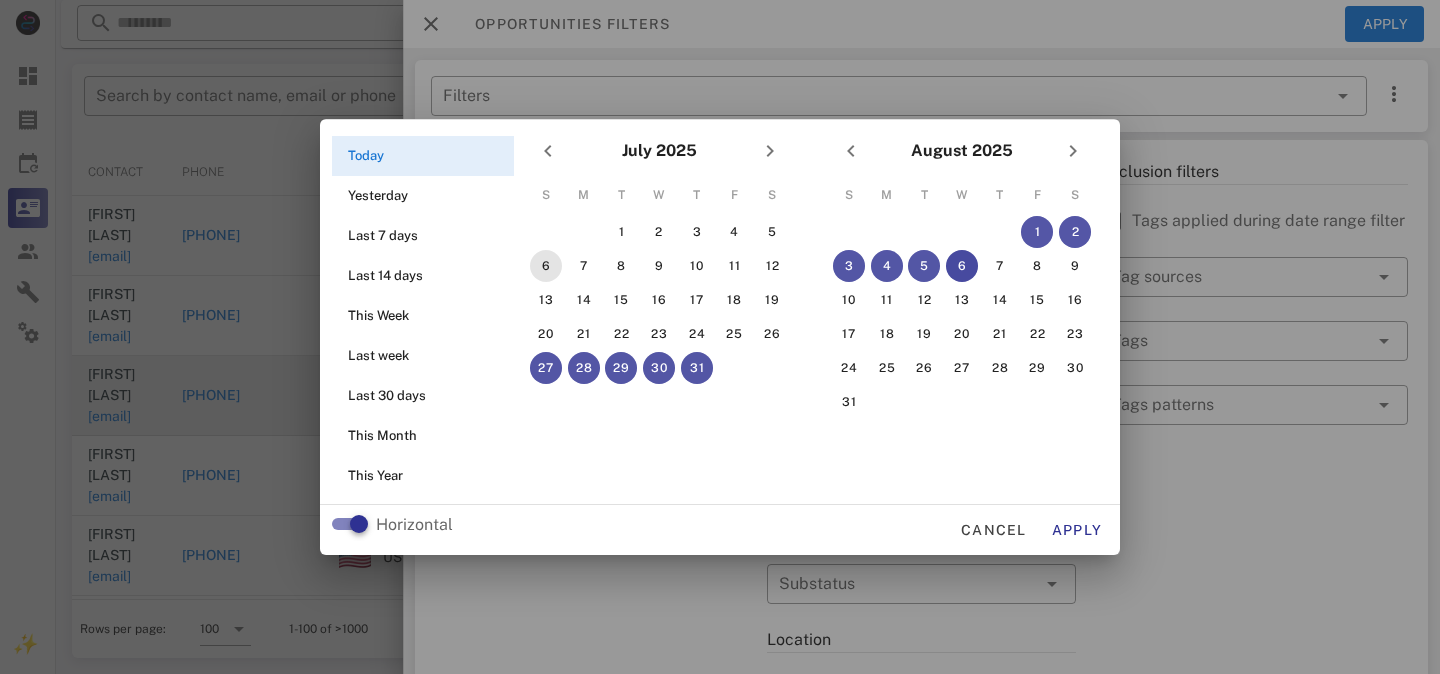 click on "6" at bounding box center [546, 266] 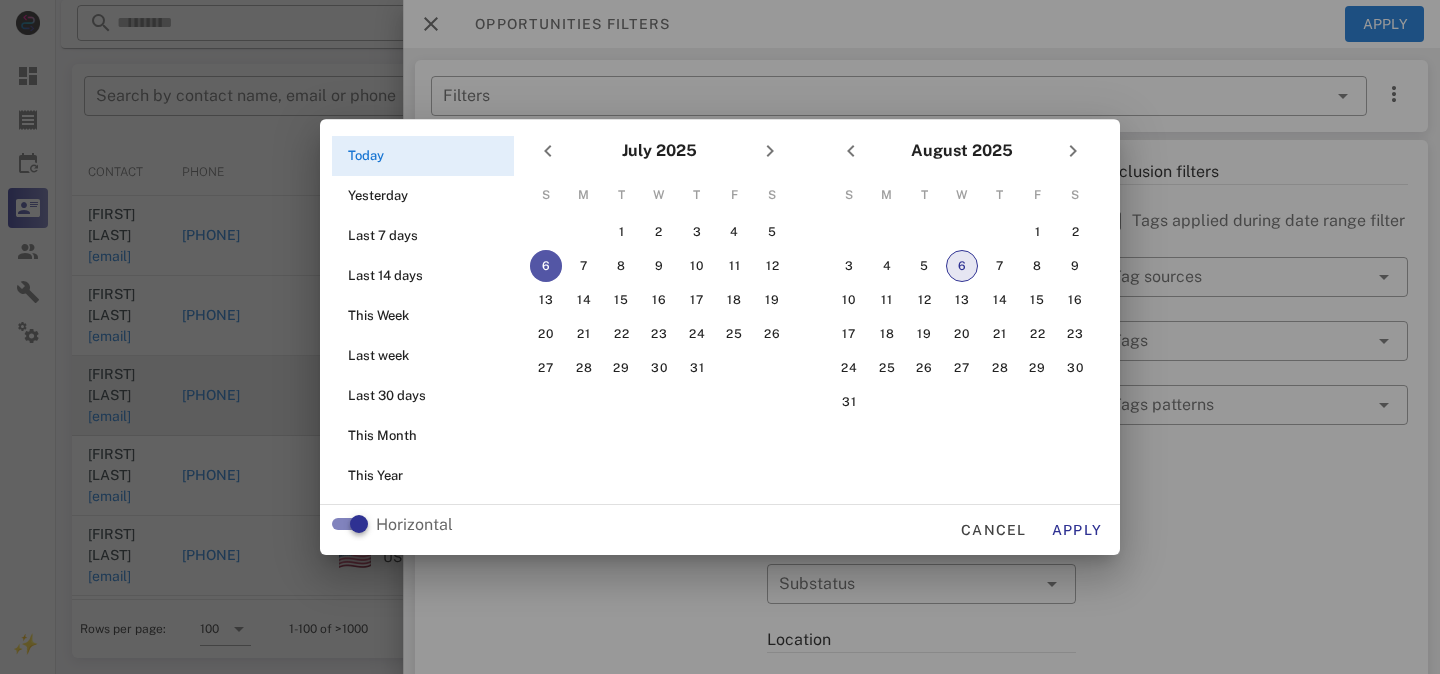 click on "6" at bounding box center (962, 266) 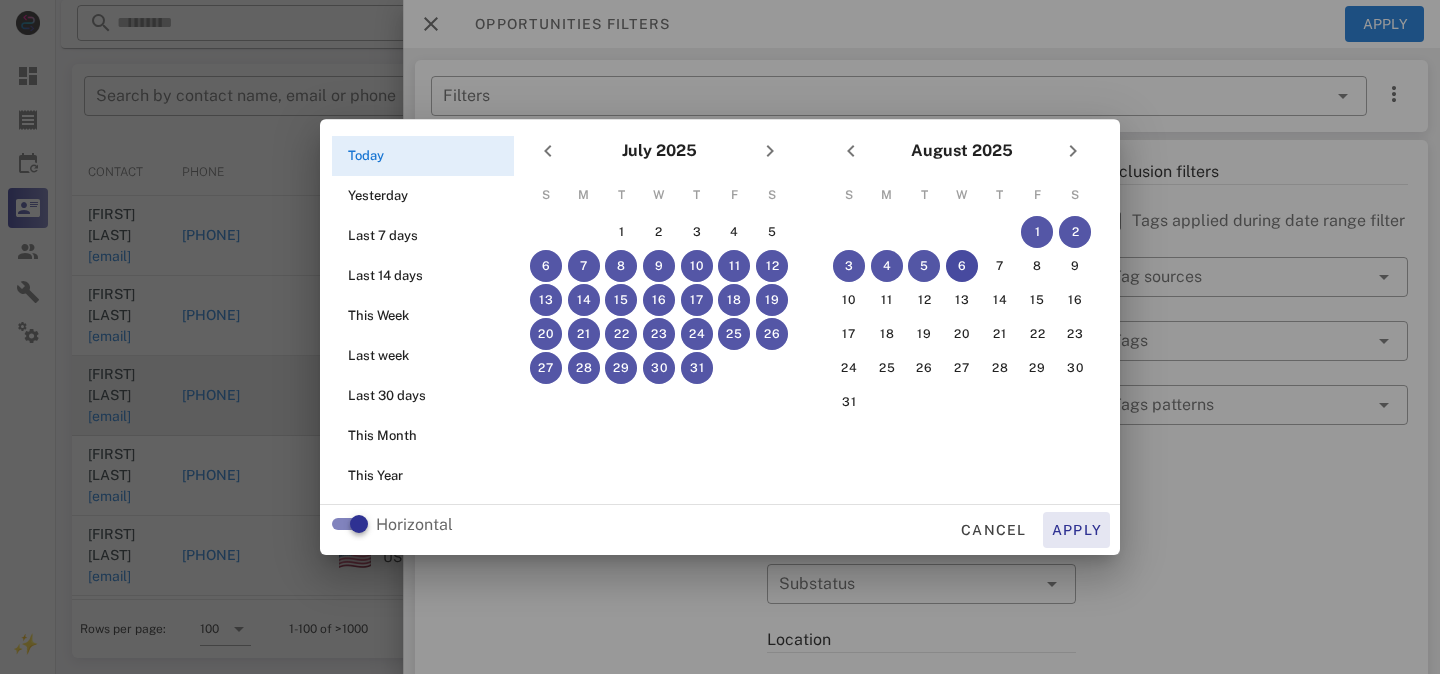 click on "Apply" at bounding box center [1077, 530] 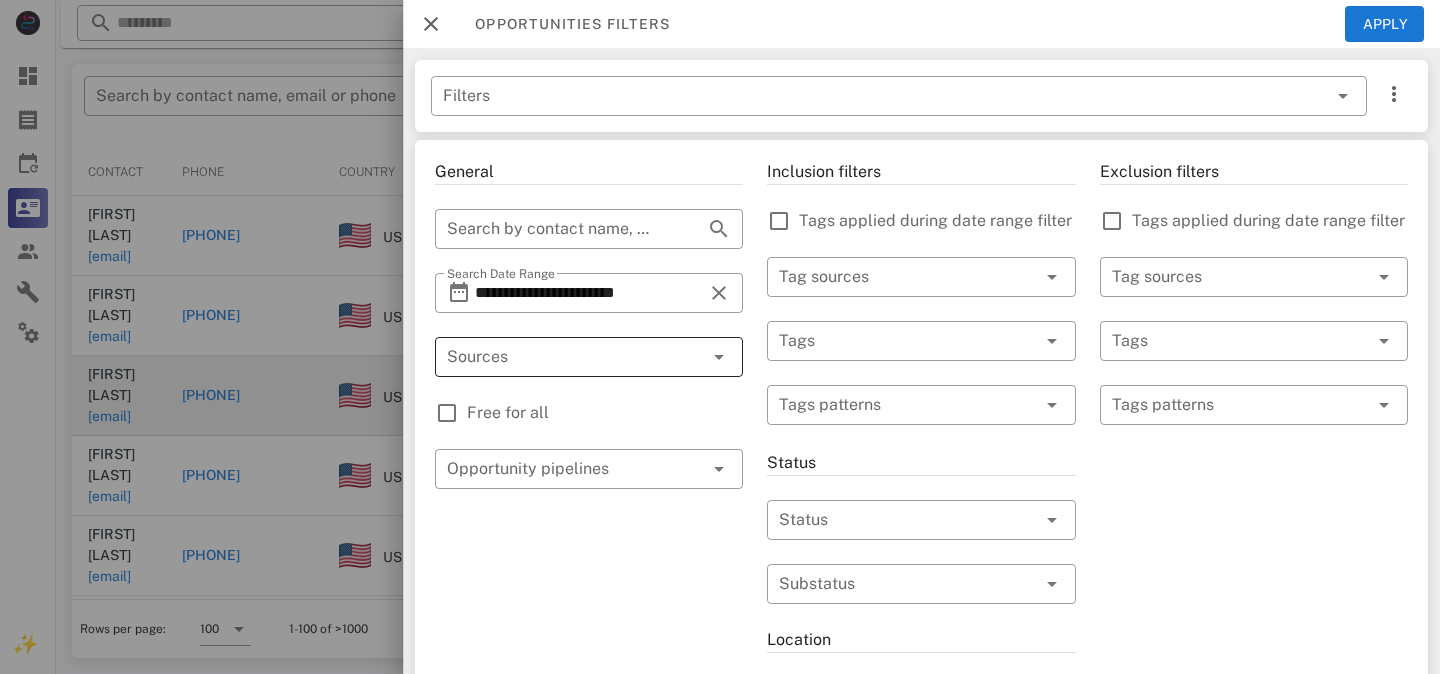 click at bounding box center [561, 357] 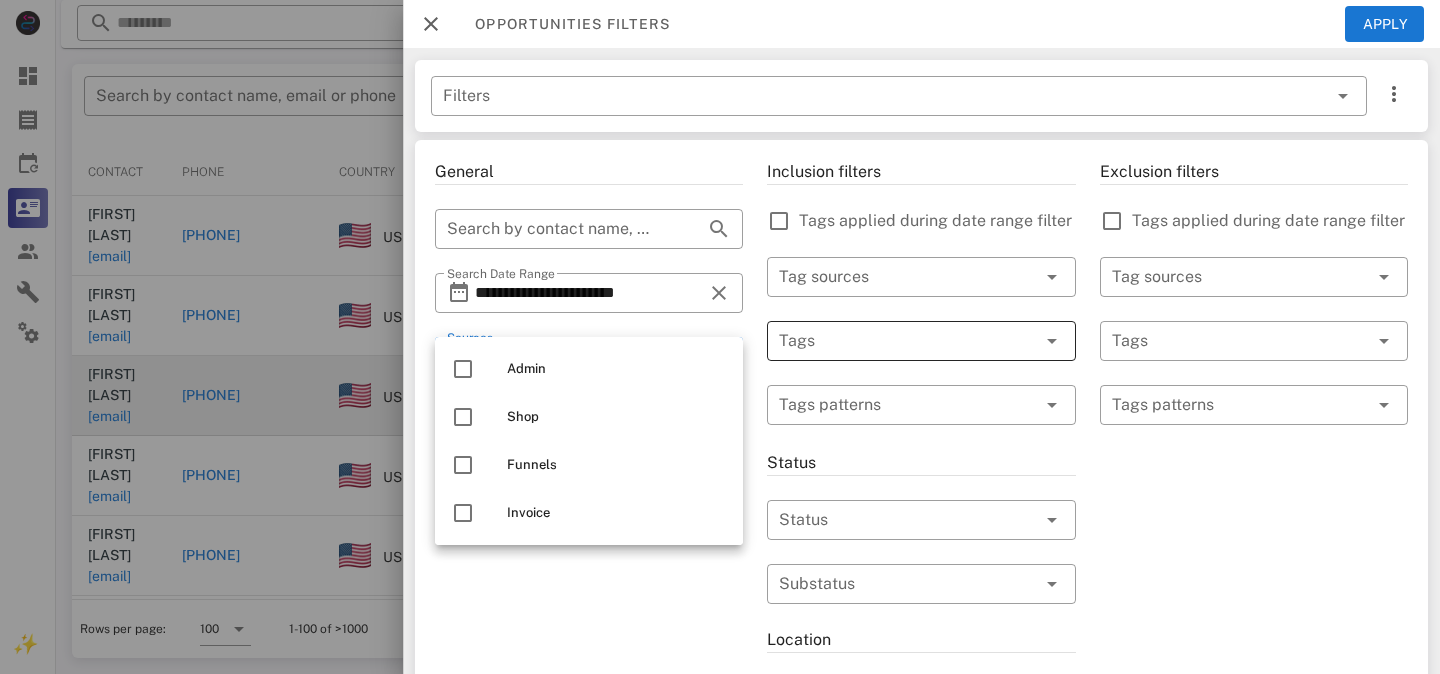 click at bounding box center (893, 341) 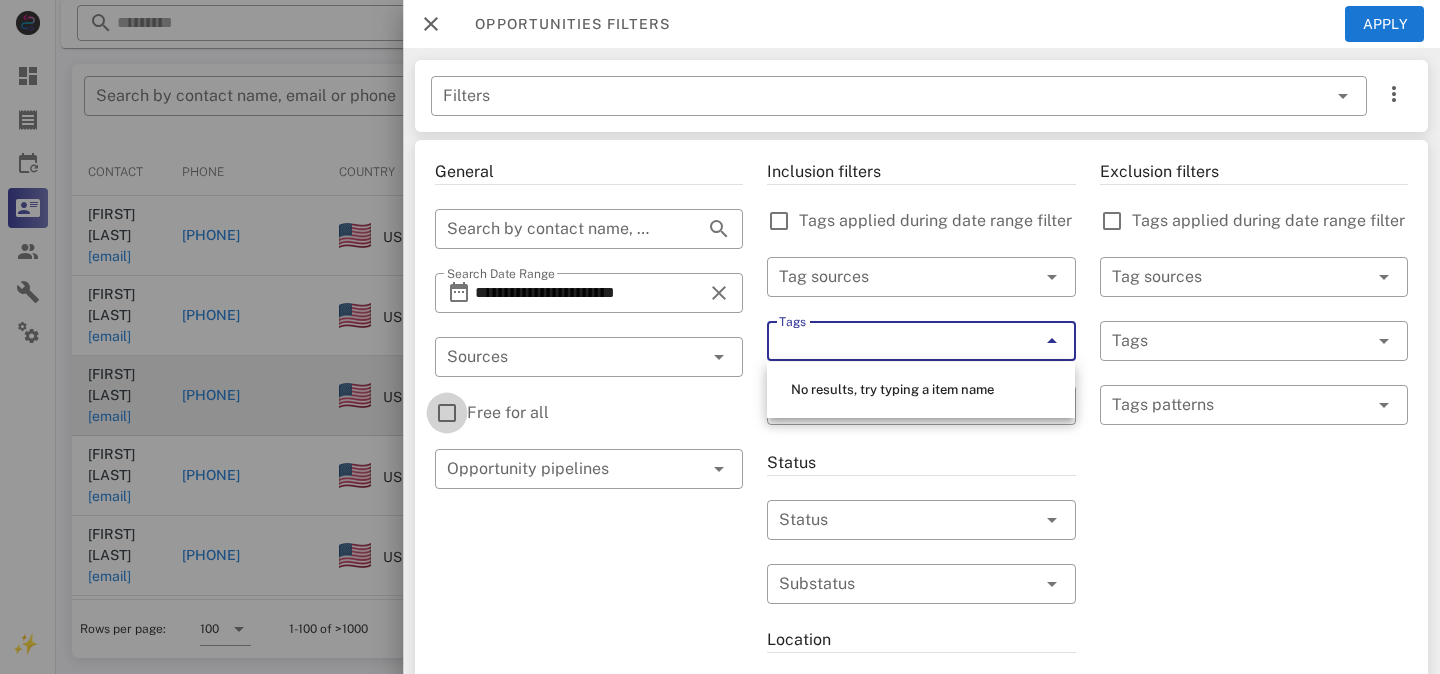 click at bounding box center (447, 413) 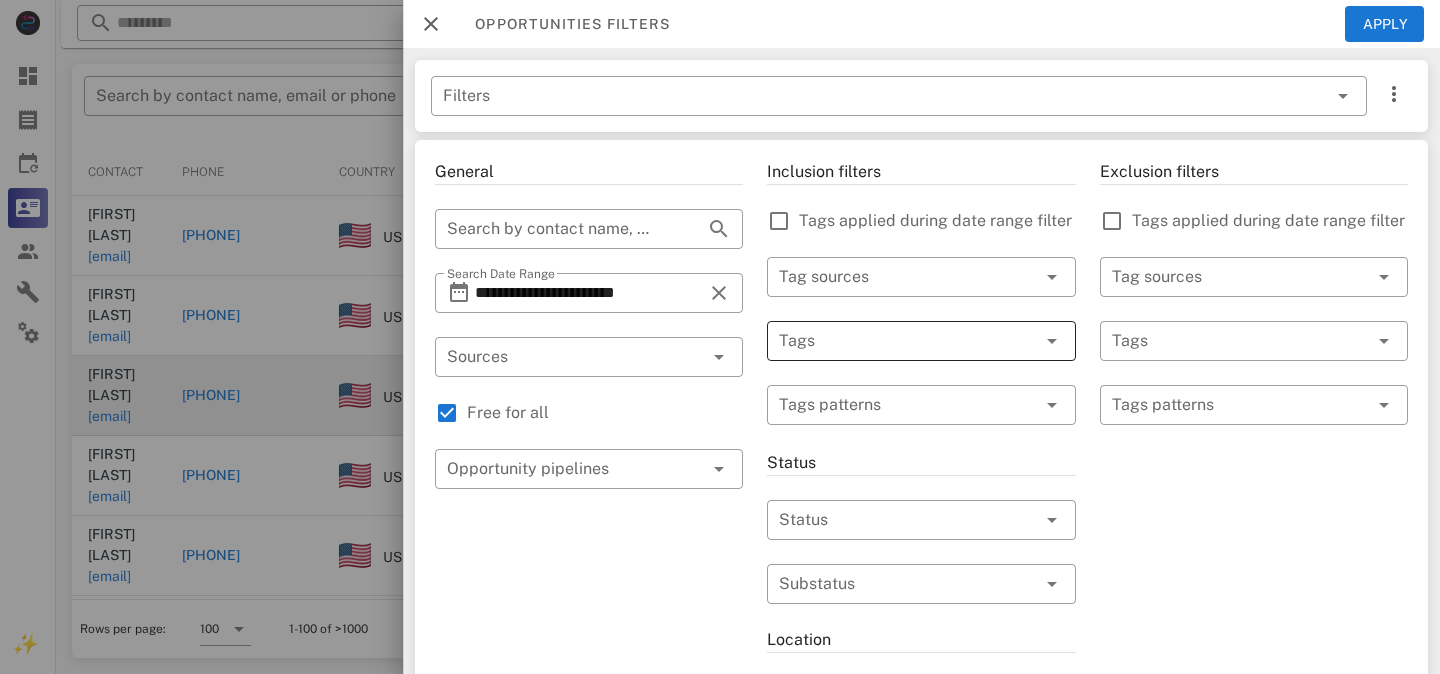 click at bounding box center (893, 341) 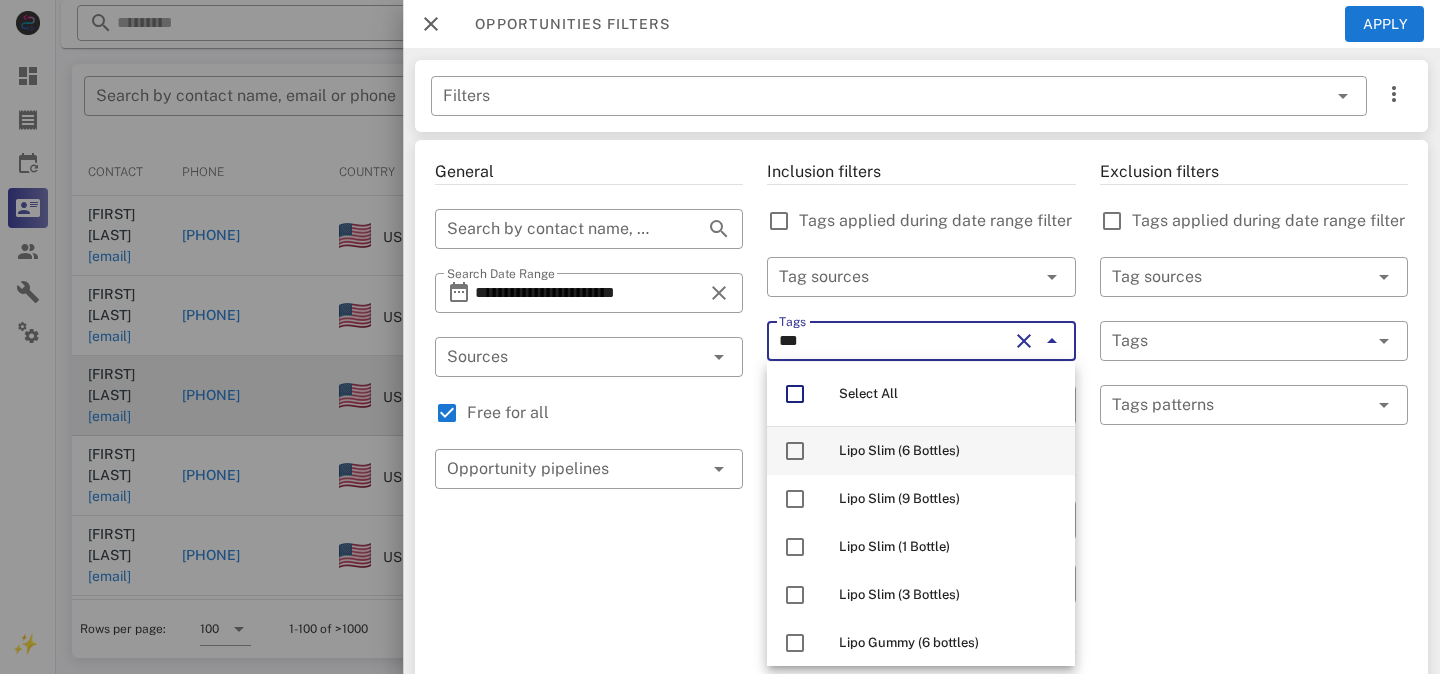 type on "****" 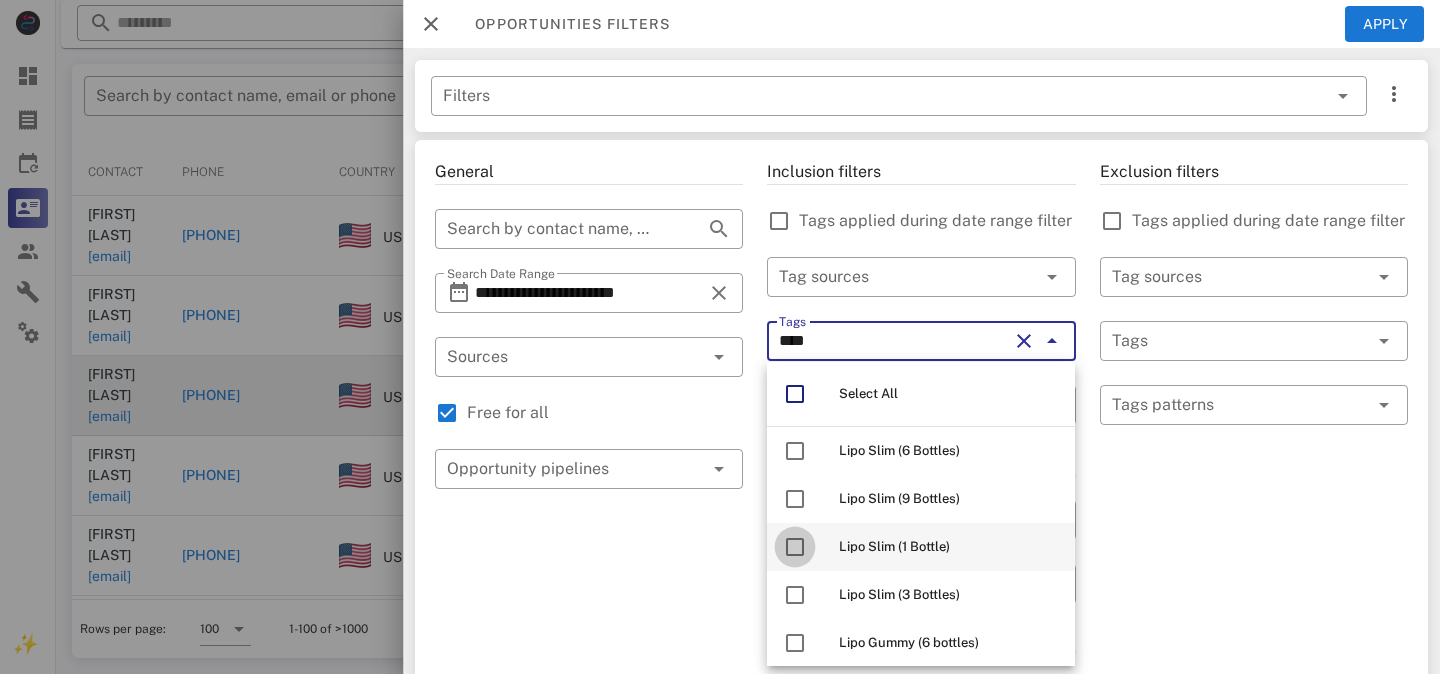 click at bounding box center (795, 547) 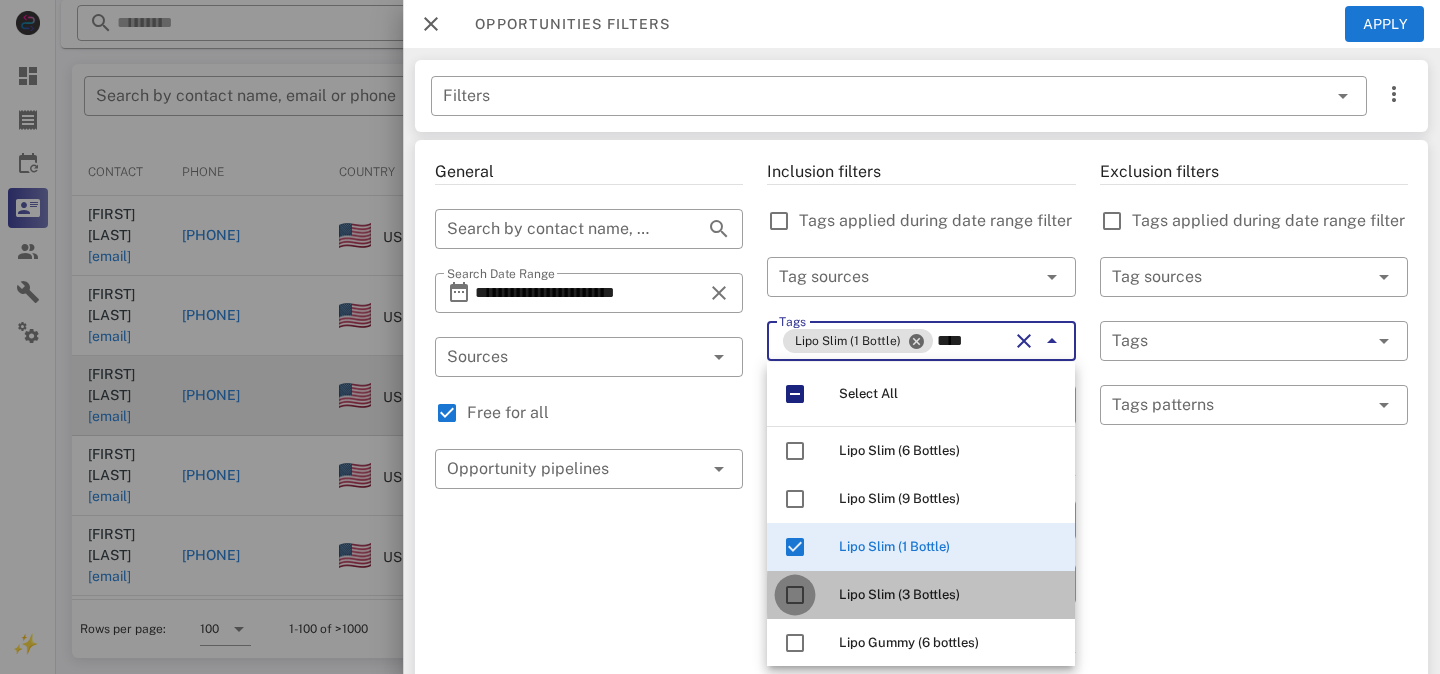 click at bounding box center [795, 595] 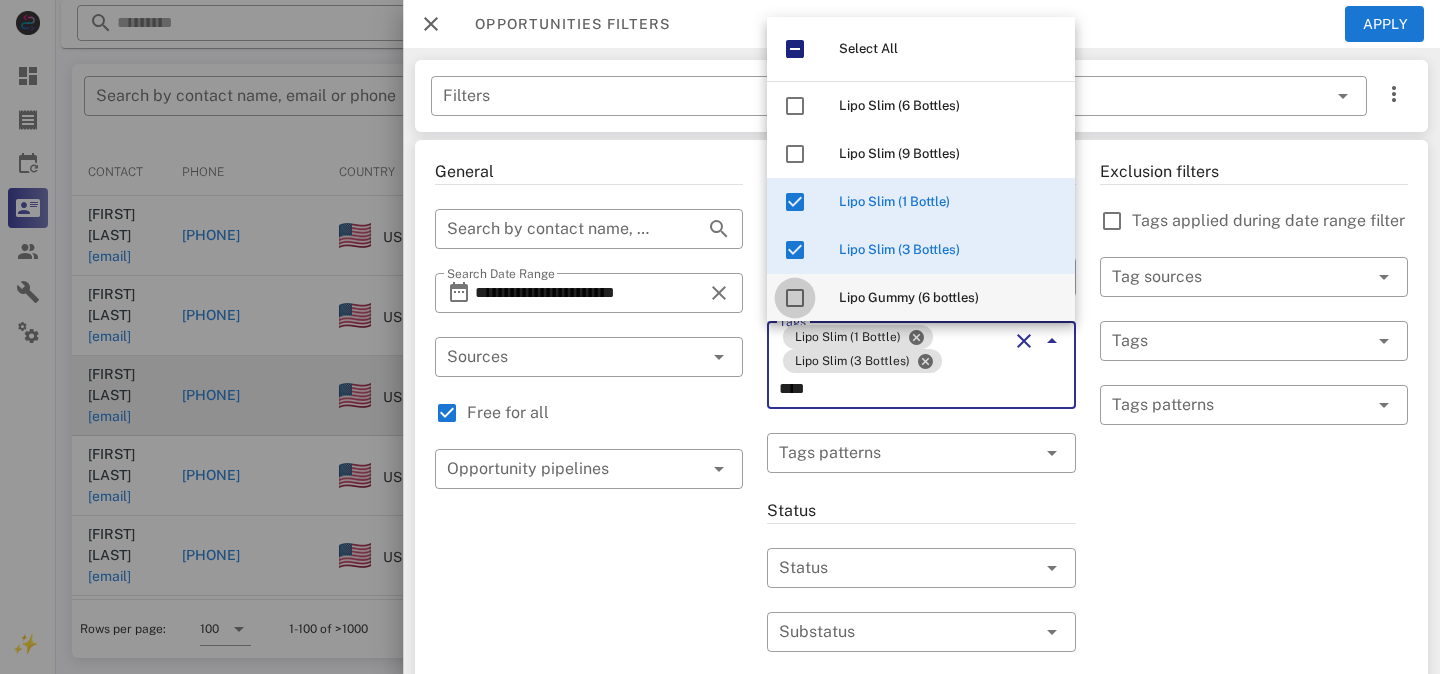 click at bounding box center (795, 298) 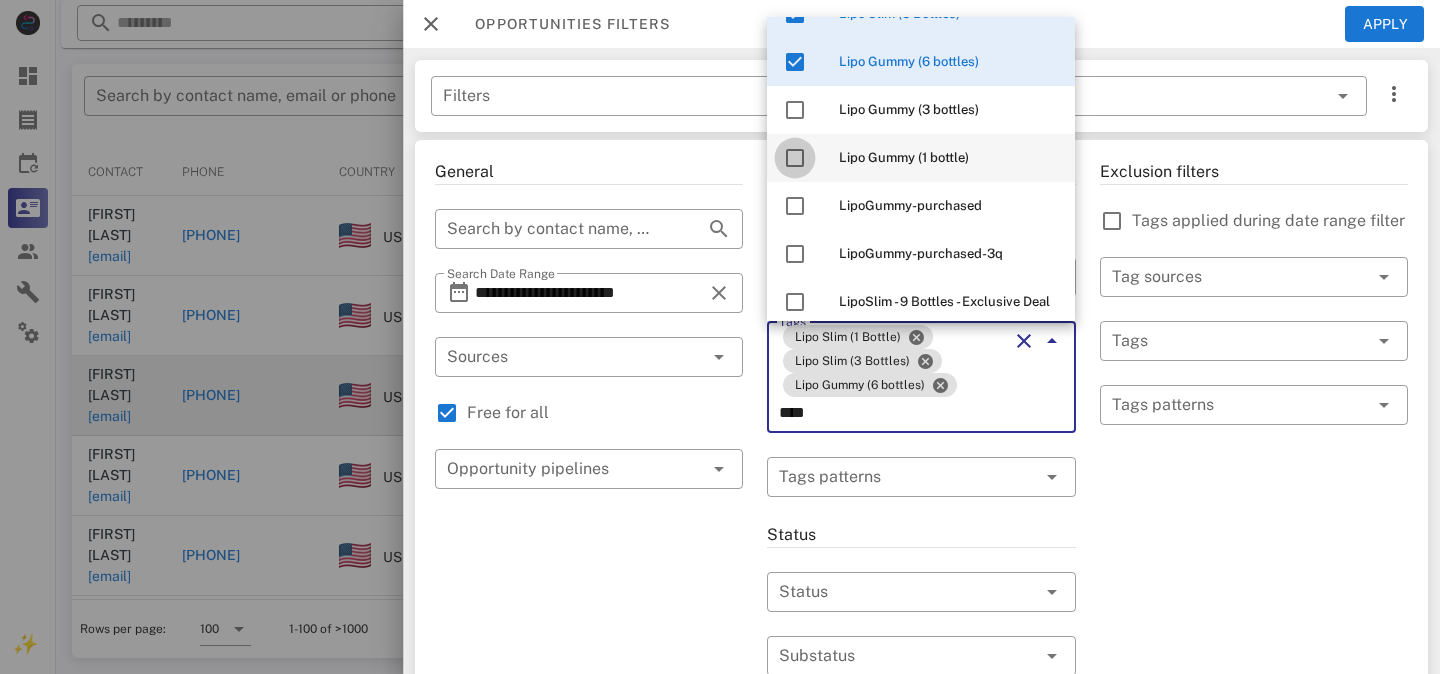 scroll, scrollTop: 0, scrollLeft: 0, axis: both 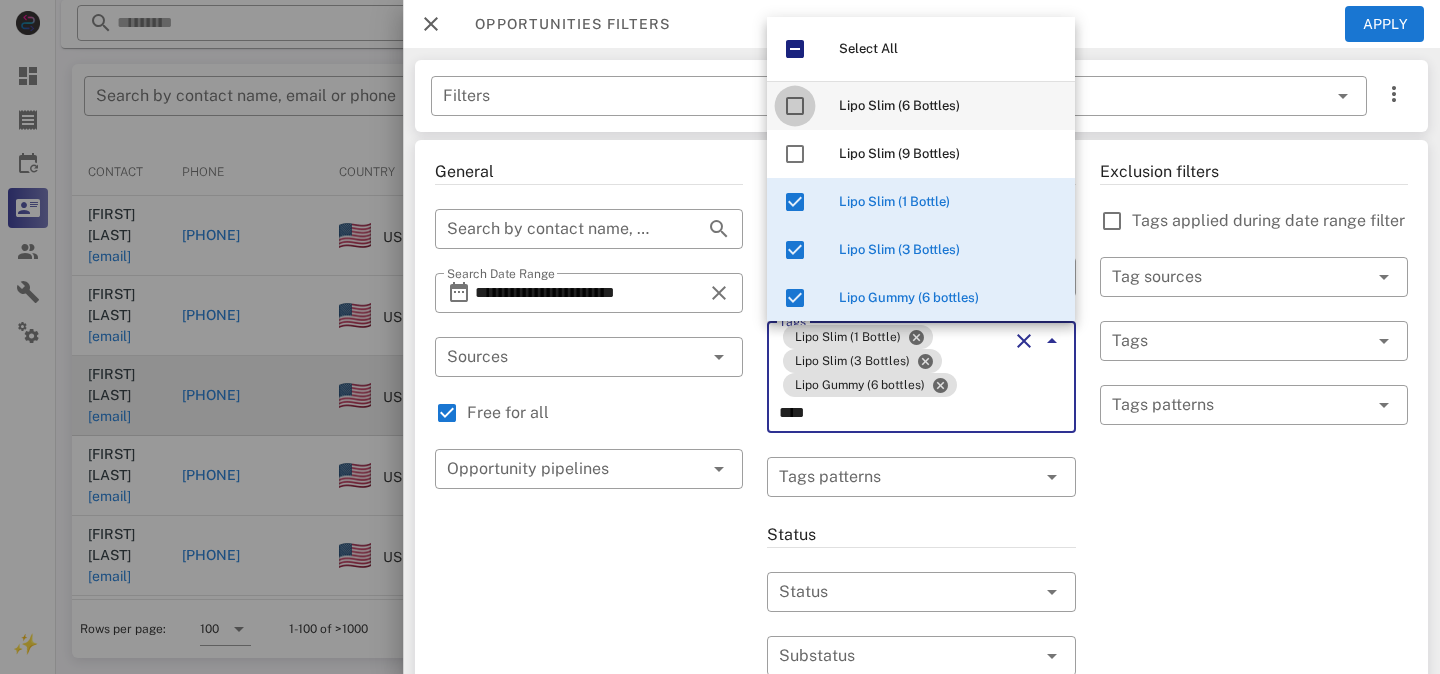 click at bounding box center (795, 106) 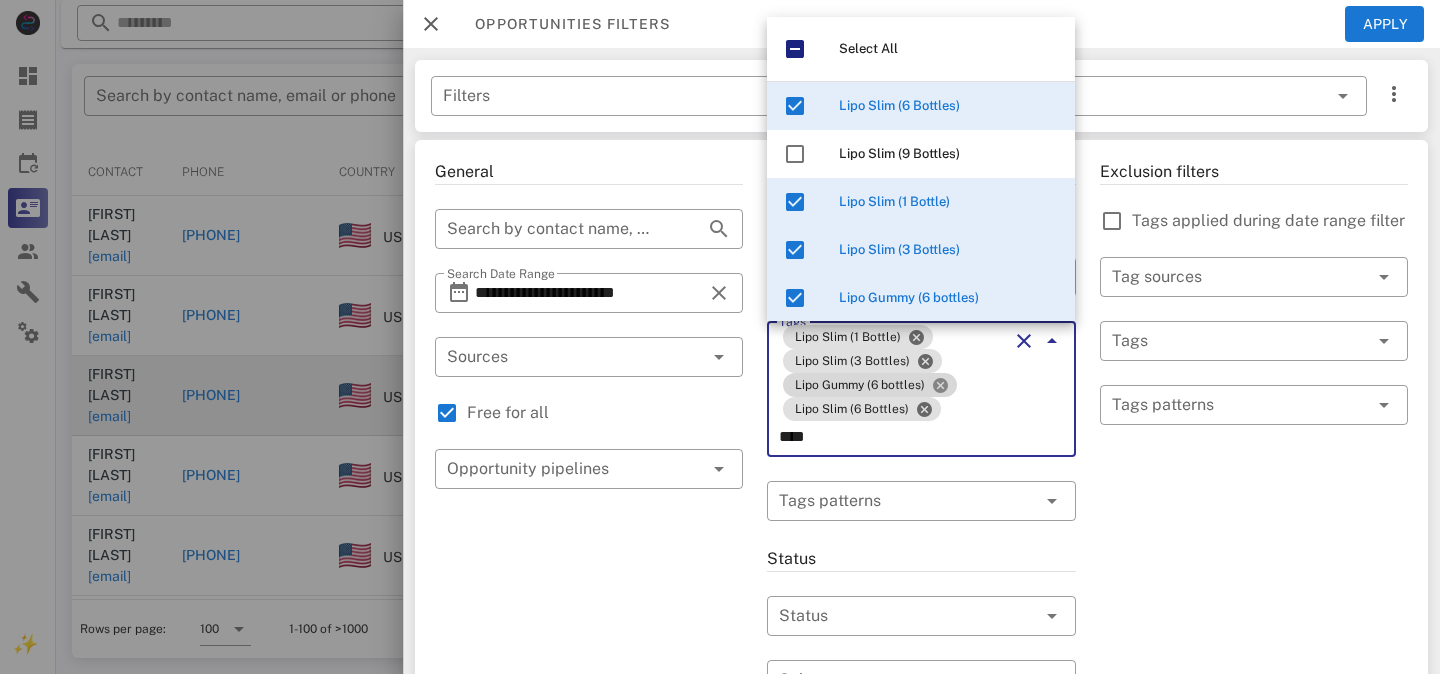 click at bounding box center (940, 385) 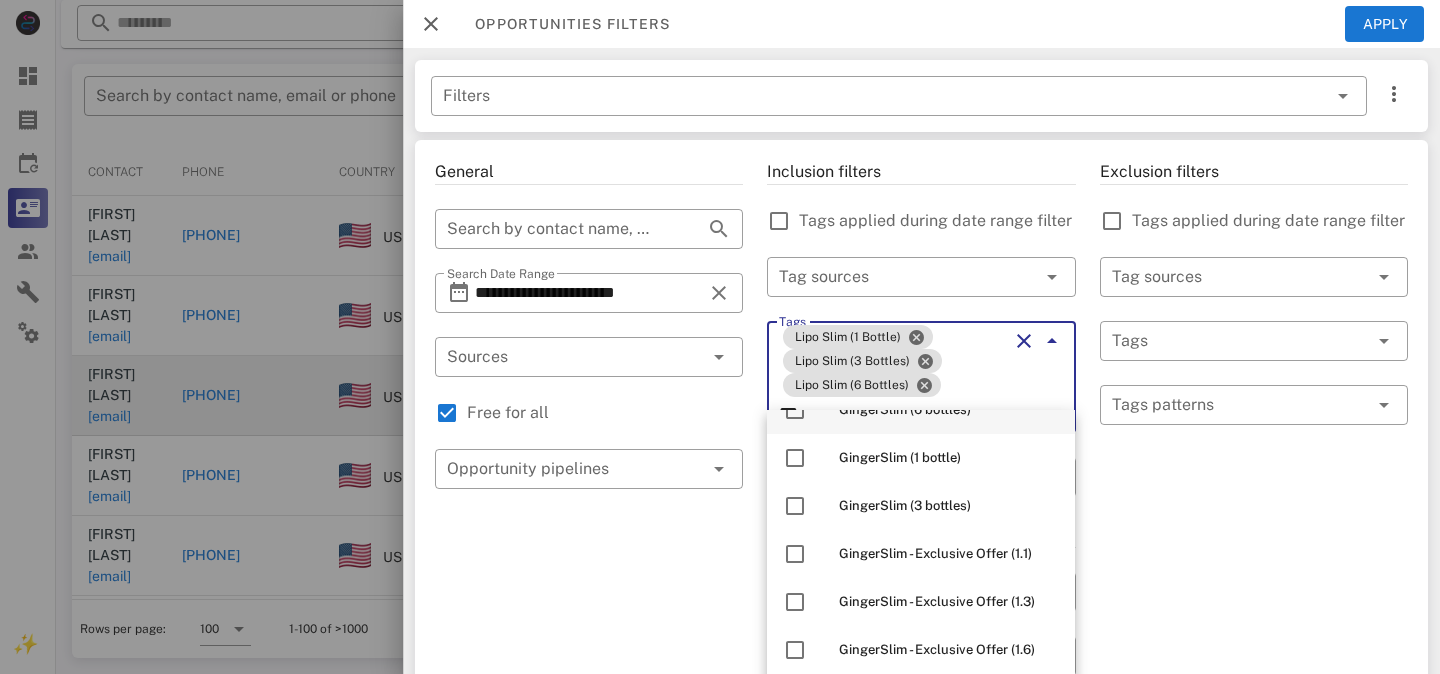 scroll, scrollTop: 133, scrollLeft: 0, axis: vertical 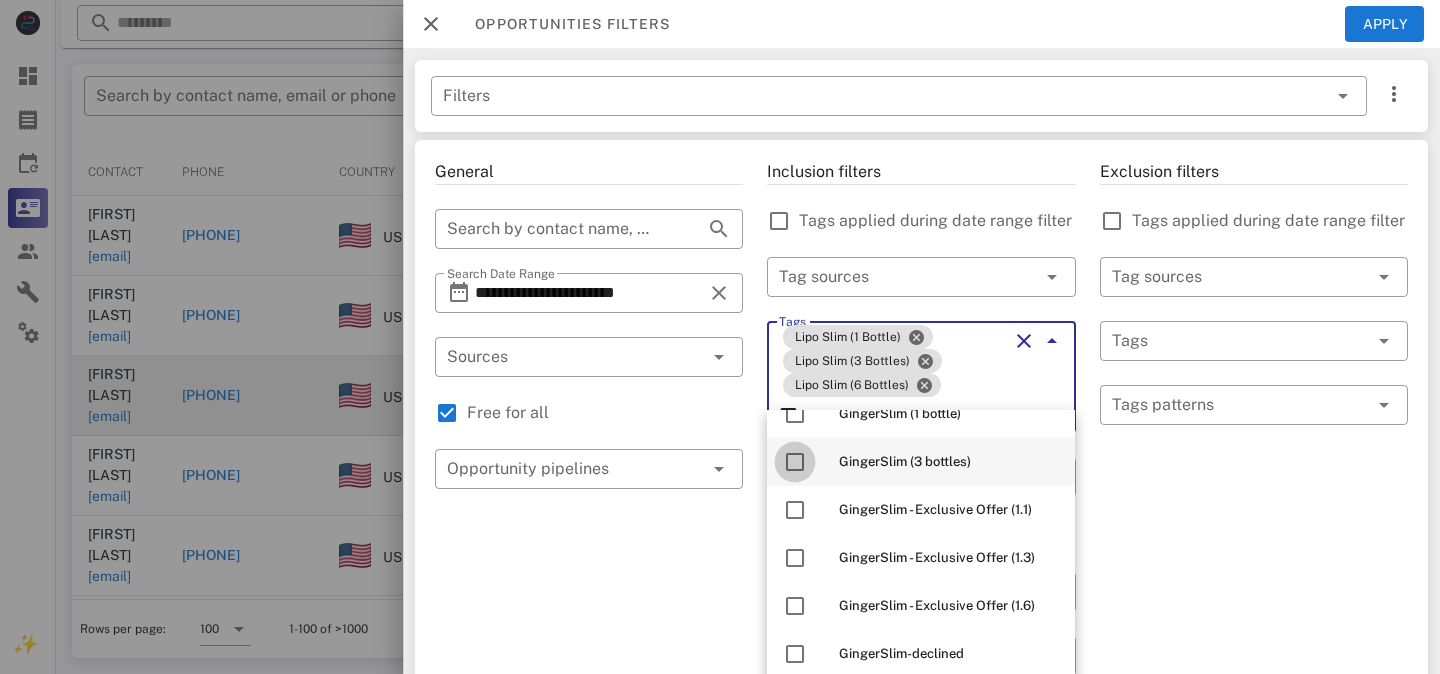 click at bounding box center [795, 462] 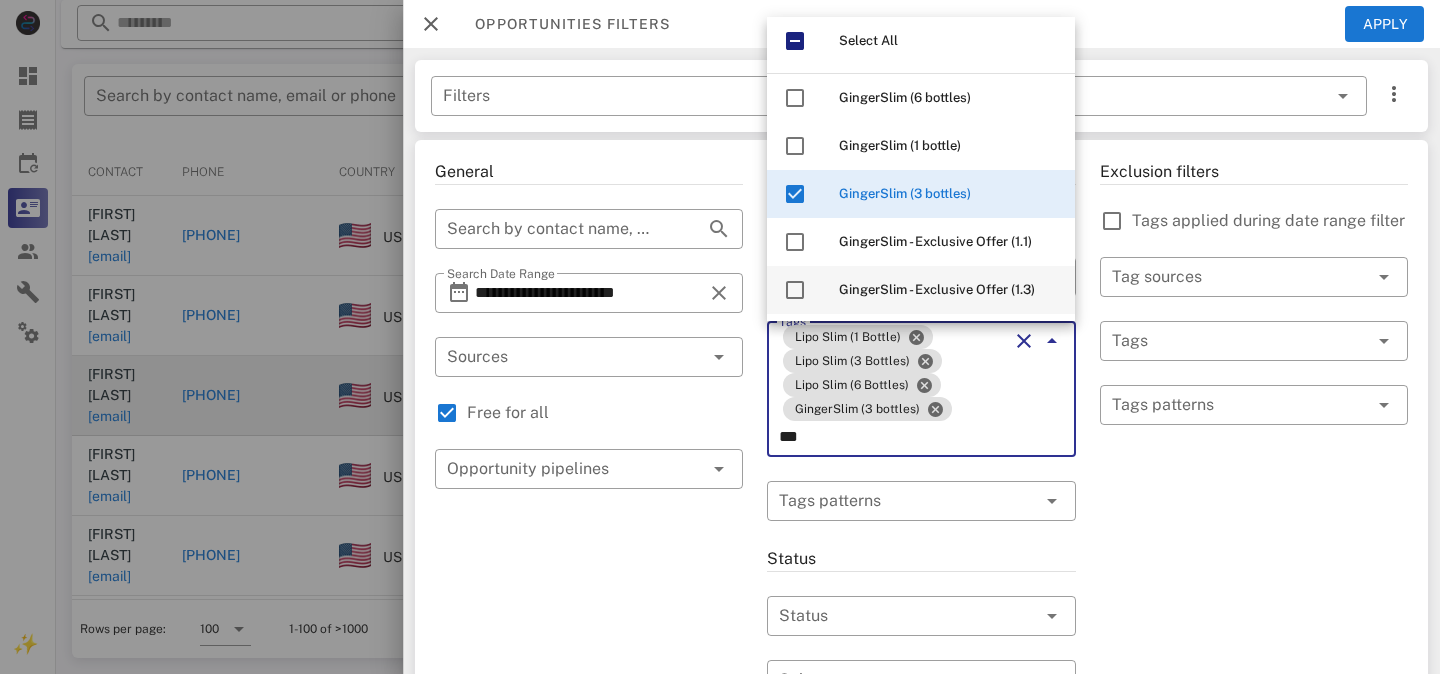 scroll, scrollTop: 0, scrollLeft: 0, axis: both 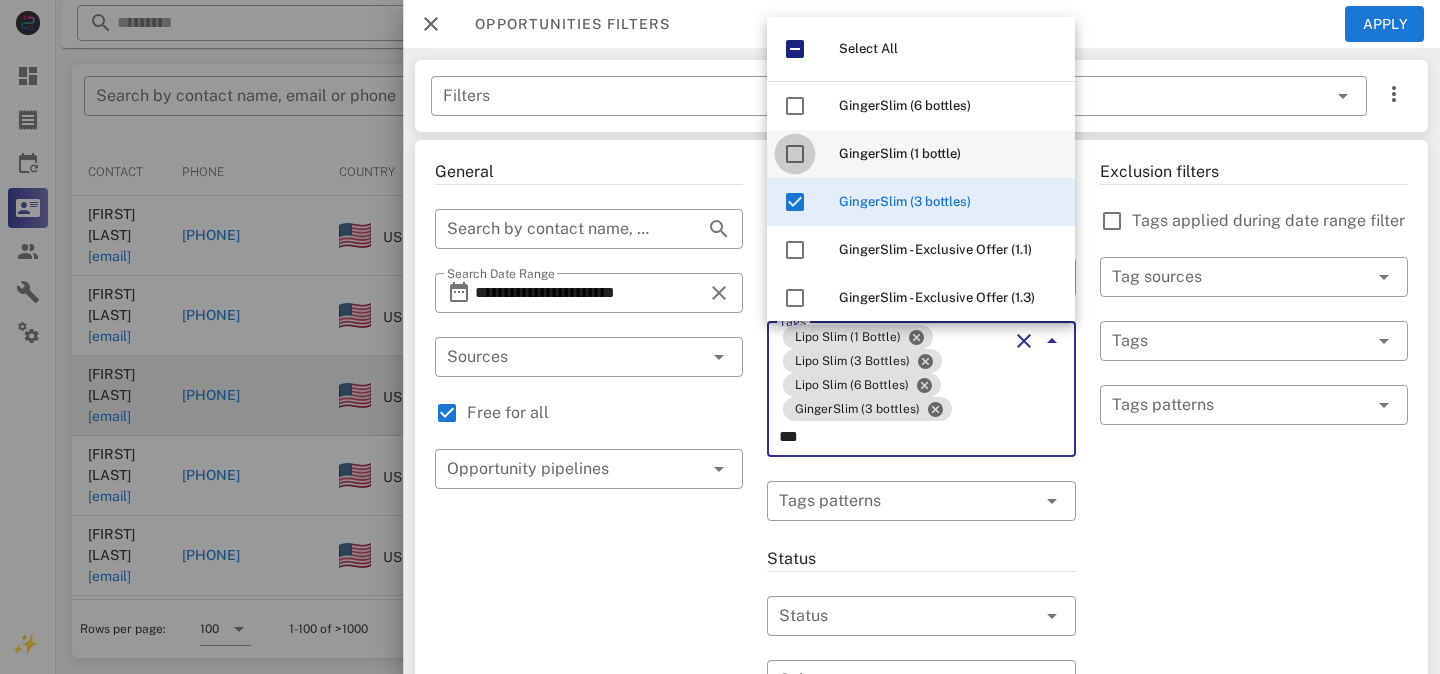 click at bounding box center [795, 154] 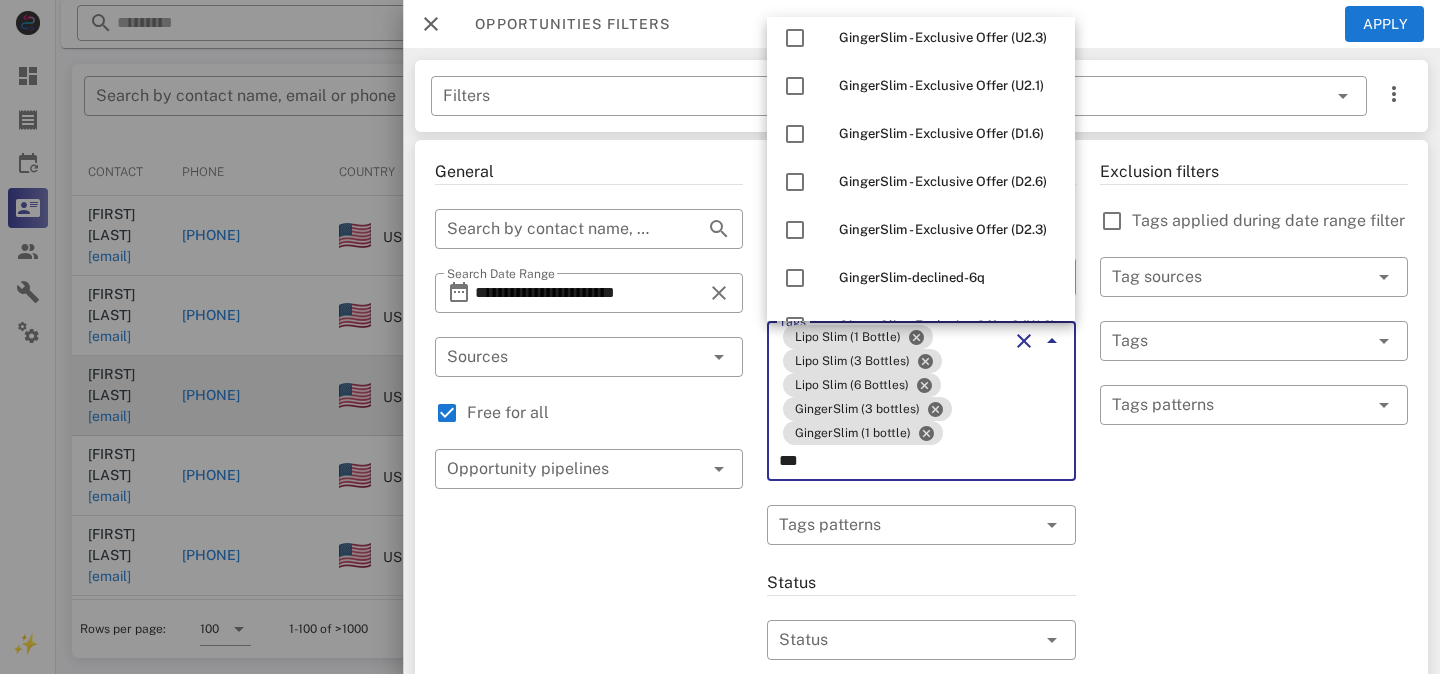 scroll, scrollTop: 1037, scrollLeft: 0, axis: vertical 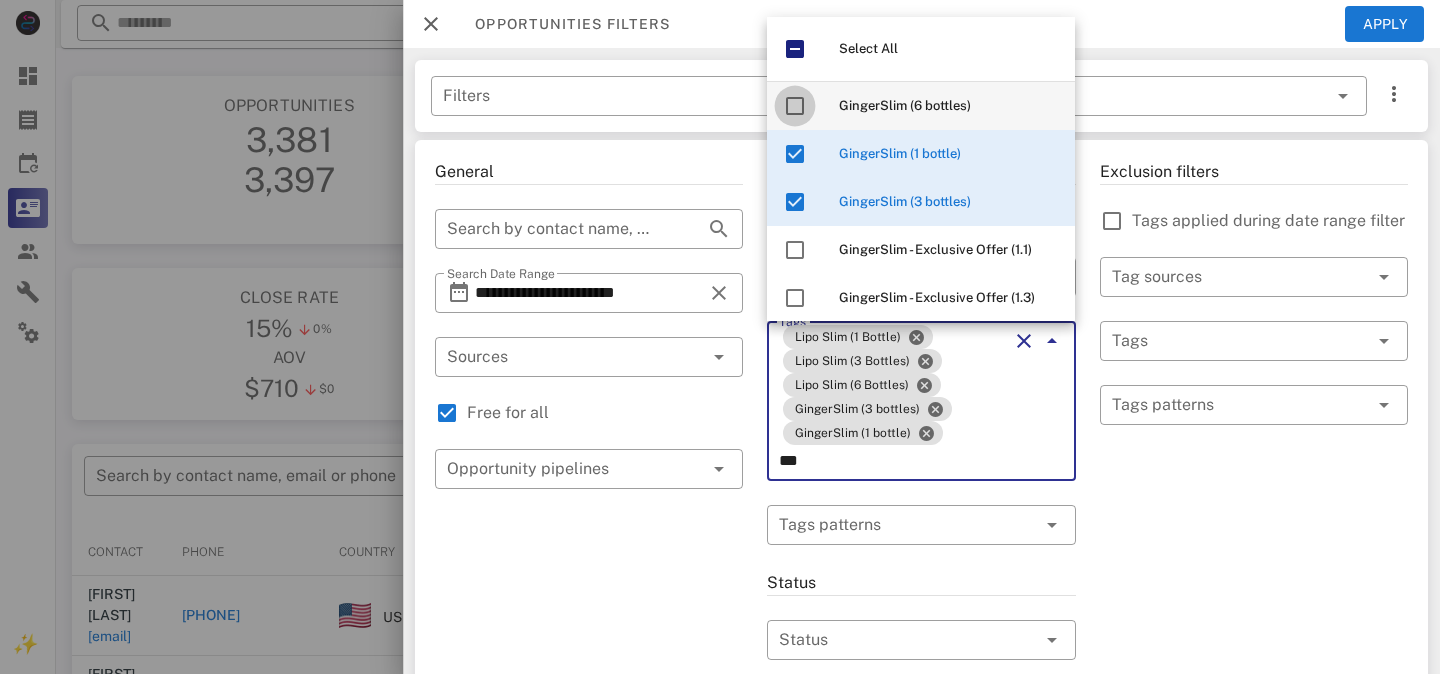 click at bounding box center (795, 106) 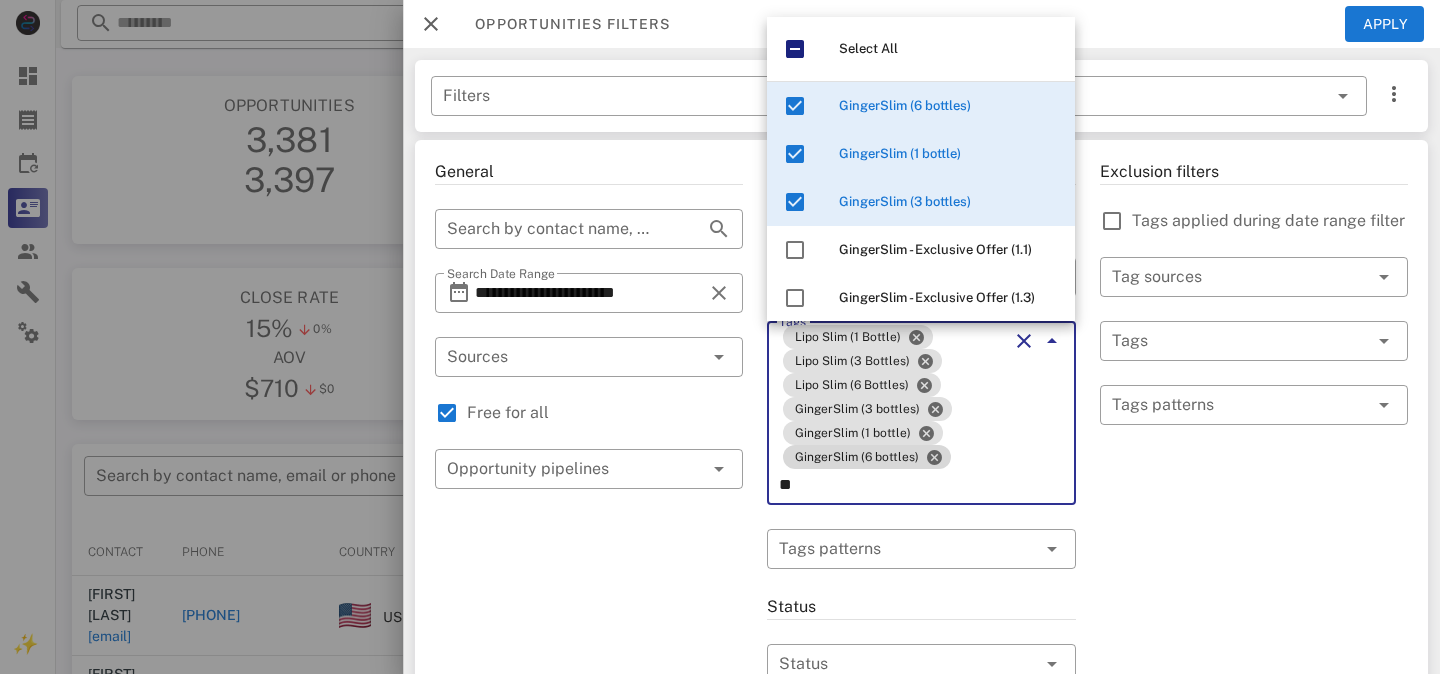 type on "*" 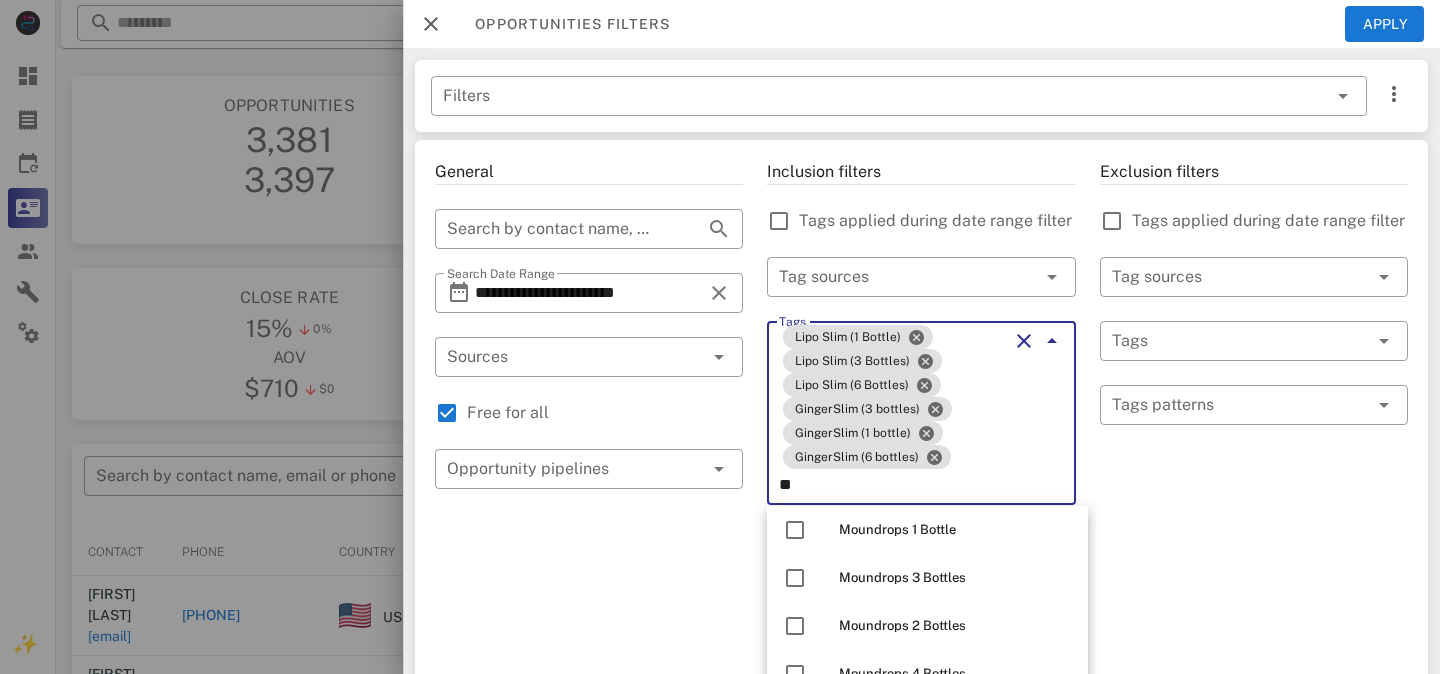 scroll, scrollTop: 71, scrollLeft: 0, axis: vertical 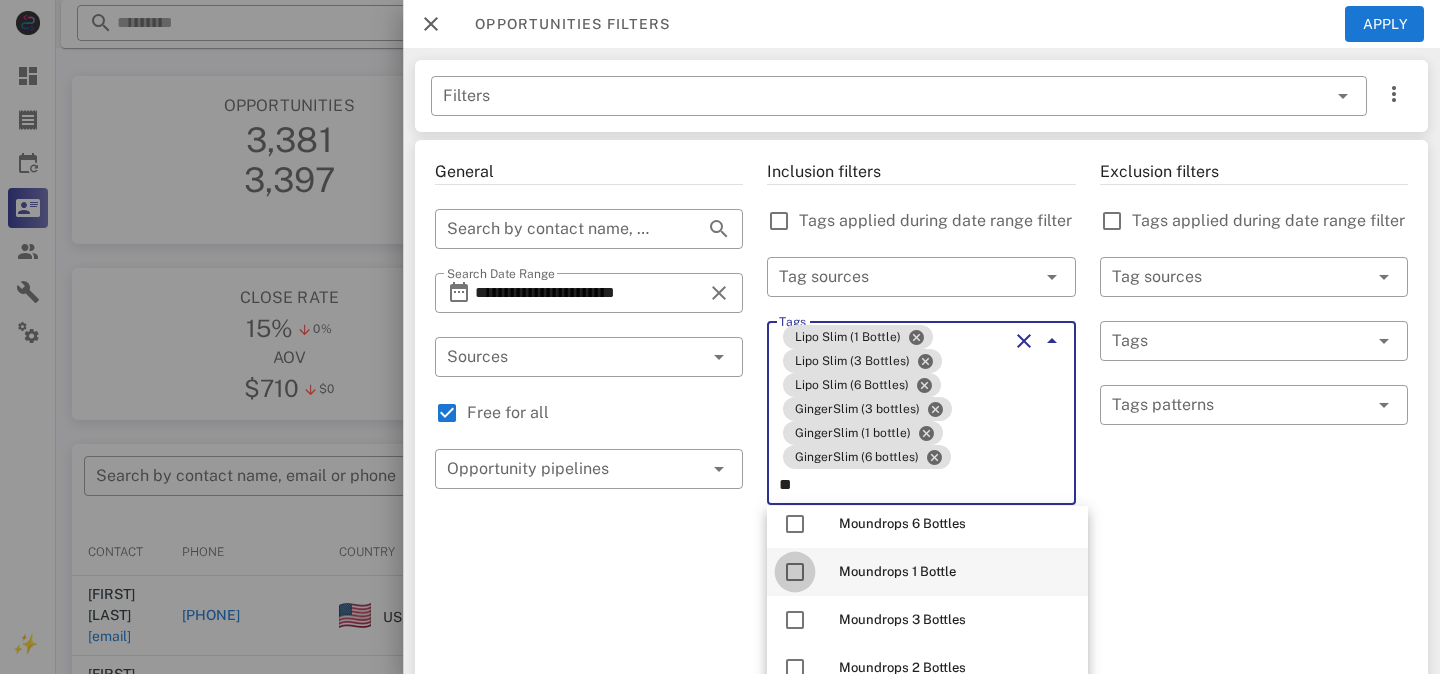 click at bounding box center [795, 572] 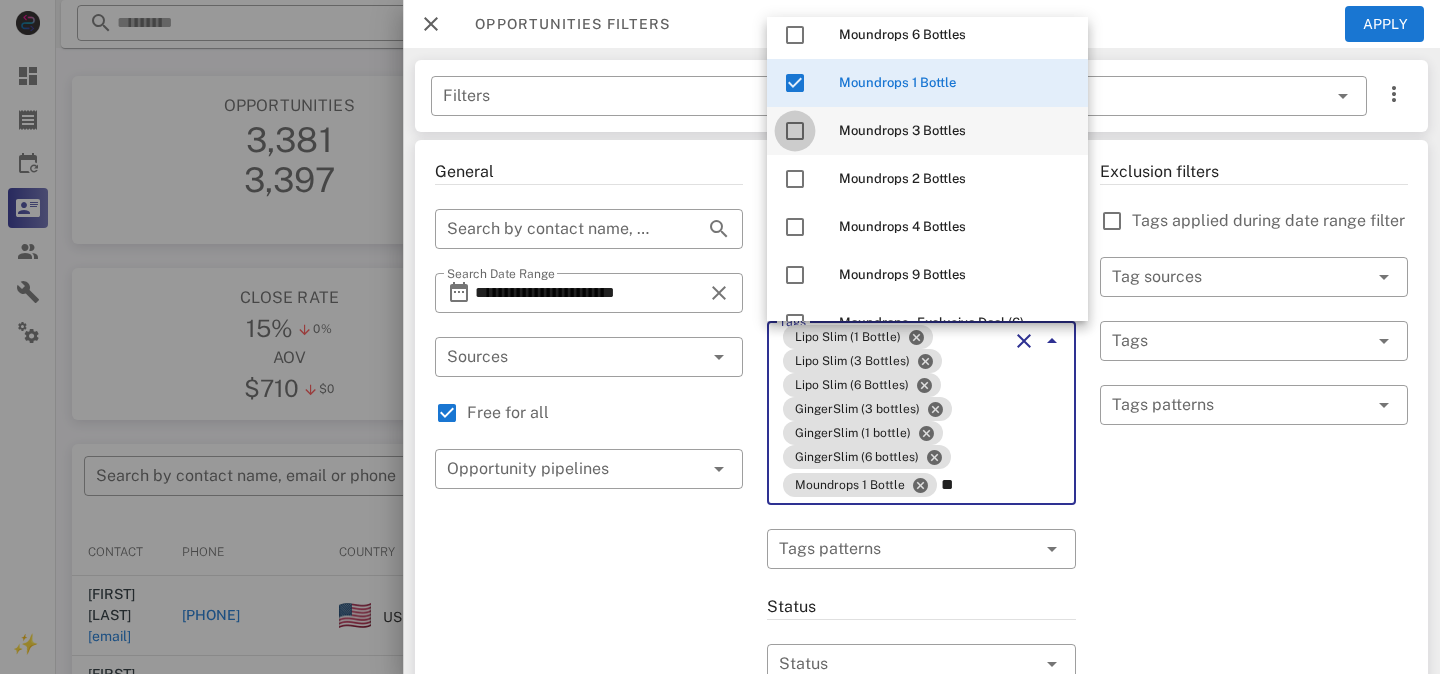 click at bounding box center (795, 131) 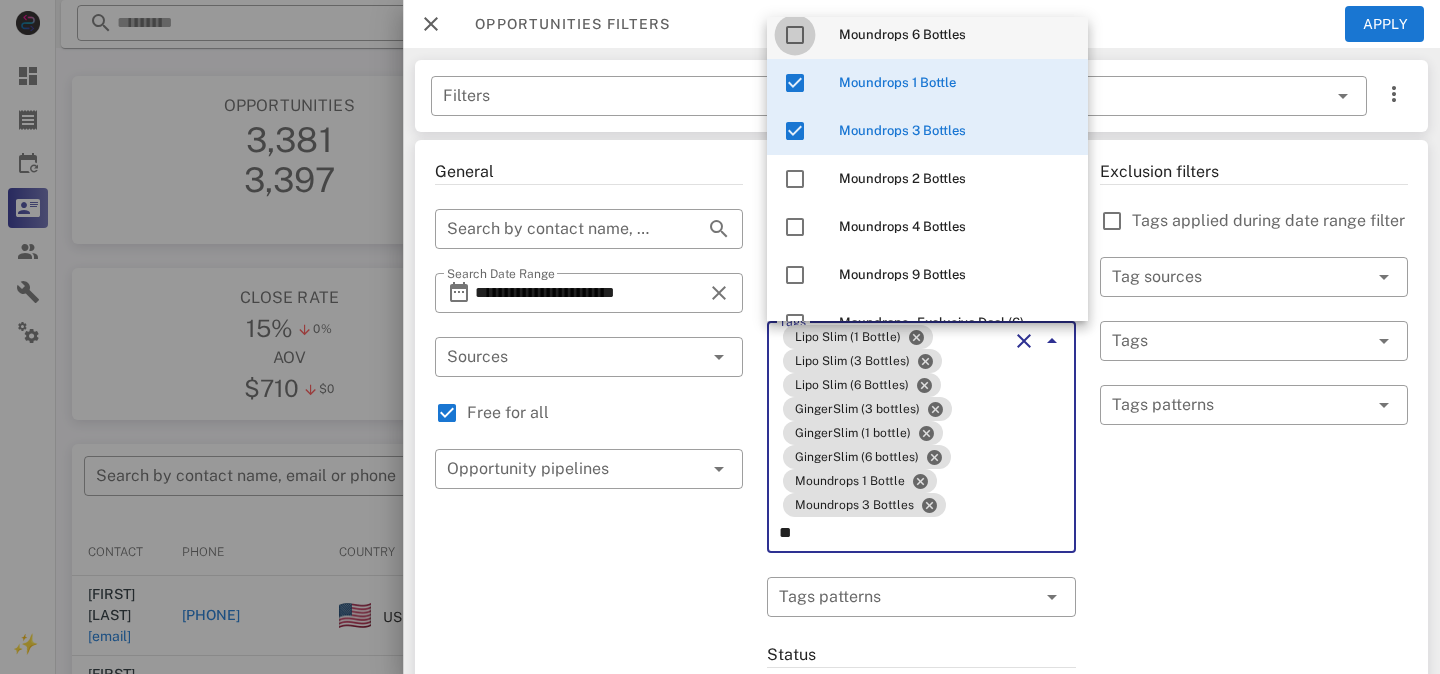 click at bounding box center [795, 35] 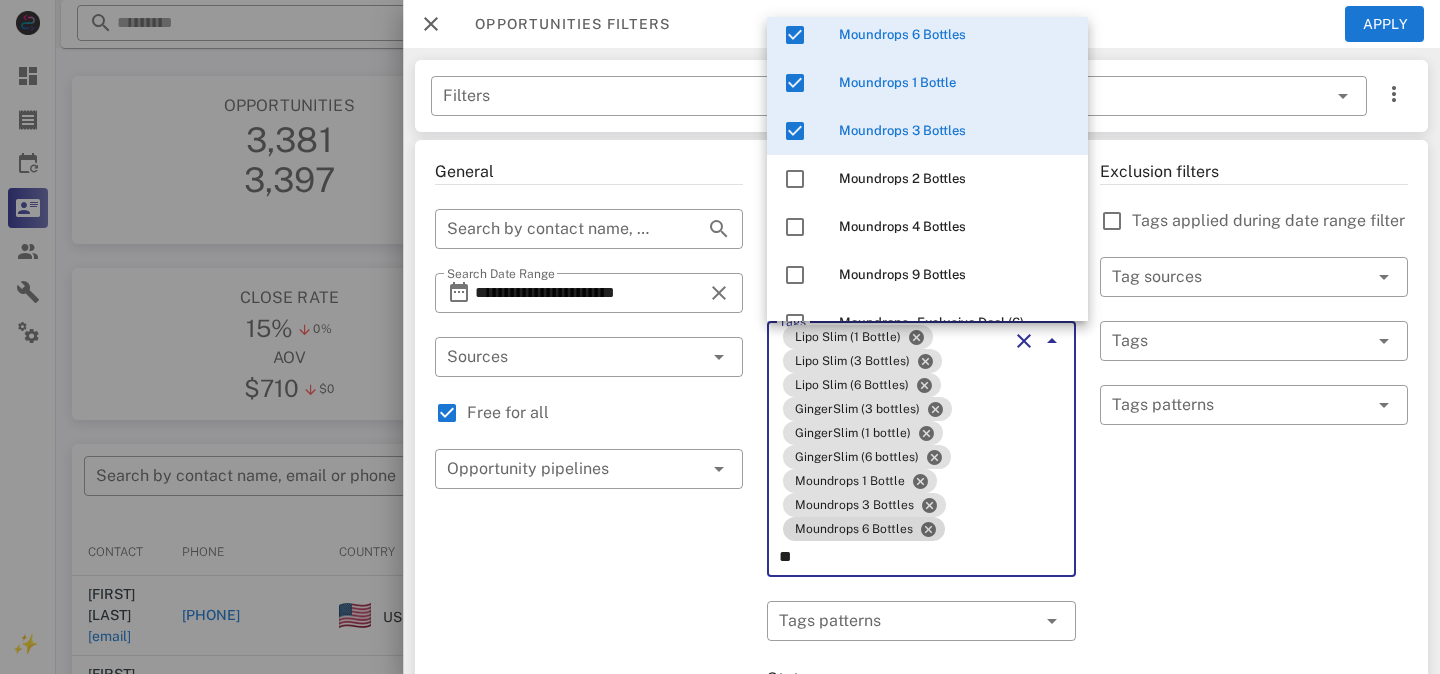 type on "*" 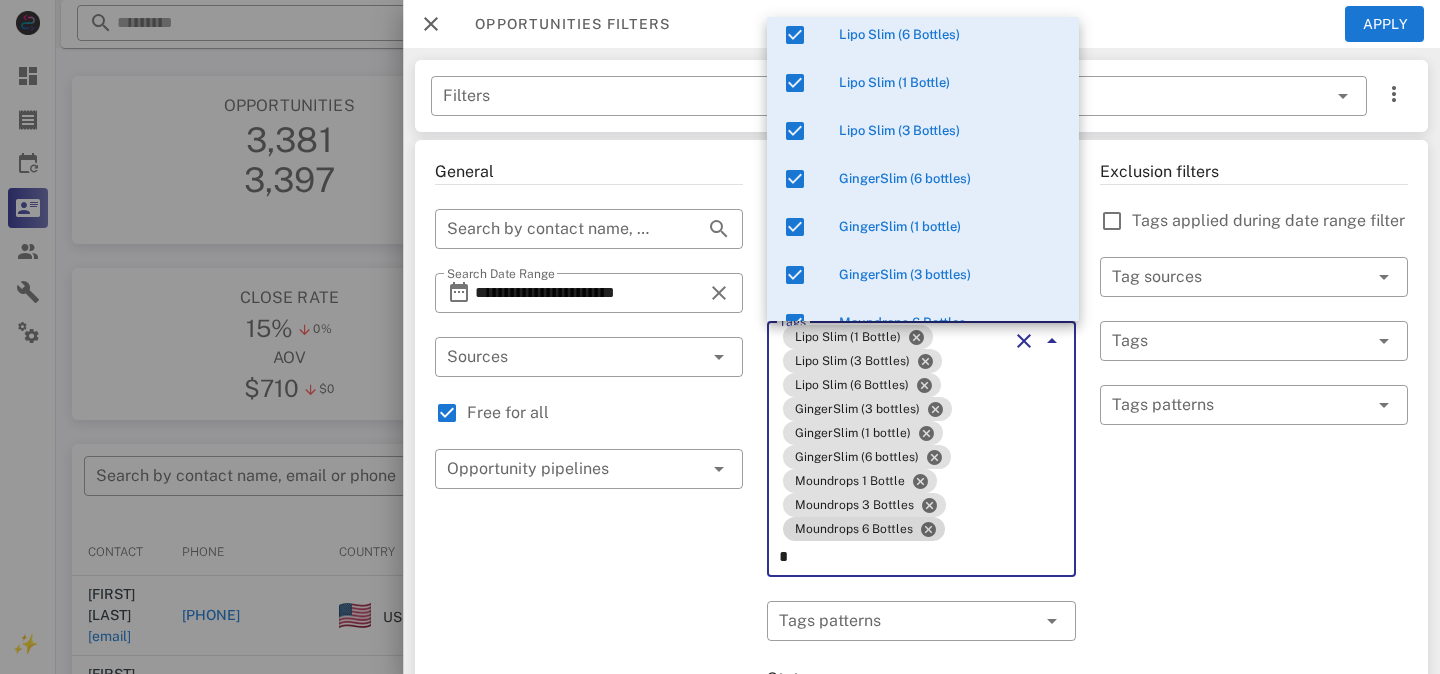 type 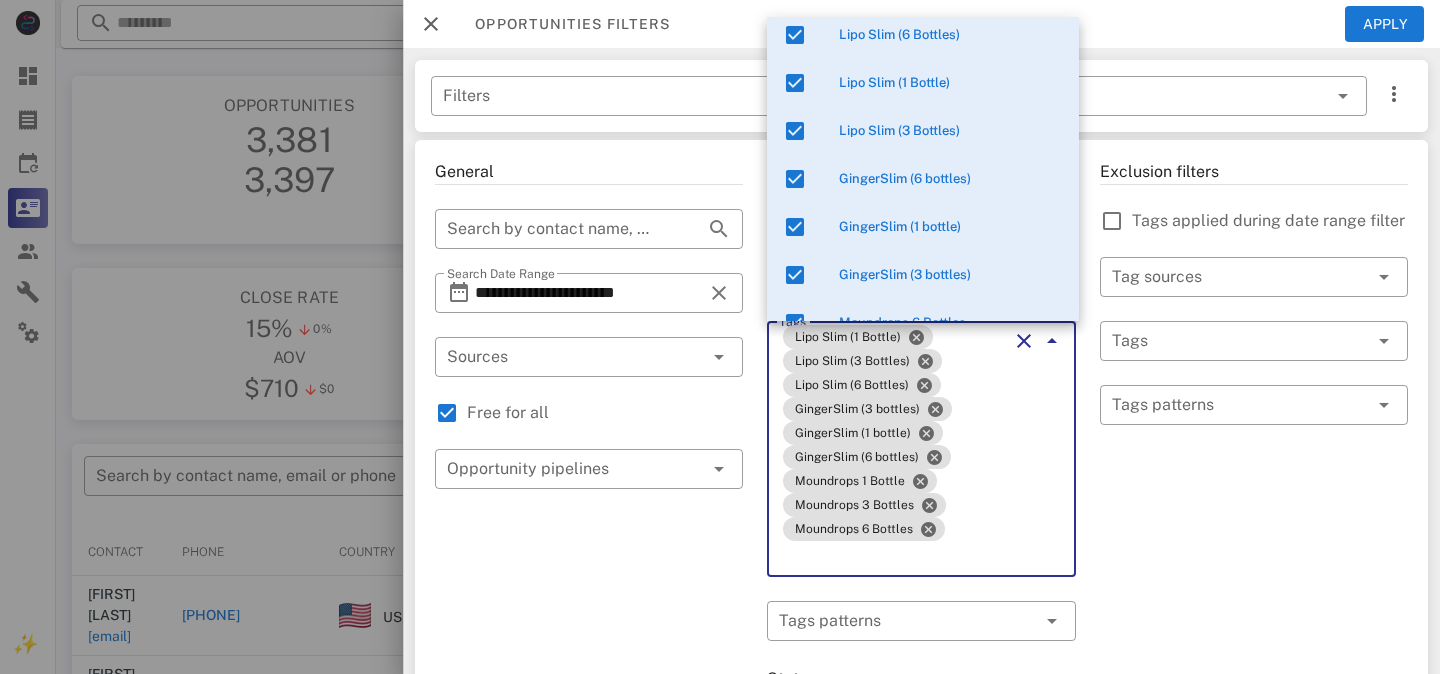 click on "Exclusion filters Tags applied during date range filter ​ Tag sources ​ Tags ​ Tags patterns" at bounding box center (1254, 817) 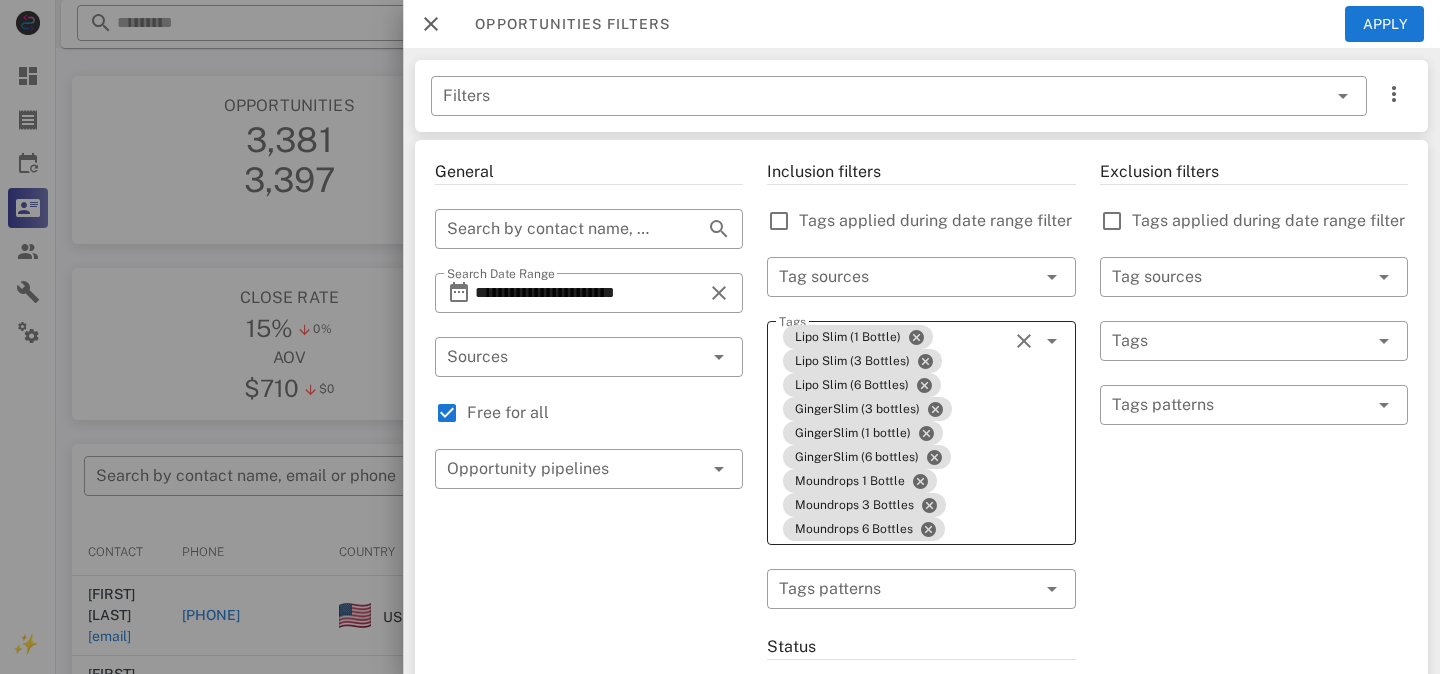scroll, scrollTop: 98, scrollLeft: 0, axis: vertical 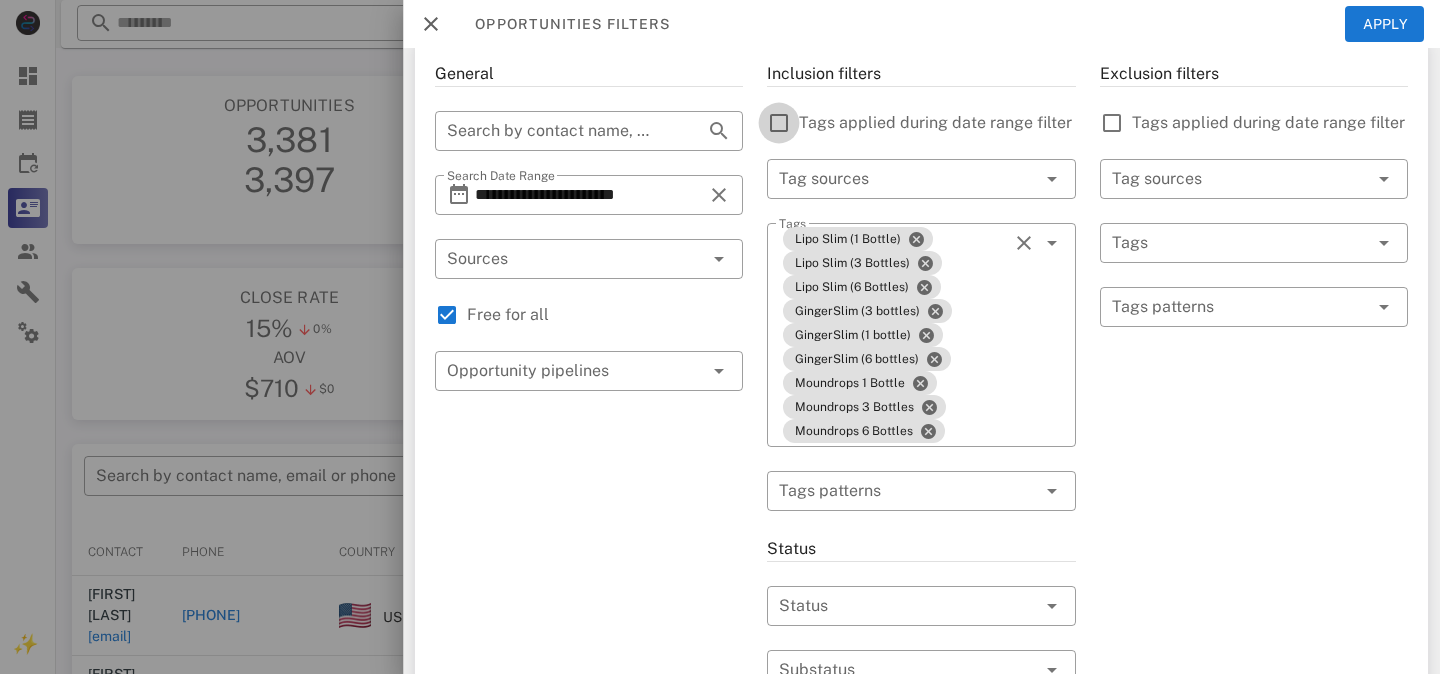 click at bounding box center (779, 123) 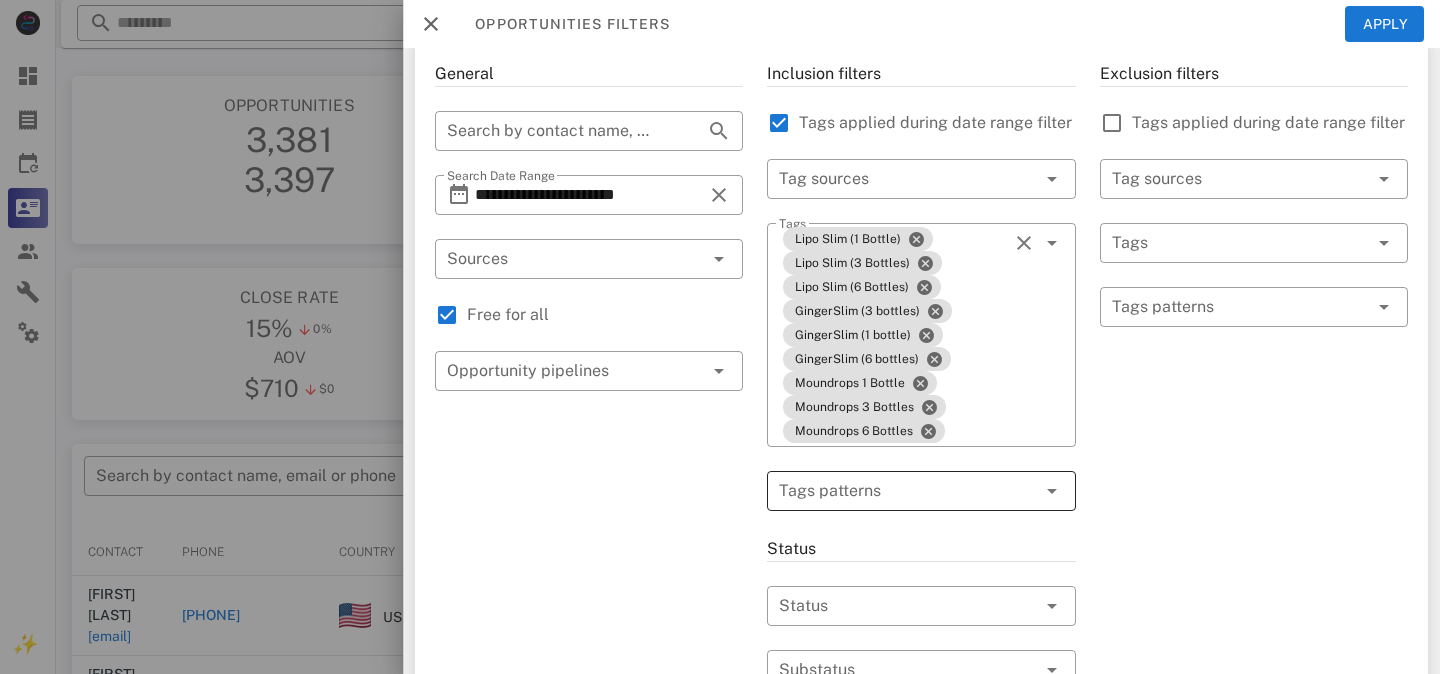 click at bounding box center (907, 491) 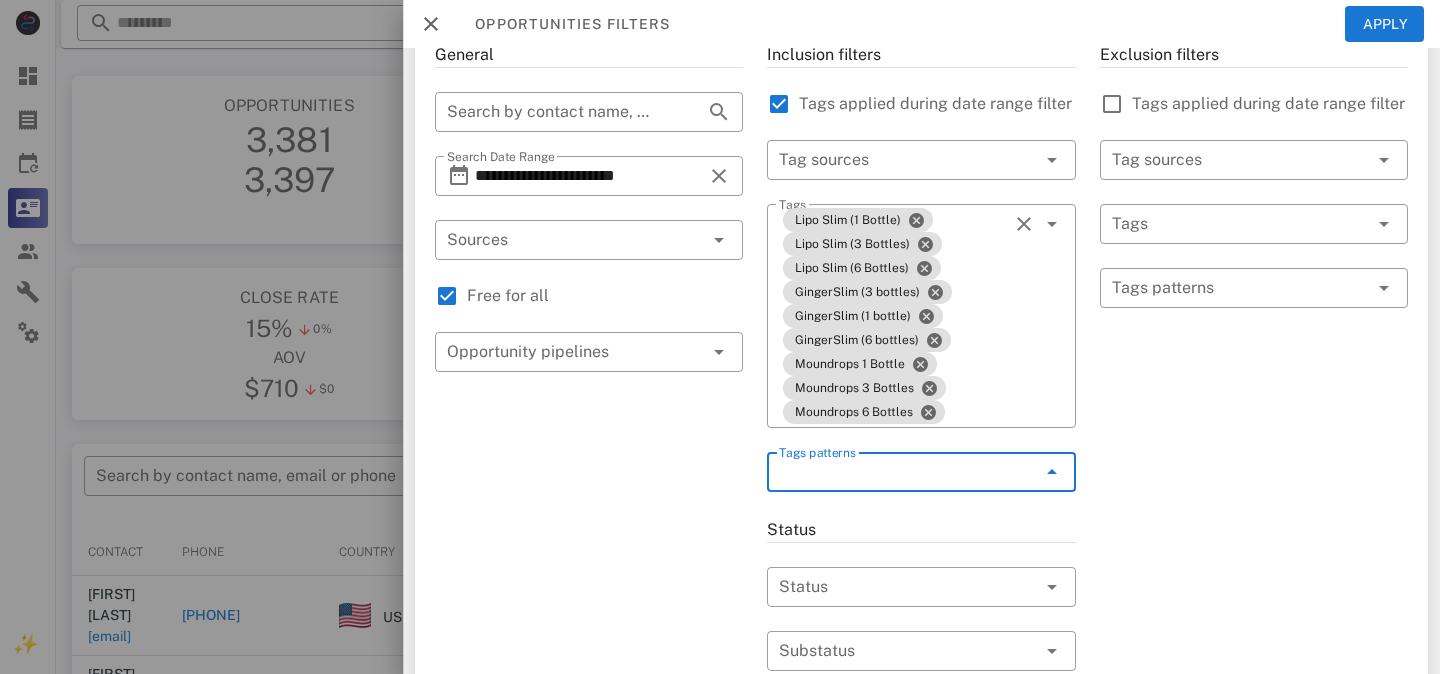 scroll, scrollTop: 0, scrollLeft: 0, axis: both 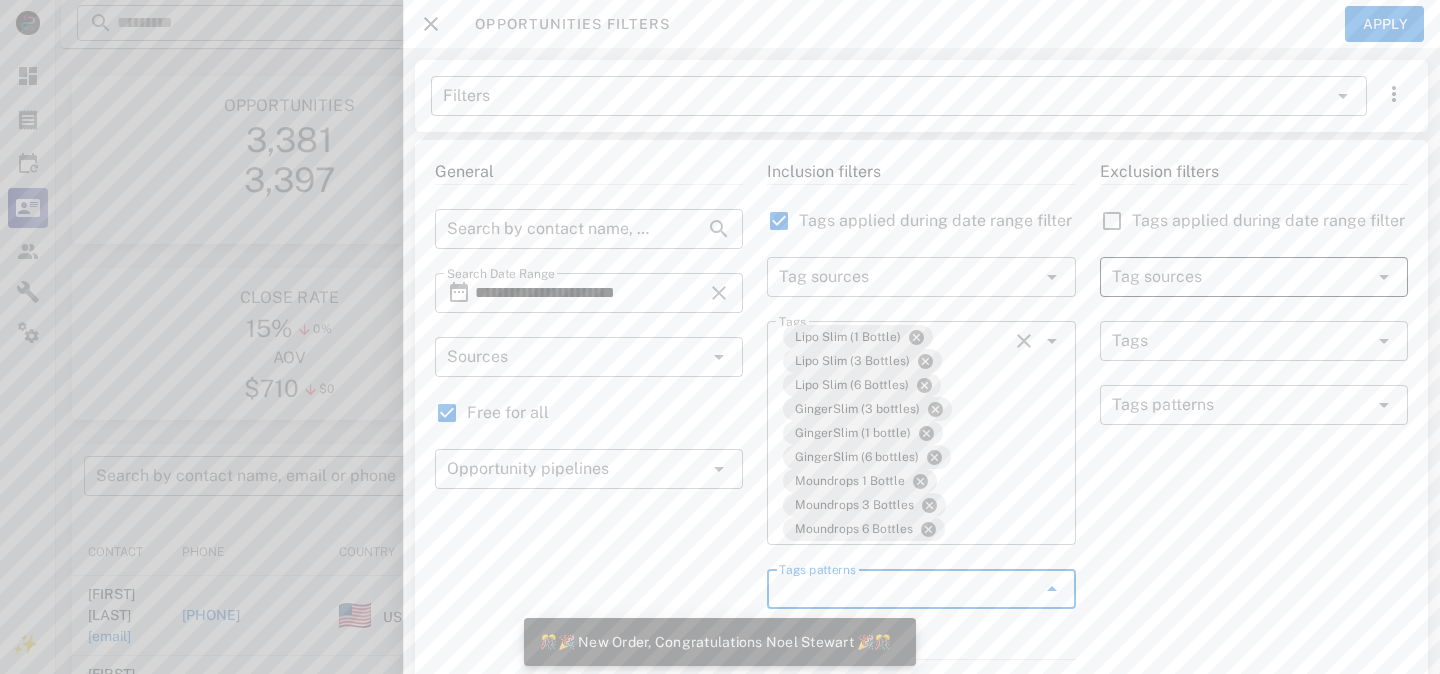 click at bounding box center [1226, 277] 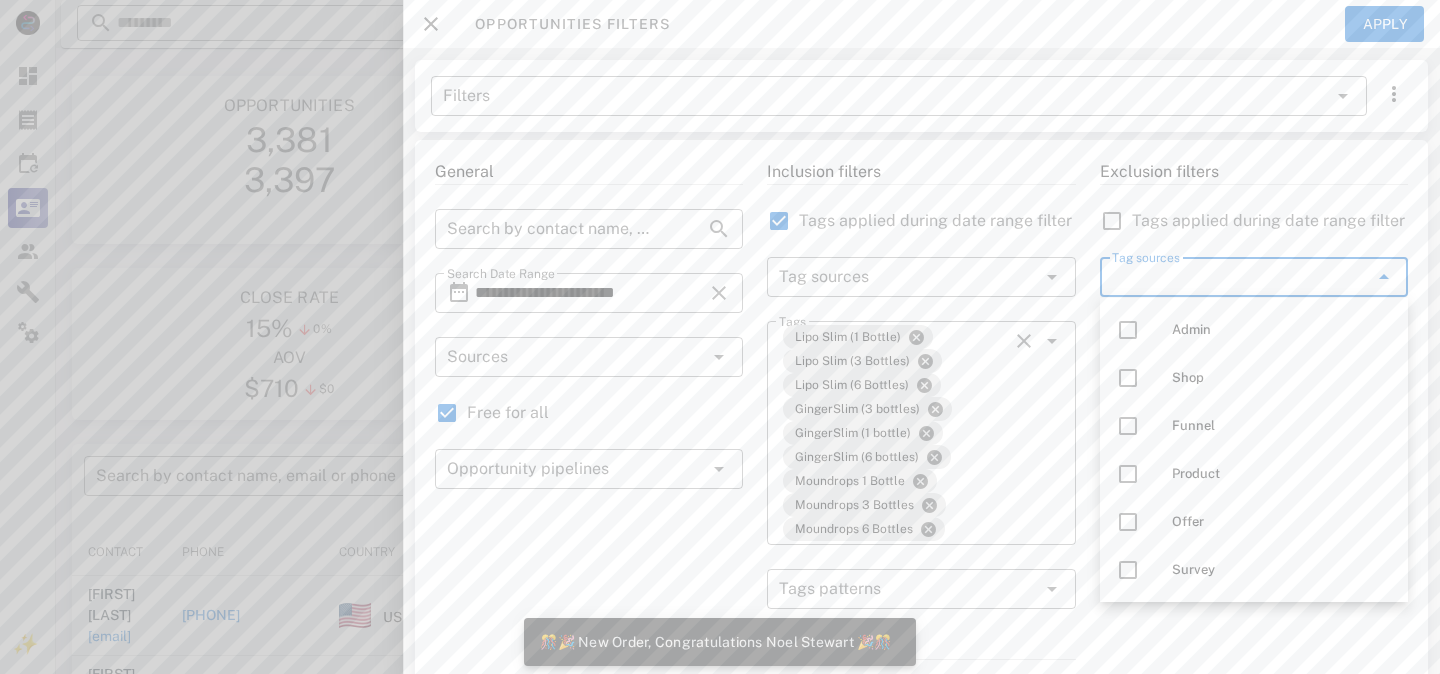 click on "Tag sources" at bounding box center (1226, 277) 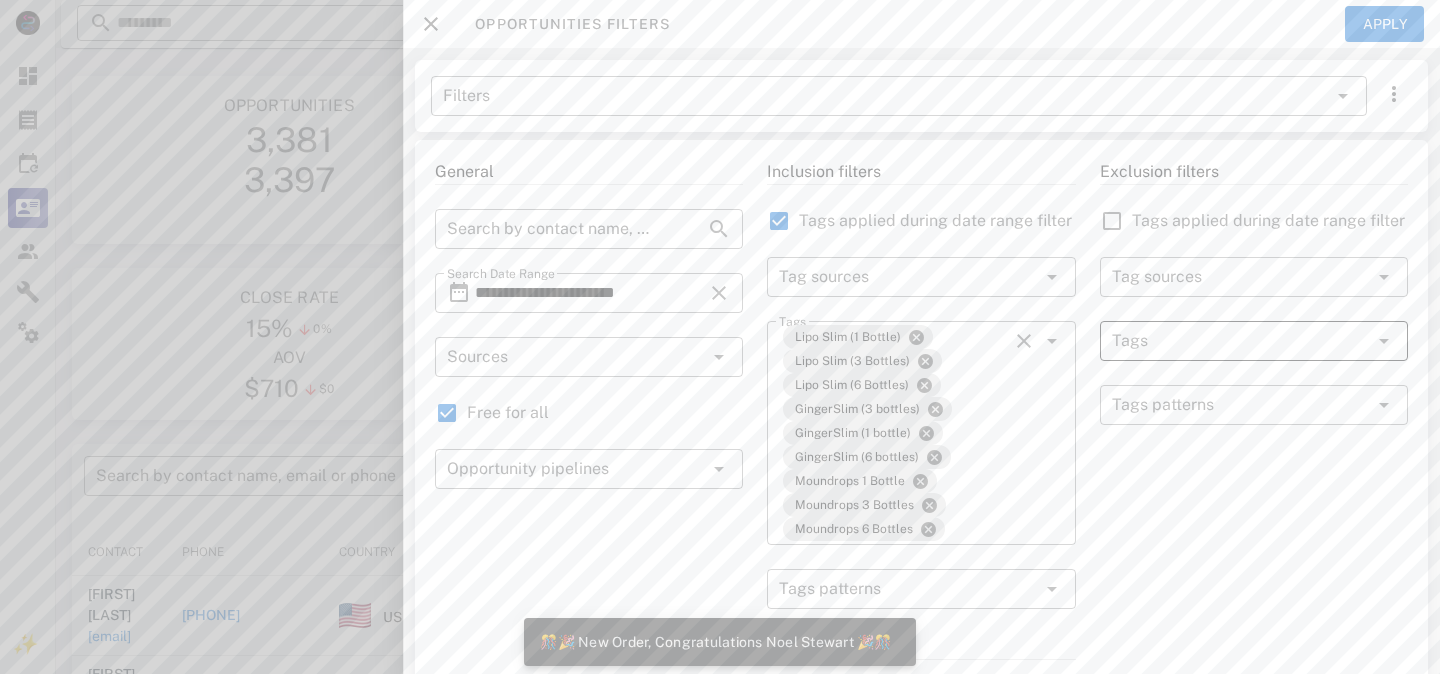 click at bounding box center (1226, 341) 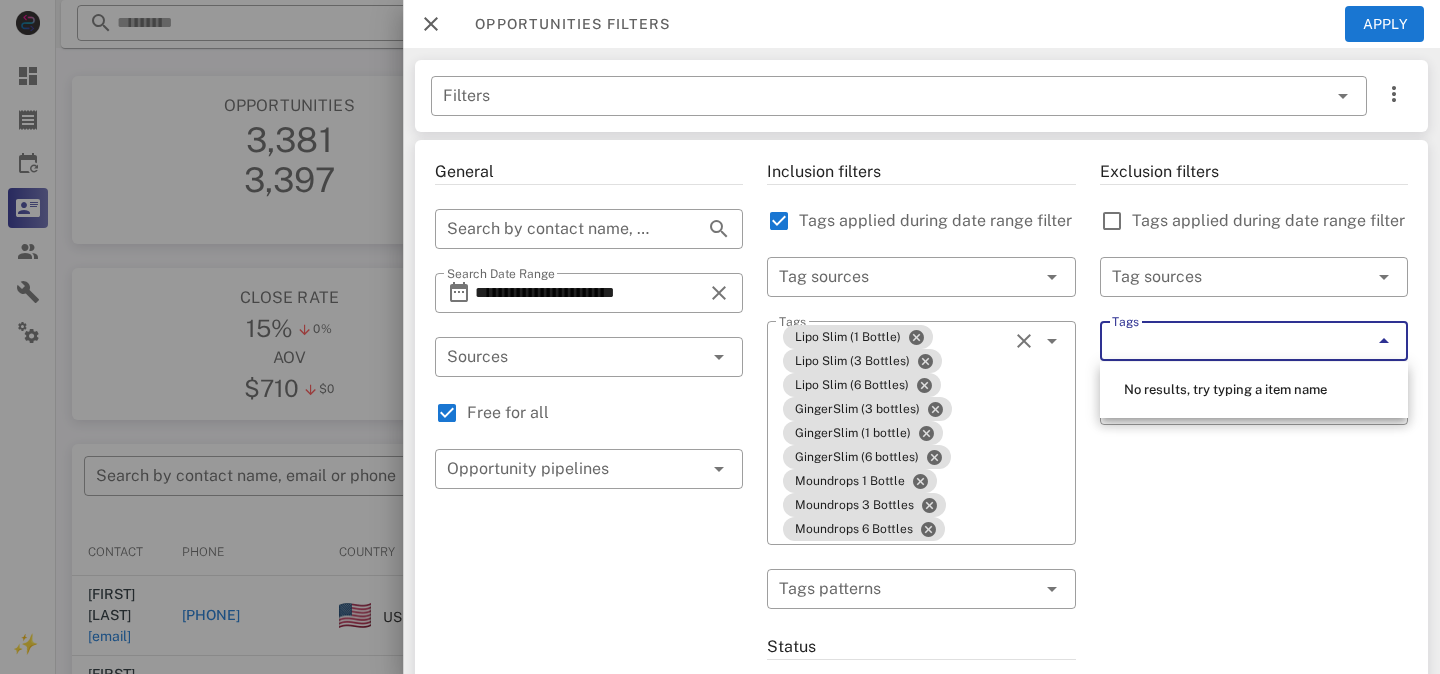 click on "​ Tags patterns" at bounding box center (1254, 418) 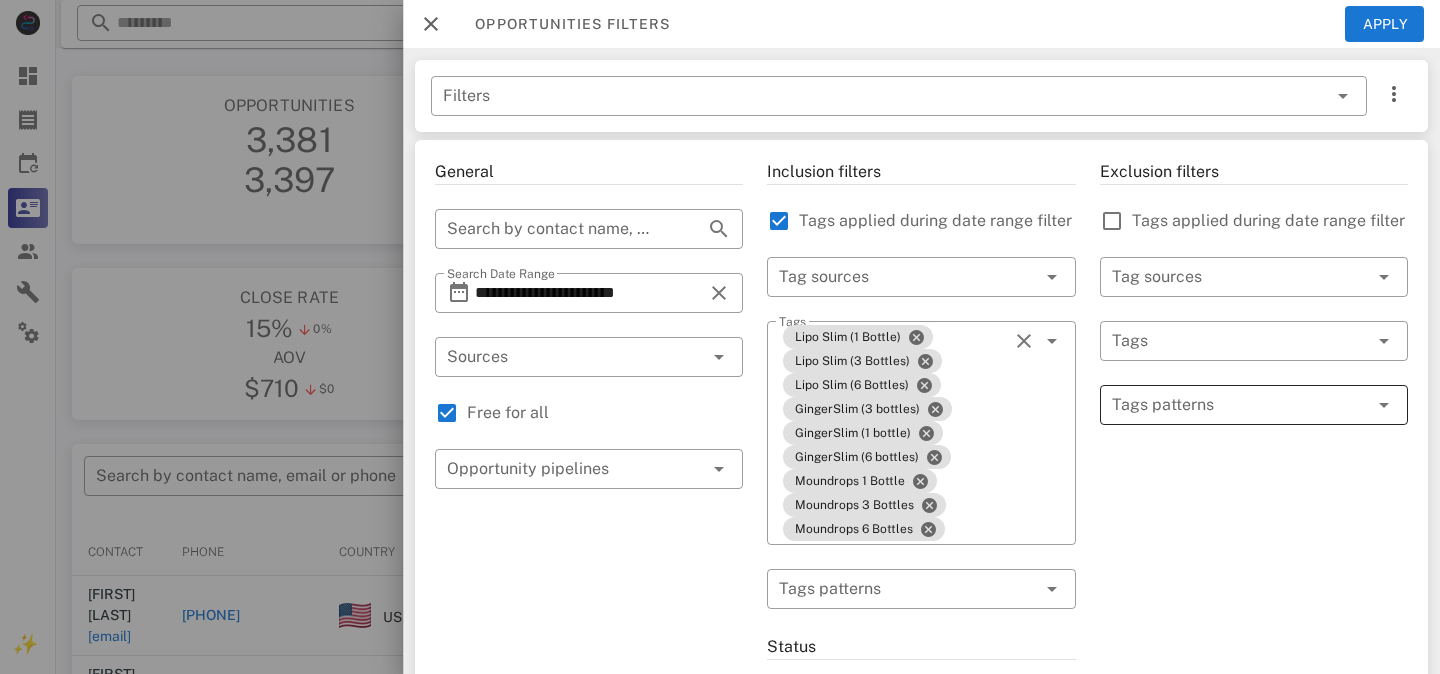 click at bounding box center [1240, 405] 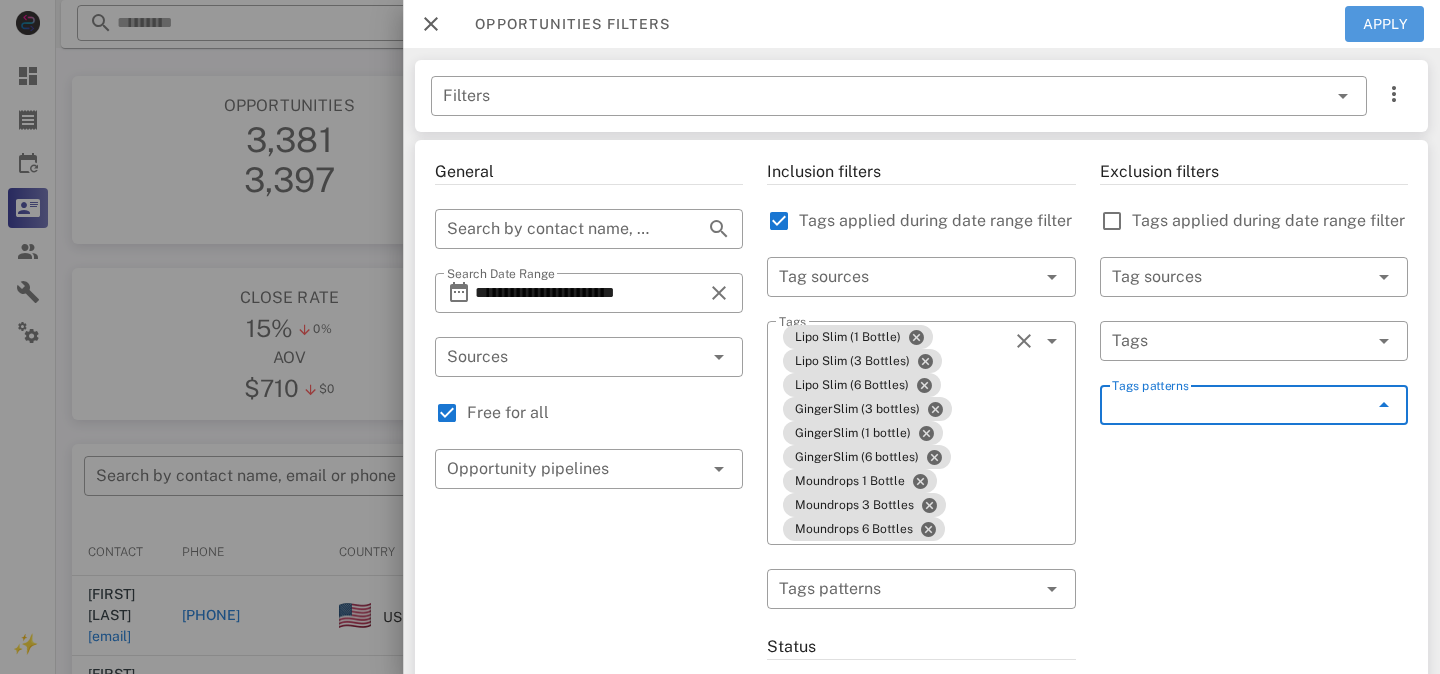click on "Apply" at bounding box center [1385, 24] 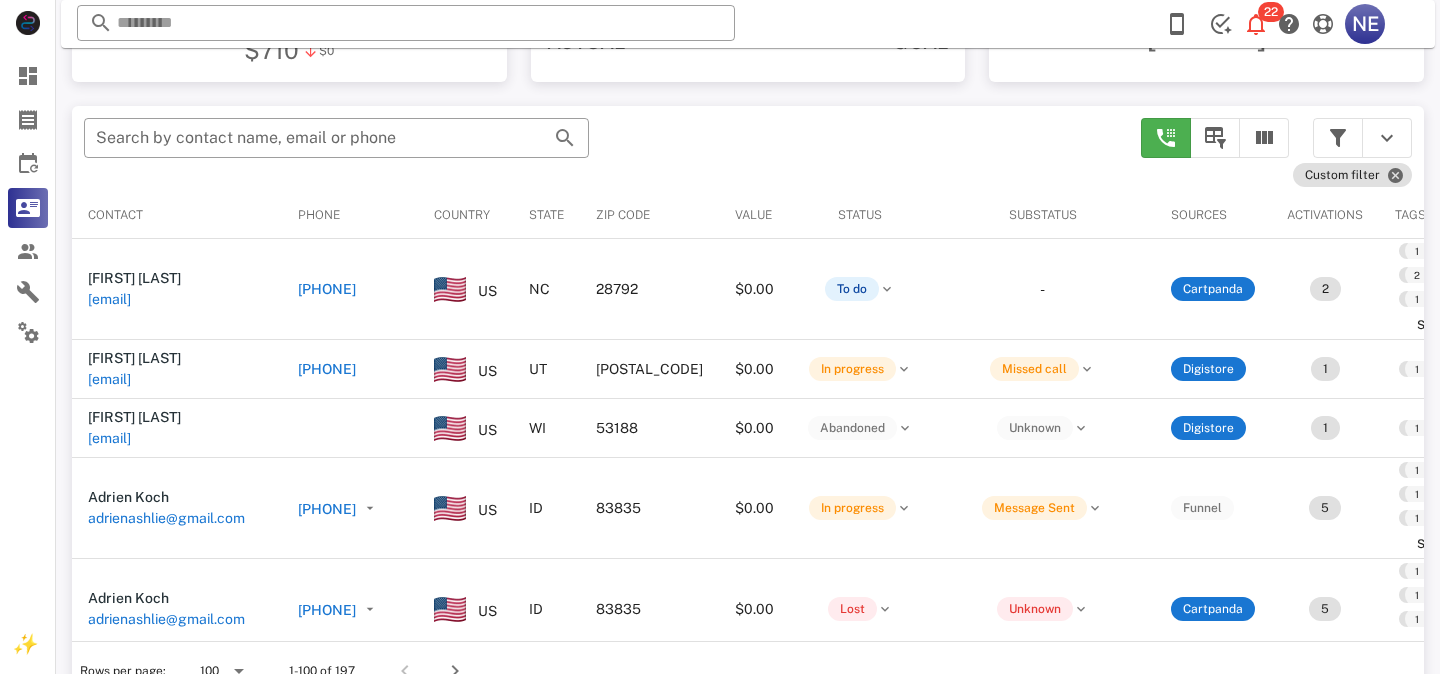 scroll, scrollTop: 339, scrollLeft: 0, axis: vertical 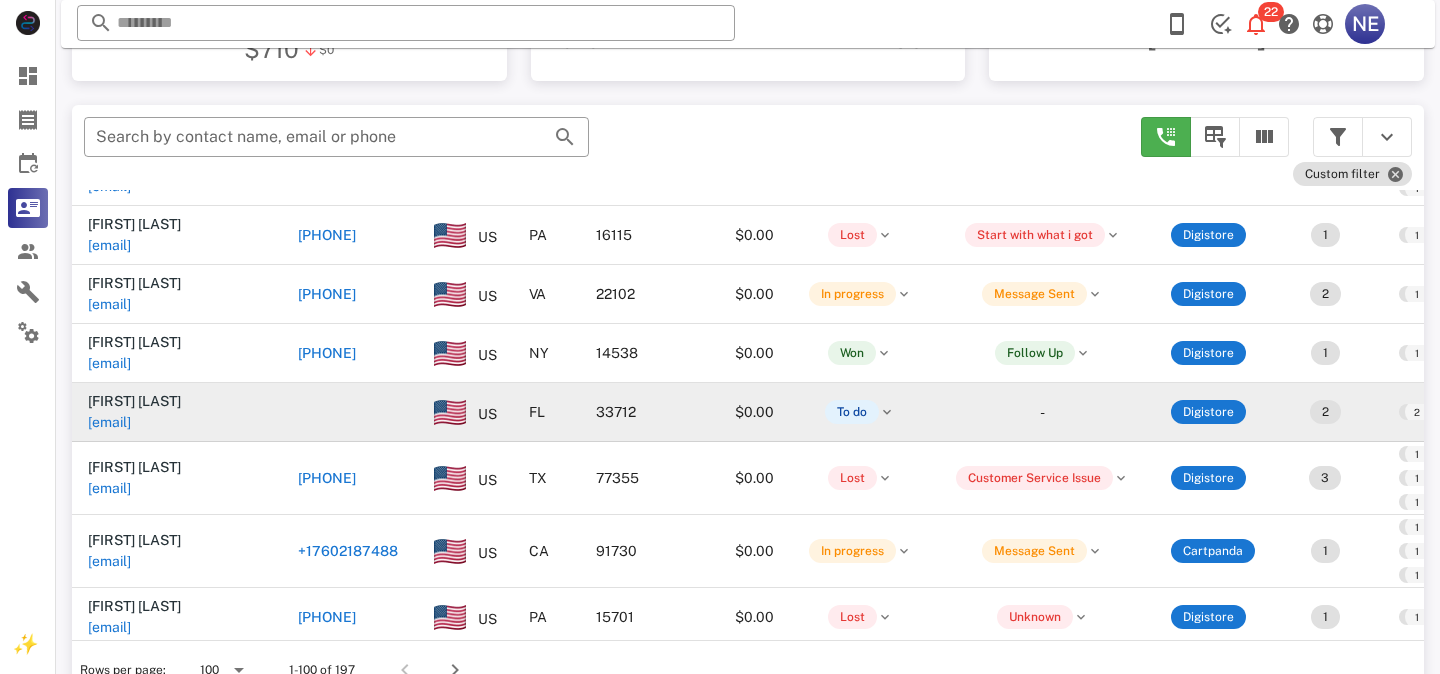 click on "FL" at bounding box center [546, 412] 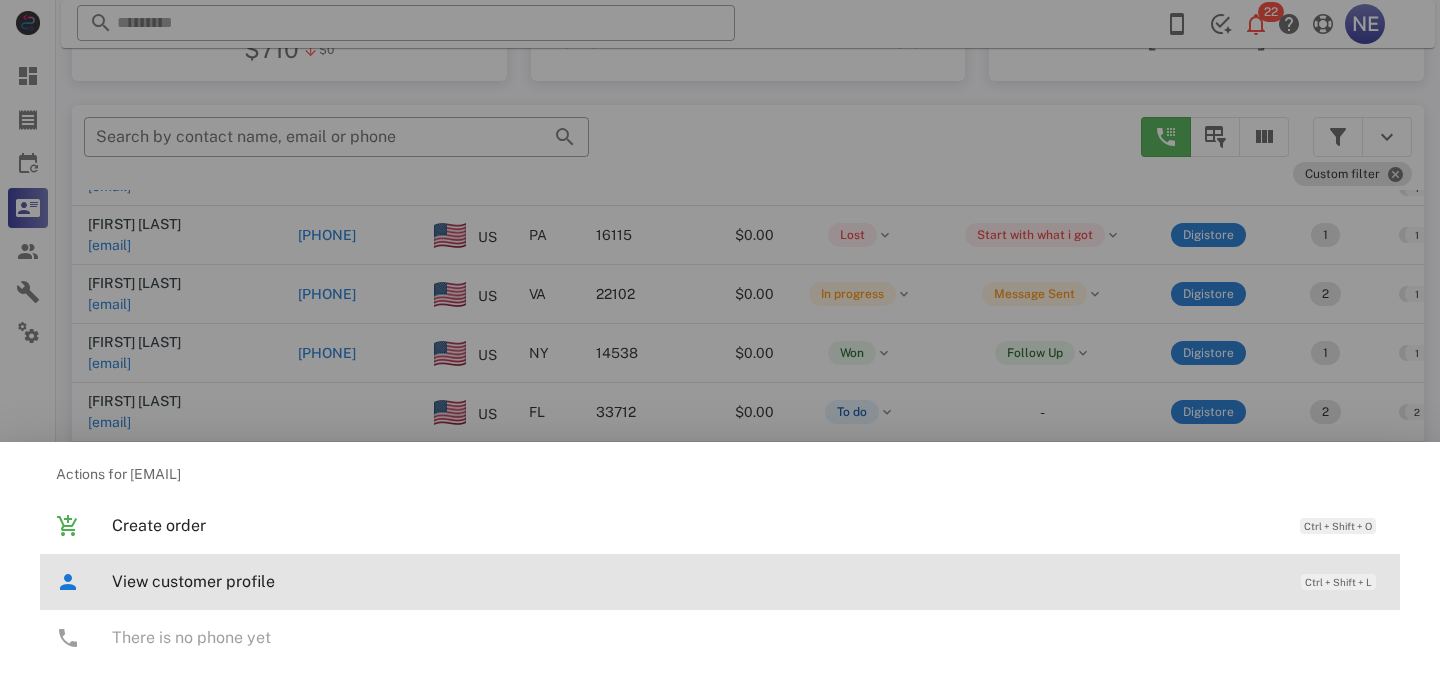 click on "View customer profile" at bounding box center [696, 581] 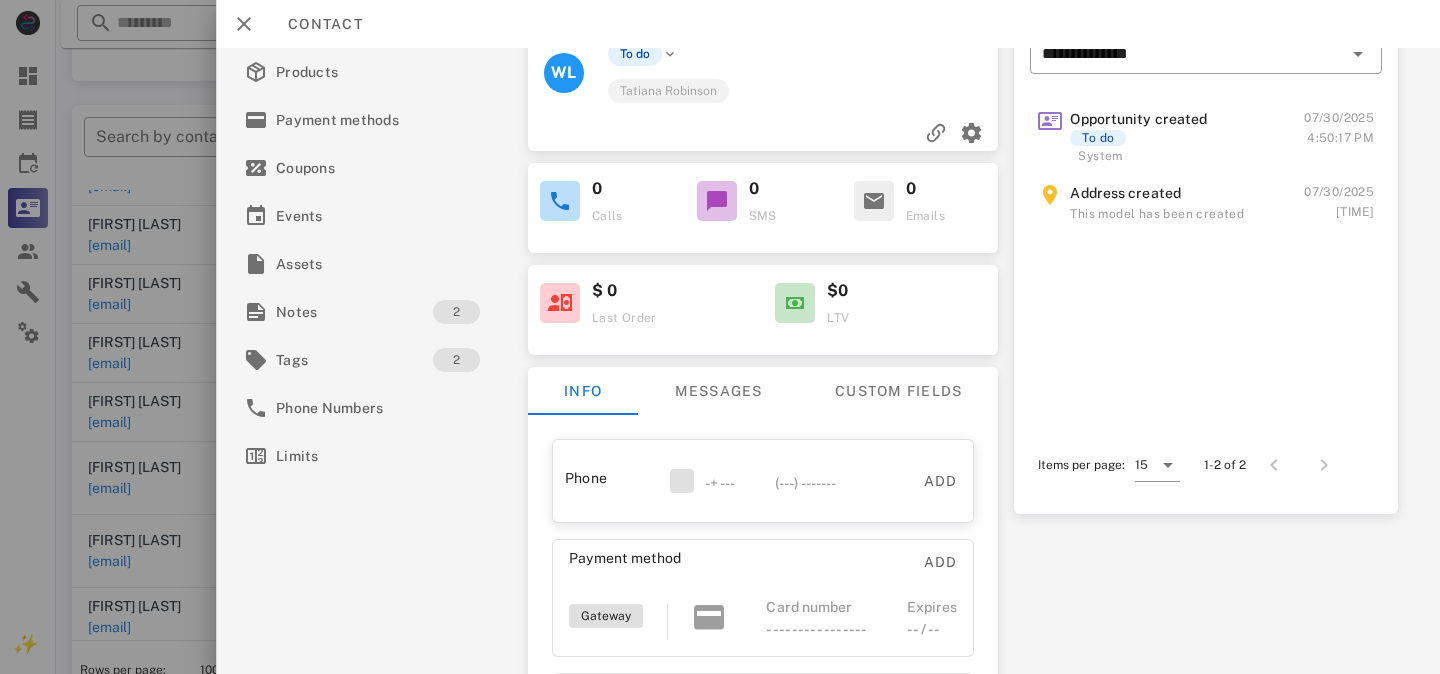 scroll, scrollTop: 76, scrollLeft: 0, axis: vertical 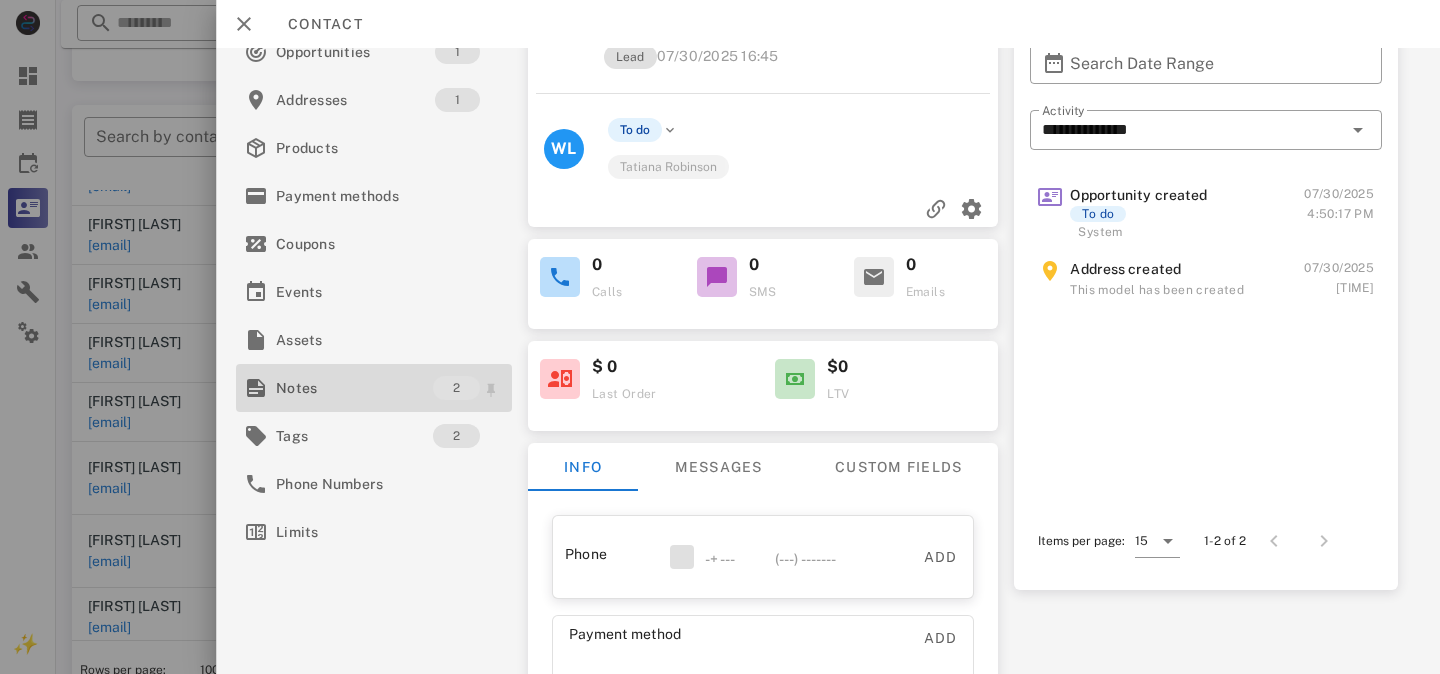 click on "Notes" at bounding box center (354, 388) 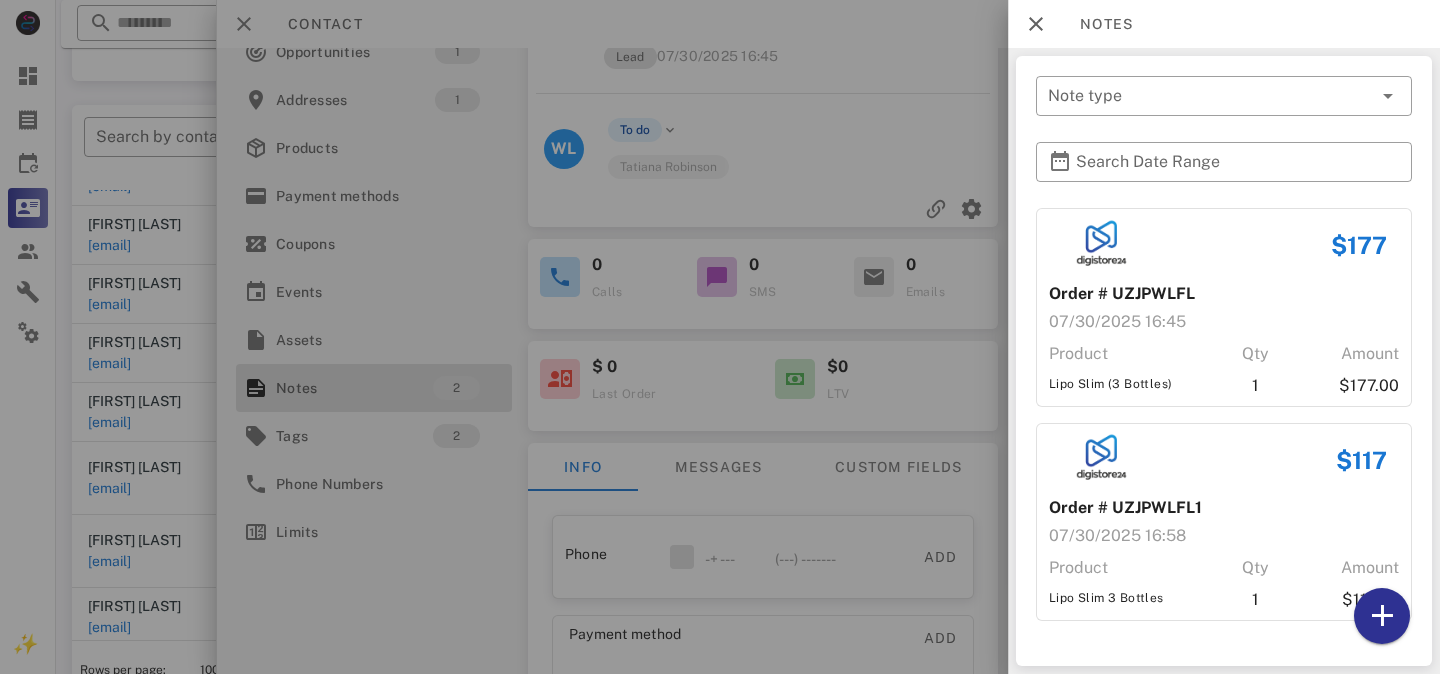 click at bounding box center (720, 337) 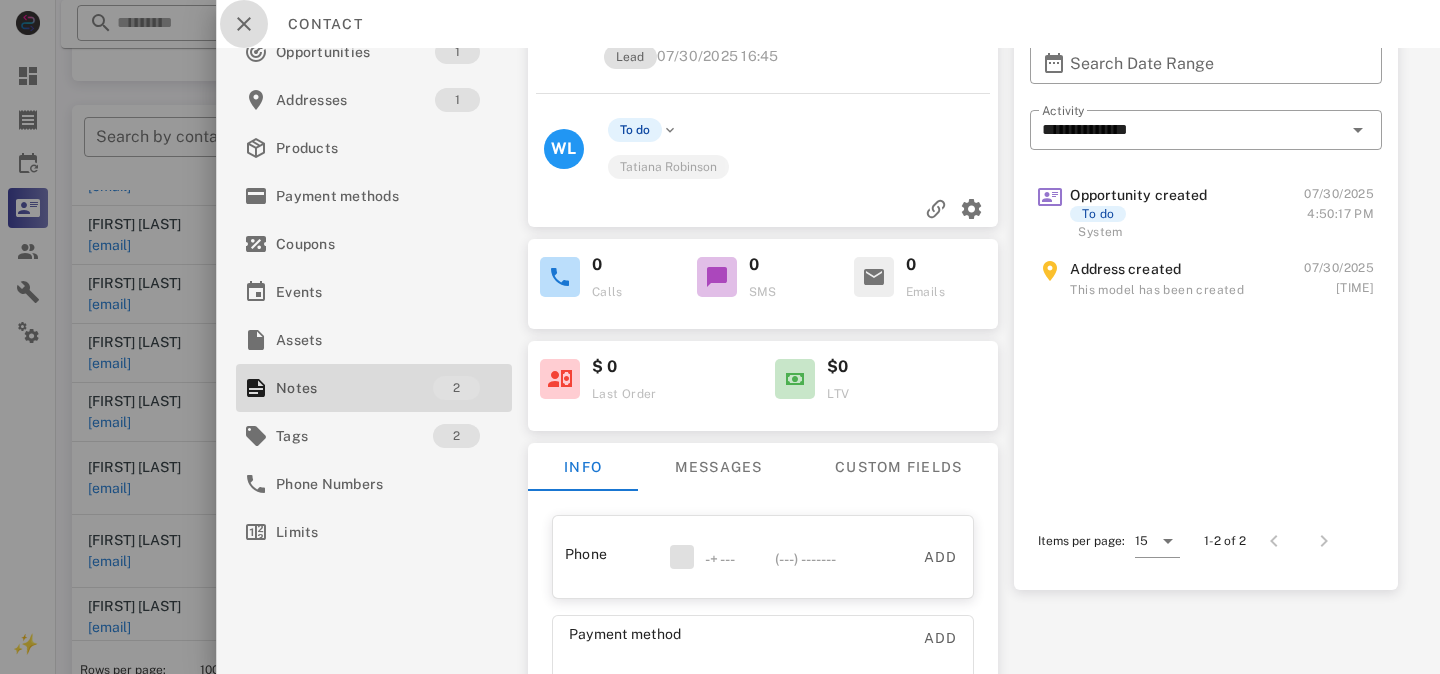 click at bounding box center [244, 24] 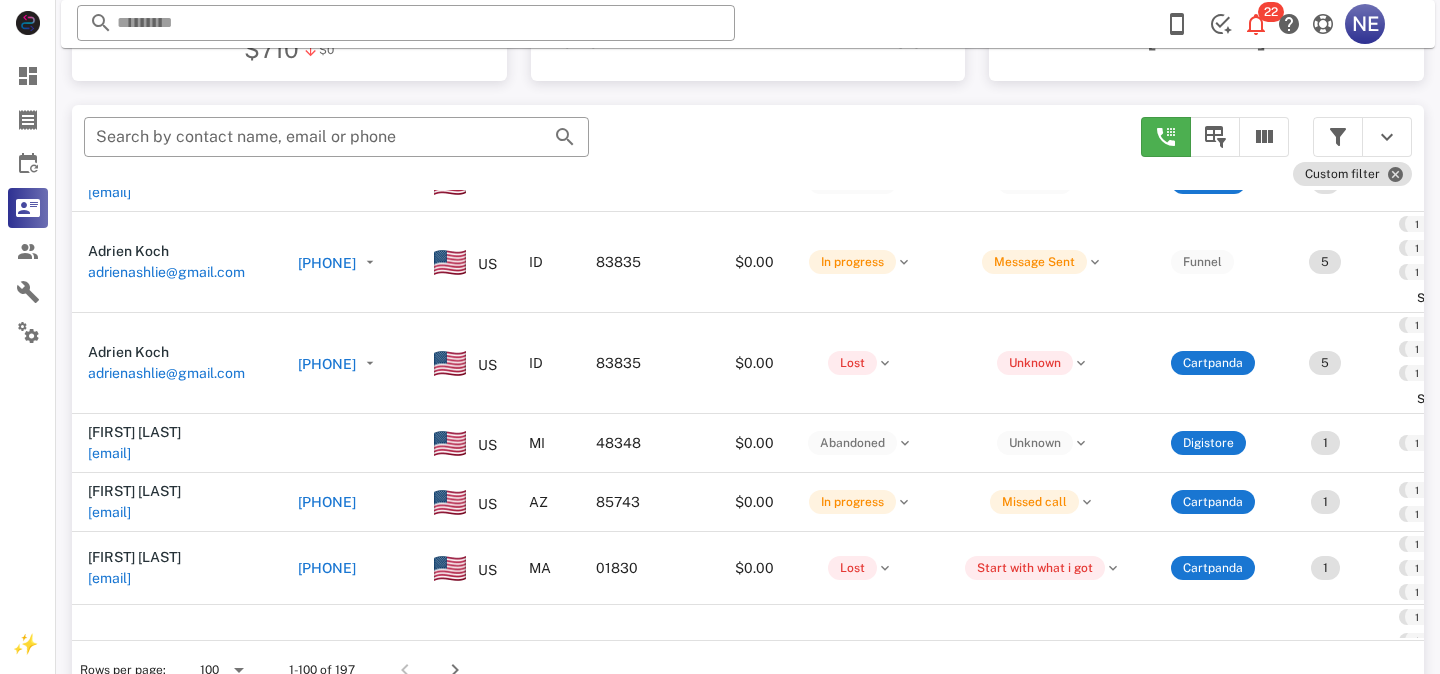 scroll, scrollTop: 0, scrollLeft: 0, axis: both 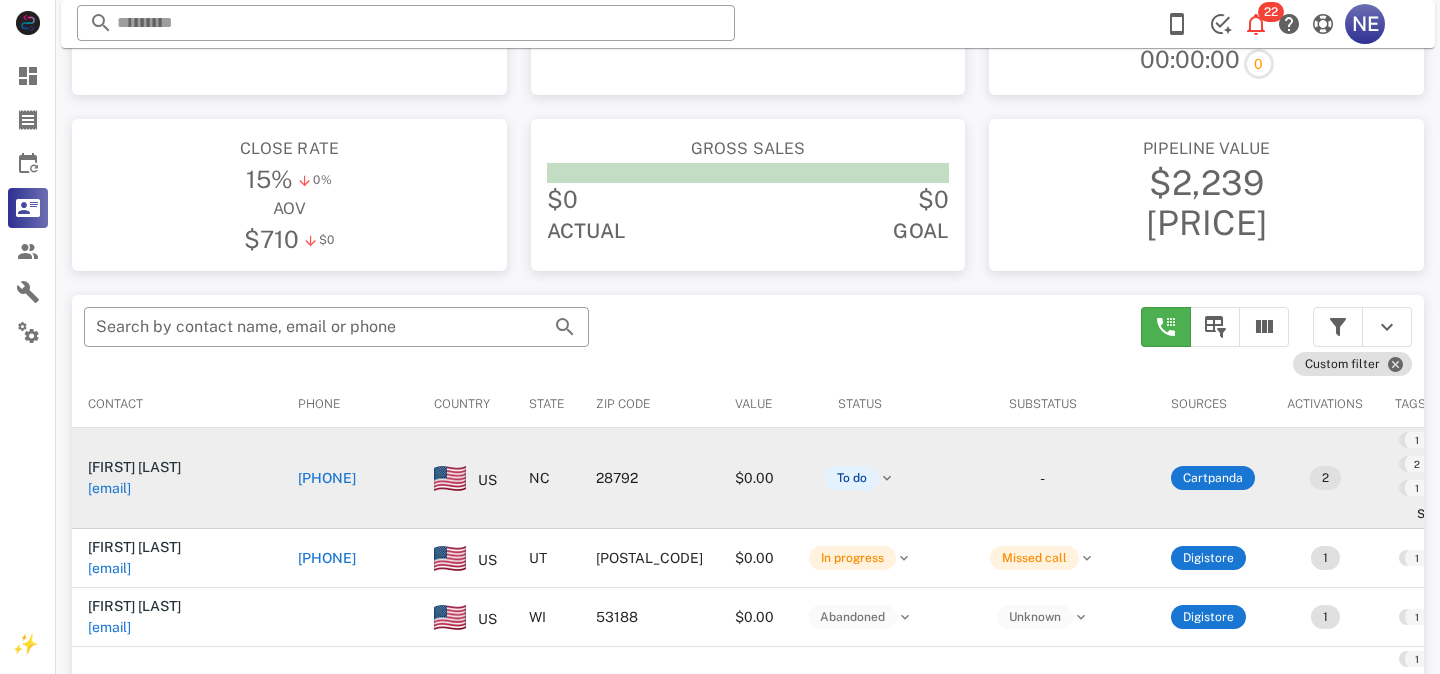 click on "+18283375503" at bounding box center (327, 478) 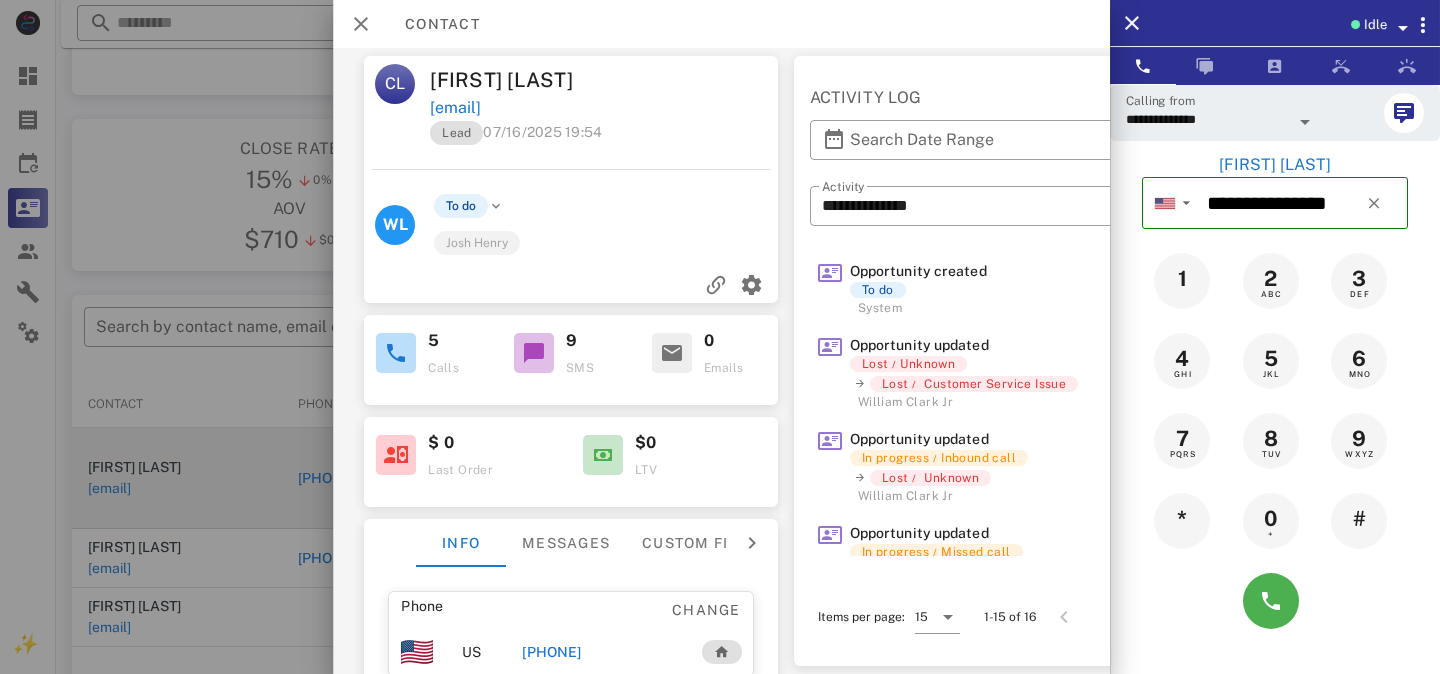 scroll, scrollTop: 0, scrollLeft: 347, axis: horizontal 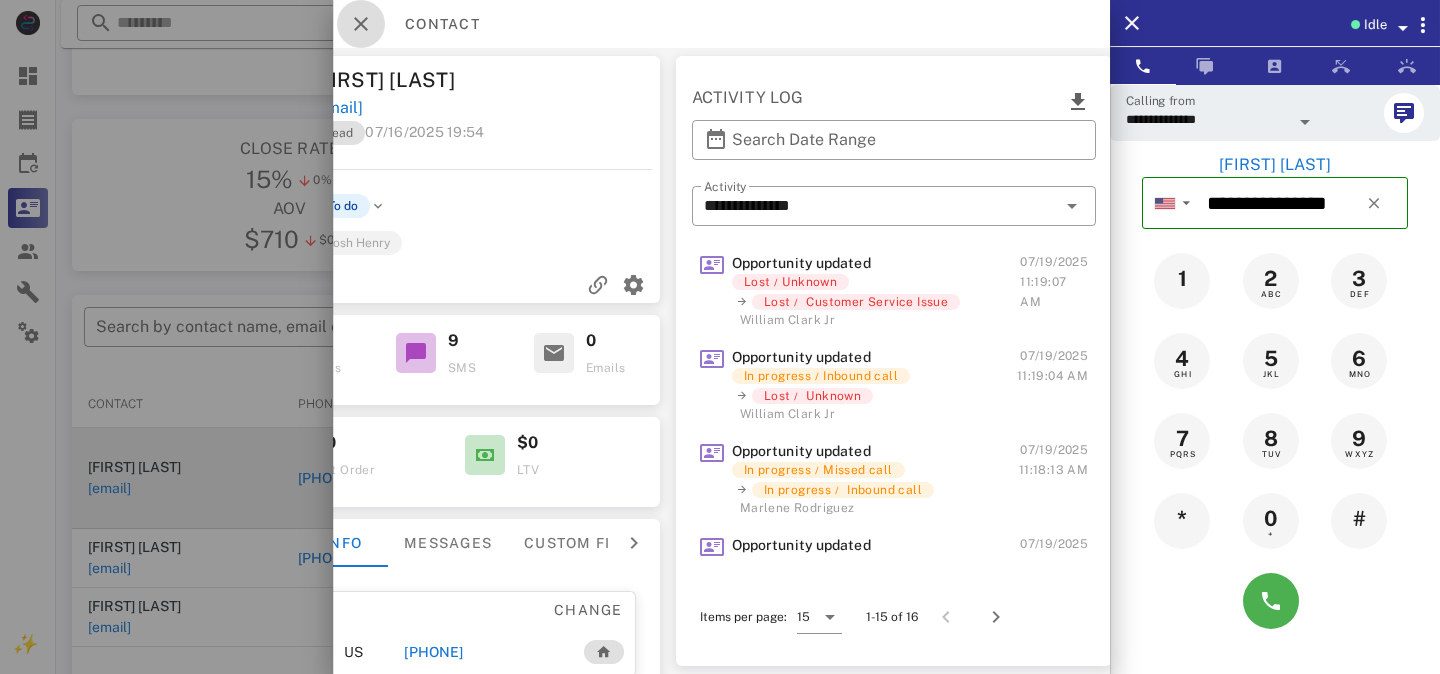 click at bounding box center (361, 24) 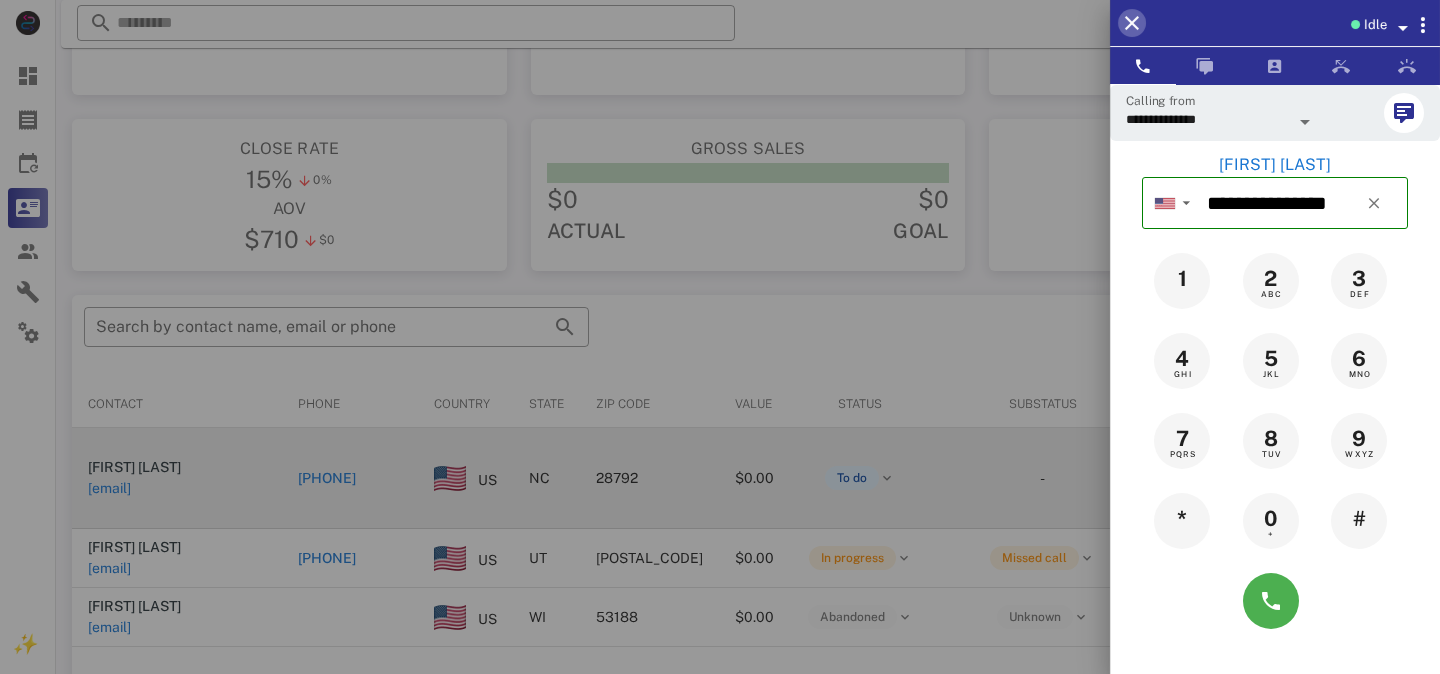 click at bounding box center (1132, 23) 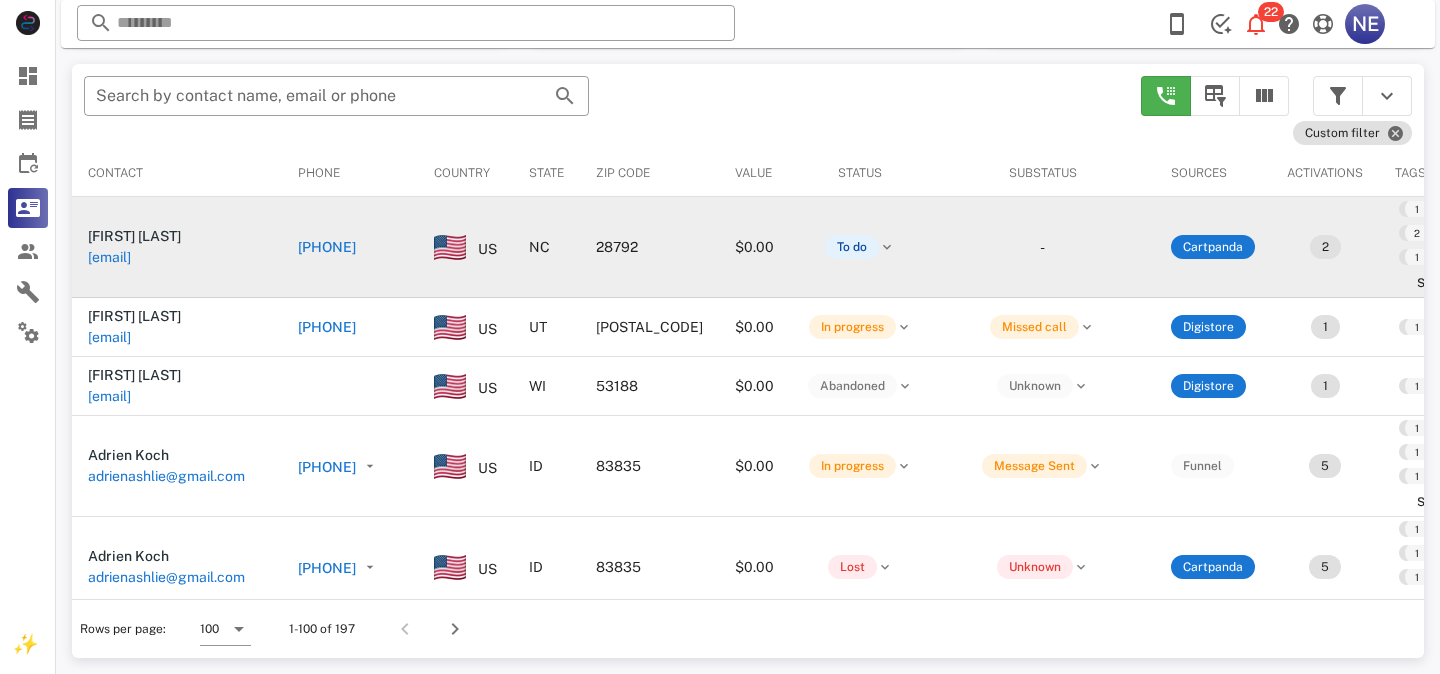 scroll, scrollTop: 370, scrollLeft: 0, axis: vertical 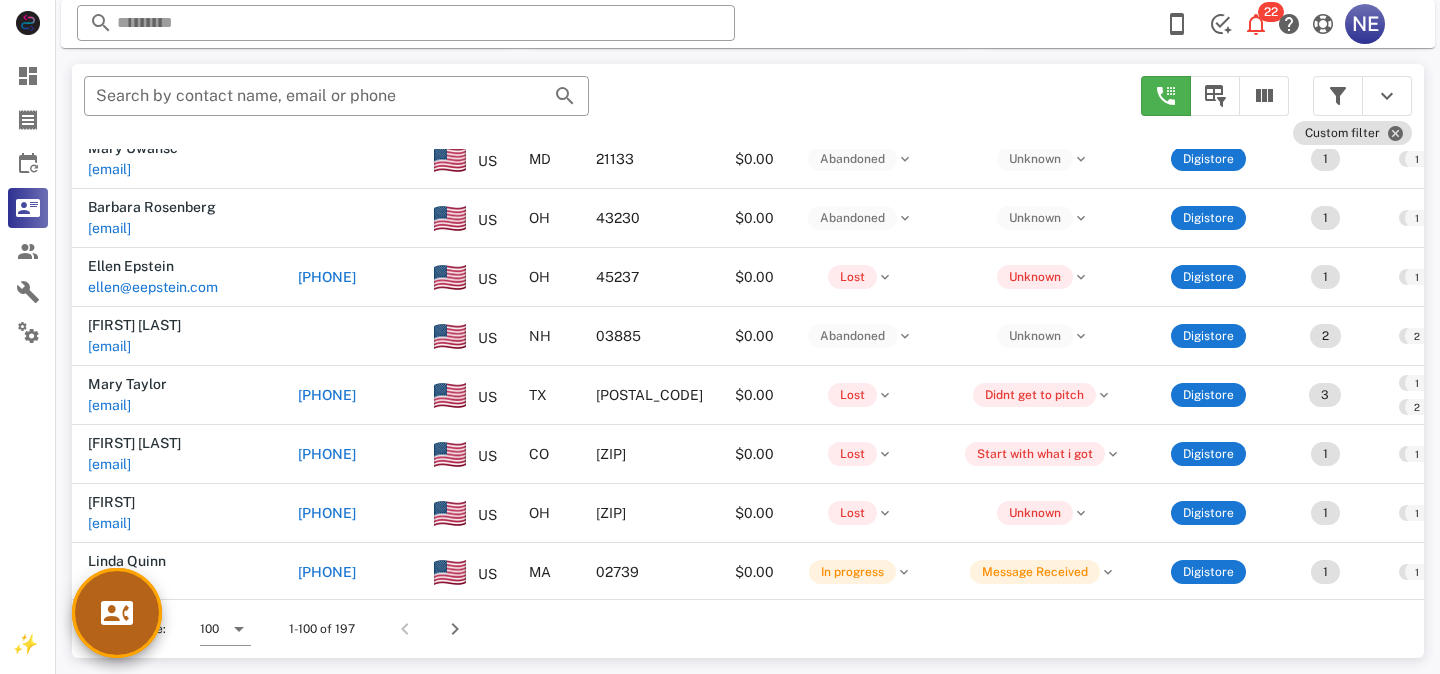 click at bounding box center [117, 613] 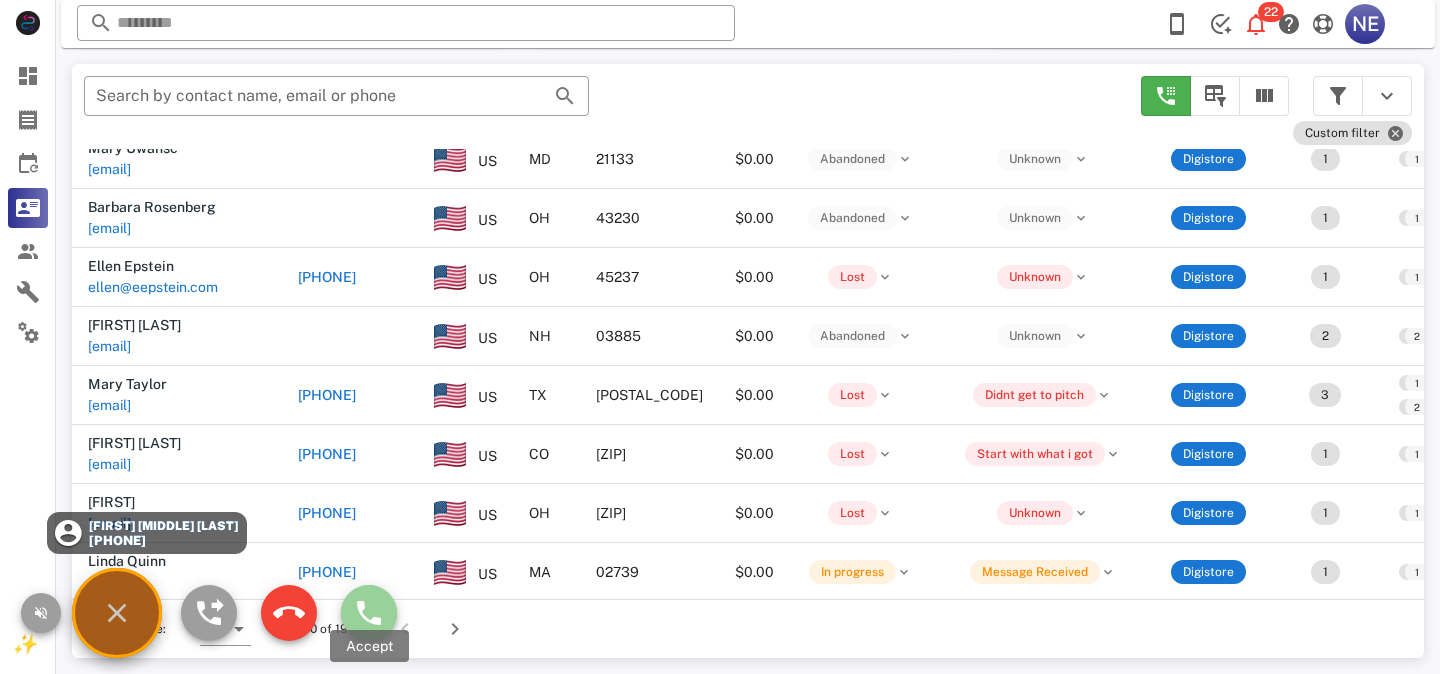 click at bounding box center (369, 613) 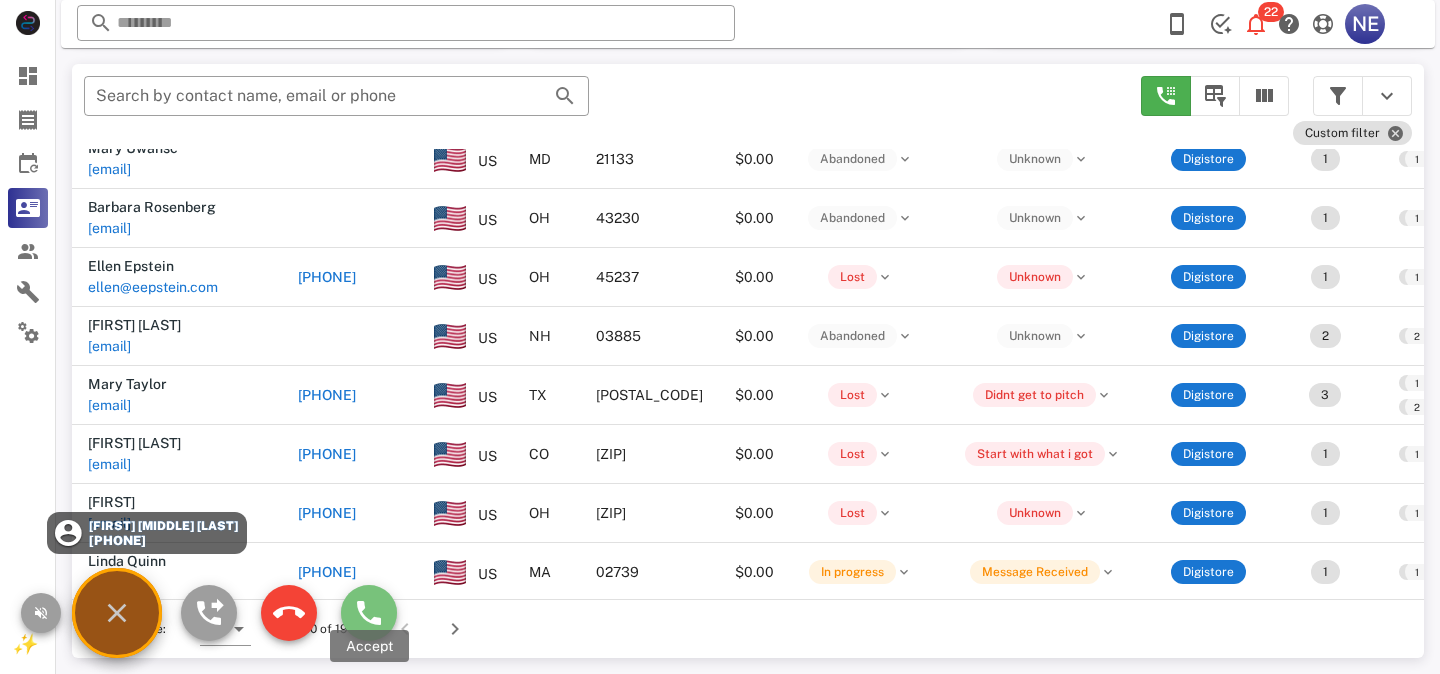 type on "**********" 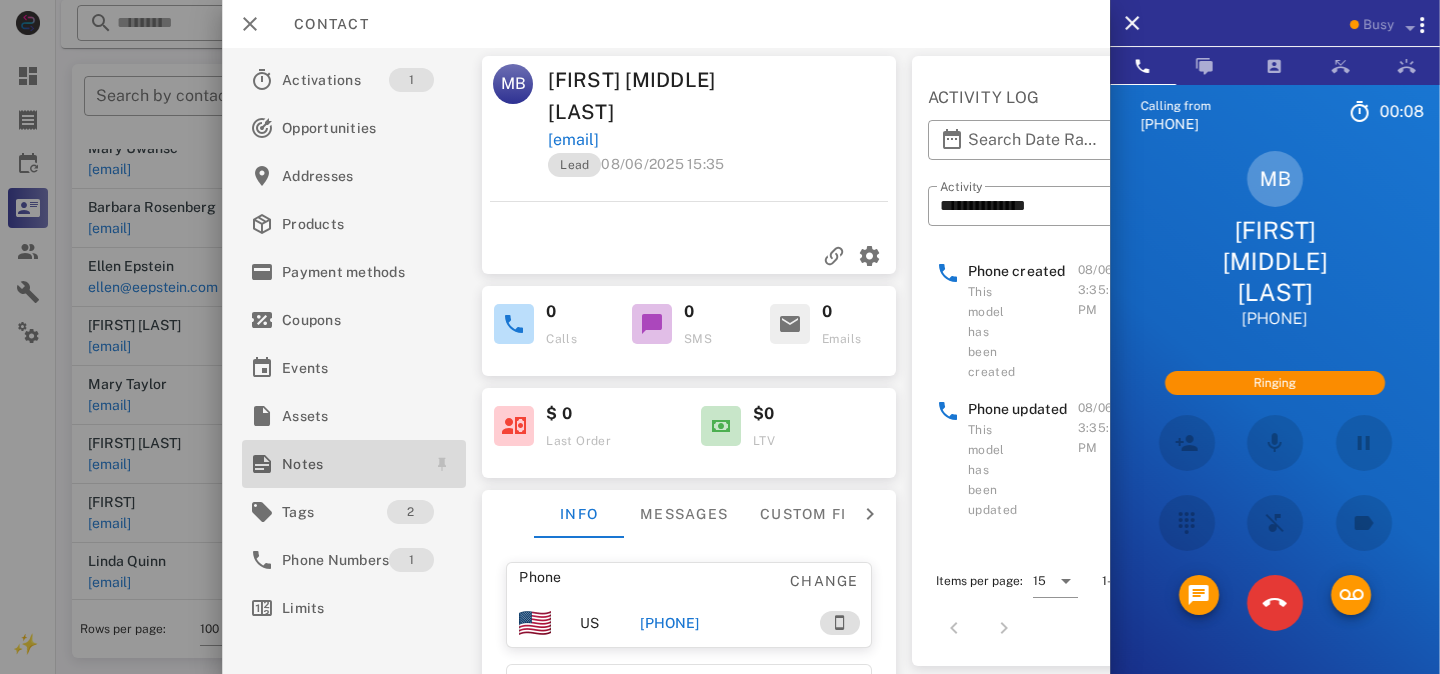 click on "Notes" at bounding box center [350, 464] 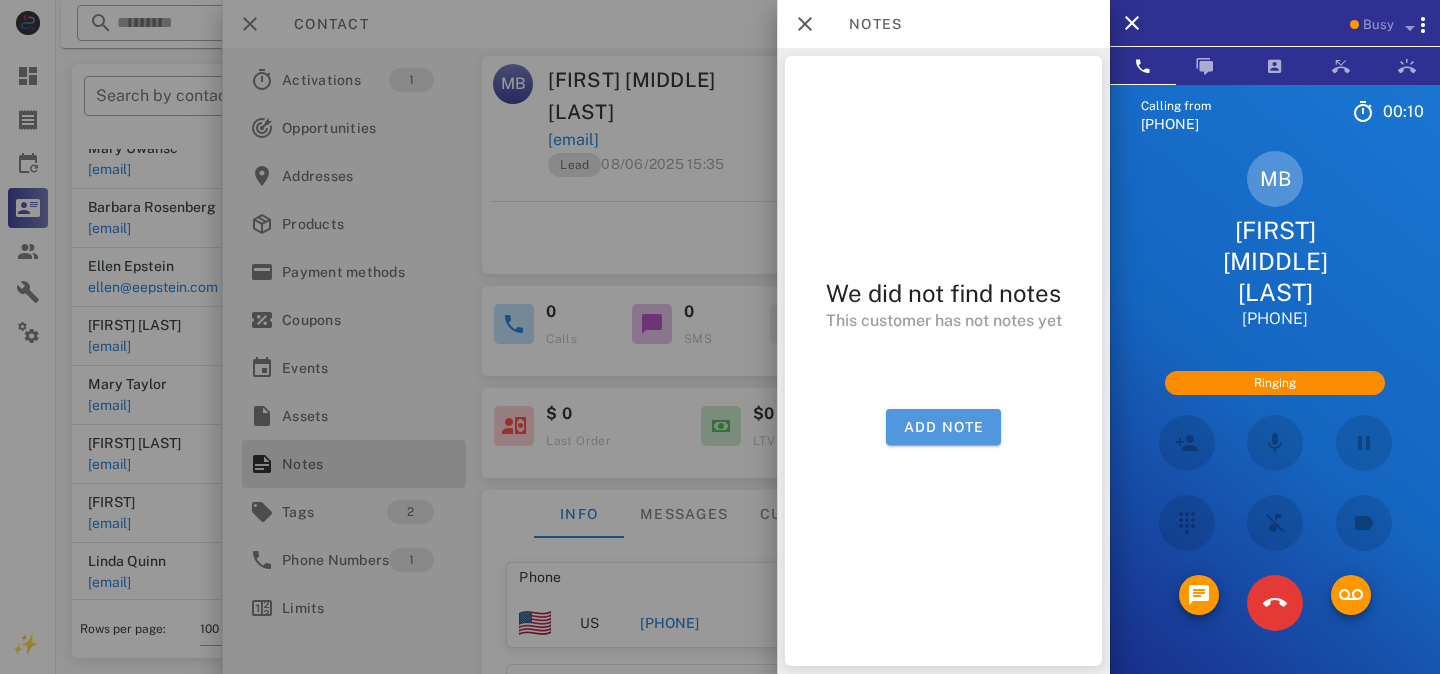 click on "Add note" at bounding box center (943, 427) 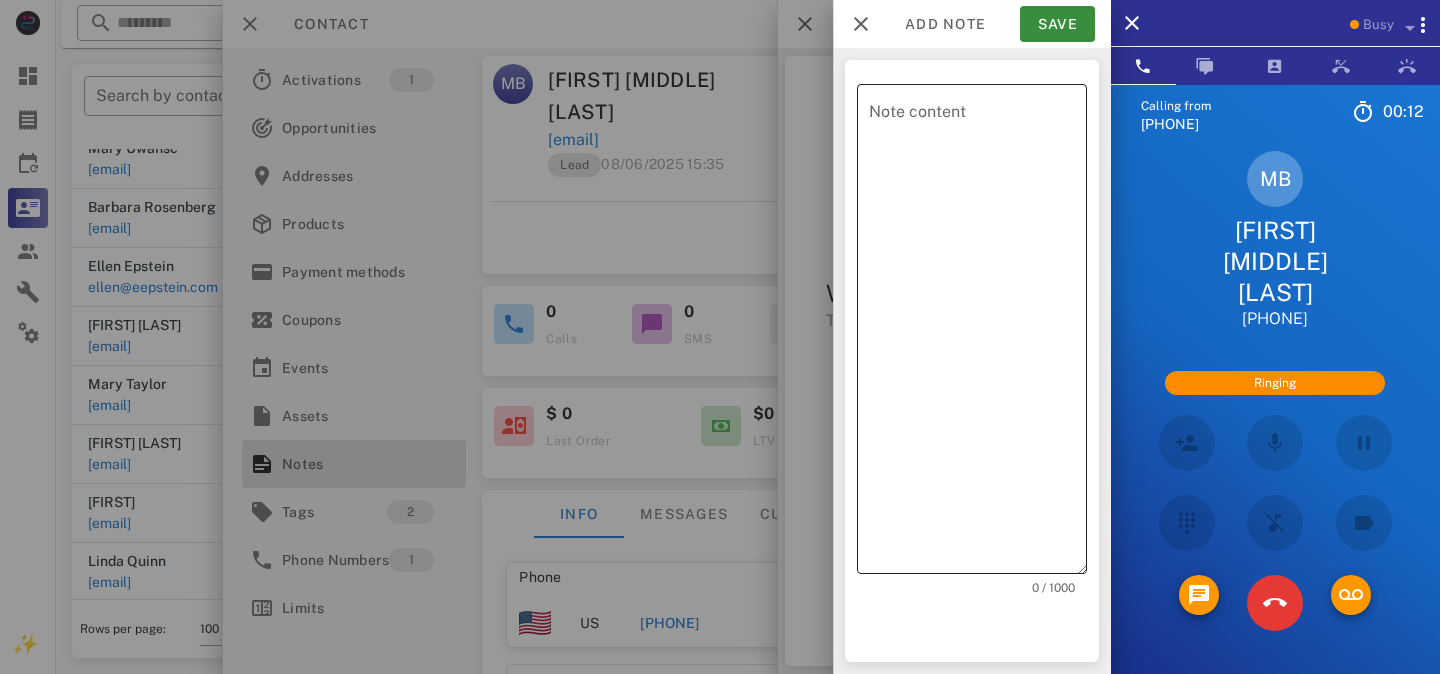 click on "Note content" at bounding box center (978, 334) 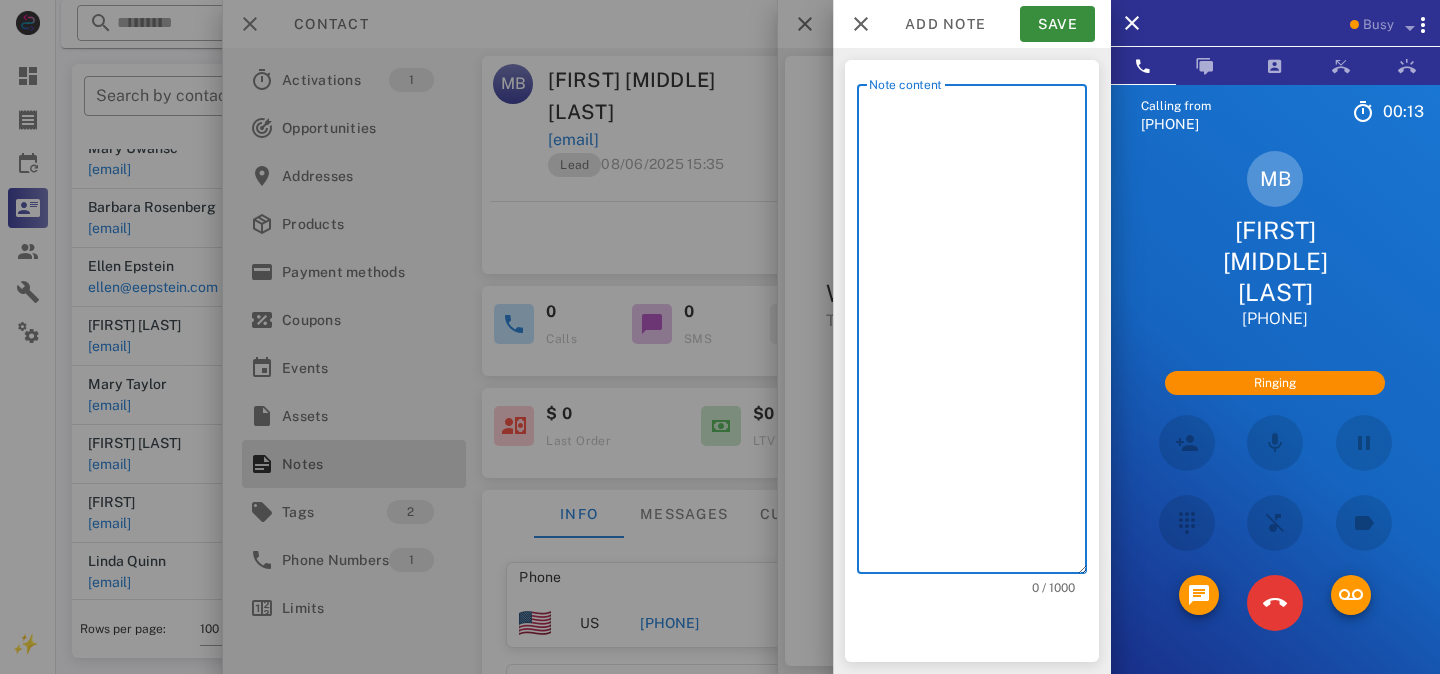 type on "*" 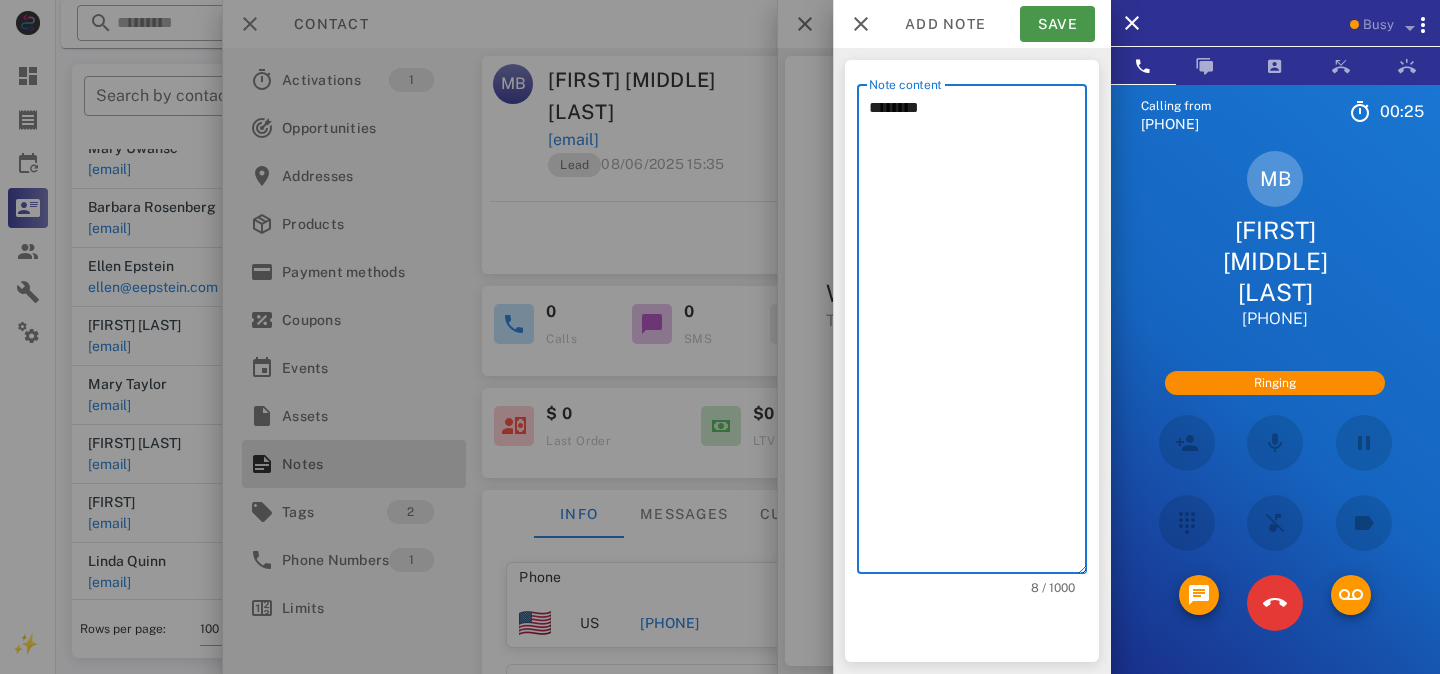 type on "*******" 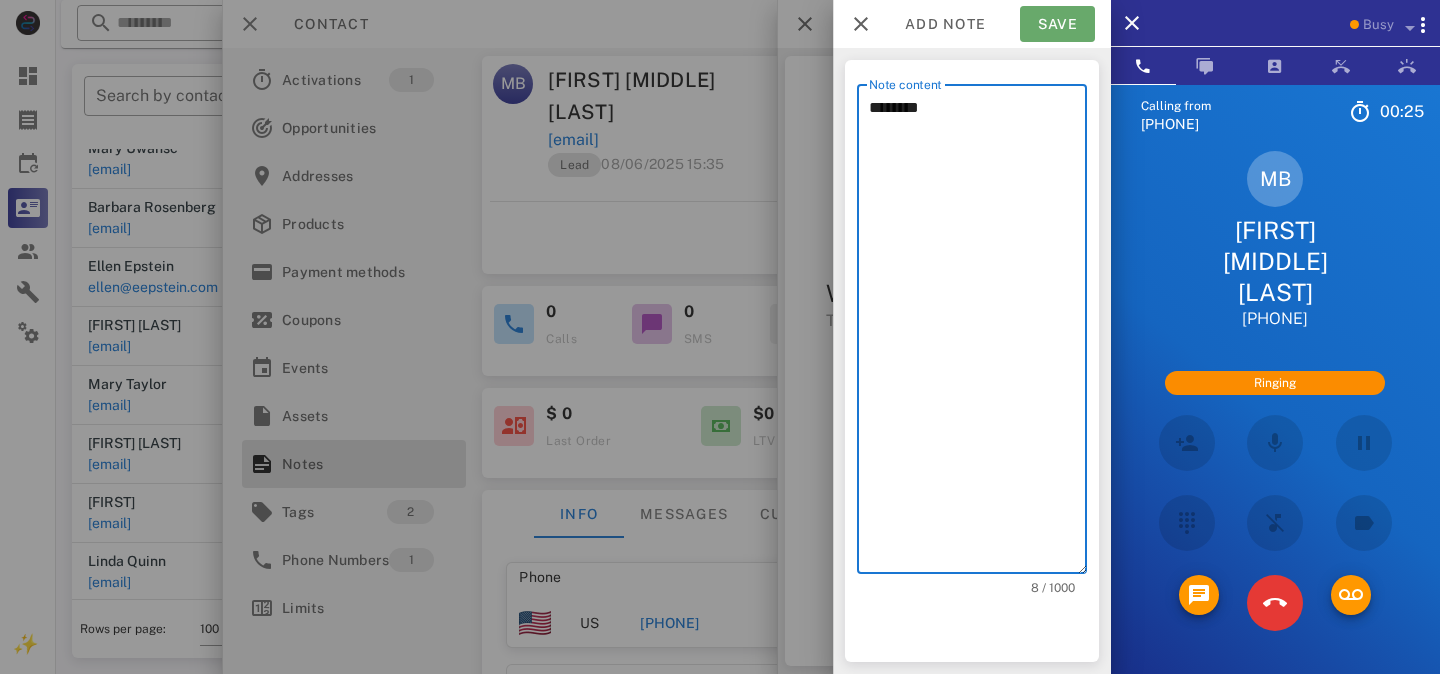 click on "Save" at bounding box center (1057, 24) 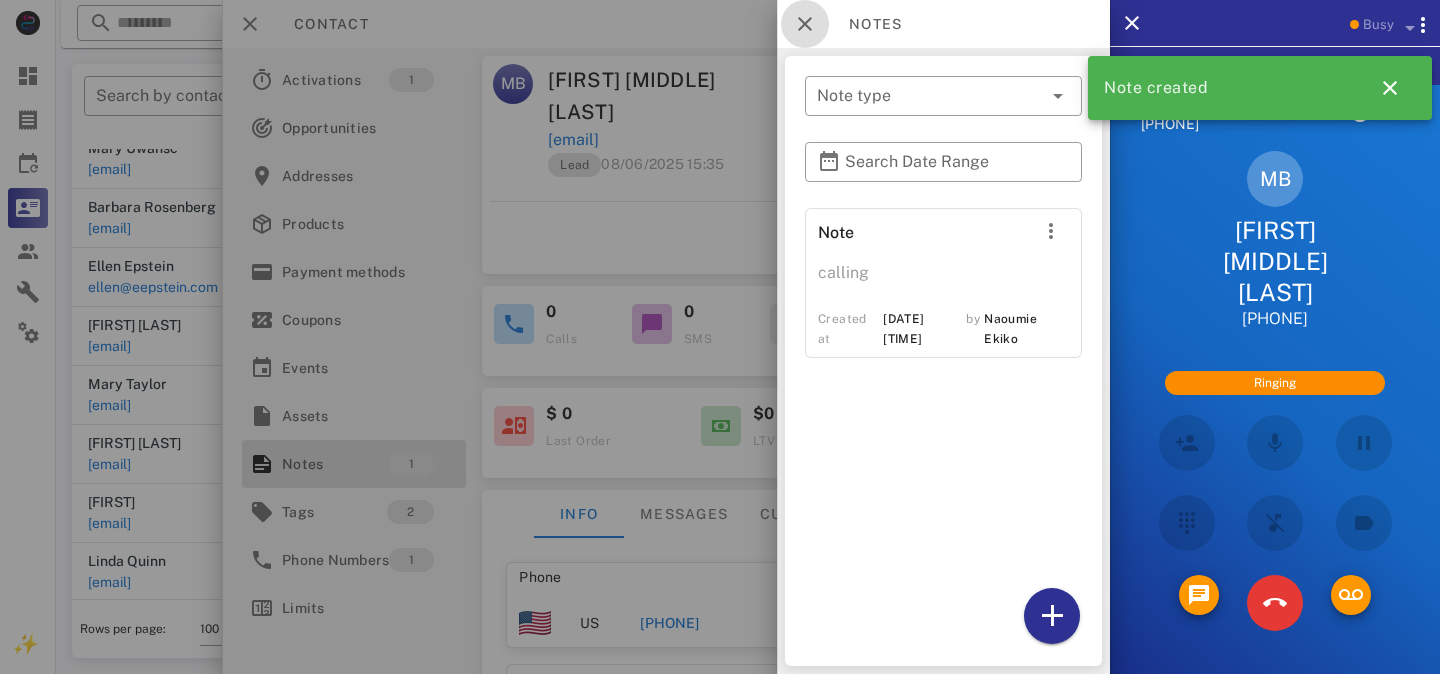click at bounding box center [805, 24] 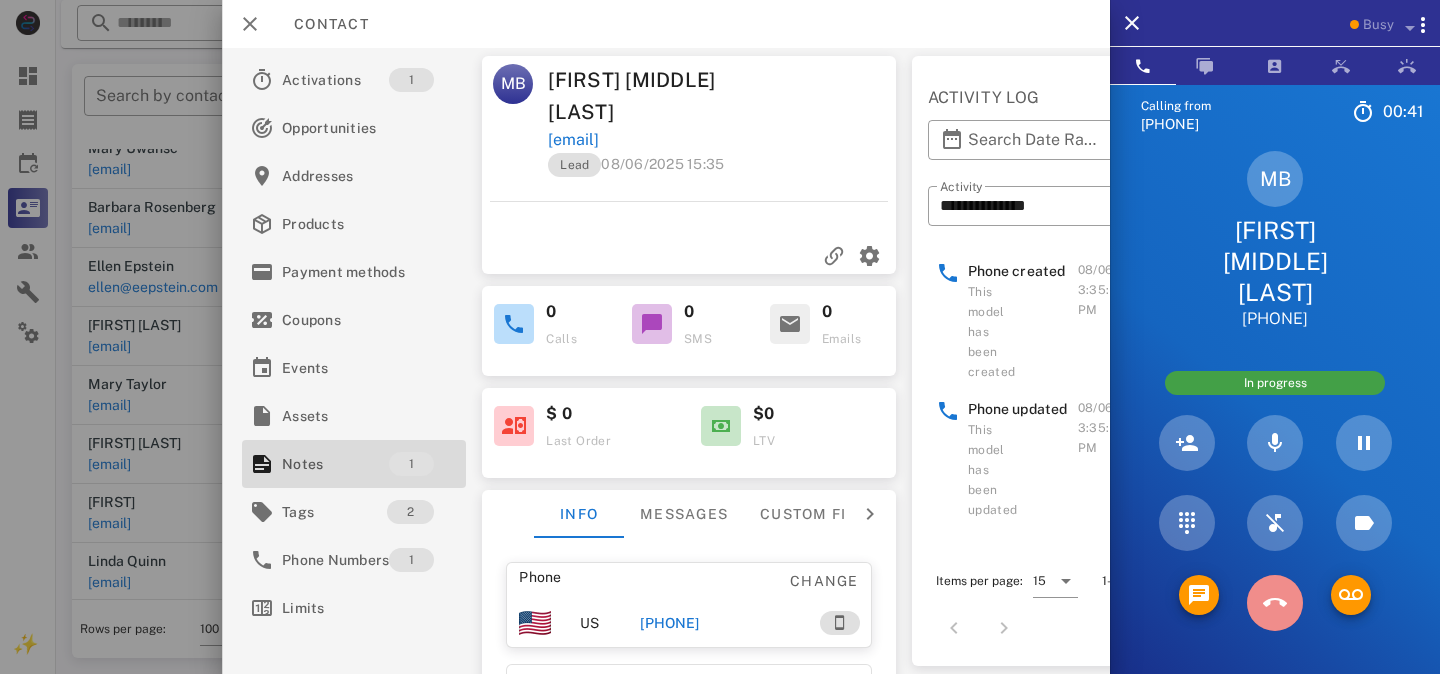 click at bounding box center [1275, 603] 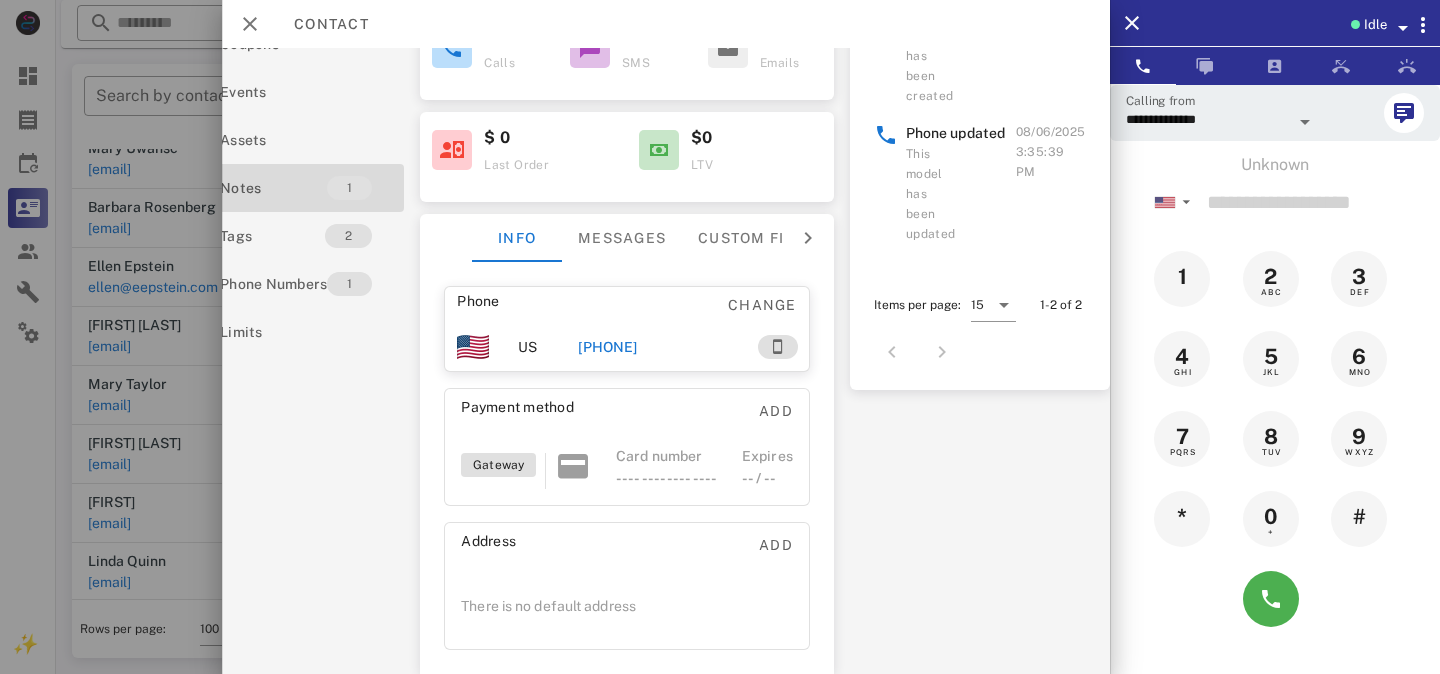 scroll, scrollTop: 0, scrollLeft: 63, axis: horizontal 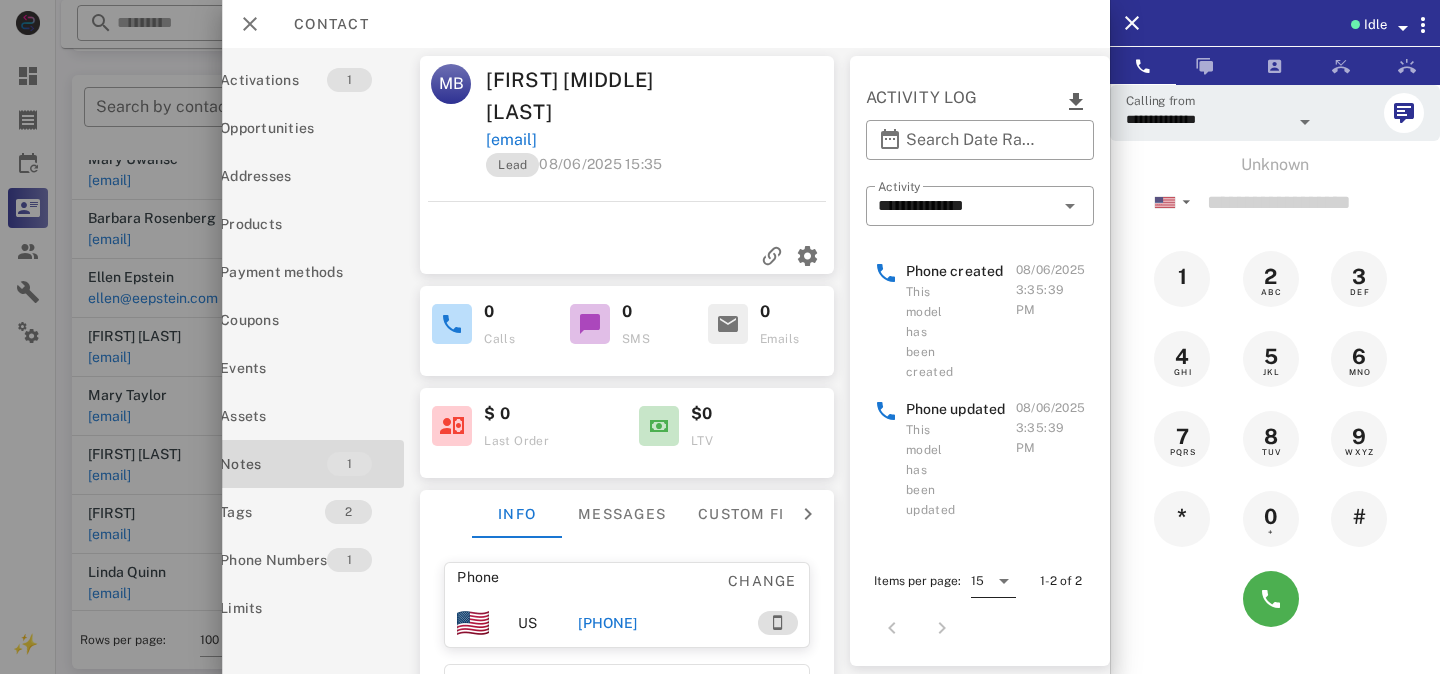 click at bounding box center [1004, 581] 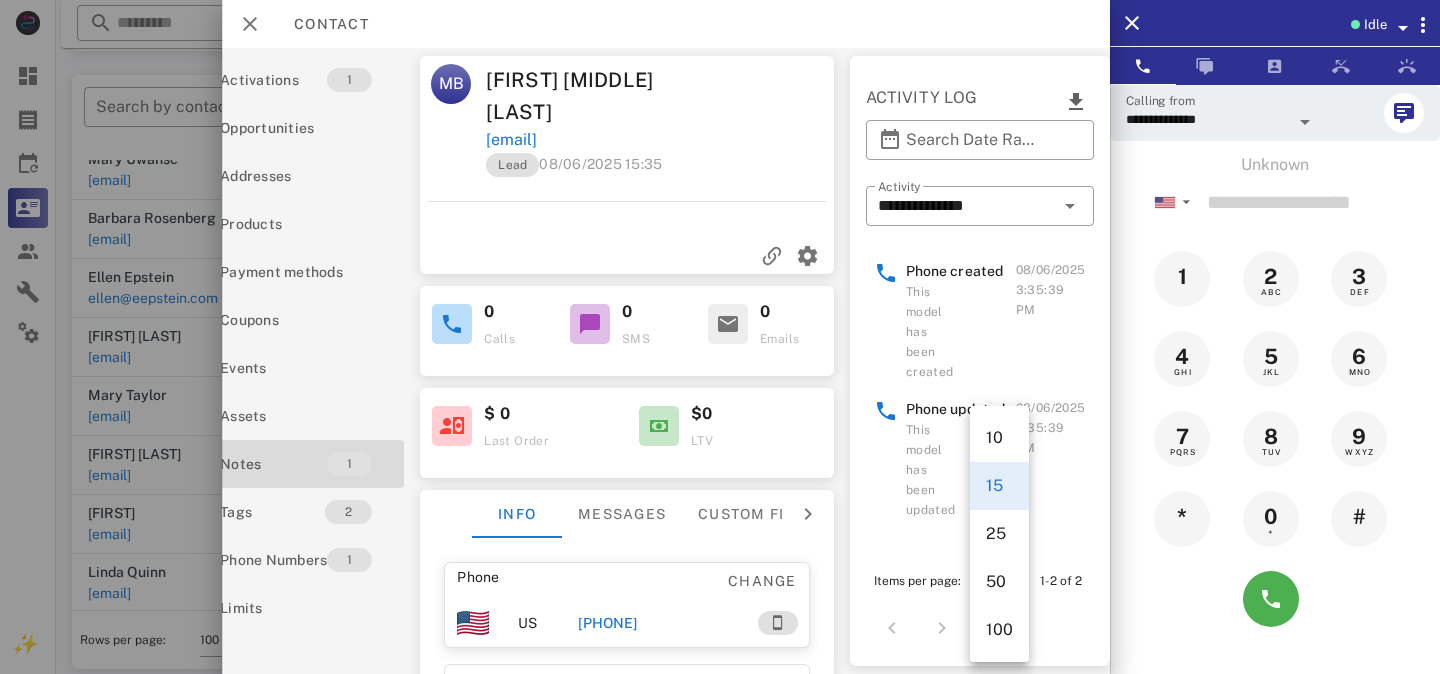 click on "This model has been created" at bounding box center [931, 332] 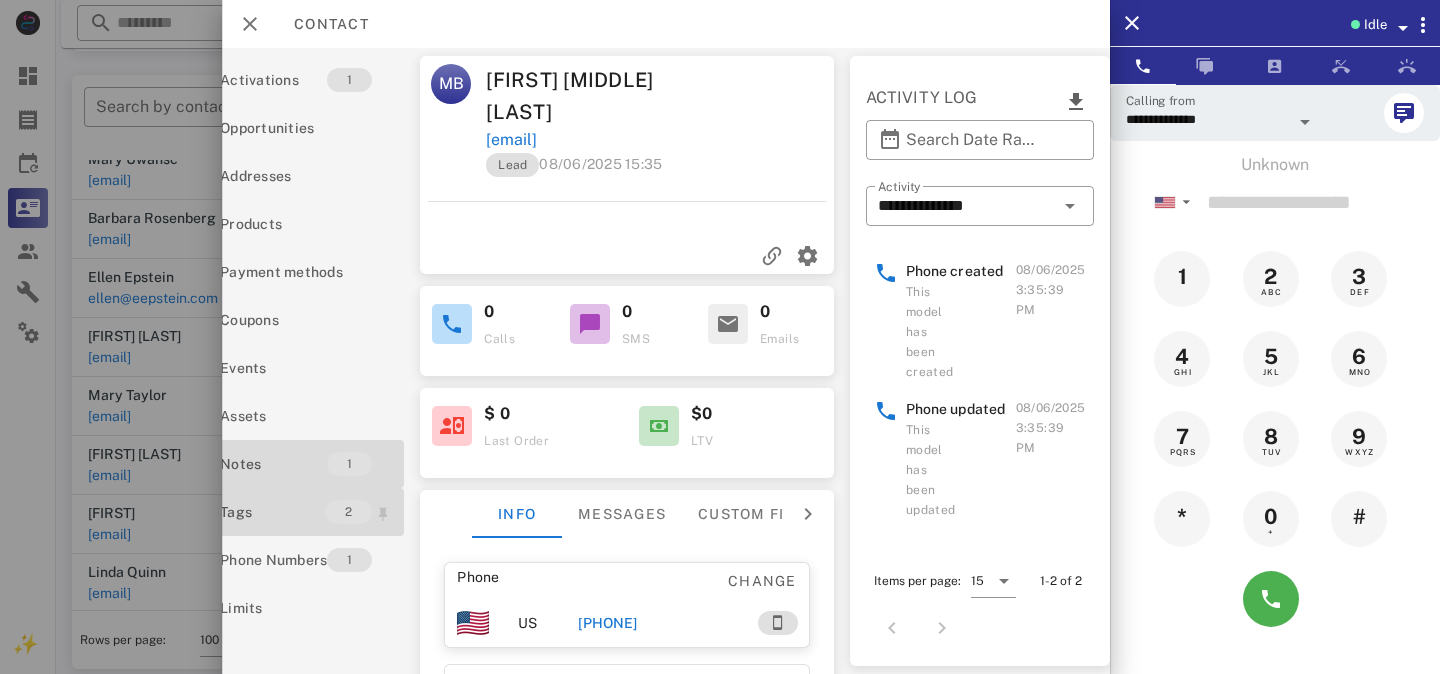 click on "Tags" at bounding box center [272, 512] 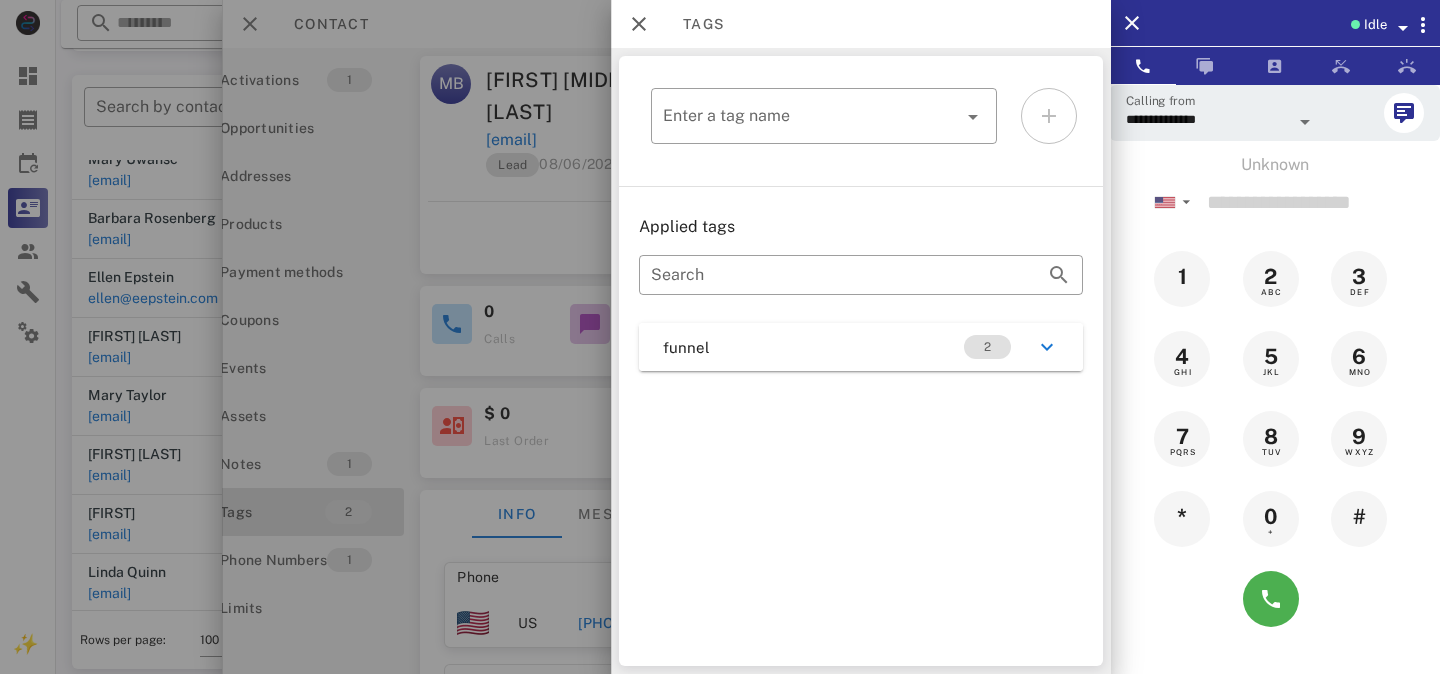 click at bounding box center [720, 337] 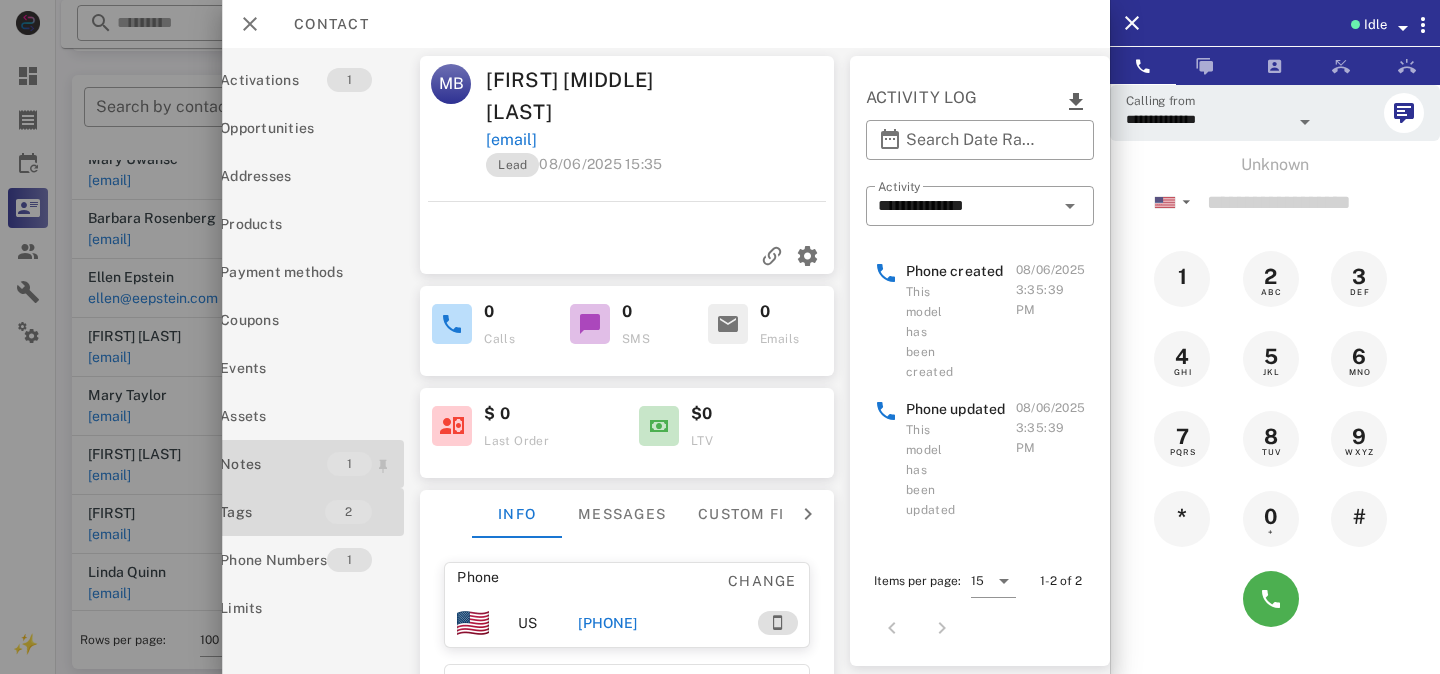 click on "Notes" at bounding box center (273, 464) 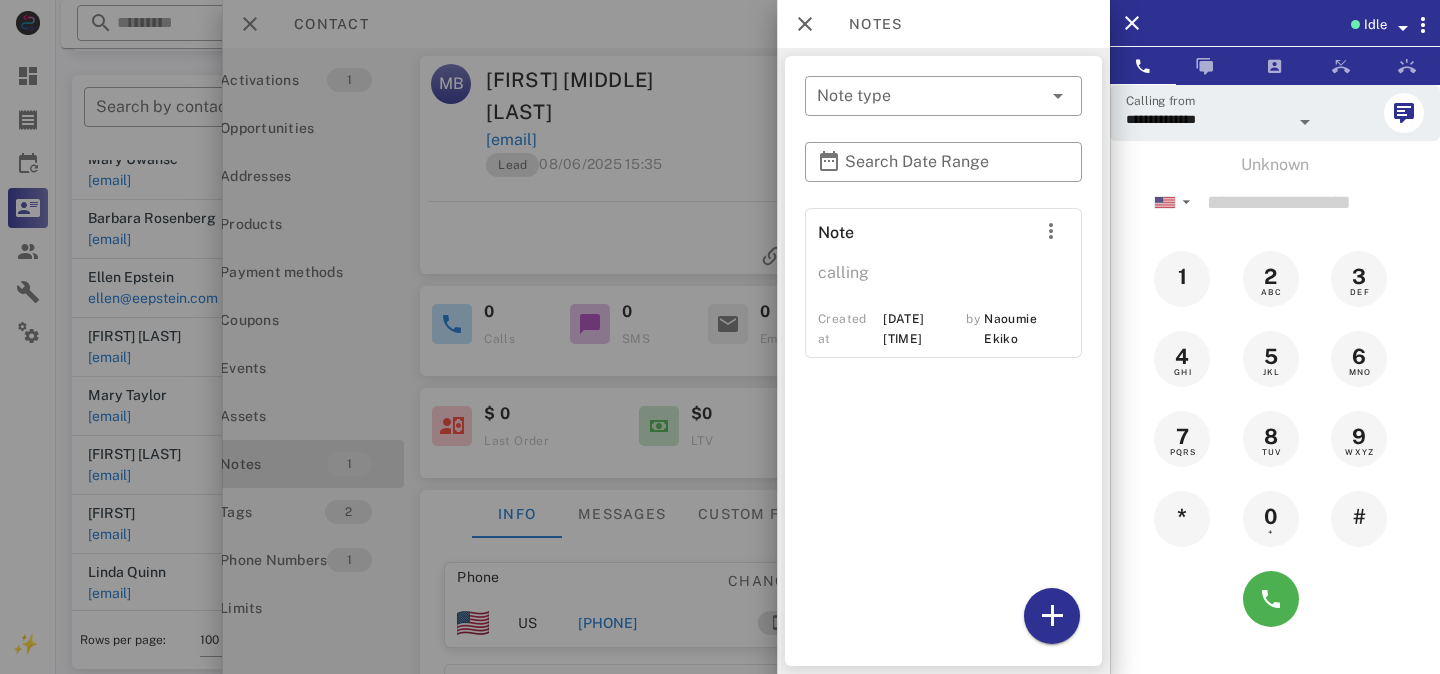 click at bounding box center [720, 337] 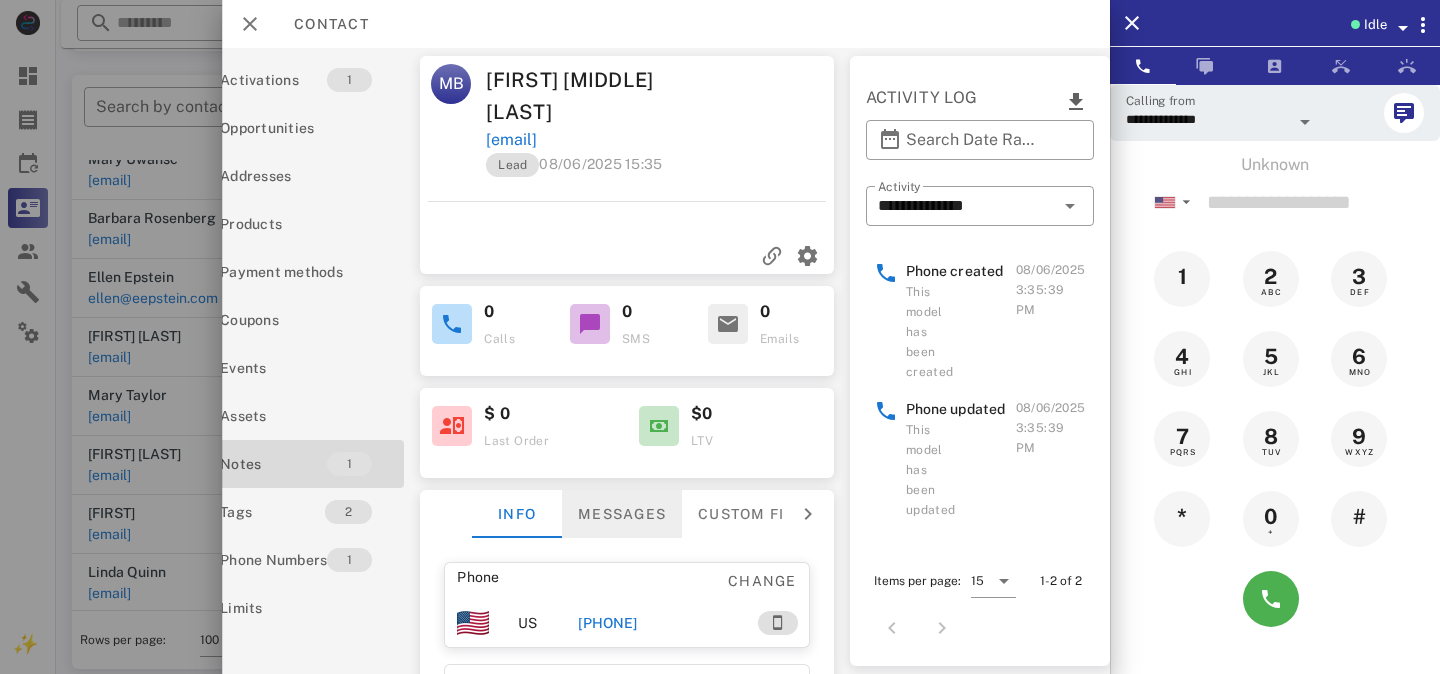 click on "Messages" at bounding box center [622, 514] 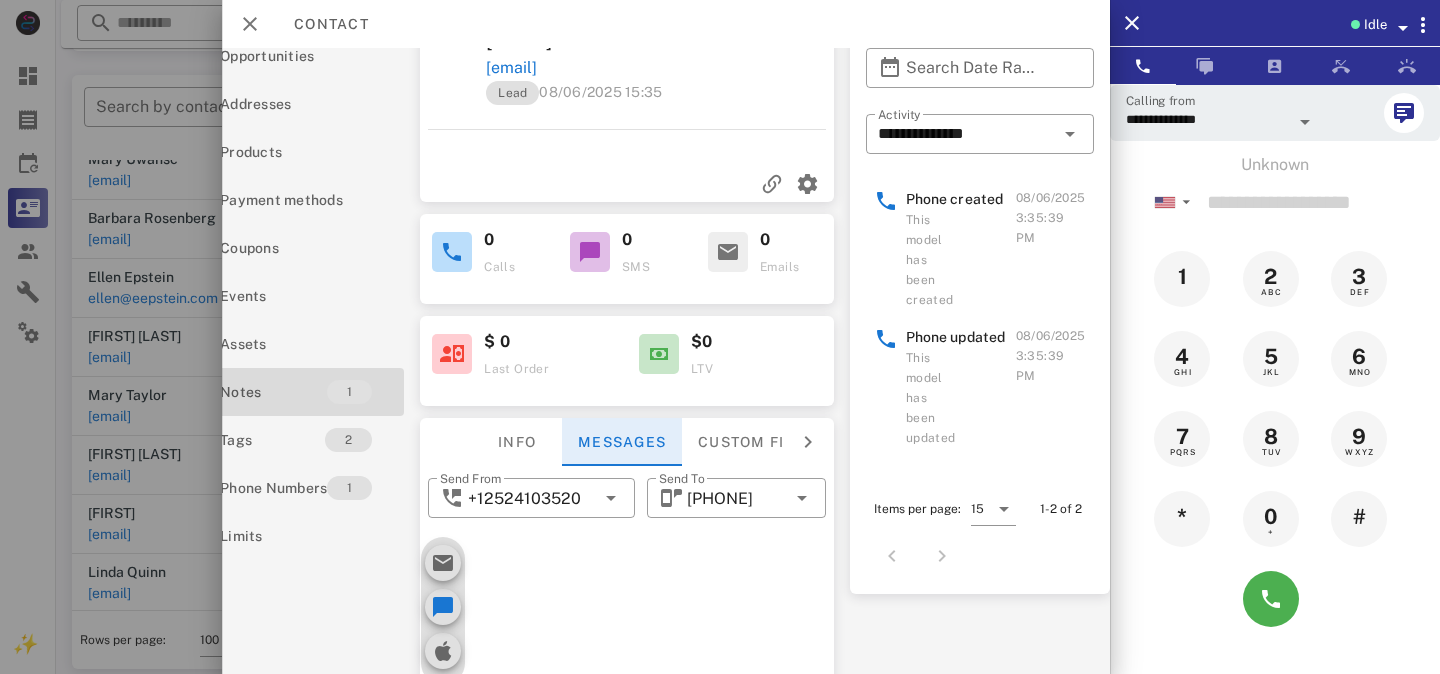 scroll, scrollTop: 303, scrollLeft: 63, axis: both 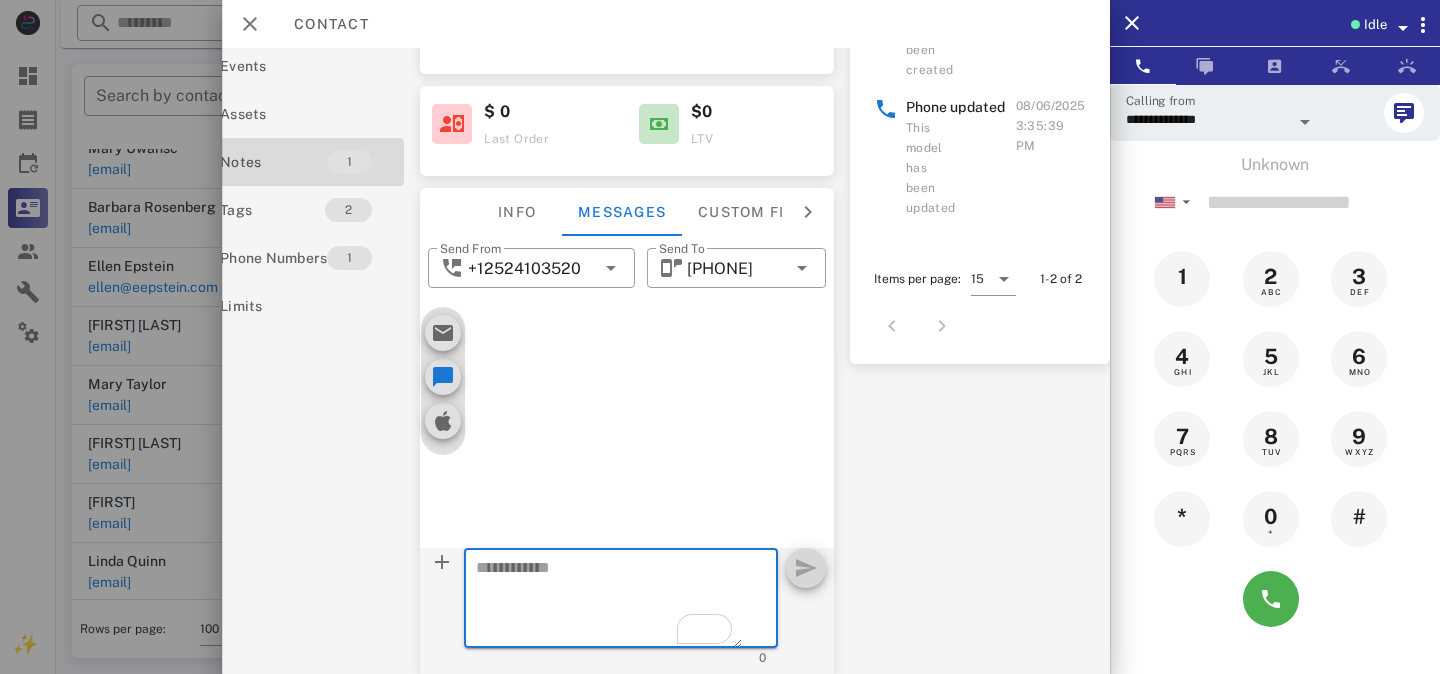 click at bounding box center [609, 601] 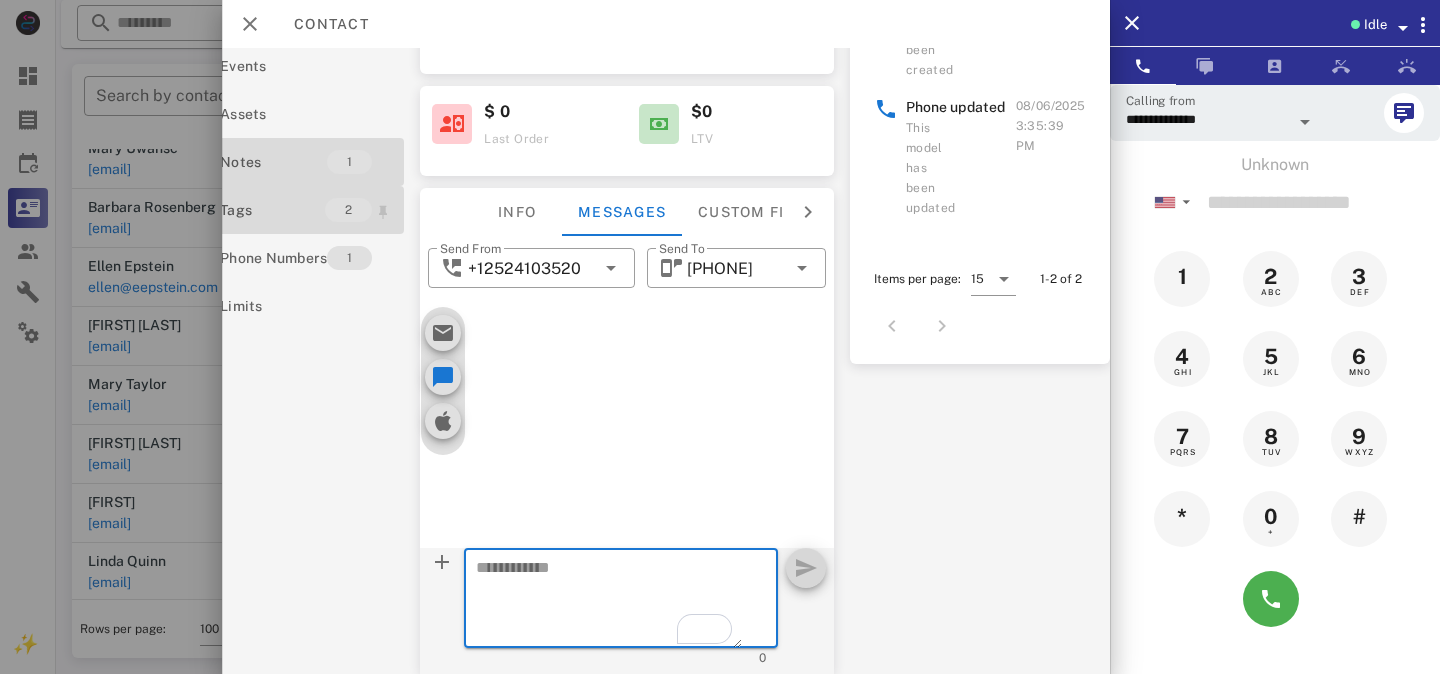 click on "Tags" at bounding box center (272, 210) 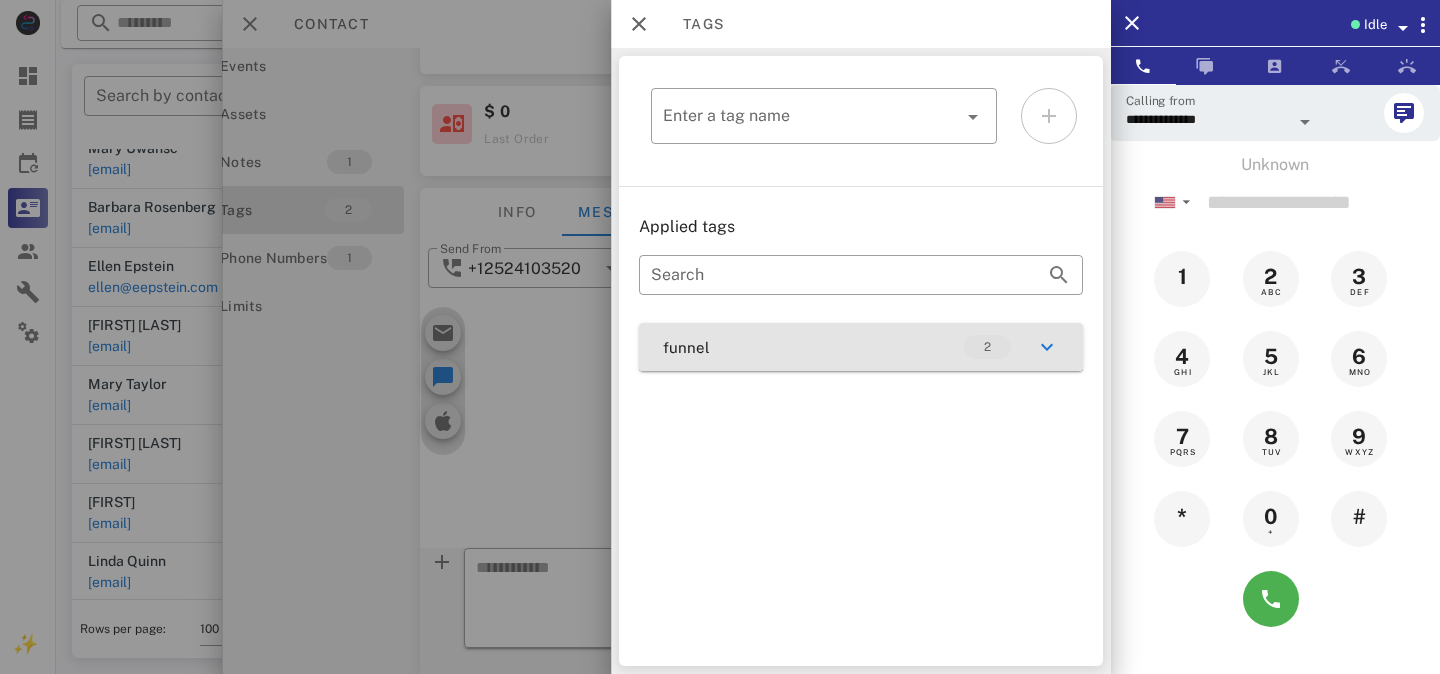 click at bounding box center (1046, 347) 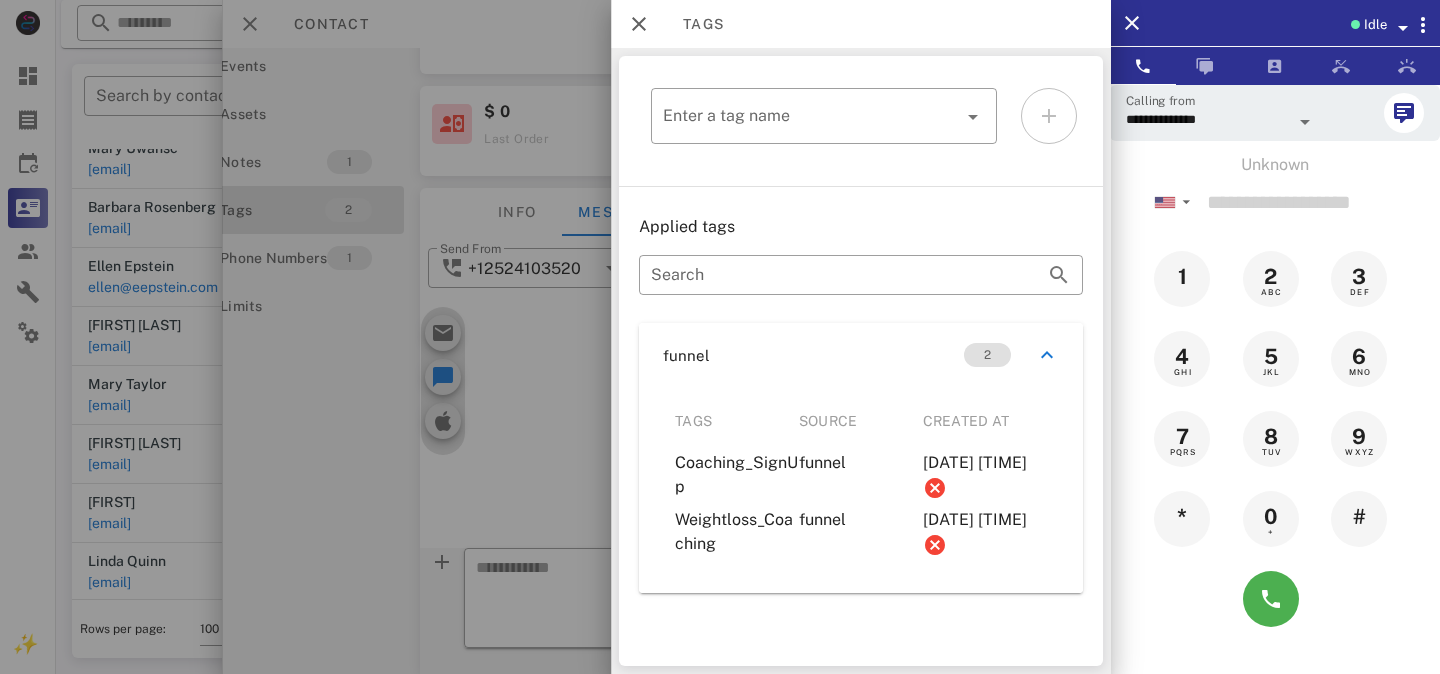 click at bounding box center [720, 337] 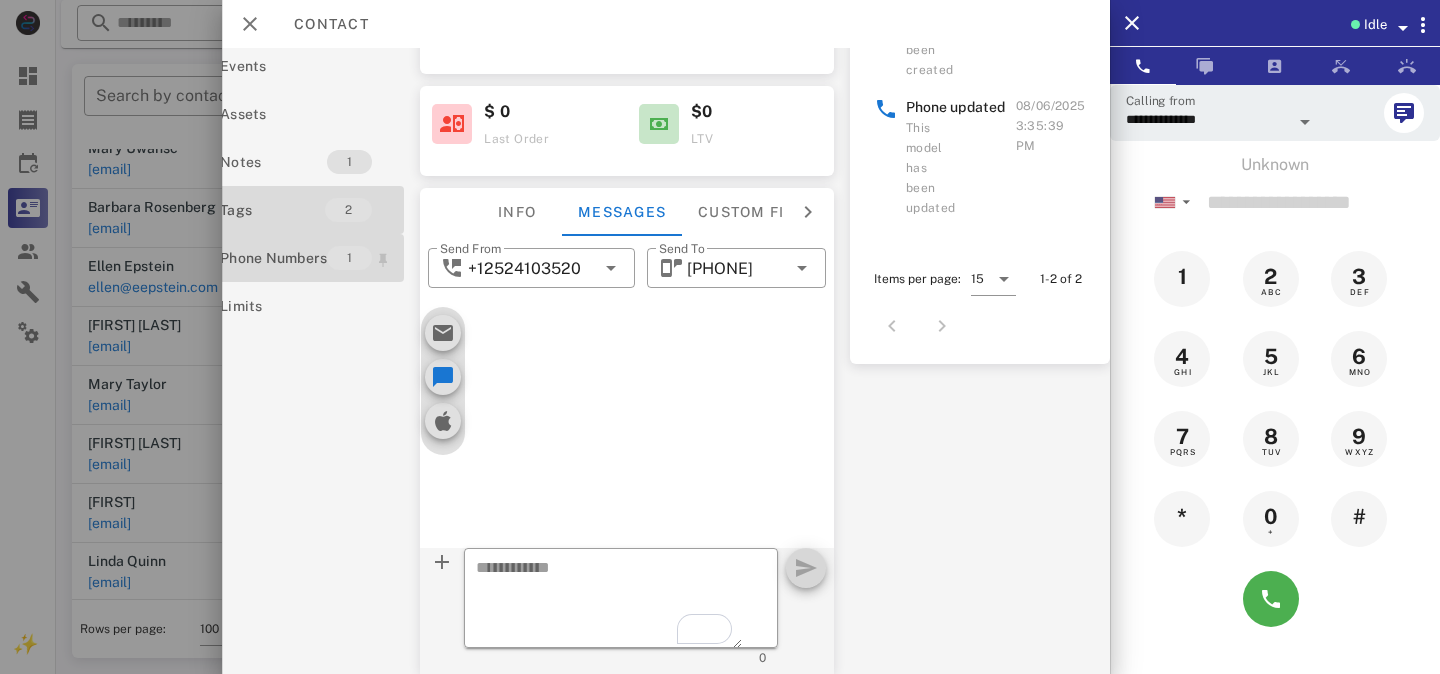 click on "Phone Numbers" at bounding box center (273, 258) 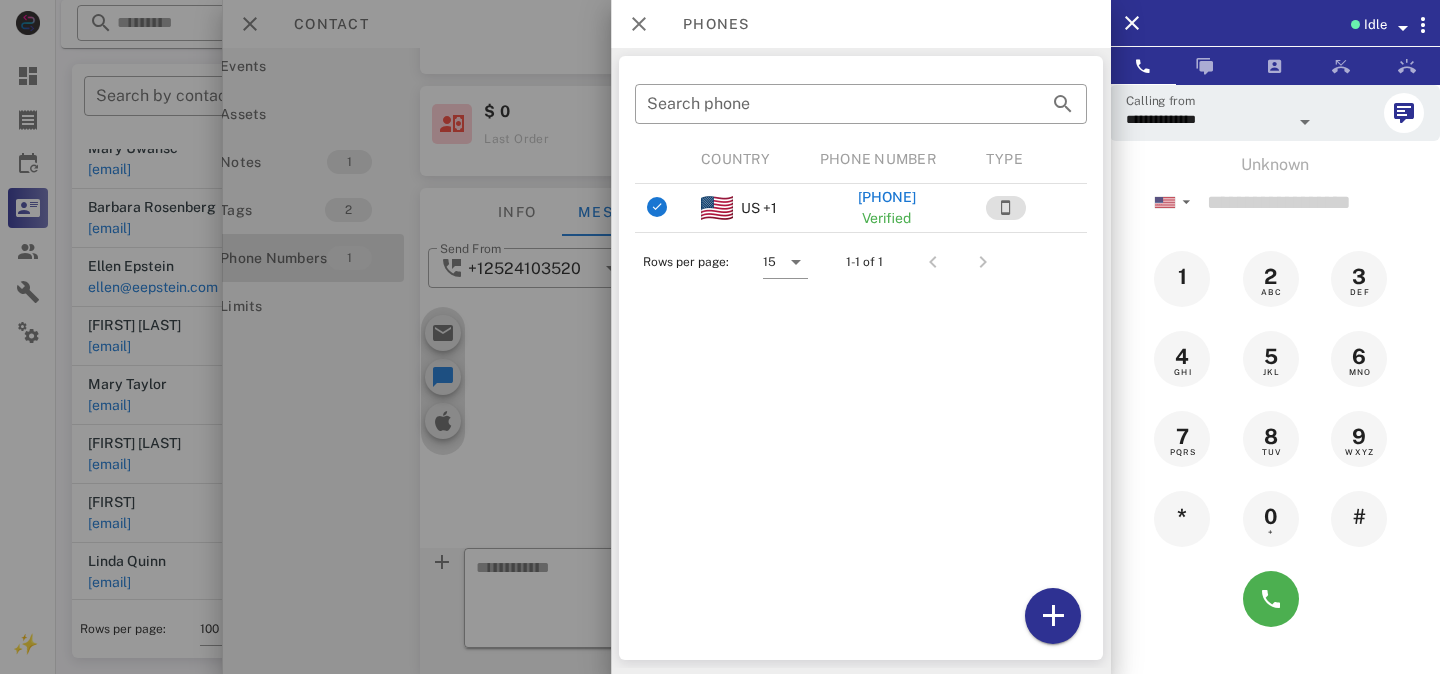 click at bounding box center [720, 337] 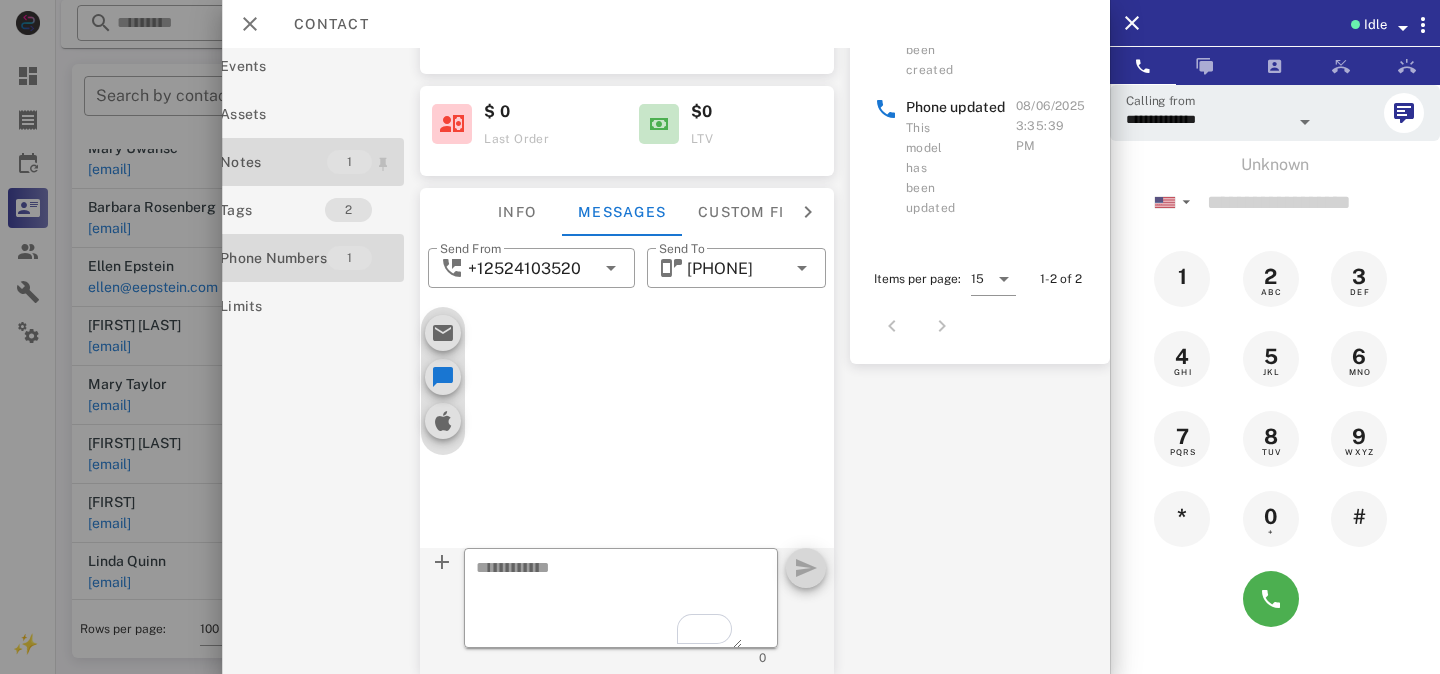 click on "Notes" at bounding box center (273, 162) 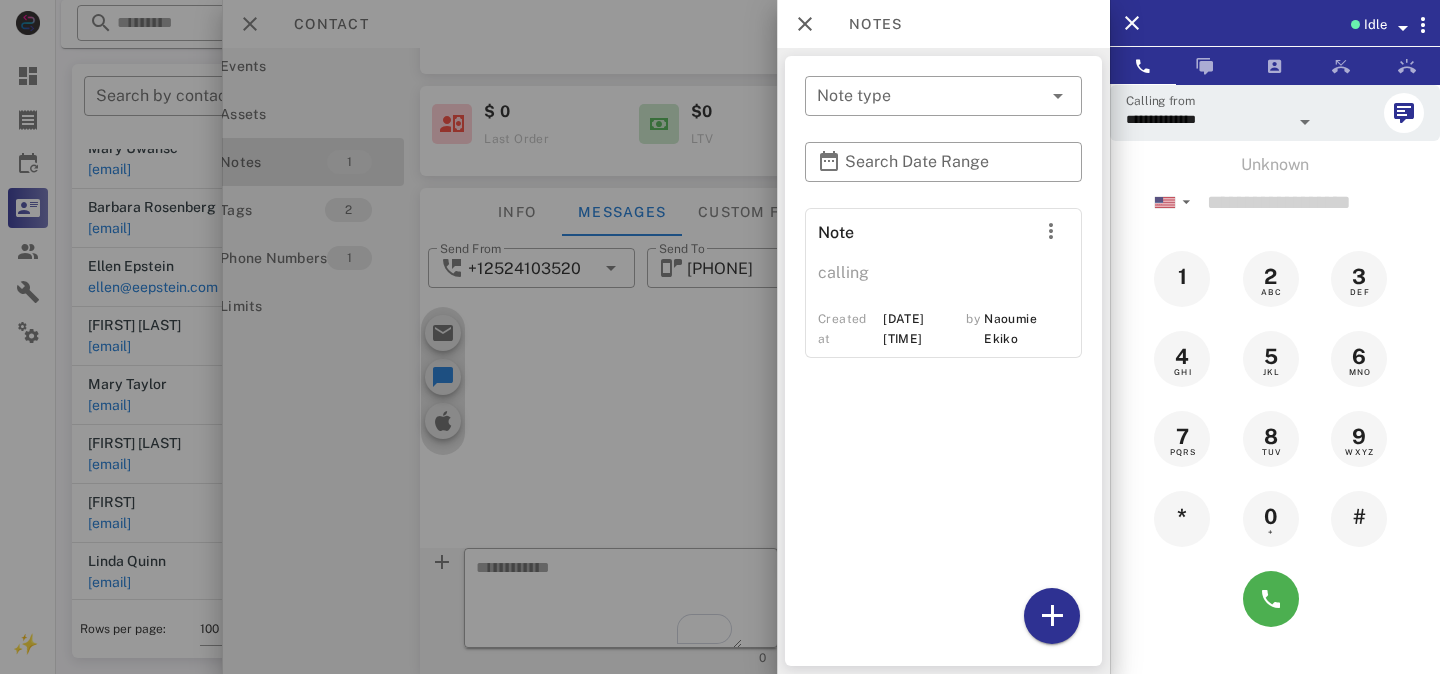 click at bounding box center [720, 337] 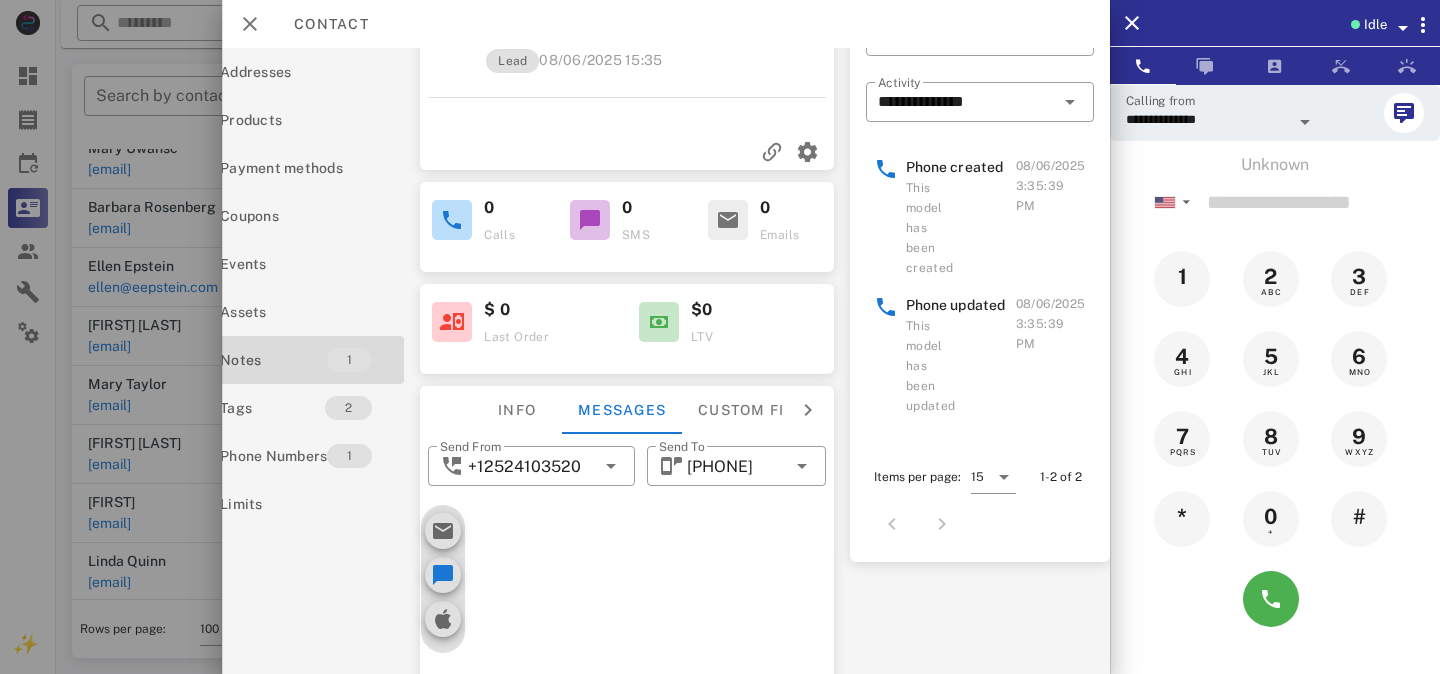 scroll, scrollTop: 0, scrollLeft: 63, axis: horizontal 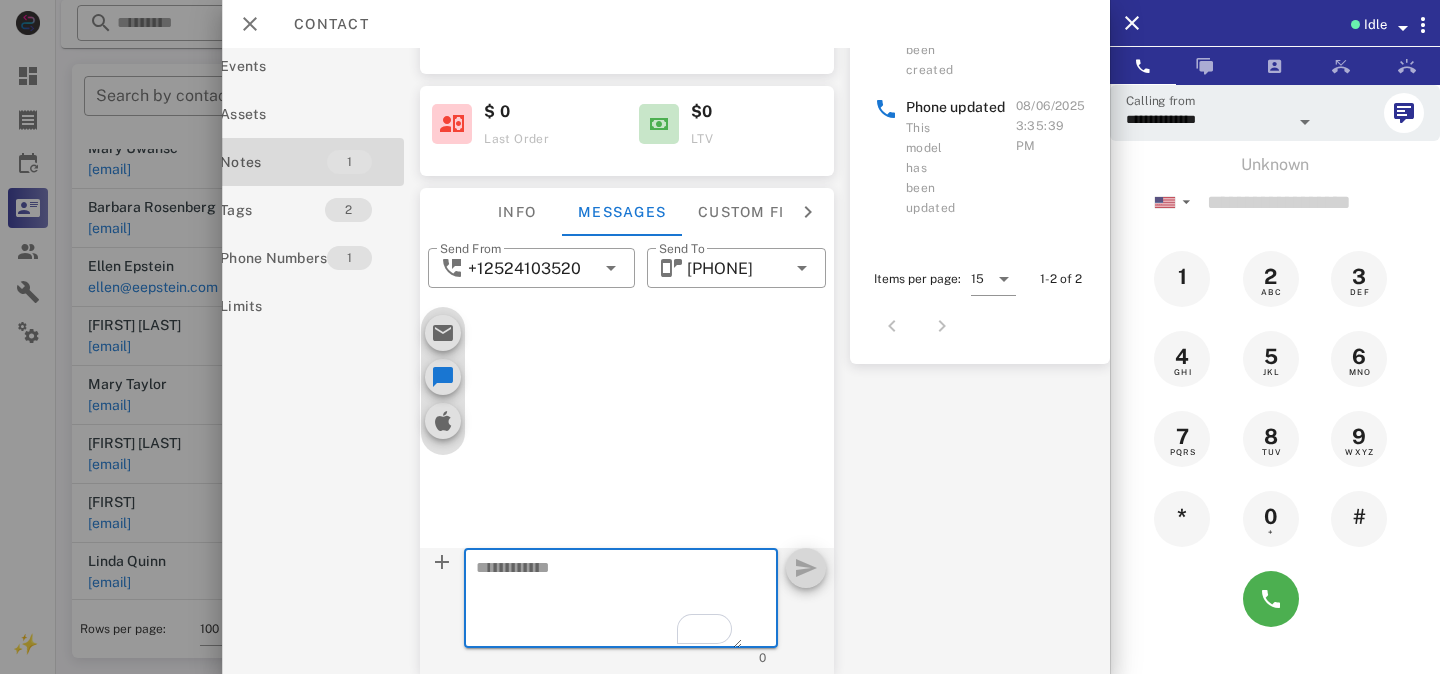 click at bounding box center (609, 601) 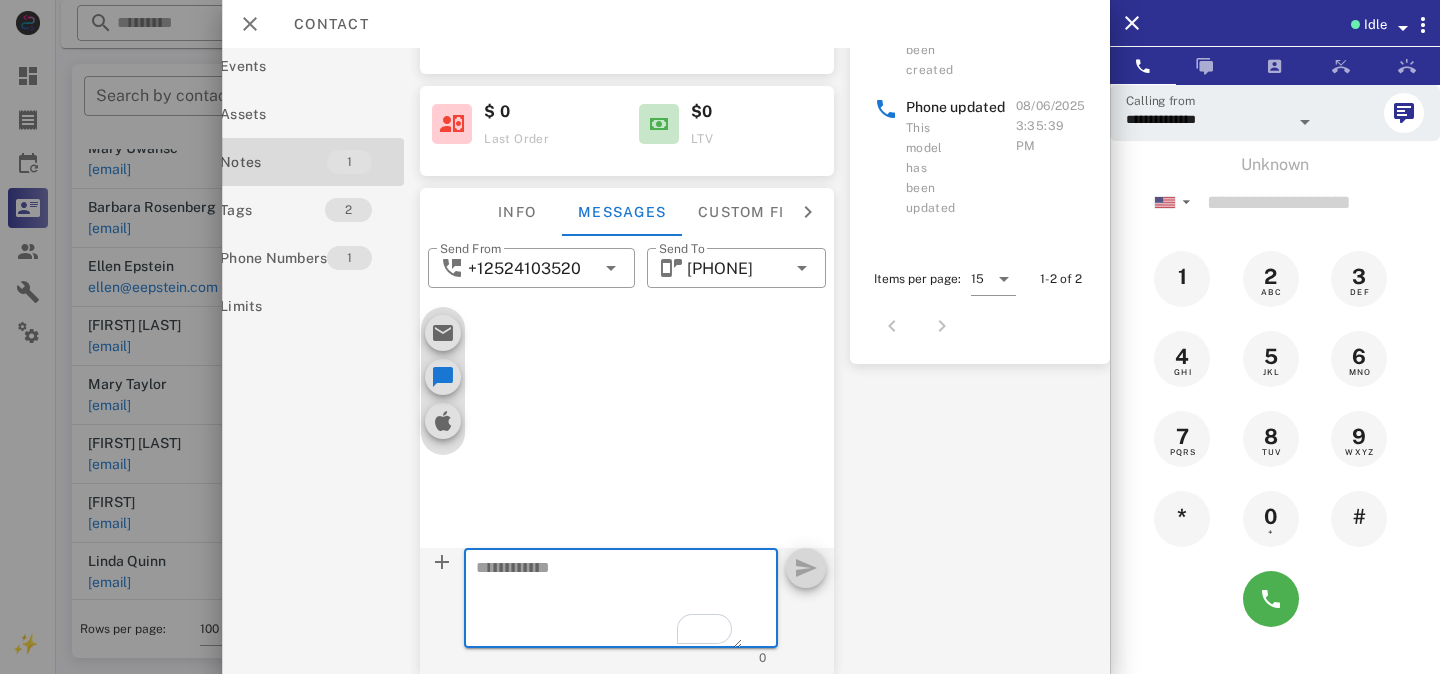 paste on "**********" 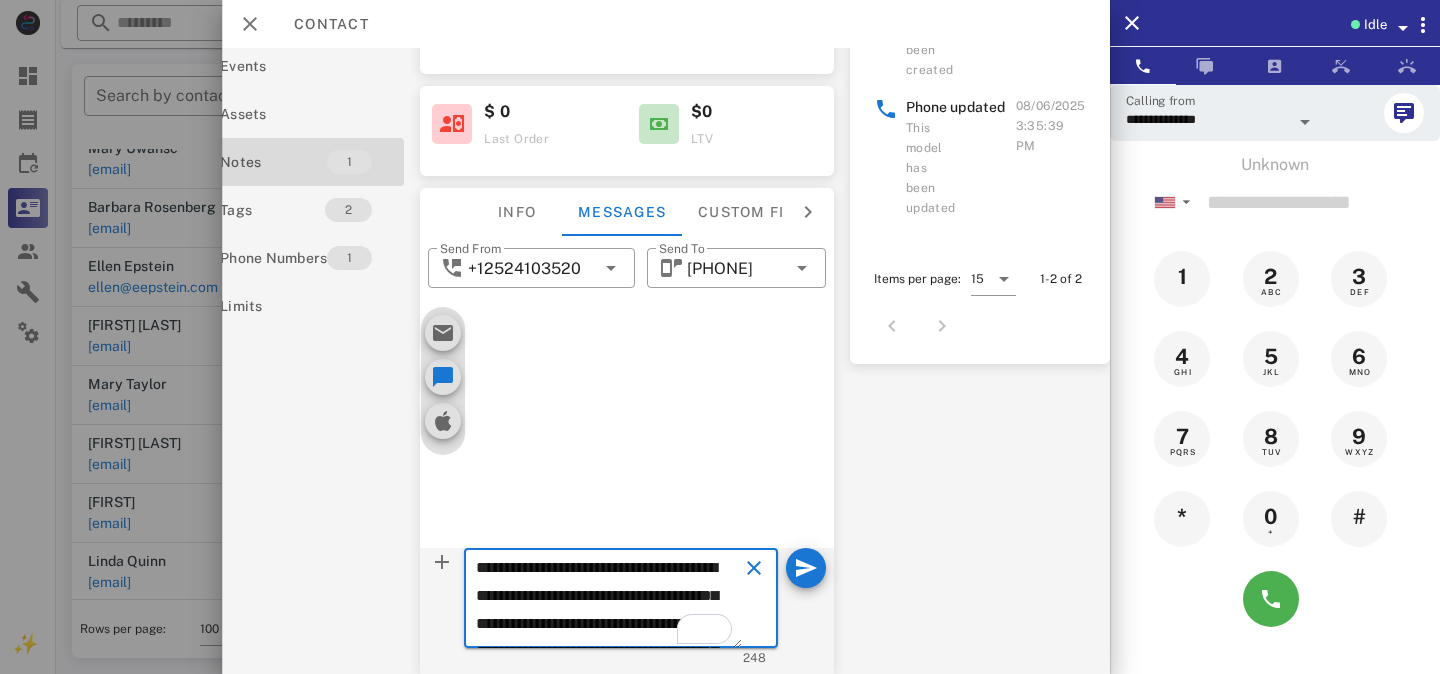 scroll, scrollTop: 153, scrollLeft: 0, axis: vertical 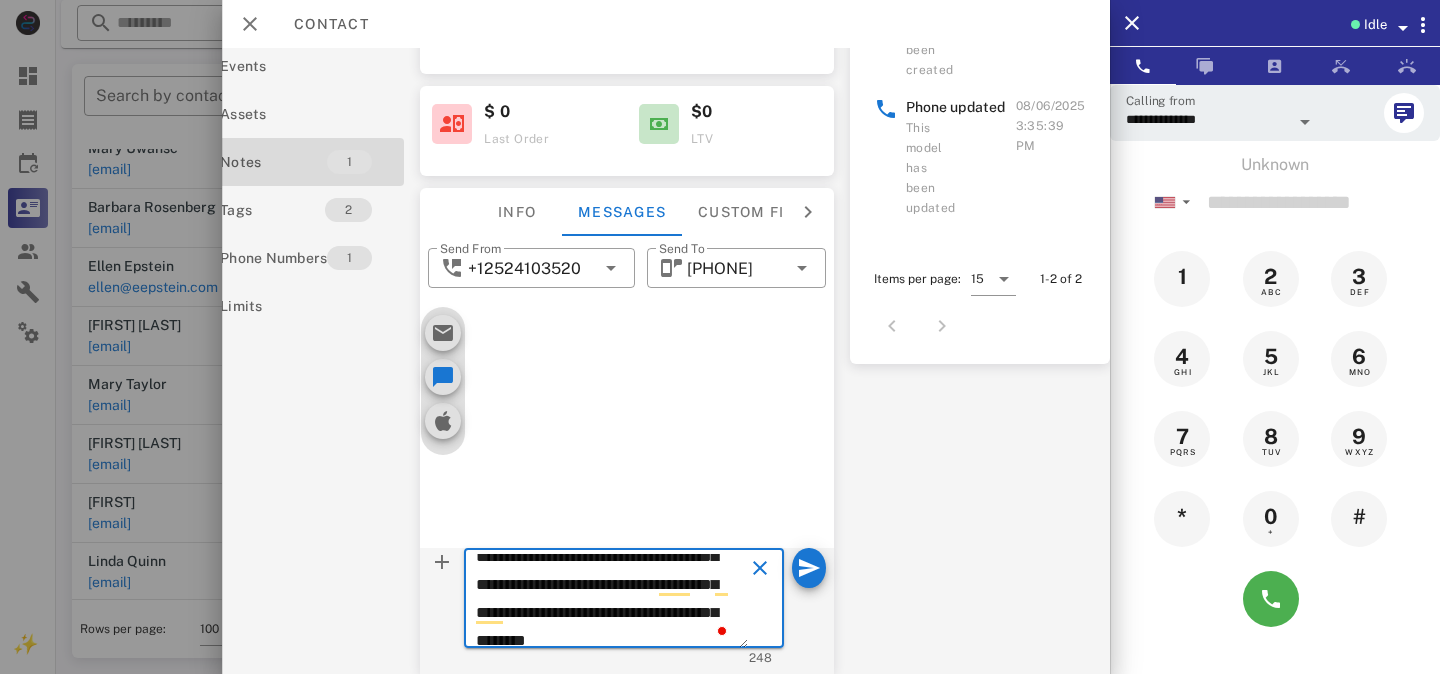 type on "**********" 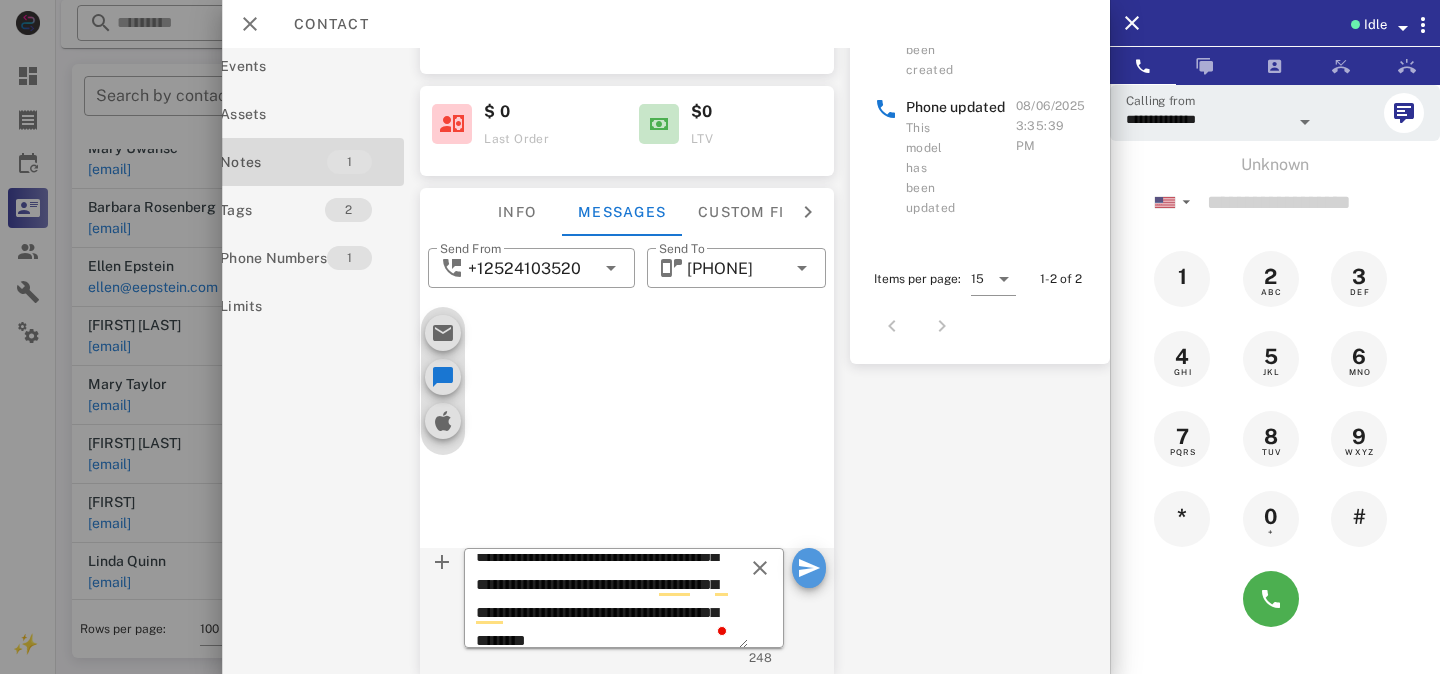 click at bounding box center [809, 568] 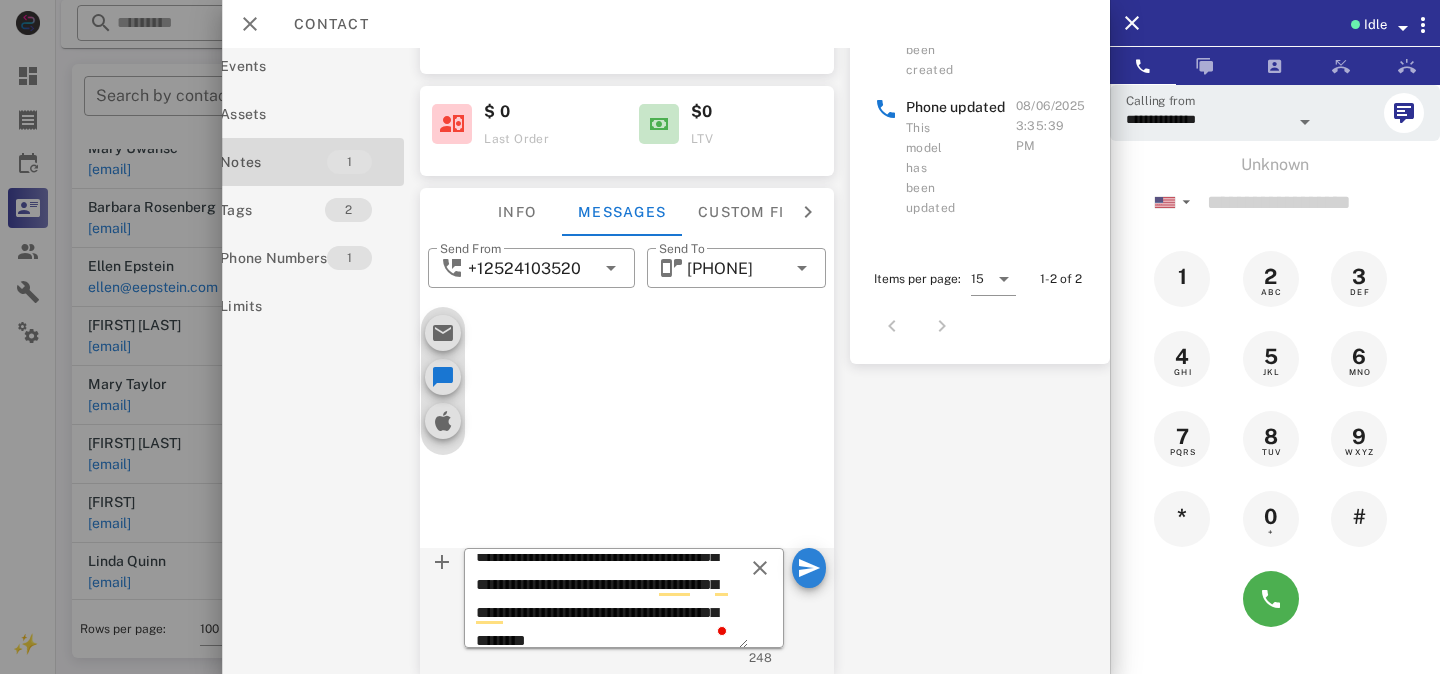 type 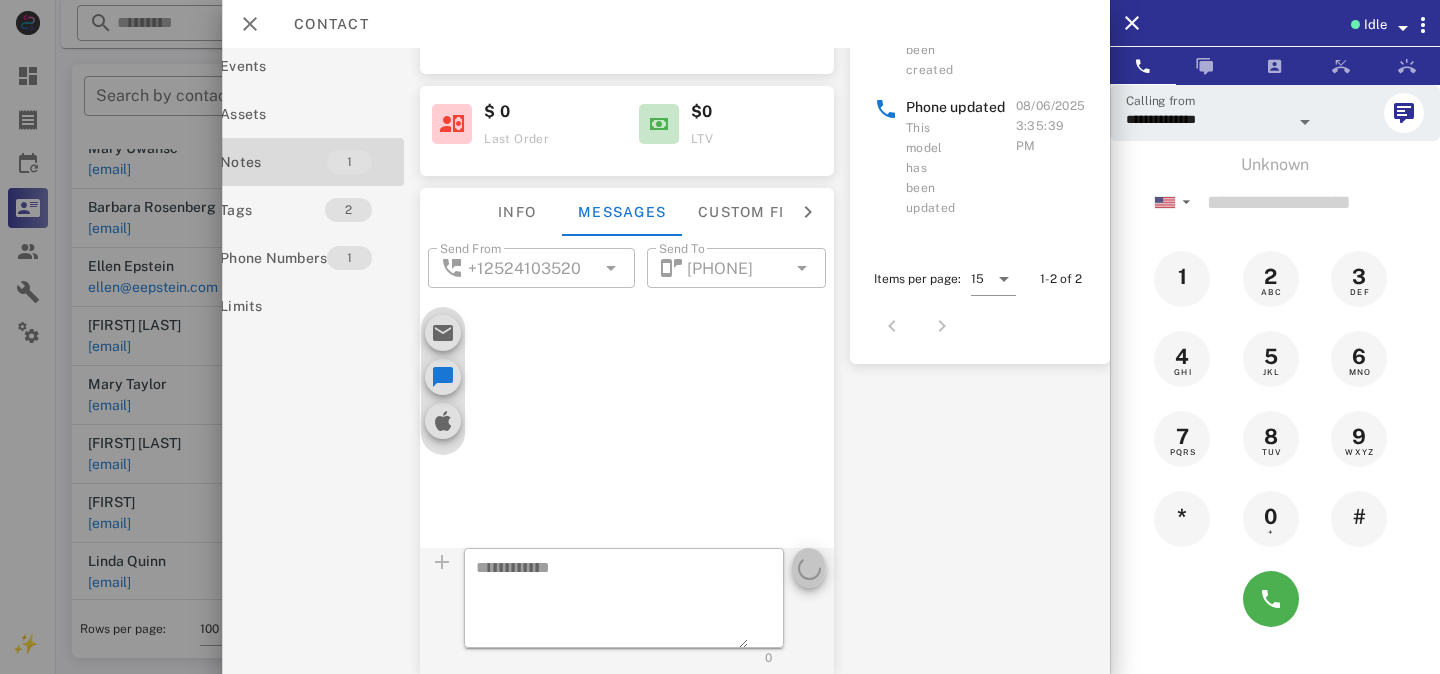scroll, scrollTop: 0, scrollLeft: 0, axis: both 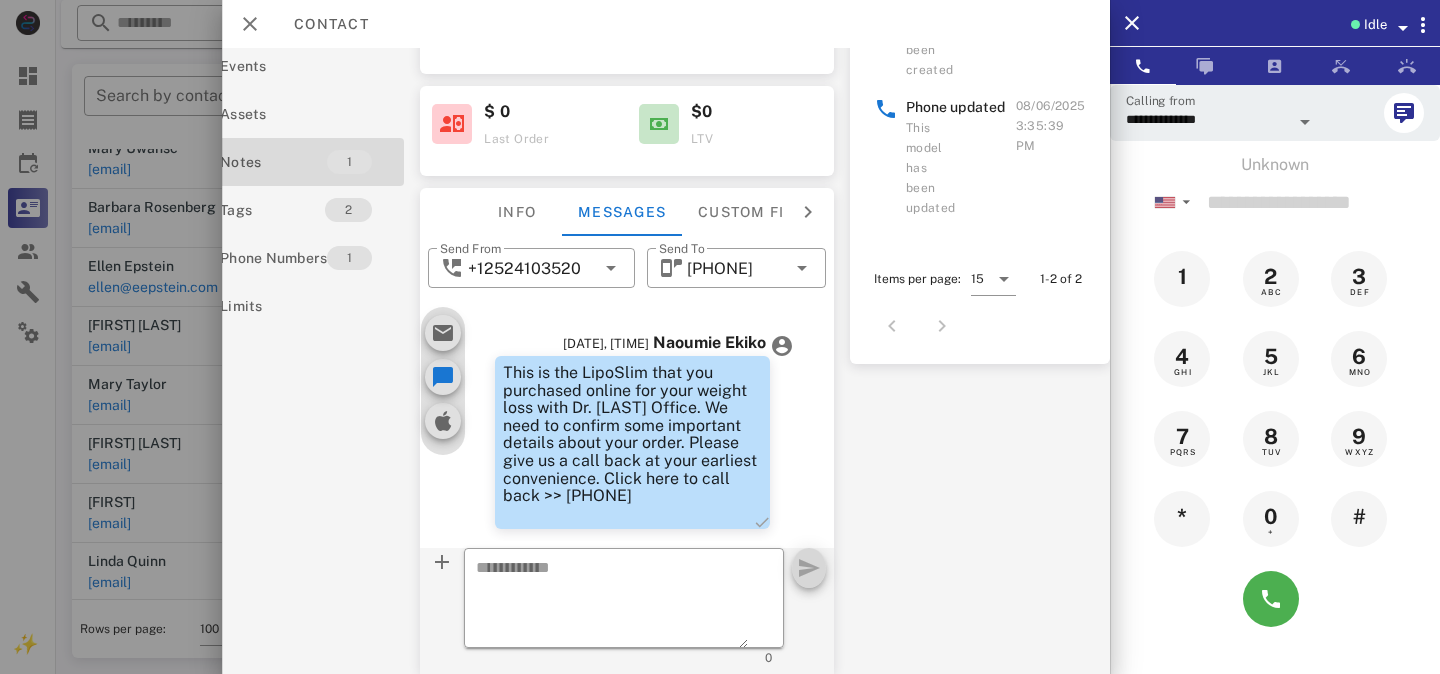 click on "**********" at bounding box center (666, 361) 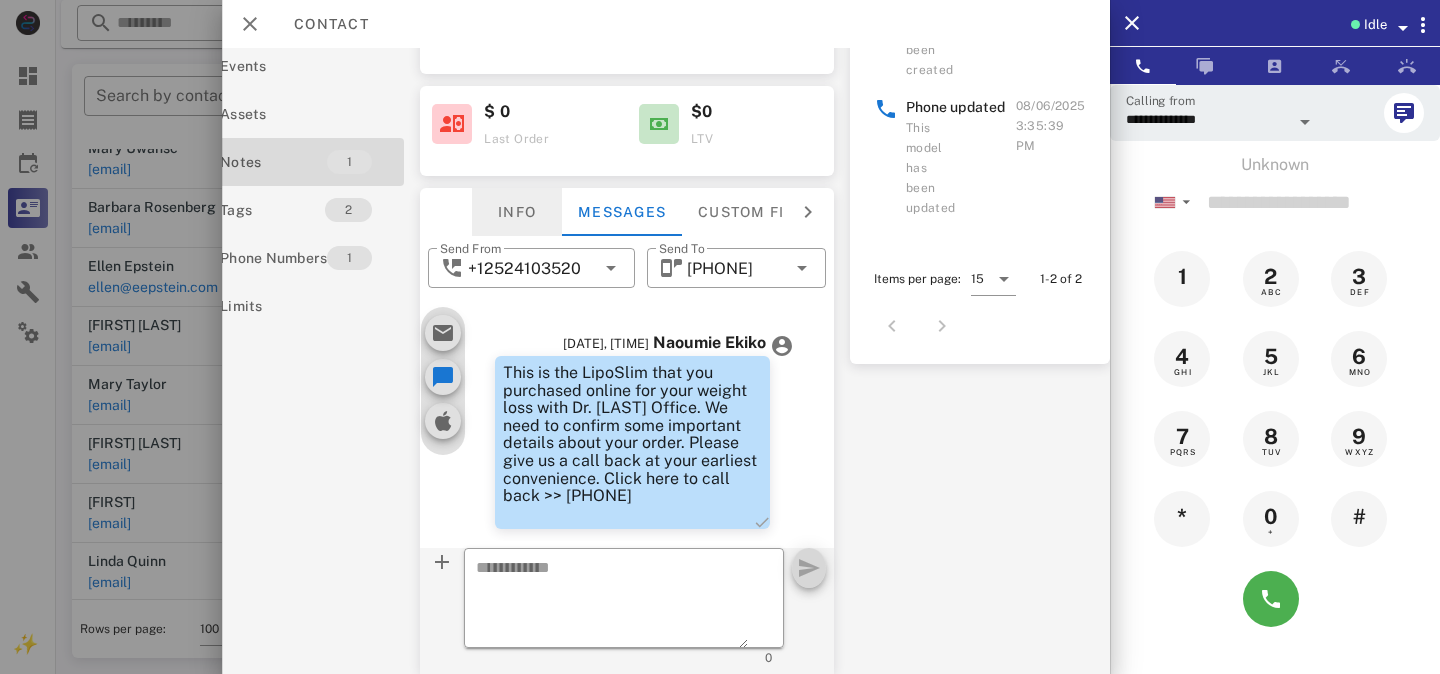 click on "Info" at bounding box center [517, 212] 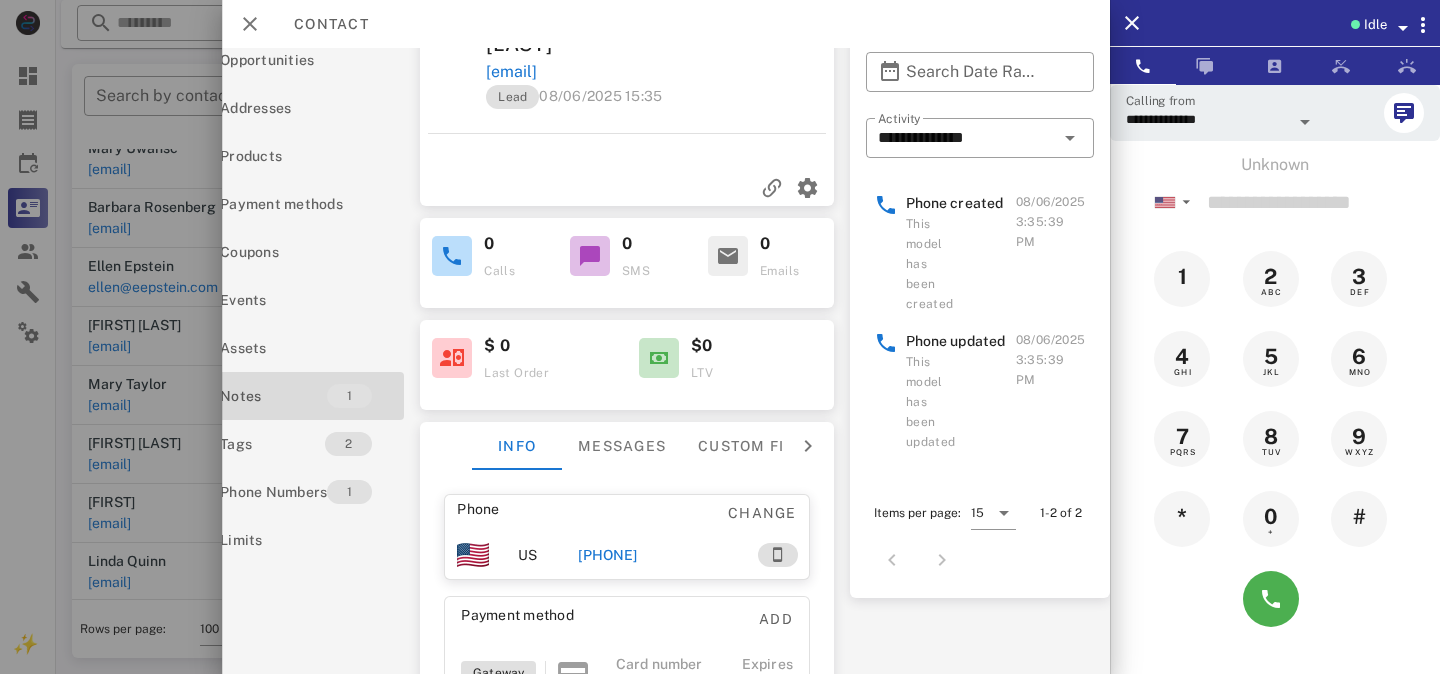 scroll, scrollTop: 0, scrollLeft: 63, axis: horizontal 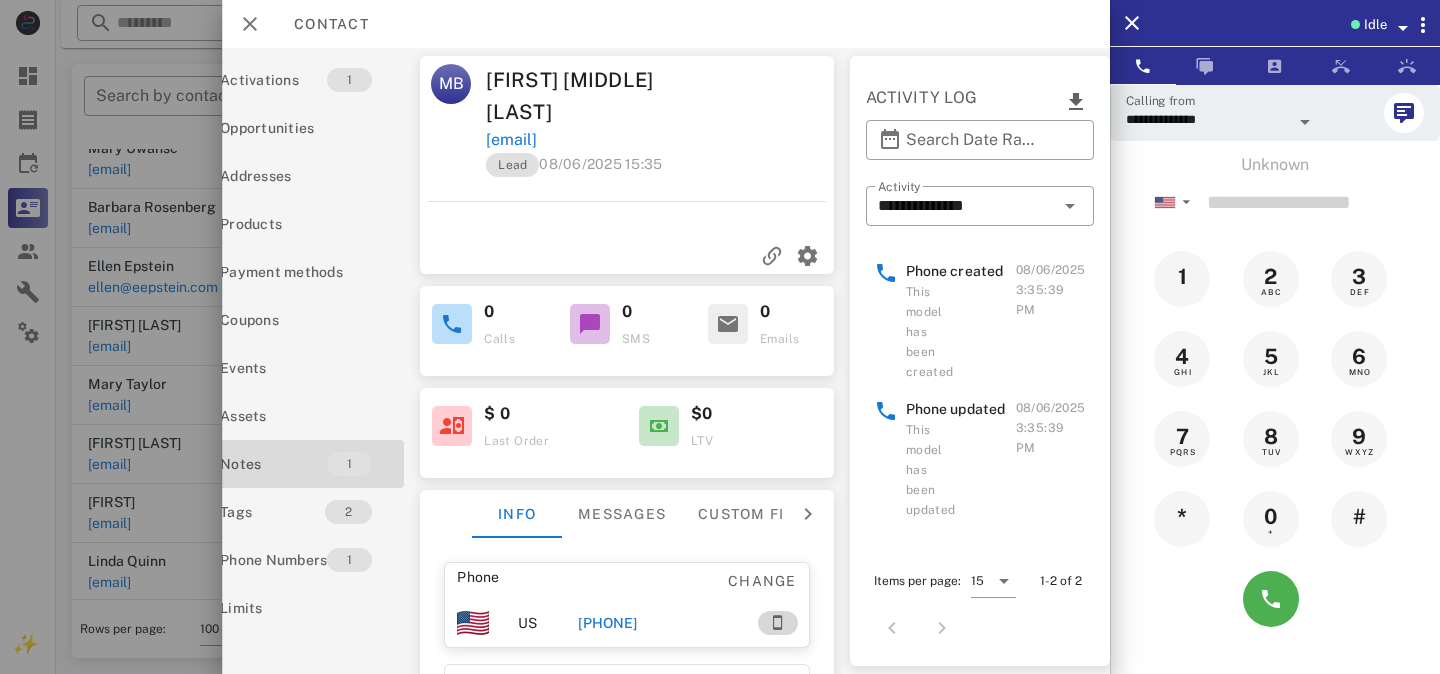 click at bounding box center [778, 623] 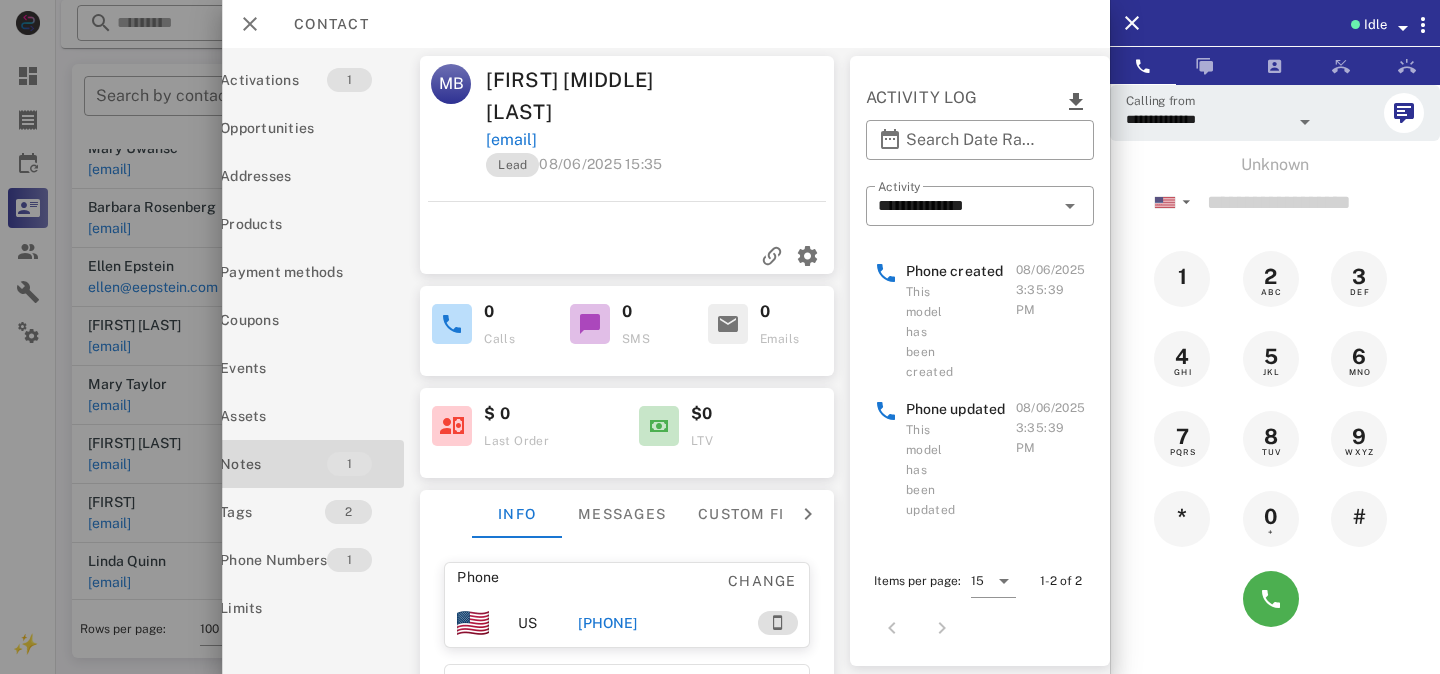 click on "+14073408006" at bounding box center (607, 623) 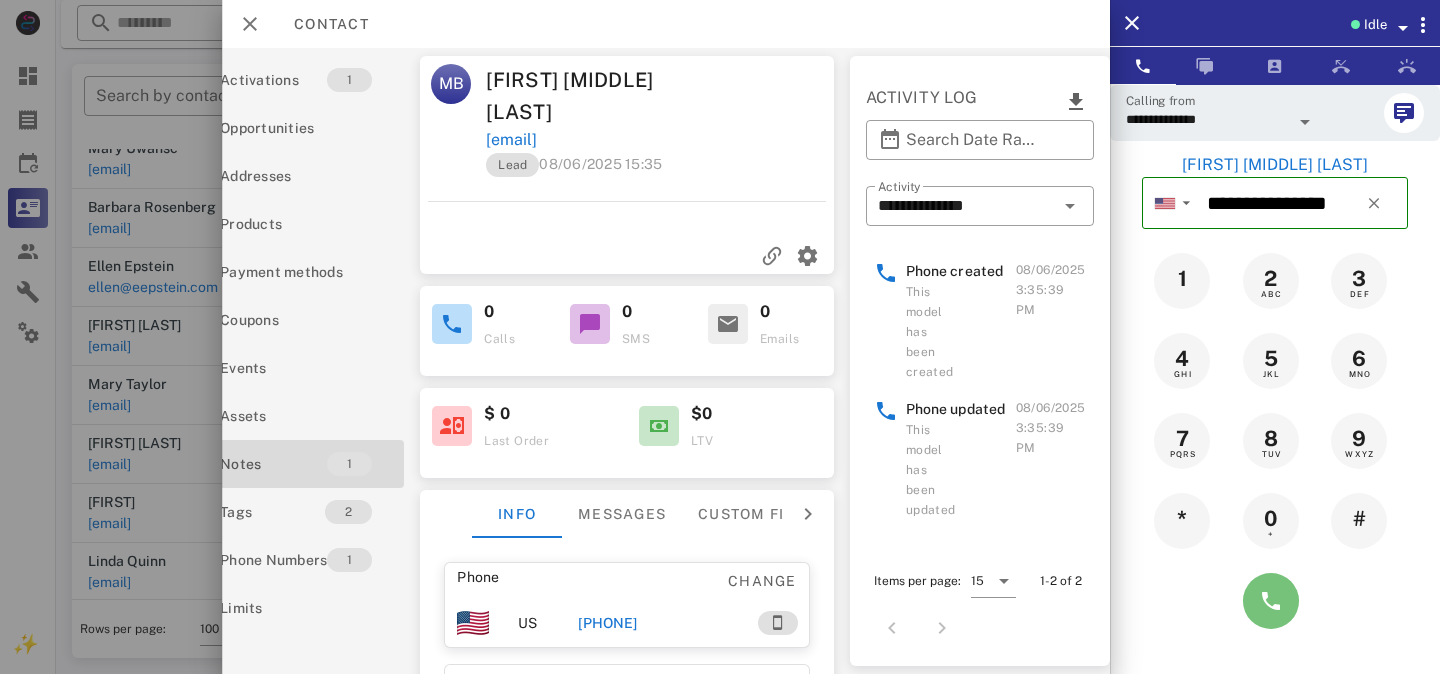 click at bounding box center [1271, 601] 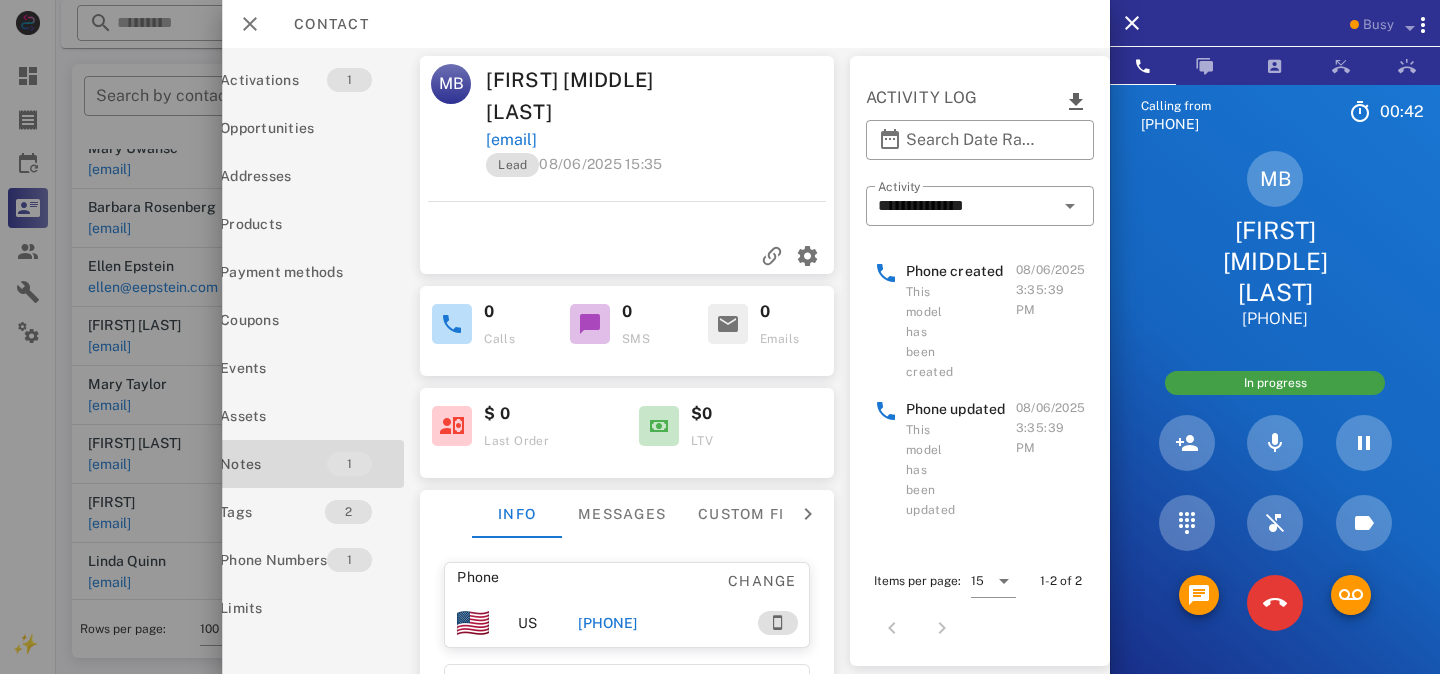 scroll, scrollTop: 277, scrollLeft: 63, axis: both 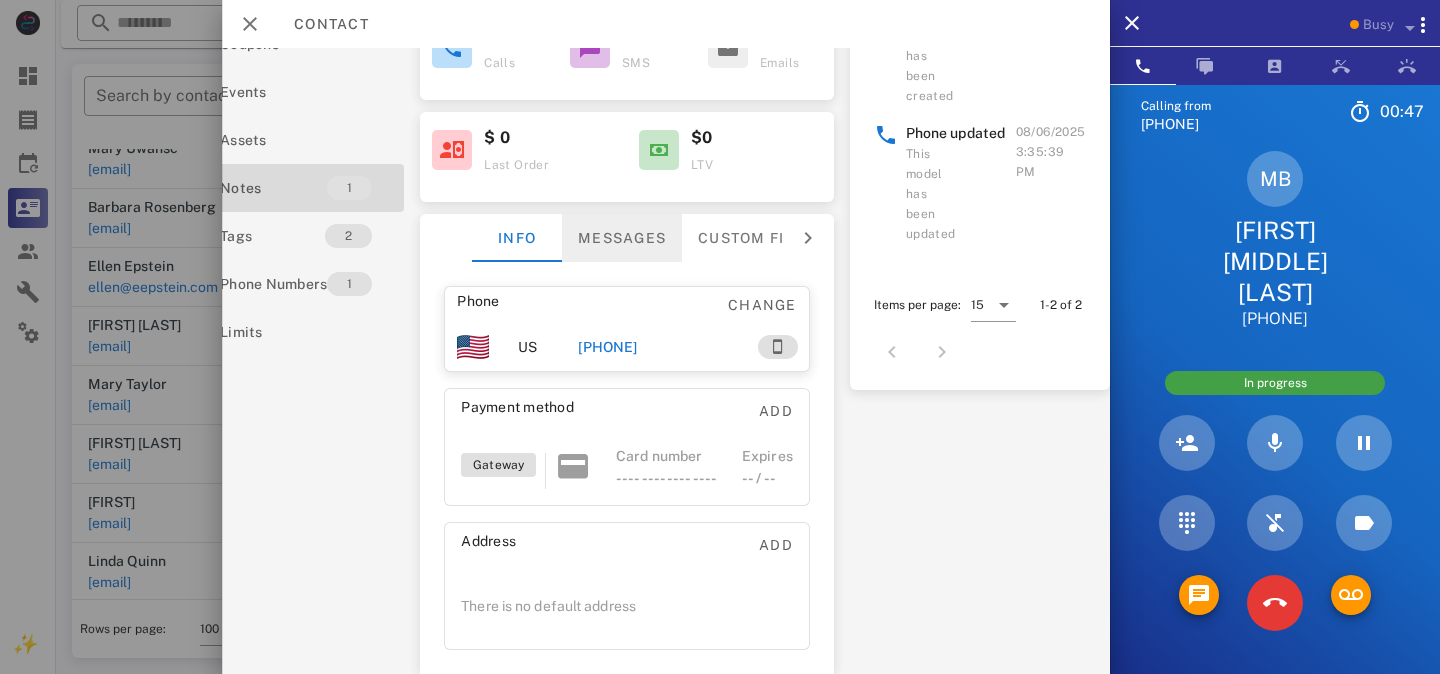 click on "Messages" at bounding box center (622, 238) 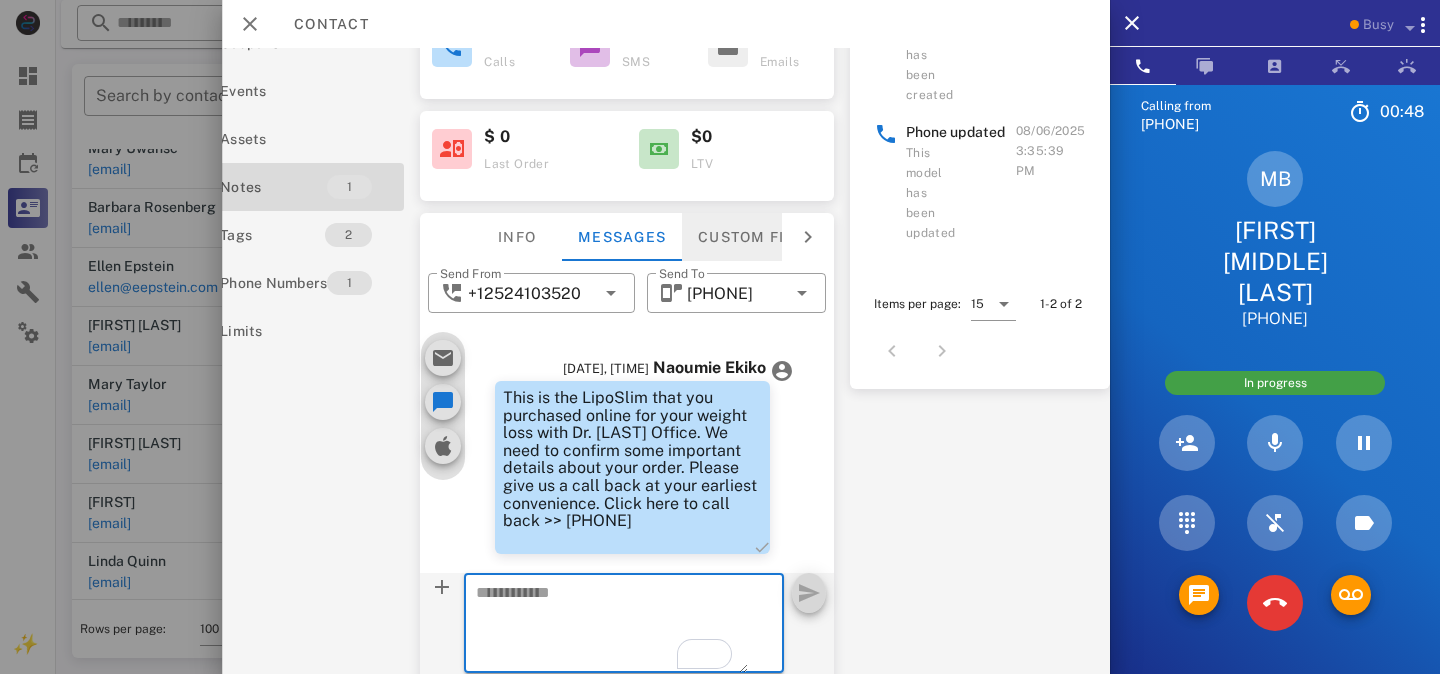 click on "Custom fields" at bounding box center [761, 237] 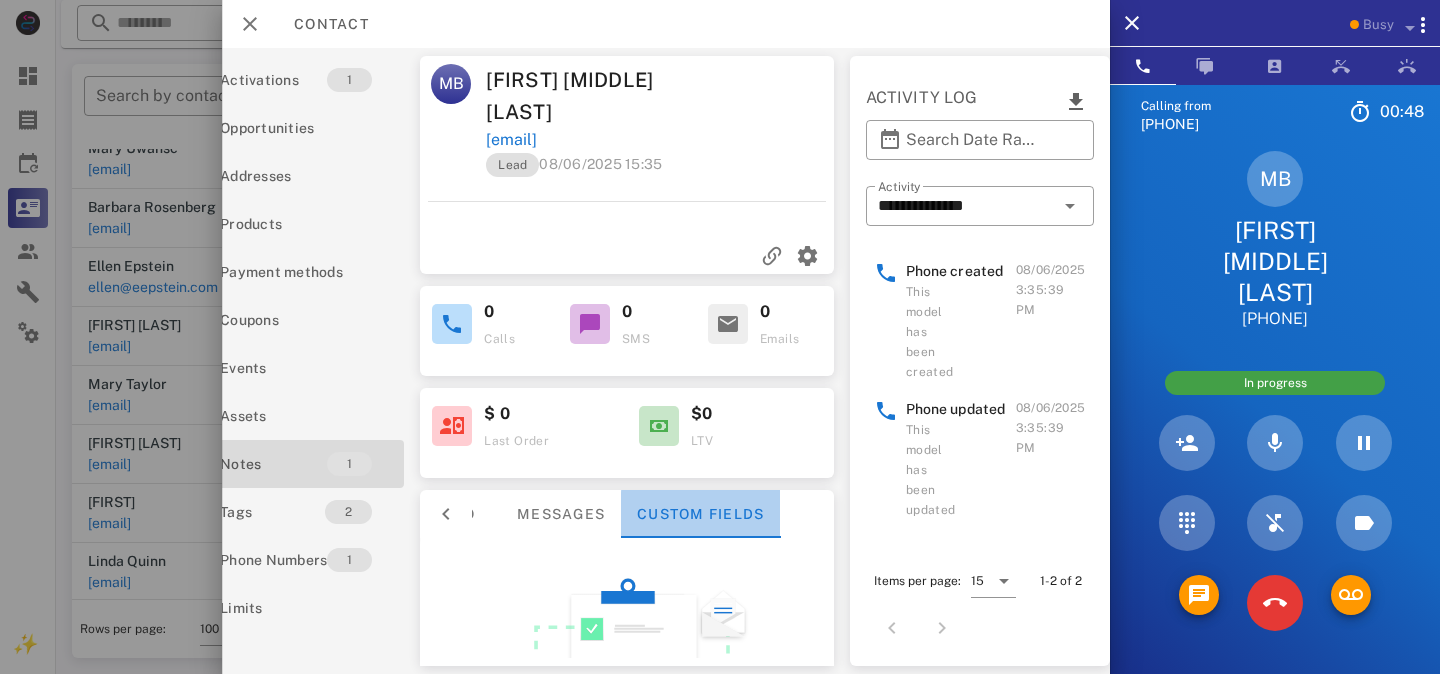 scroll, scrollTop: 0, scrollLeft: 63, axis: horizontal 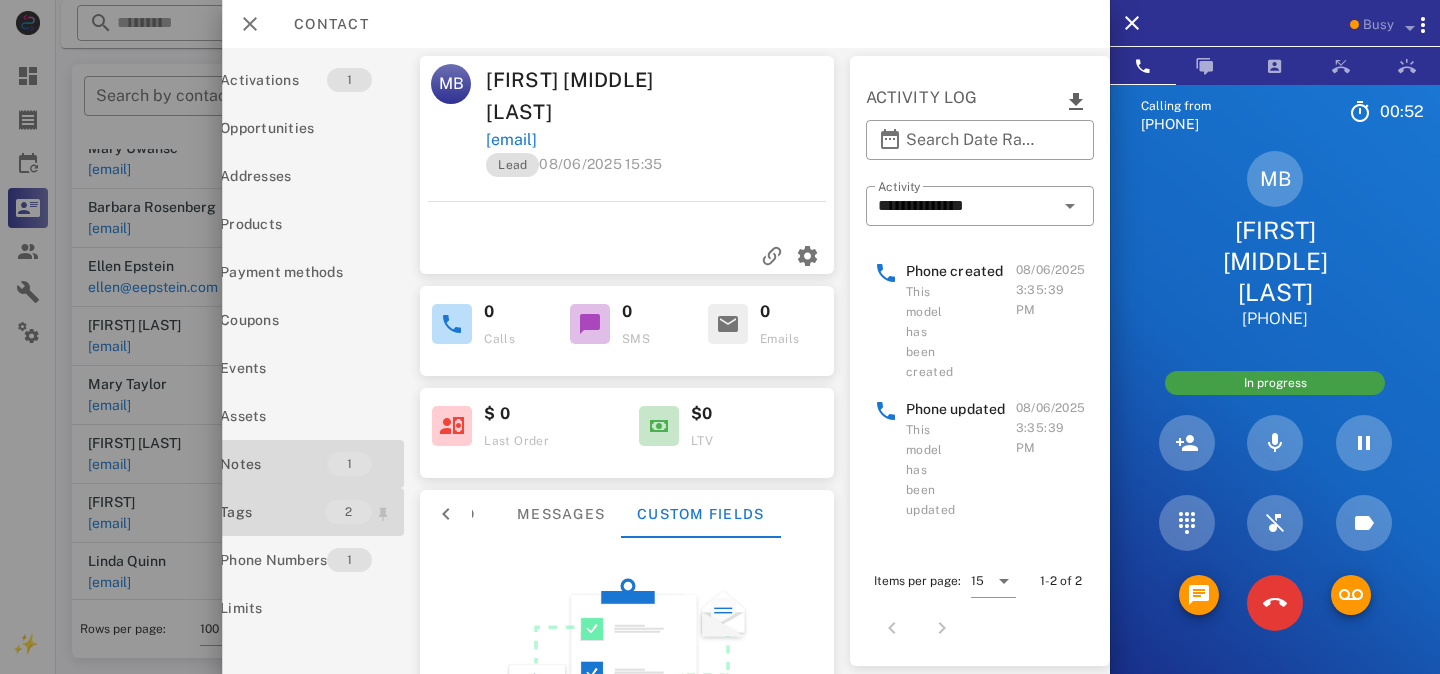 click on "Tags" at bounding box center (272, 512) 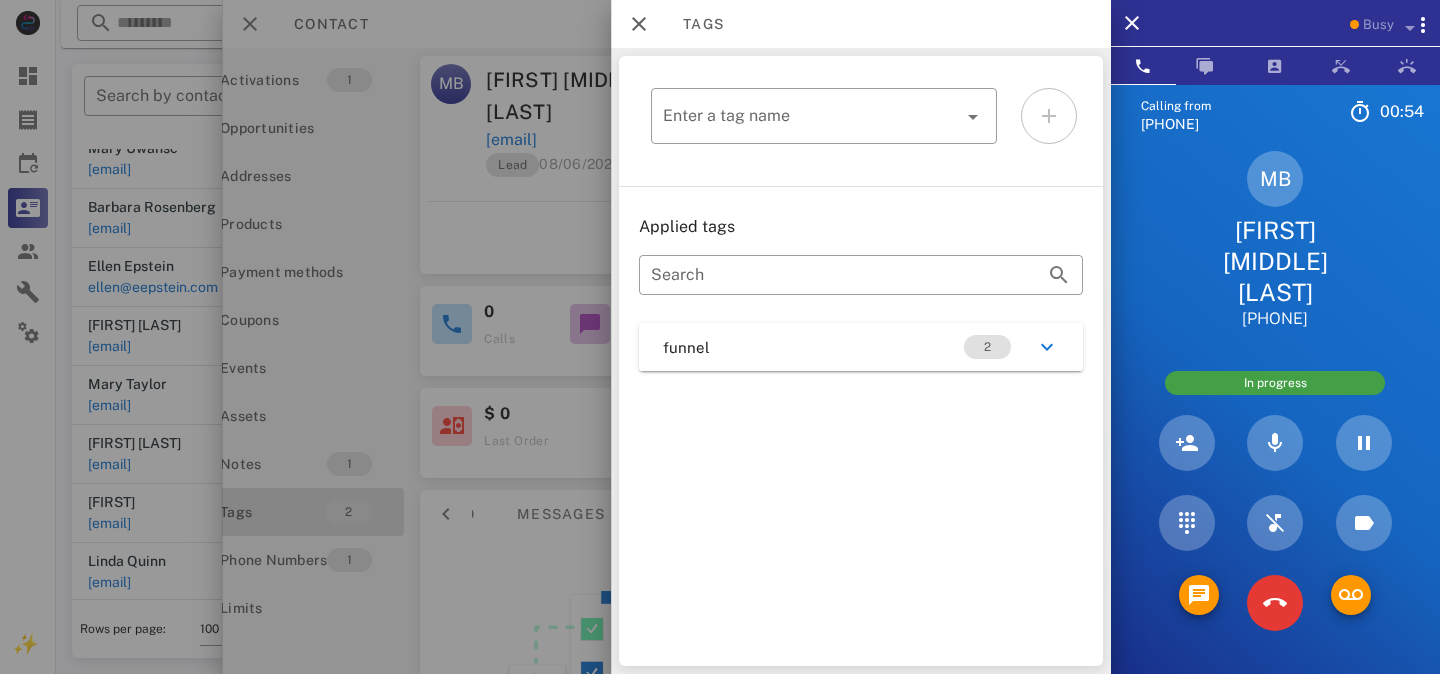 click at bounding box center [720, 337] 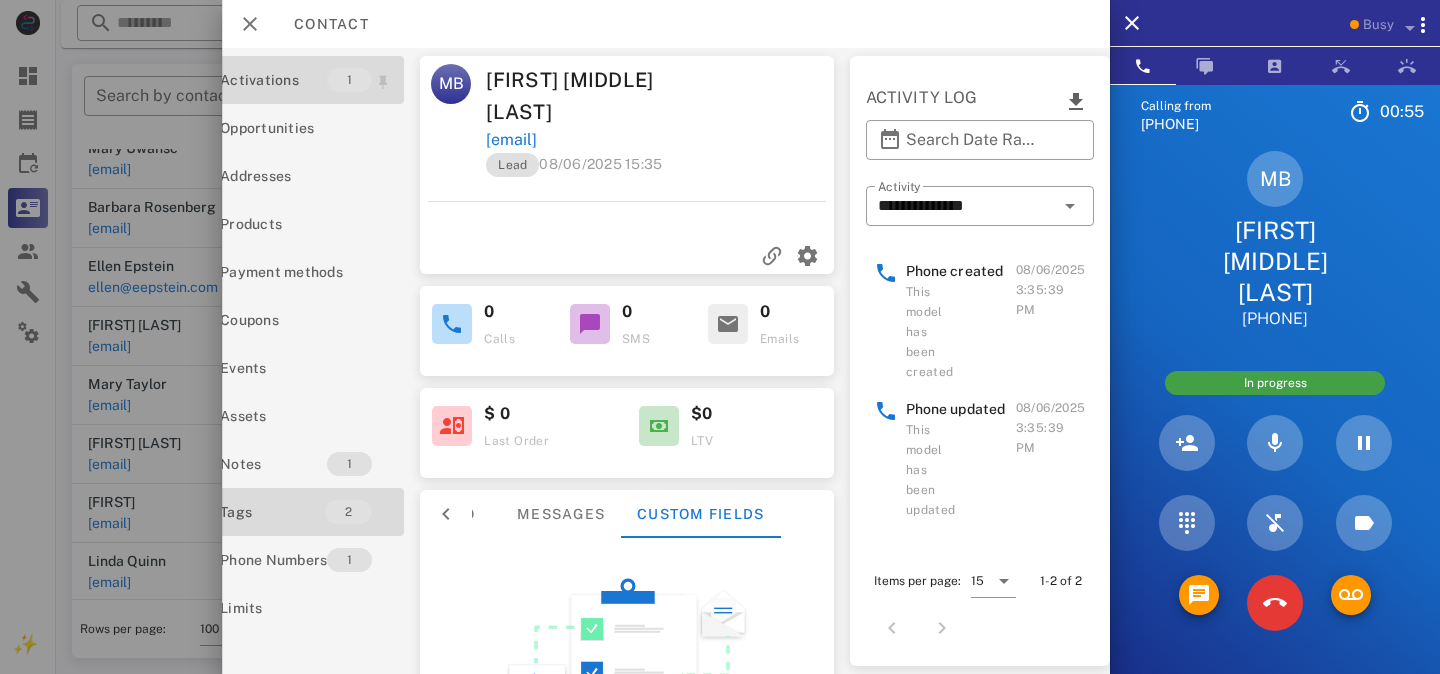 click on "Activations" at bounding box center (273, 80) 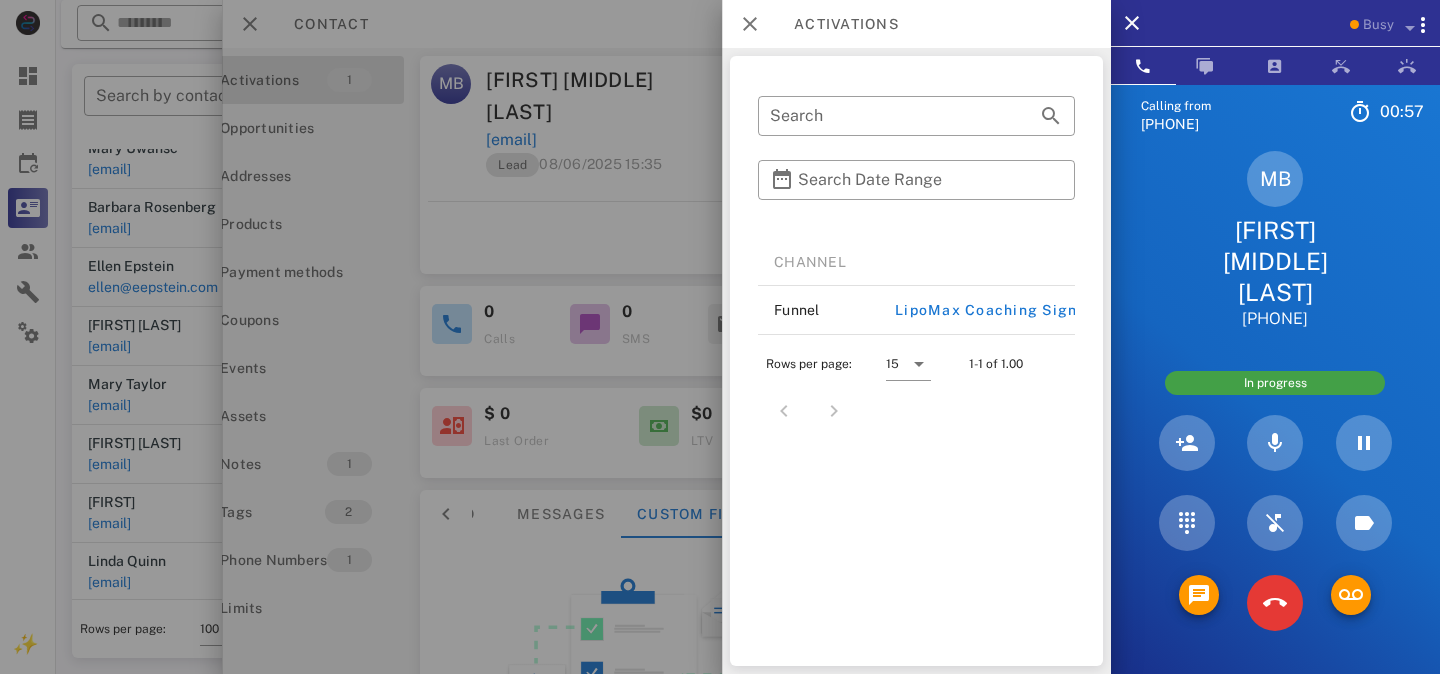 click at bounding box center (720, 337) 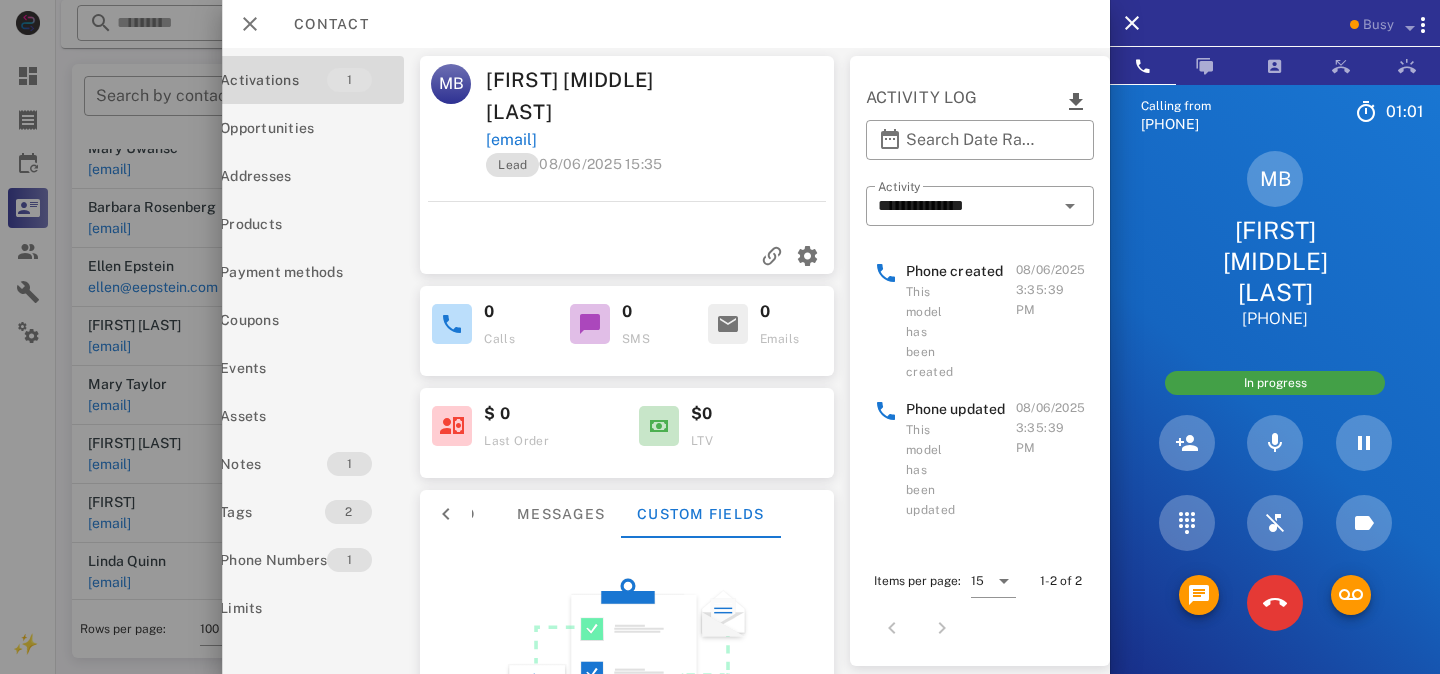 click on "Phone updated" at bounding box center [961, 409] 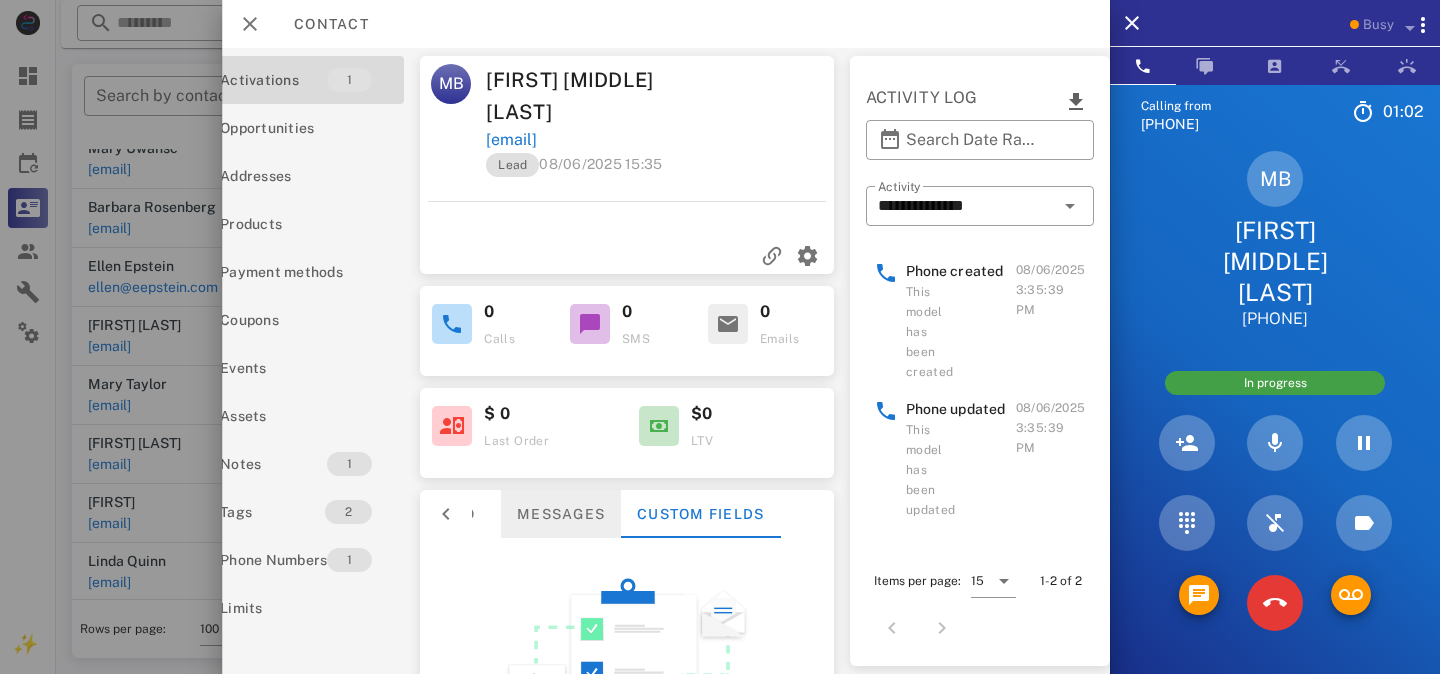 click on "Messages" at bounding box center (561, 514) 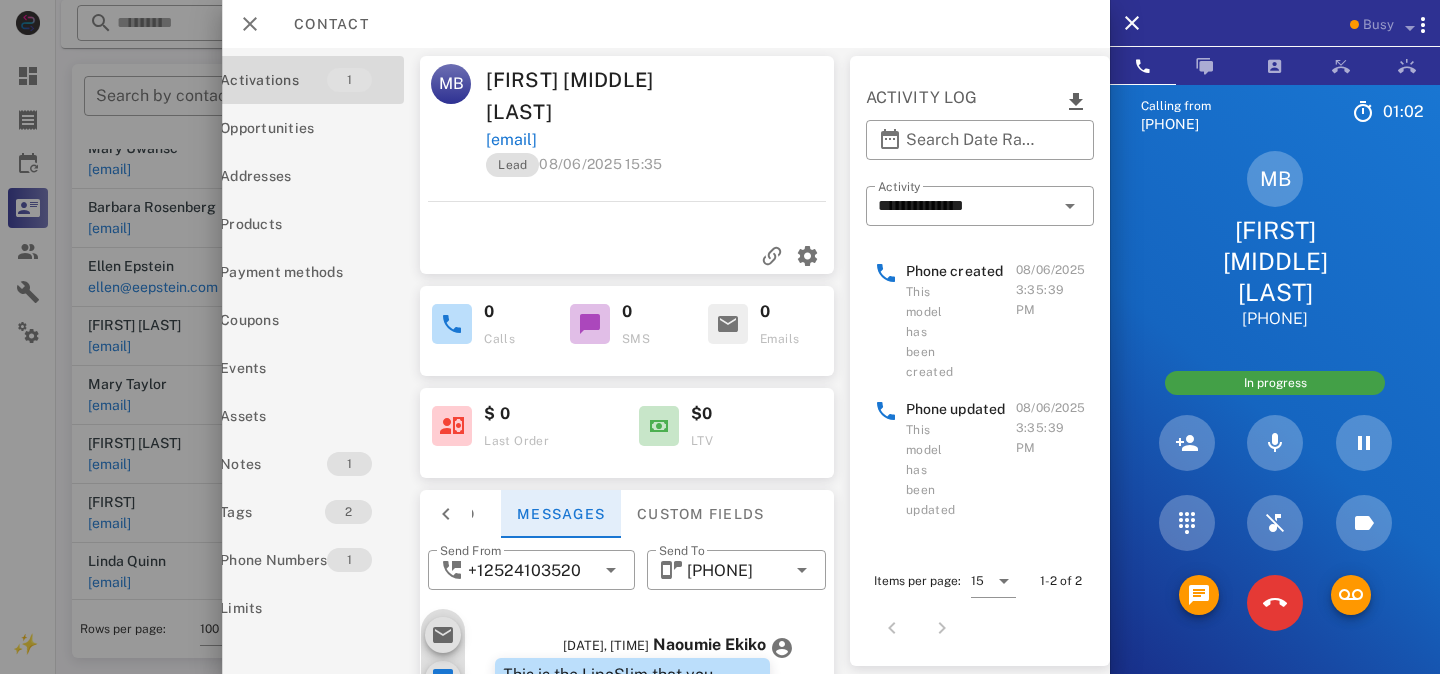 scroll, scrollTop: 303, scrollLeft: 63, axis: both 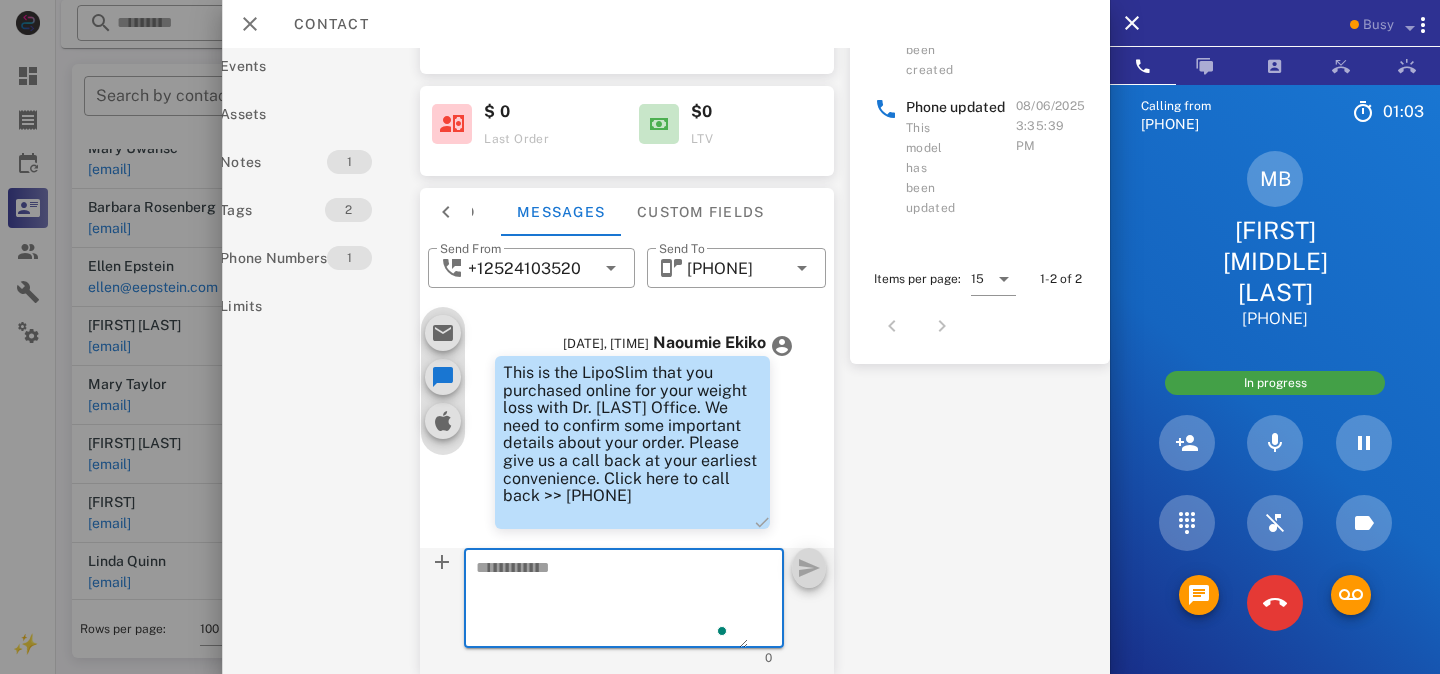 click at bounding box center (446, 212) 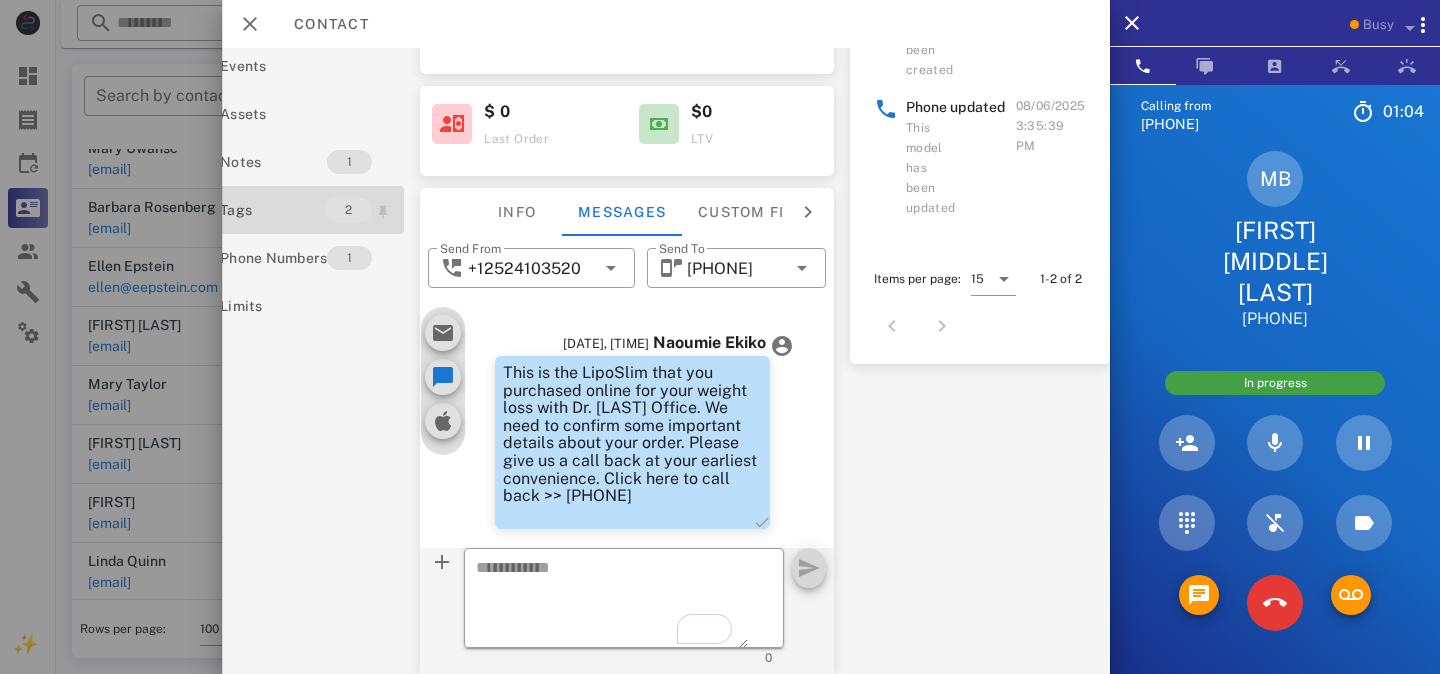 click on "Tags" at bounding box center (272, 210) 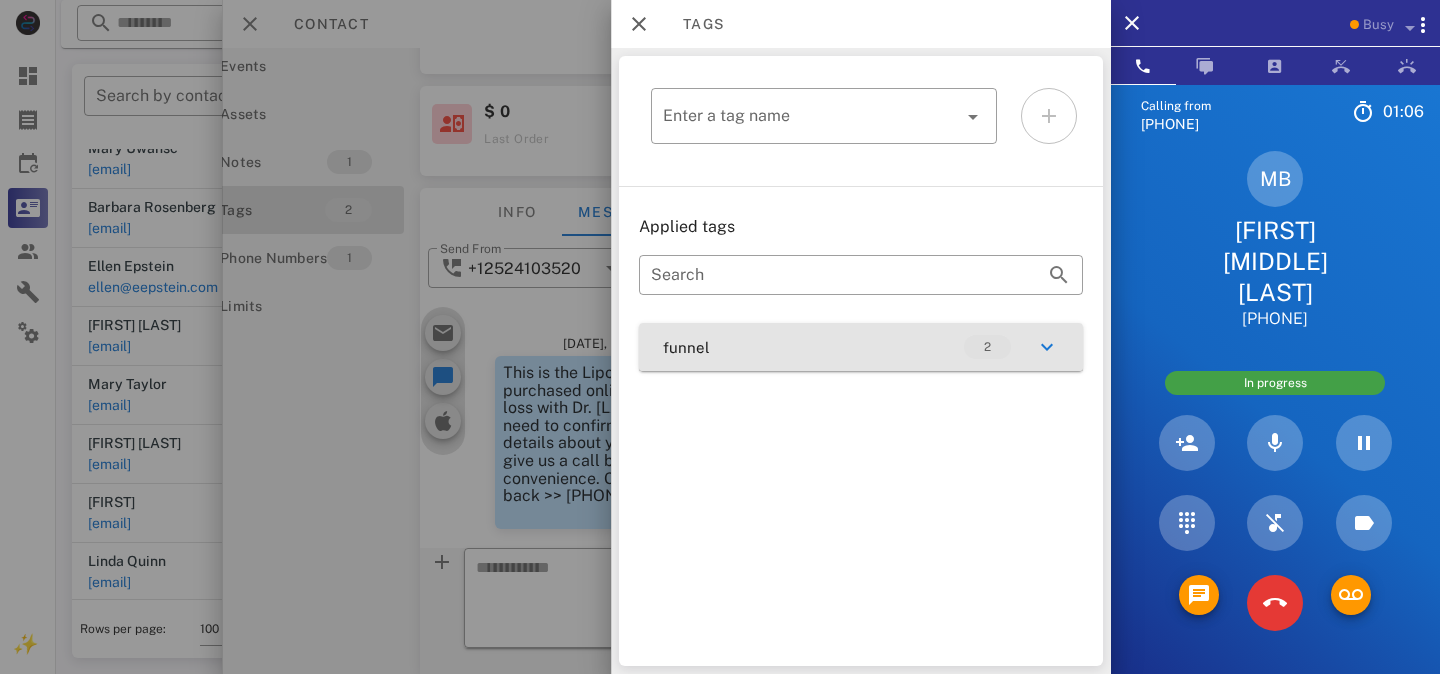click on "funnel  2" at bounding box center (861, 347) 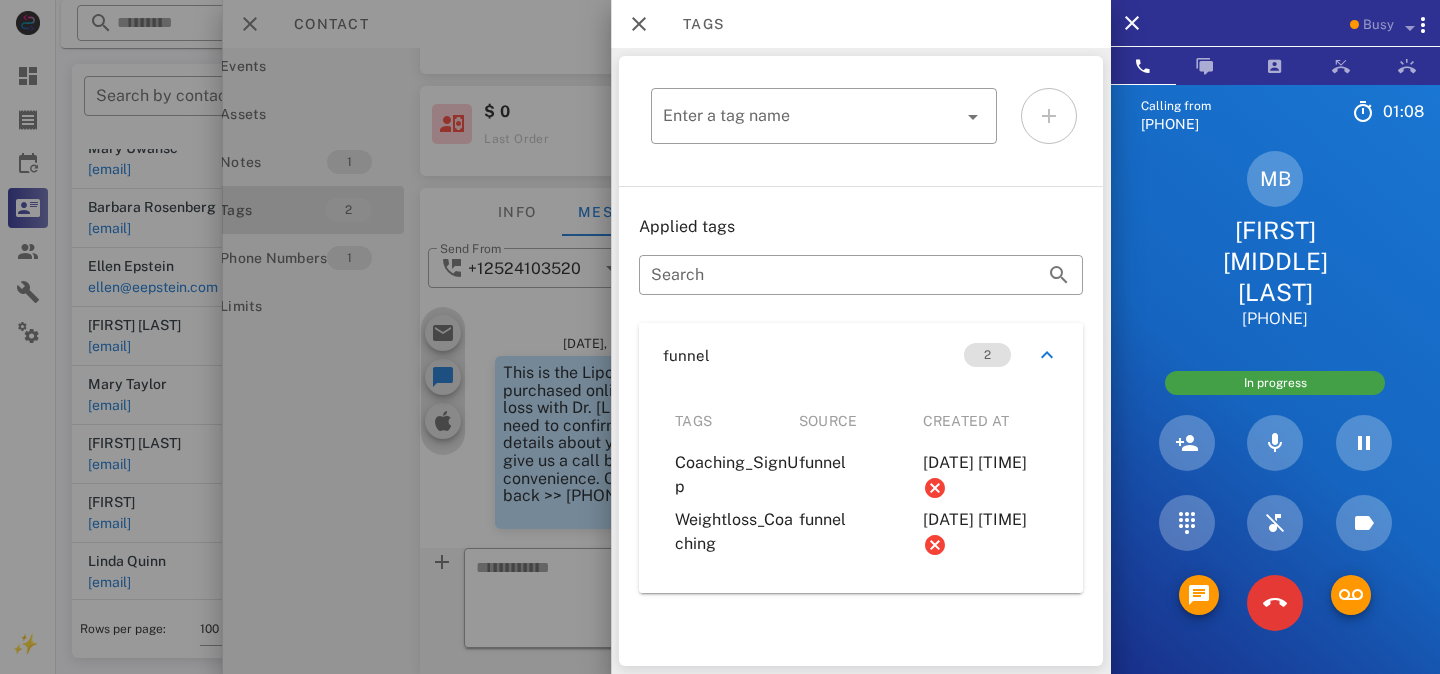 scroll, scrollTop: 0, scrollLeft: 0, axis: both 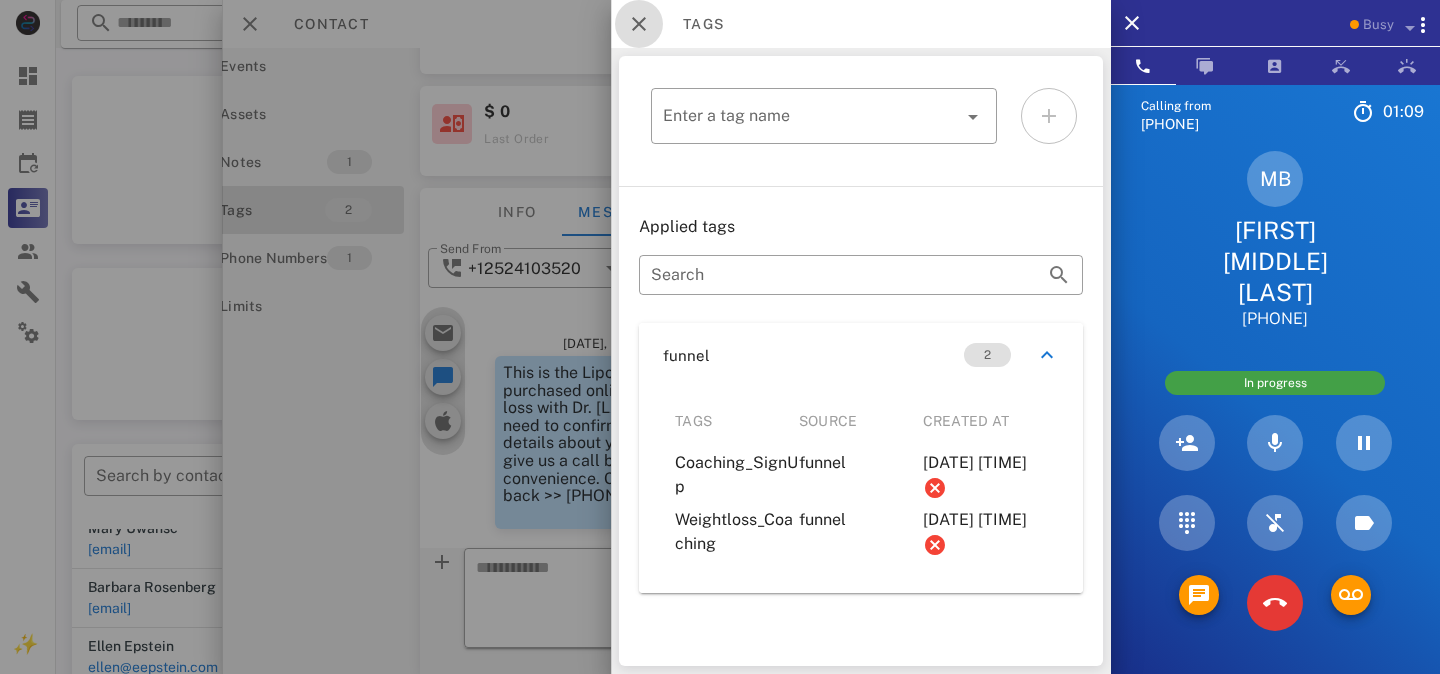 click at bounding box center (639, 24) 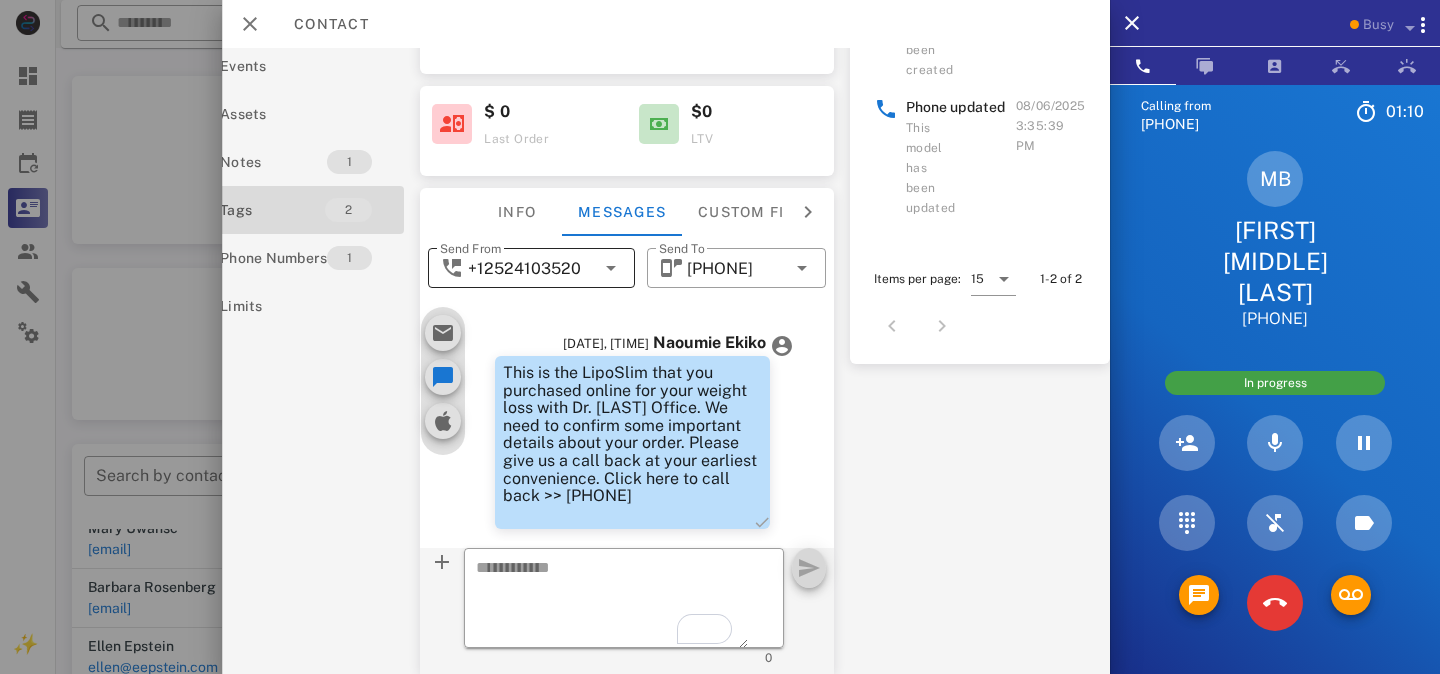 scroll, scrollTop: 0, scrollLeft: 63, axis: horizontal 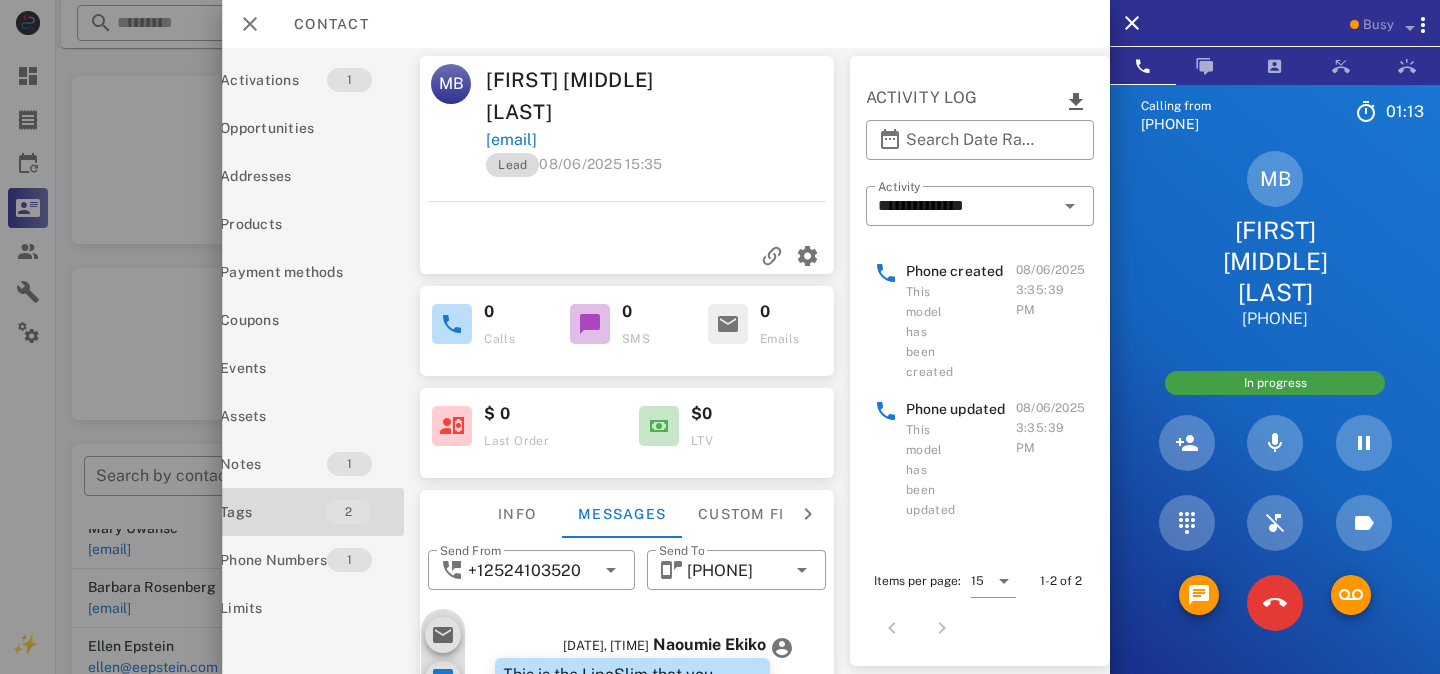 click on "Lead" at bounding box center [512, 165] 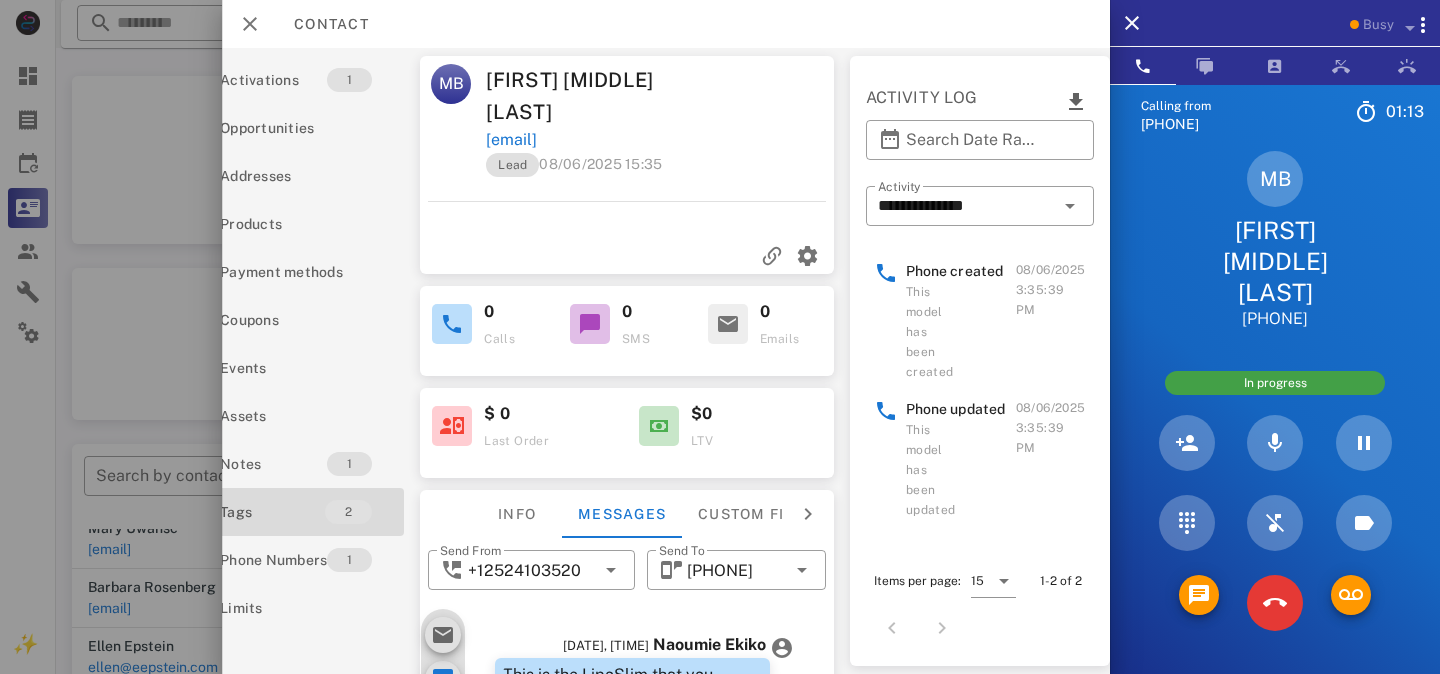 click on "Mary Beth Brawley" at bounding box center [574, 96] 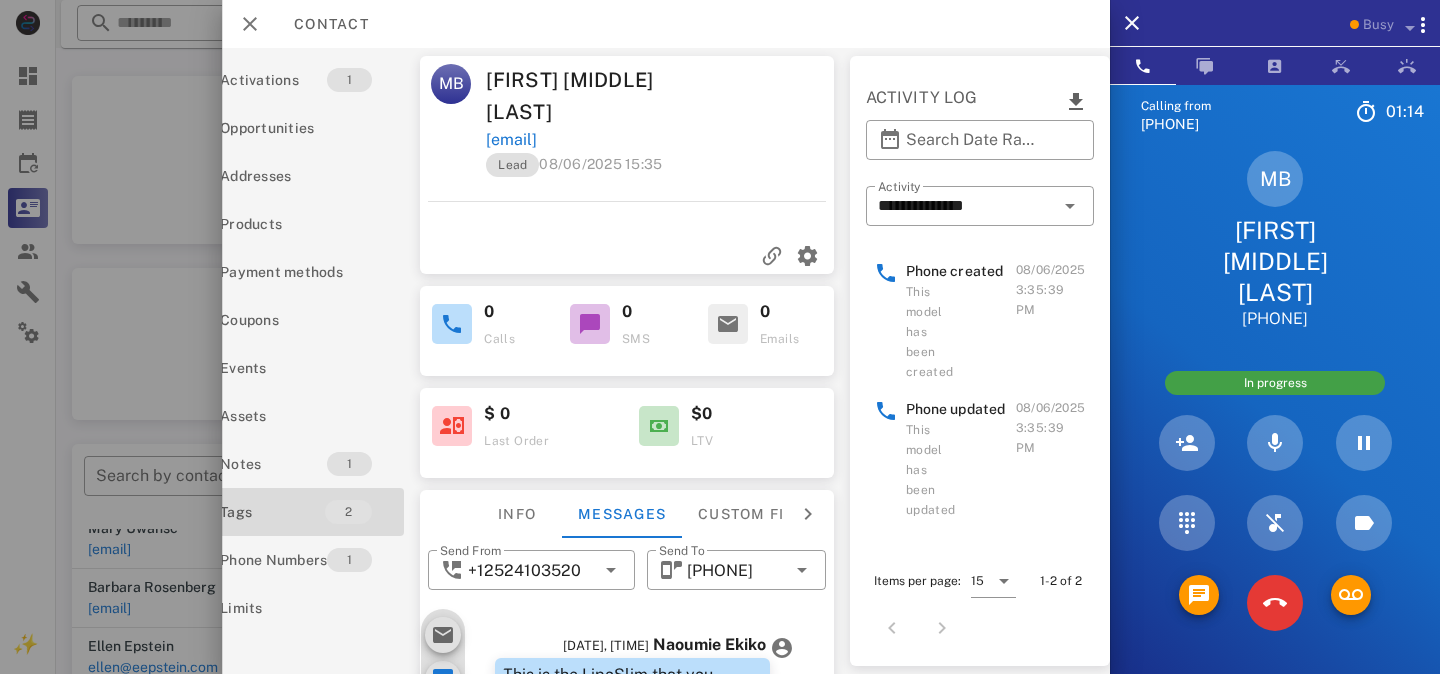 click on "Mary Beth Brawley" at bounding box center (574, 96) 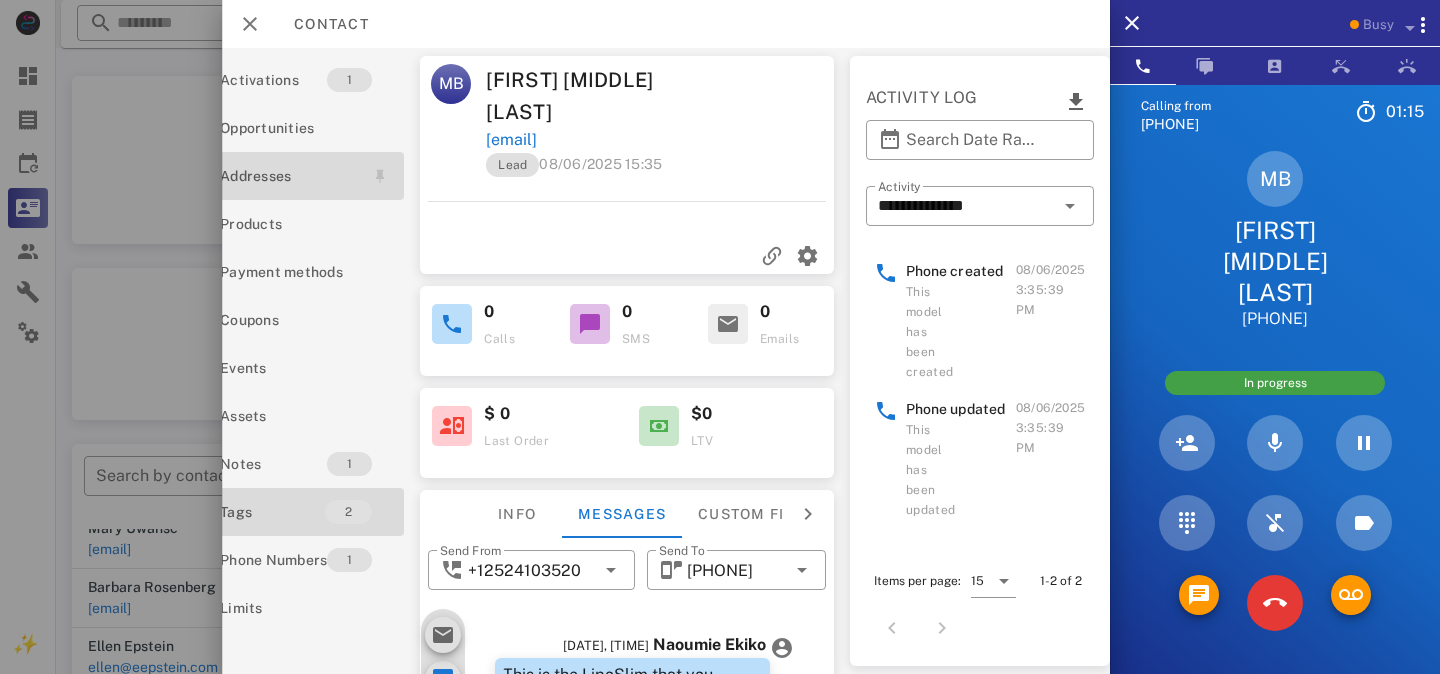 click on "Addresses" at bounding box center [288, 176] 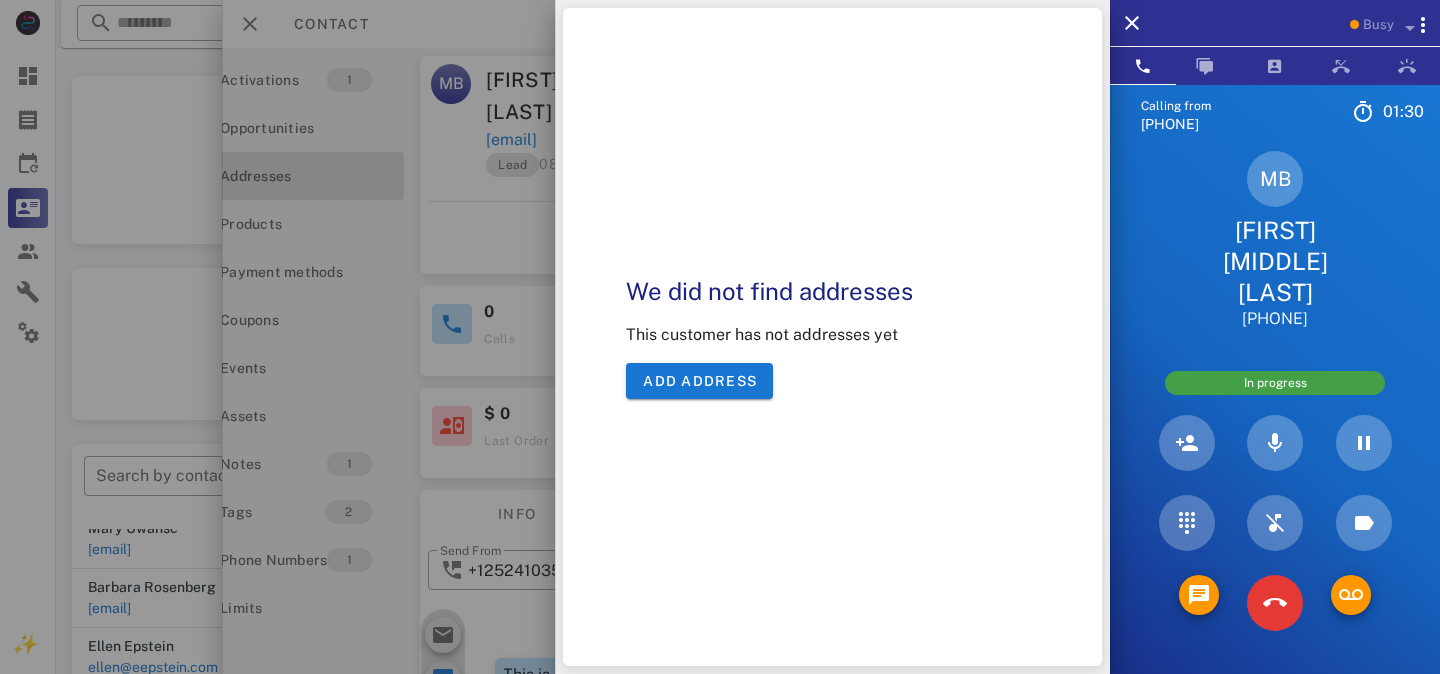 click at bounding box center (720, 337) 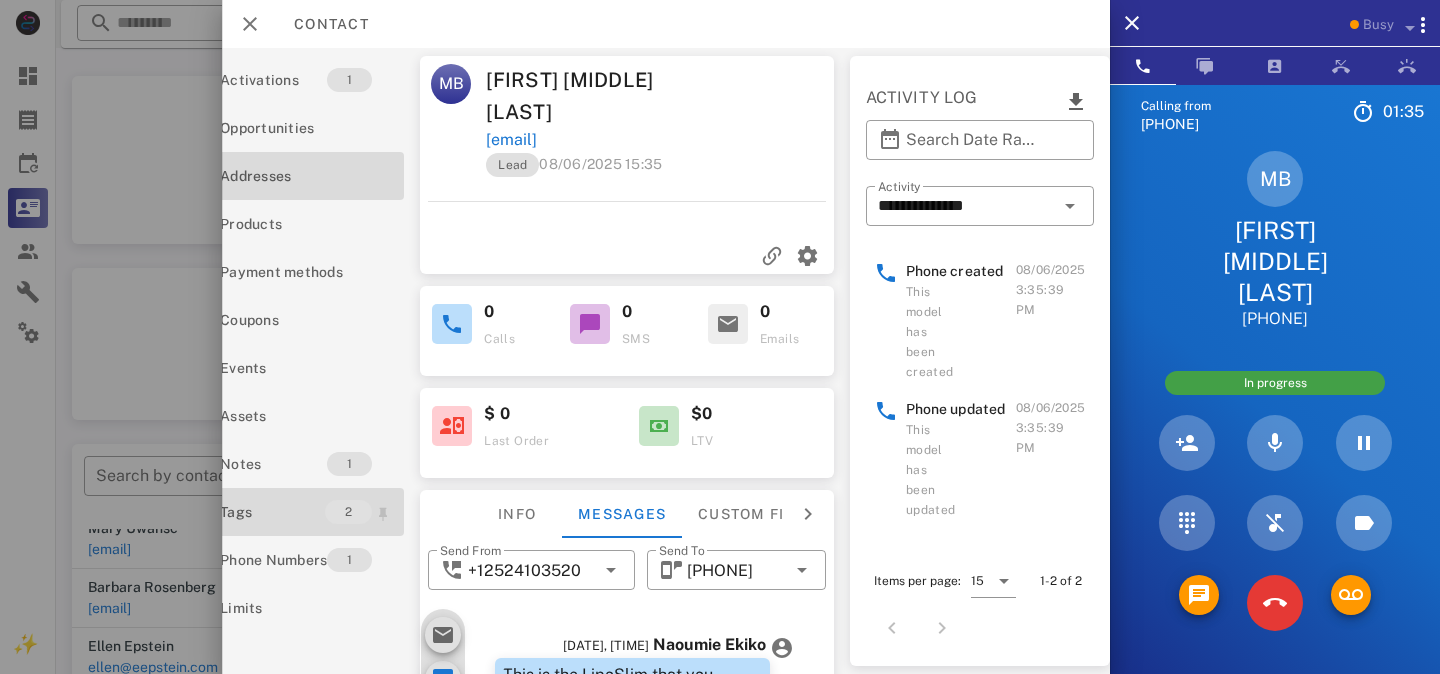 click on "Tags" at bounding box center (272, 512) 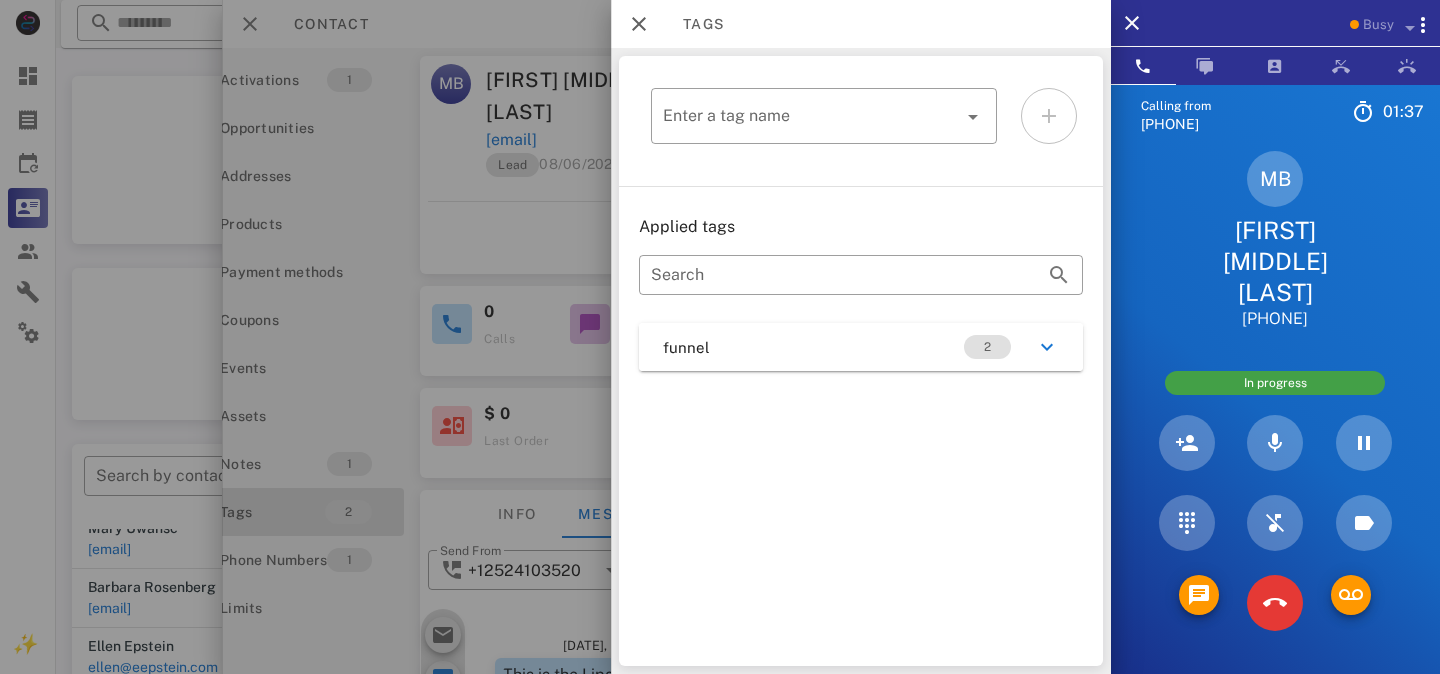 click at bounding box center [720, 337] 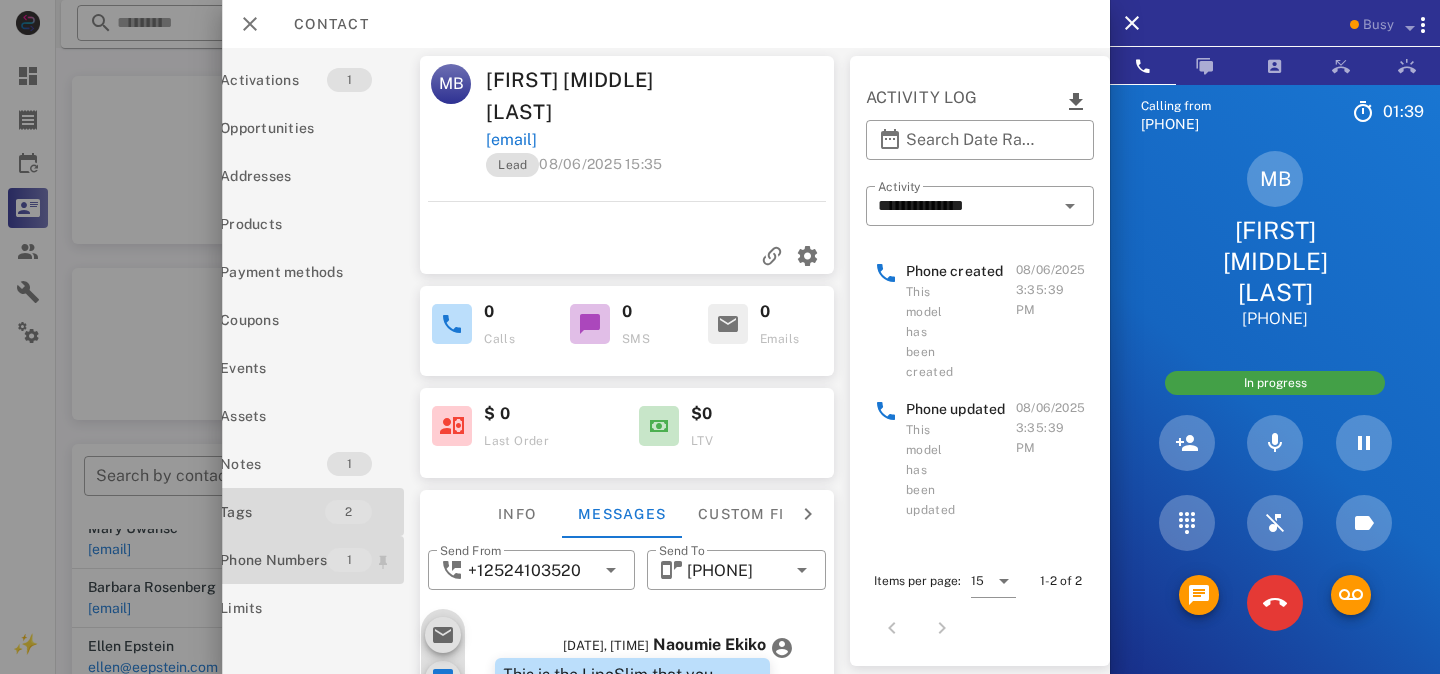 click on "Phone Numbers" at bounding box center [273, 560] 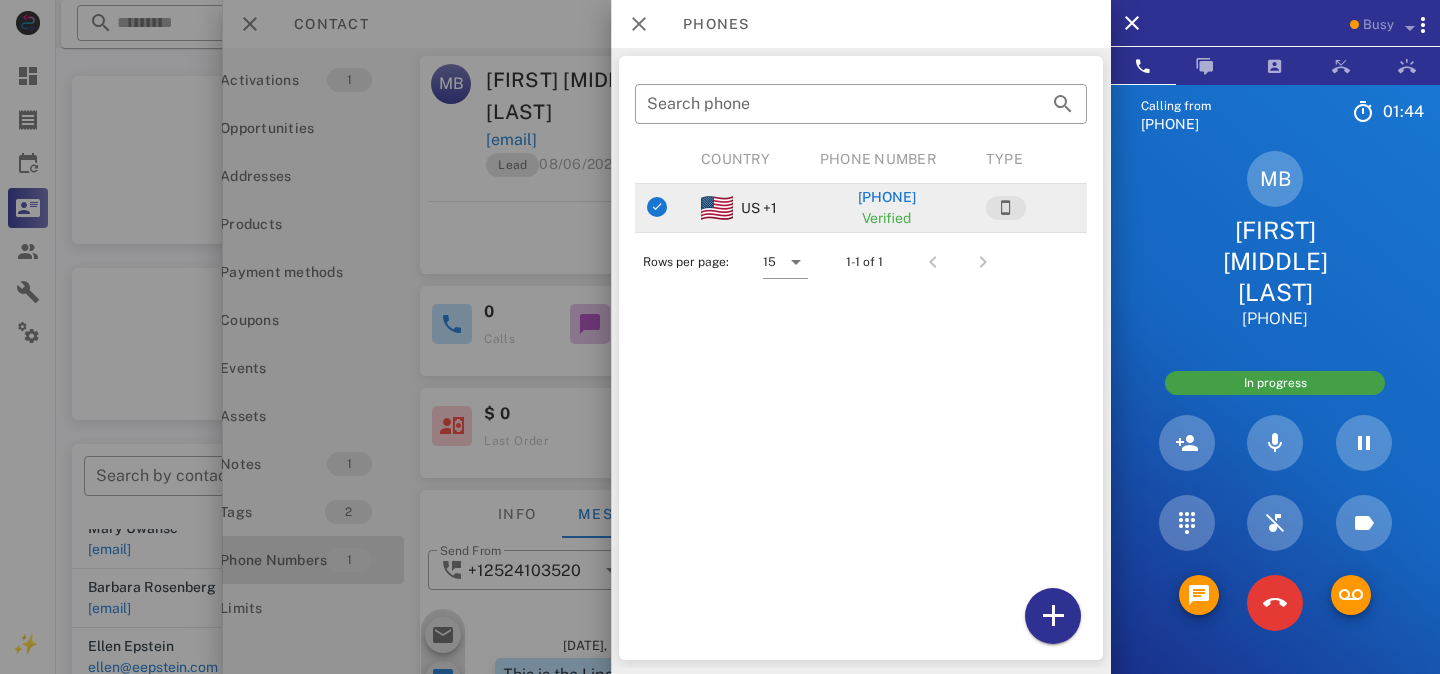 click on "US +1" at bounding box center (744, 208) 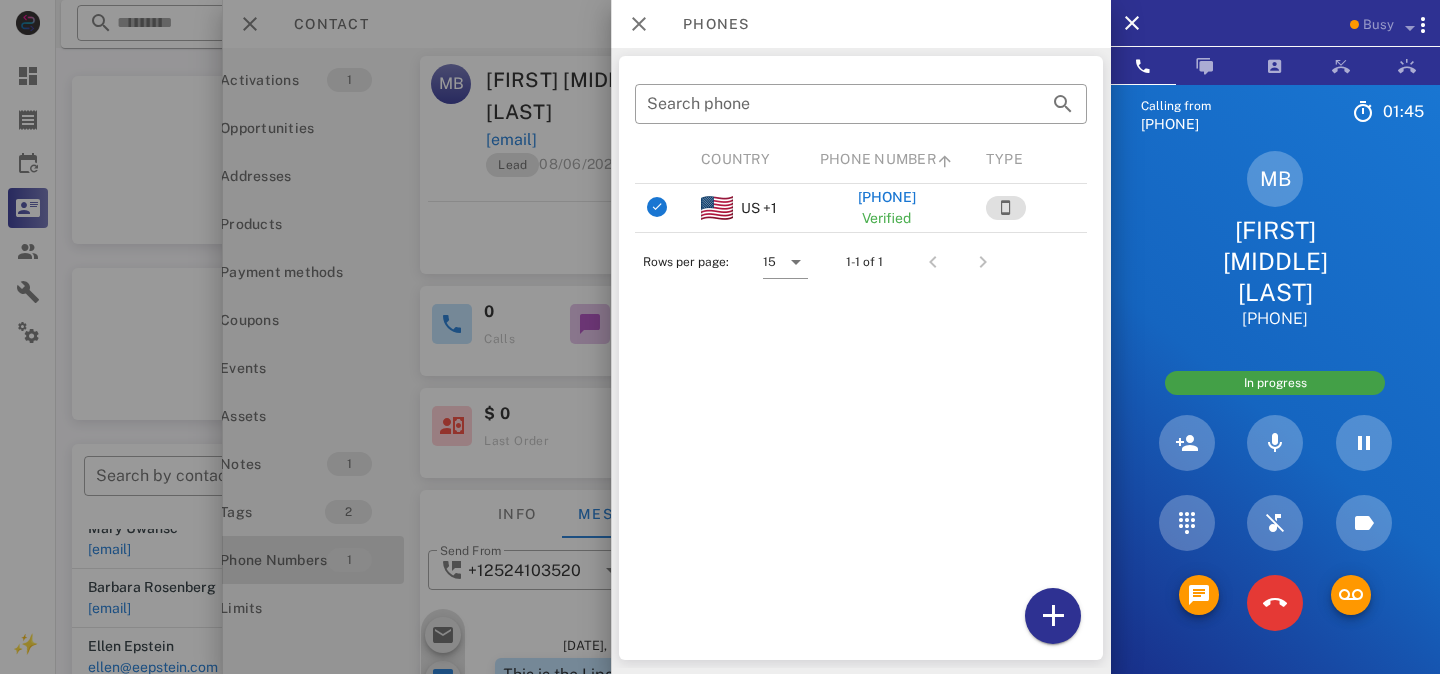 click on "Phone Number" at bounding box center [886, 160] 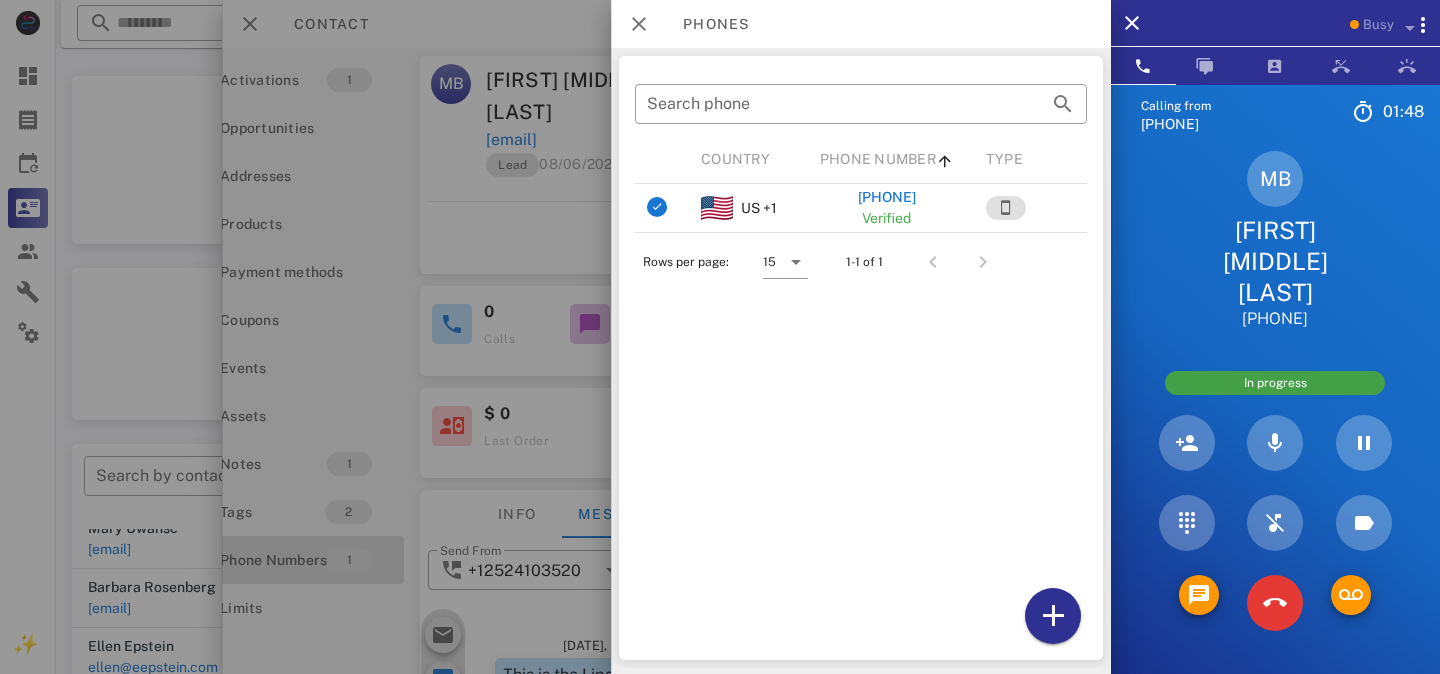 click at bounding box center [720, 337] 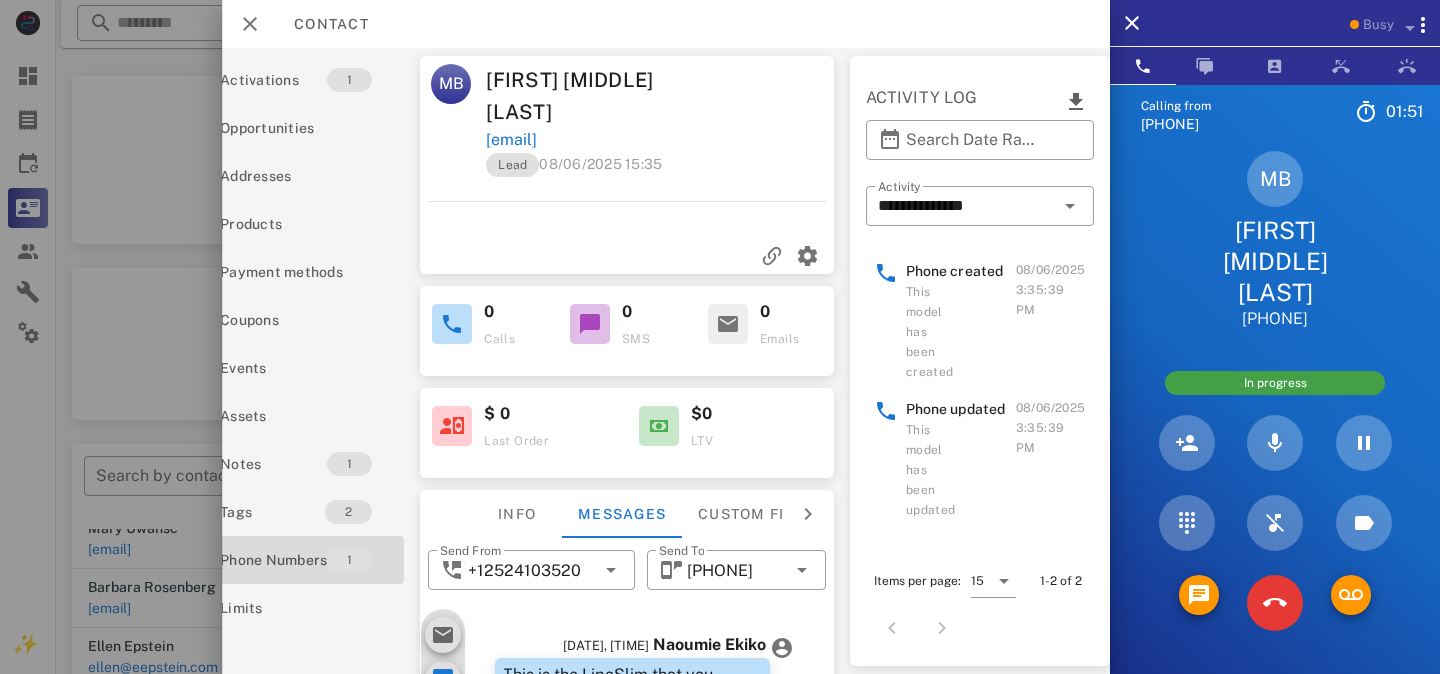 scroll, scrollTop: 303, scrollLeft: 63, axis: both 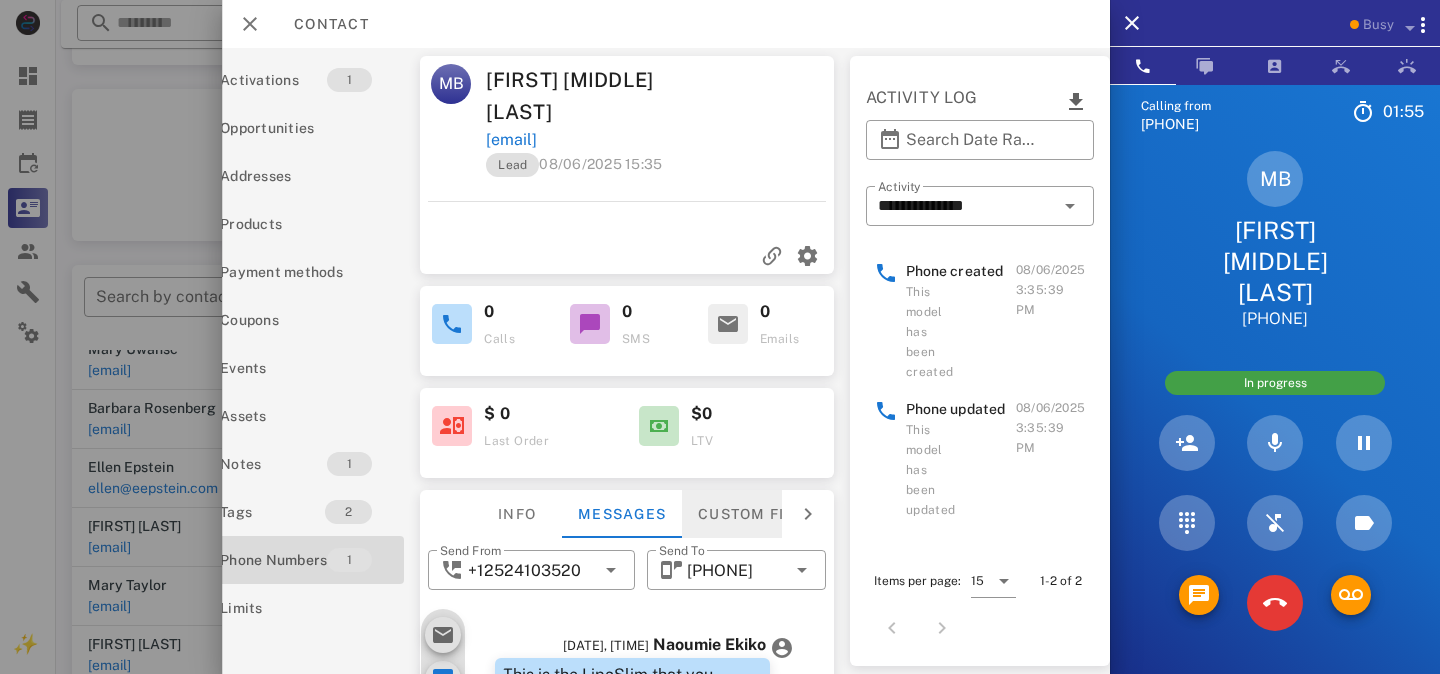 click on "Custom fields" at bounding box center (761, 514) 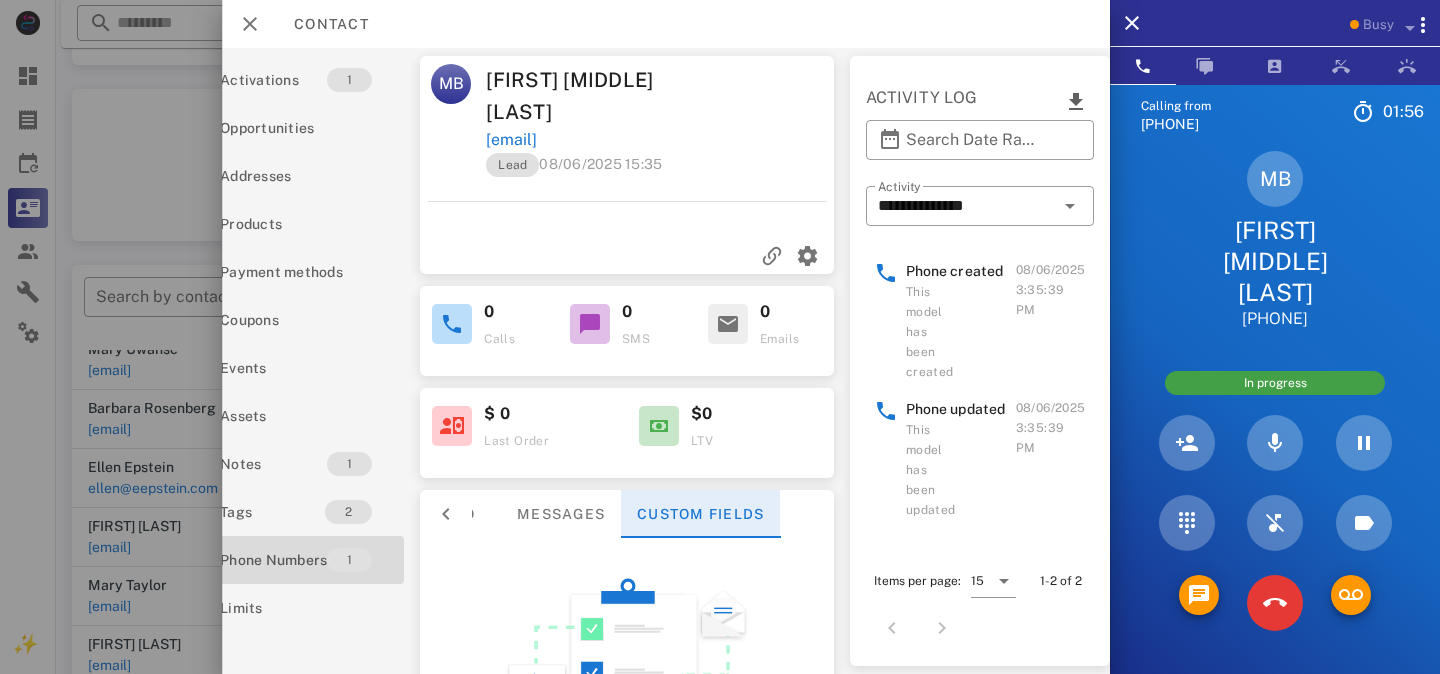 scroll, scrollTop: 208, scrollLeft: 63, axis: both 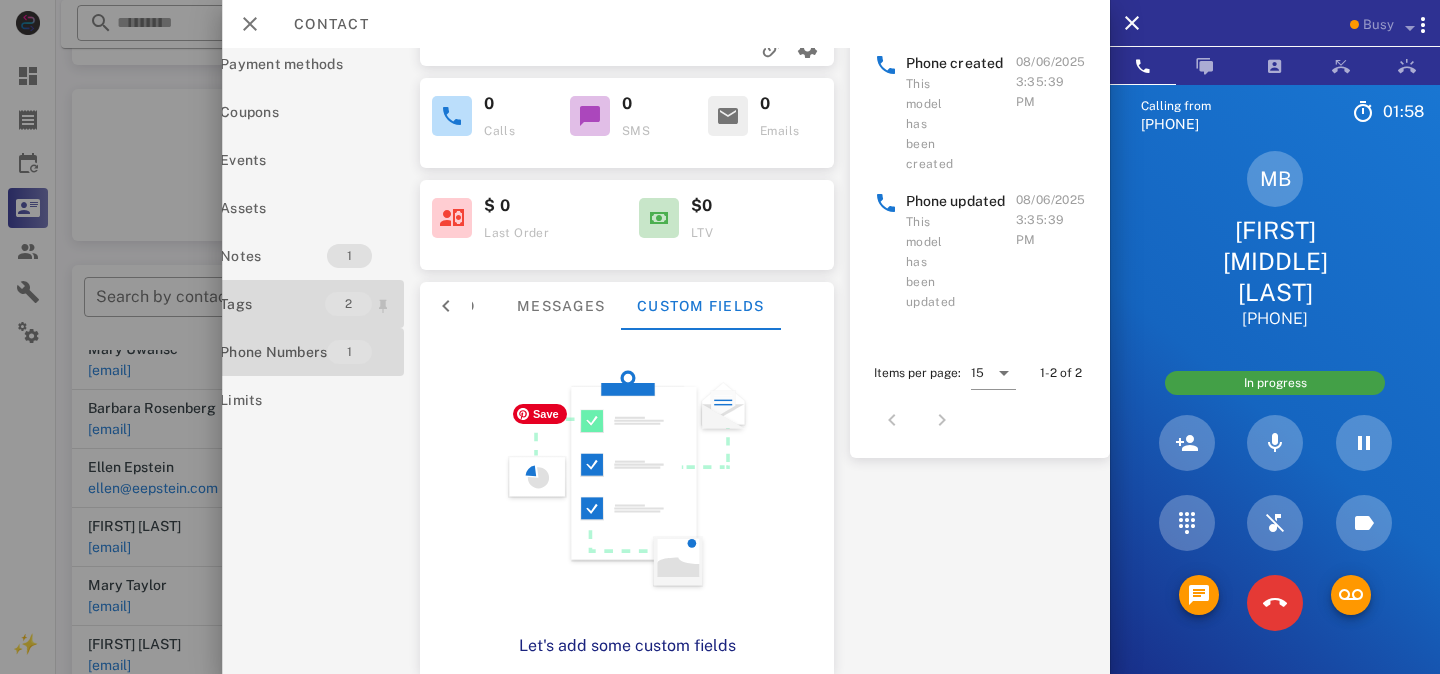 click on "Tags" at bounding box center (272, 304) 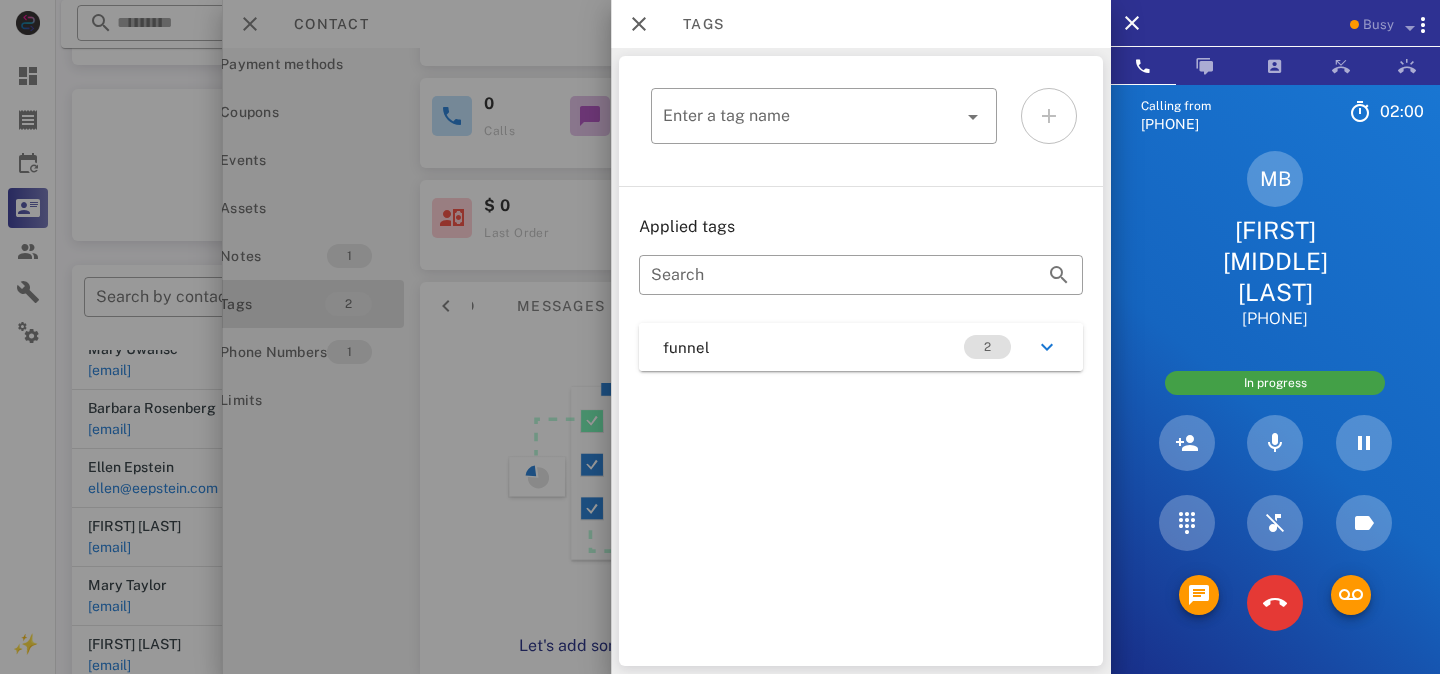click at bounding box center [720, 337] 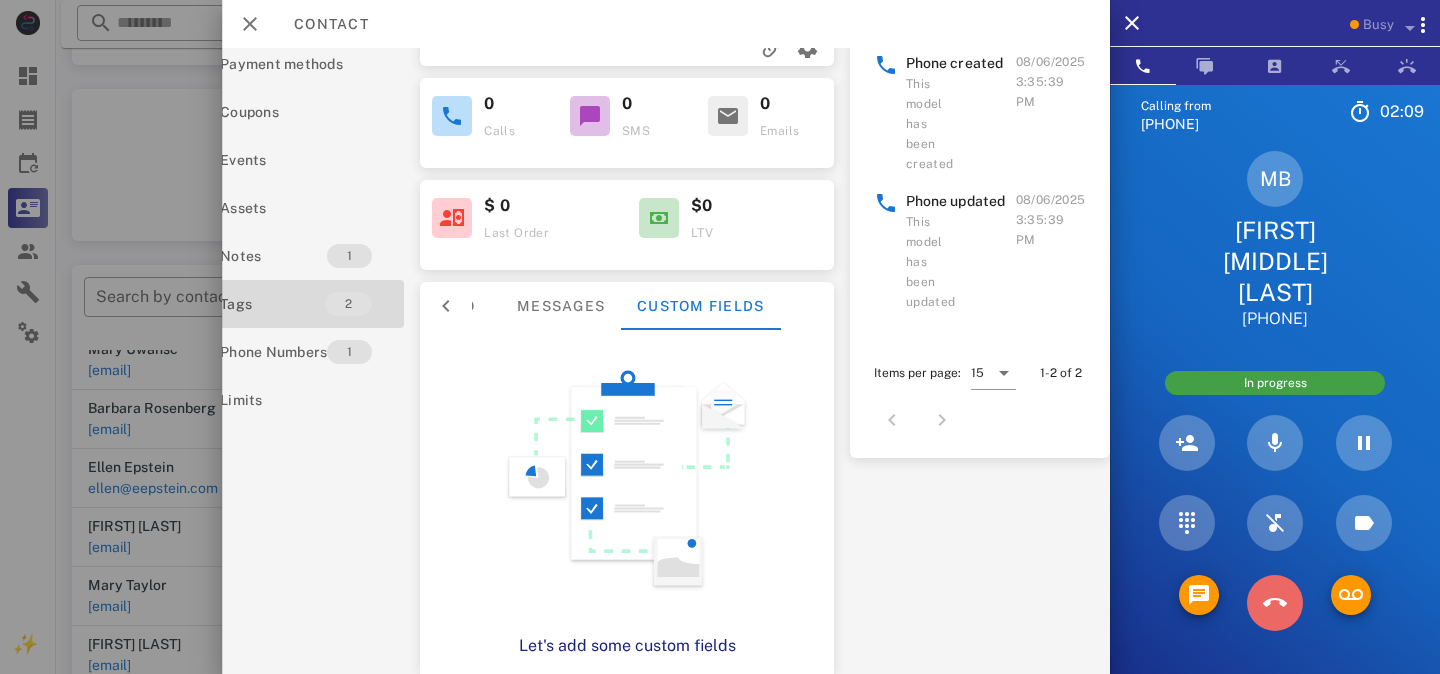 click at bounding box center (1275, 603) 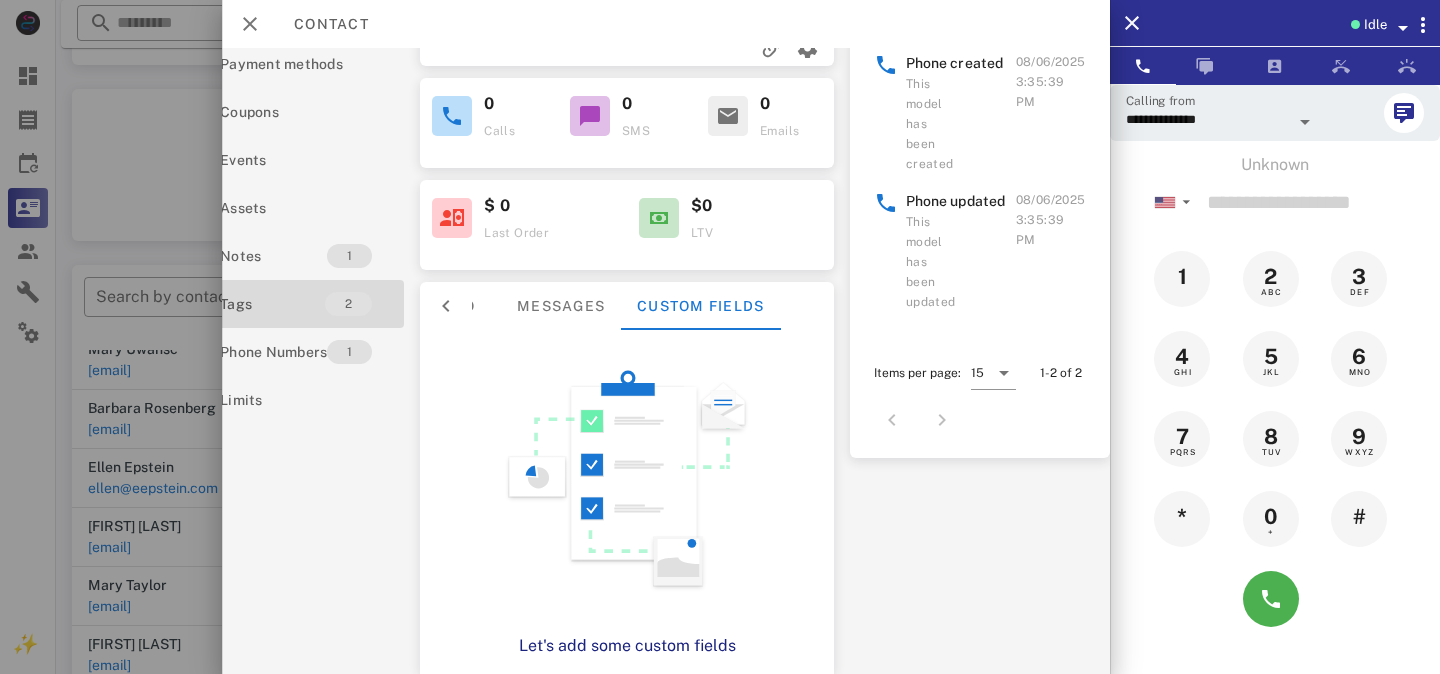 scroll, scrollTop: 208, scrollLeft: 0, axis: vertical 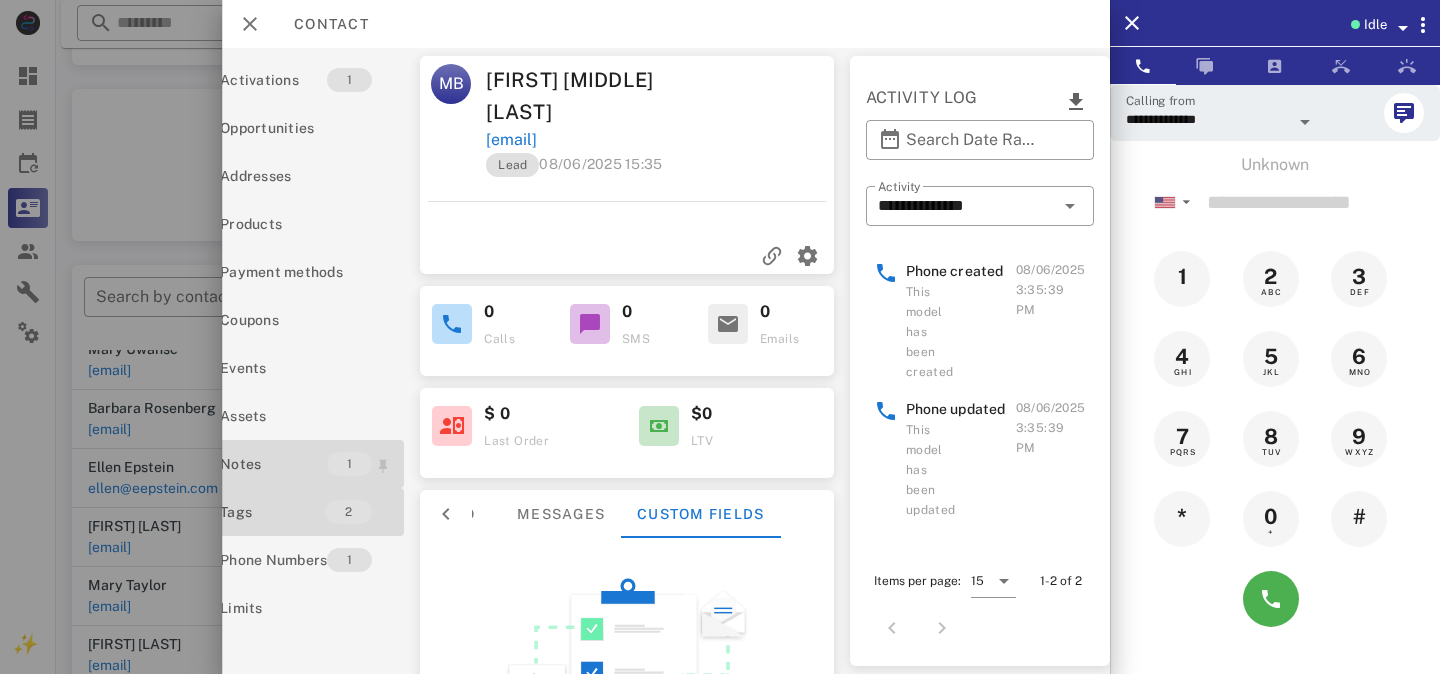click on "Notes" at bounding box center (273, 464) 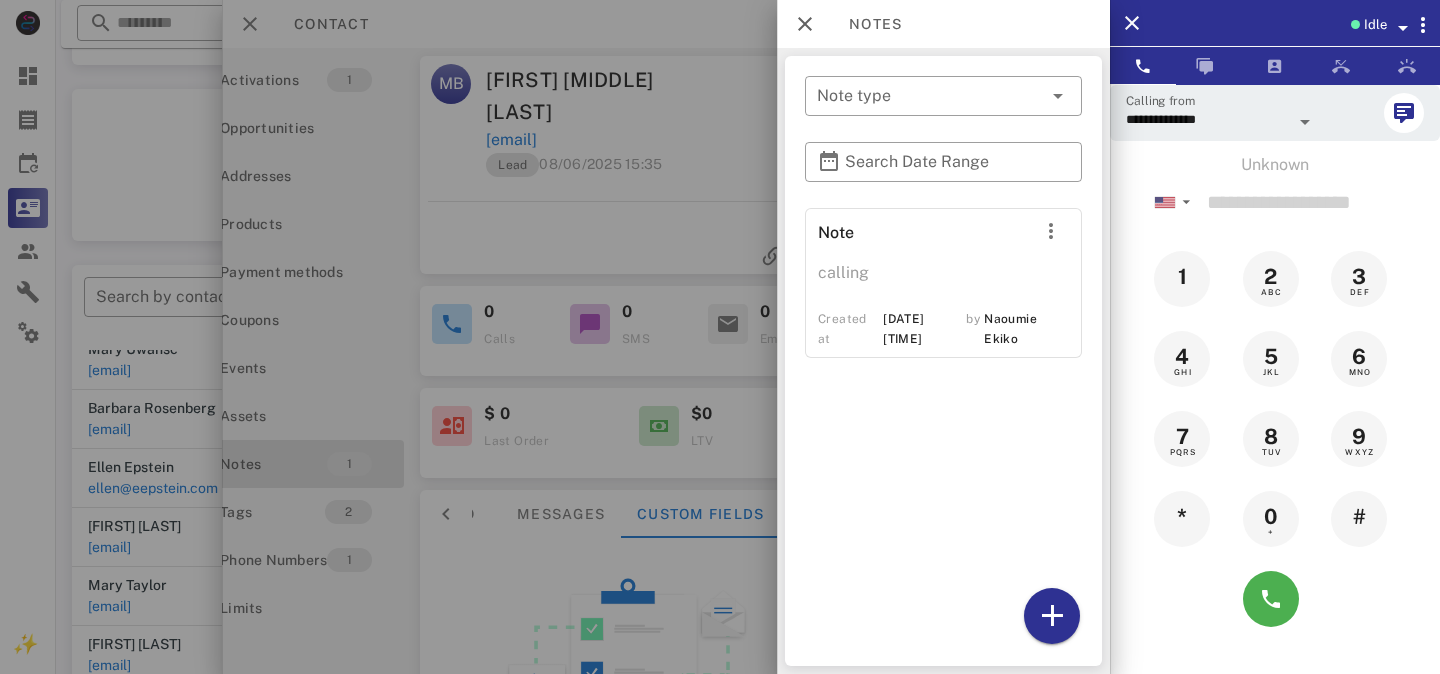 click at bounding box center (720, 337) 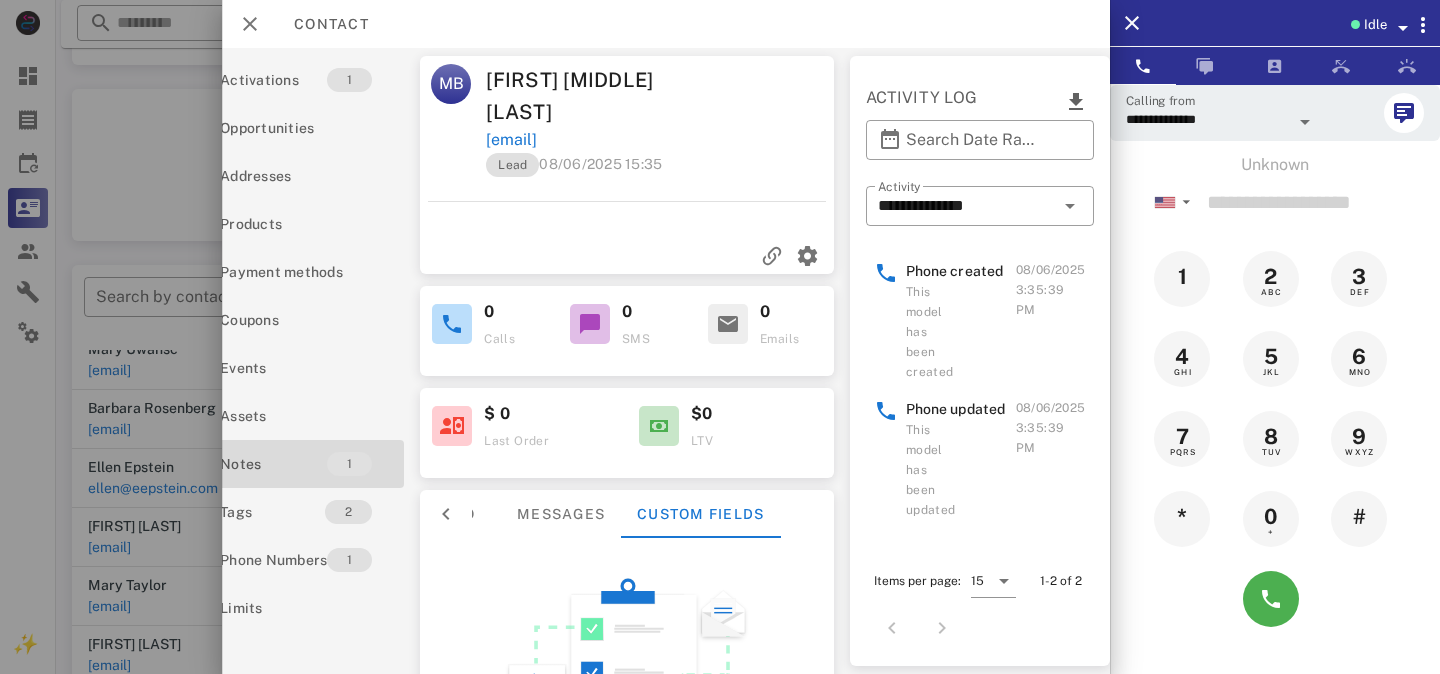 click on "$ 0 Last Order" at bounding box center [523, 426] 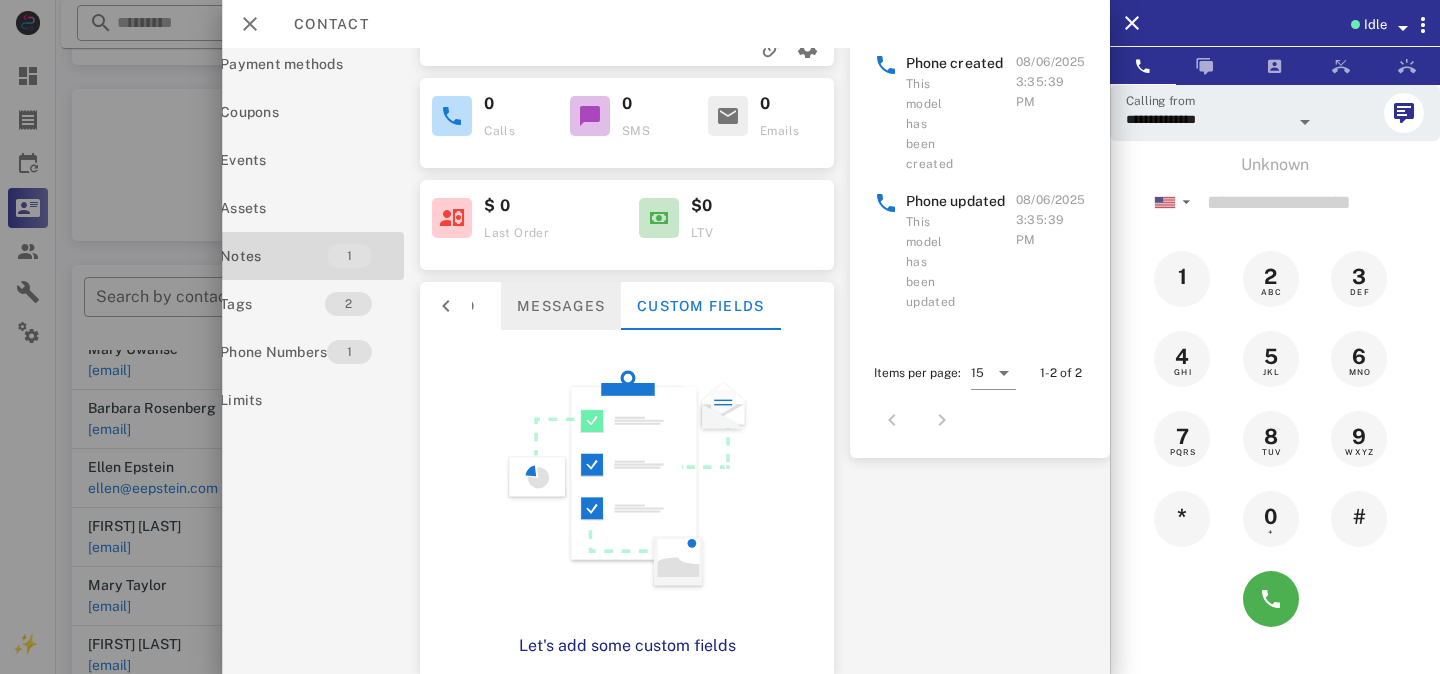 click on "Messages" at bounding box center (561, 306) 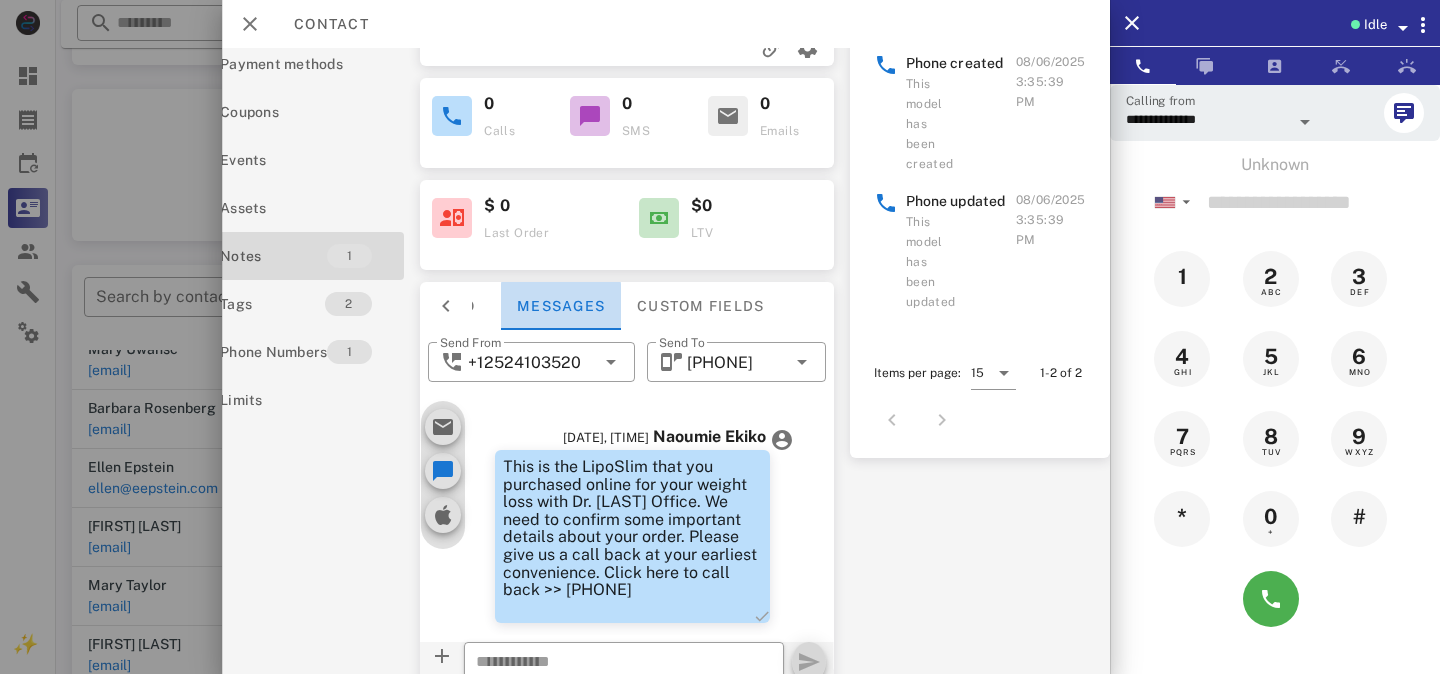 scroll, scrollTop: 208, scrollLeft: 0, axis: vertical 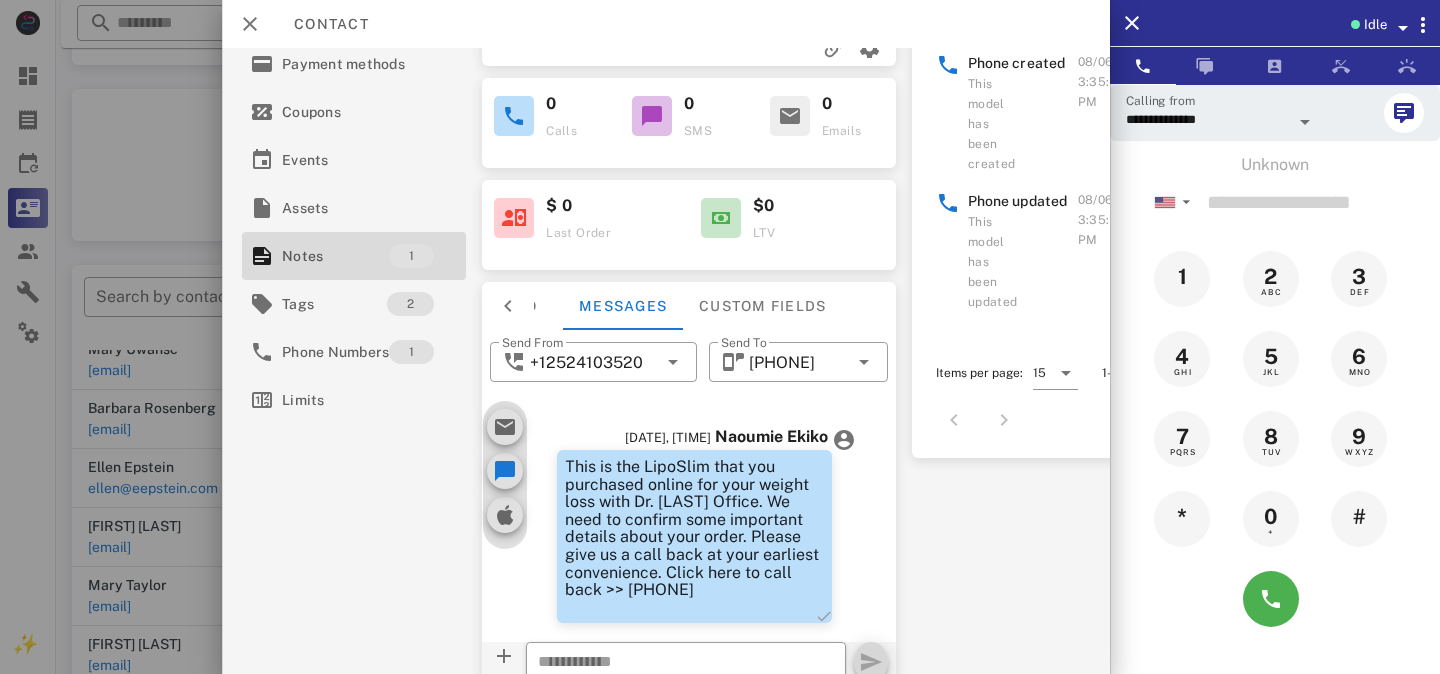 click at bounding box center [508, 306] 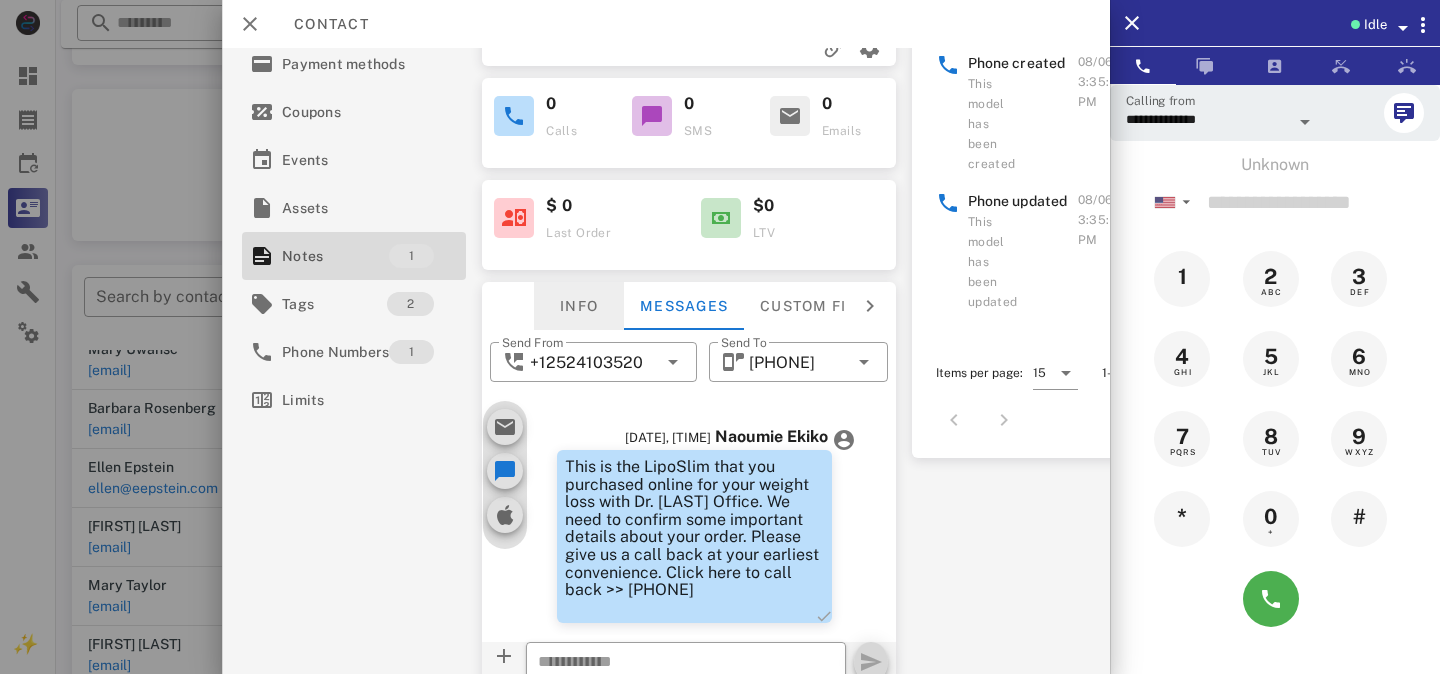 click on "Info" at bounding box center [579, 306] 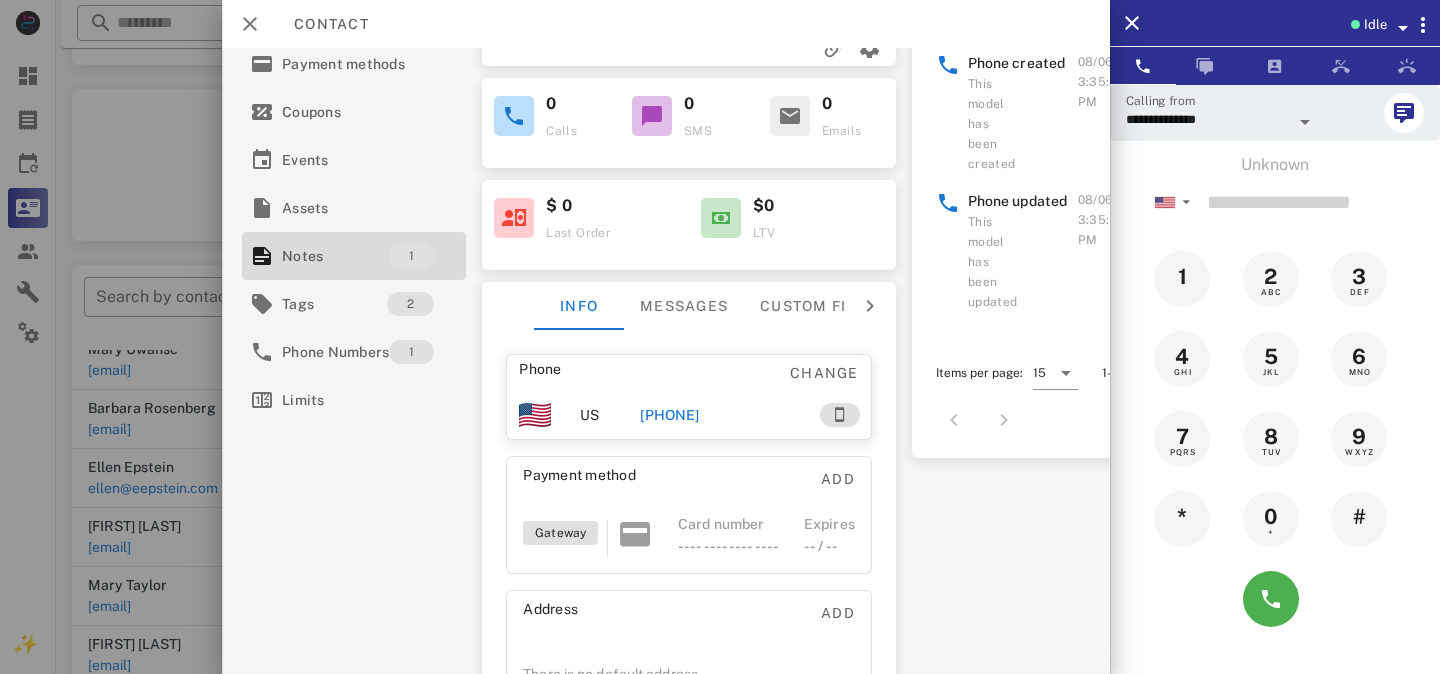 scroll, scrollTop: 208, scrollLeft: 0, axis: vertical 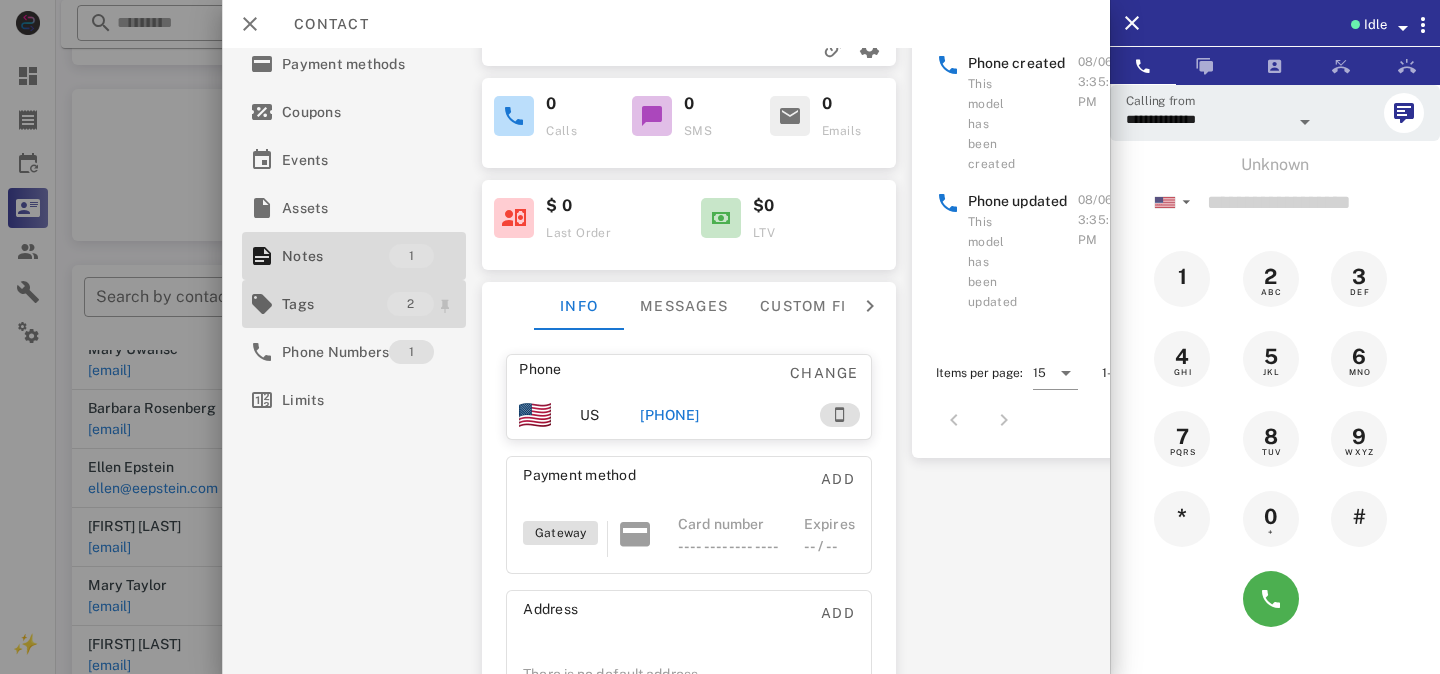 click on "Tags" at bounding box center [334, 304] 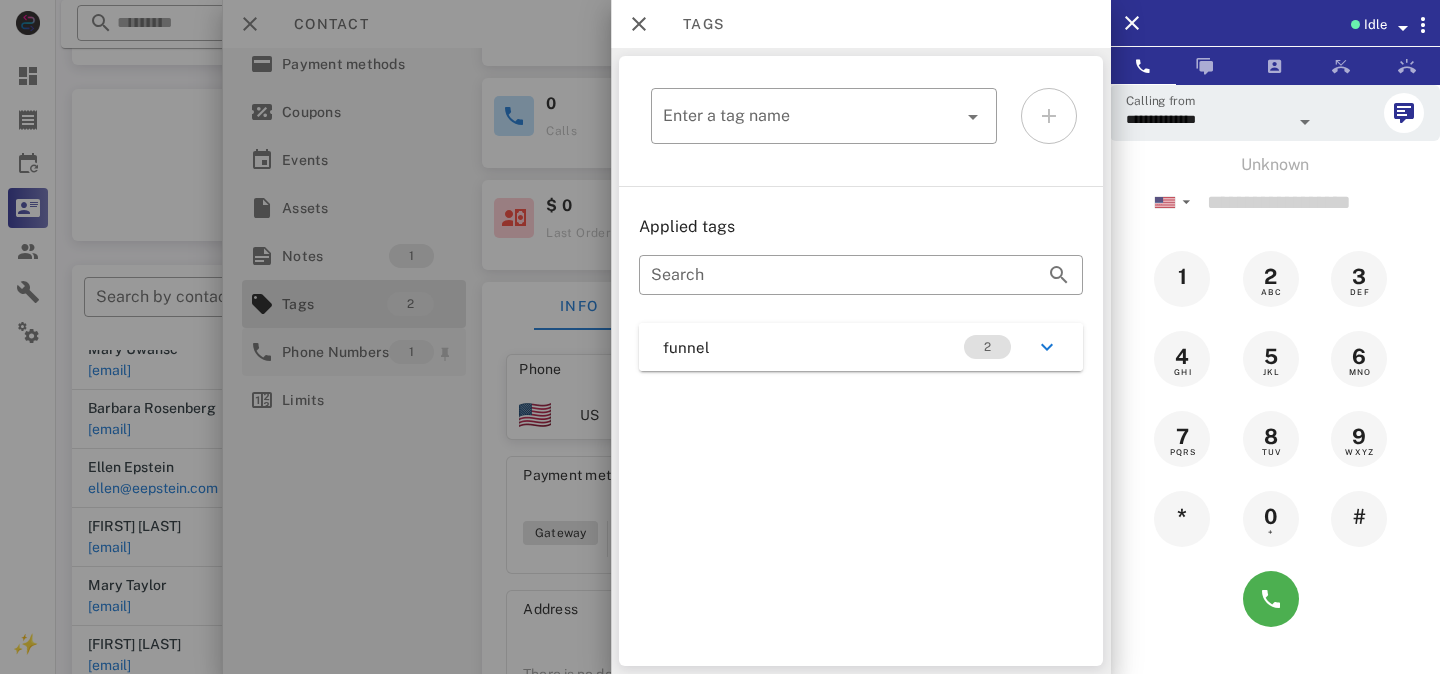 click at bounding box center [720, 337] 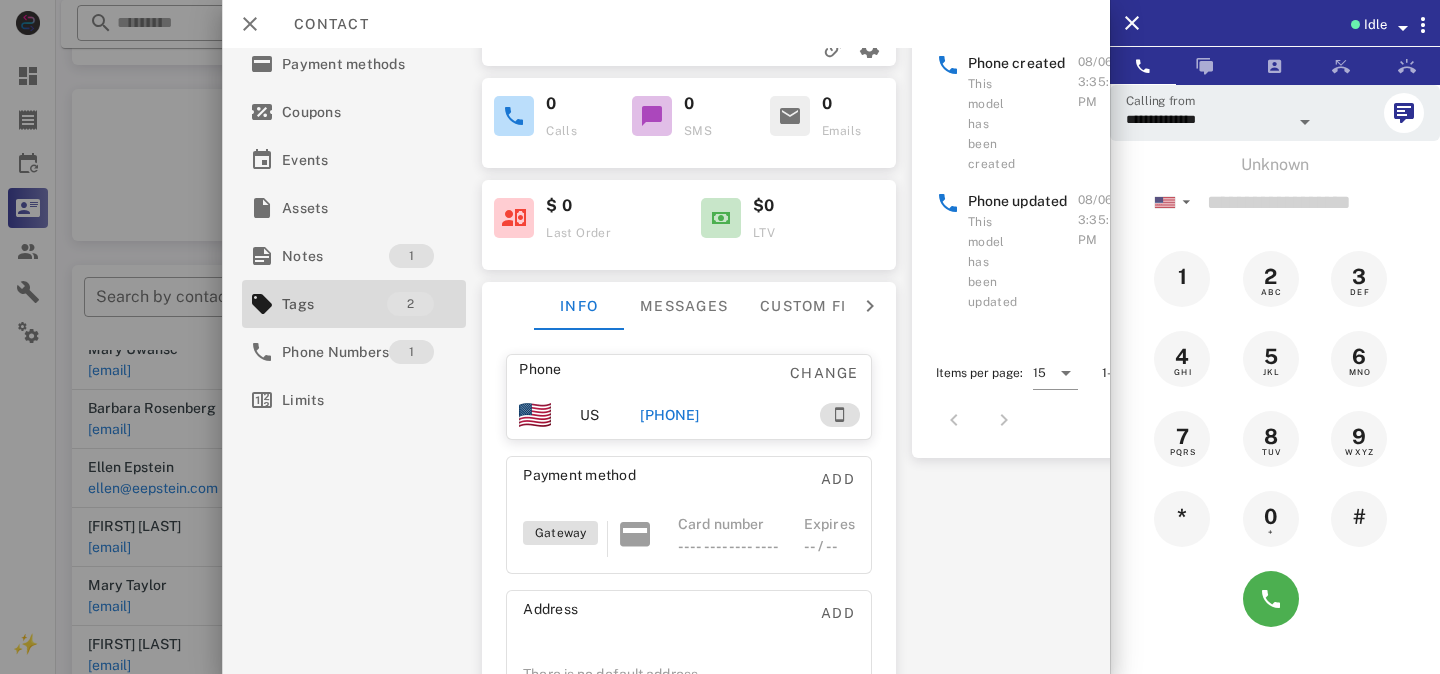 scroll, scrollTop: 0, scrollLeft: 0, axis: both 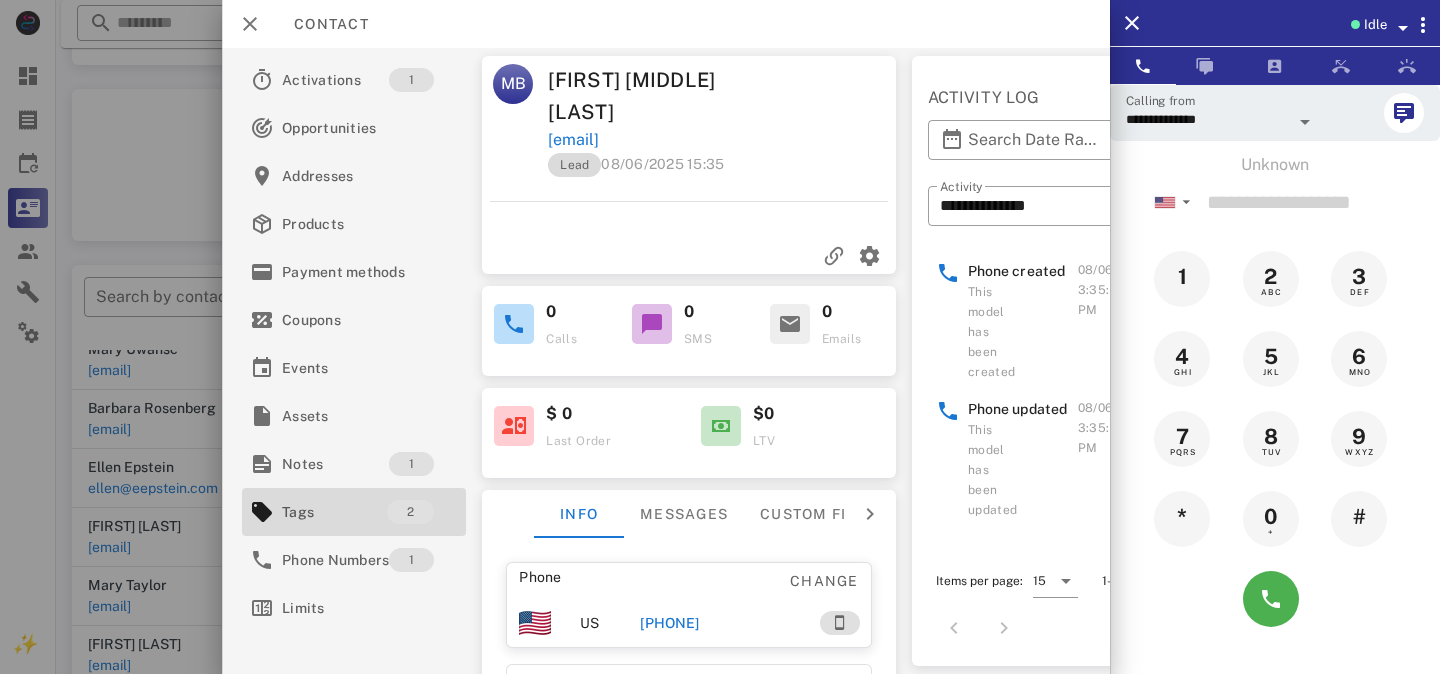click on "Lead" at bounding box center [574, 165] 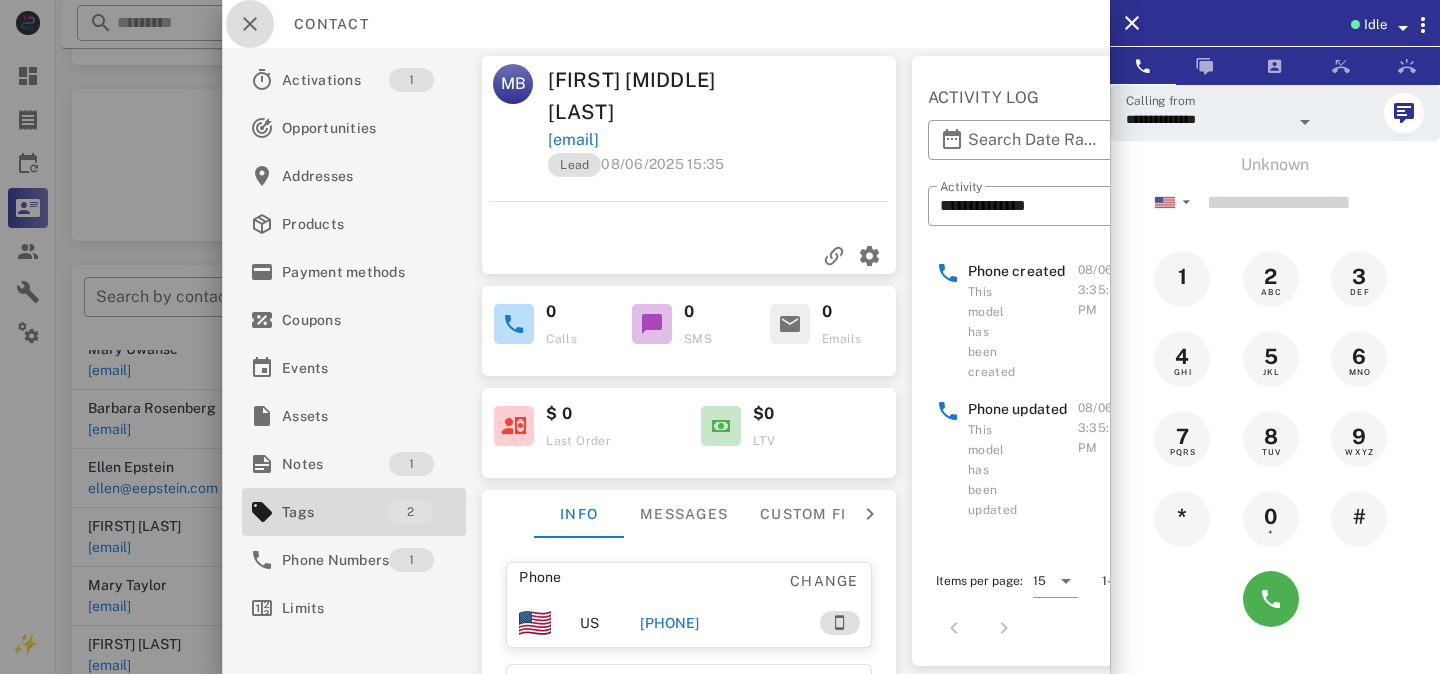 click at bounding box center [250, 24] 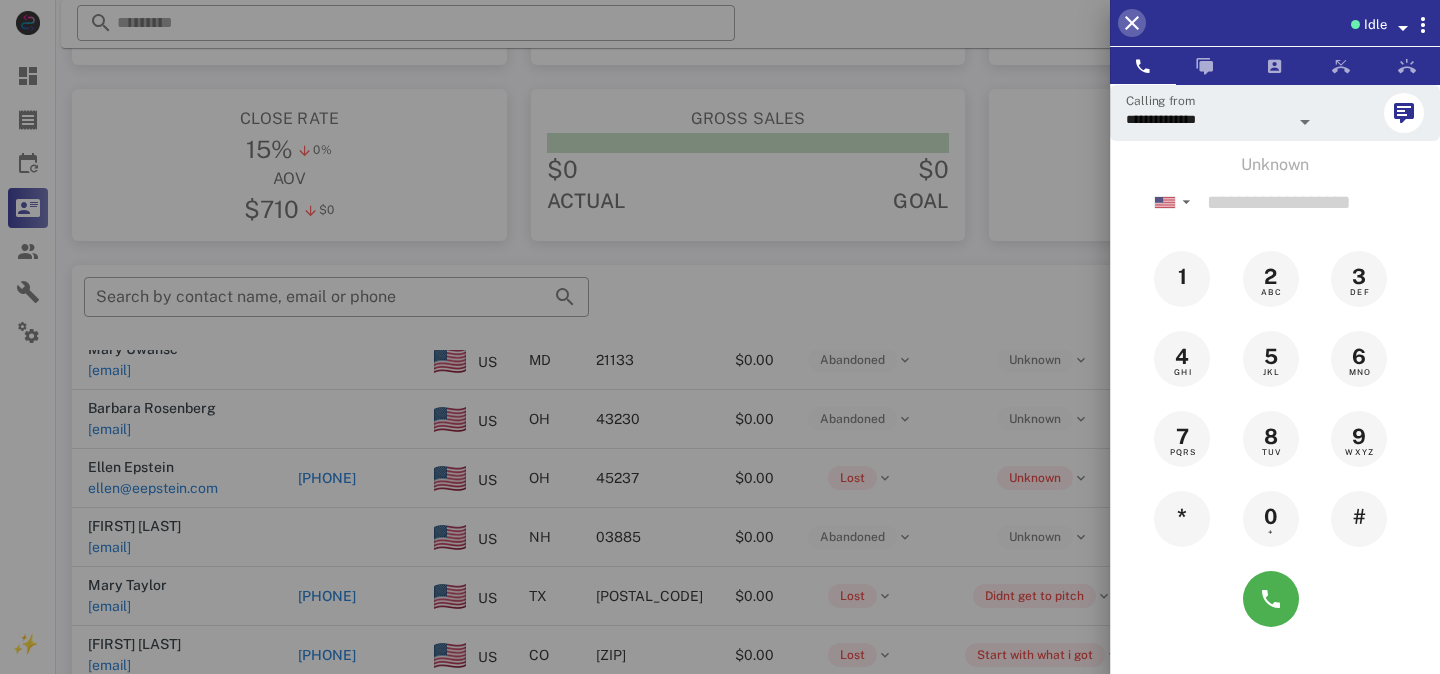 click at bounding box center [1132, 23] 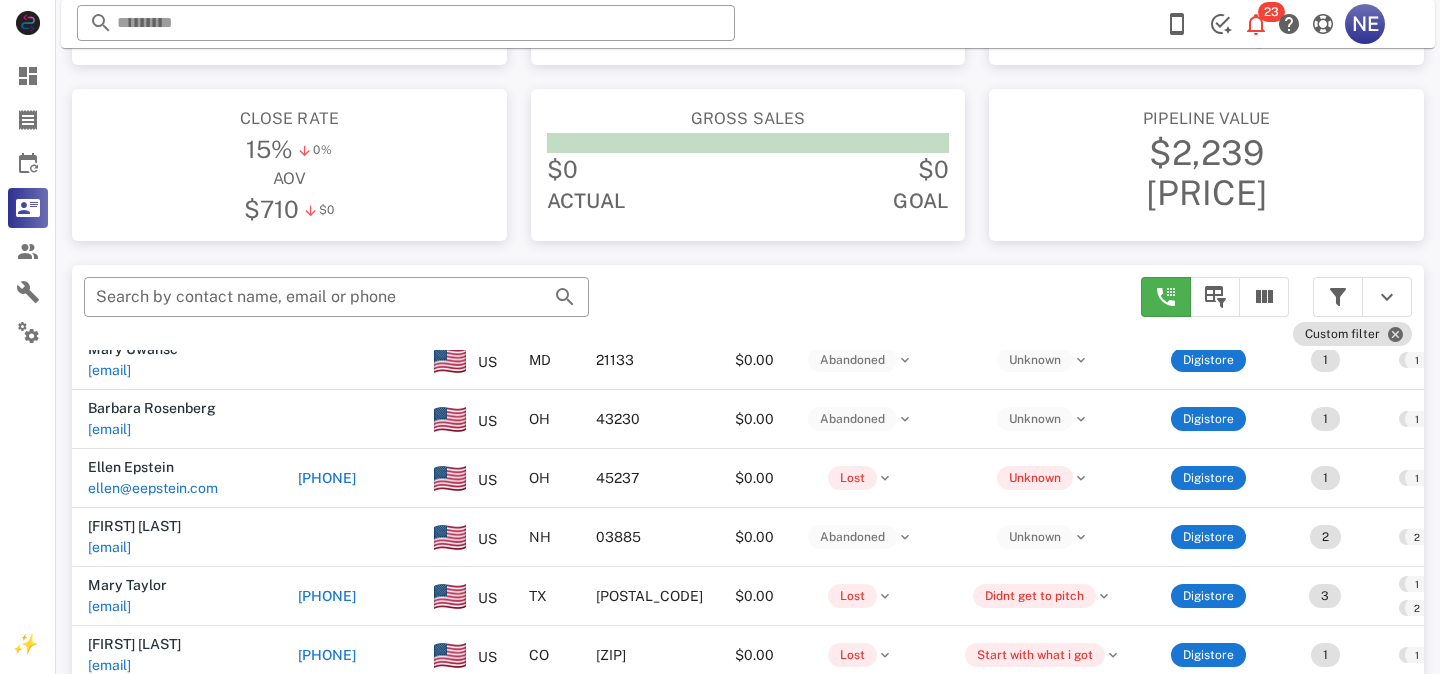 click on "​ Search by contact name, email or phone" at bounding box center (600, 307) 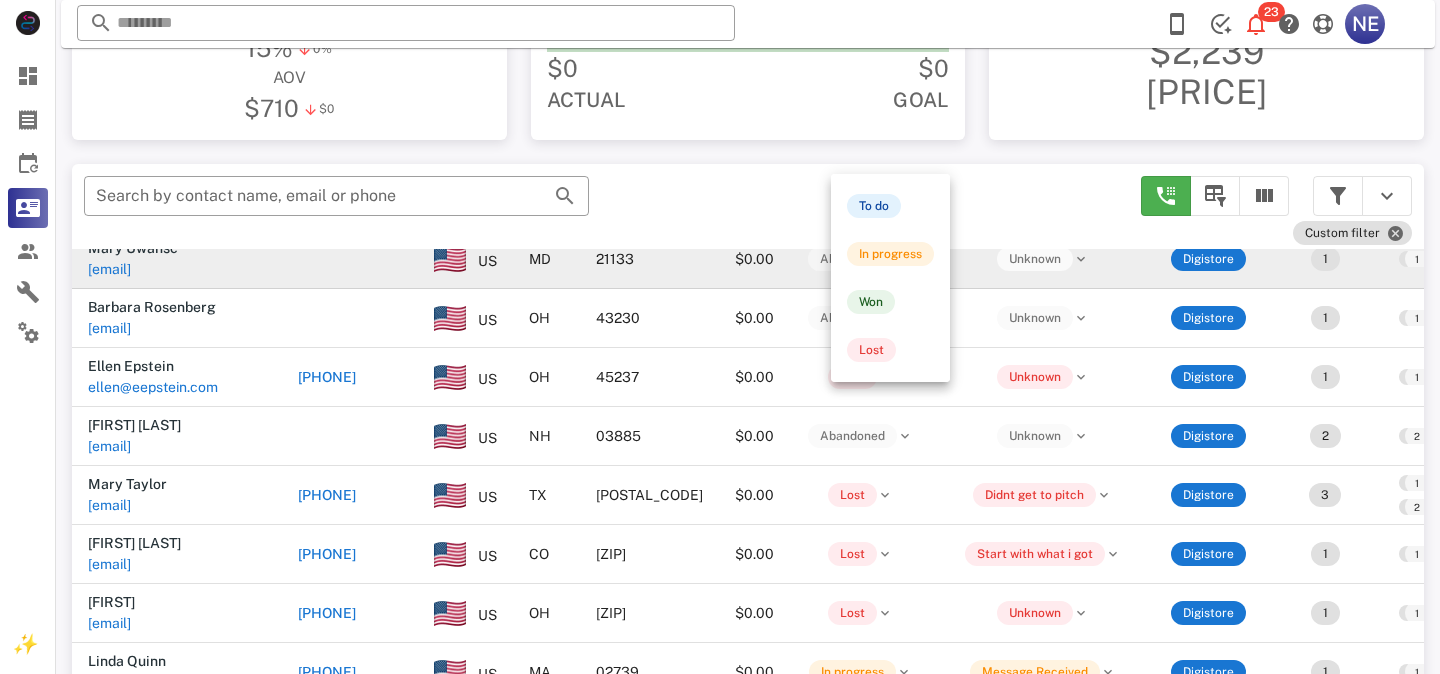 scroll, scrollTop: 380, scrollLeft: 0, axis: vertical 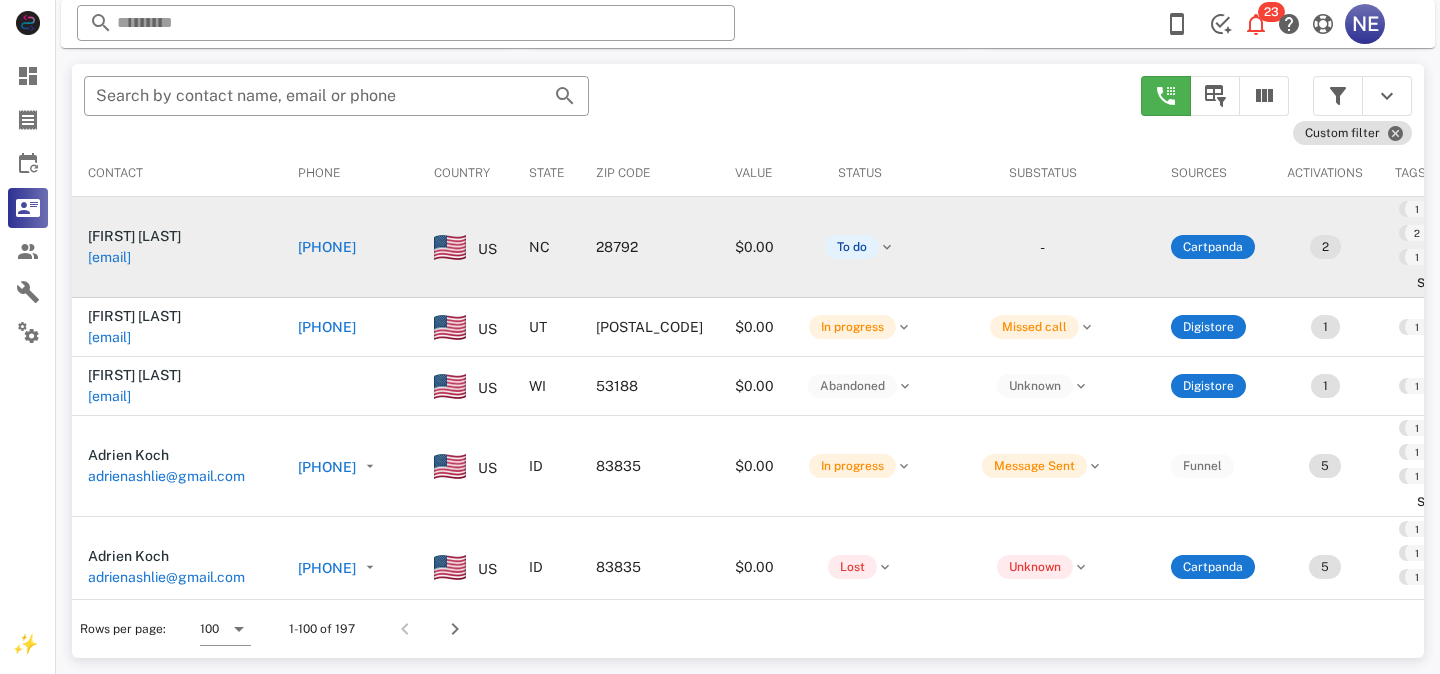 click on "+18283375503" at bounding box center (327, 247) 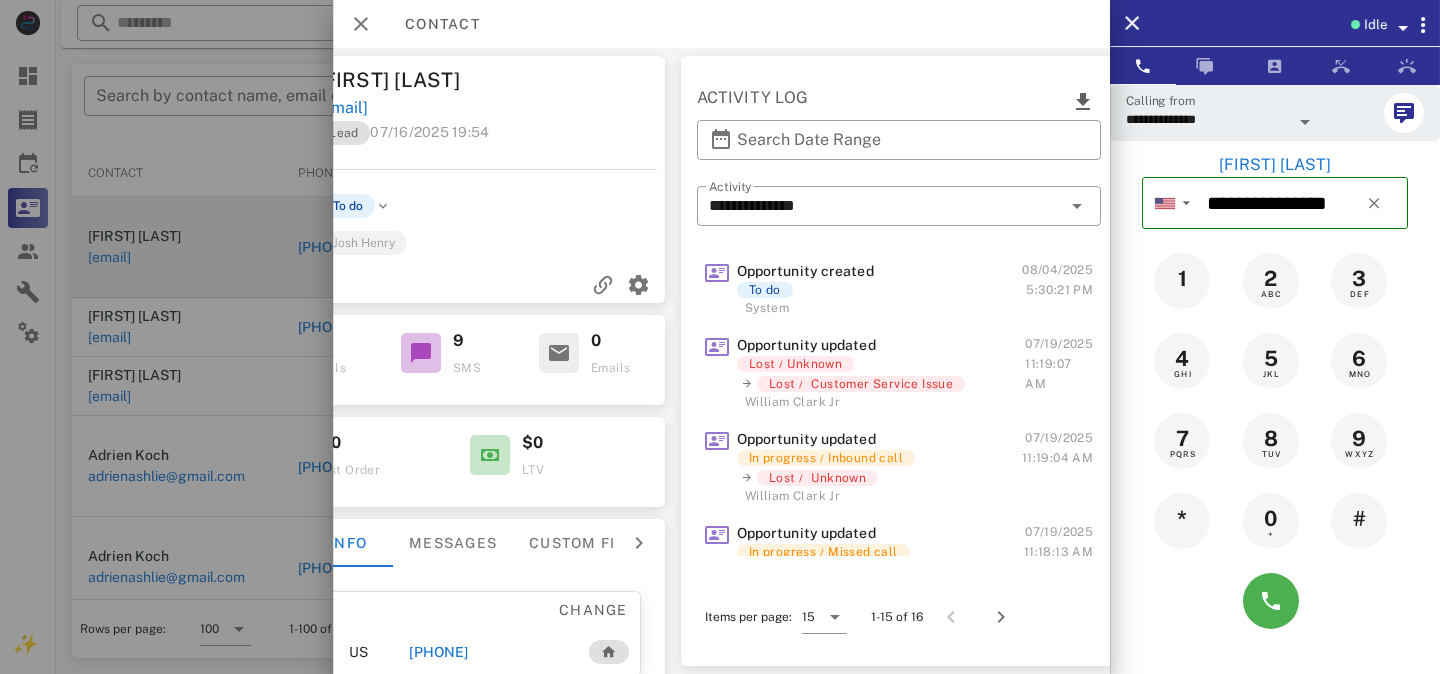 scroll, scrollTop: 0, scrollLeft: 323, axis: horizontal 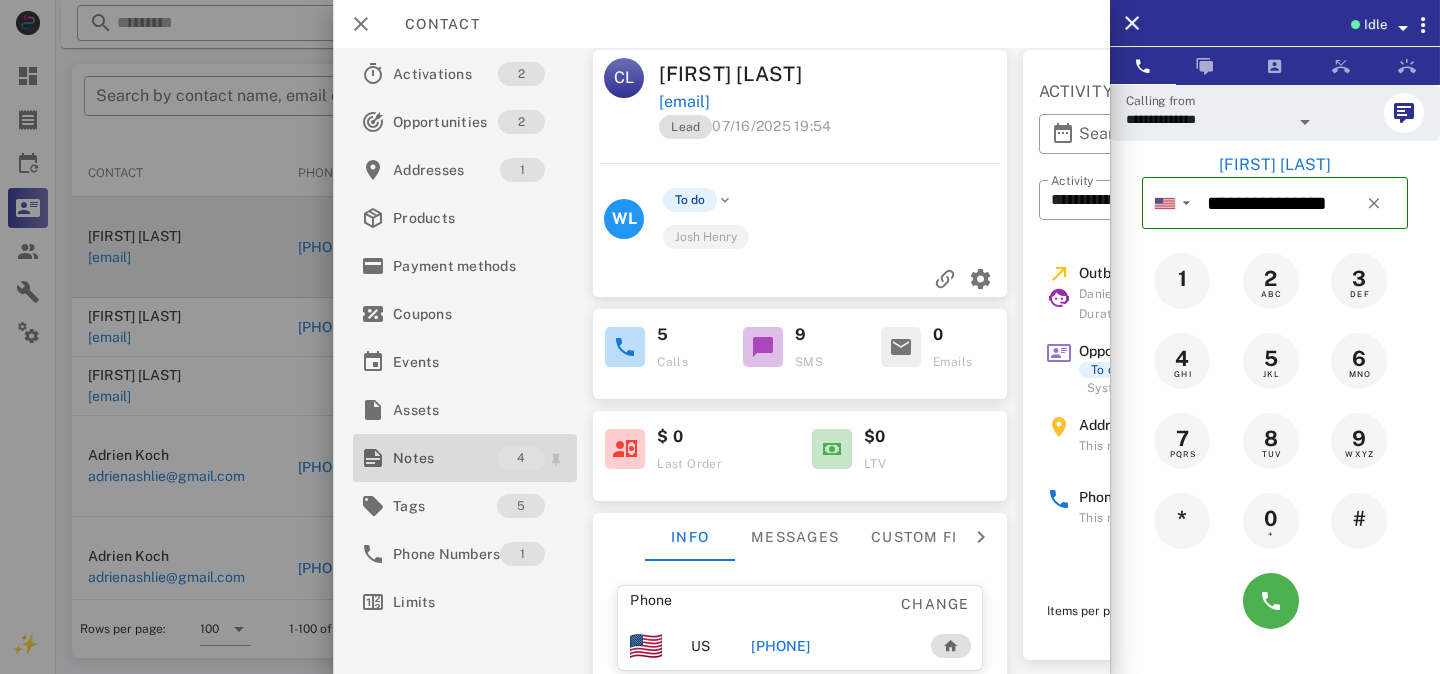 click on "Notes" at bounding box center [445, 458] 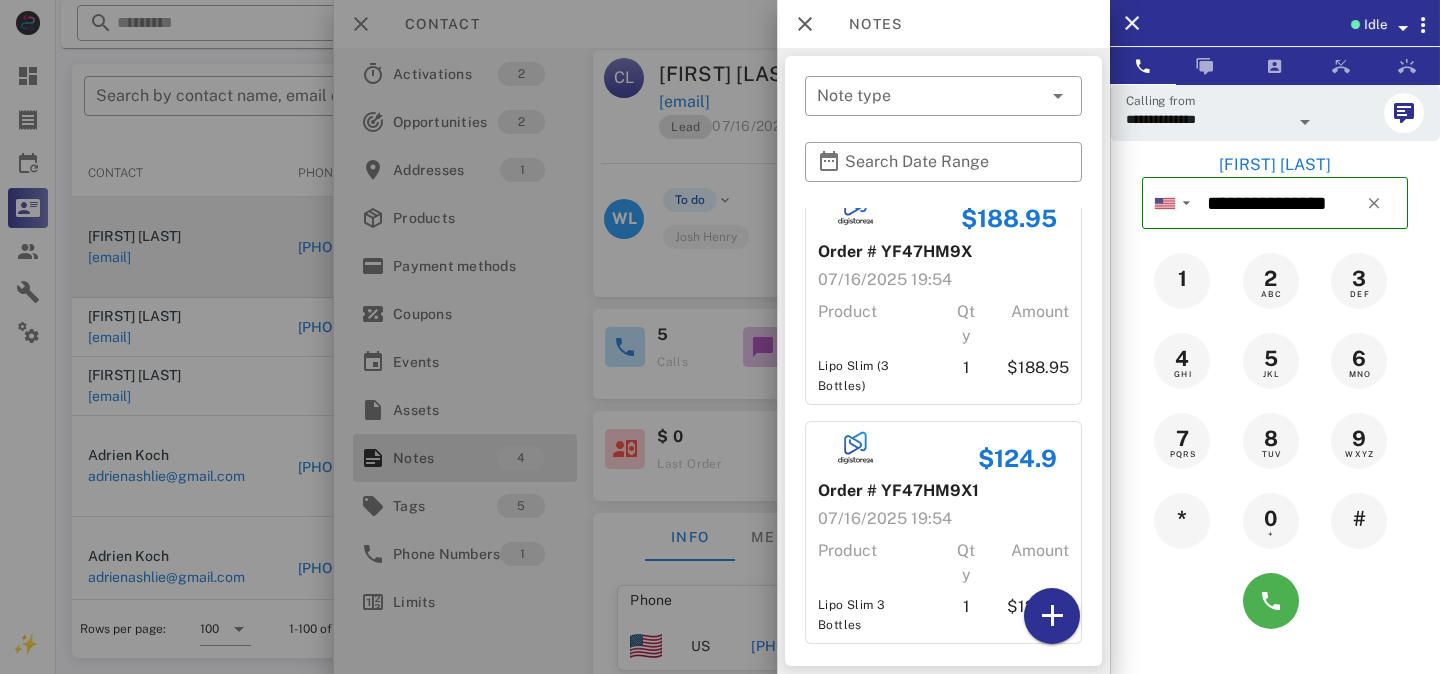 scroll, scrollTop: 0, scrollLeft: 0, axis: both 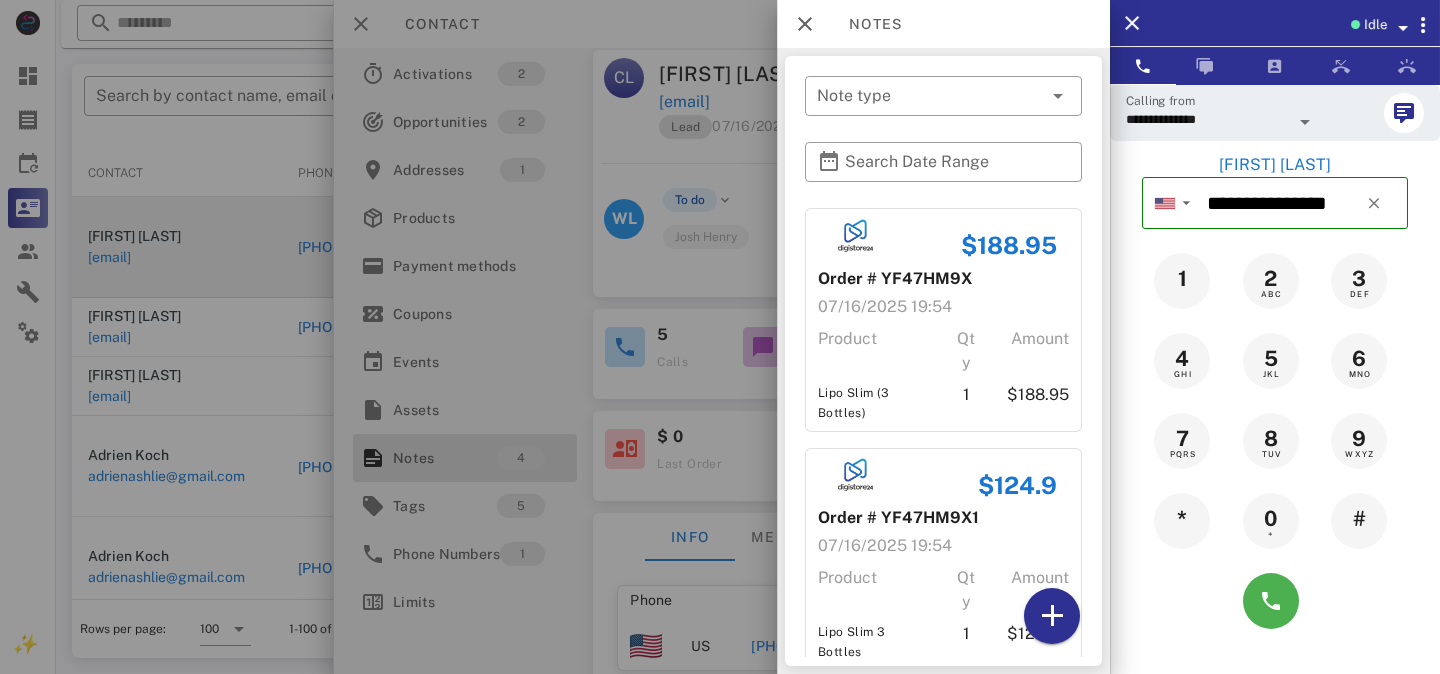 click at bounding box center [720, 337] 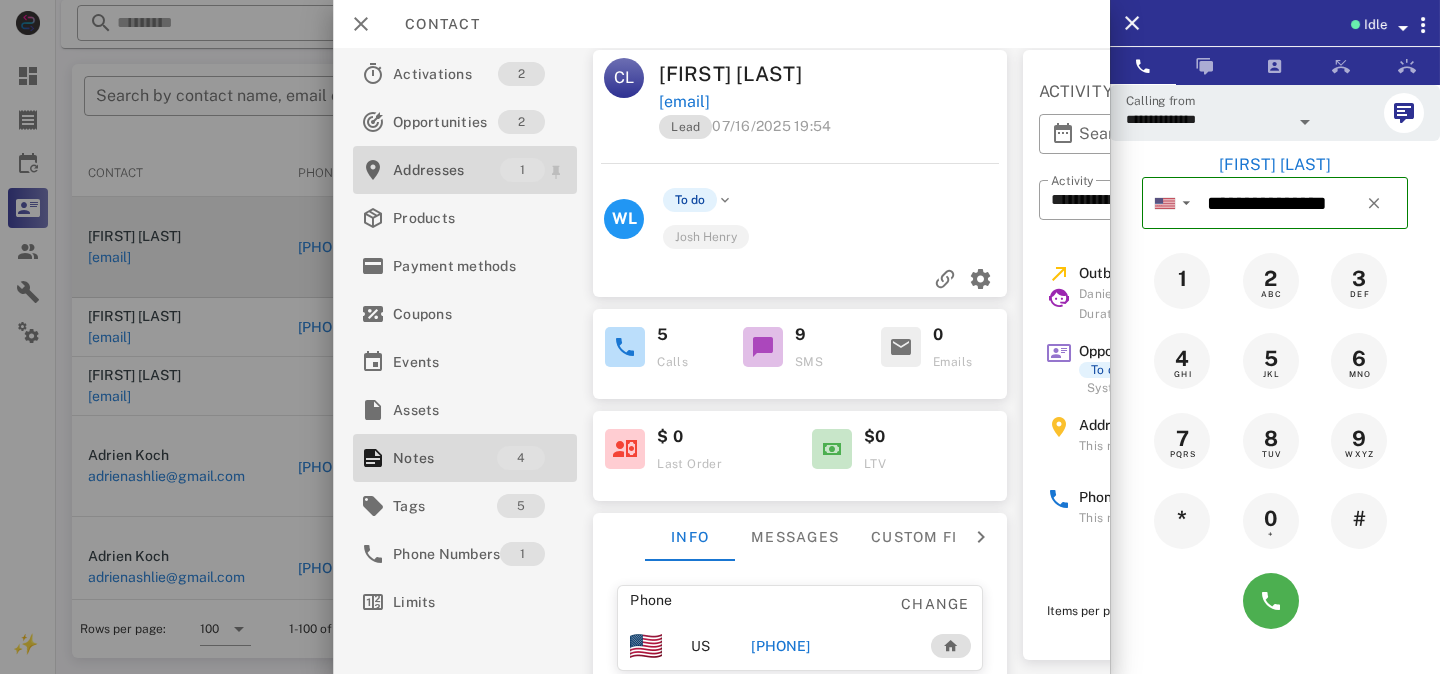click on "Addresses" at bounding box center (446, 170) 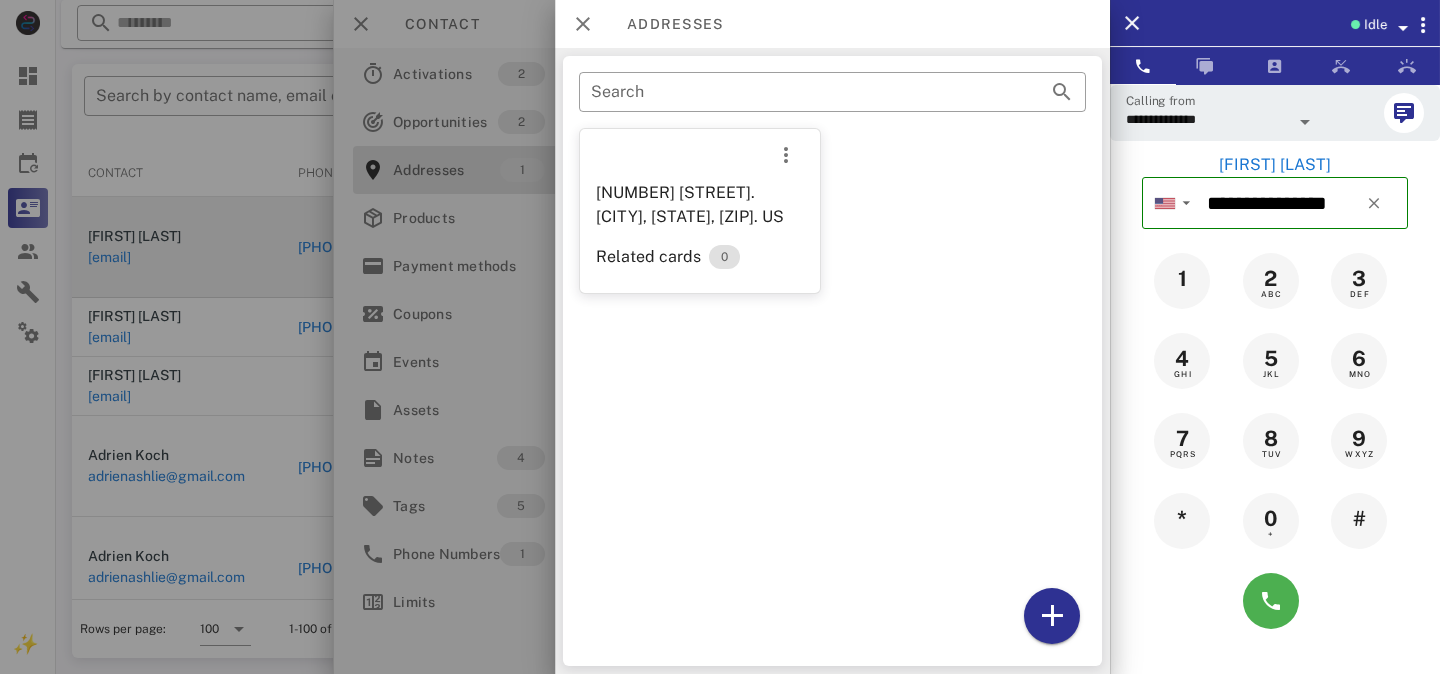 click at bounding box center [720, 337] 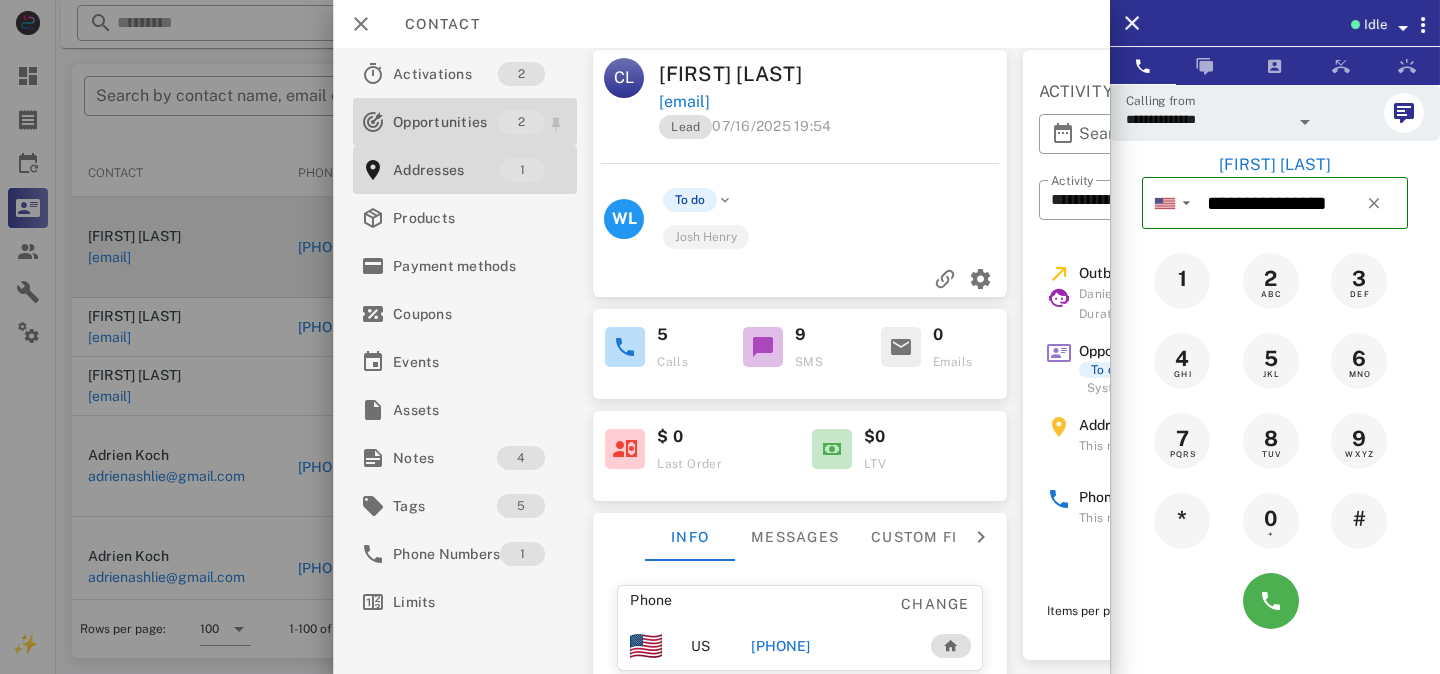click on "Opportunities" at bounding box center (445, 122) 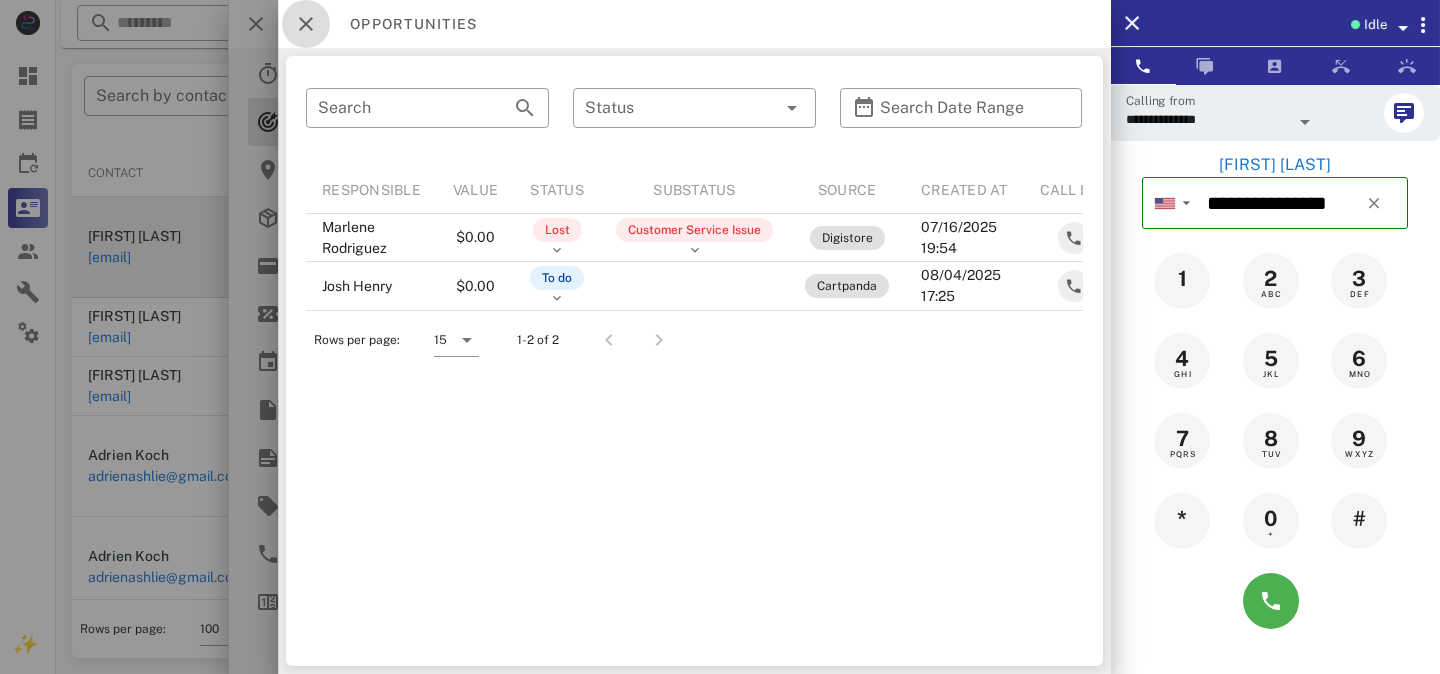 click at bounding box center (306, 24) 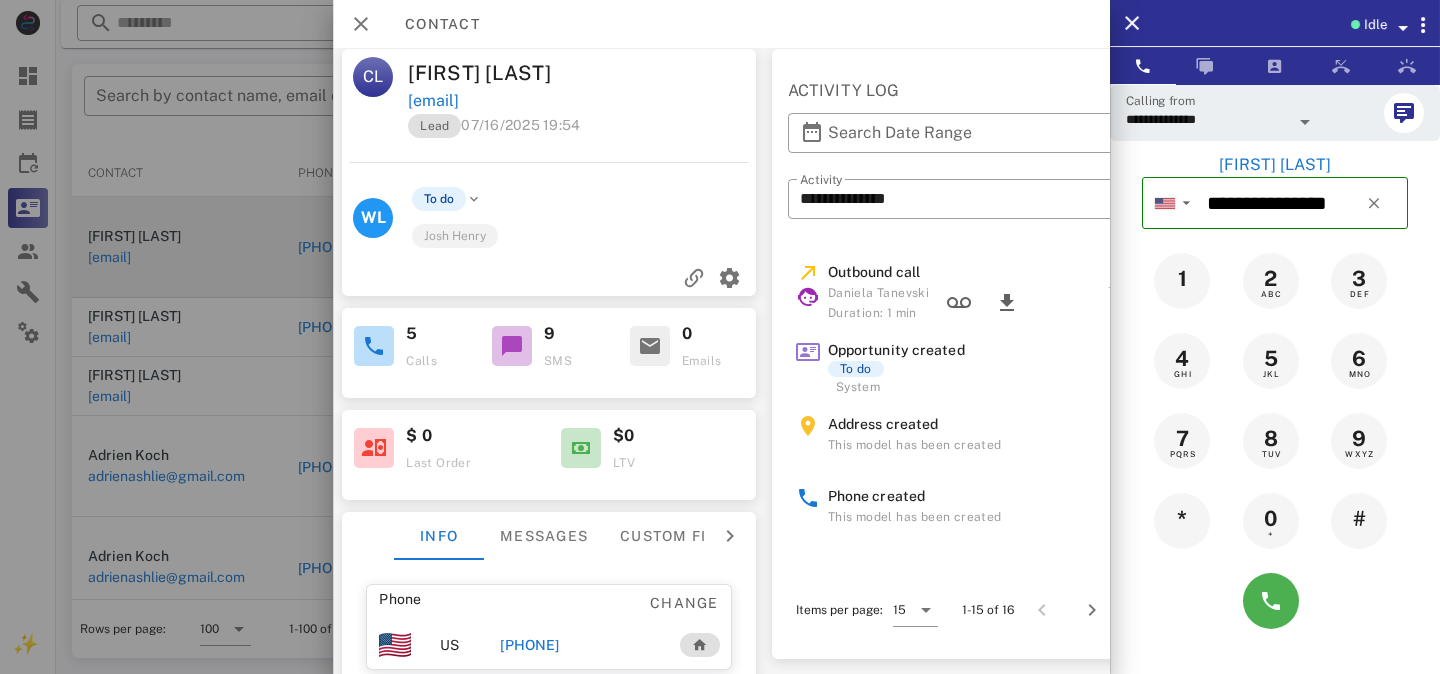 scroll, scrollTop: 7, scrollLeft: 0, axis: vertical 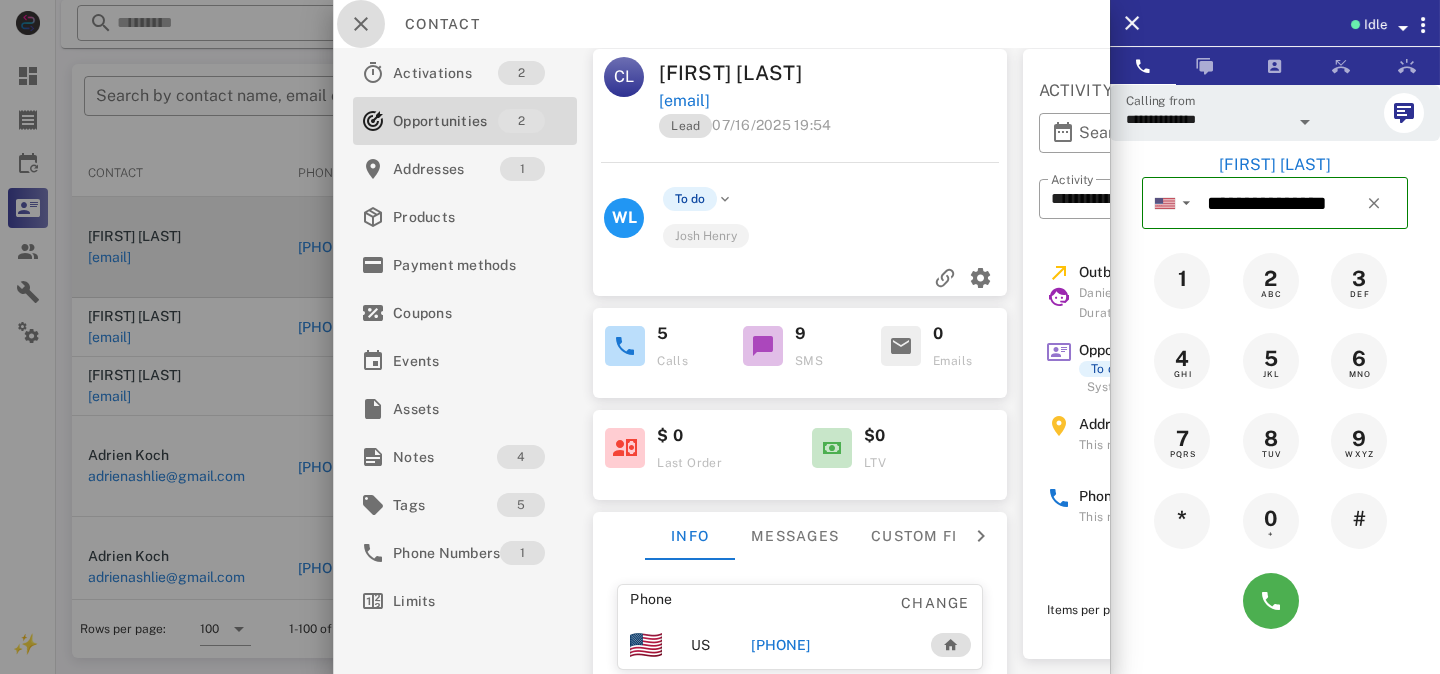 click at bounding box center (361, 24) 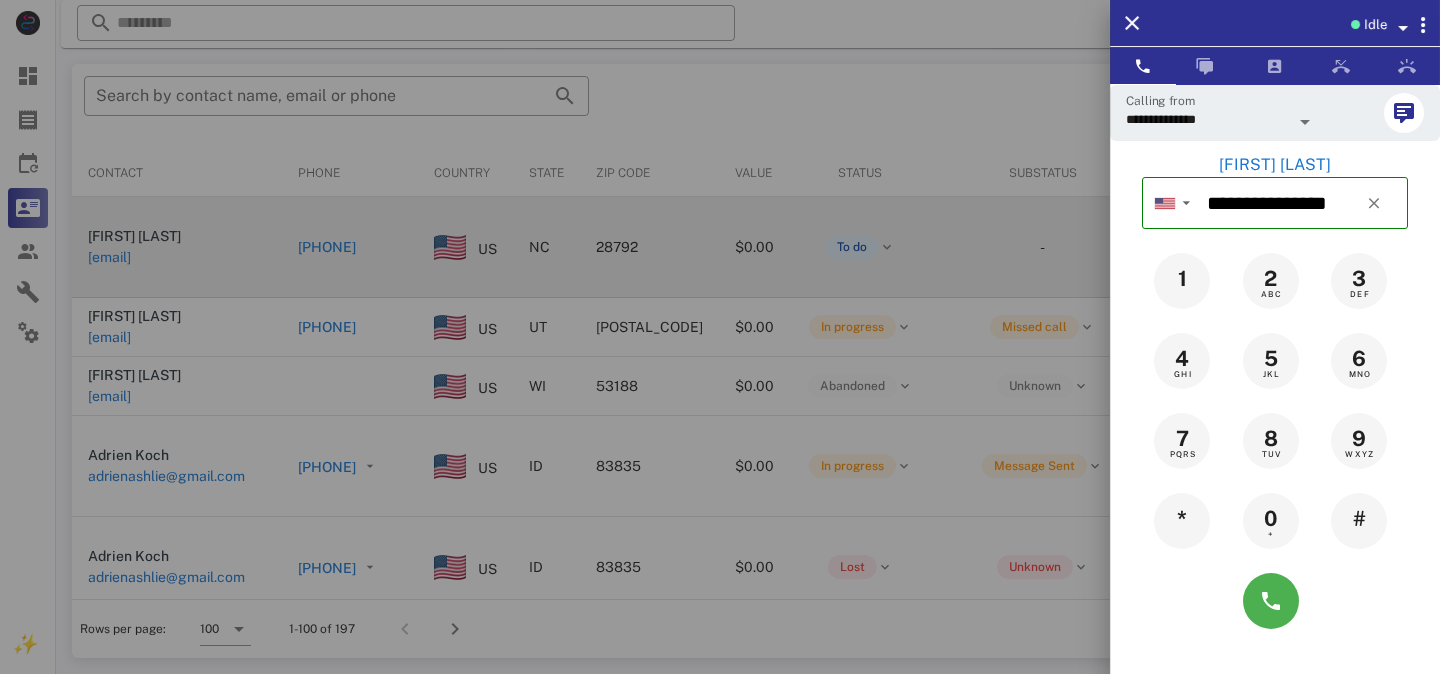 click at bounding box center (720, 337) 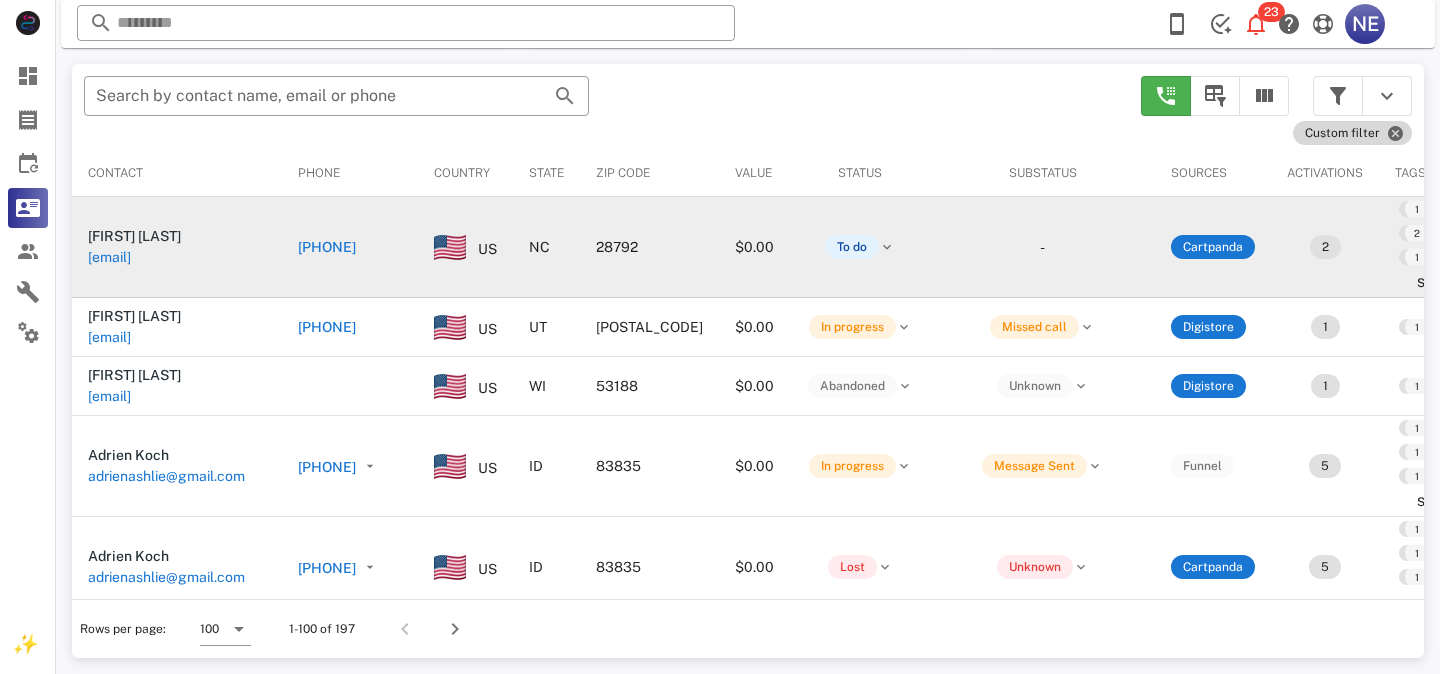 click on "Custom filter" at bounding box center (1352, 133) 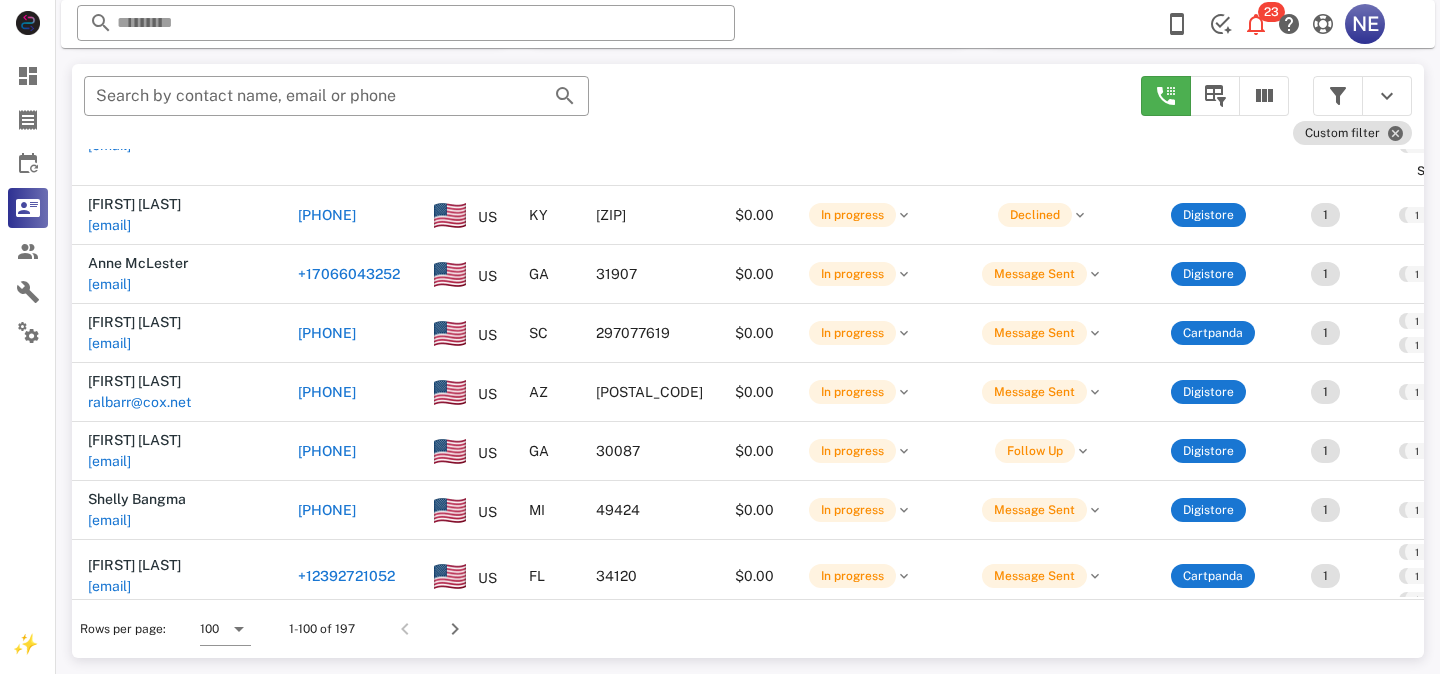 scroll, scrollTop: 6041, scrollLeft: 0, axis: vertical 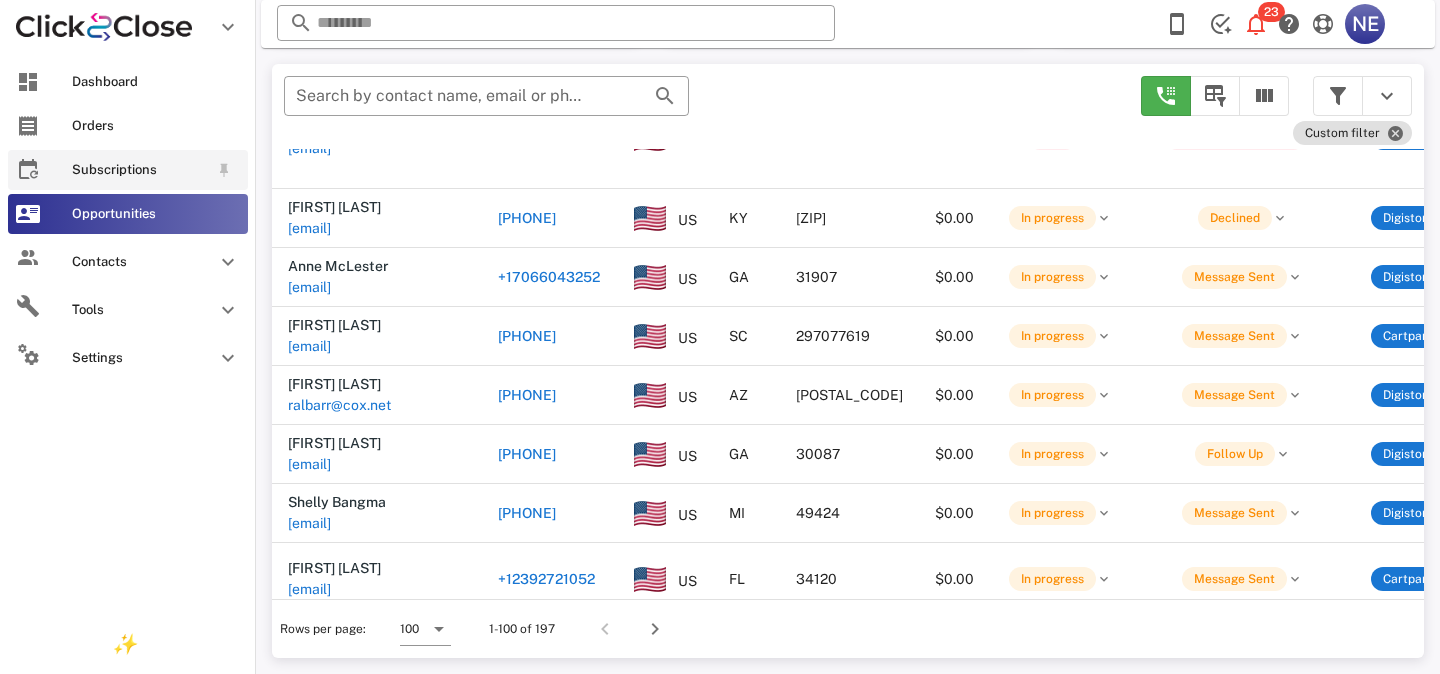 click on "Subscriptions" at bounding box center [128, 170] 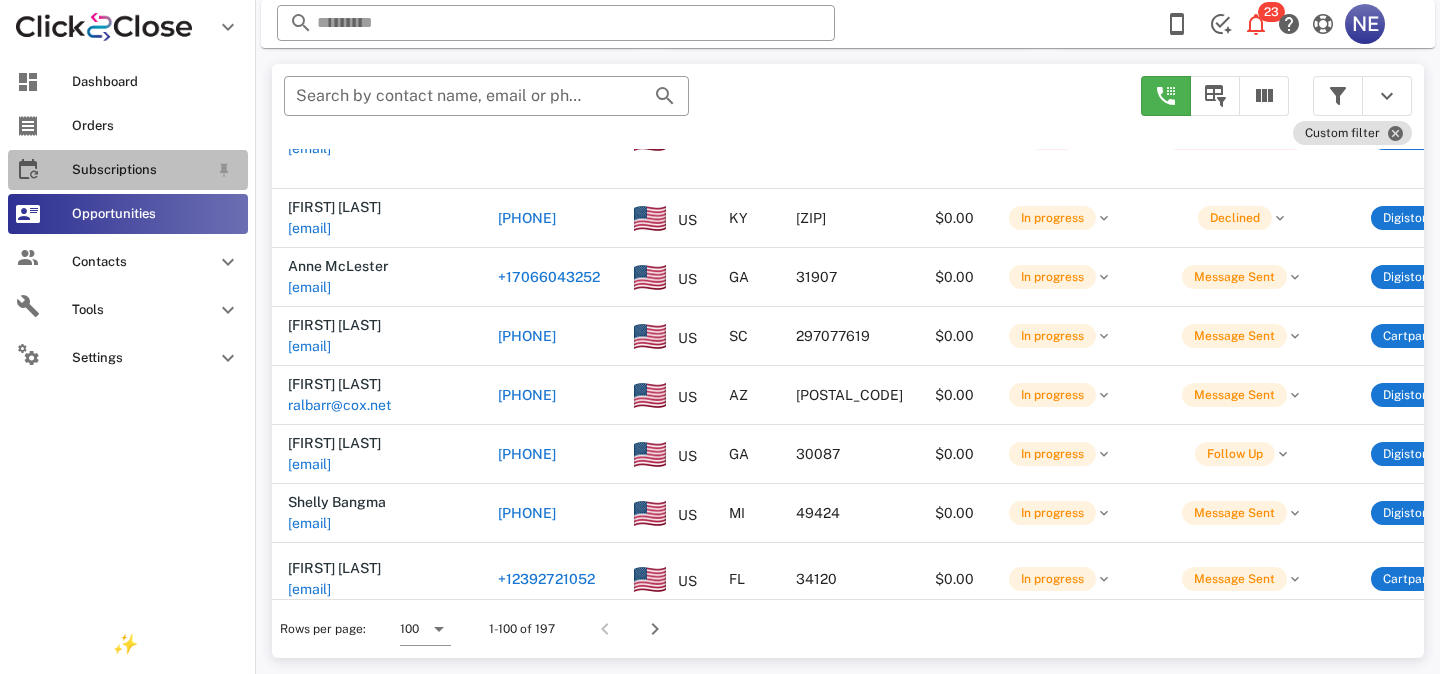 scroll, scrollTop: 0, scrollLeft: 0, axis: both 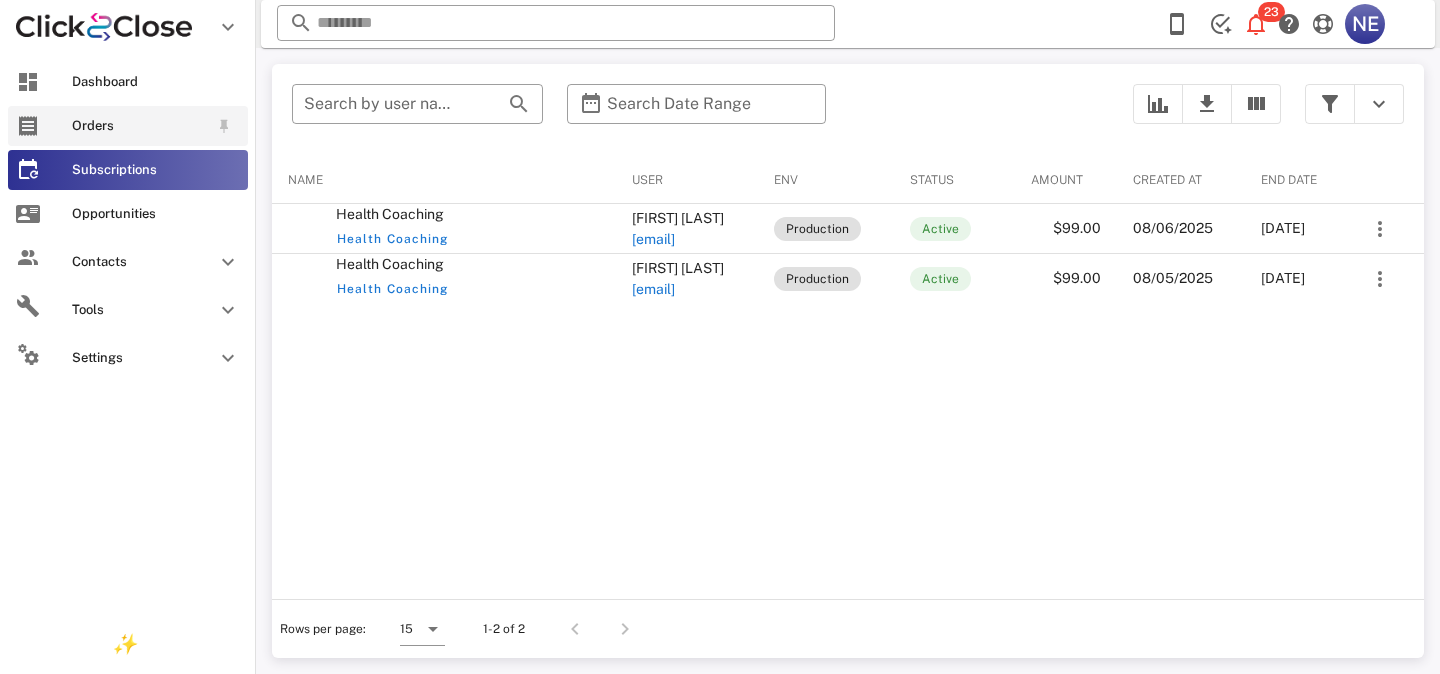 click on "Orders" at bounding box center (128, 126) 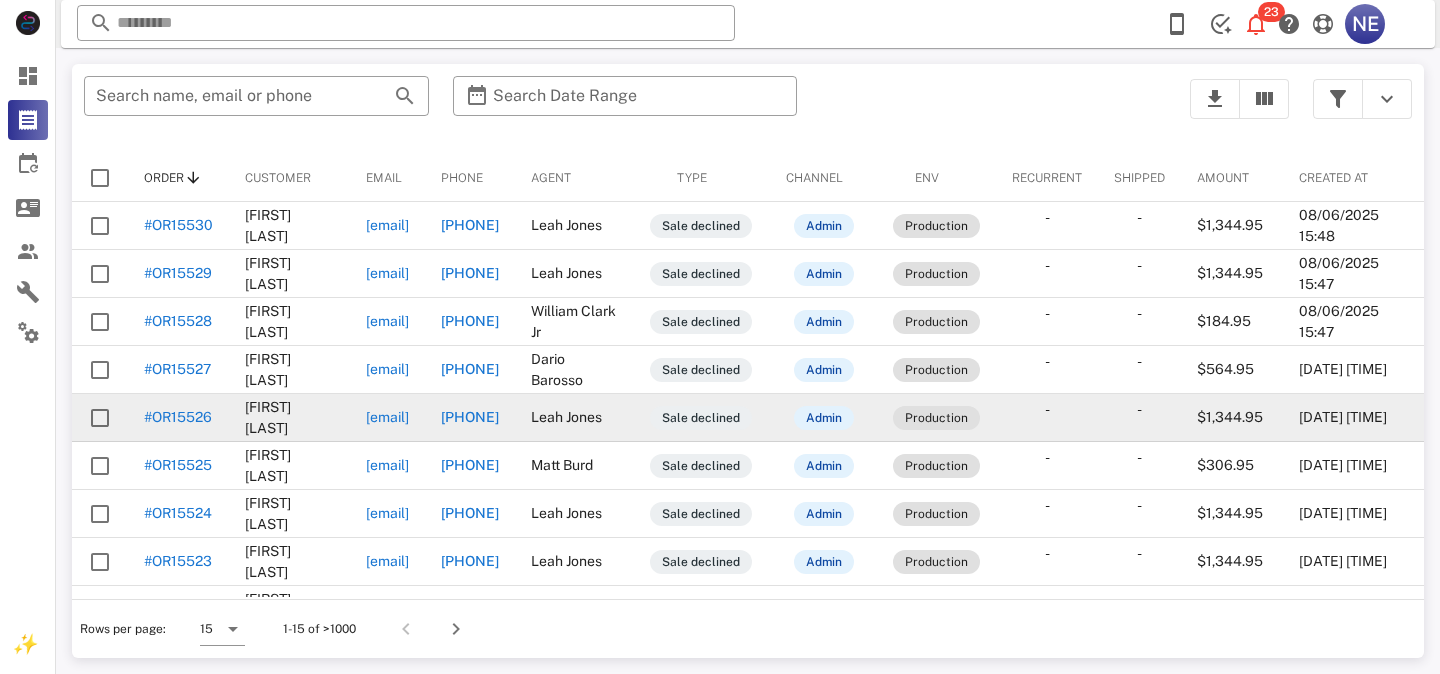 scroll, scrollTop: 325, scrollLeft: 0, axis: vertical 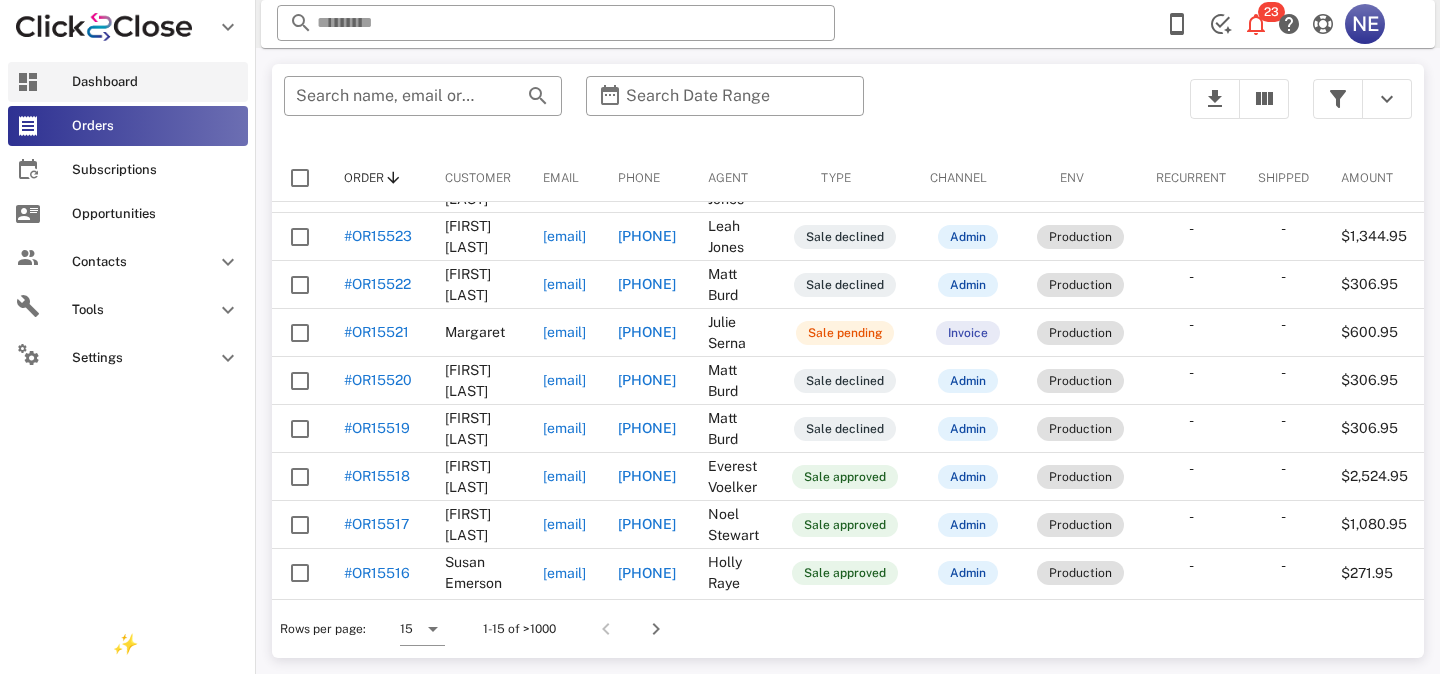 click on "Dashboard" at bounding box center (156, 82) 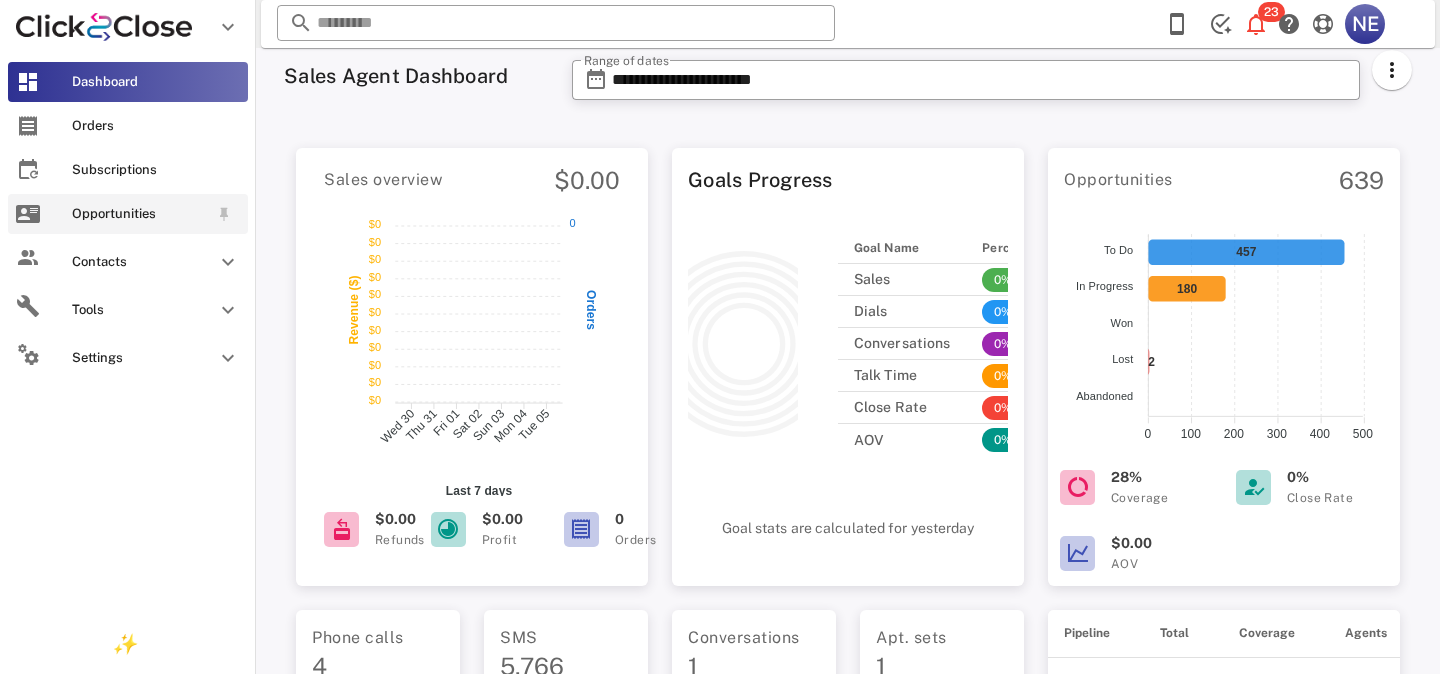 click on "Opportunities" at bounding box center (140, 214) 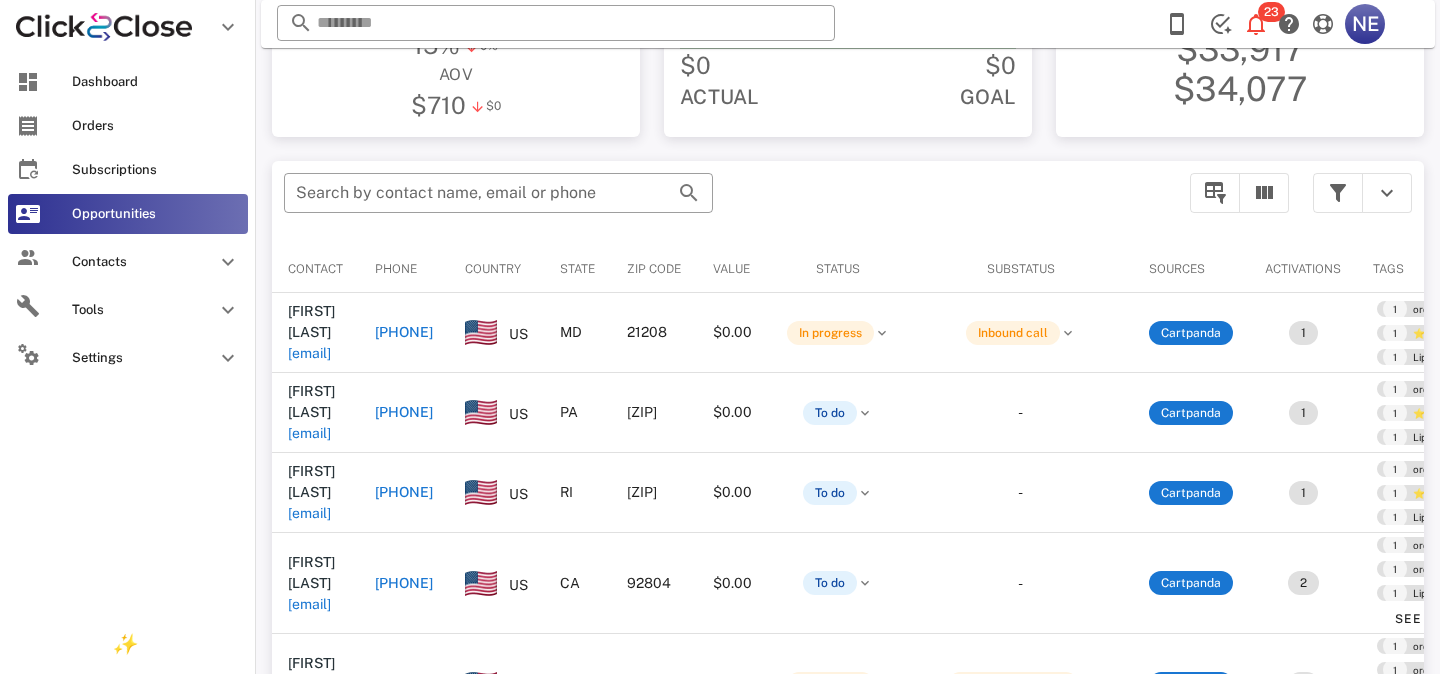 scroll, scrollTop: 286, scrollLeft: 0, axis: vertical 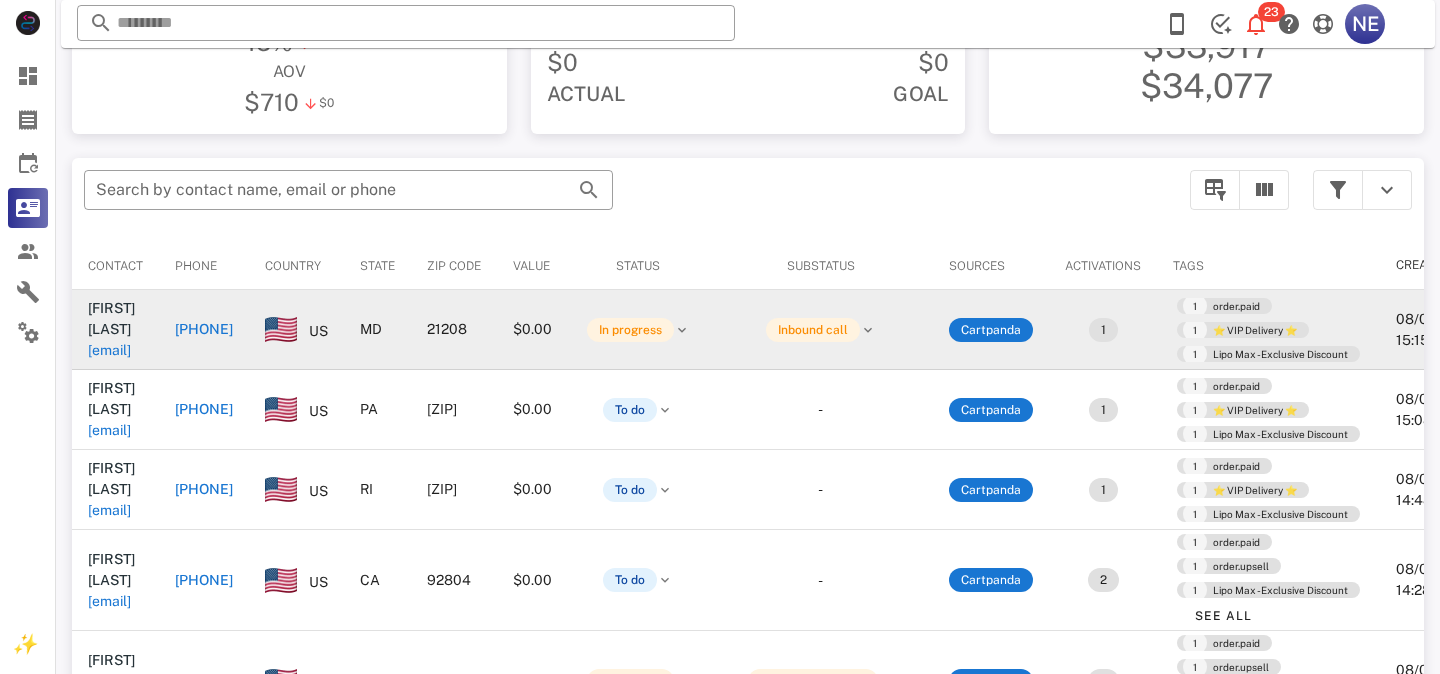 click on "+14432211591" at bounding box center [204, 329] 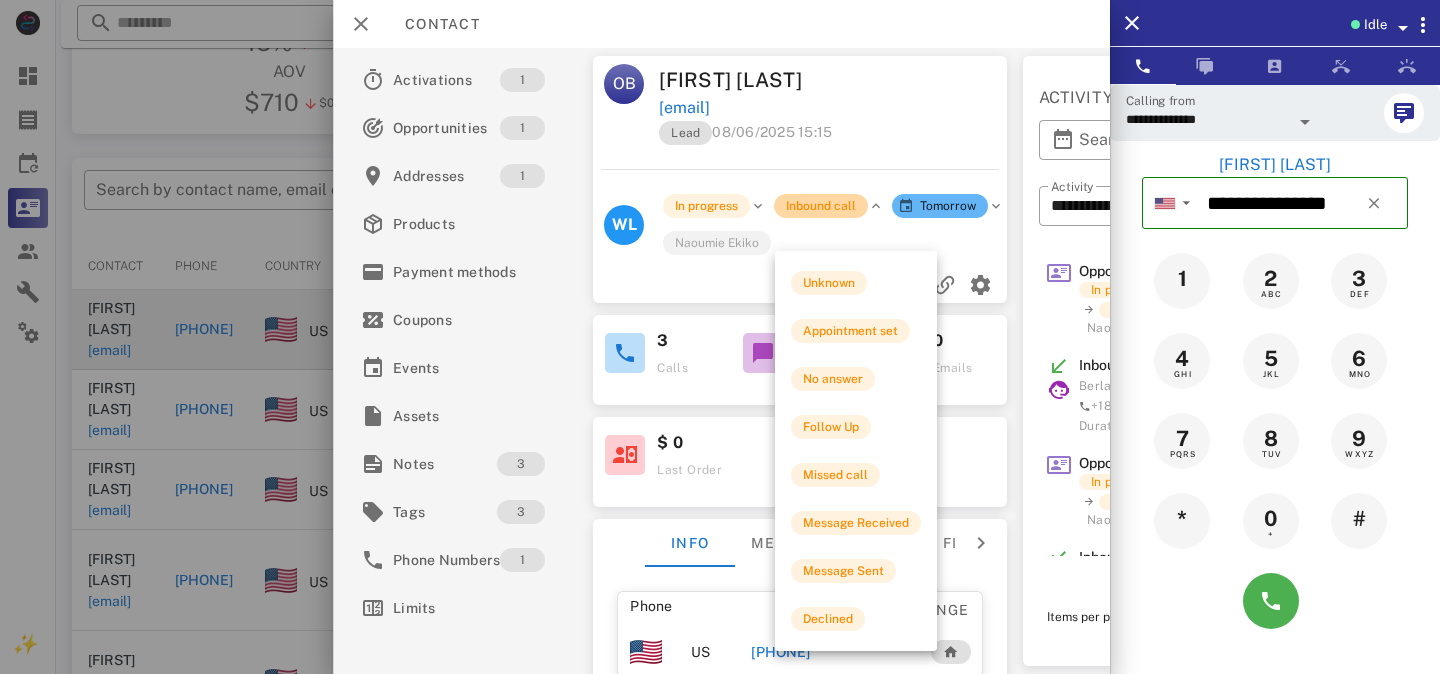 click on "Inbound call" at bounding box center (821, 206) 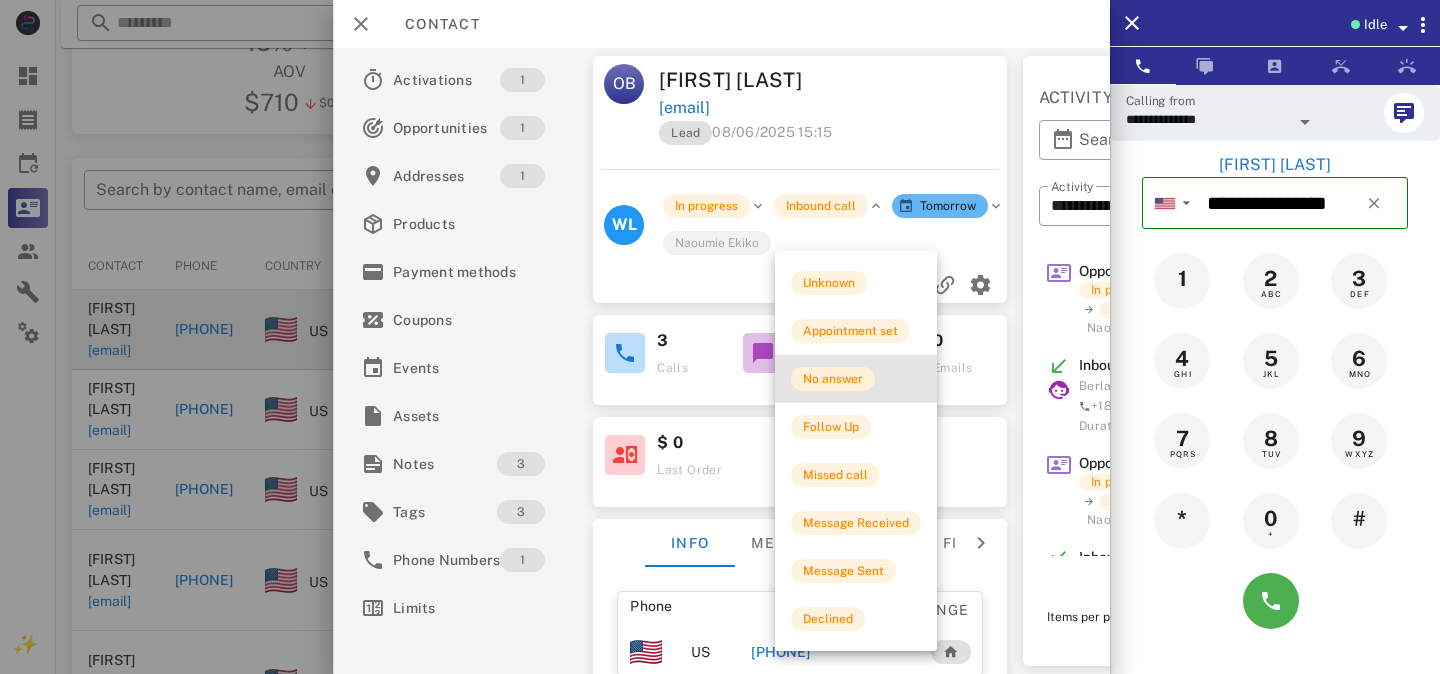 click on "No answer" at bounding box center [833, 379] 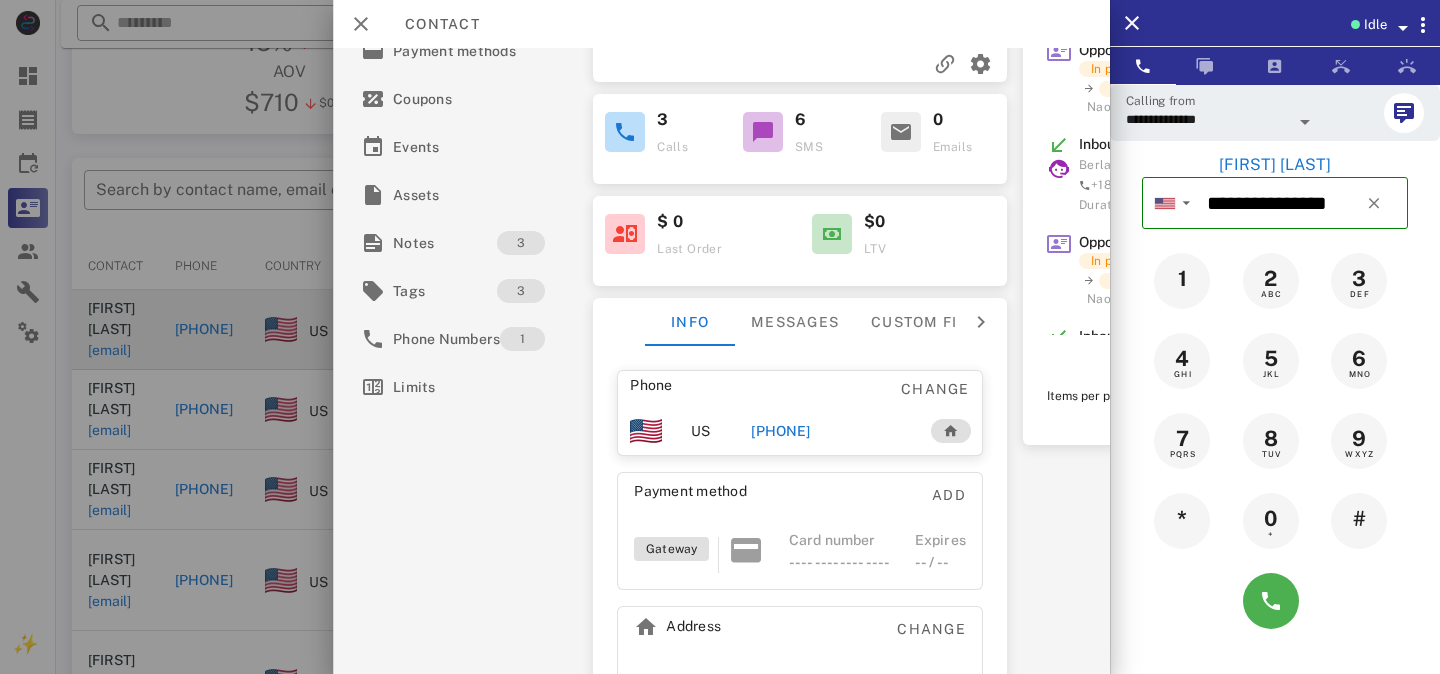 scroll, scrollTop: 315, scrollLeft: 0, axis: vertical 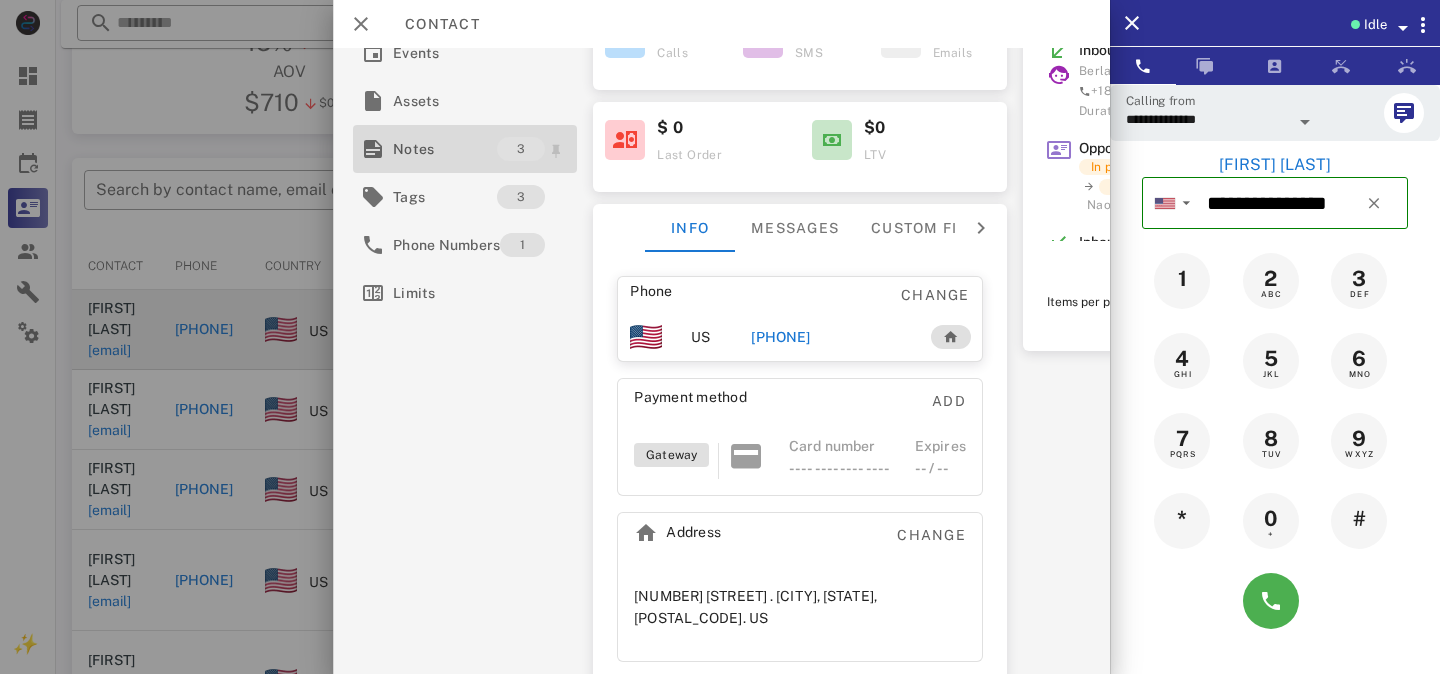 click on "Notes" at bounding box center [445, 149] 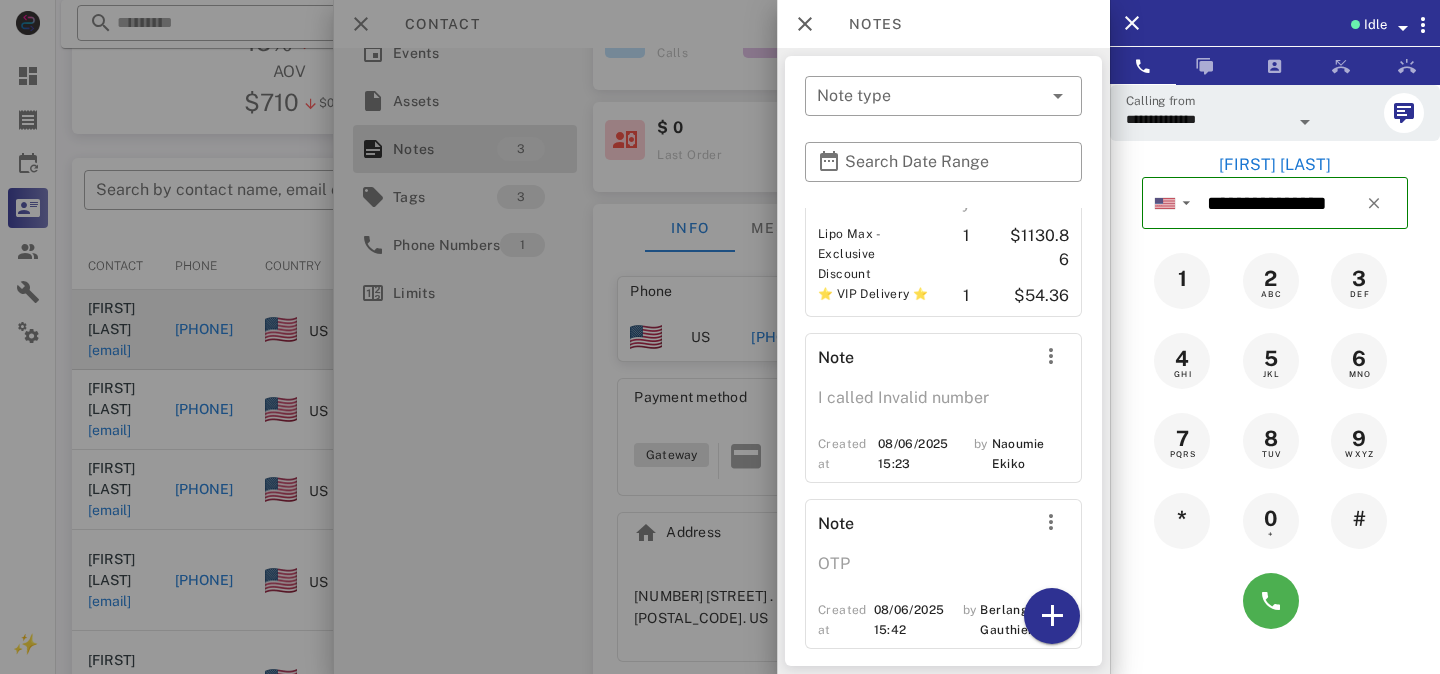 scroll, scrollTop: 67, scrollLeft: 0, axis: vertical 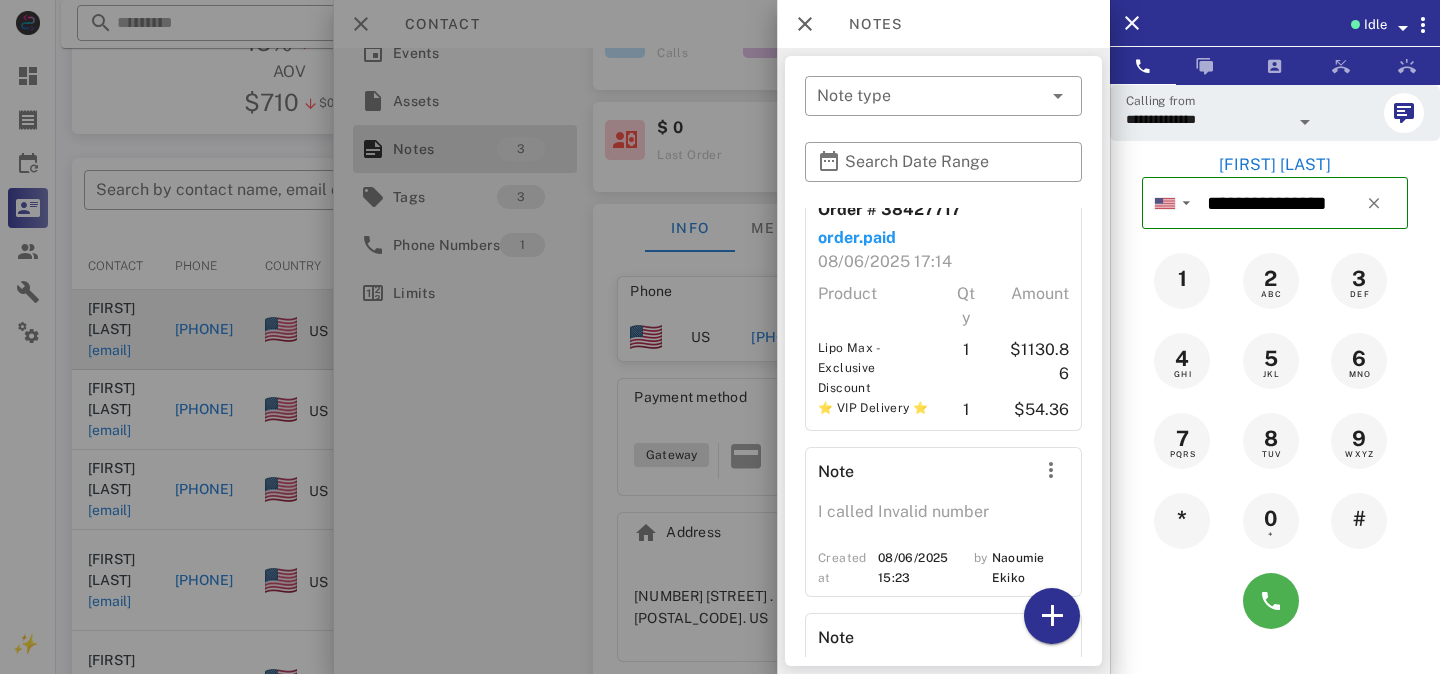 click at bounding box center (720, 337) 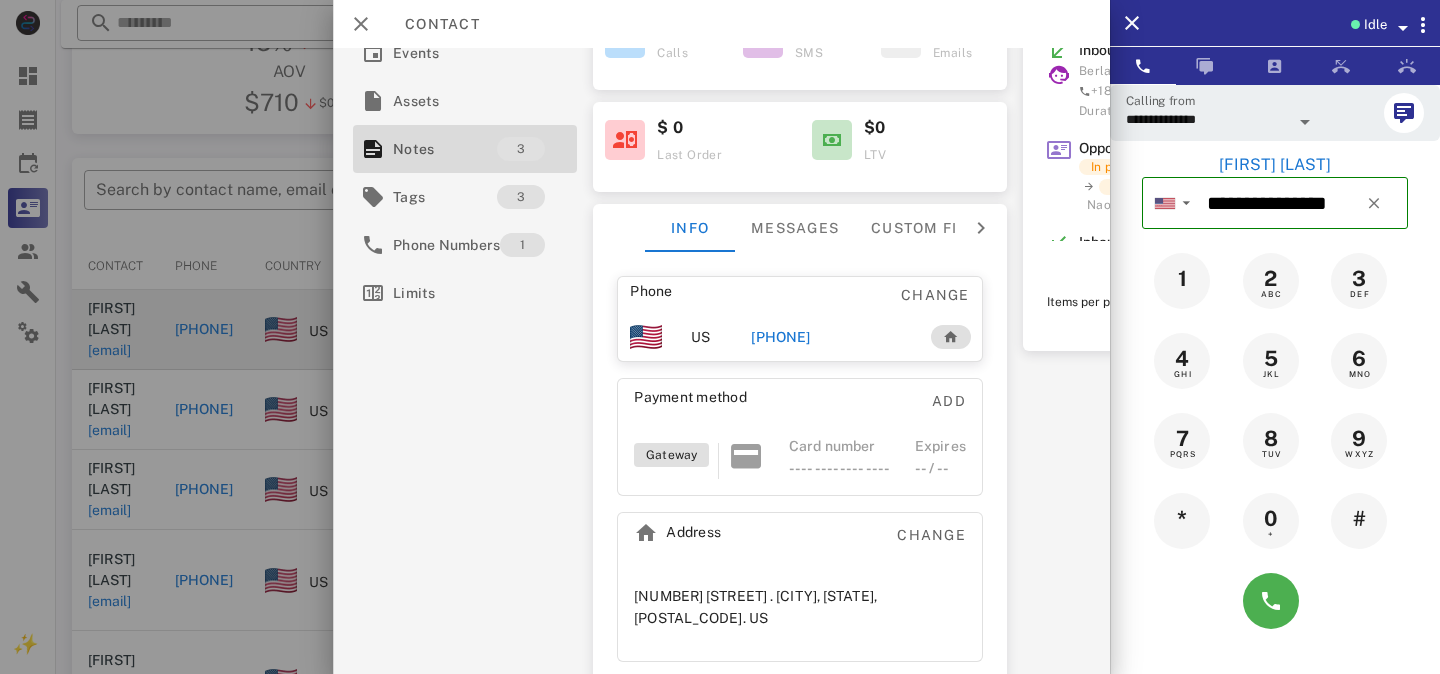 click on "+14432211591" at bounding box center [780, 337] 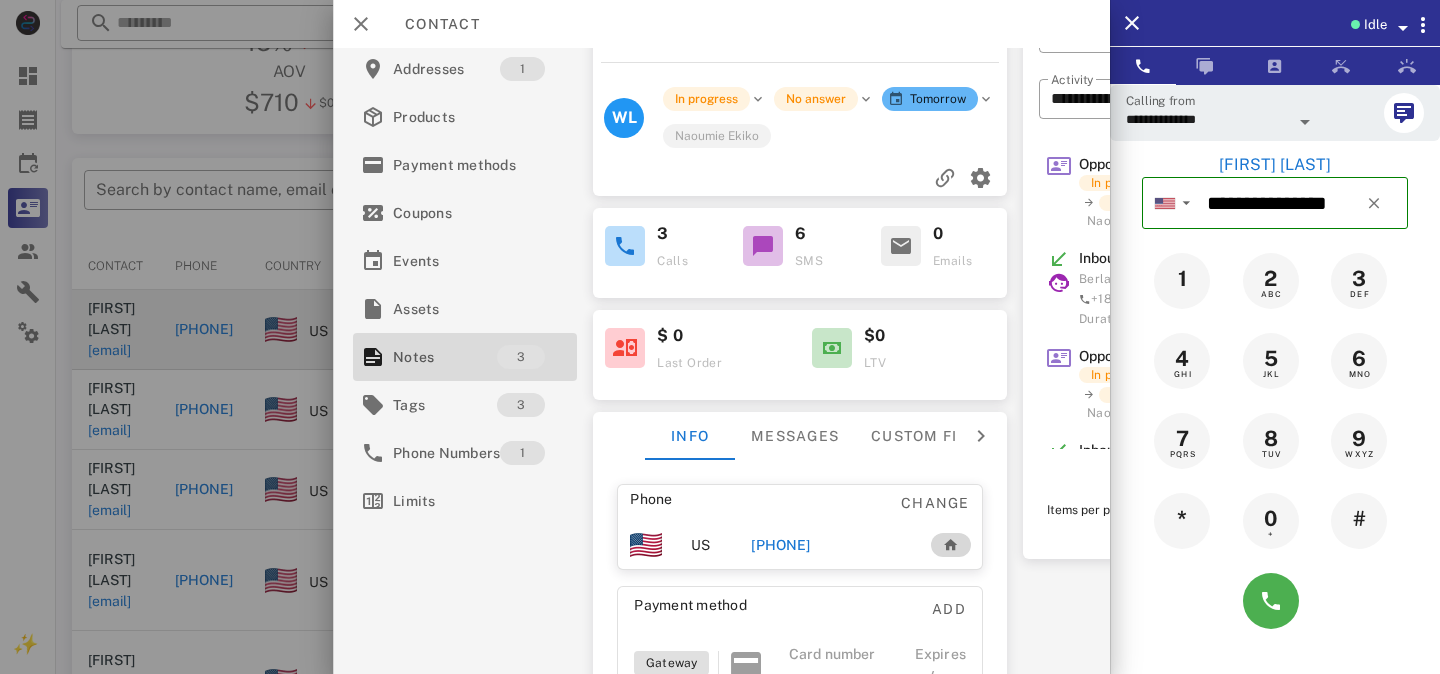 scroll, scrollTop: 0, scrollLeft: 0, axis: both 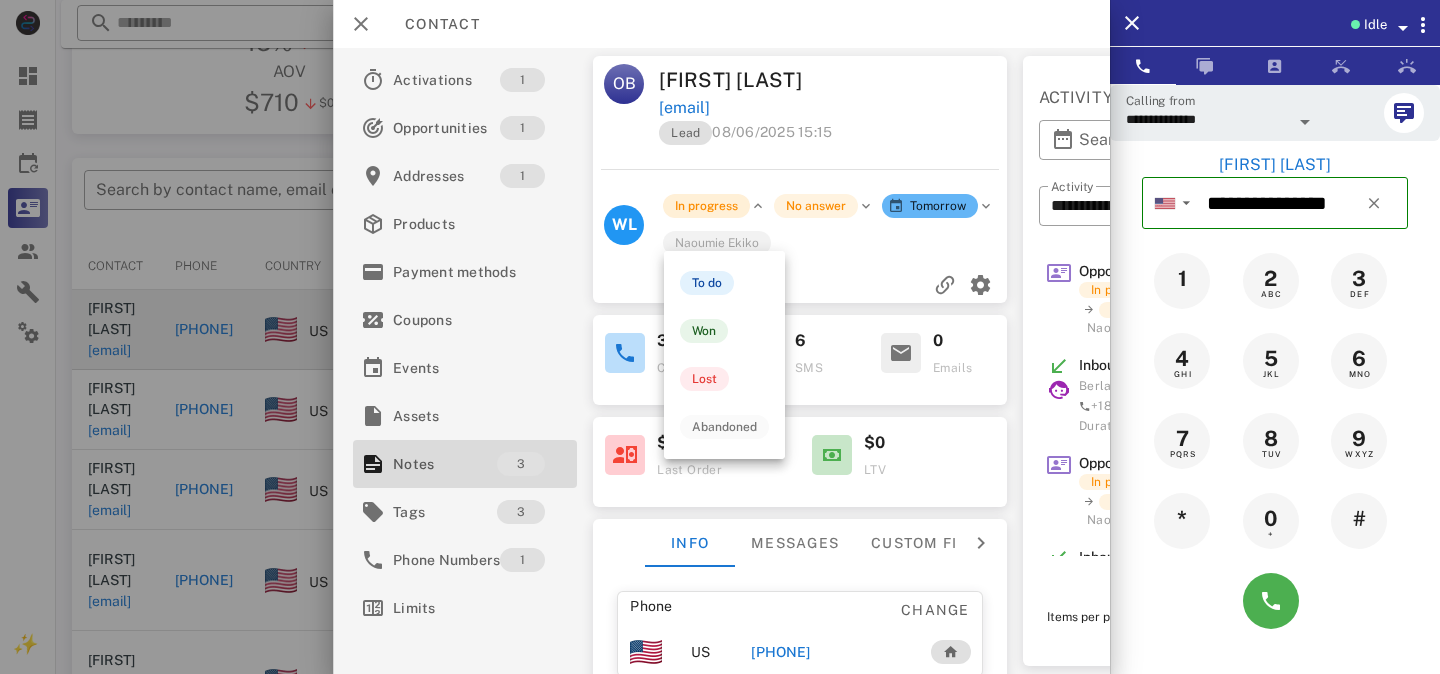 click on "In progress" at bounding box center [706, 206] 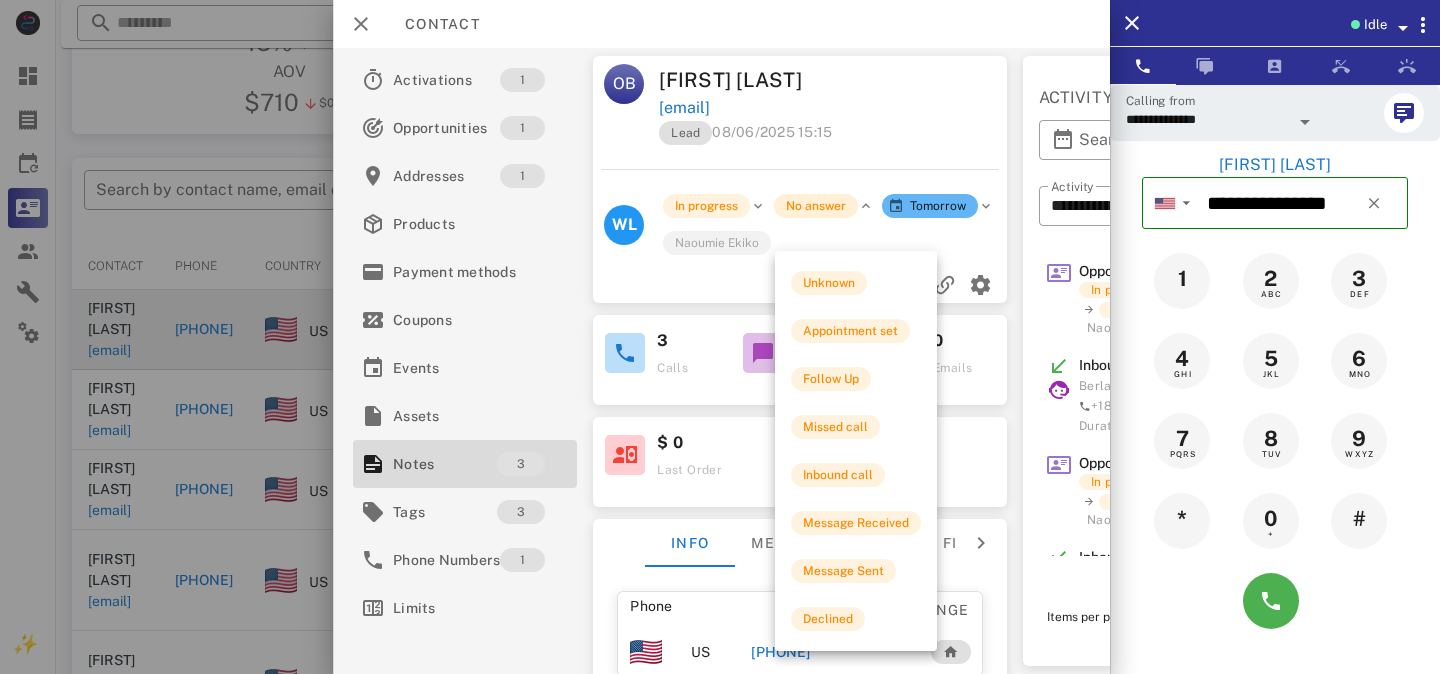 click on "No answer" at bounding box center [816, 206] 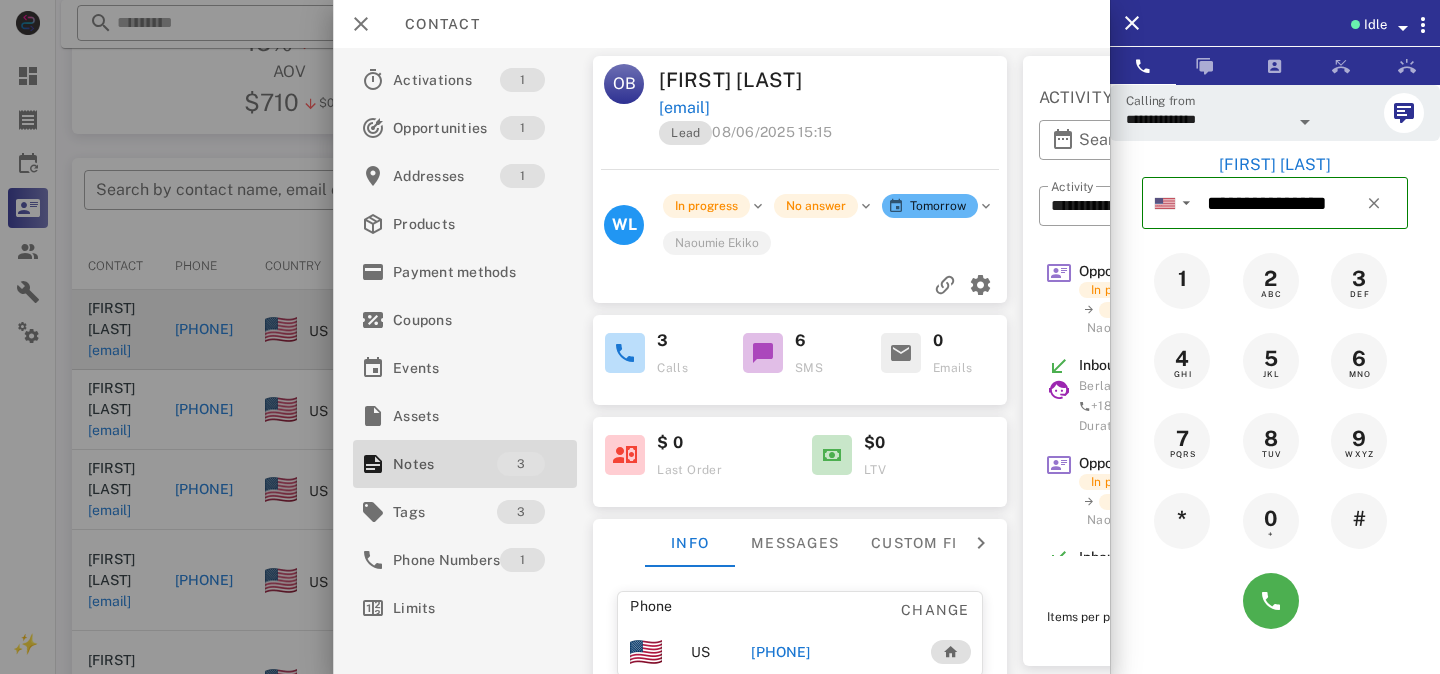 click at bounding box center [800, 285] 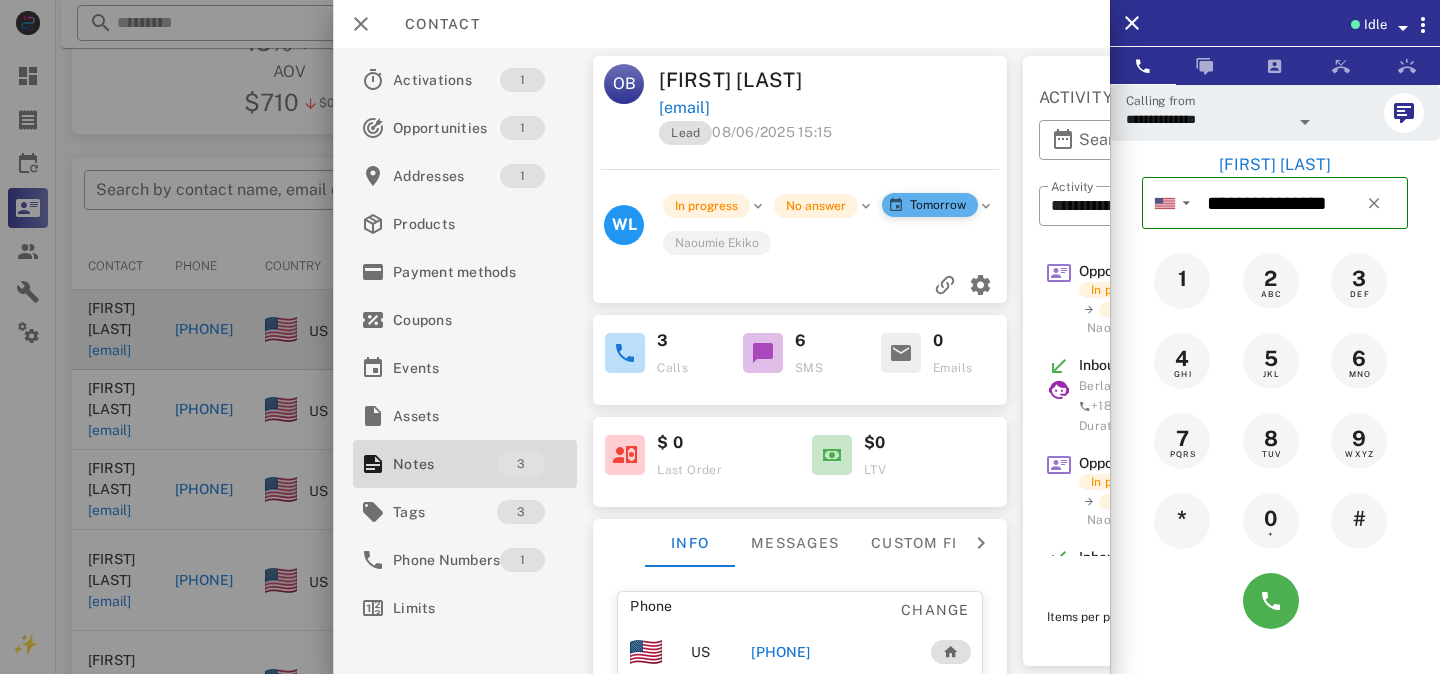 click on "Tomorrow" at bounding box center [930, 205] 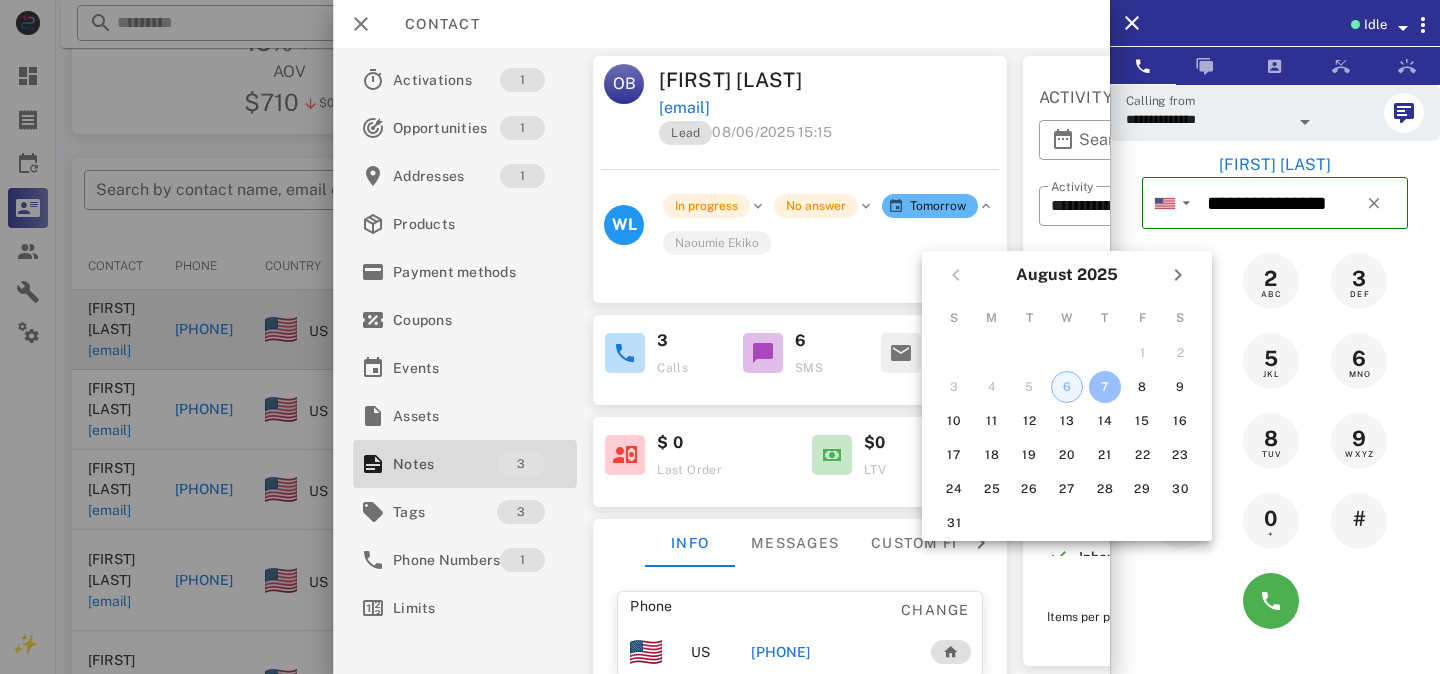 click on "6" at bounding box center (1067, 387) 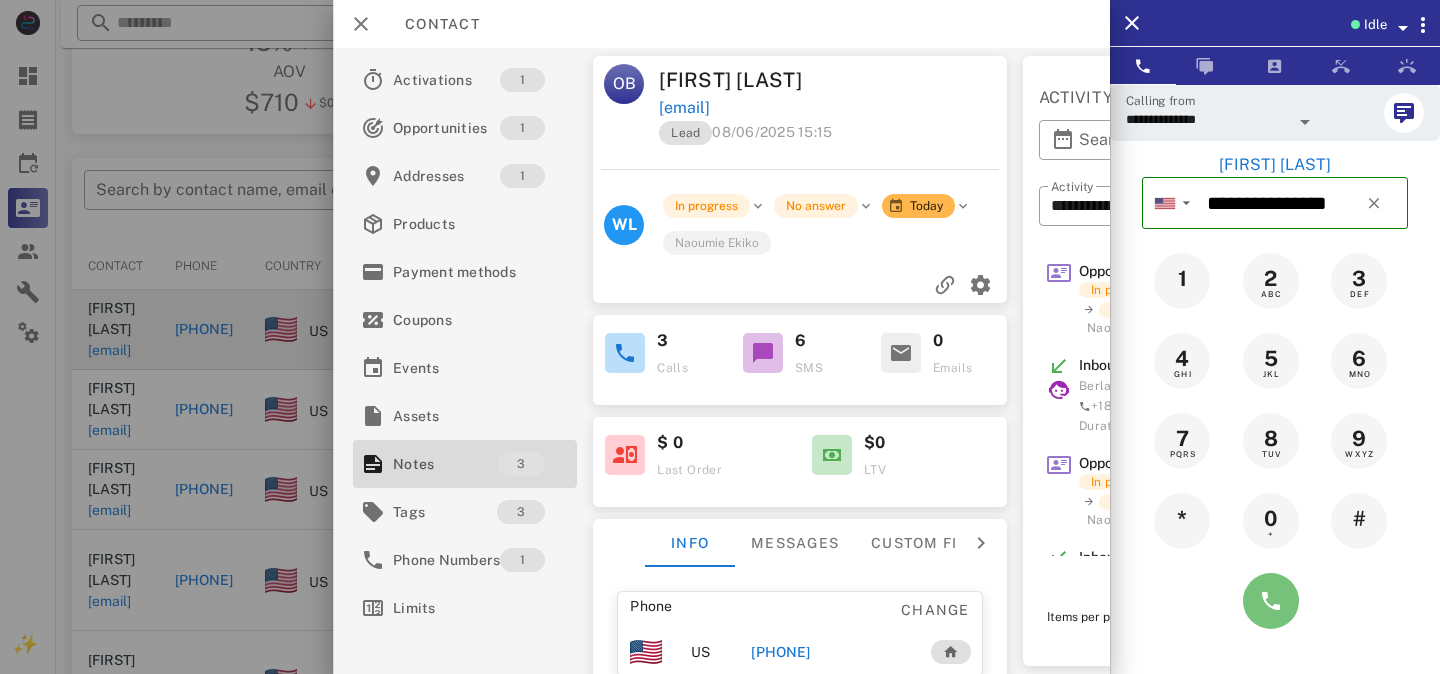 click at bounding box center [1271, 601] 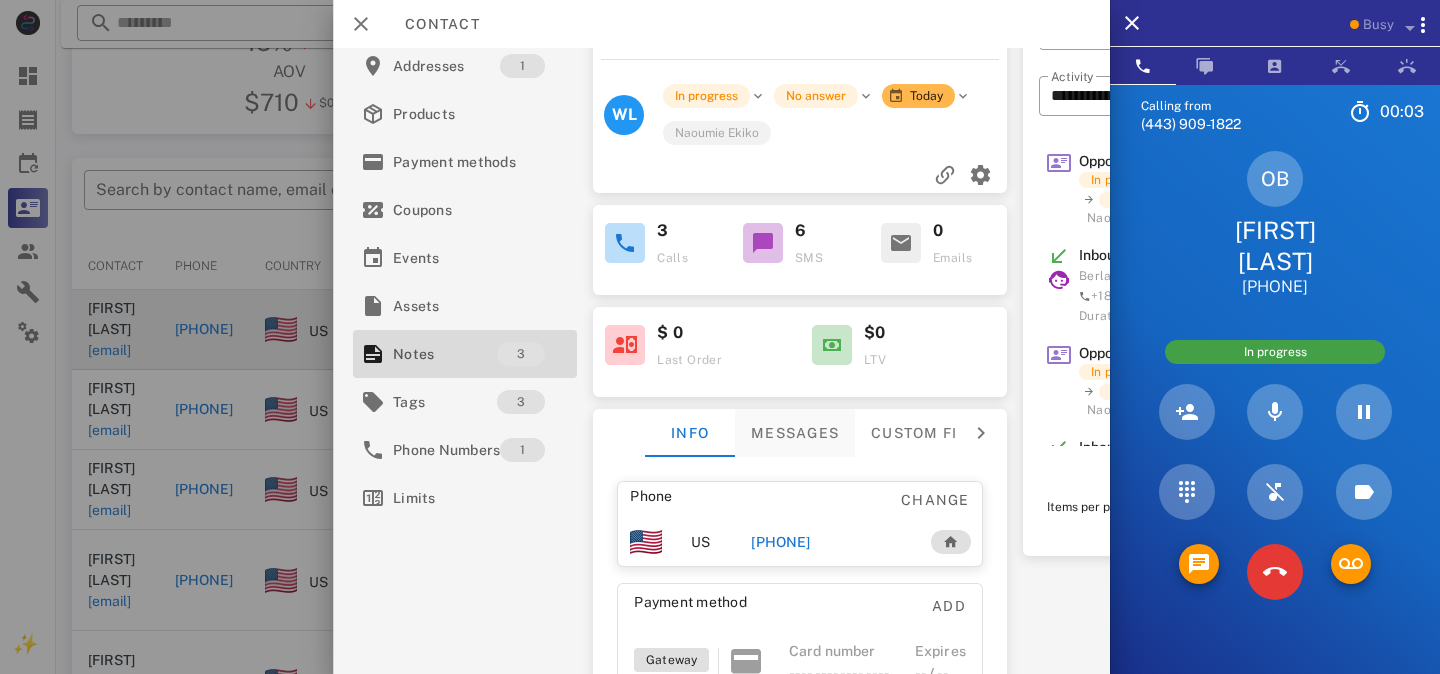 scroll, scrollTop: 195, scrollLeft: 0, axis: vertical 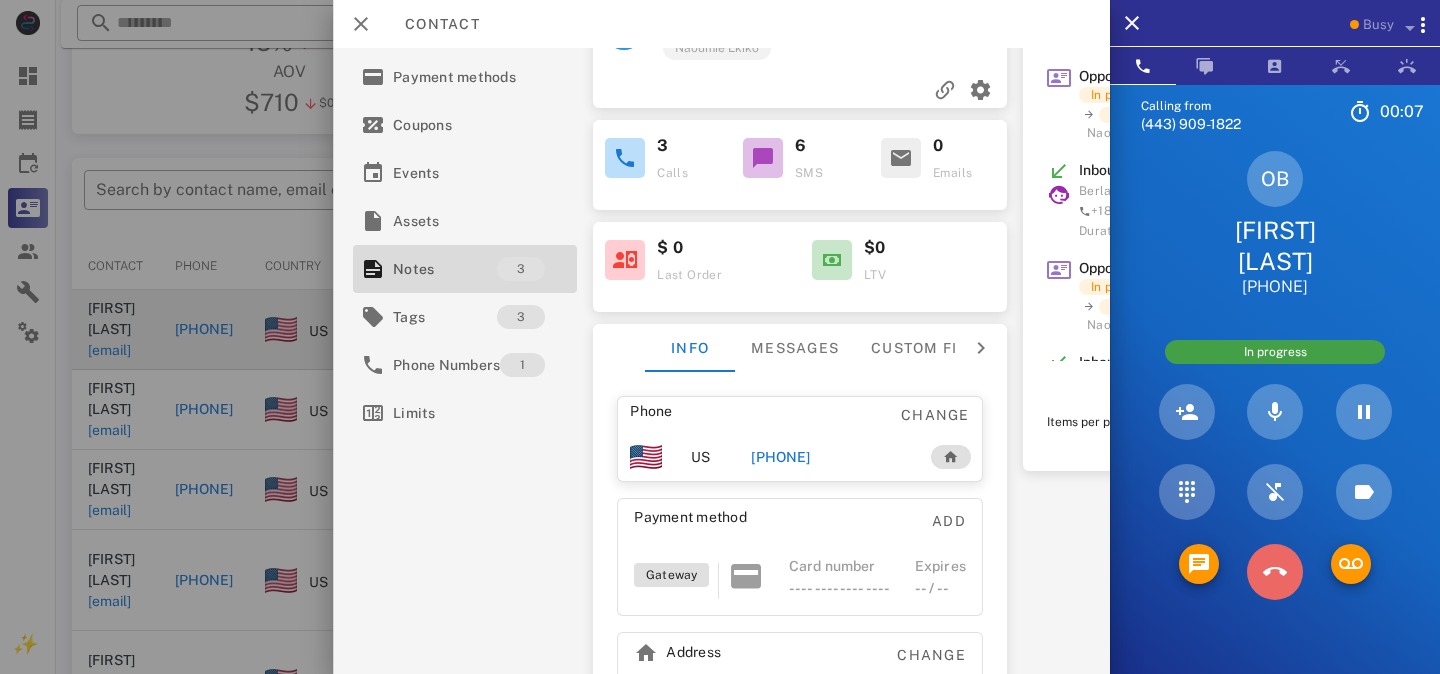 click at bounding box center (1275, 572) 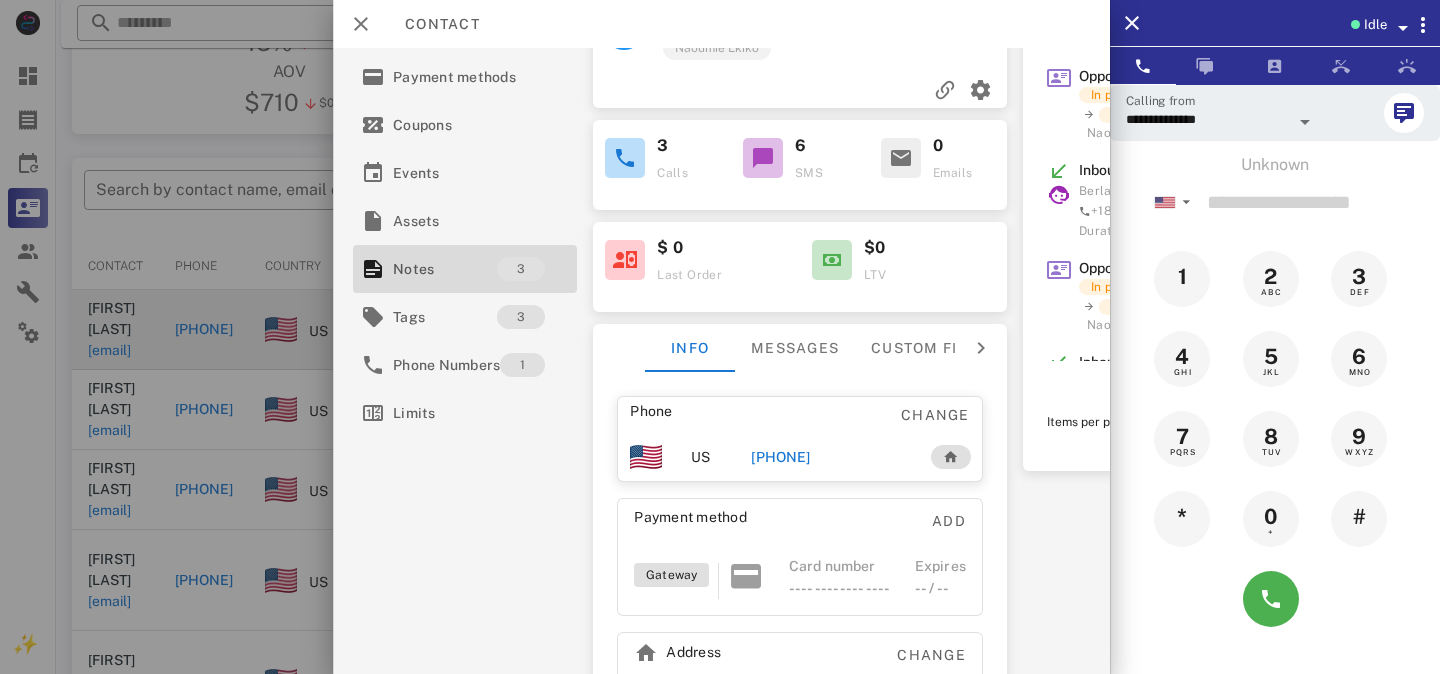 click on "+14432211591" at bounding box center (780, 457) 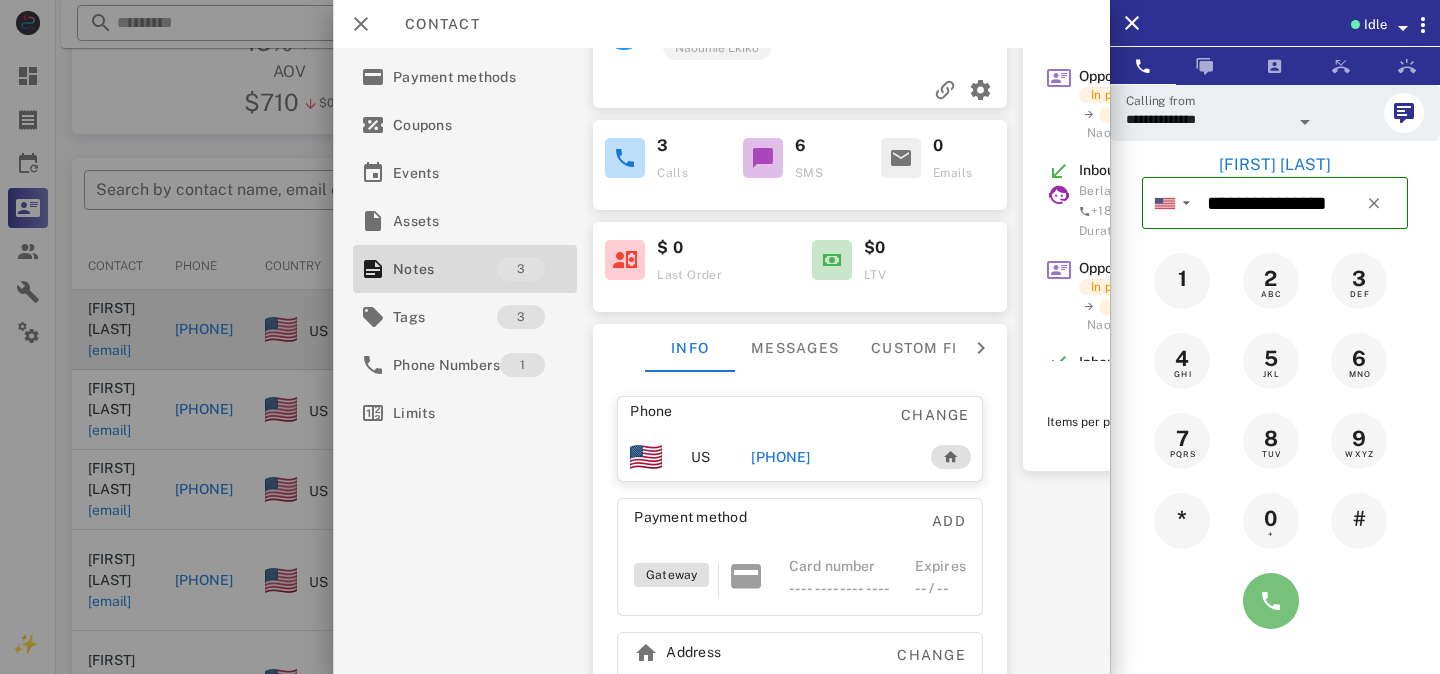 click at bounding box center [1271, 601] 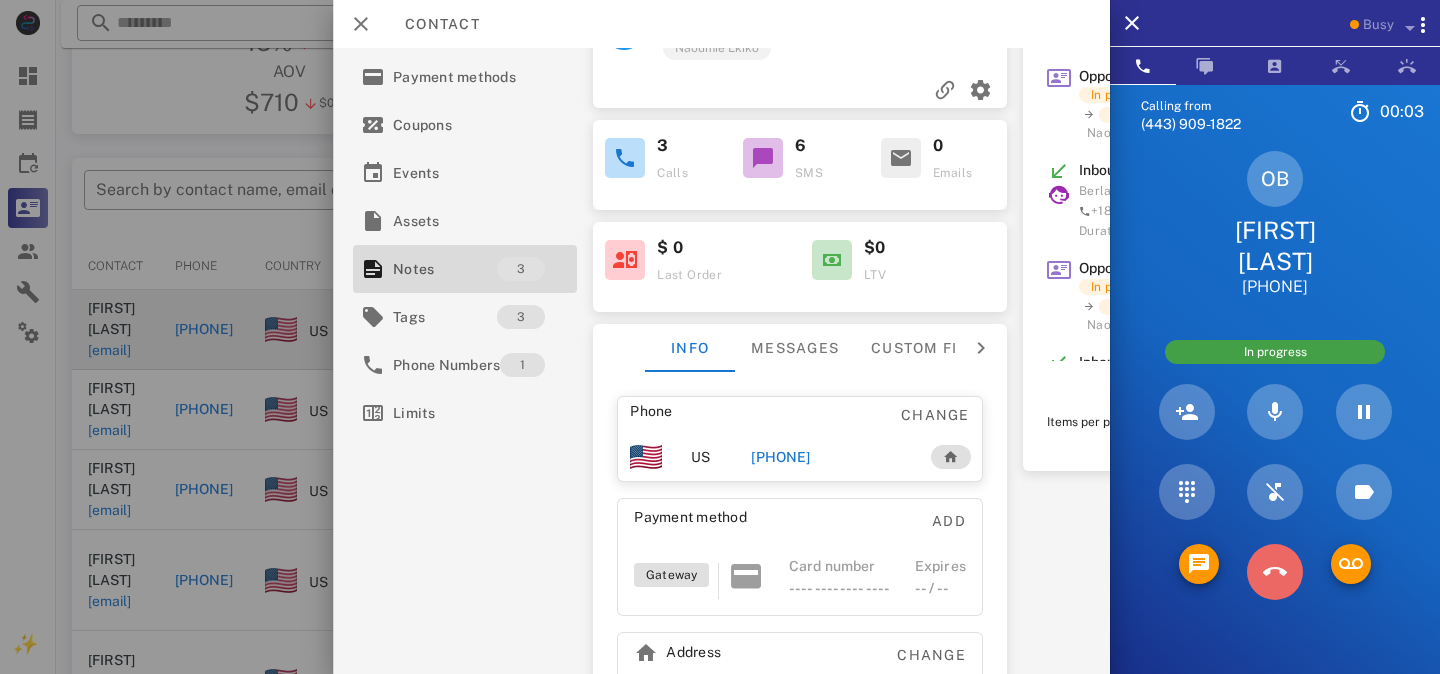 click at bounding box center (1275, 572) 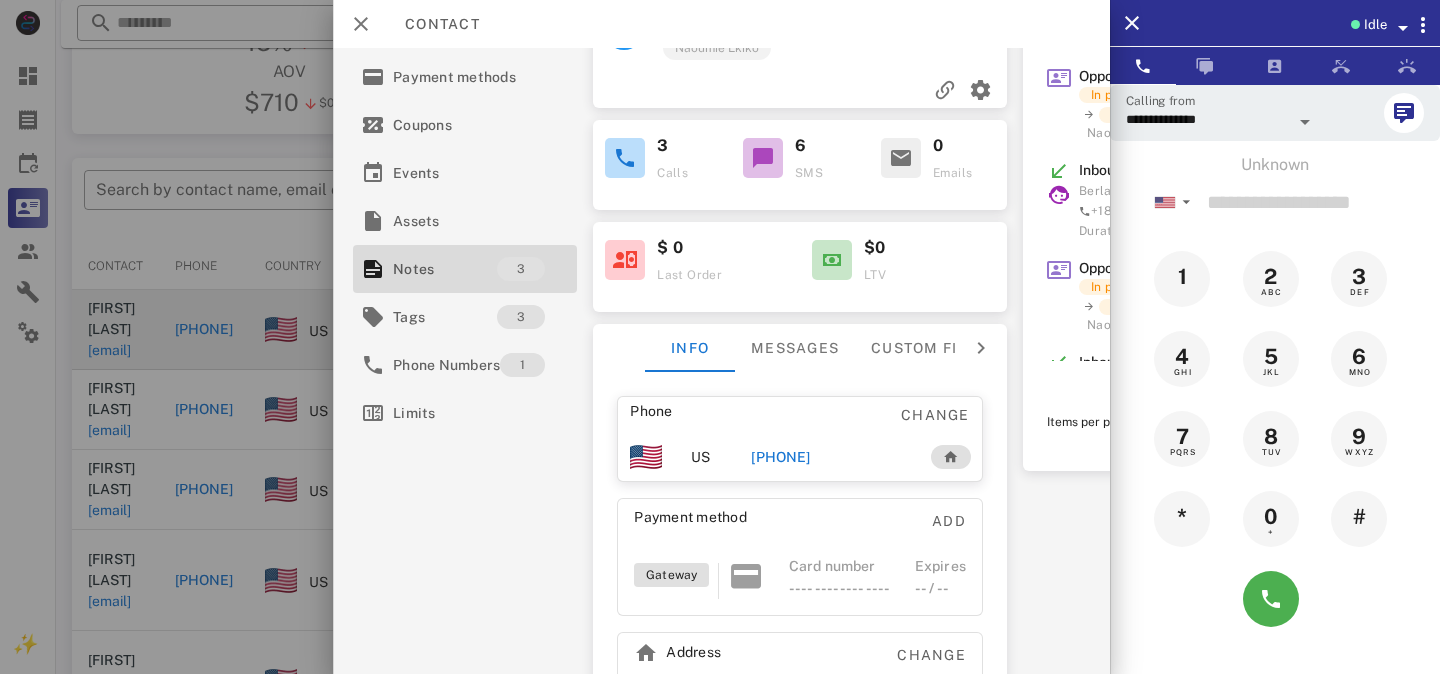 click on "+14432211591" at bounding box center (780, 457) 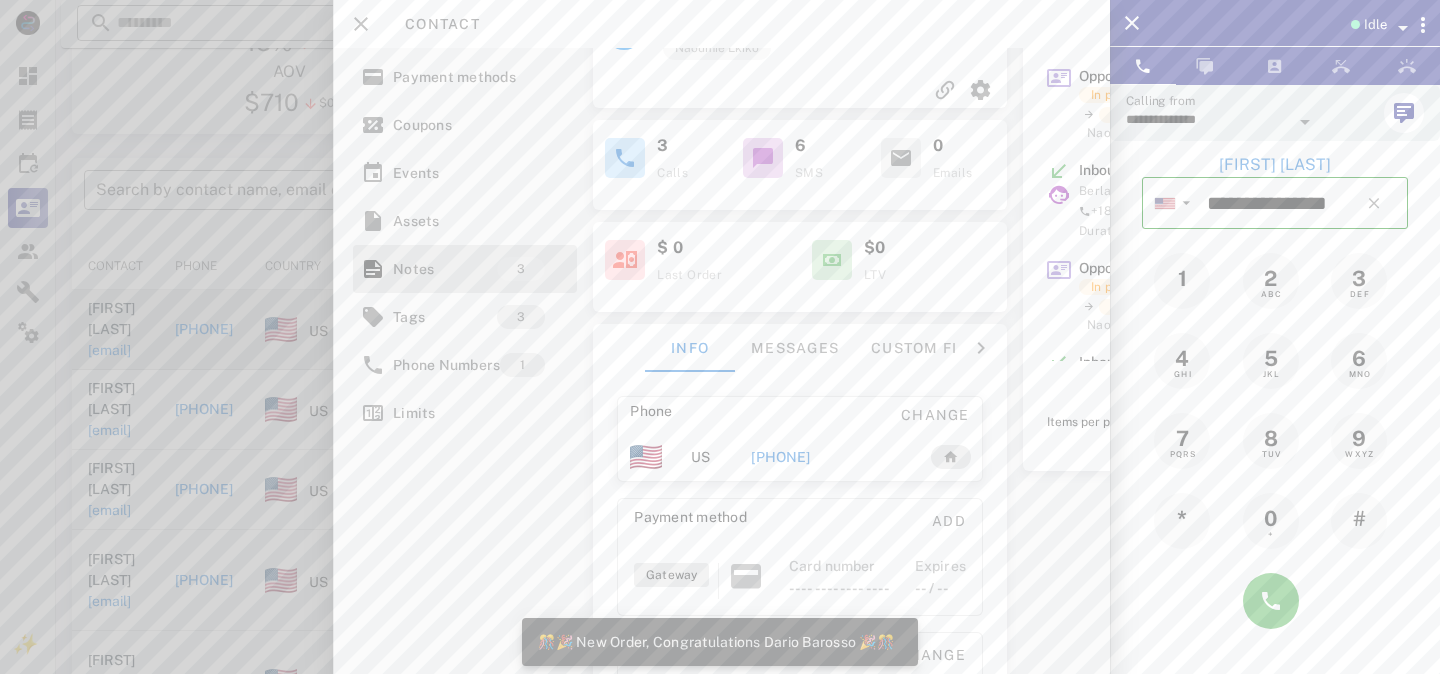 click at bounding box center [1305, 122] 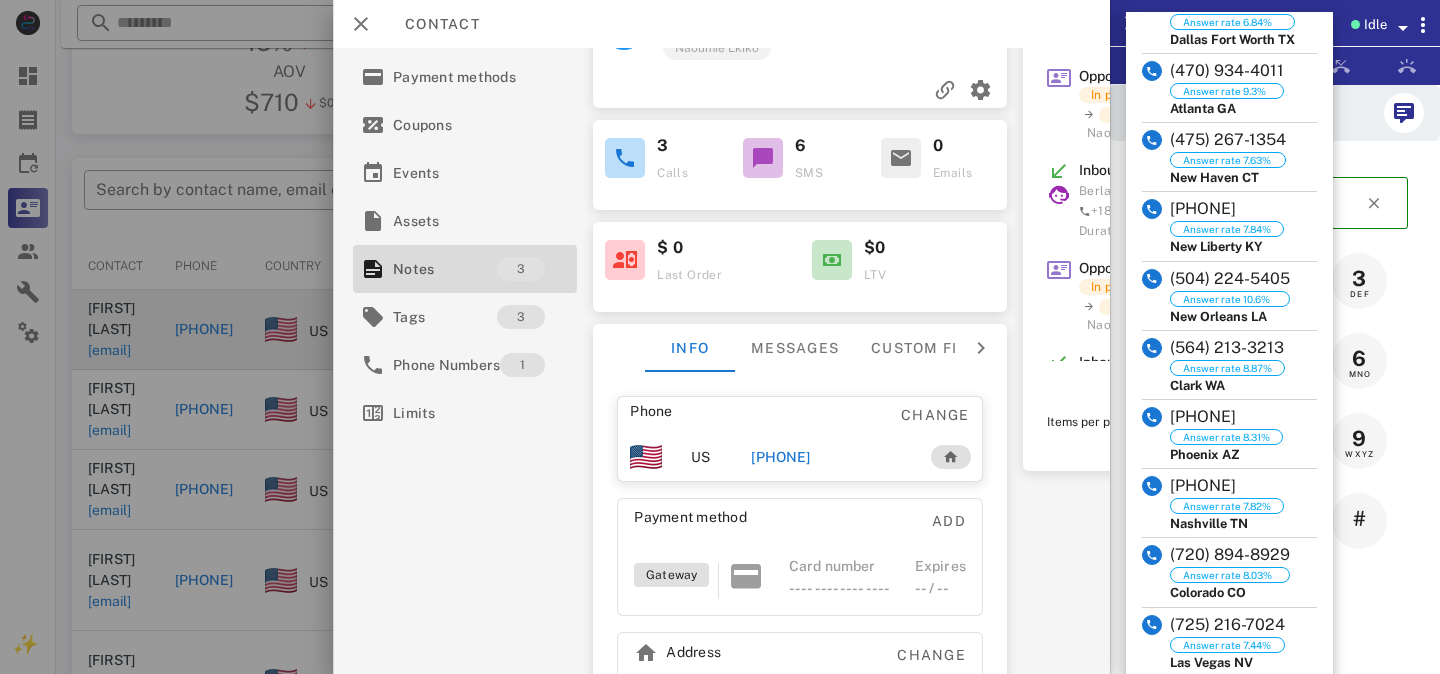 scroll, scrollTop: 1185, scrollLeft: 0, axis: vertical 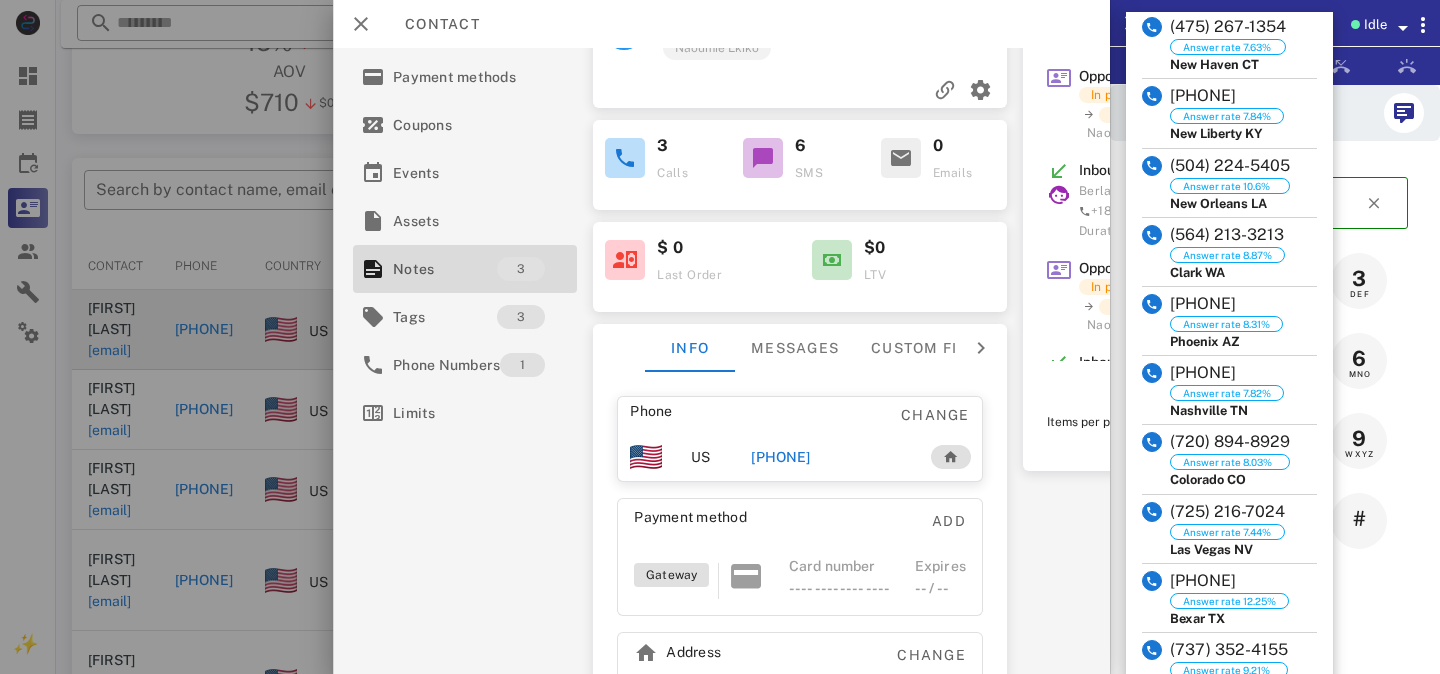 click on "6 MNO" at bounding box center [1363, 361] 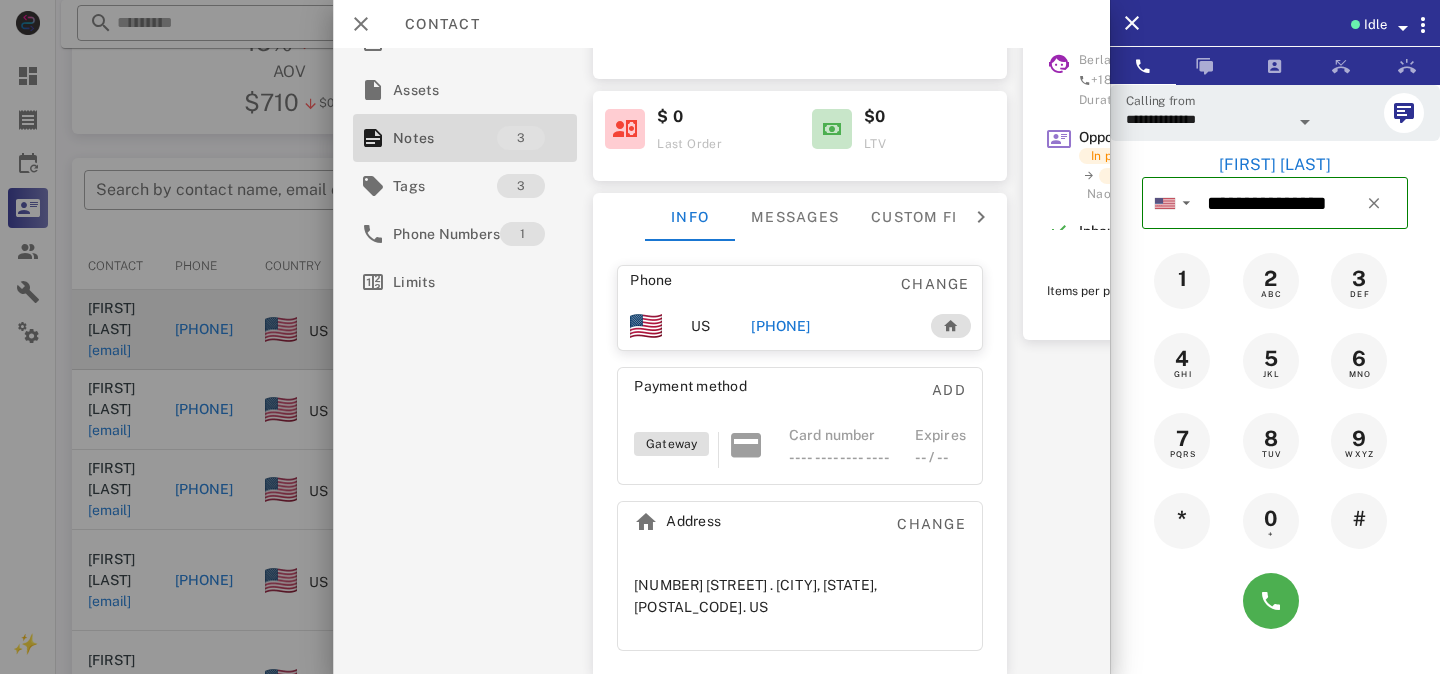 scroll, scrollTop: 338, scrollLeft: 0, axis: vertical 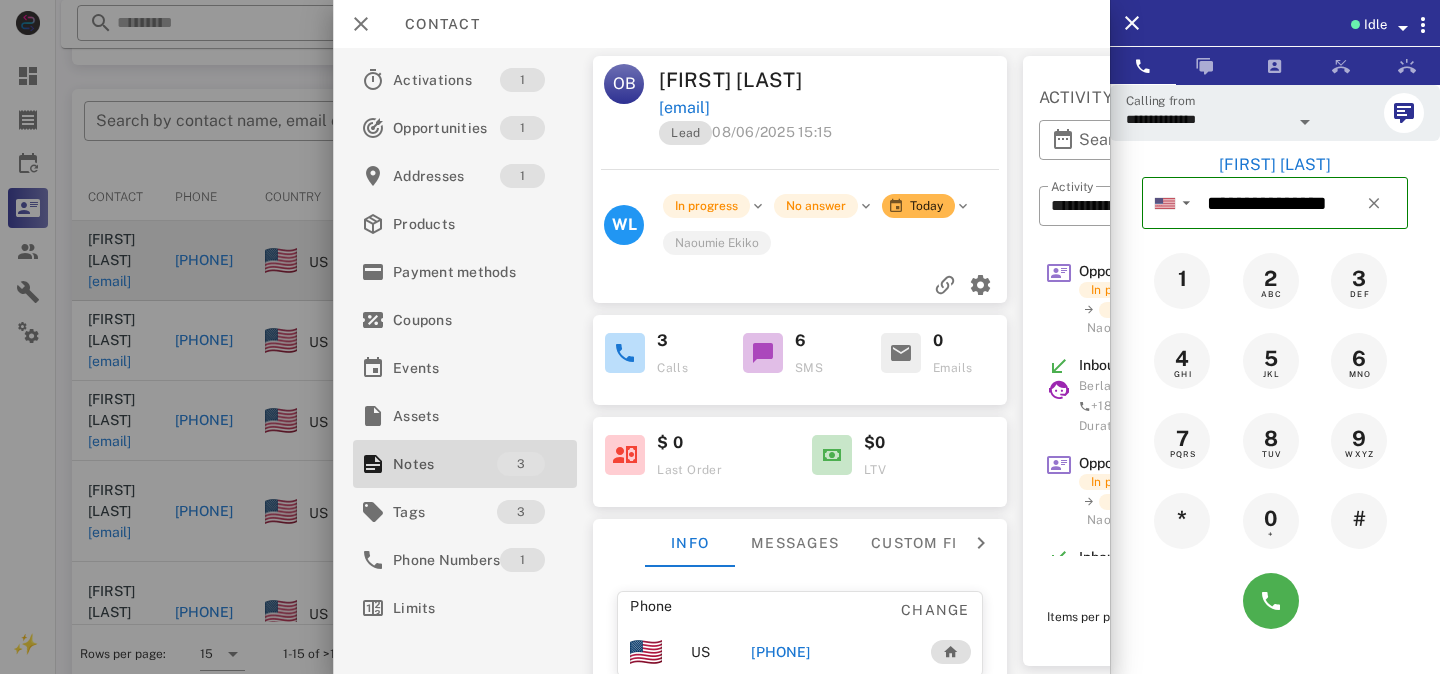 click at bounding box center [763, 353] 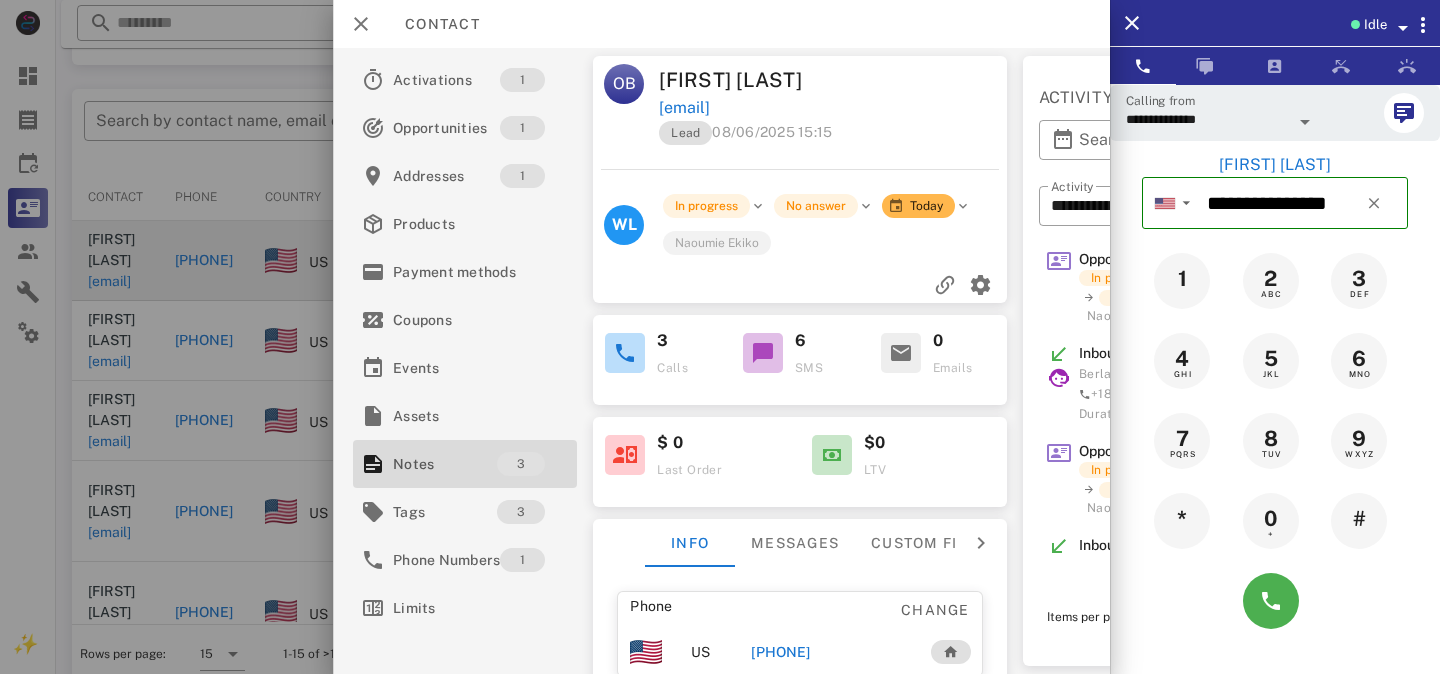 scroll, scrollTop: 15, scrollLeft: 0, axis: vertical 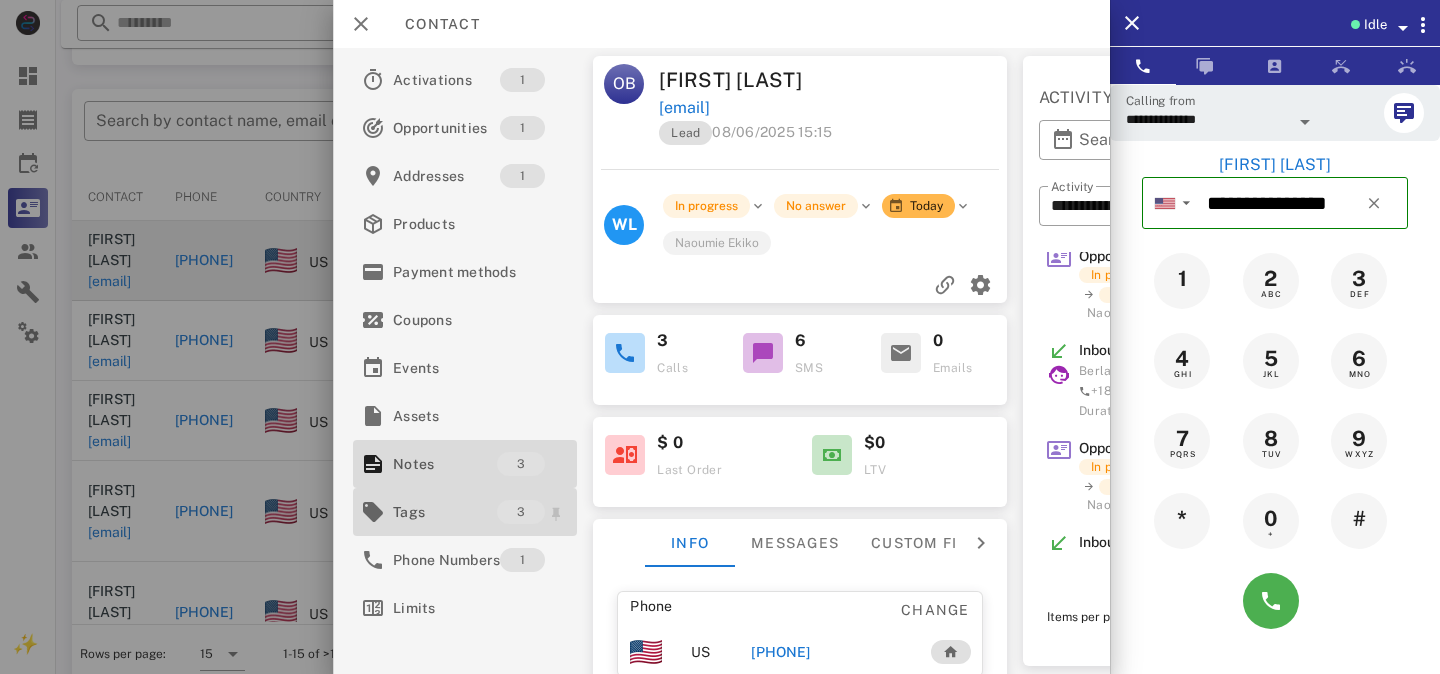 click on "Tags" at bounding box center (445, 512) 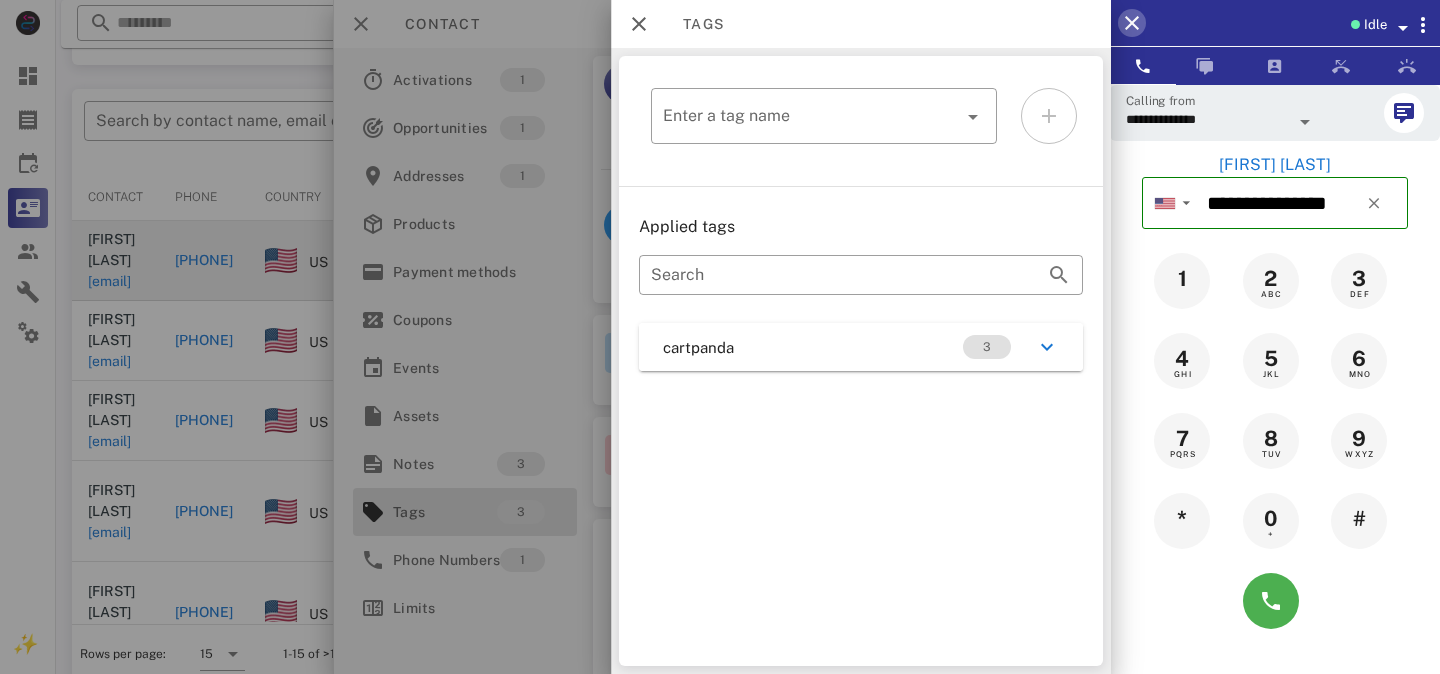 click at bounding box center [1132, 23] 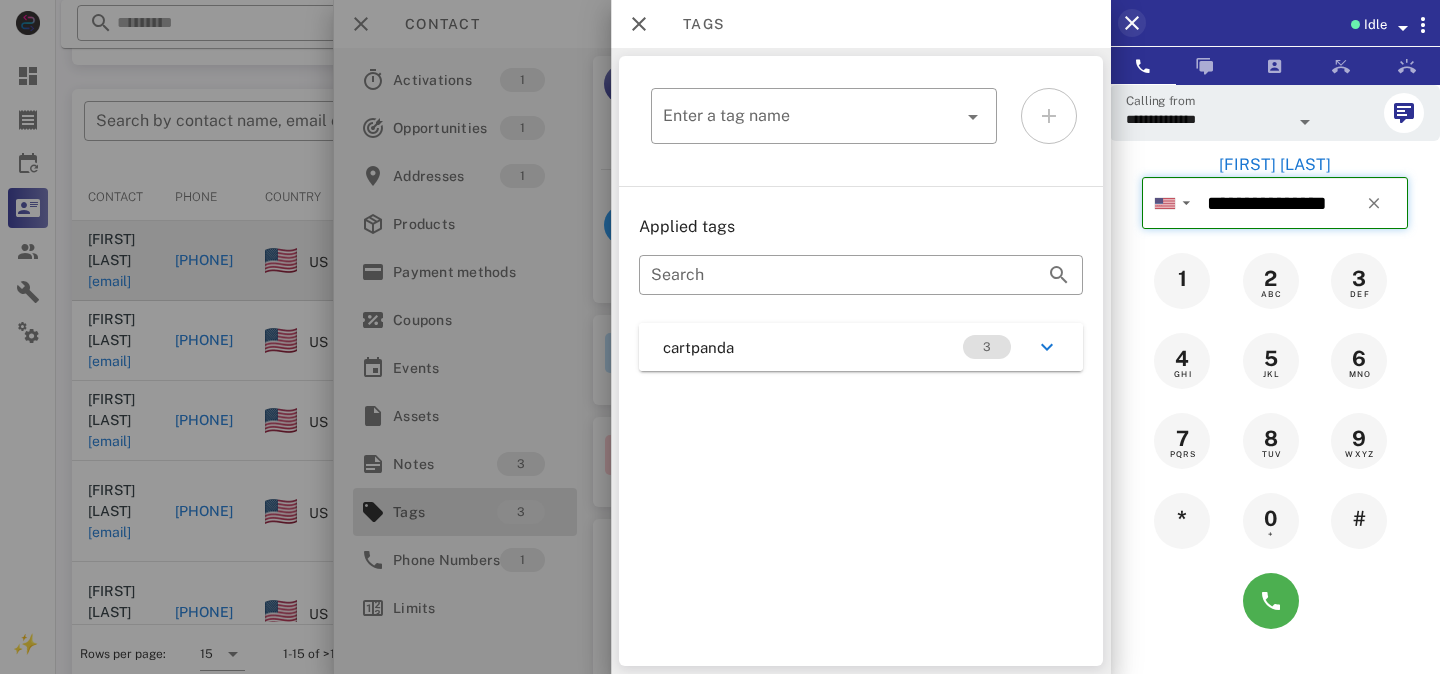 type 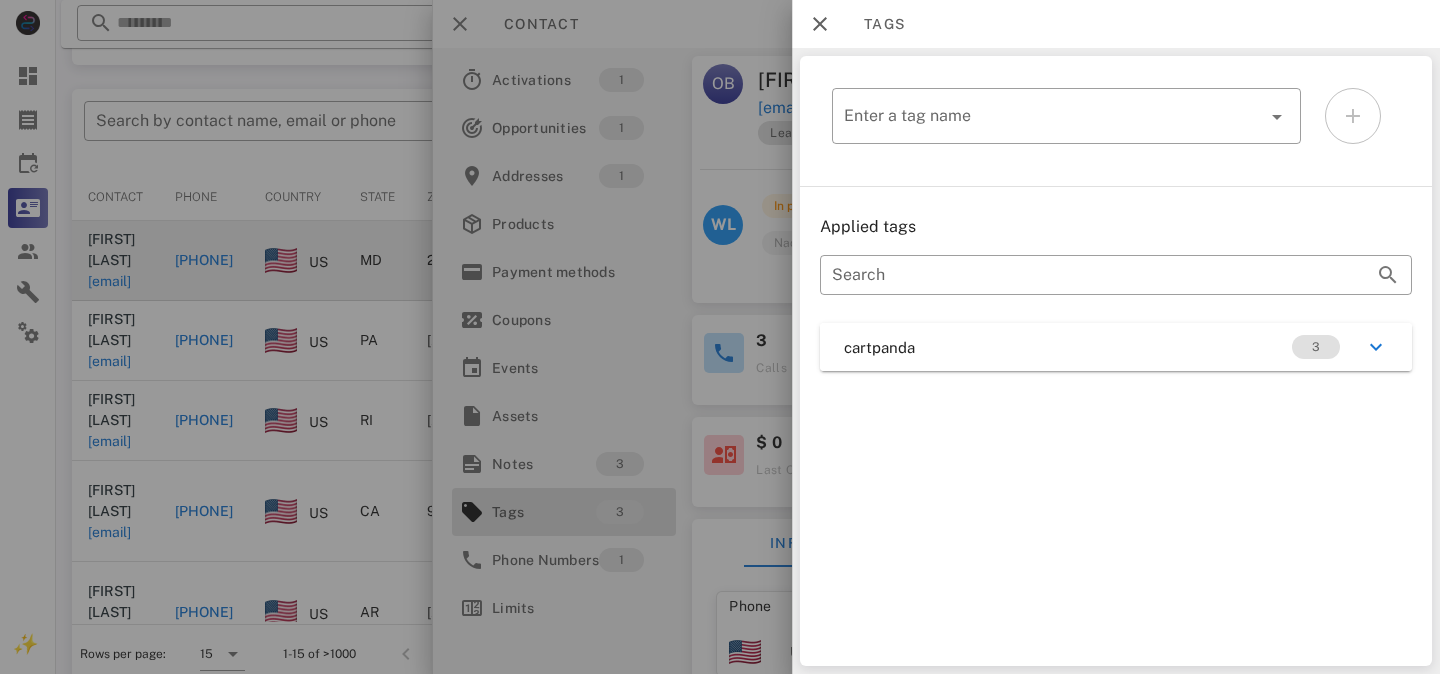 click at bounding box center [720, 337] 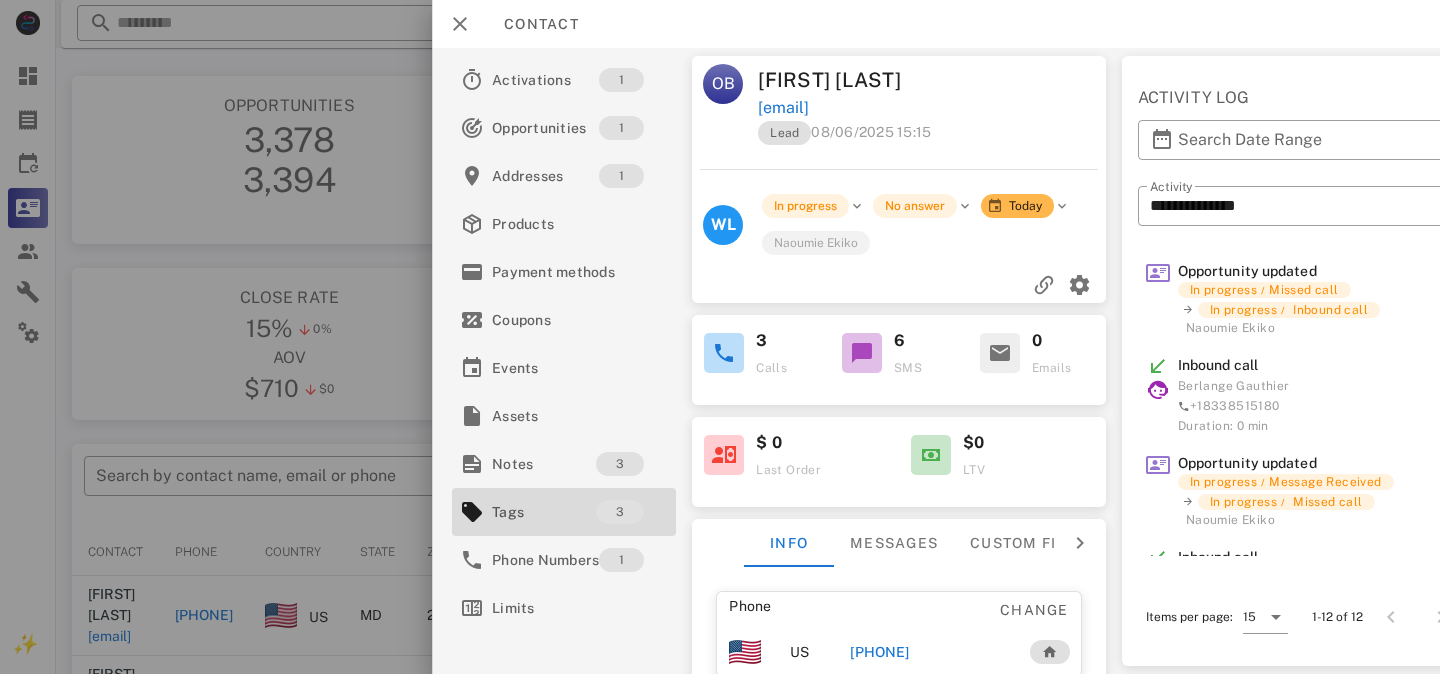 scroll, scrollTop: 355, scrollLeft: 0, axis: vertical 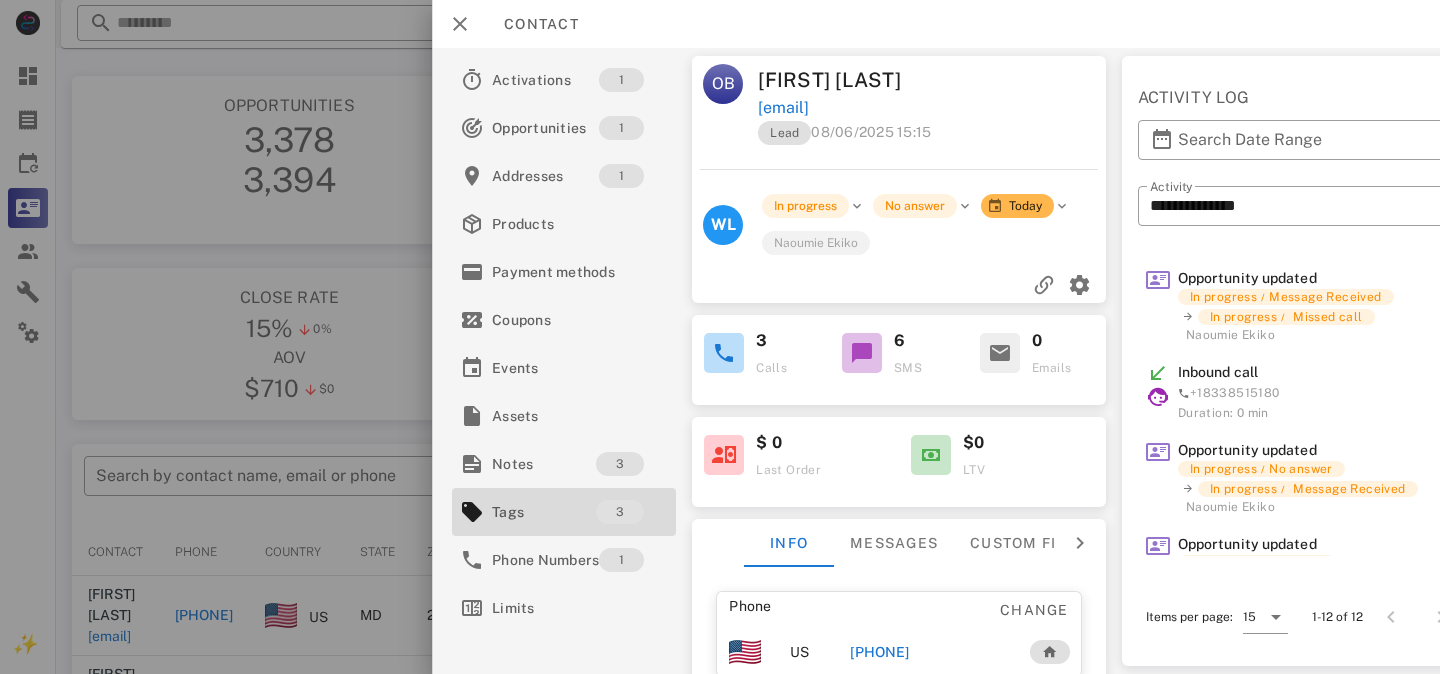click at bounding box center [862, 353] 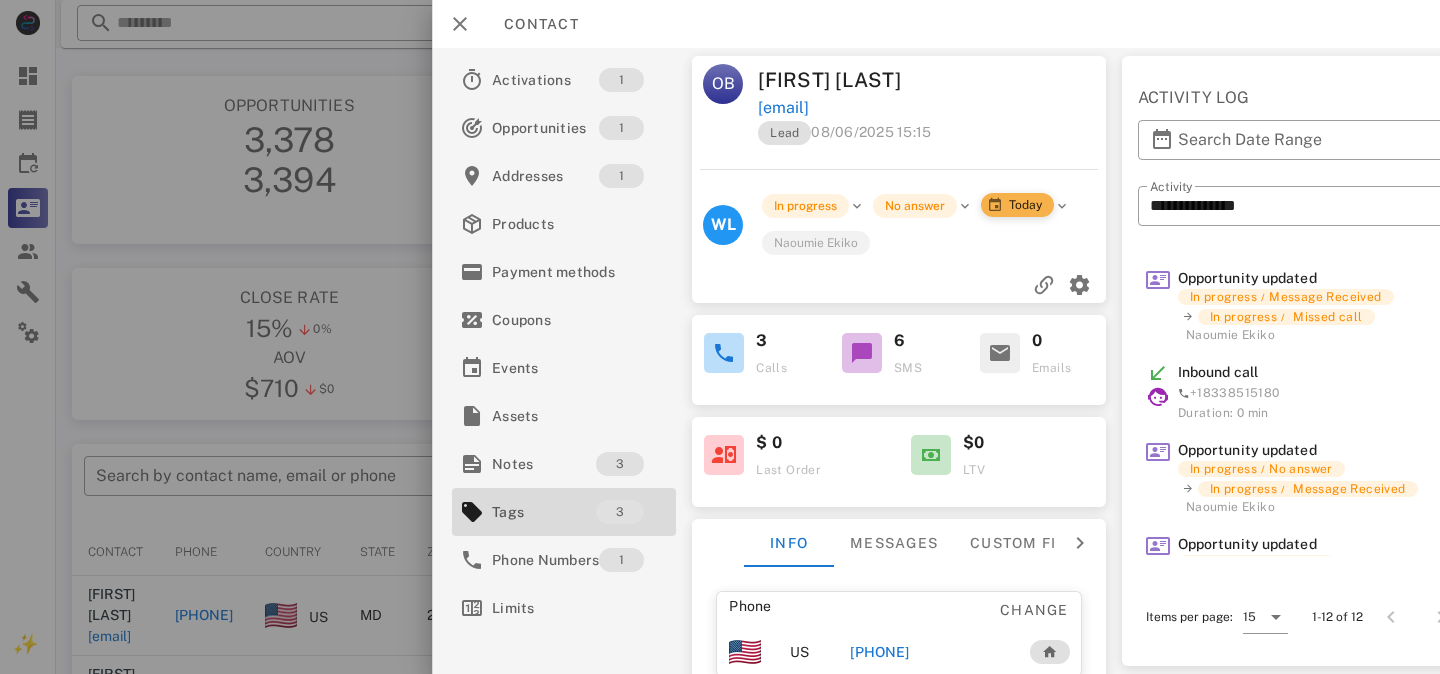 click on "Today" at bounding box center [1017, 205] 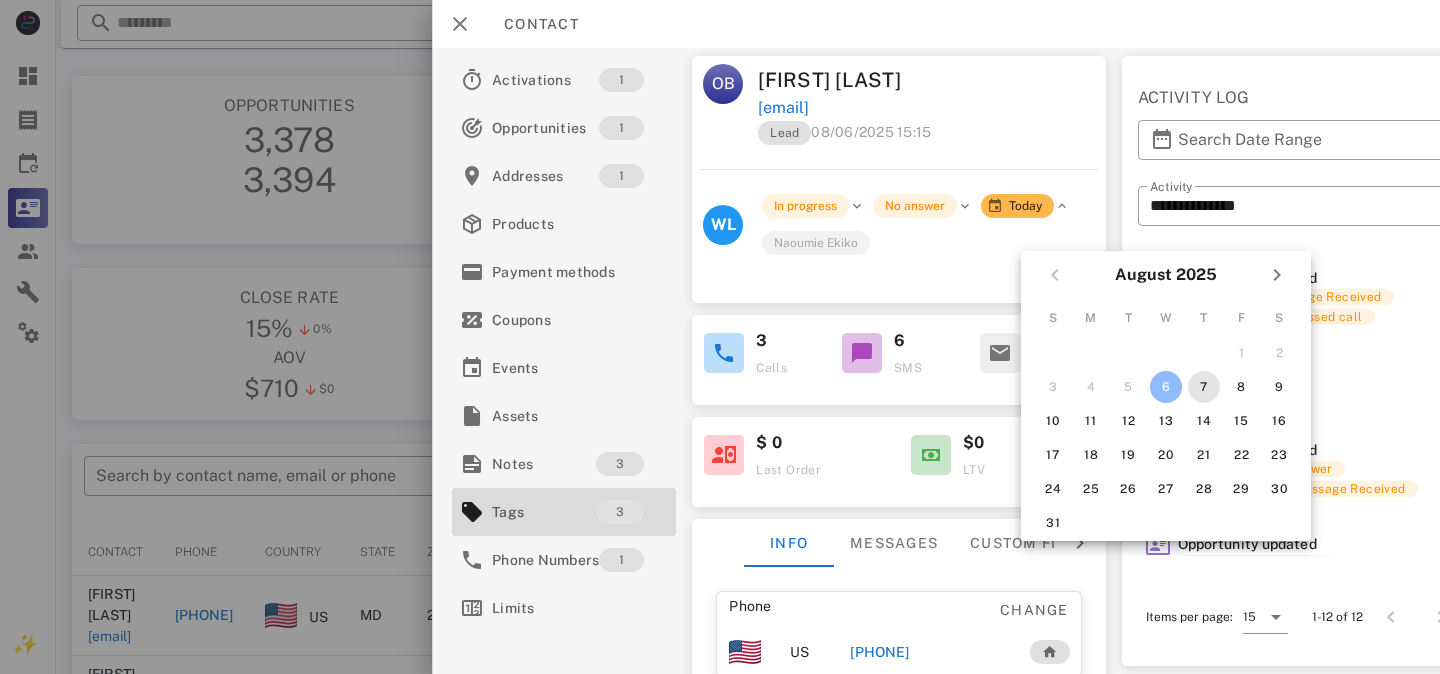 click on "7" at bounding box center (1204, 387) 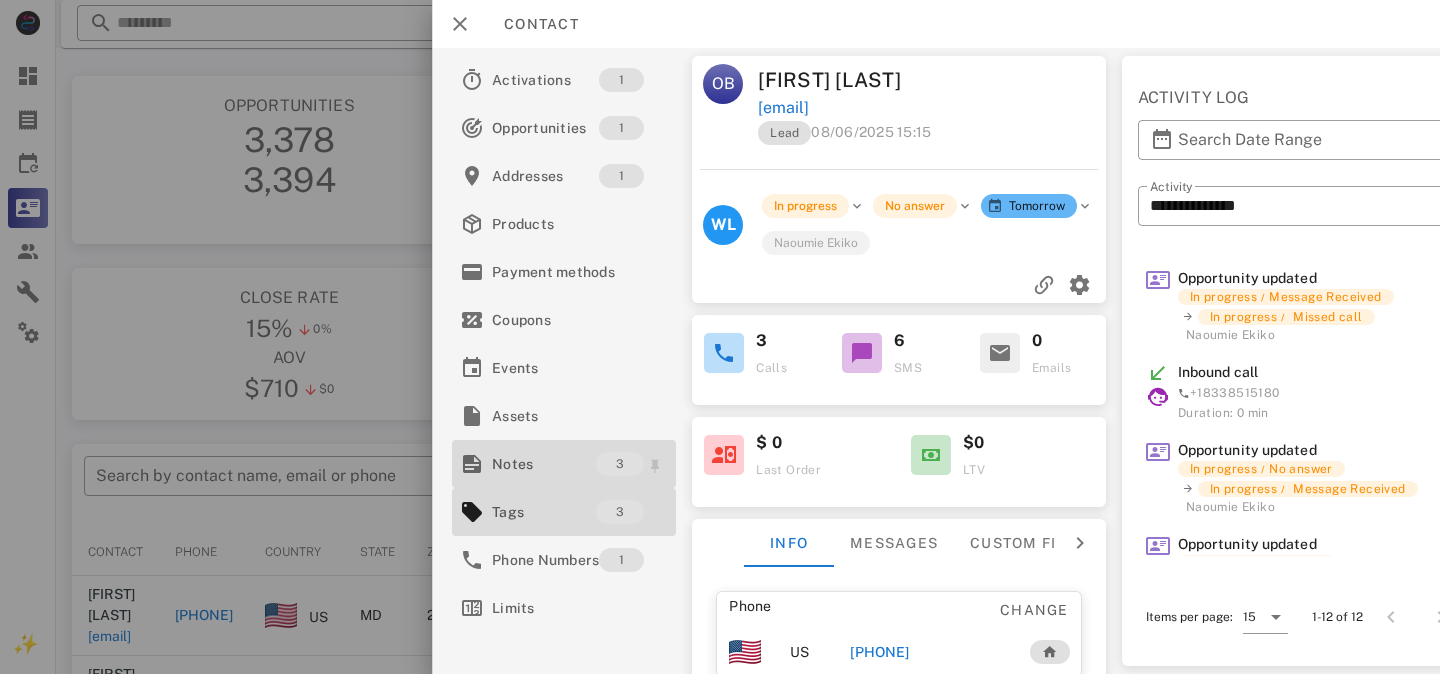click on "Notes" at bounding box center [544, 464] 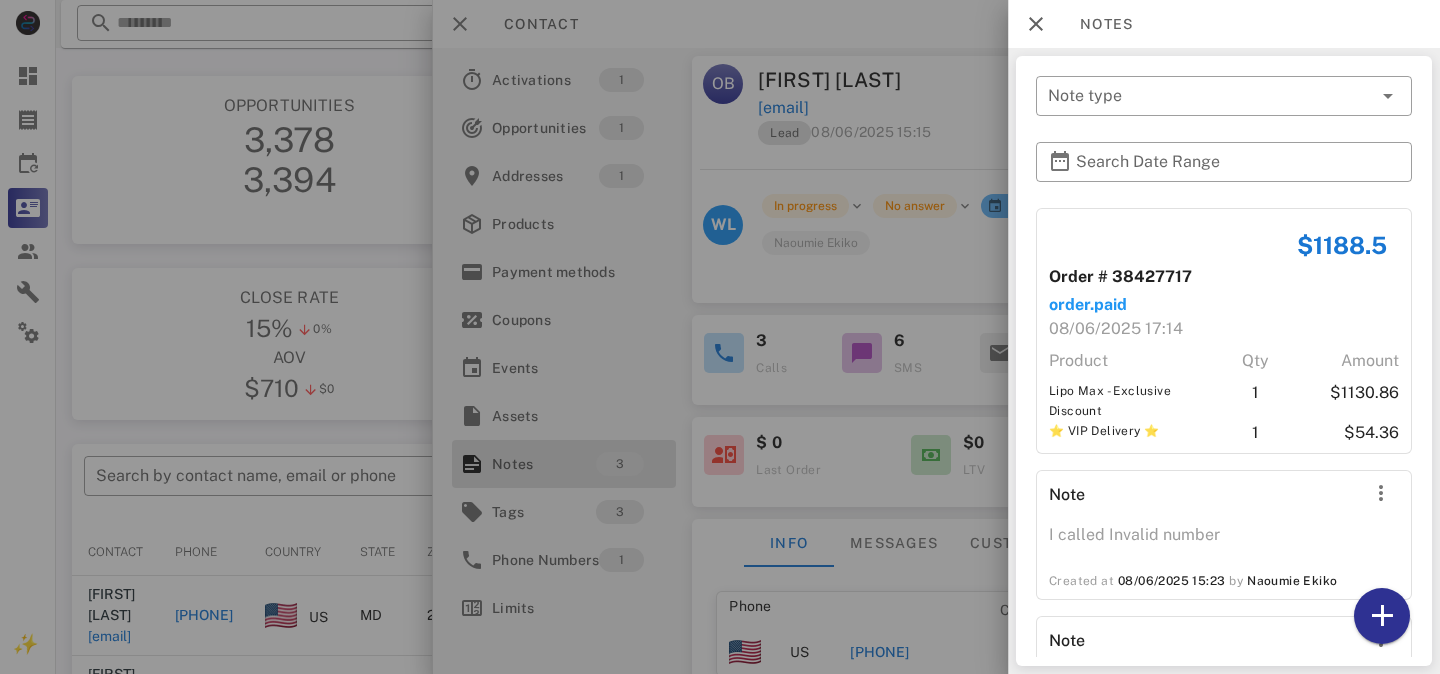 click at bounding box center [720, 337] 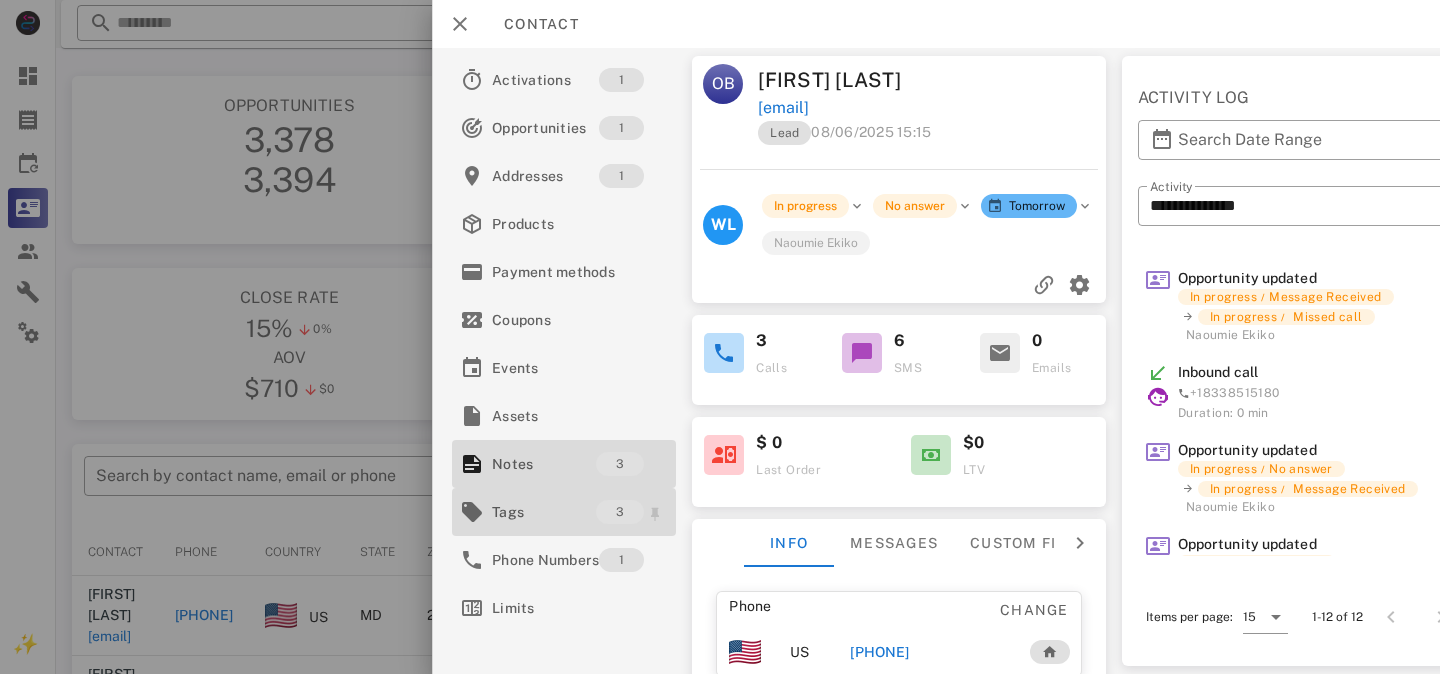 click on "Tags" at bounding box center (544, 512) 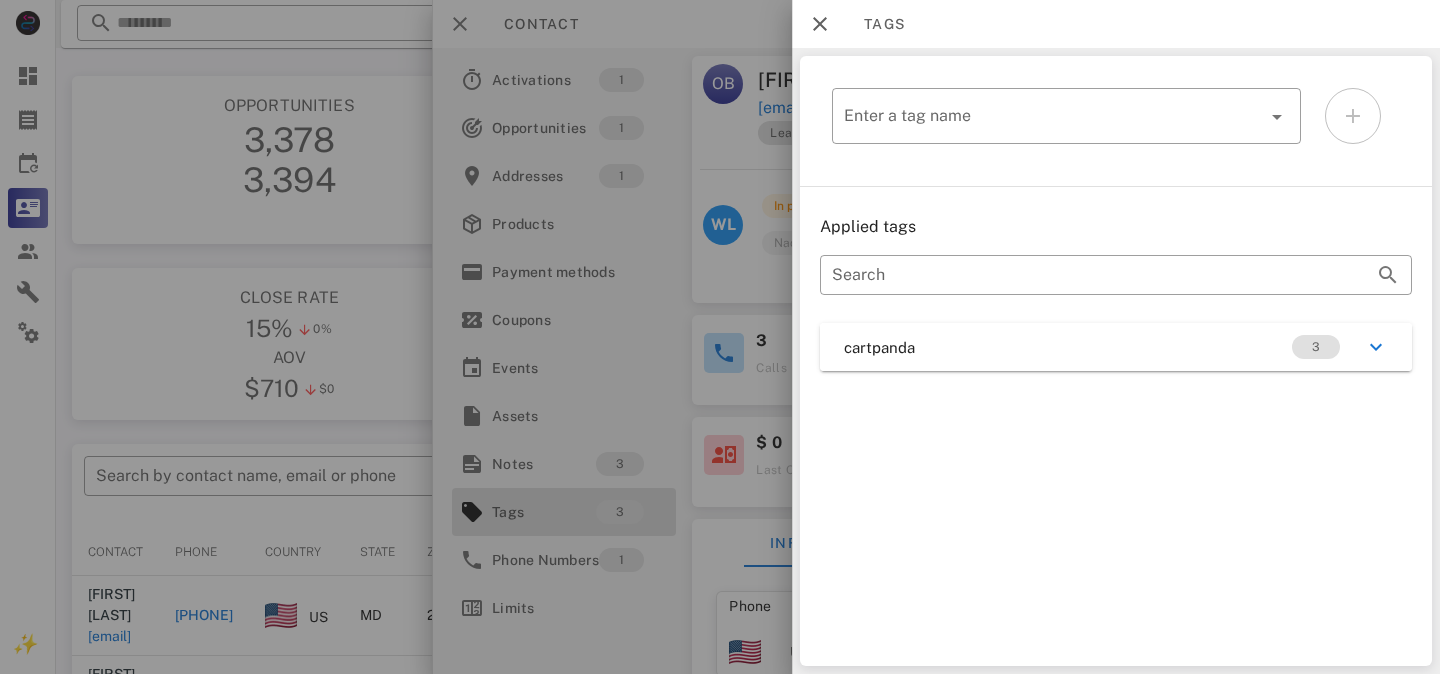 click on "cartpanda  3" at bounding box center [1116, 347] 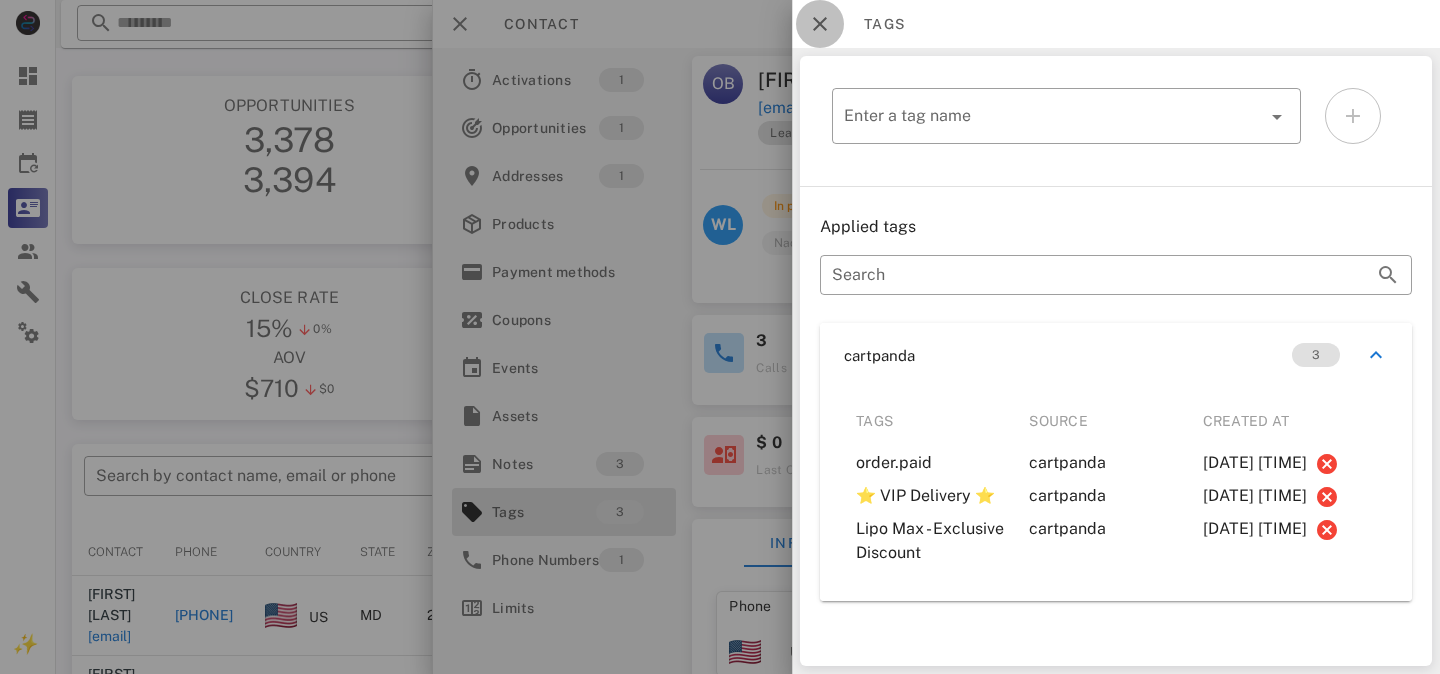 click at bounding box center (820, 24) 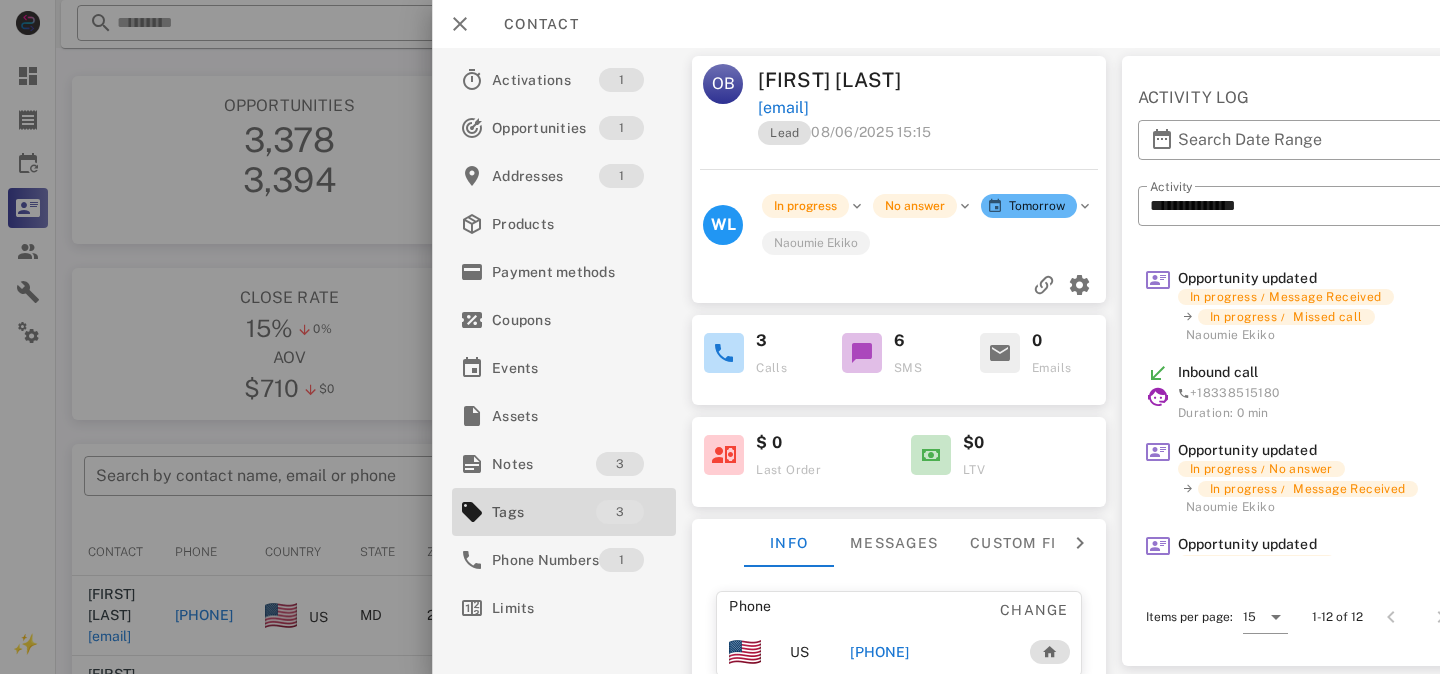 click at bounding box center (899, 285) 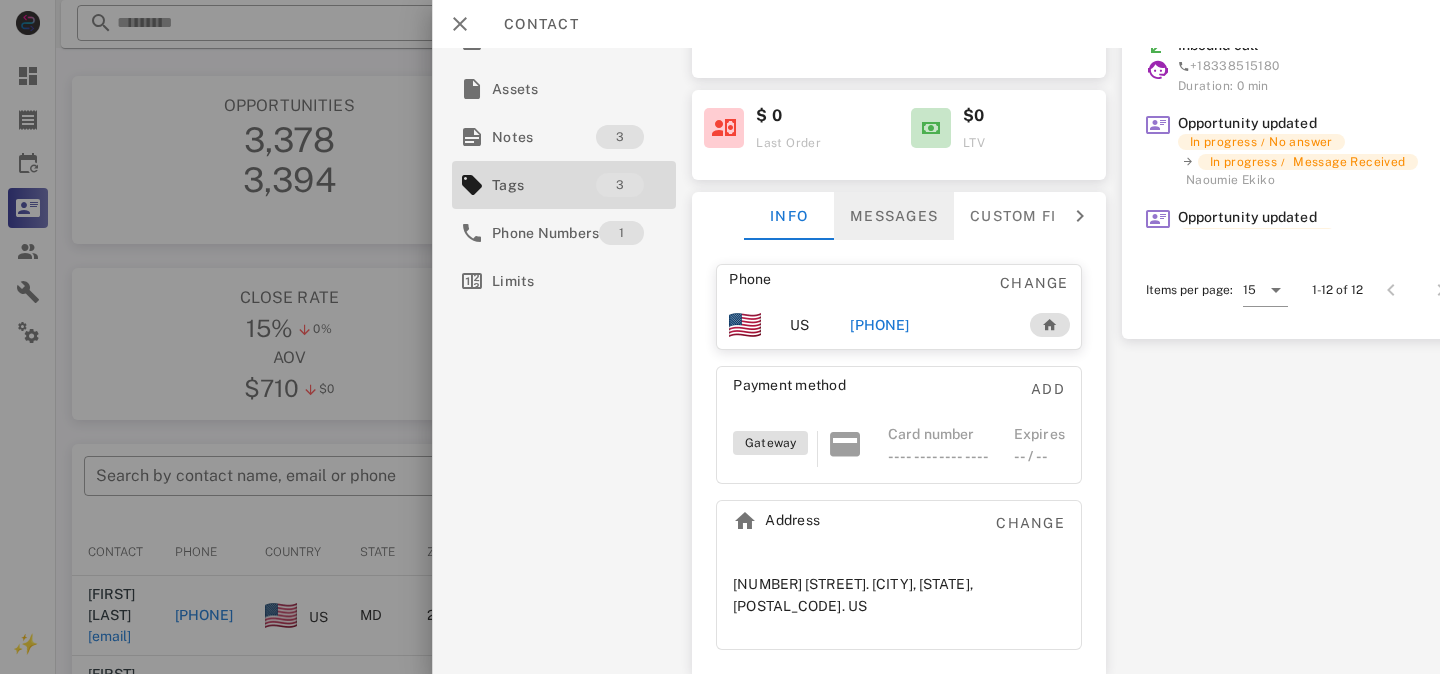 click on "Messages" at bounding box center (894, 216) 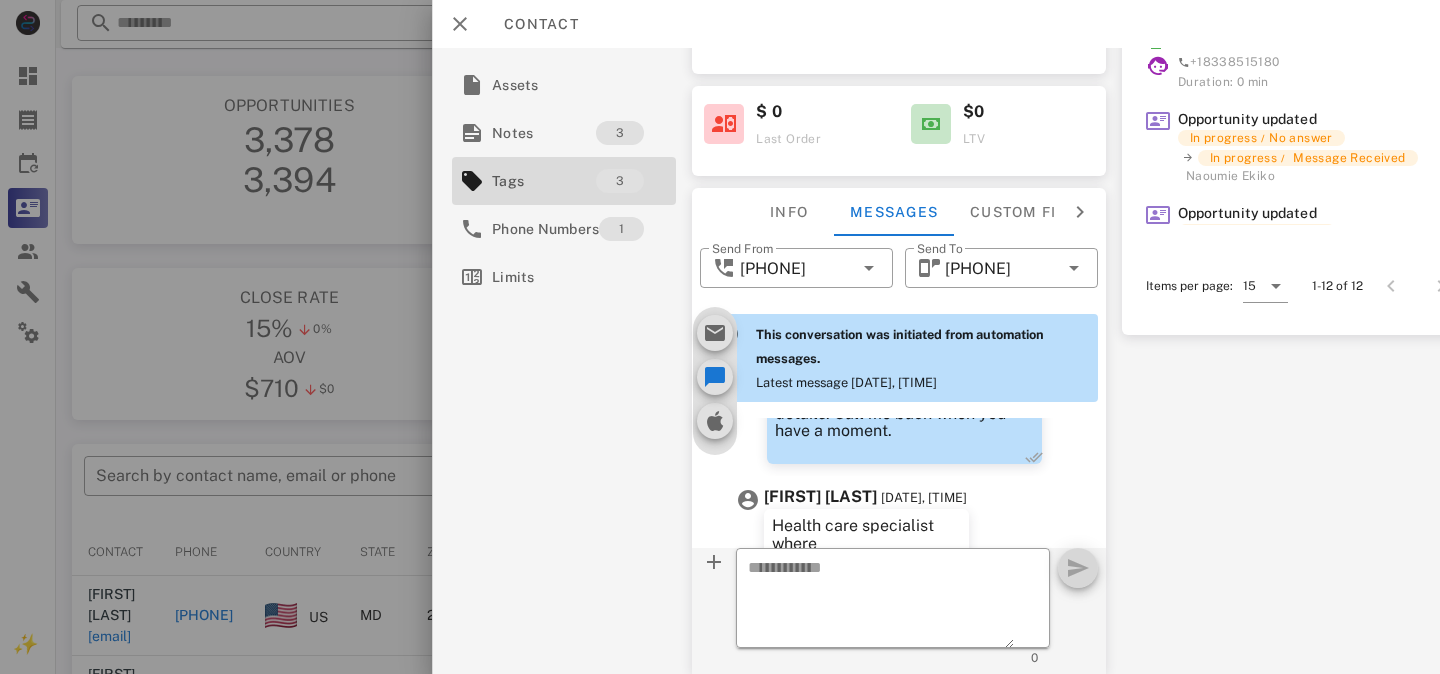 scroll, scrollTop: 781, scrollLeft: 0, axis: vertical 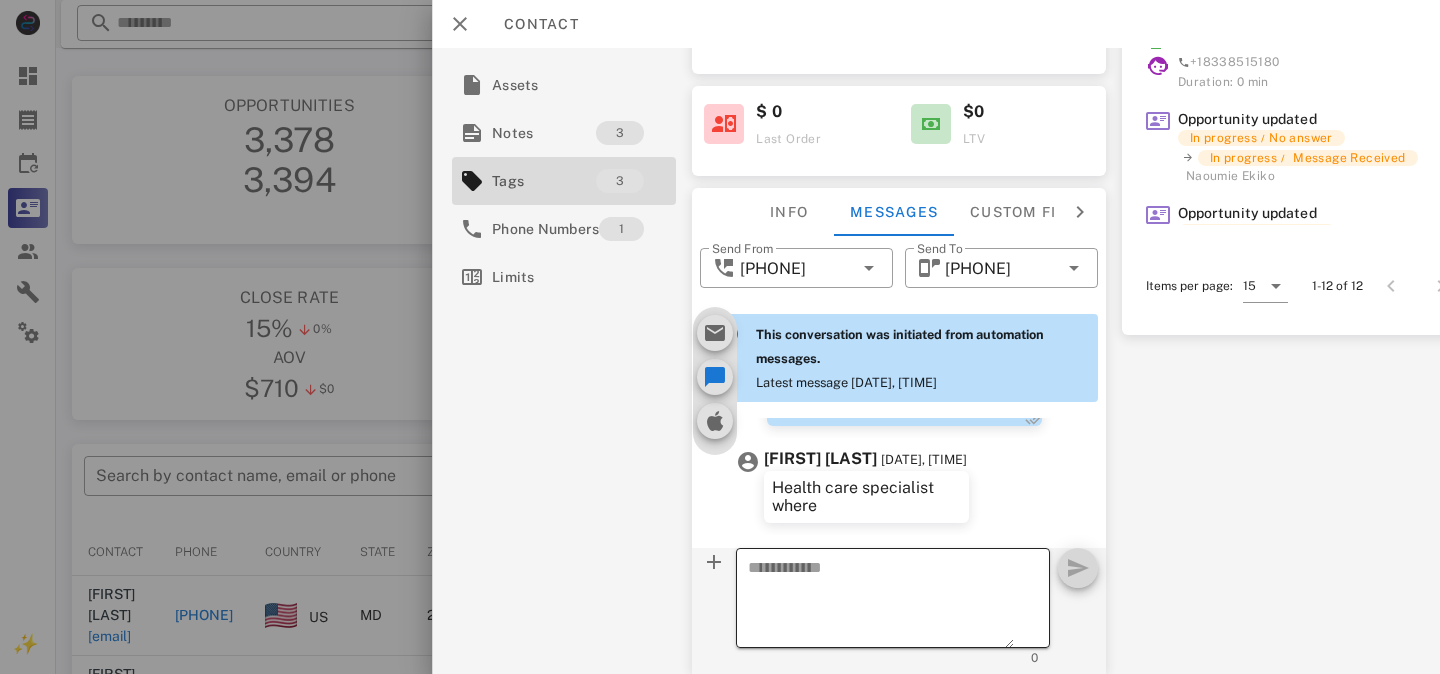 click at bounding box center (881, 601) 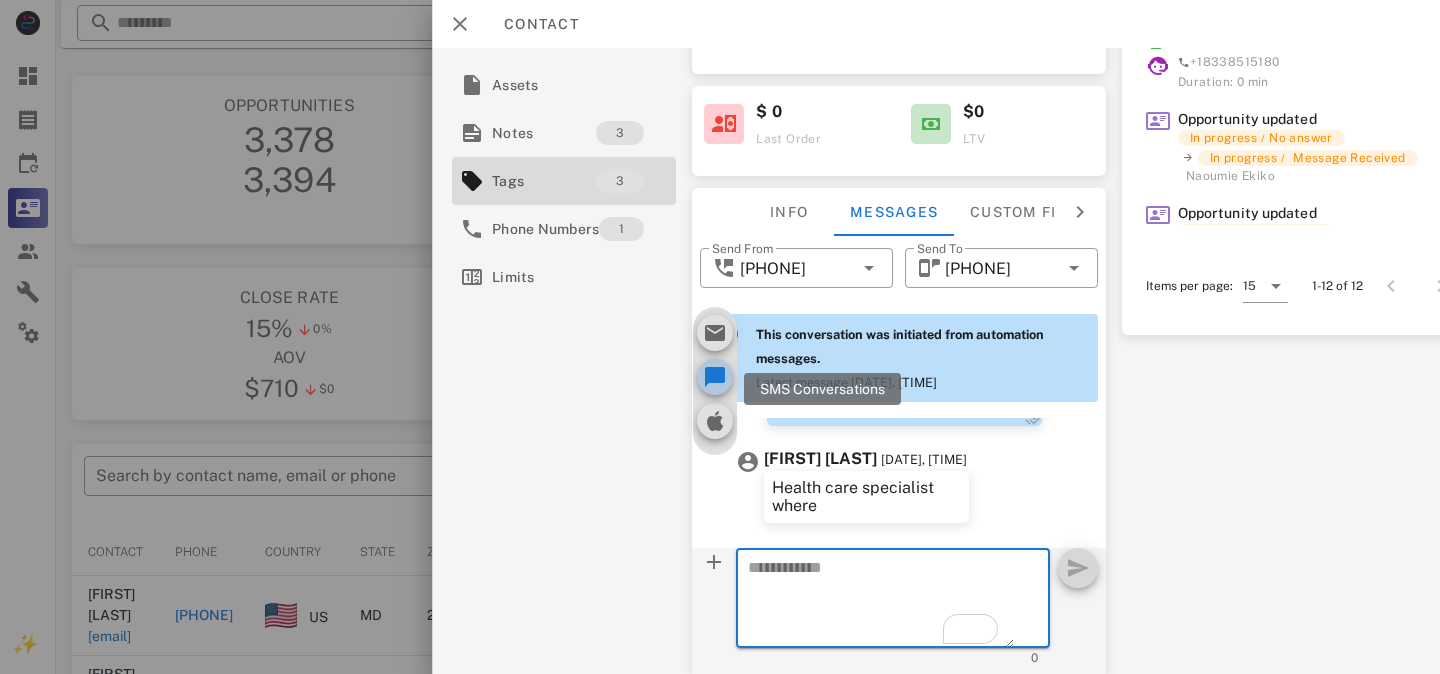 click at bounding box center (715, 377) 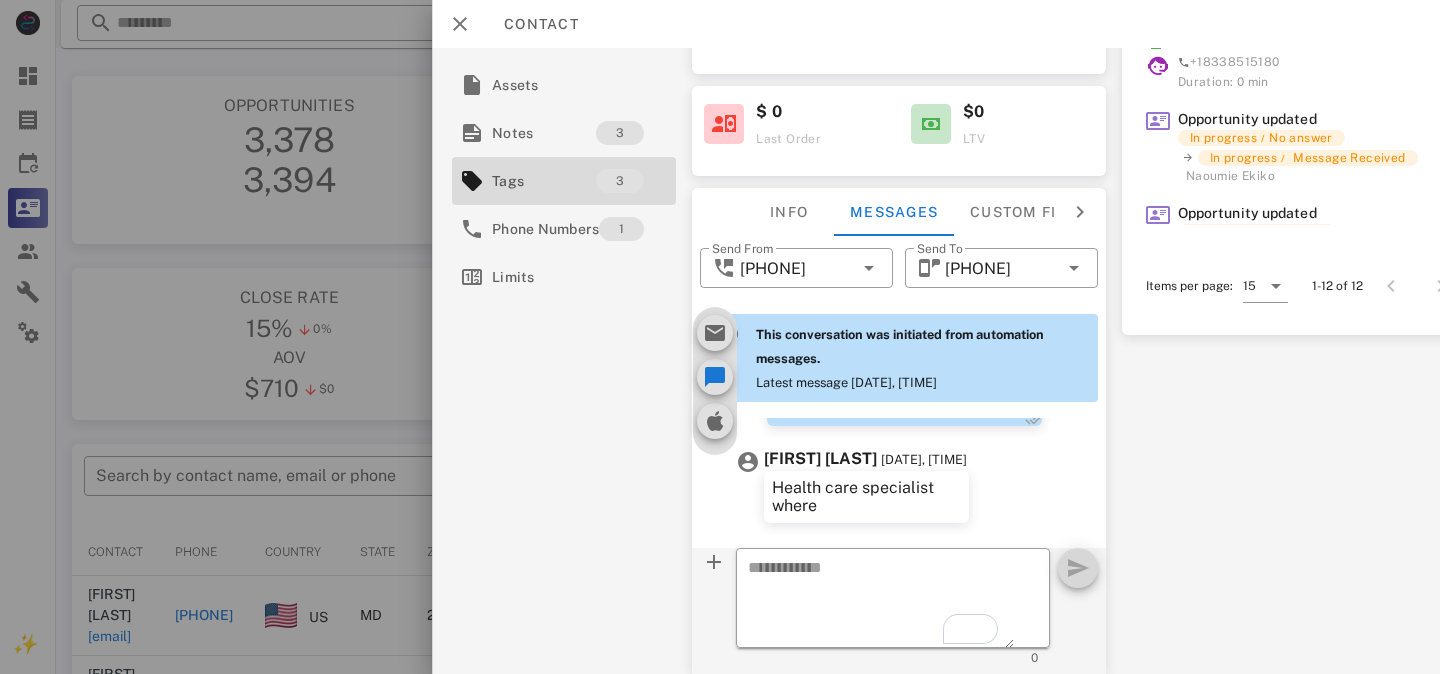 click on "Activations  1  Opportunities  1  Addresses  1  Products Payment methods Coupons Events Assets Notes  3  Tags  3  Phone Numbers  1  Limits OB Olethia B Richburg  obrichburg@gmail.com   Lead   08/06/2025 15:15  WL  In progress   No answer   Tomorrow   Naoumie Ekiko  3 Calls 6 SMS 0 Emails $ 0 Last Order $0 LTV  Info   Messages   Custom fields   Phone   Change   US   +14432211591   Payment method   Add  Gateway  Card number  ---- ---- ---- ----  Expires  -- / --  Address   Change   7405 Kathydale Road .
Pikesville, MD, 21208.
US   ​ Send From +14439091822 ​ Send To +14432211591  This conversation was initiated from automation messages.  Latest message 08/06/2025, 03:08PM 08/06/2025, 03:08PM System automation 08/06/2025, 03:08PM System automation  OK. I can send it your email on file or would you prefer that we go over it on the phone? I do have a question pertaining your health.  08/06/2025, 03:08PM System automation  You can reach me at 833-851-5180  08/06/2025, 03:08PM System automation ​ 0 ​ ​" at bounding box center [936, 361] 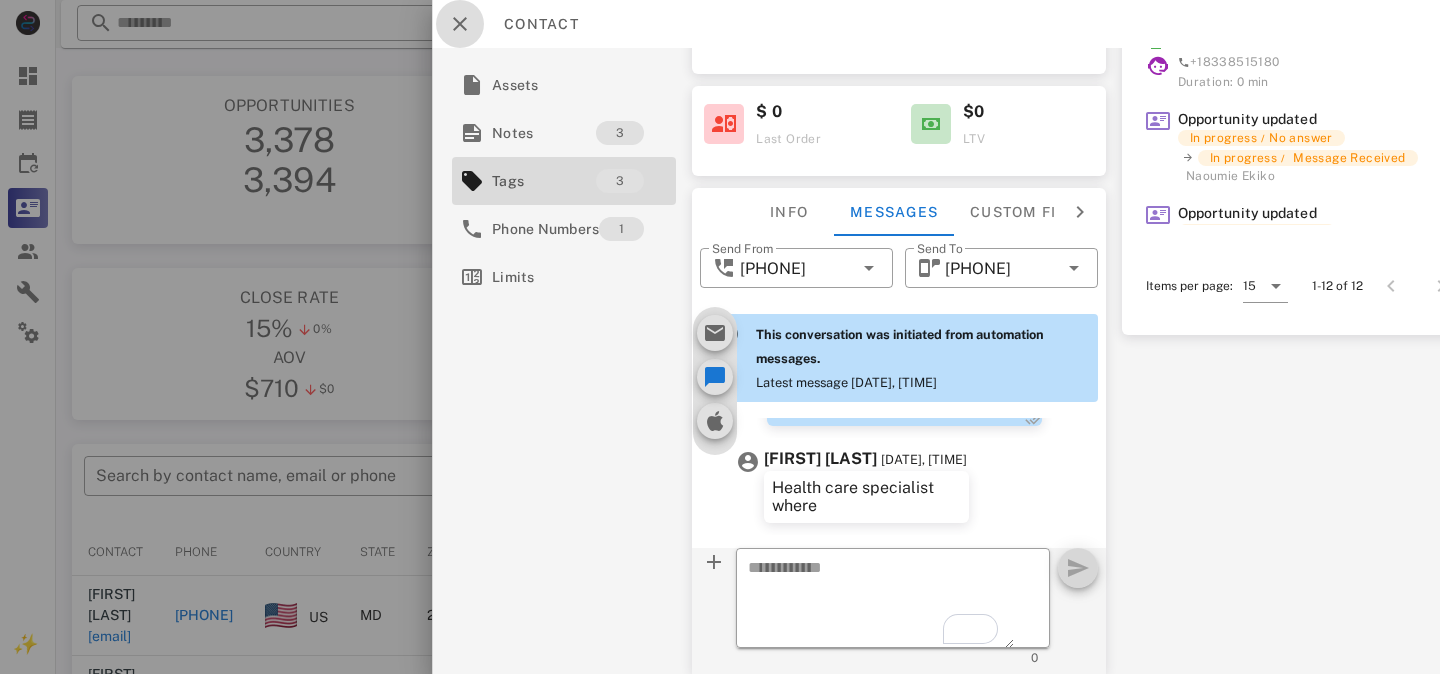 click at bounding box center [460, 24] 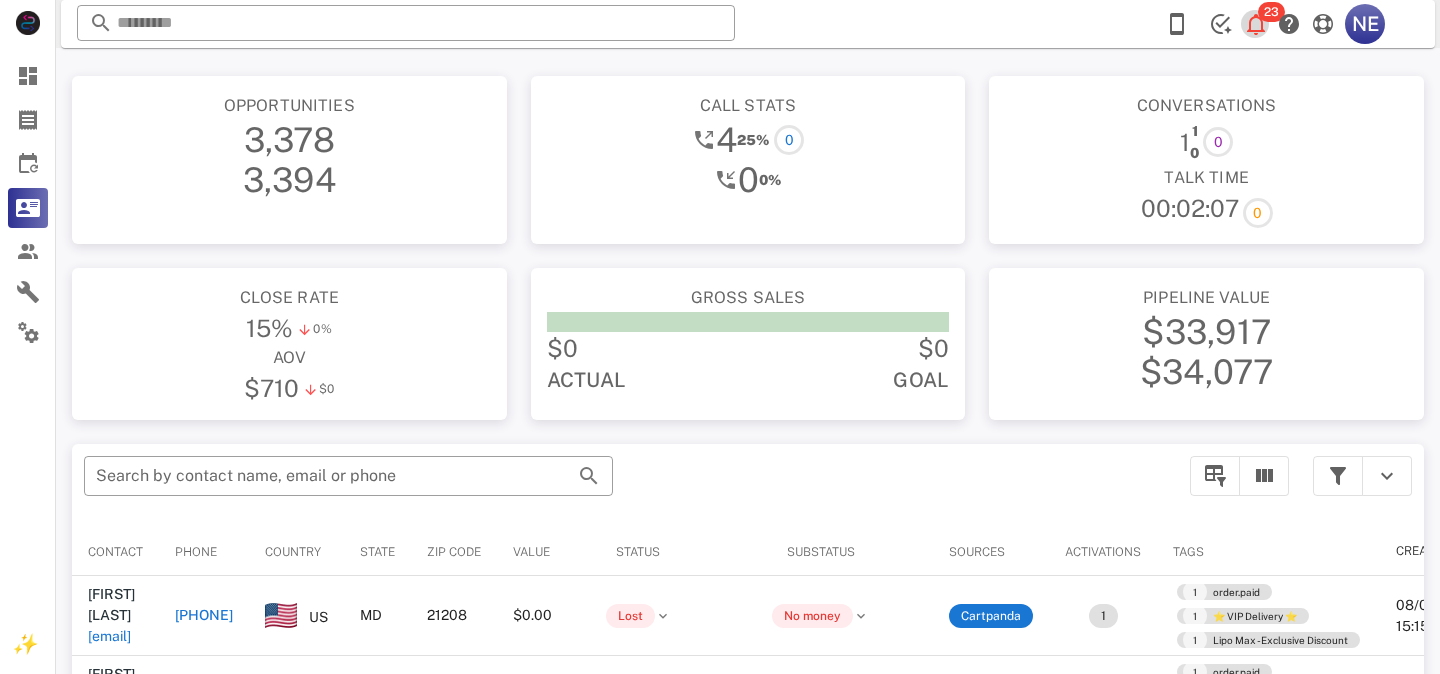 click on "23" at bounding box center (1271, 12) 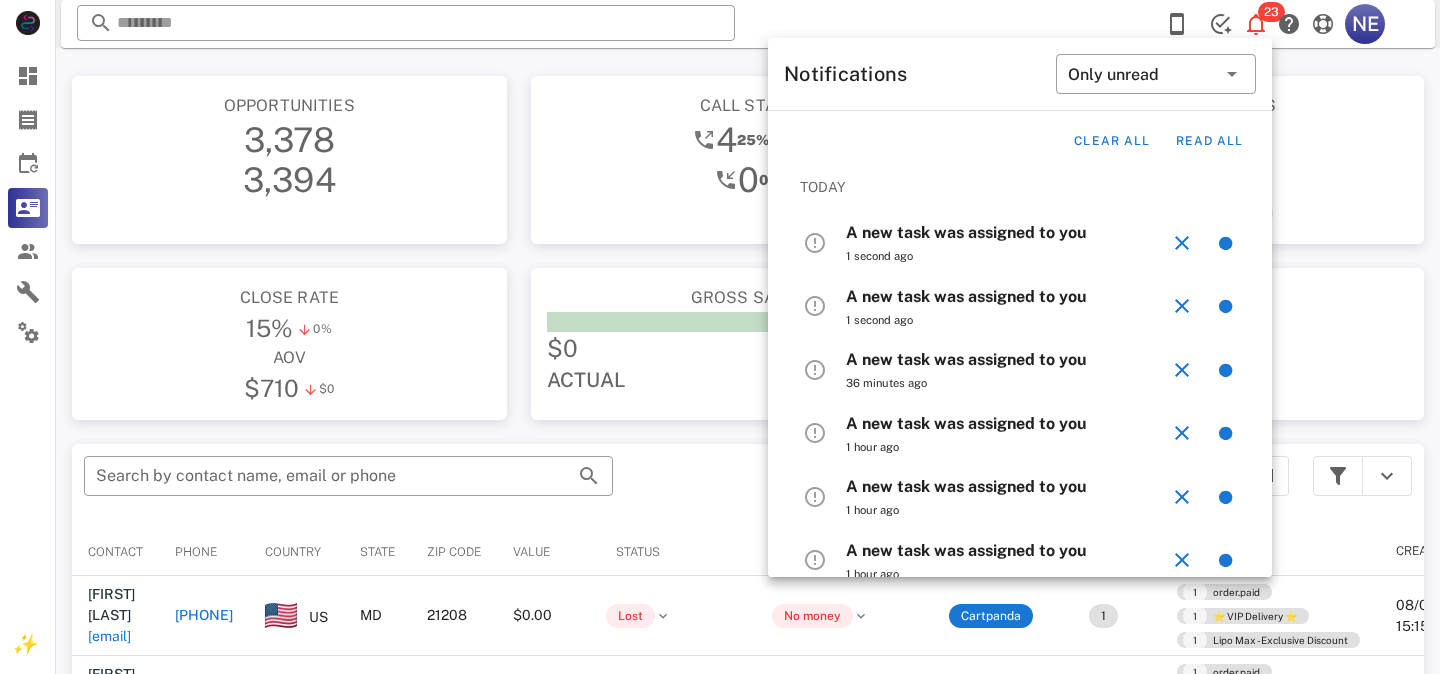 click on "Talk Time" at bounding box center [1206, 178] 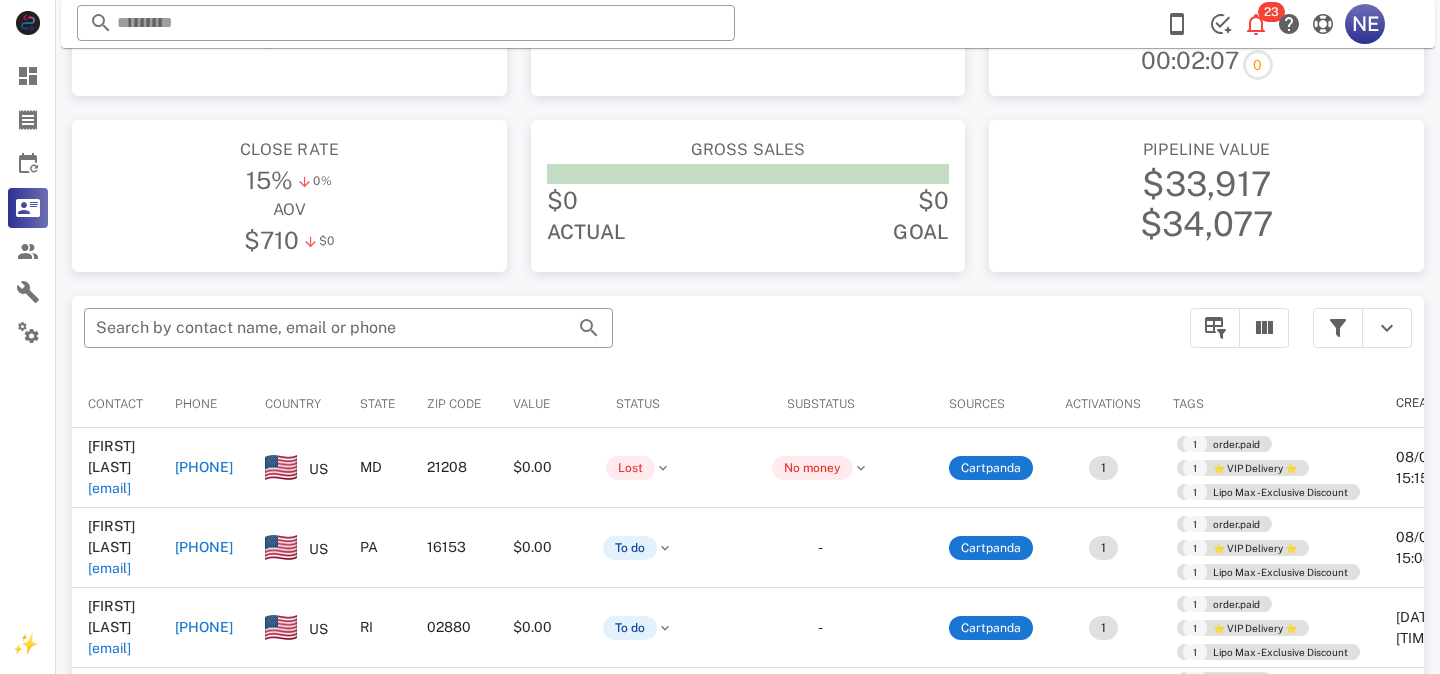 scroll, scrollTop: 237, scrollLeft: 0, axis: vertical 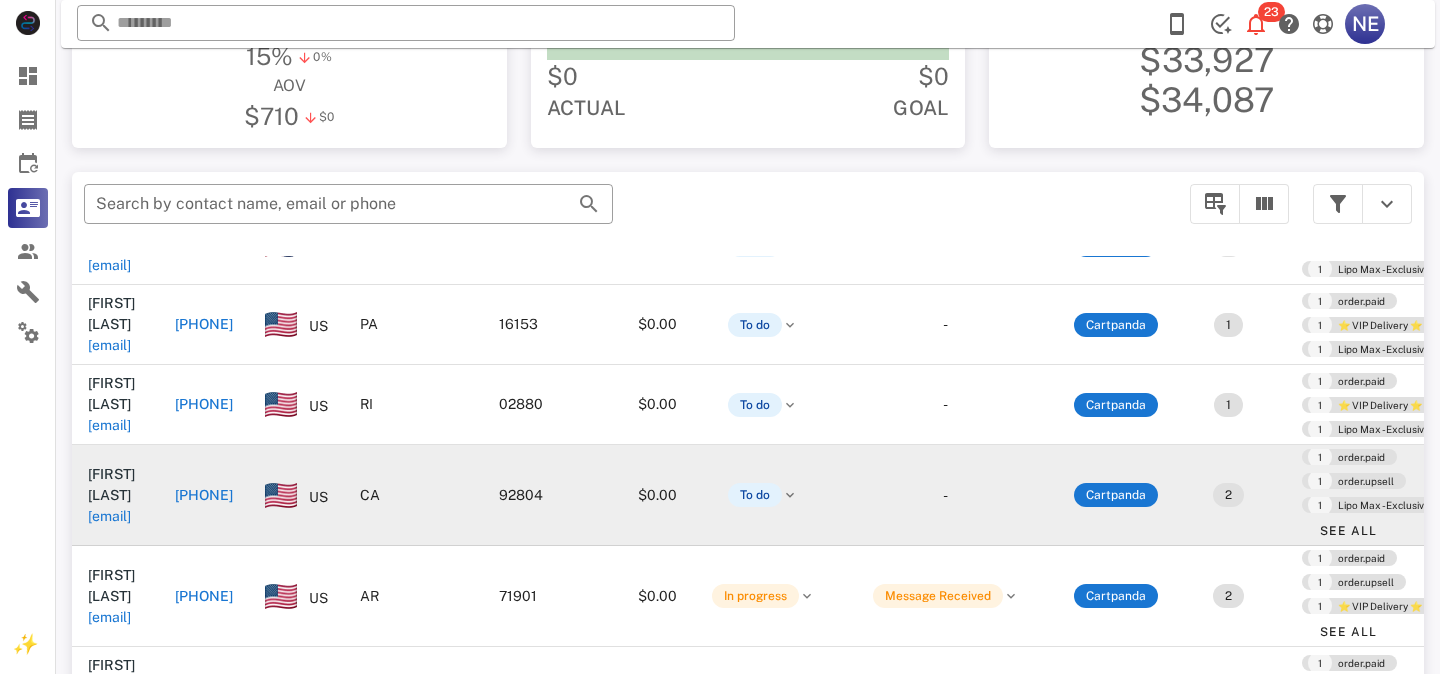 click on "[PHONE]" at bounding box center (204, 495) 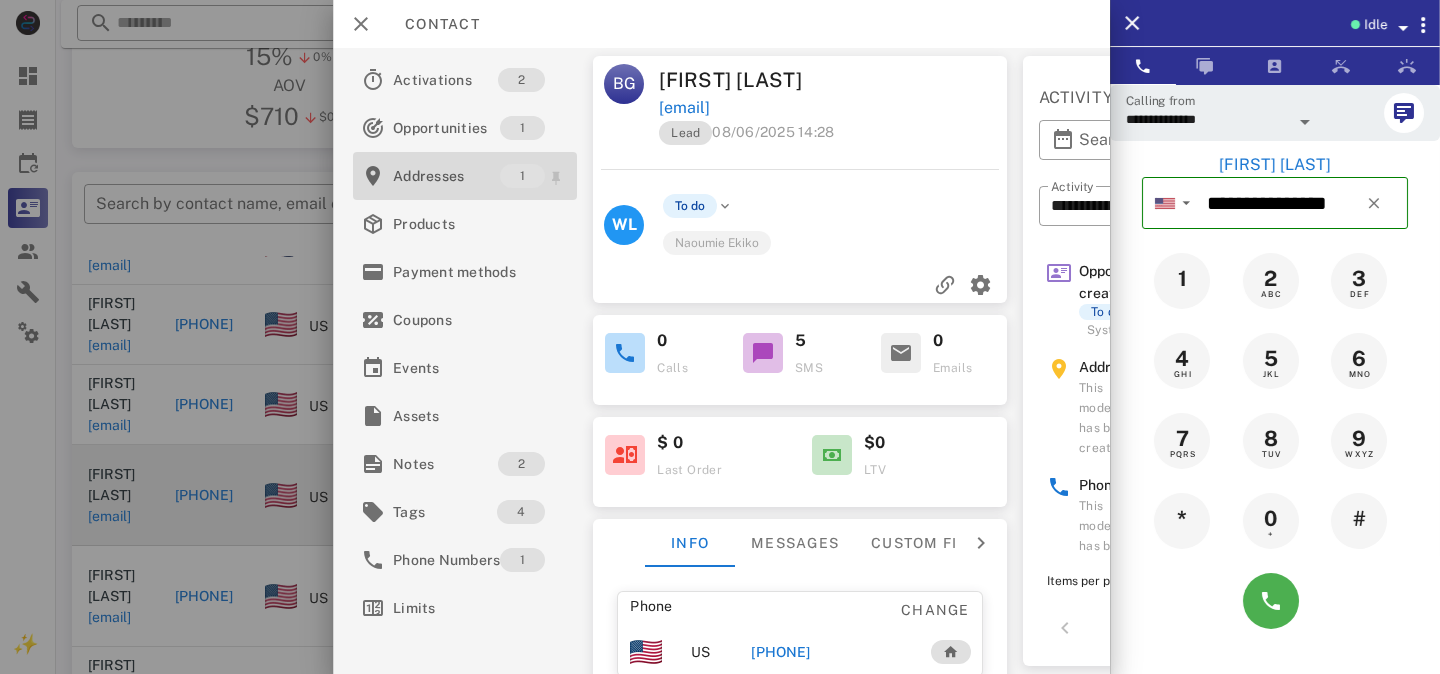 click on "Addresses" at bounding box center (446, 176) 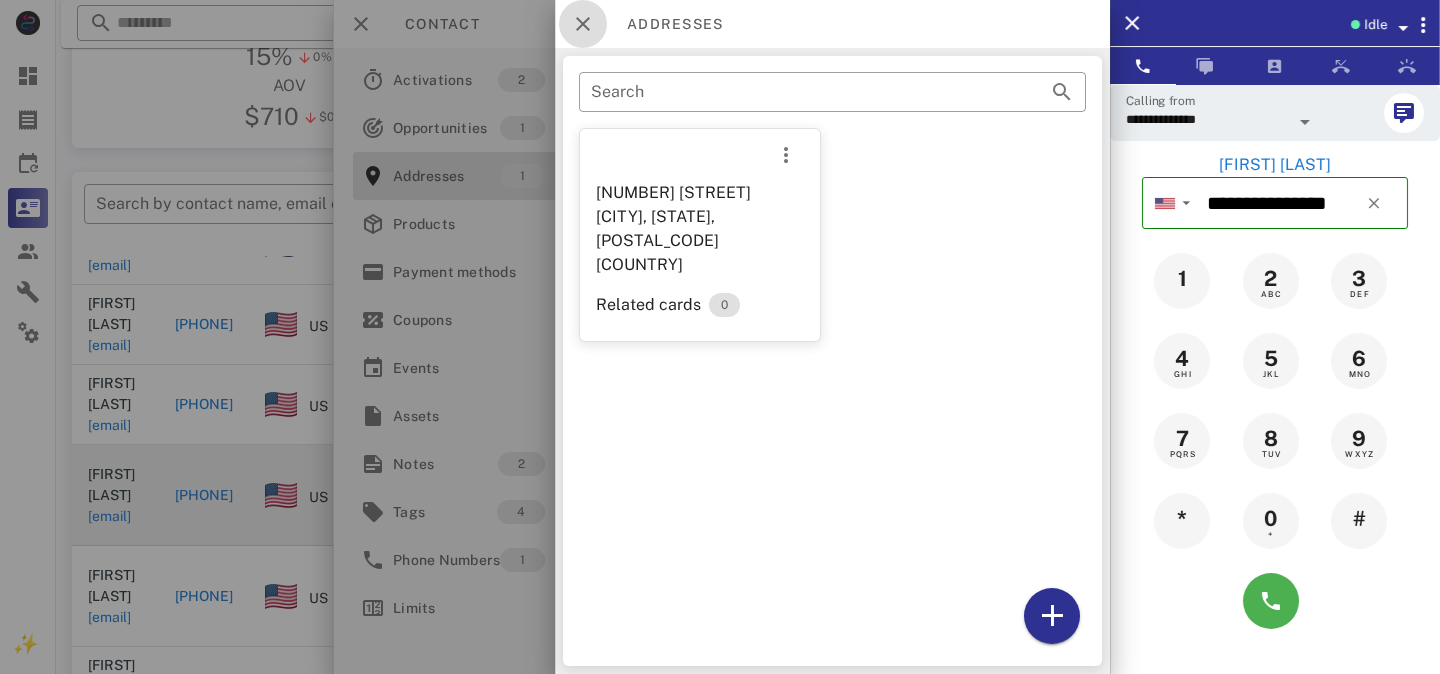 click at bounding box center (583, 24) 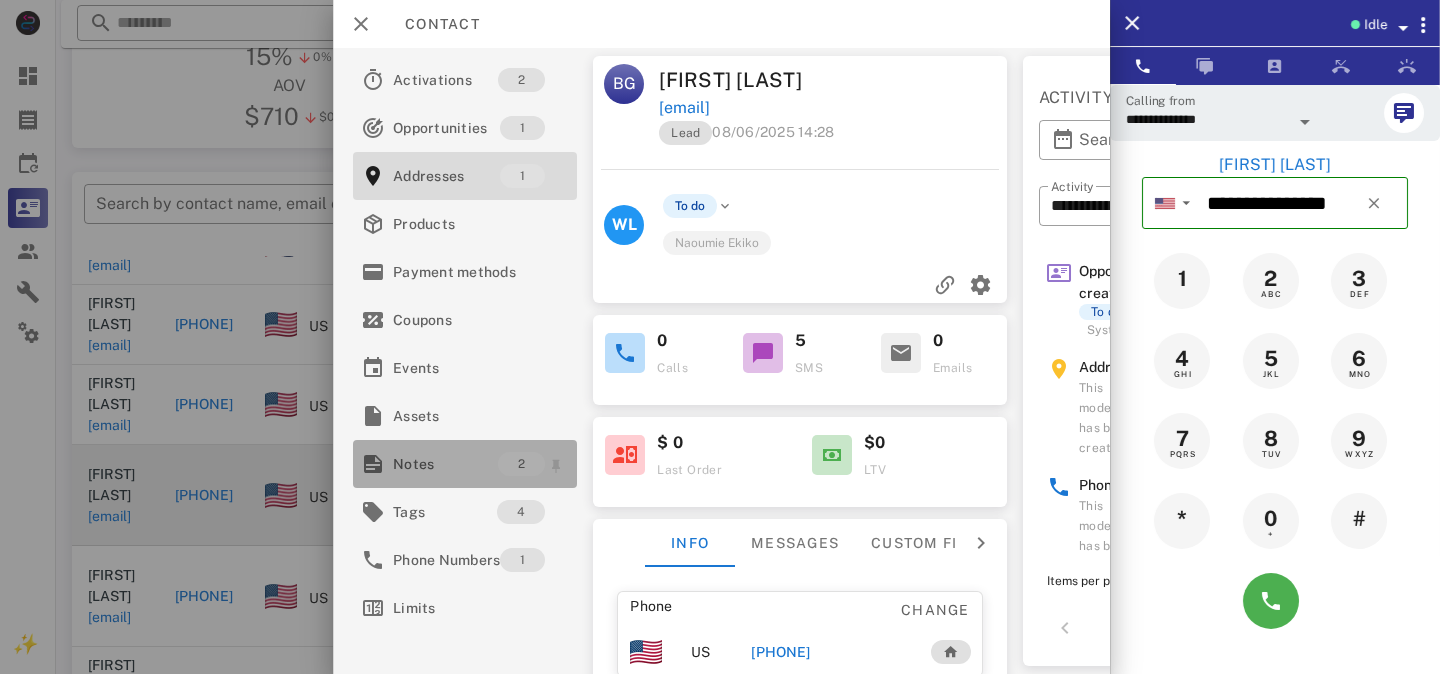 click on "Notes" at bounding box center (445, 464) 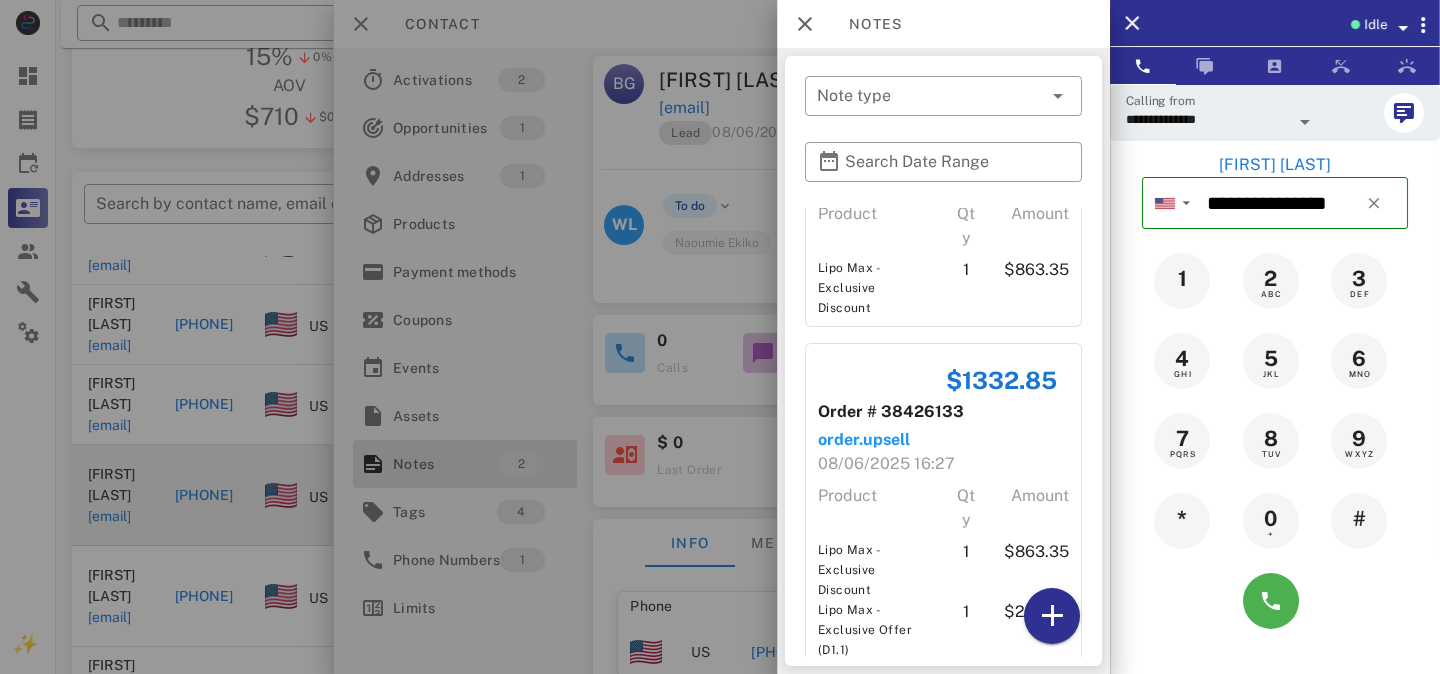 scroll, scrollTop: 0, scrollLeft: 0, axis: both 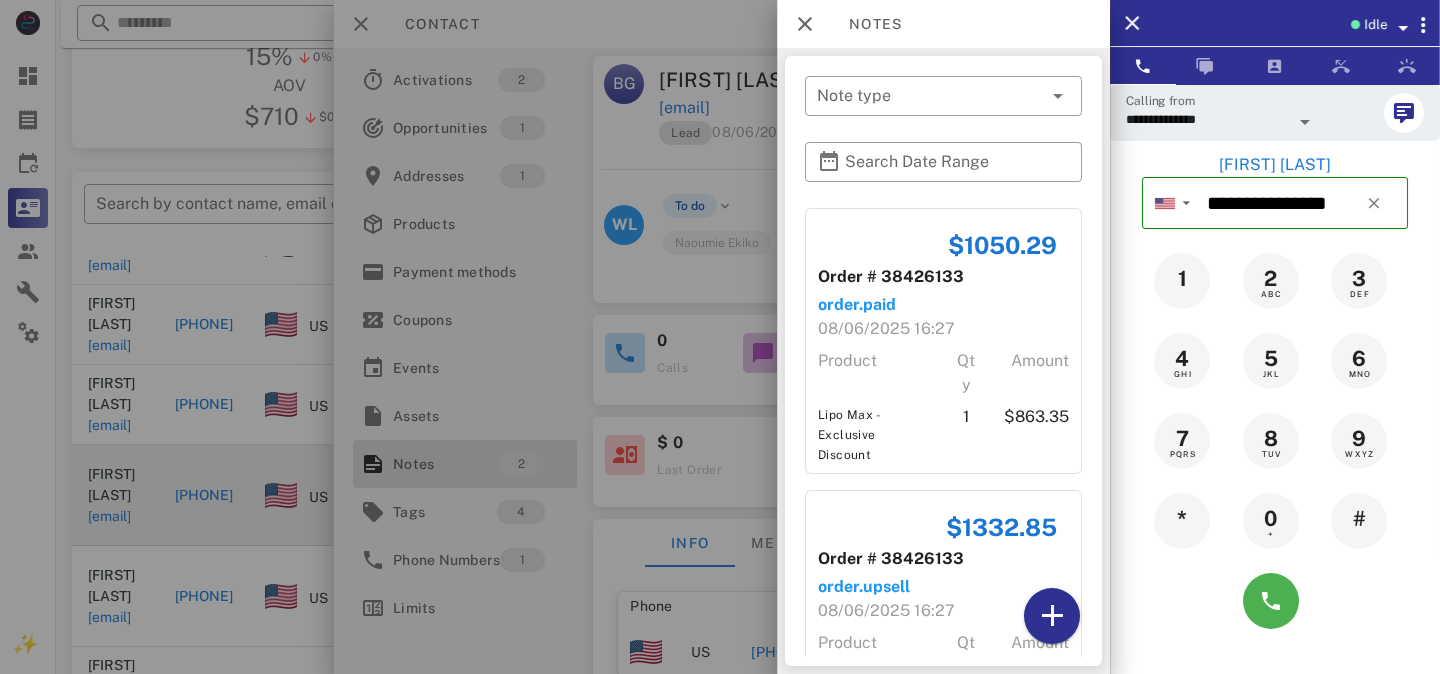 click at bounding box center (720, 337) 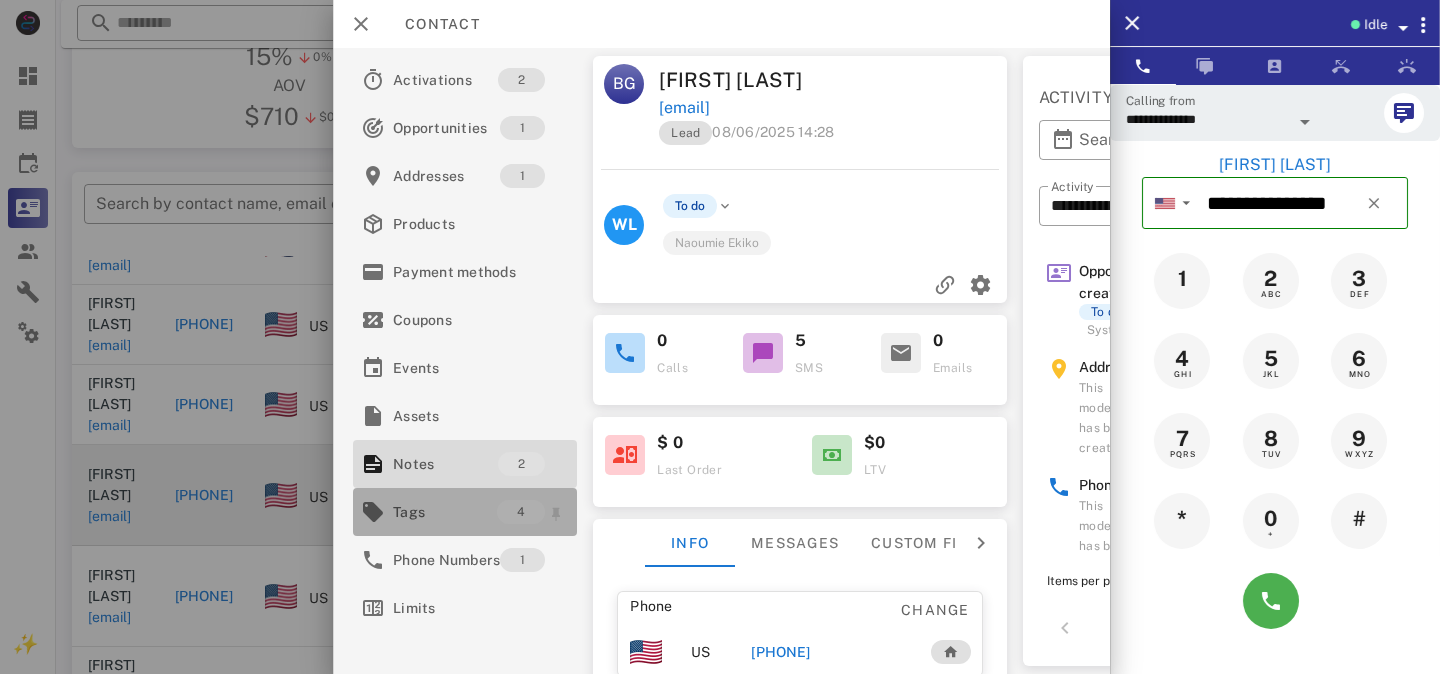 click on "Tags" at bounding box center (445, 512) 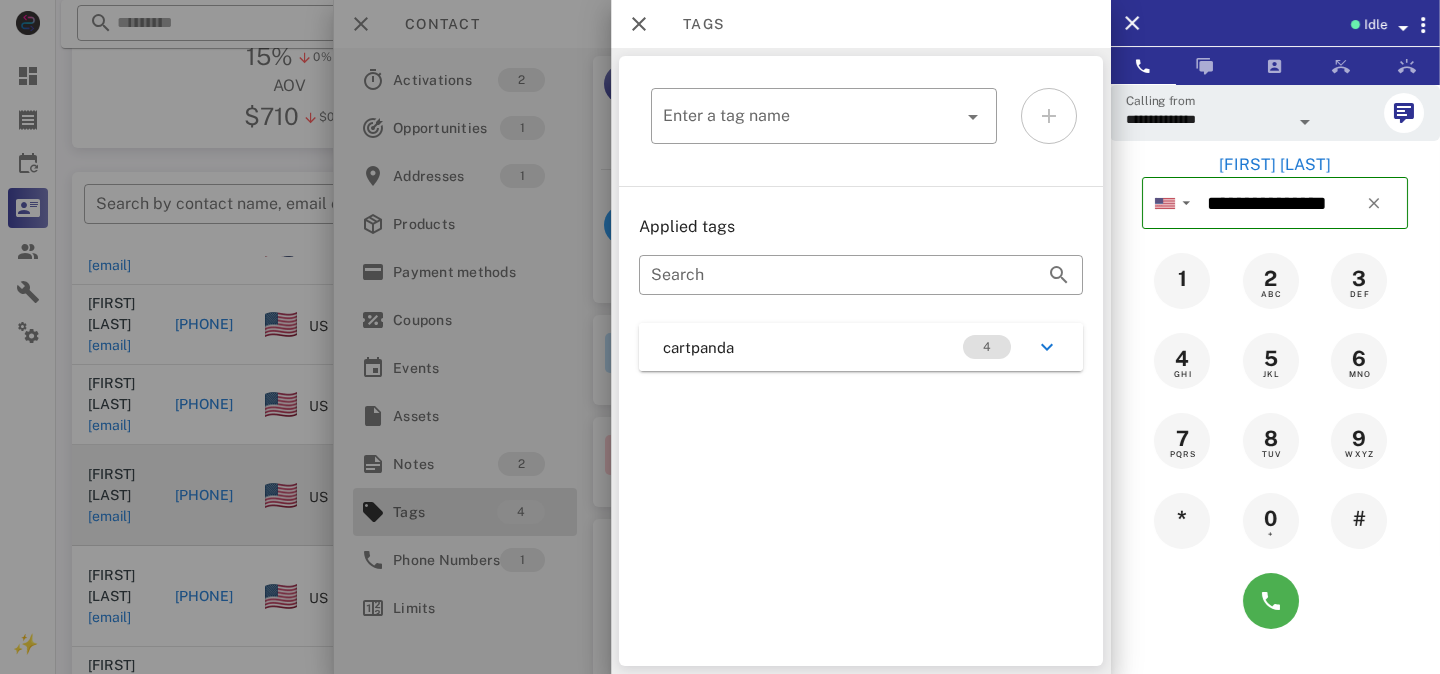 click at bounding box center (1046, 347) 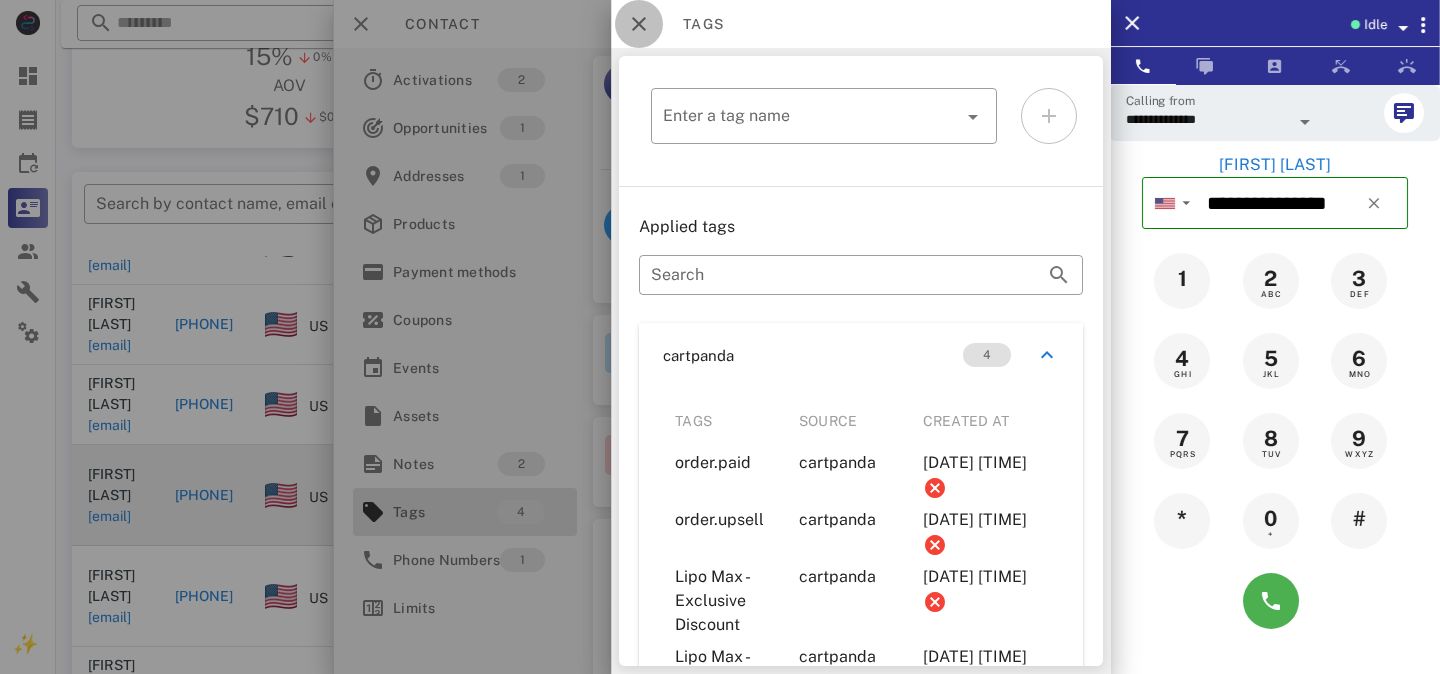 click at bounding box center (639, 24) 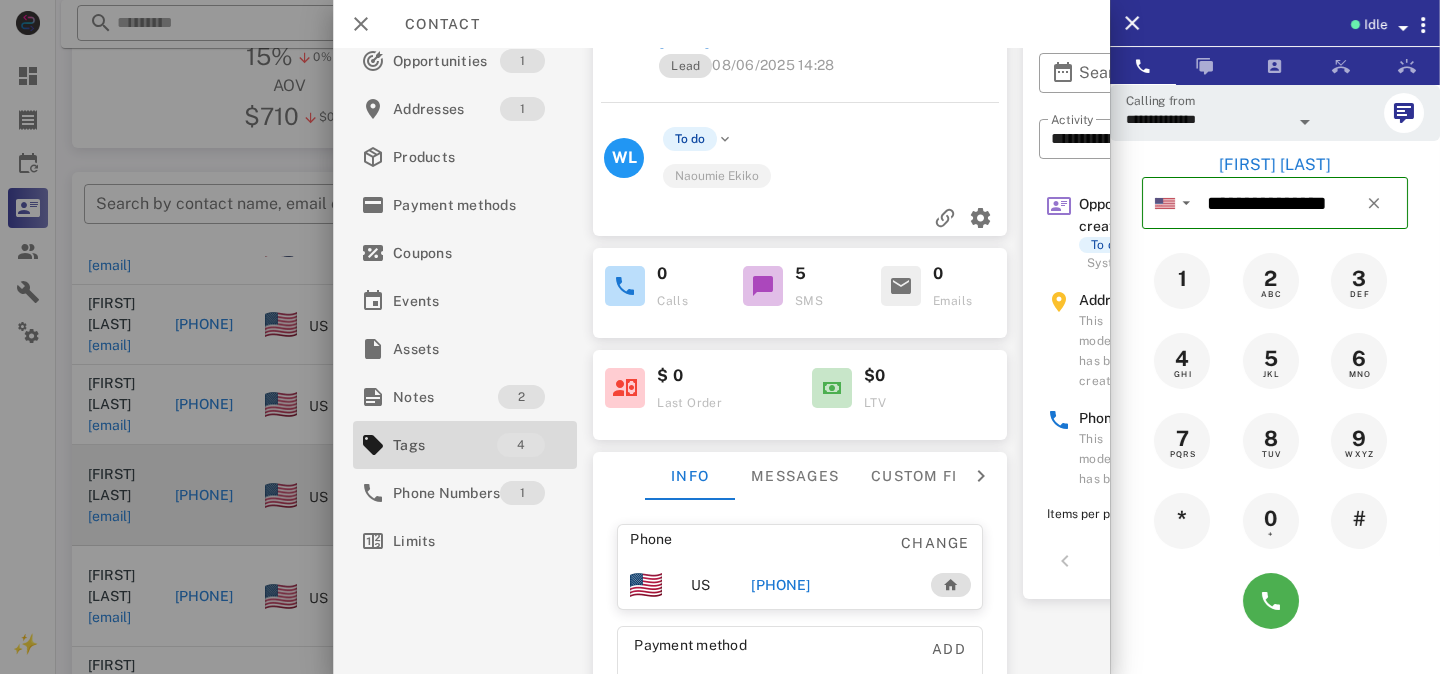 scroll, scrollTop: 95, scrollLeft: 0, axis: vertical 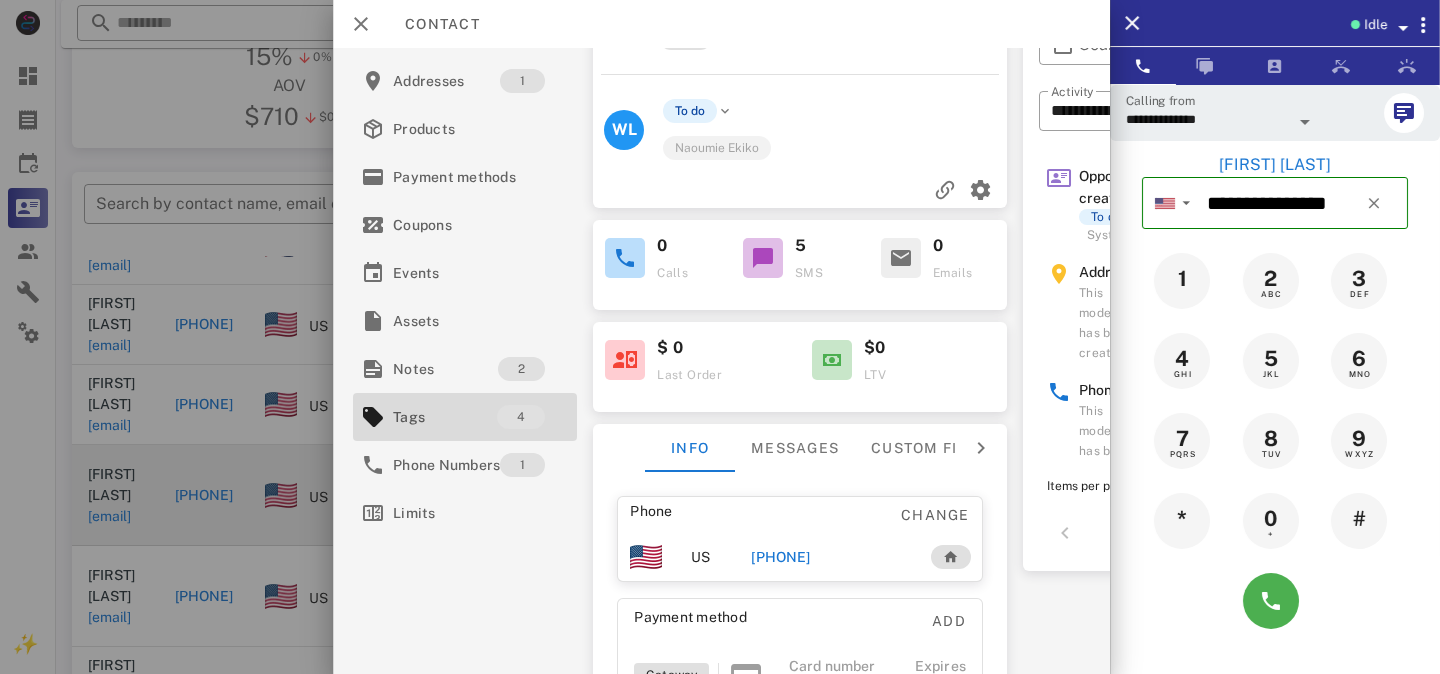 click on "[PHONE]" at bounding box center (780, 557) 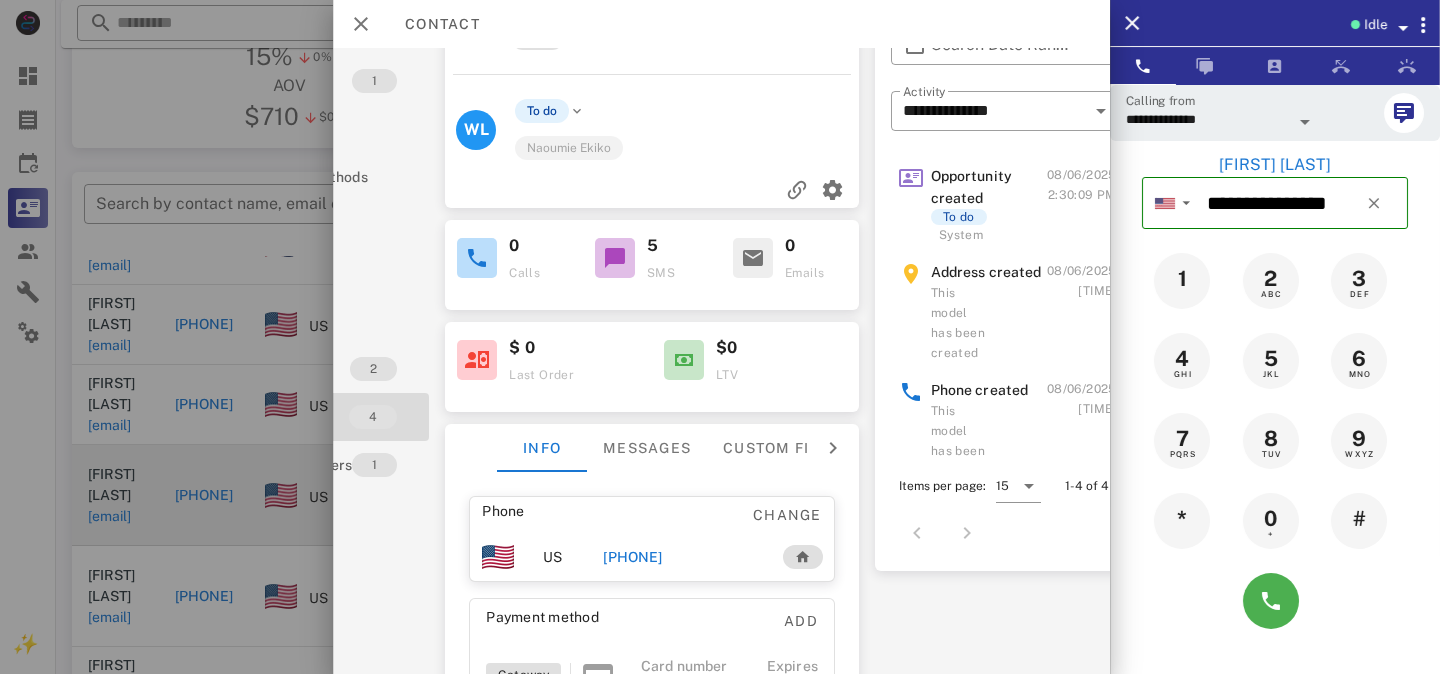 scroll, scrollTop: 95, scrollLeft: 181, axis: both 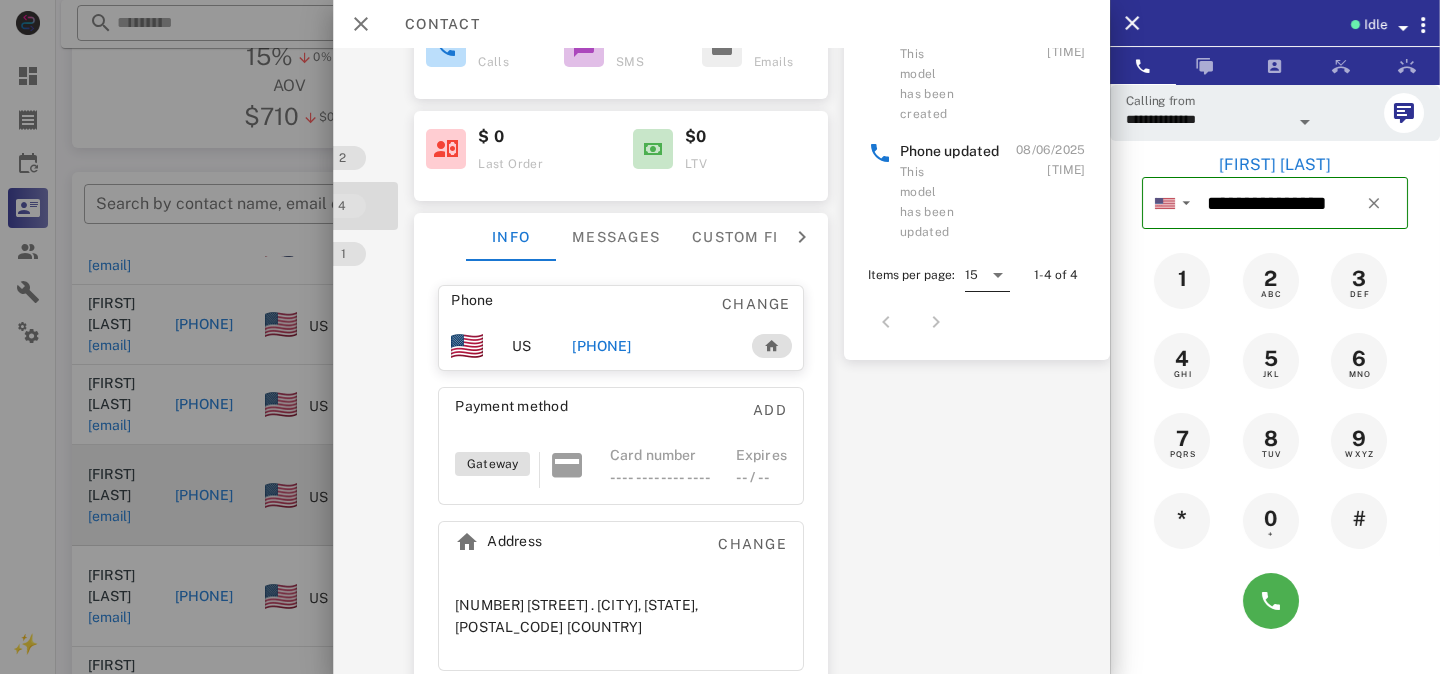 click at bounding box center (998, 275) 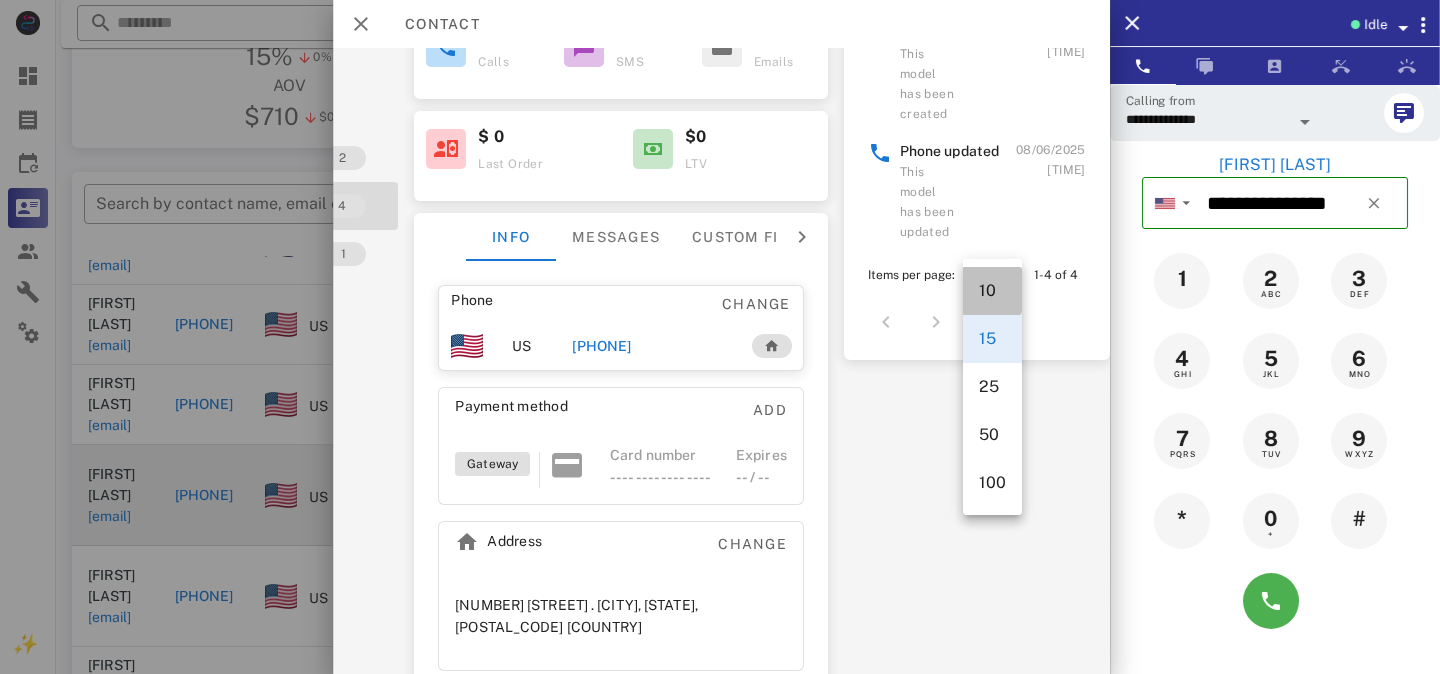 click on "10" at bounding box center [992, 290] 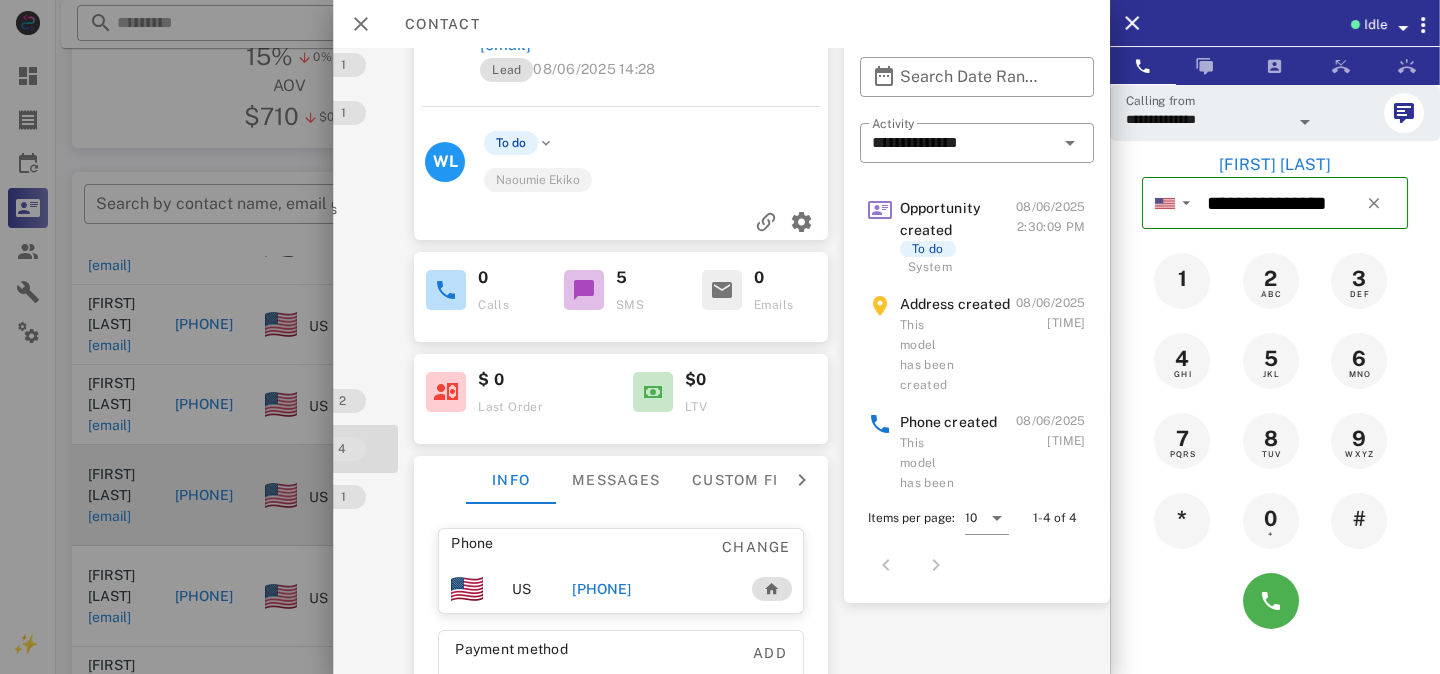scroll, scrollTop: 54, scrollLeft: 181, axis: both 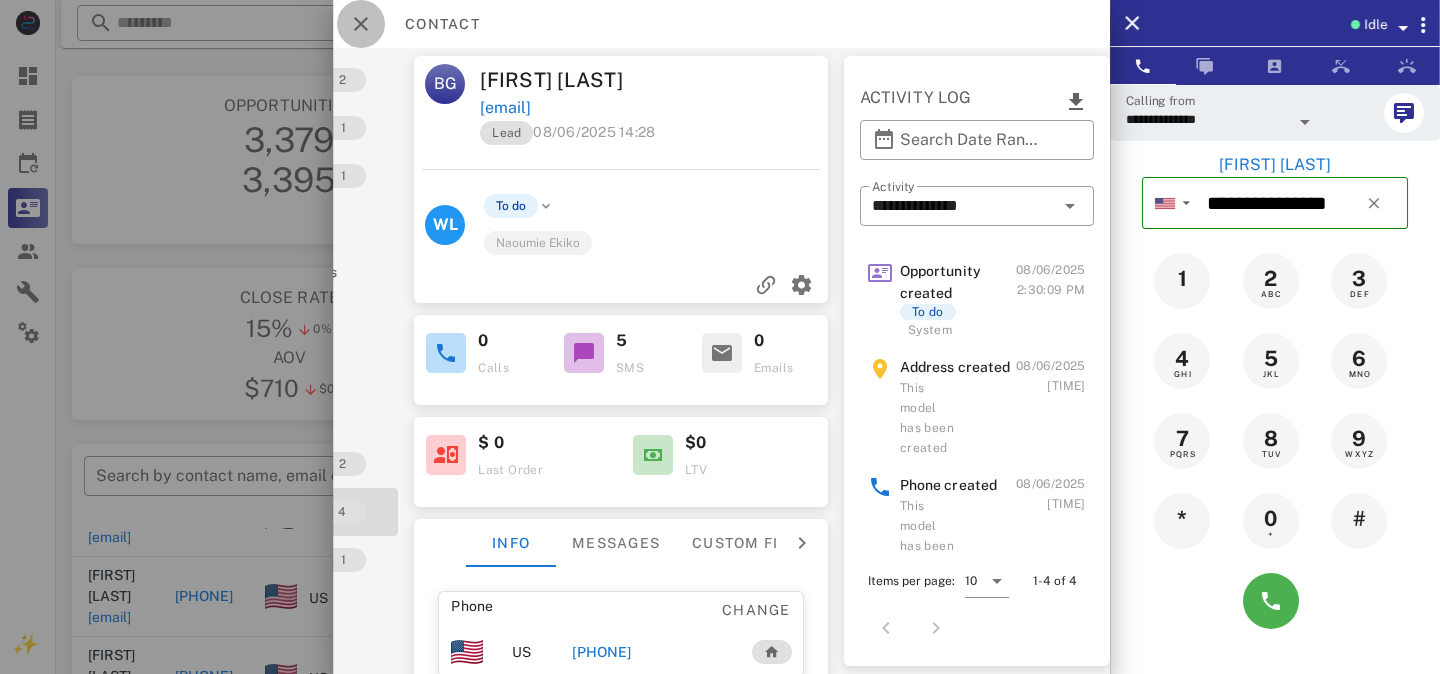 click at bounding box center [361, 24] 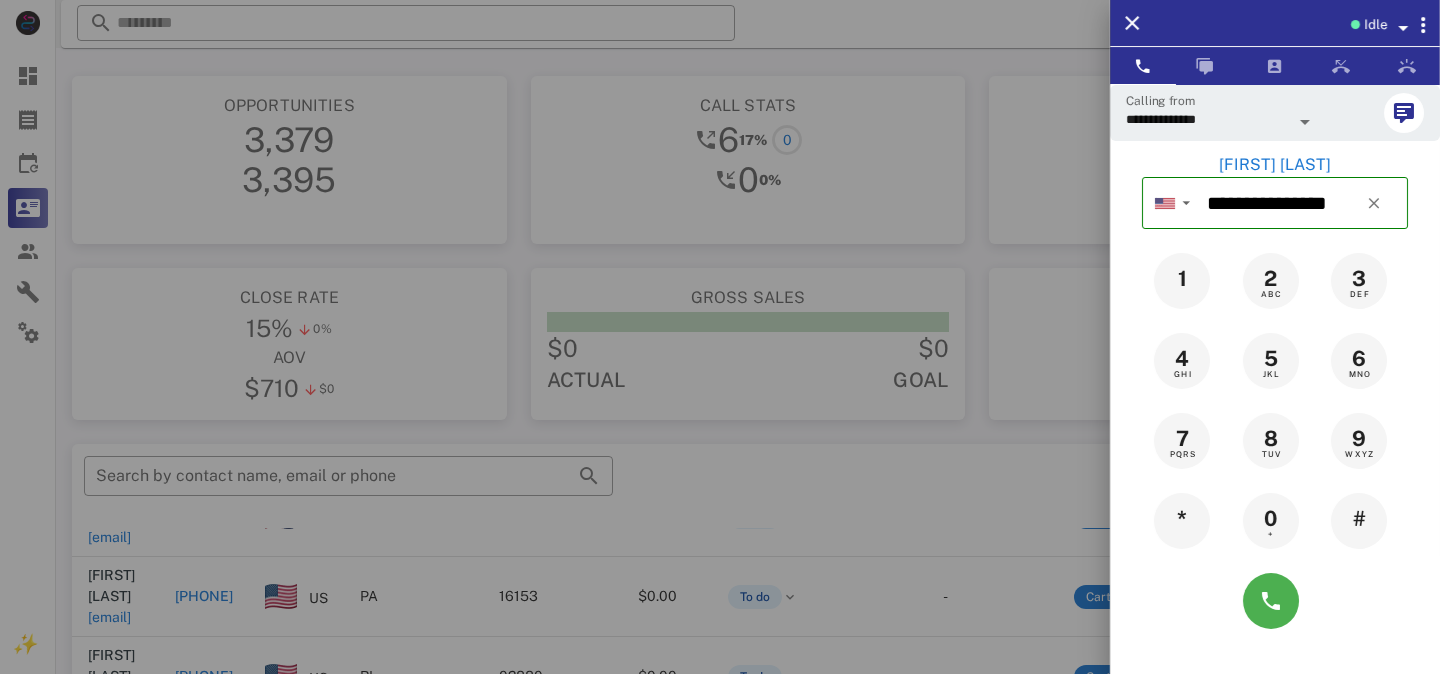 click at bounding box center (720, 337) 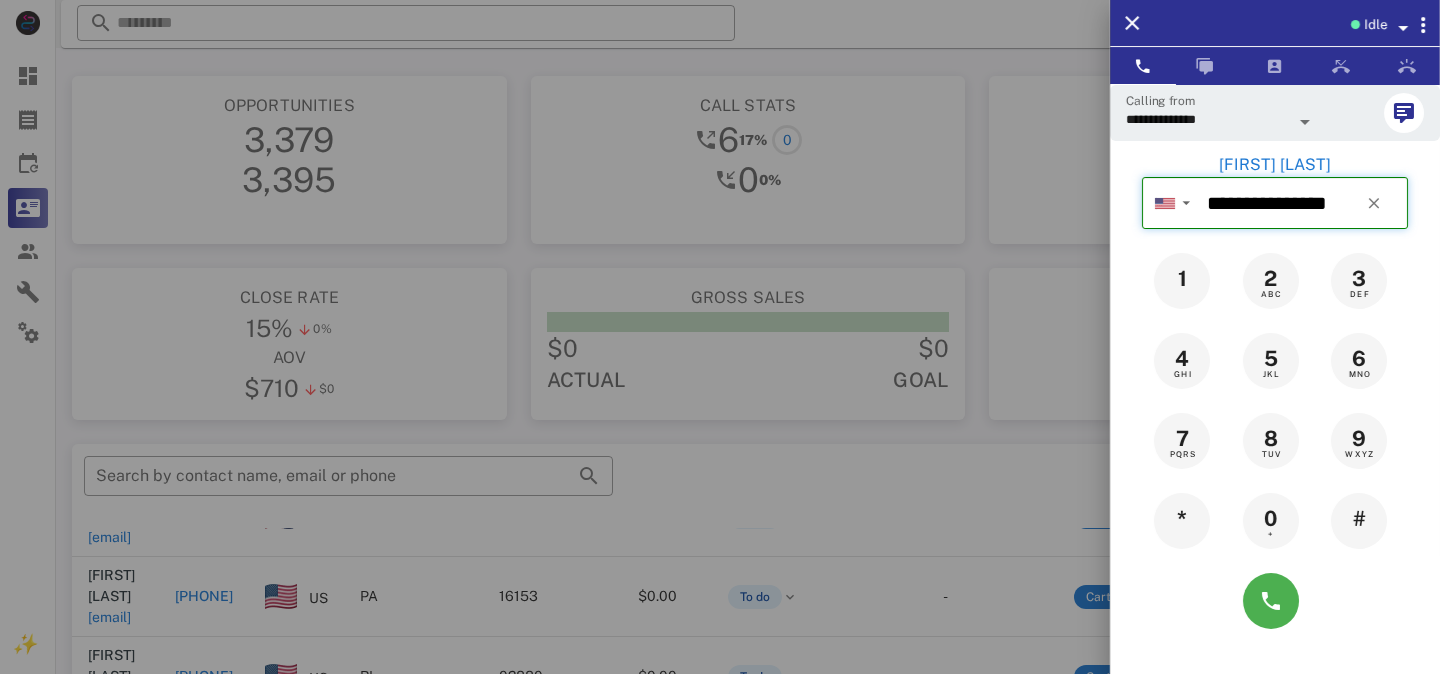 type 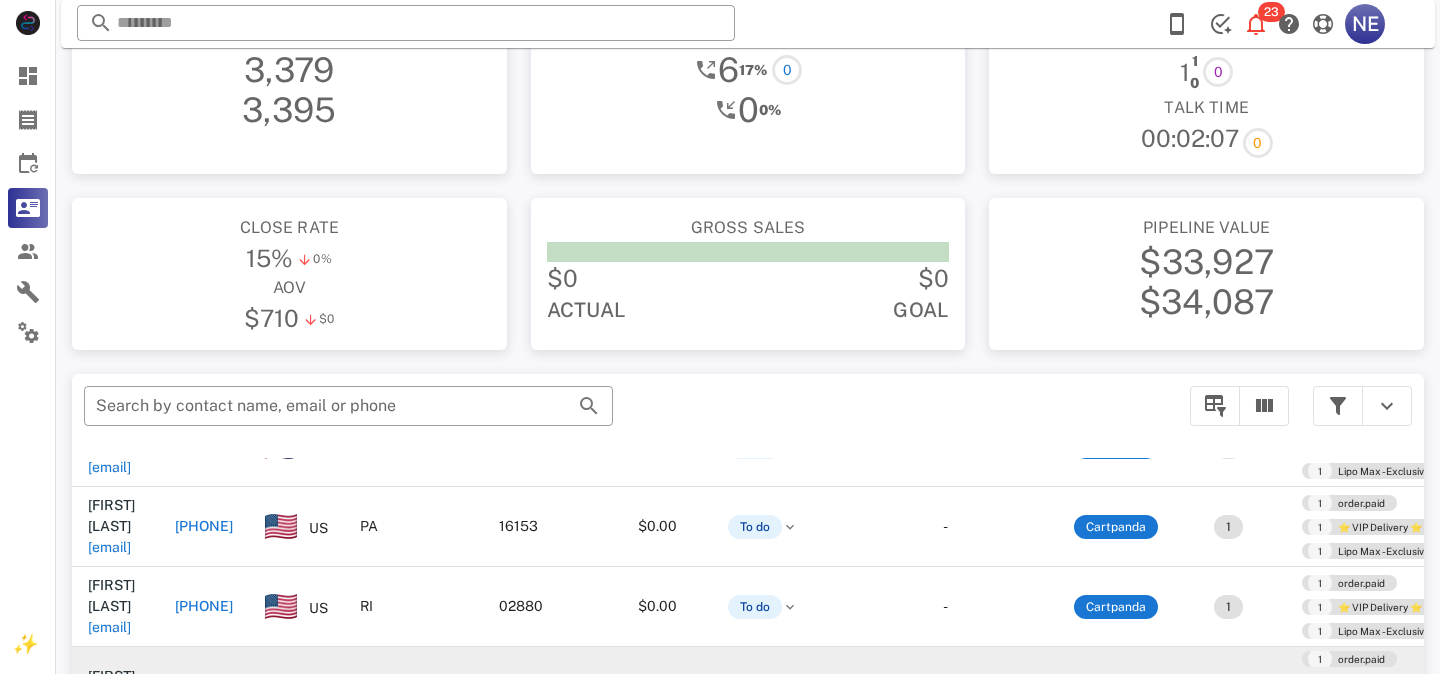 scroll, scrollTop: 73, scrollLeft: 0, axis: vertical 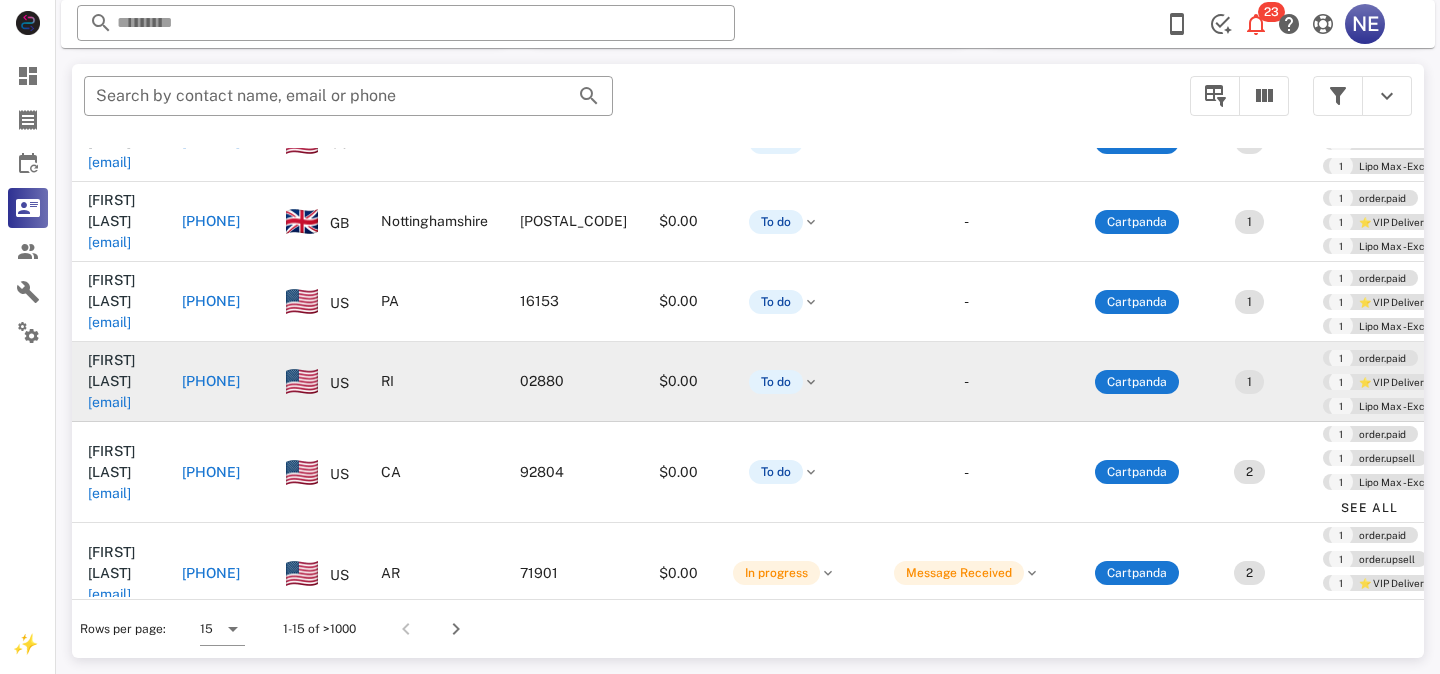 click on "[PHONE]" at bounding box center [211, 381] 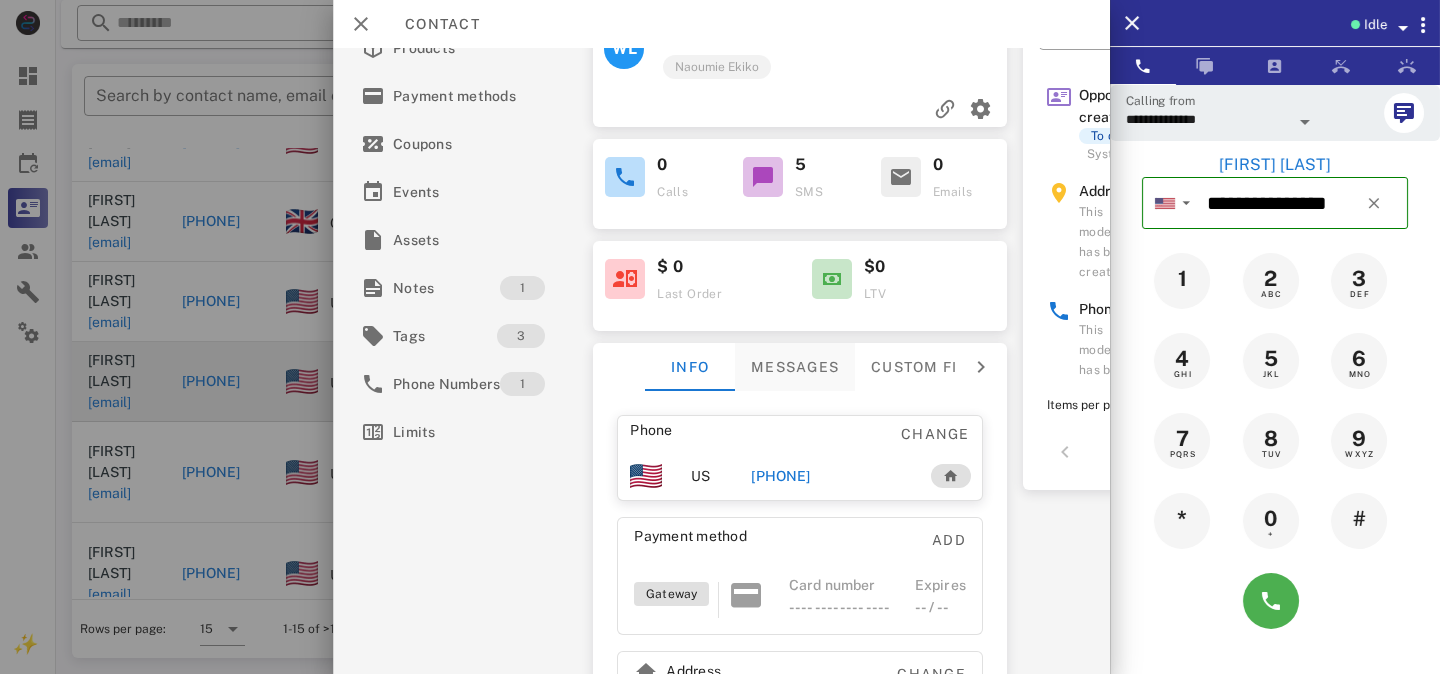 scroll, scrollTop: 209, scrollLeft: 0, axis: vertical 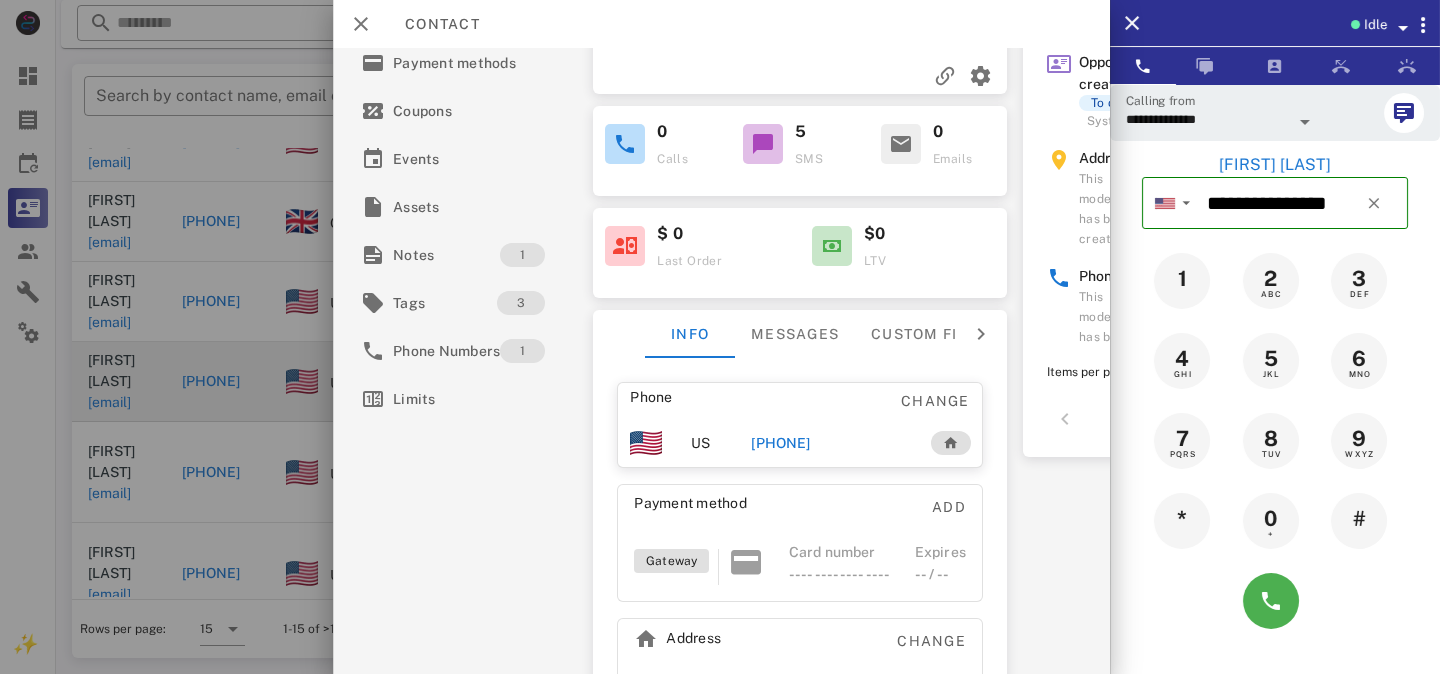 click on "[PHONE]" at bounding box center (780, 443) 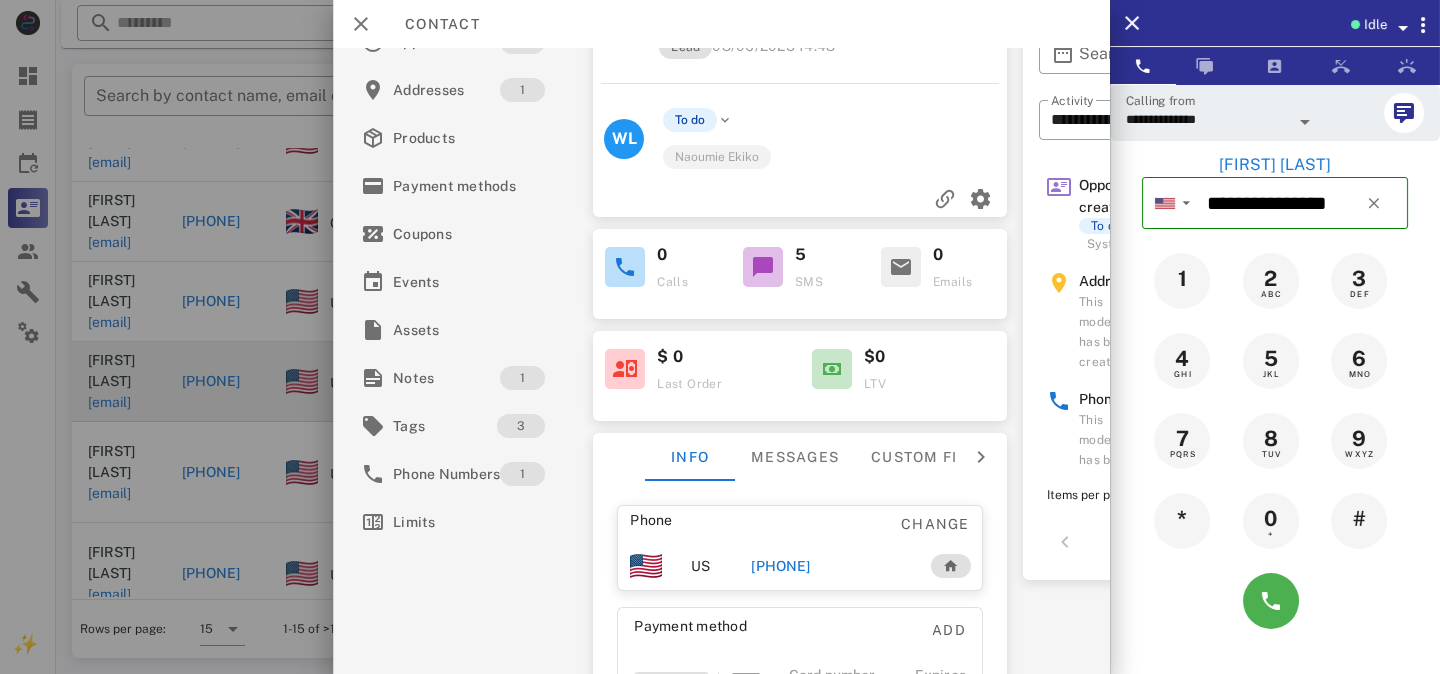 scroll, scrollTop: 0, scrollLeft: 0, axis: both 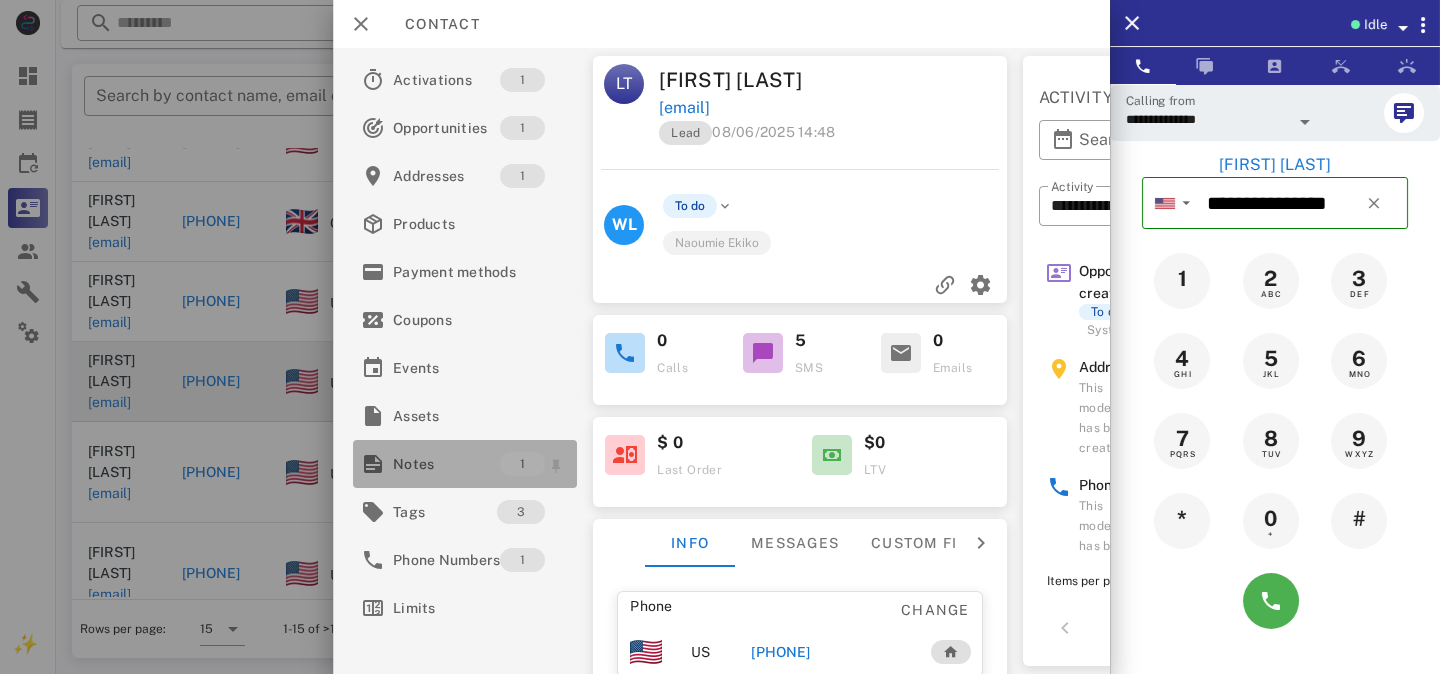 click on "Notes" at bounding box center [446, 464] 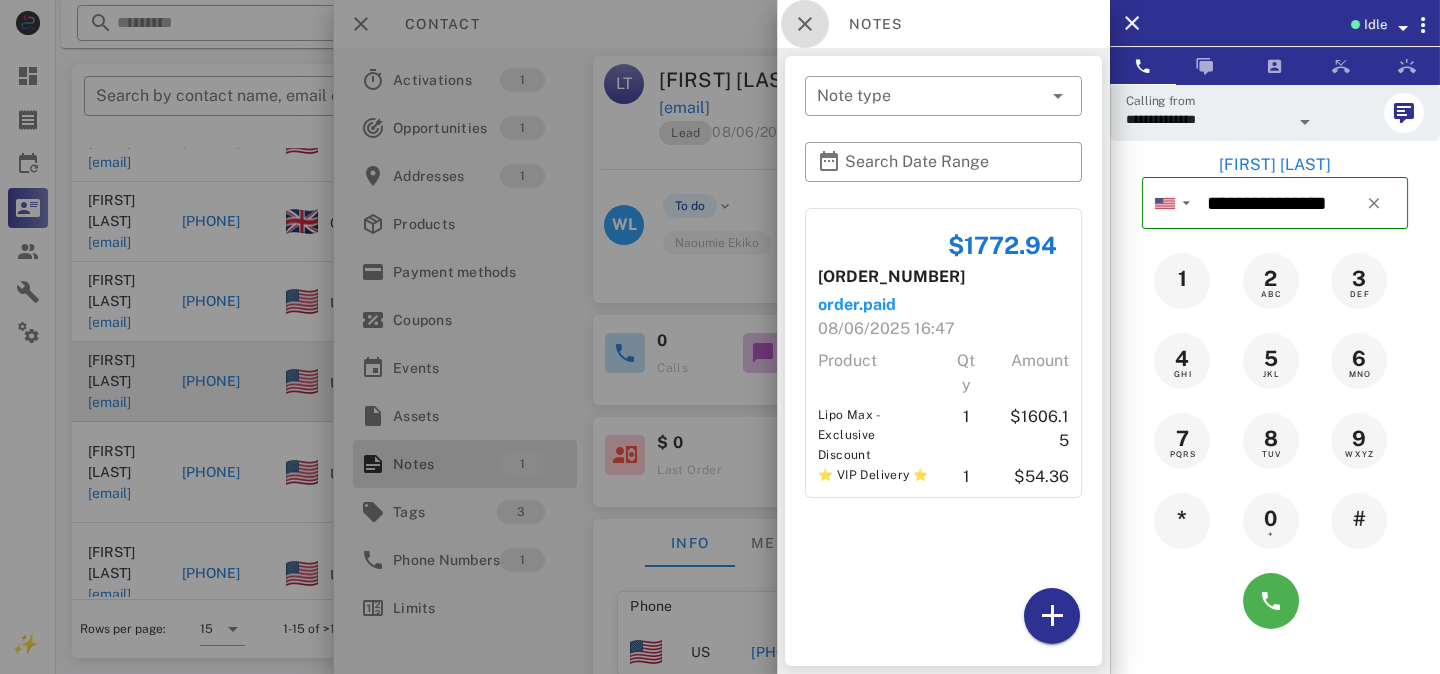 click at bounding box center [805, 24] 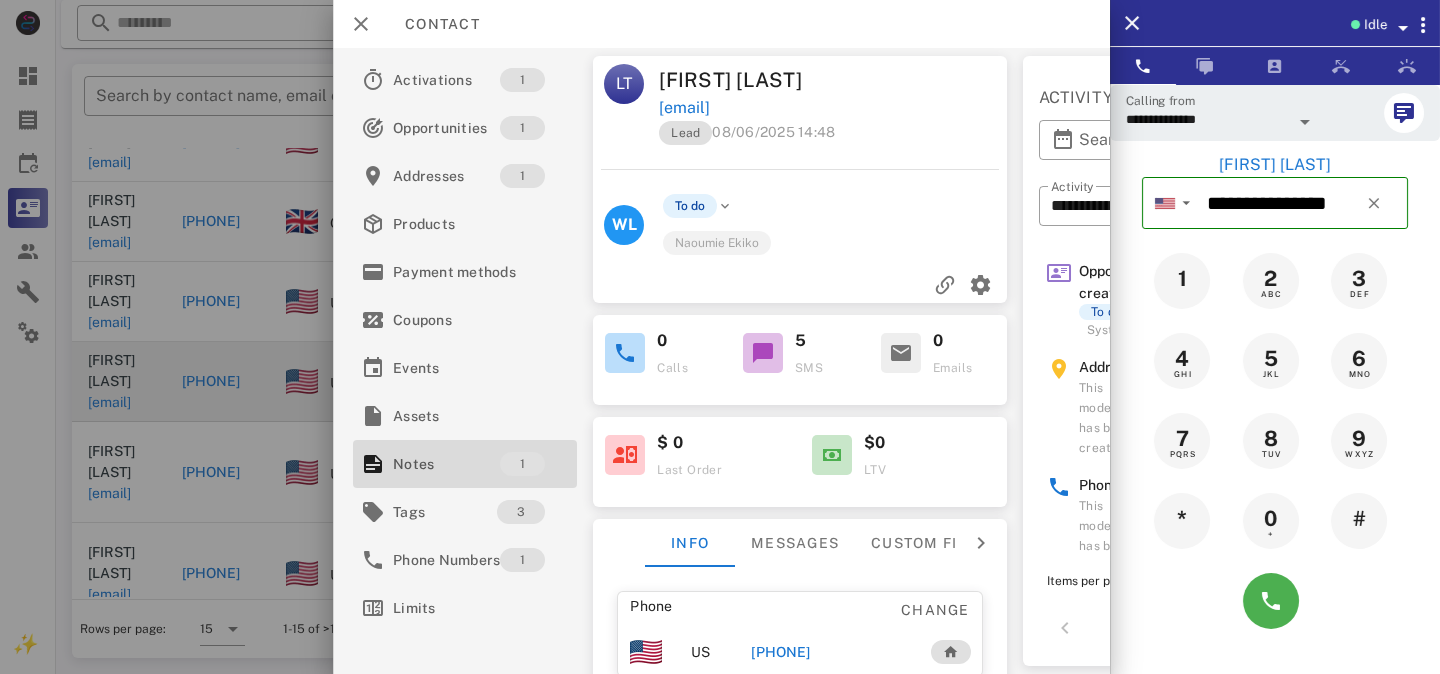 click on "$ 0 Last Order $0 LTV" at bounding box center [800, 456] 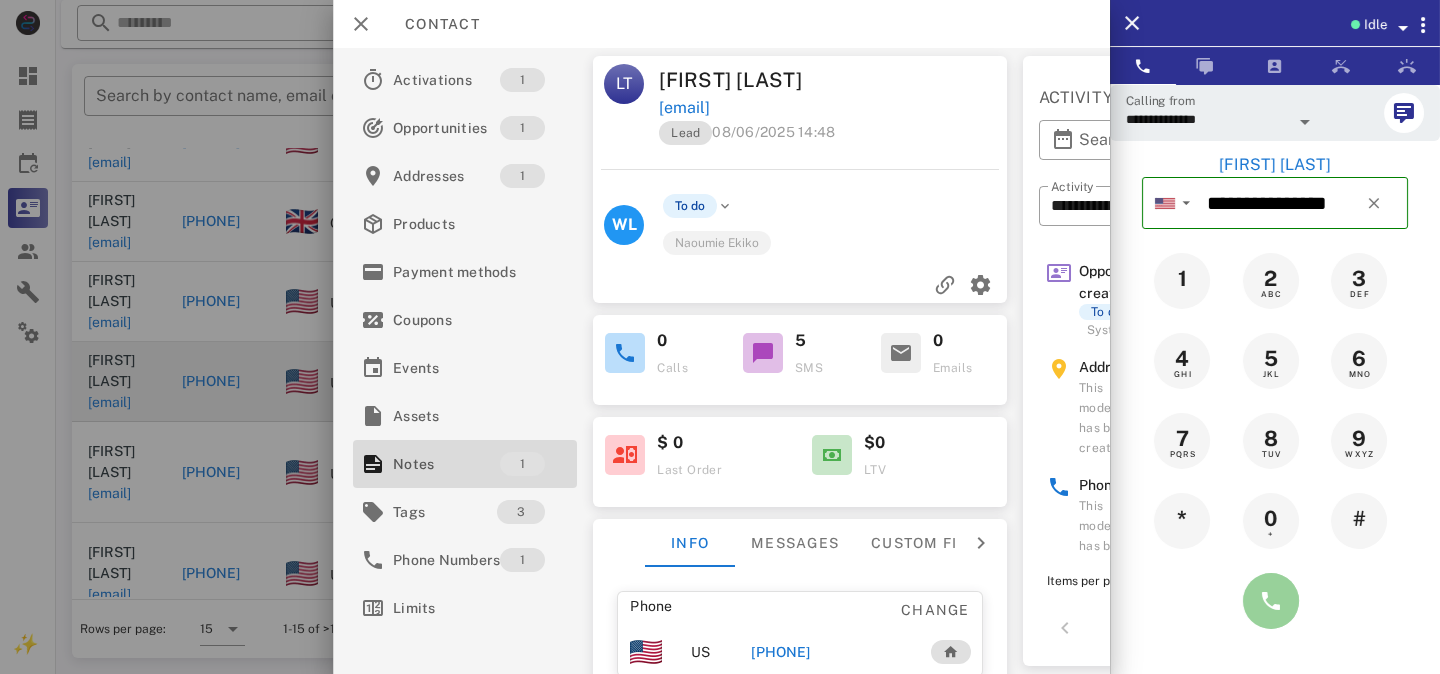 click at bounding box center [1271, 601] 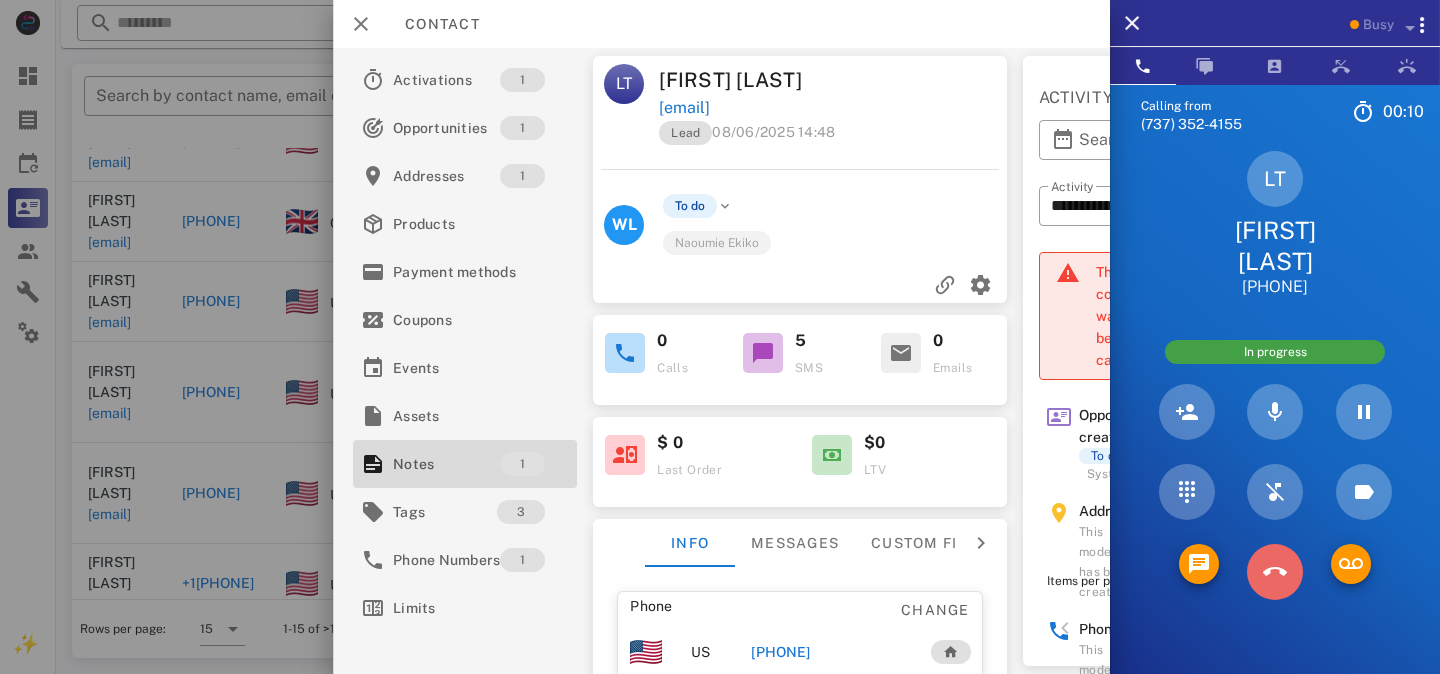click at bounding box center (1275, 572) 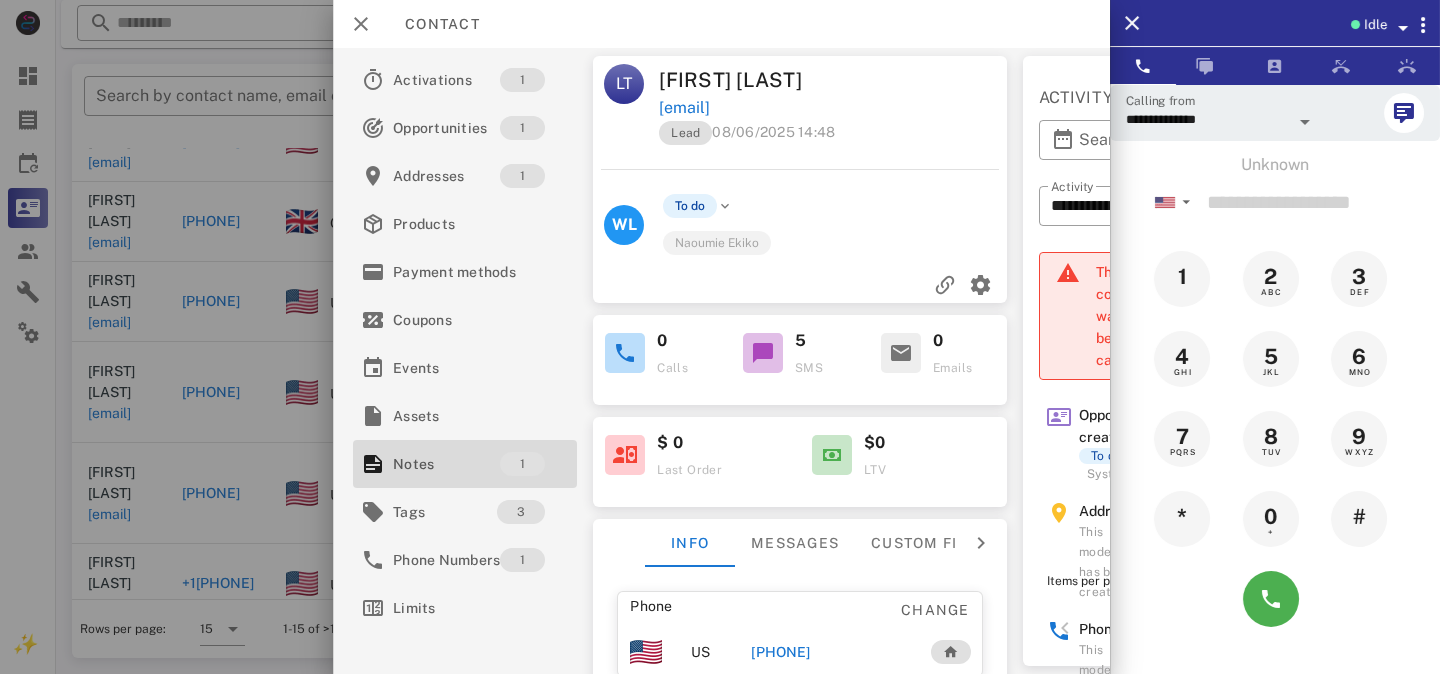 click on "This lead is currently in cooldown mode.  Please wait 59 minute(s) before placing another call." at bounding box center [1156, 316] 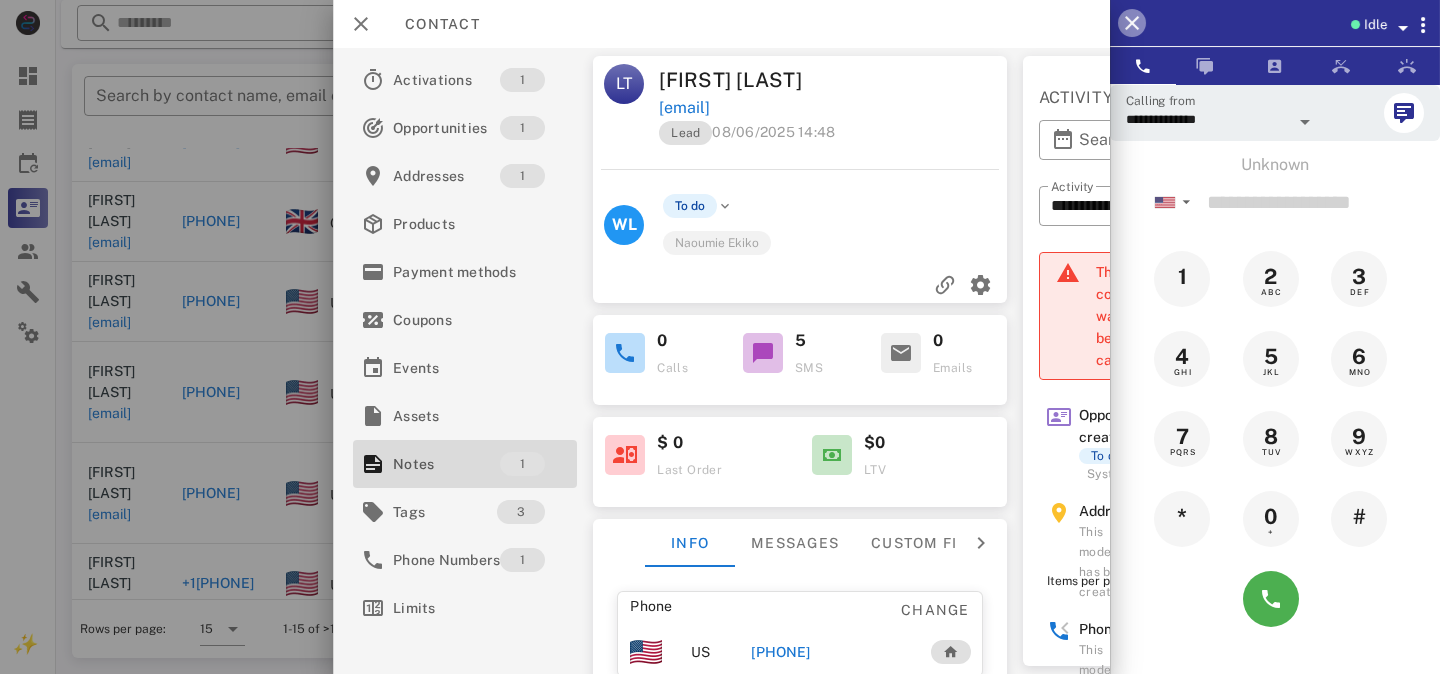 click at bounding box center (1132, 23) 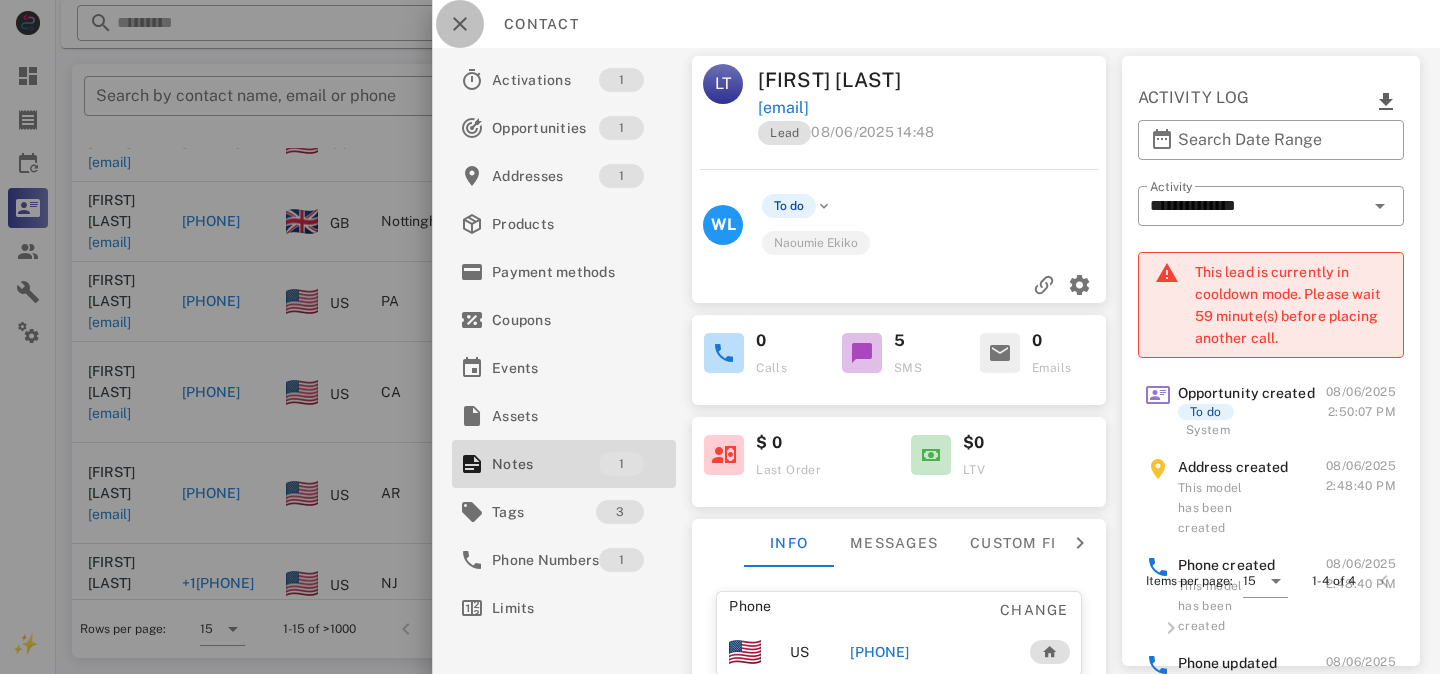 click at bounding box center [460, 24] 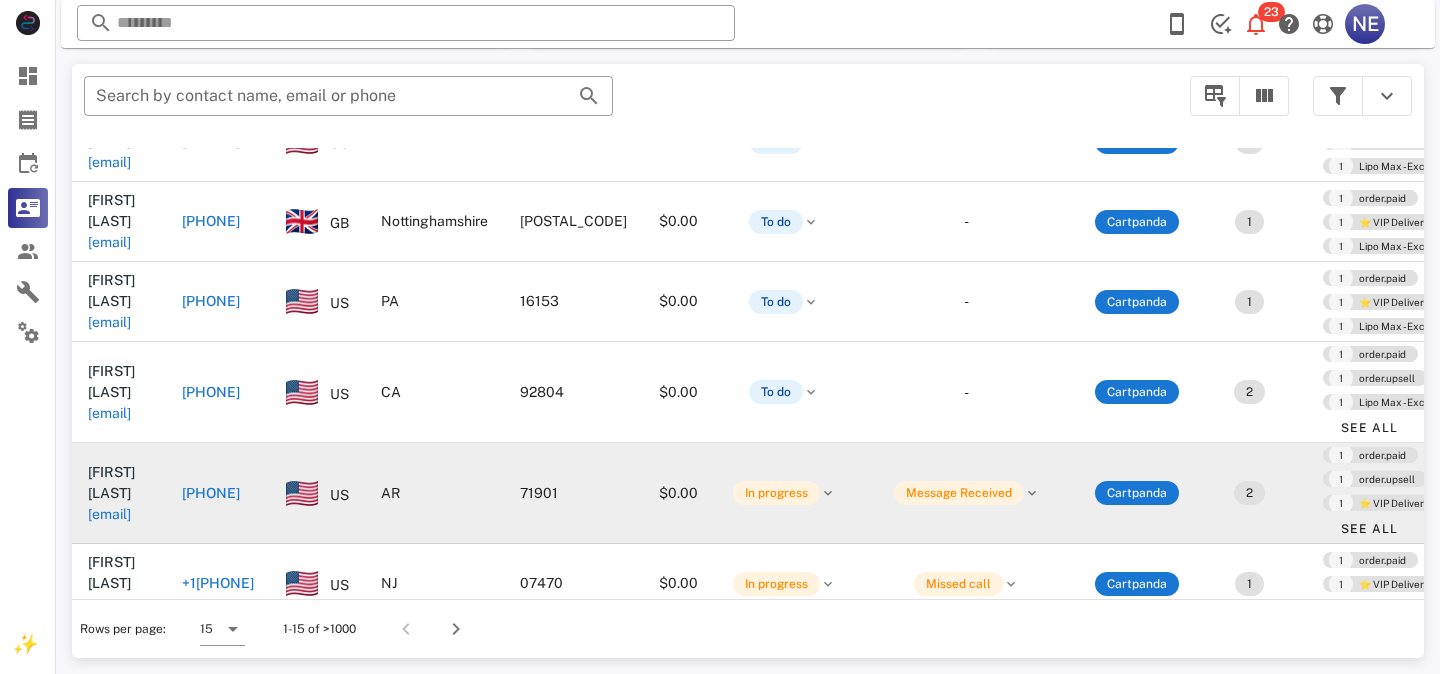 scroll, scrollTop: 662, scrollLeft: 0, axis: vertical 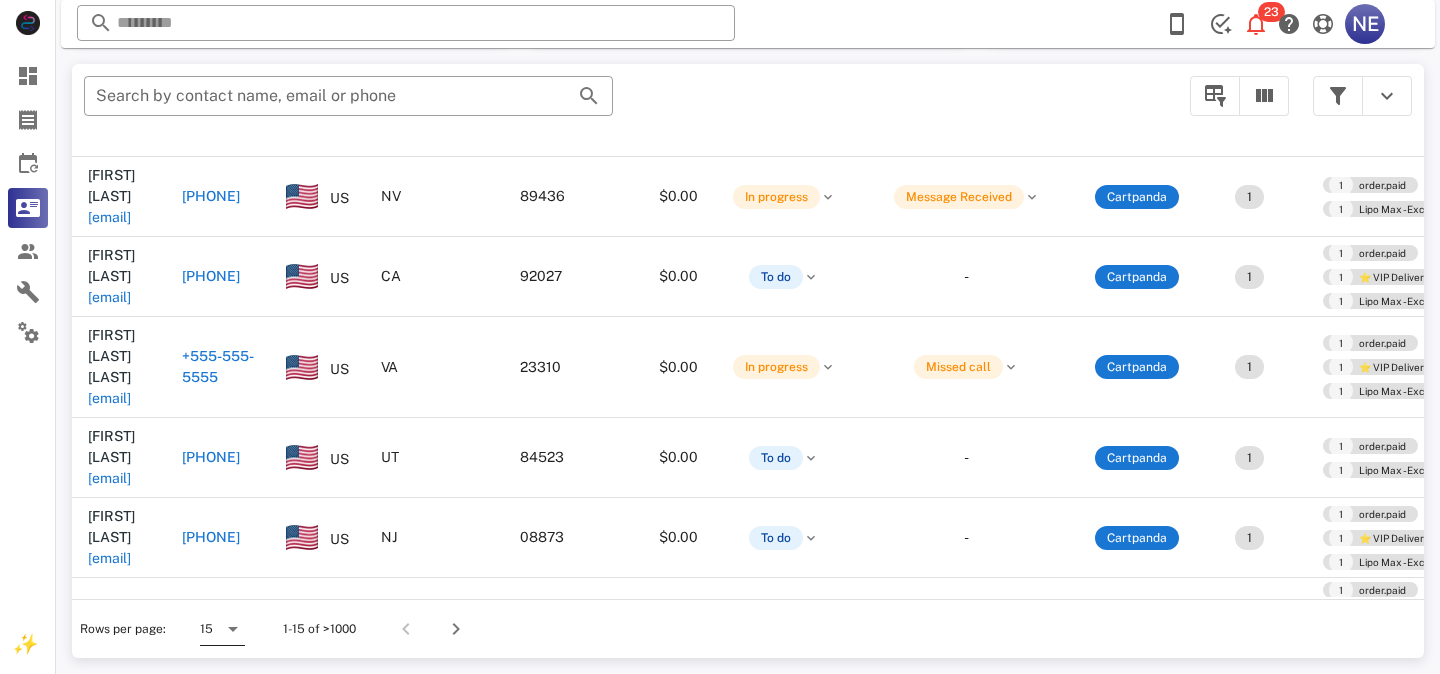 click at bounding box center [233, 629] 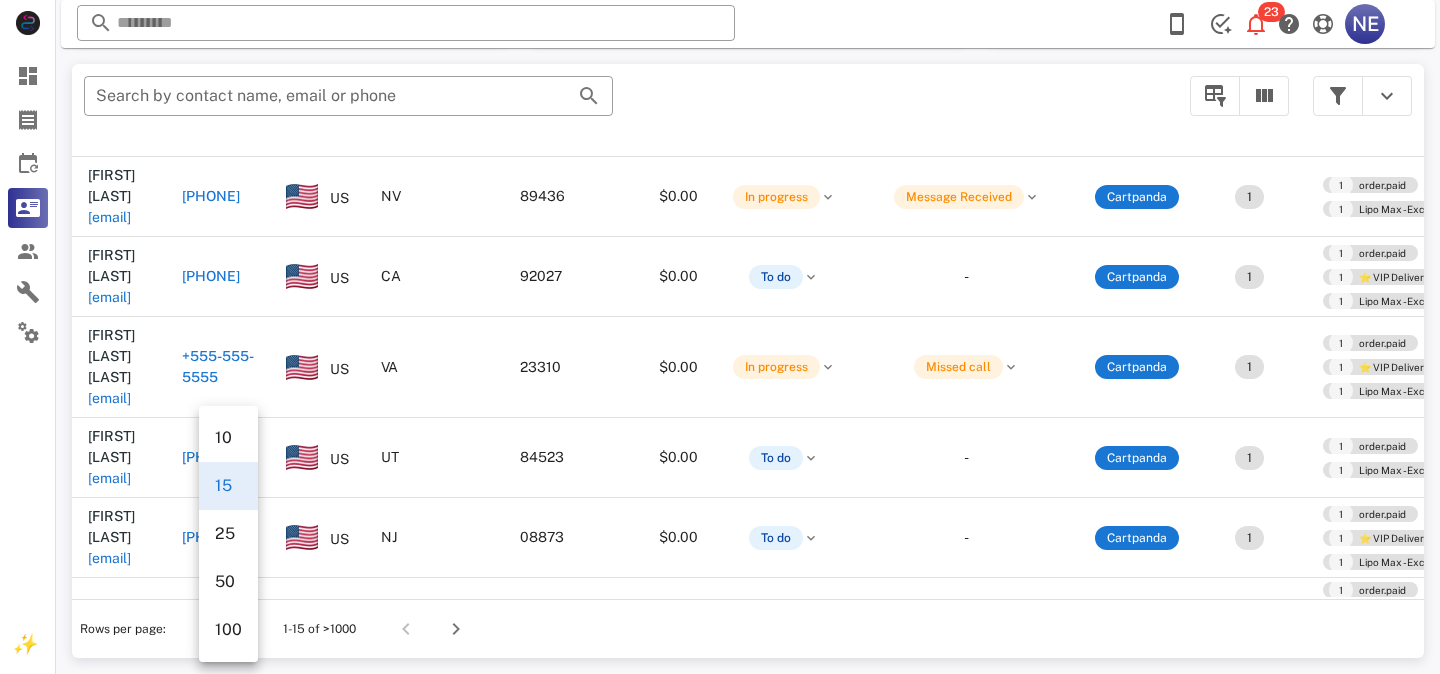 click on "100" at bounding box center (228, 629) 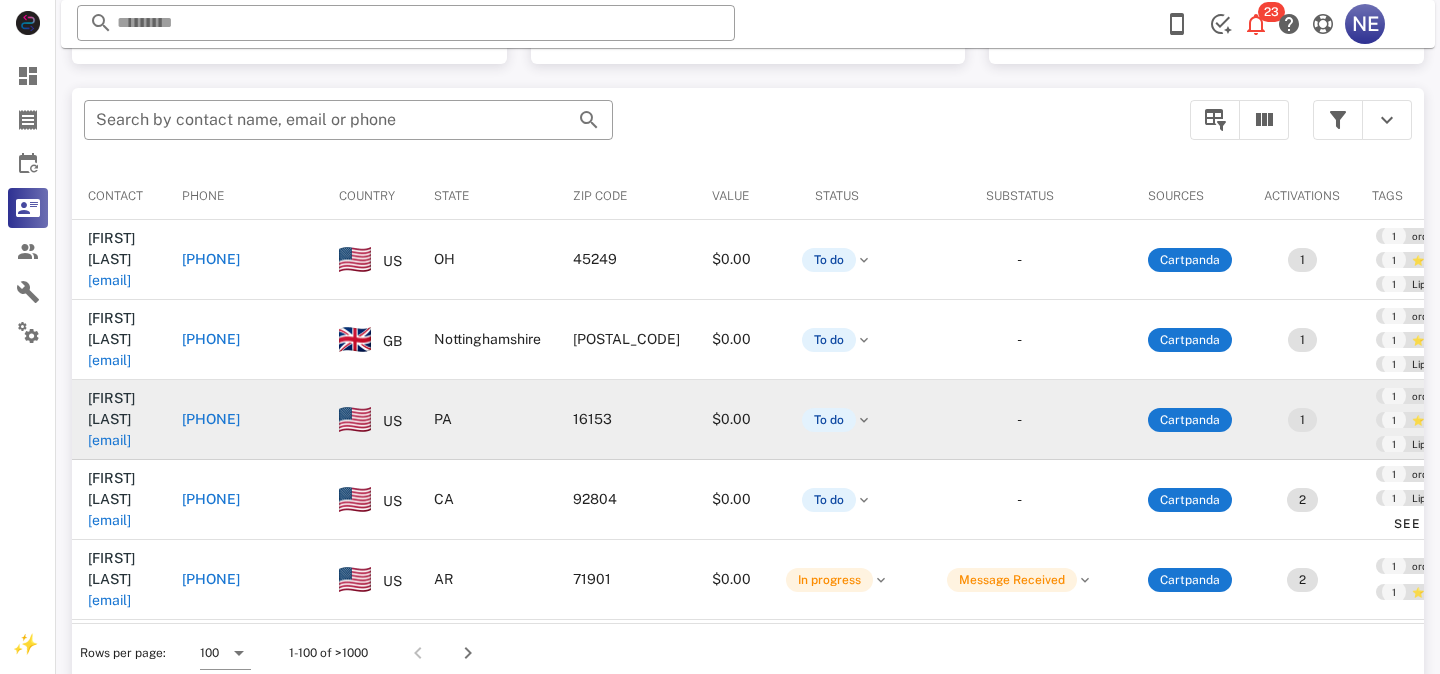 scroll, scrollTop: 380, scrollLeft: 0, axis: vertical 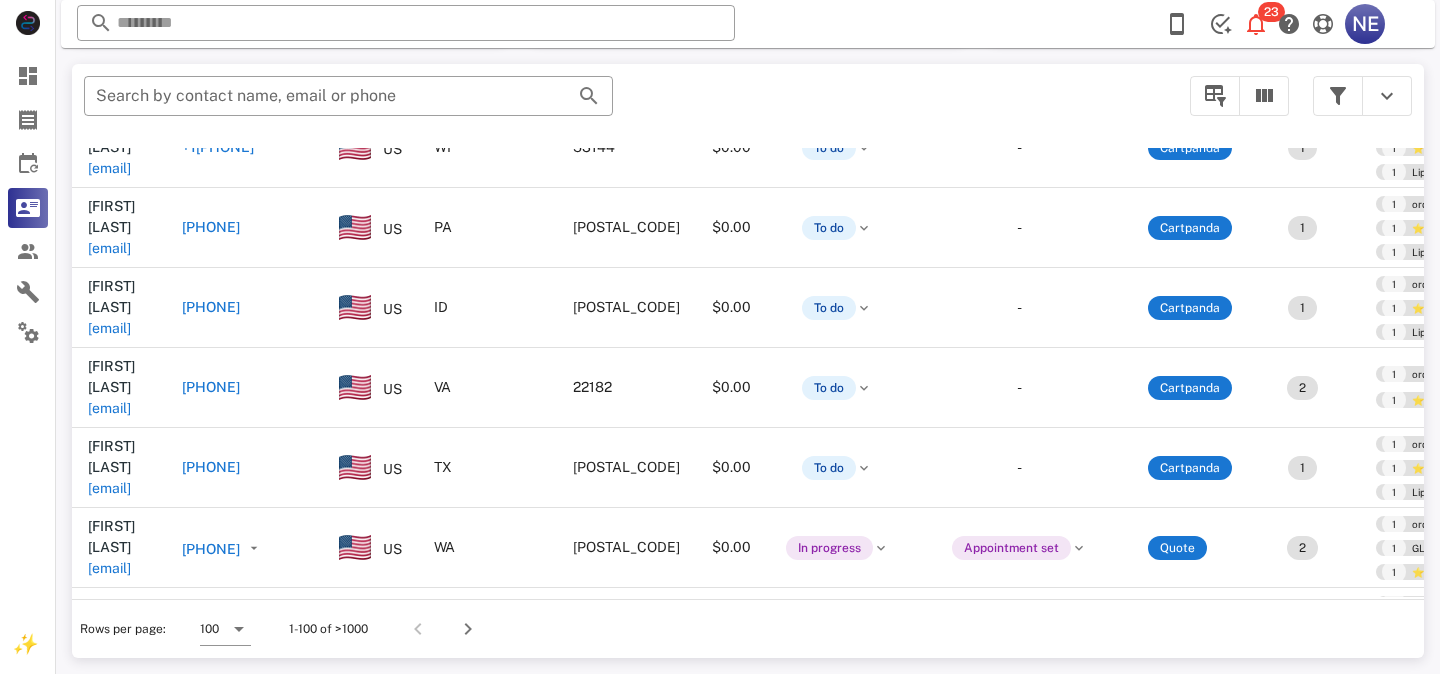 click on "[PHONE]" at bounding box center (211, 1709) 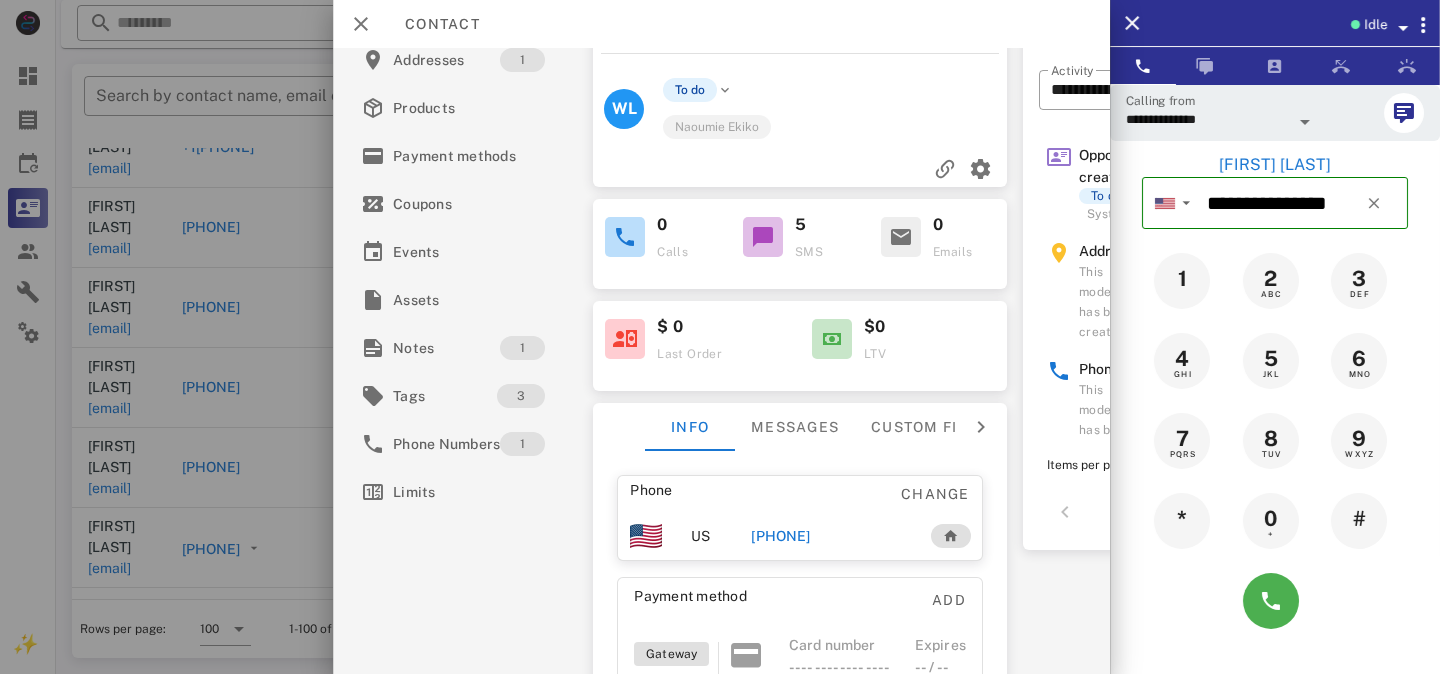 scroll, scrollTop: 89, scrollLeft: 0, axis: vertical 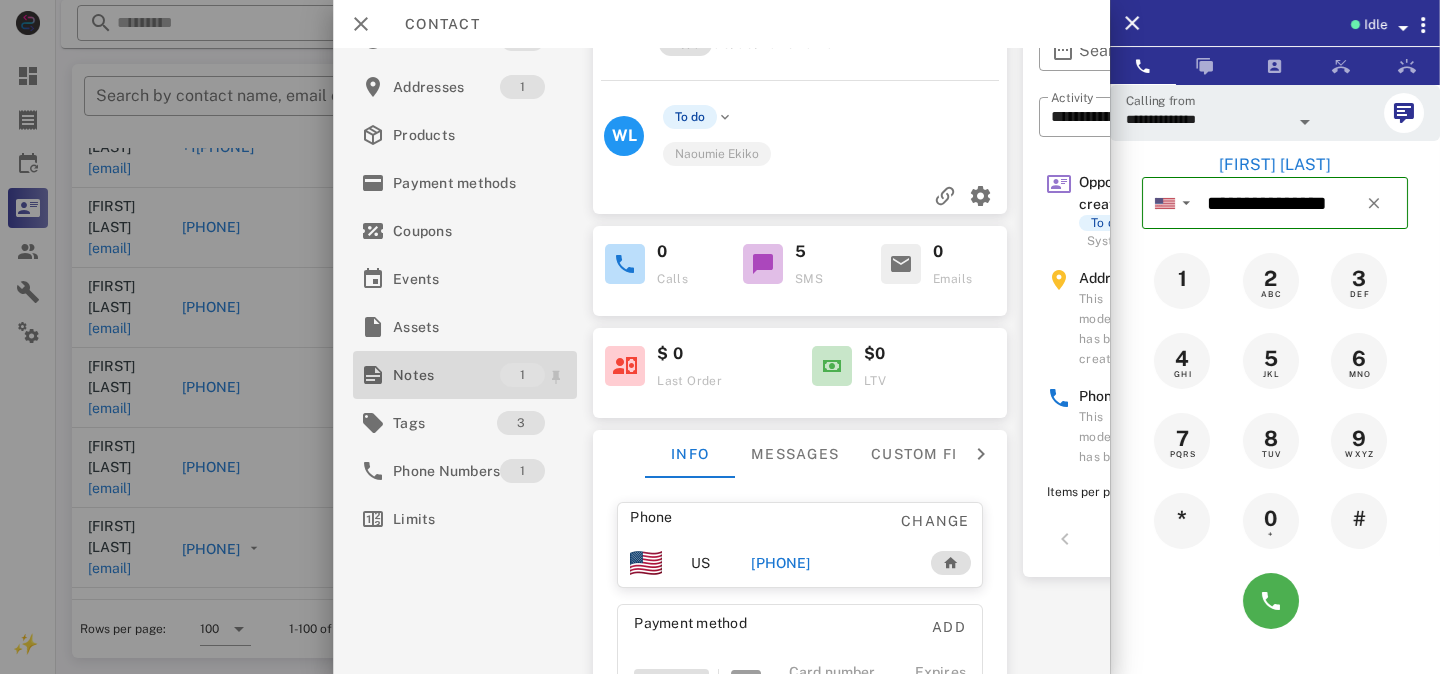 click on "Notes" at bounding box center (446, 375) 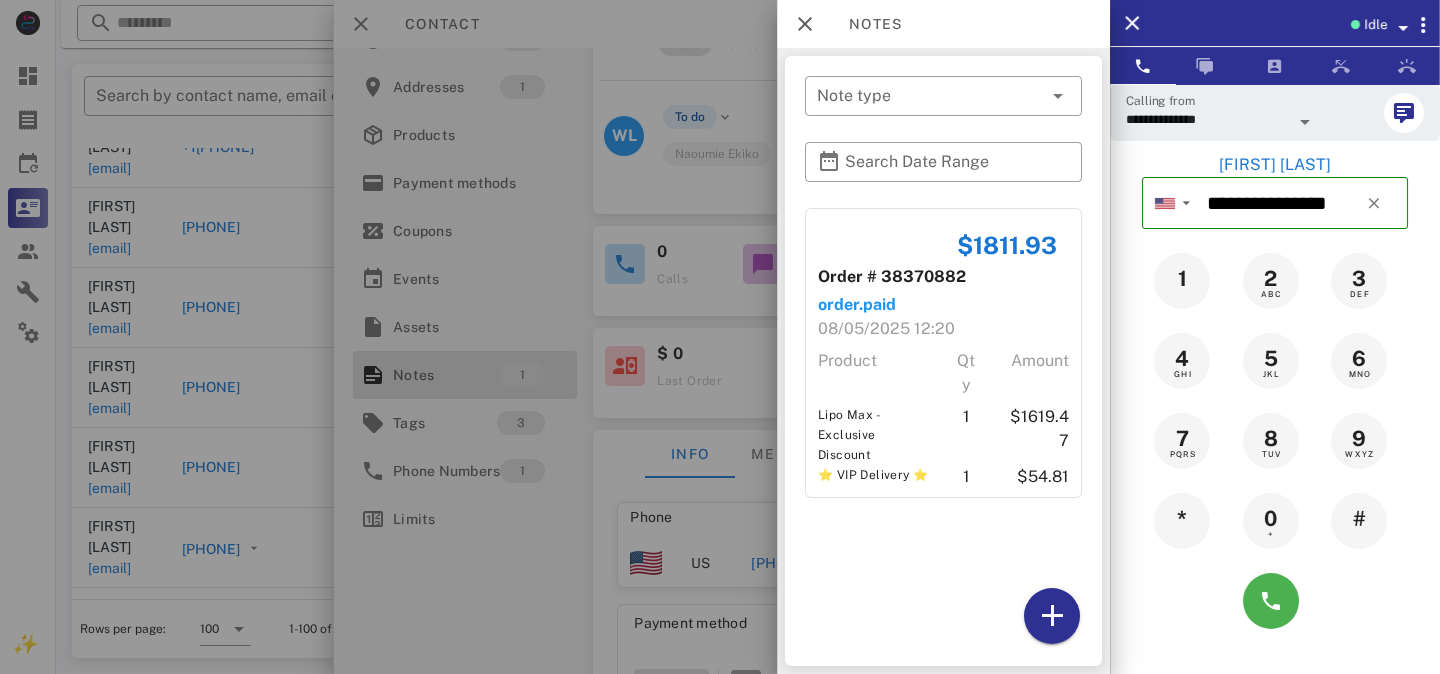 click at bounding box center (720, 337) 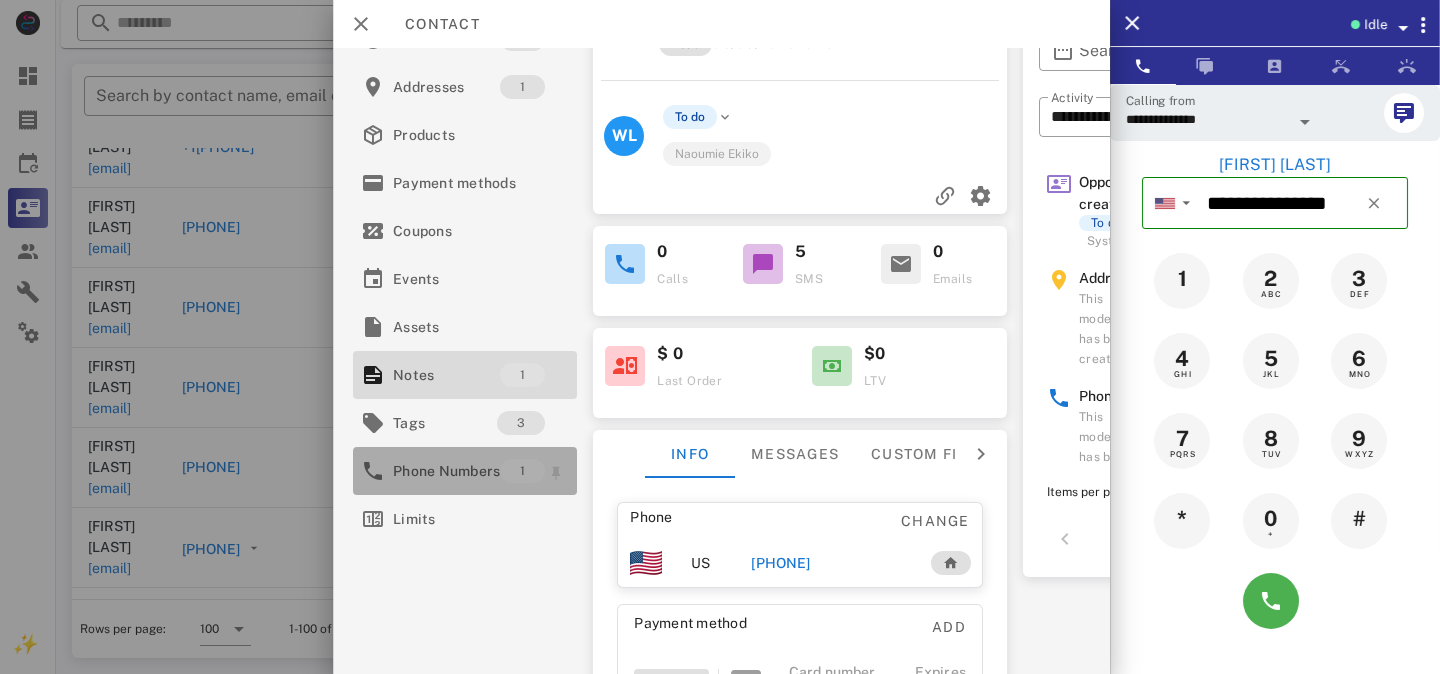 click on "Phone Numbers" at bounding box center [446, 471] 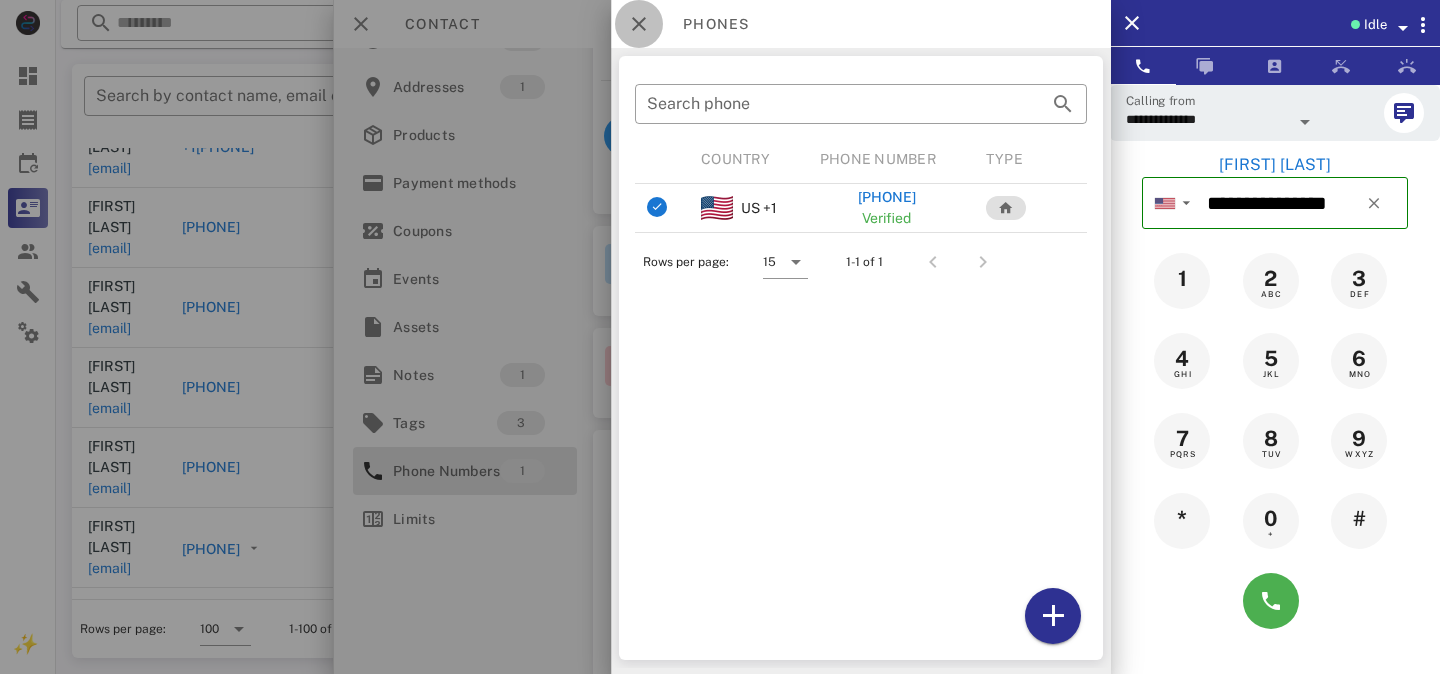 click at bounding box center [639, 24] 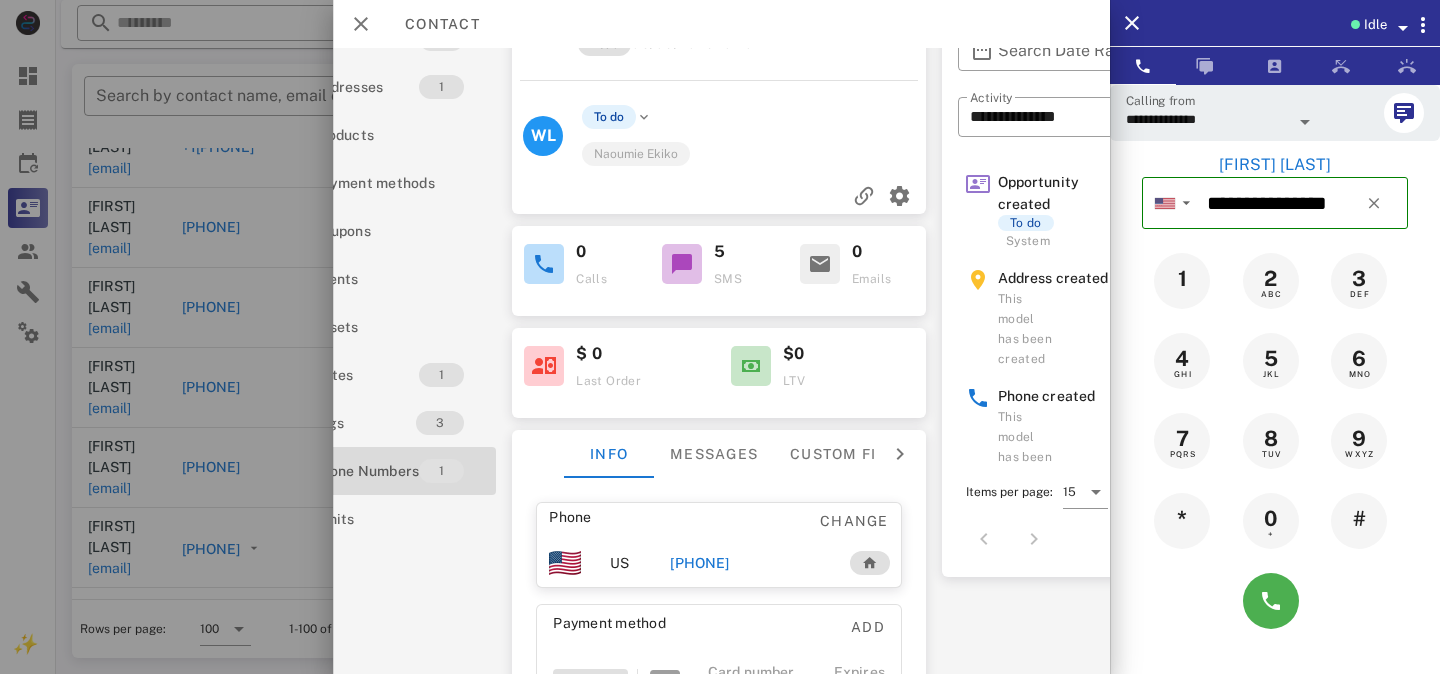 scroll, scrollTop: 89, scrollLeft: 181, axis: both 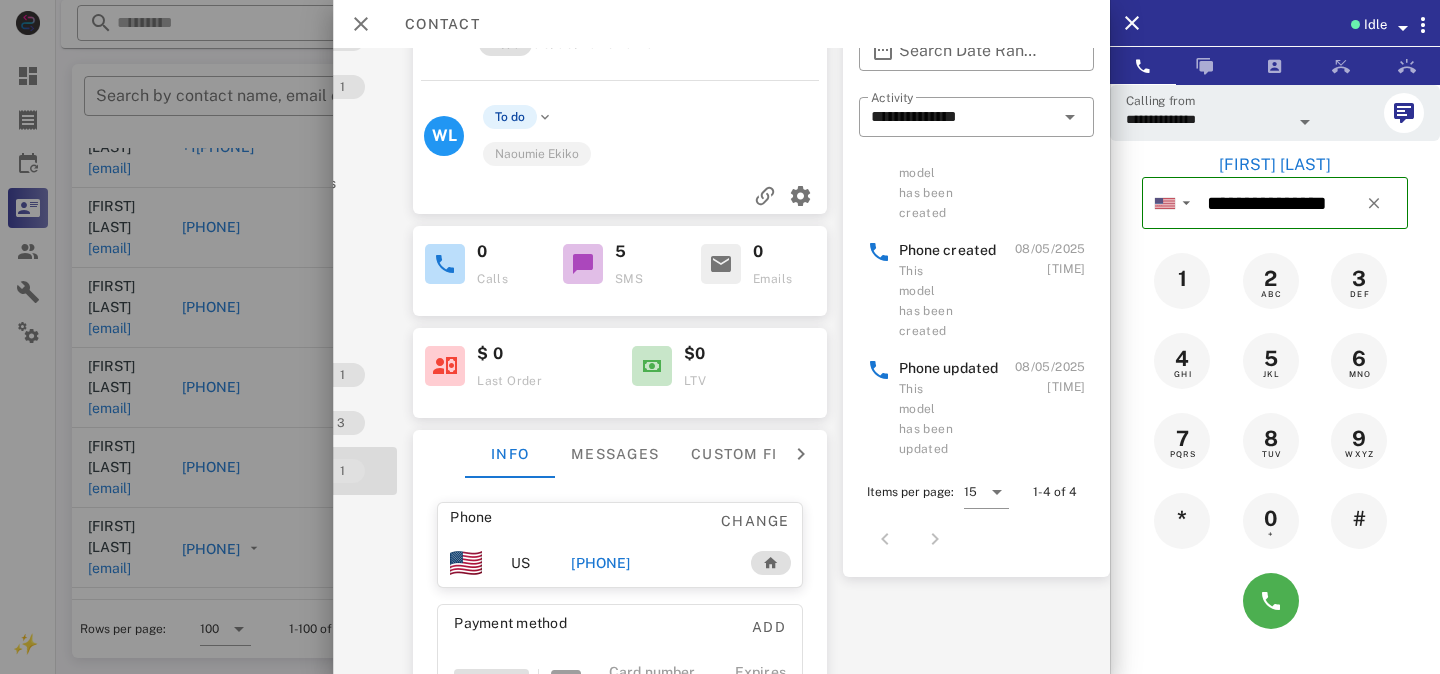 click at bounding box center [720, 337] 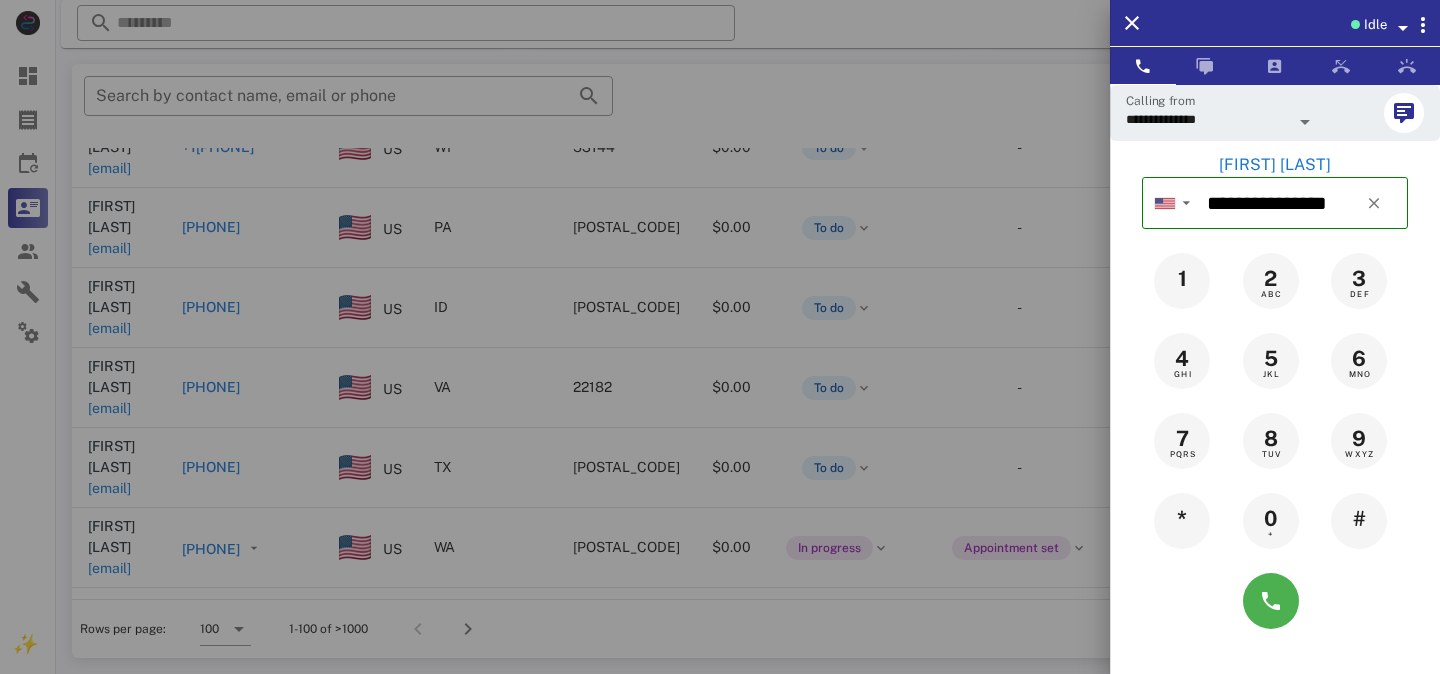 click at bounding box center (720, 337) 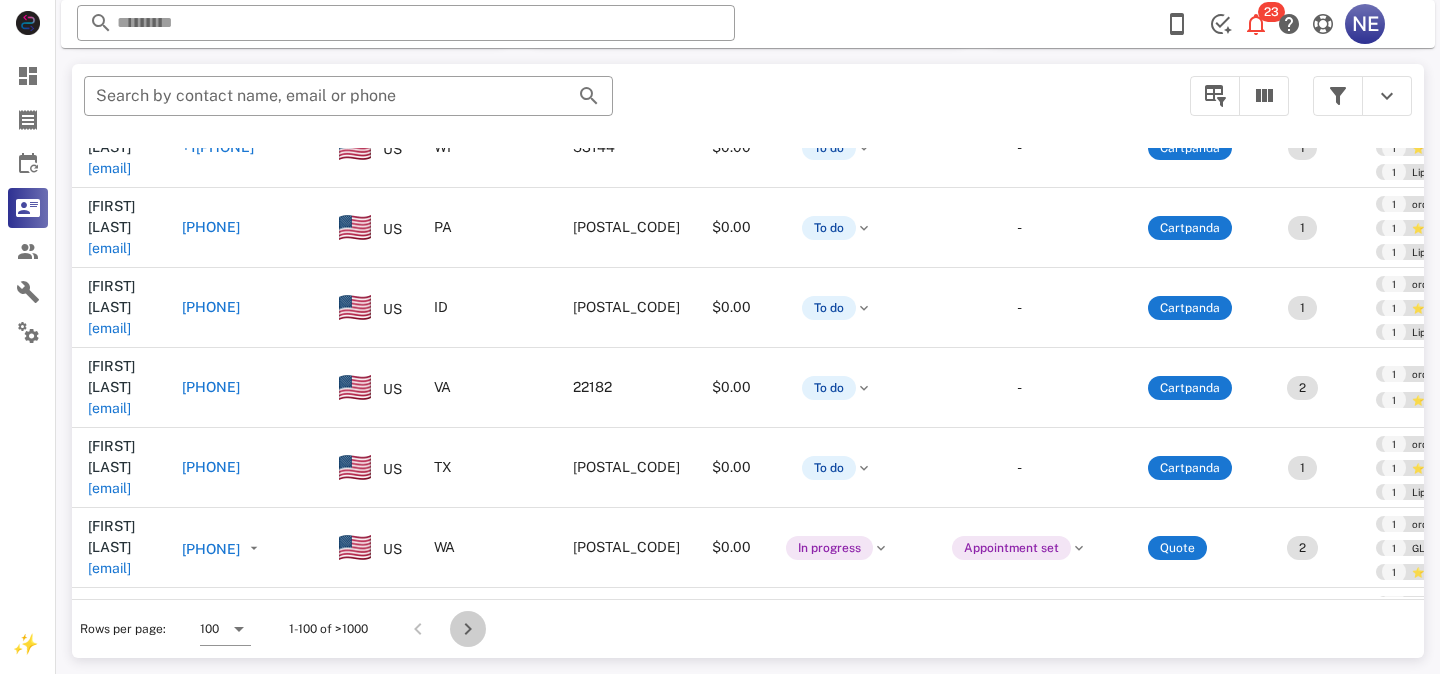 click at bounding box center [468, 629] 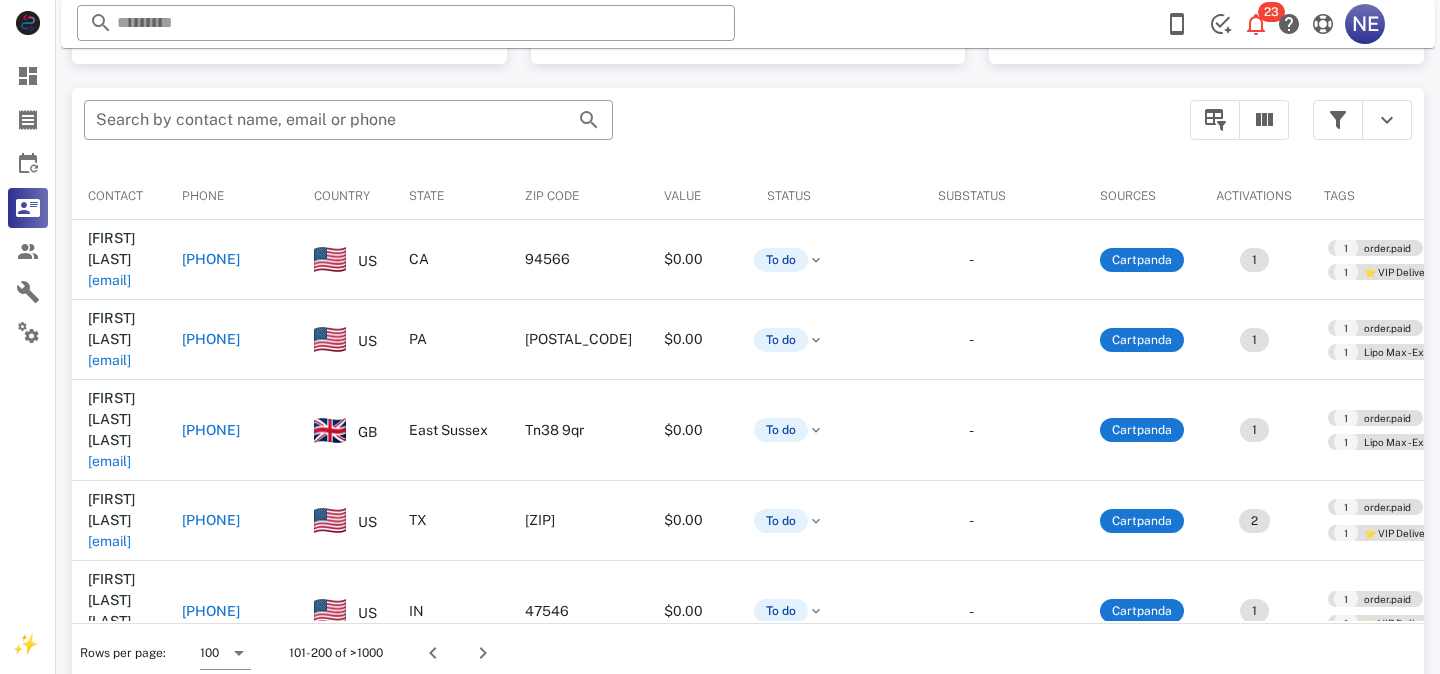 scroll, scrollTop: 380, scrollLeft: 0, axis: vertical 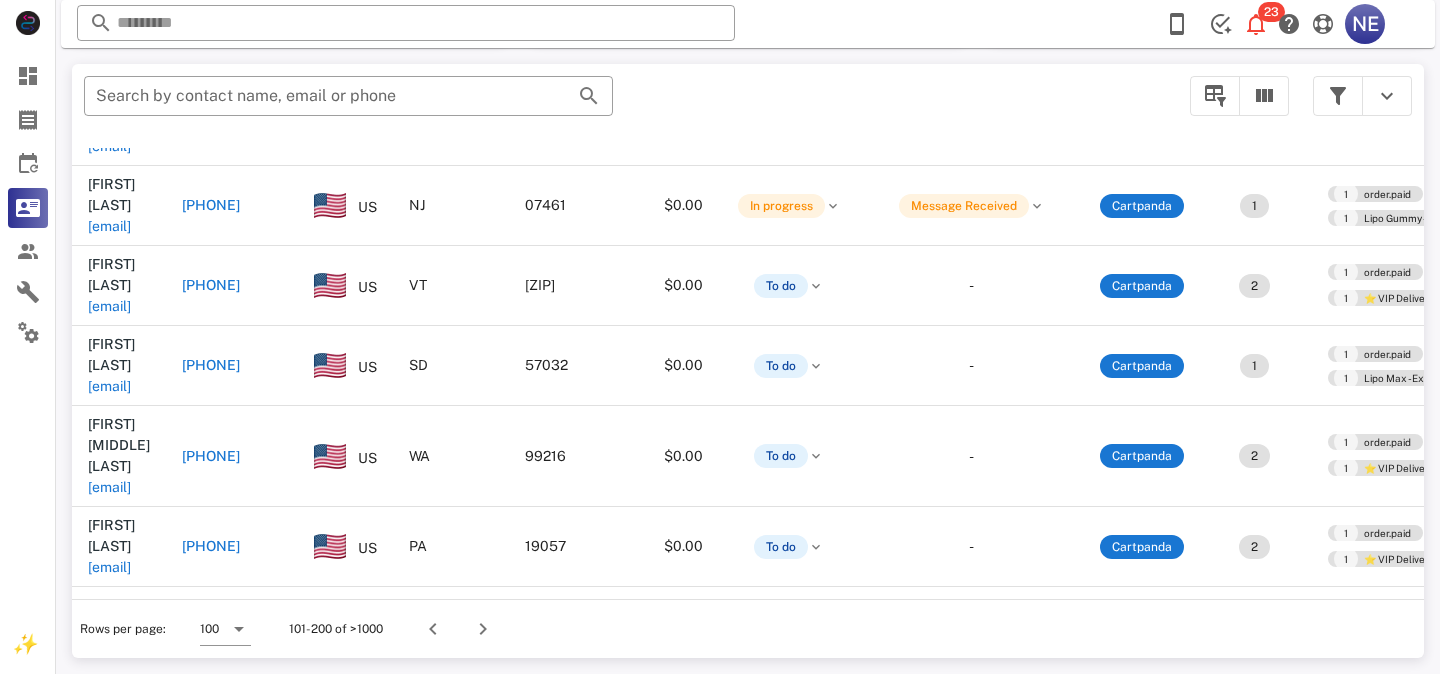 click on "[PHONE]" at bounding box center (218, 1586) 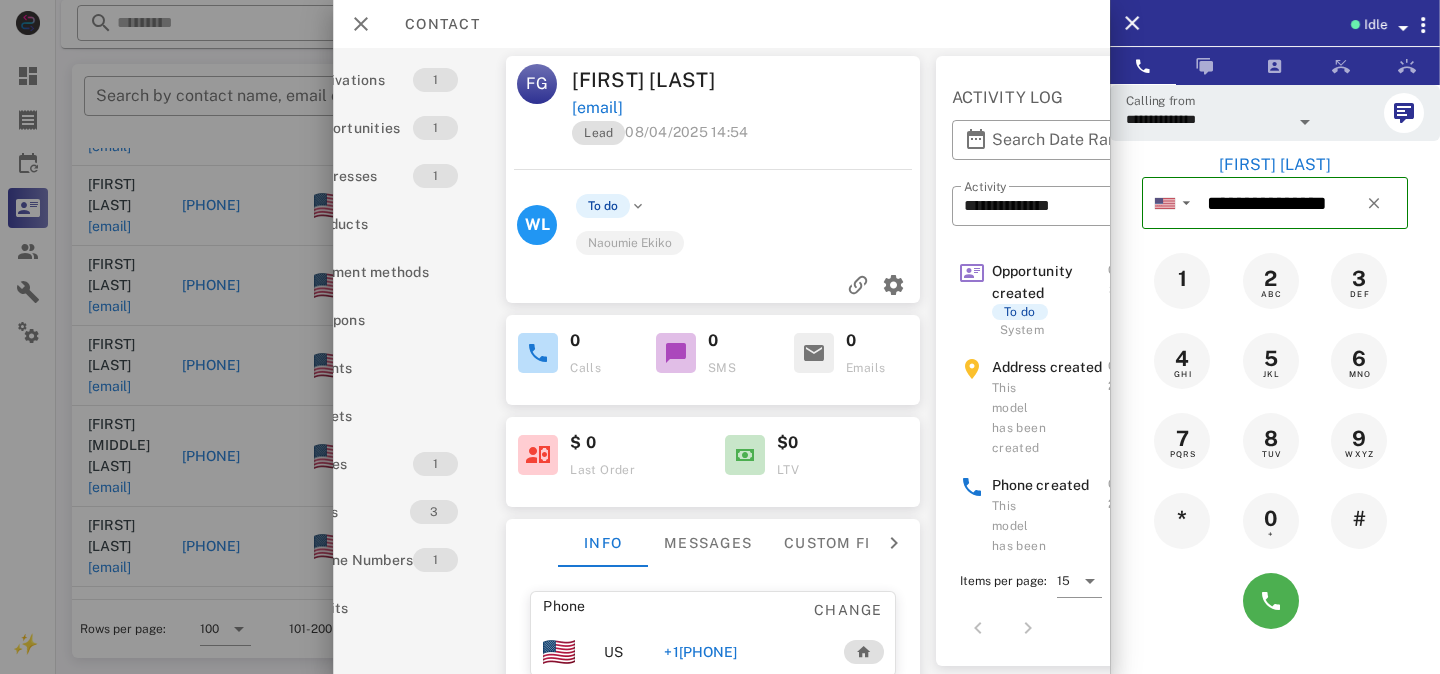 scroll, scrollTop: 0, scrollLeft: 181, axis: horizontal 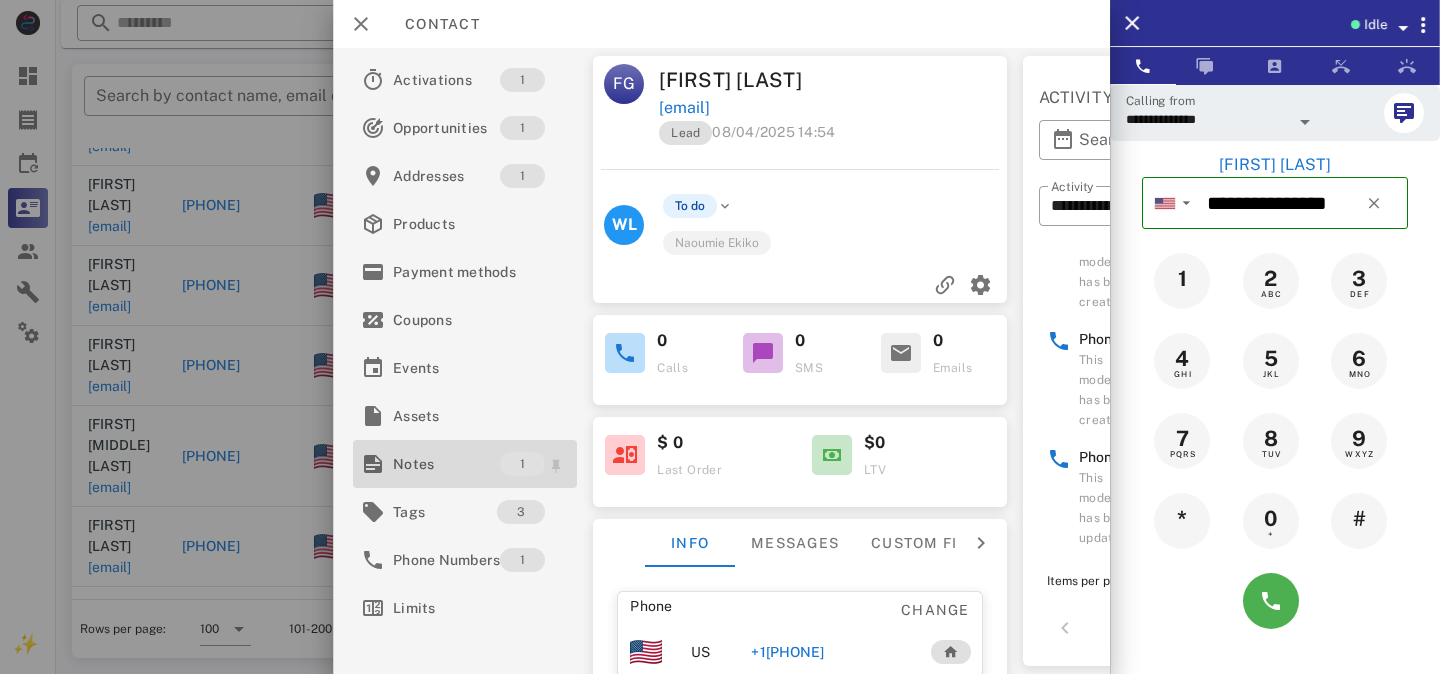 click on "Notes" at bounding box center [446, 464] 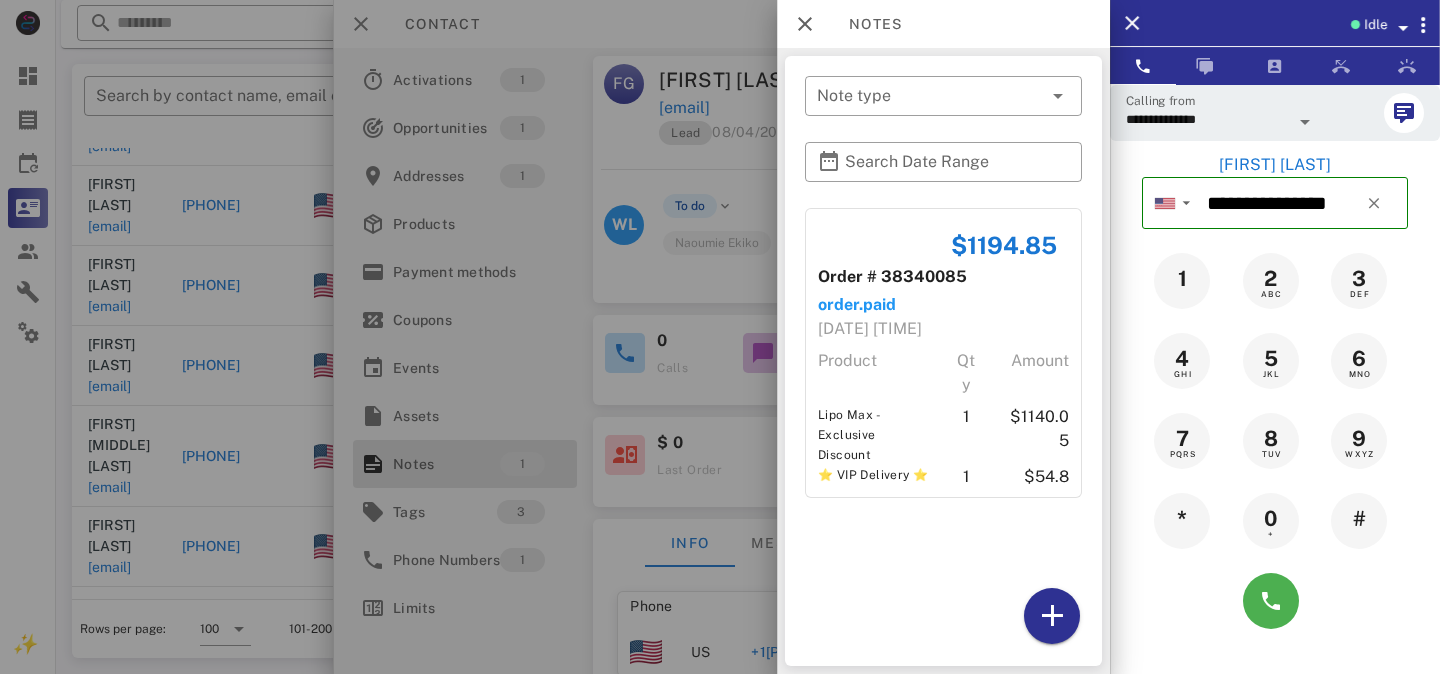 click at bounding box center (720, 337) 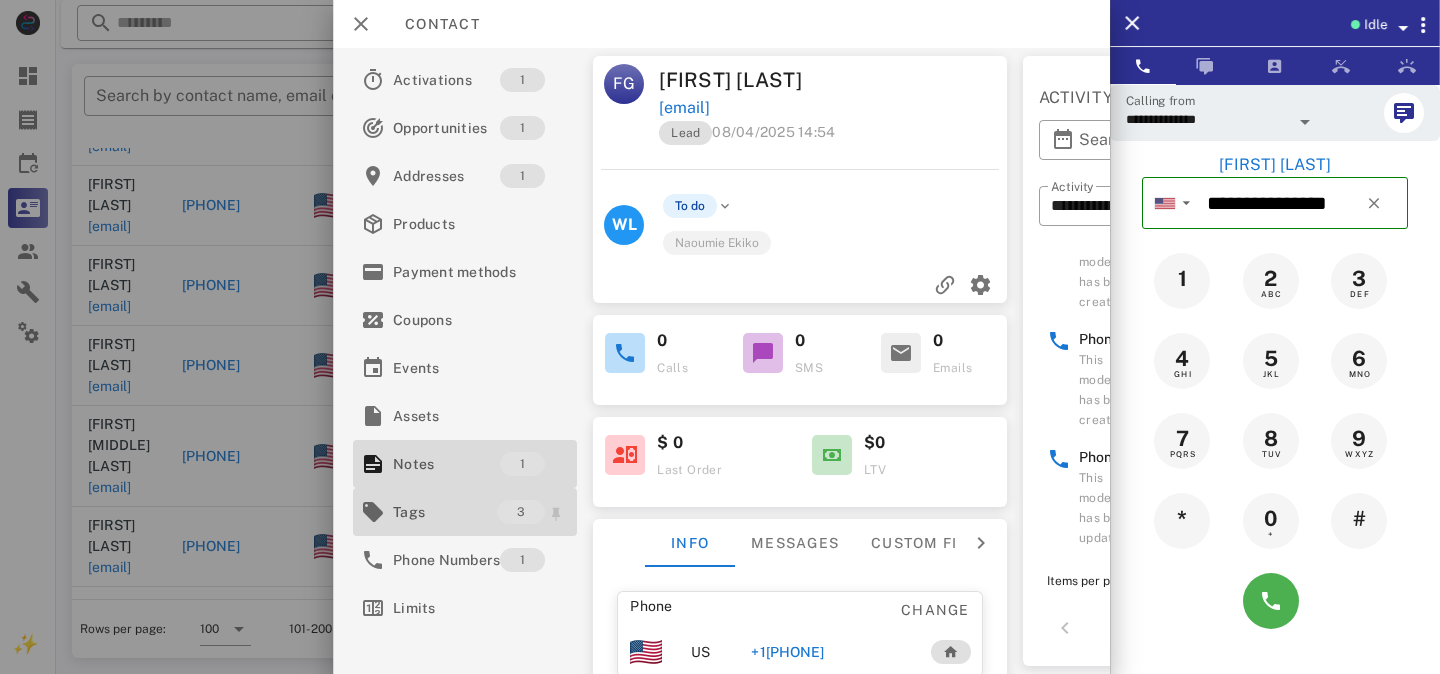 click on "Tags" at bounding box center (445, 512) 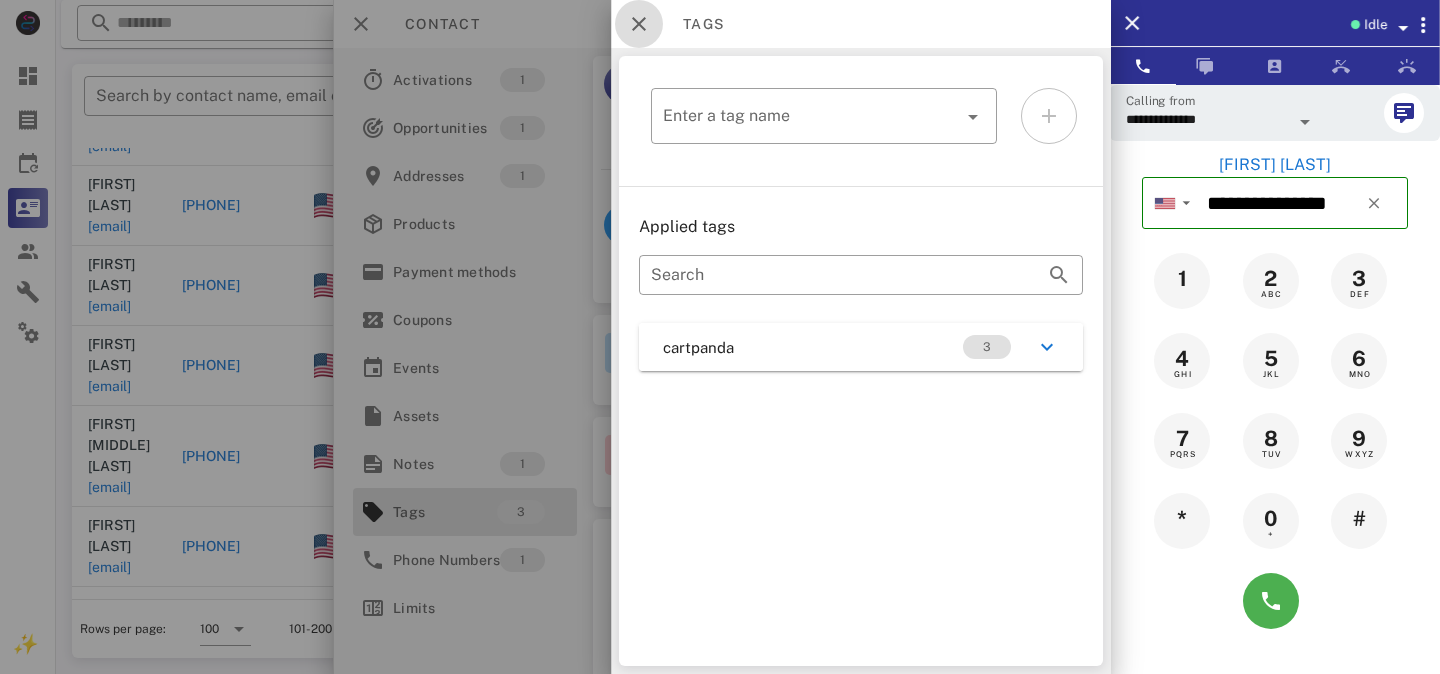 click at bounding box center (639, 24) 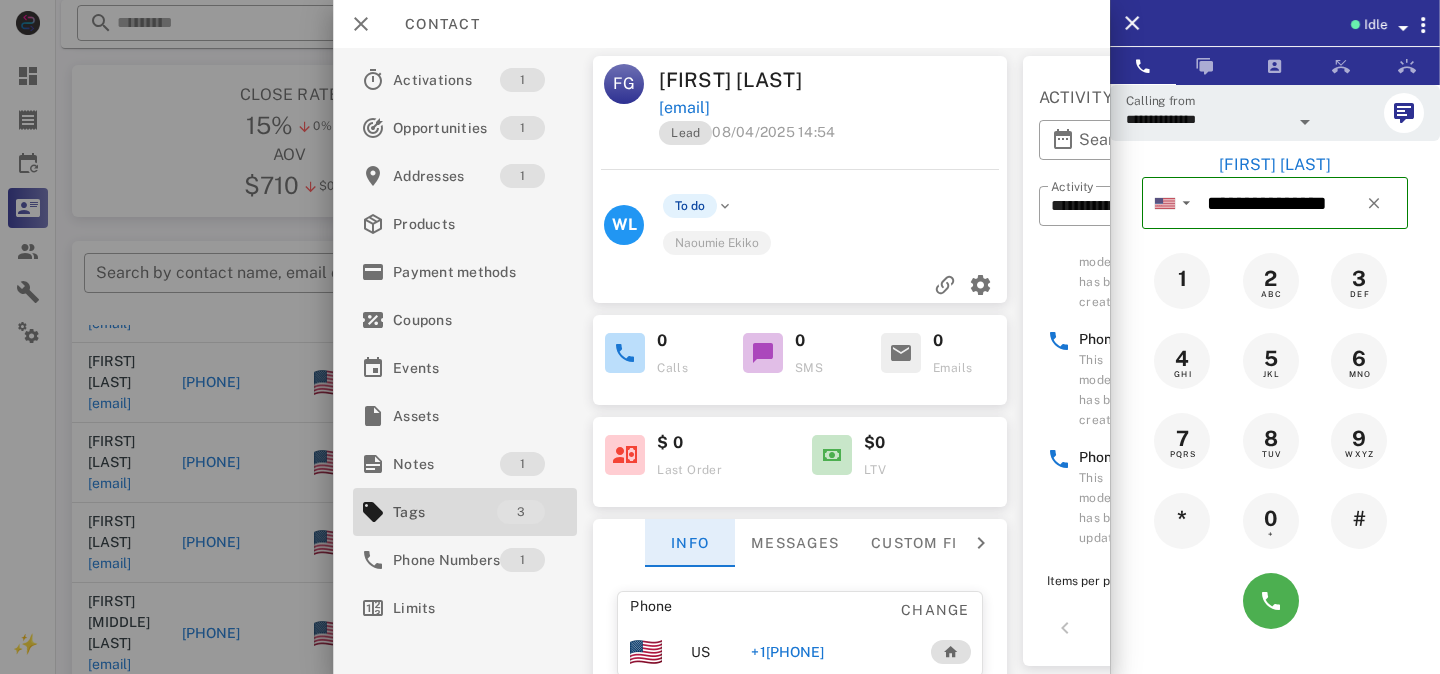 scroll, scrollTop: 0, scrollLeft: 0, axis: both 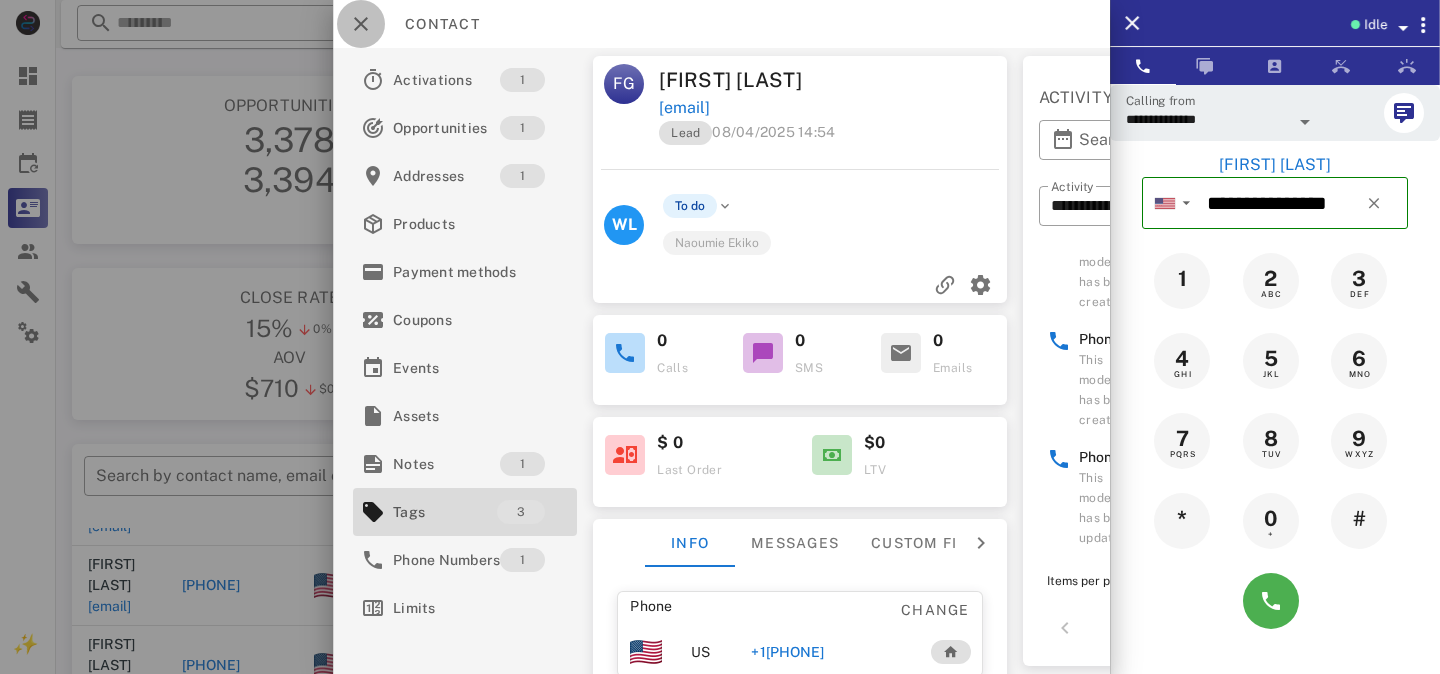 click at bounding box center (361, 24) 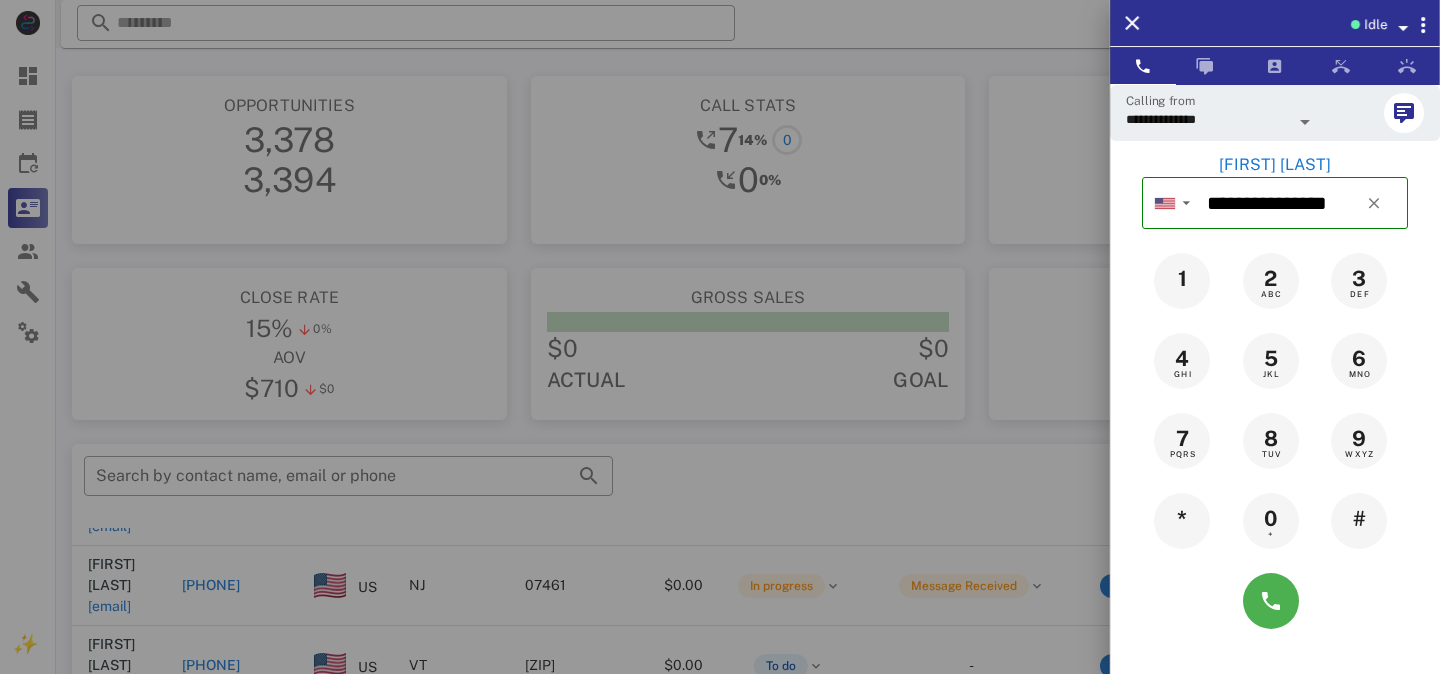 click at bounding box center [720, 337] 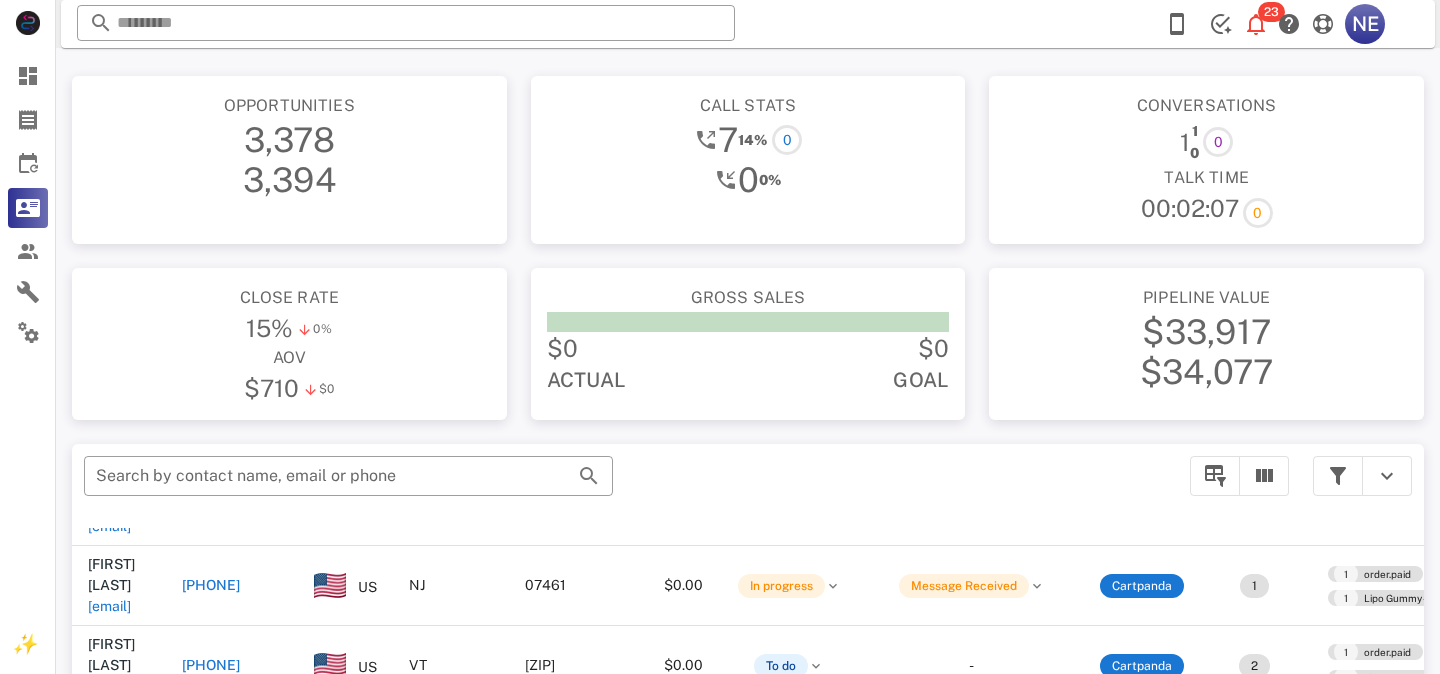 scroll, scrollTop: 380, scrollLeft: 0, axis: vertical 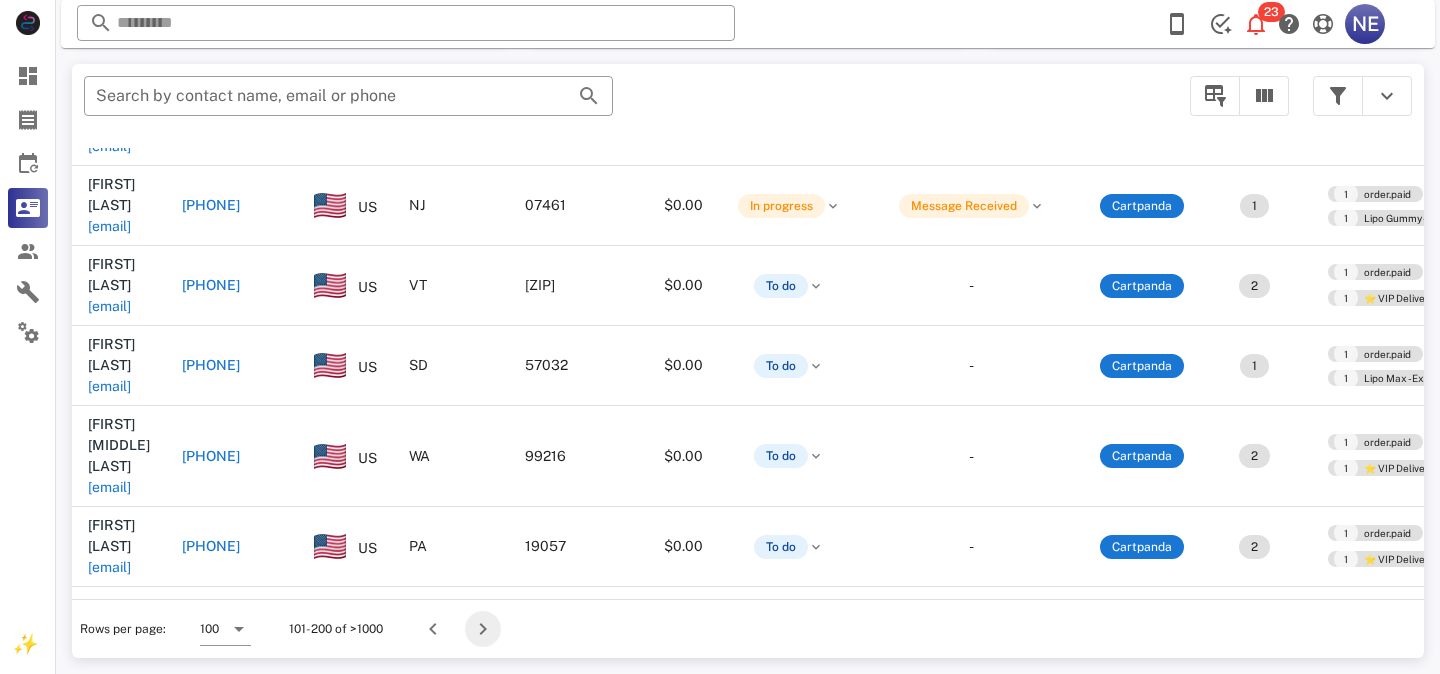 click at bounding box center (483, 629) 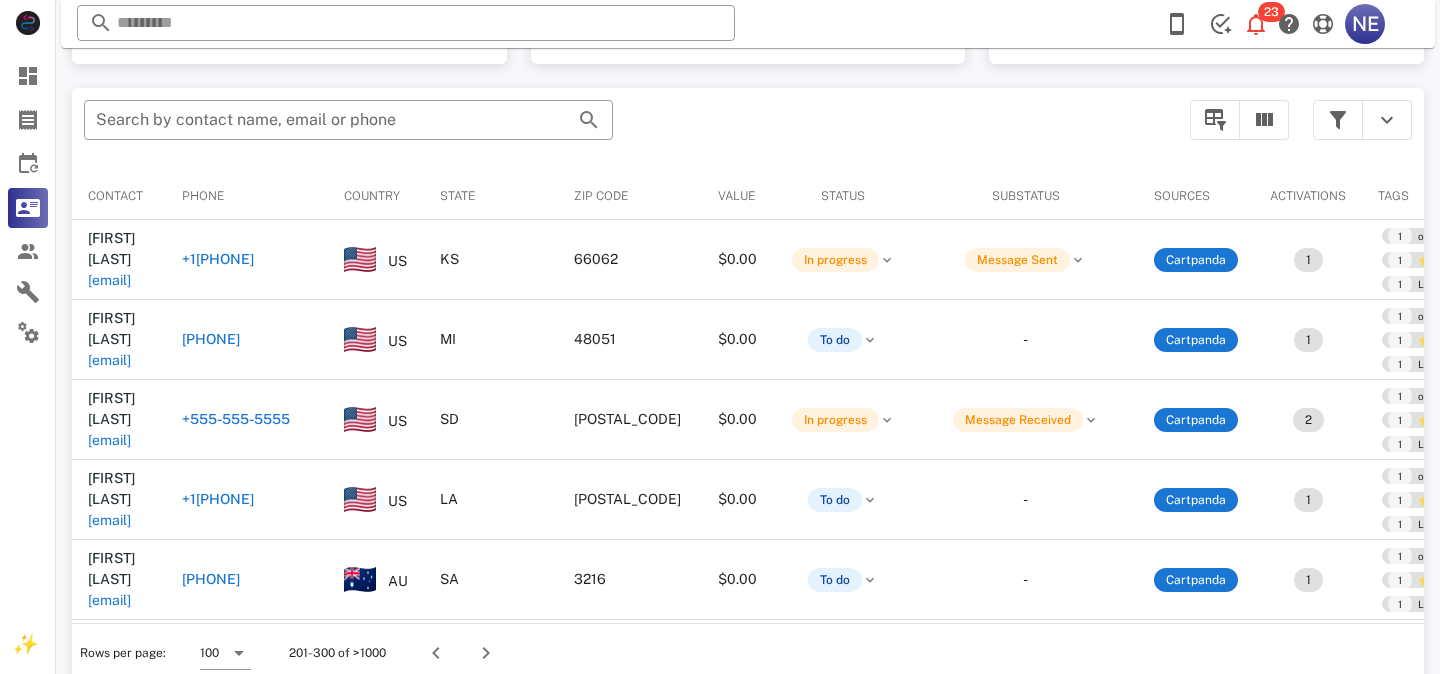 scroll, scrollTop: 380, scrollLeft: 0, axis: vertical 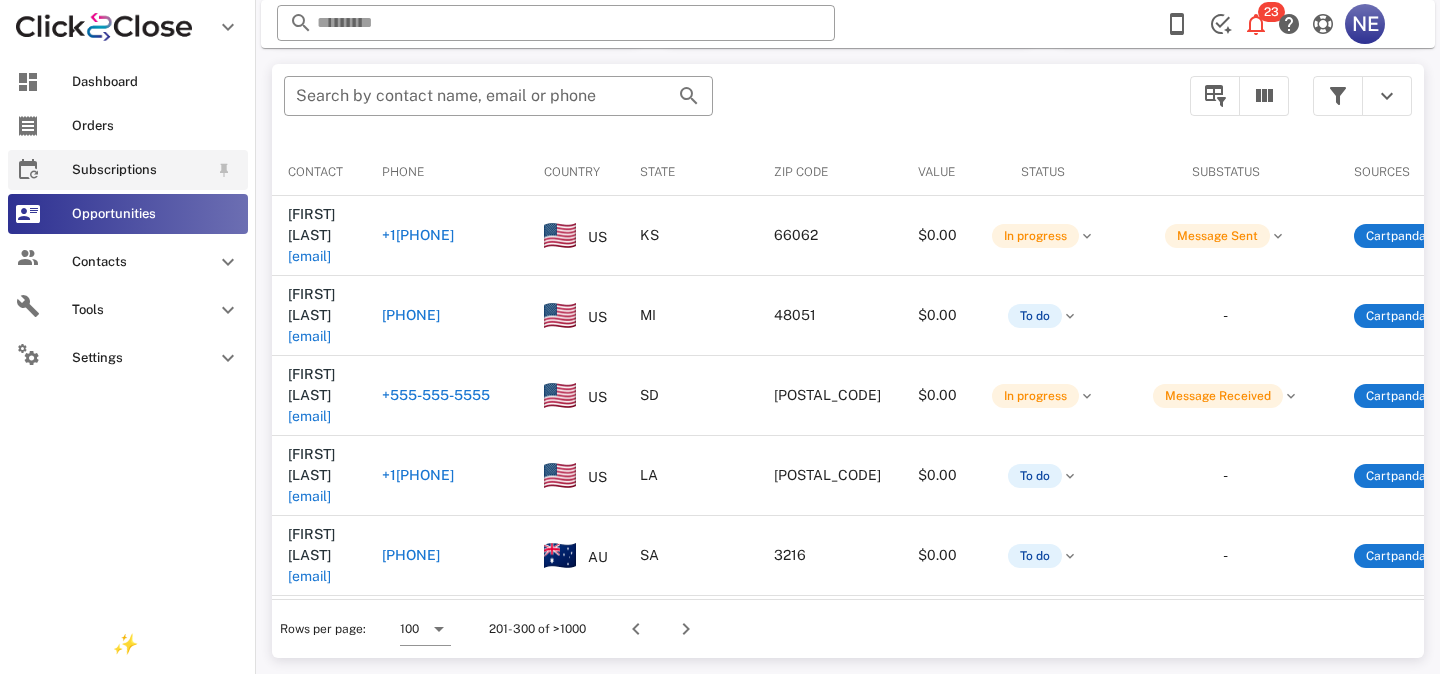 click on "Subscriptions" at bounding box center (140, 170) 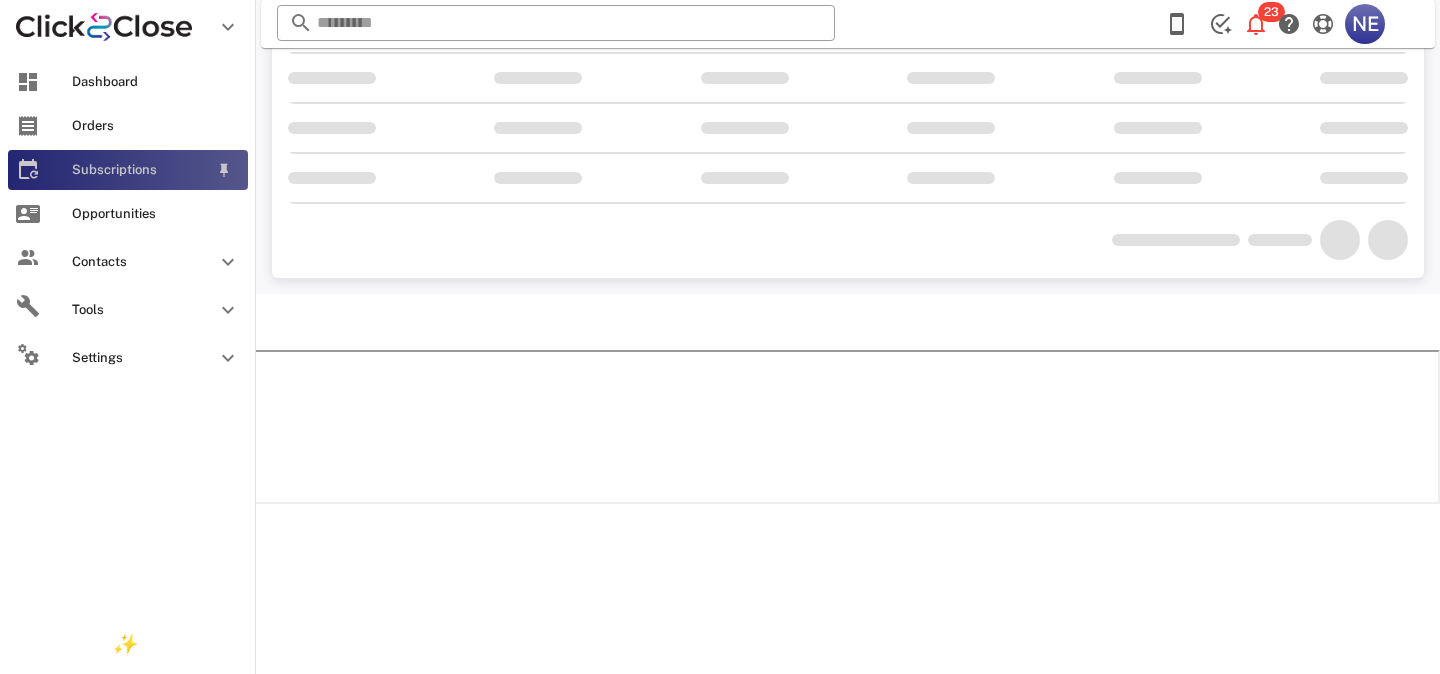 scroll, scrollTop: 0, scrollLeft: 0, axis: both 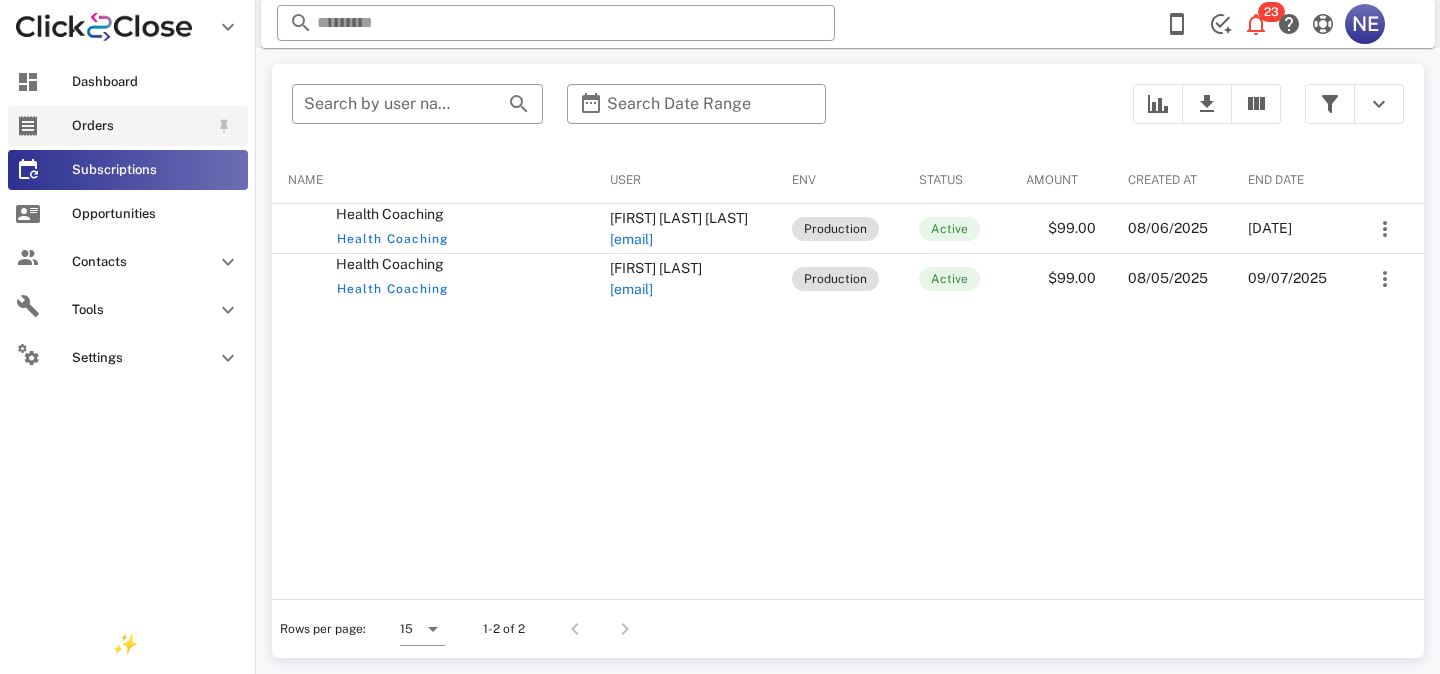 click on "Orders" at bounding box center [140, 126] 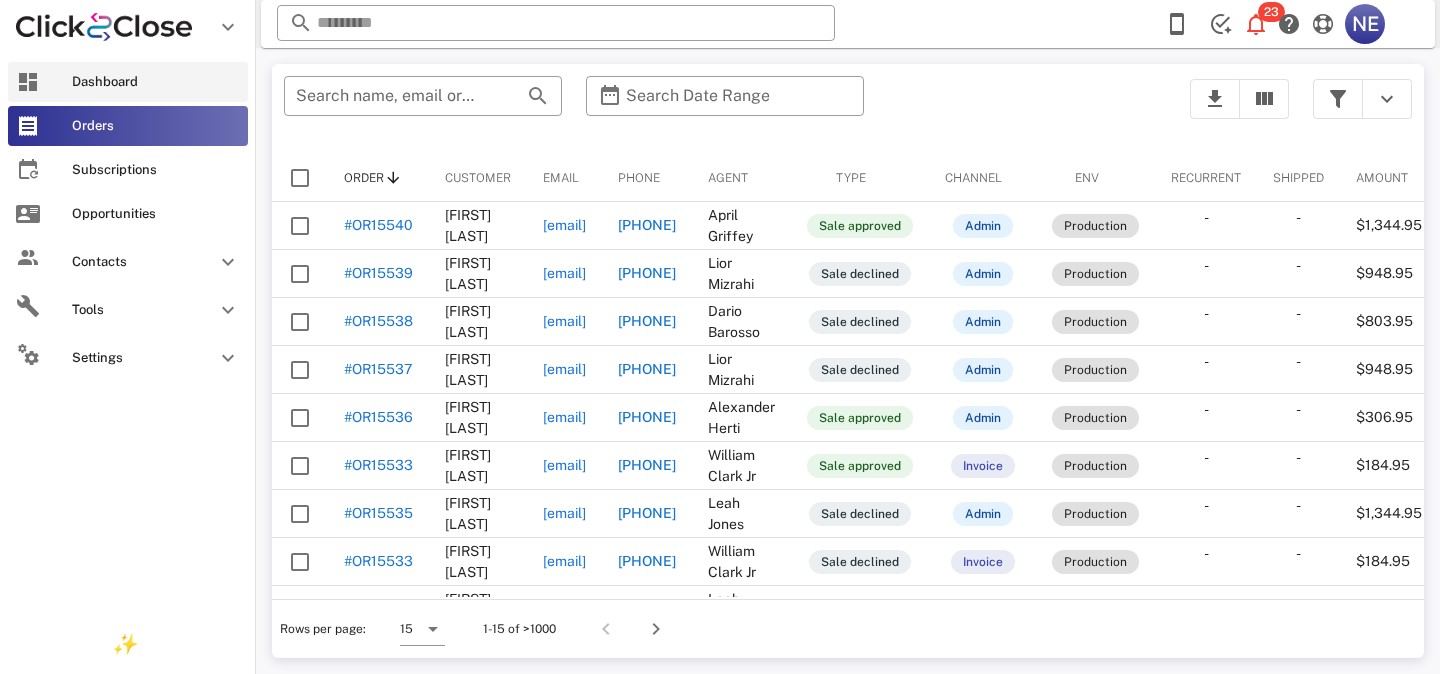 click on "Dashboard" at bounding box center [156, 82] 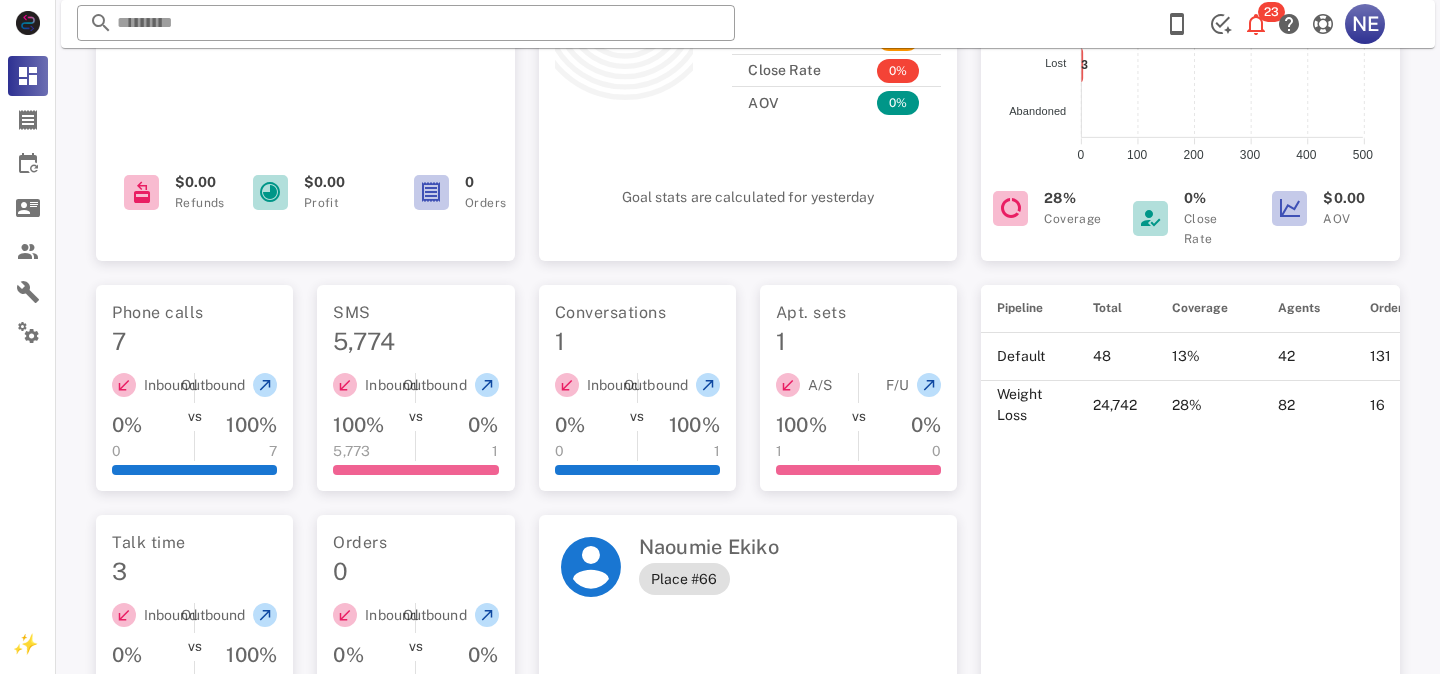 scroll, scrollTop: 0, scrollLeft: 0, axis: both 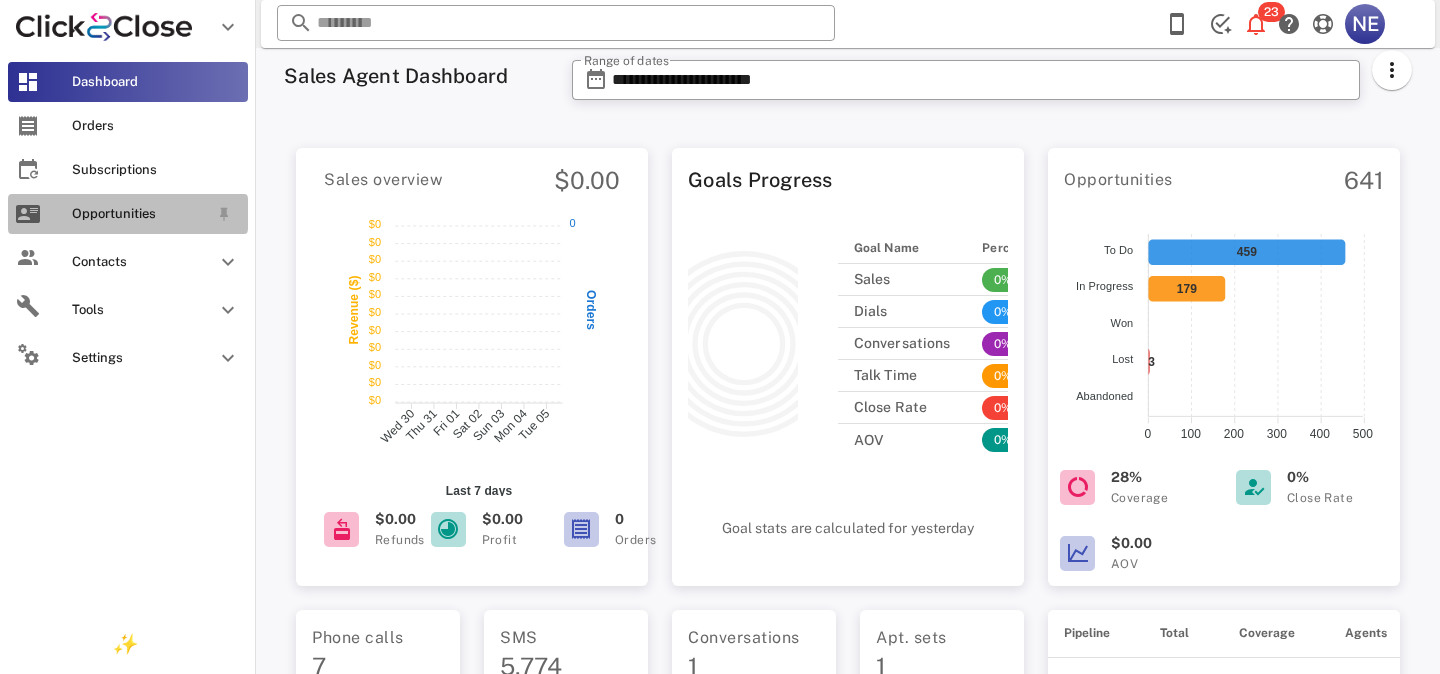 click on "Opportunities" at bounding box center (128, 214) 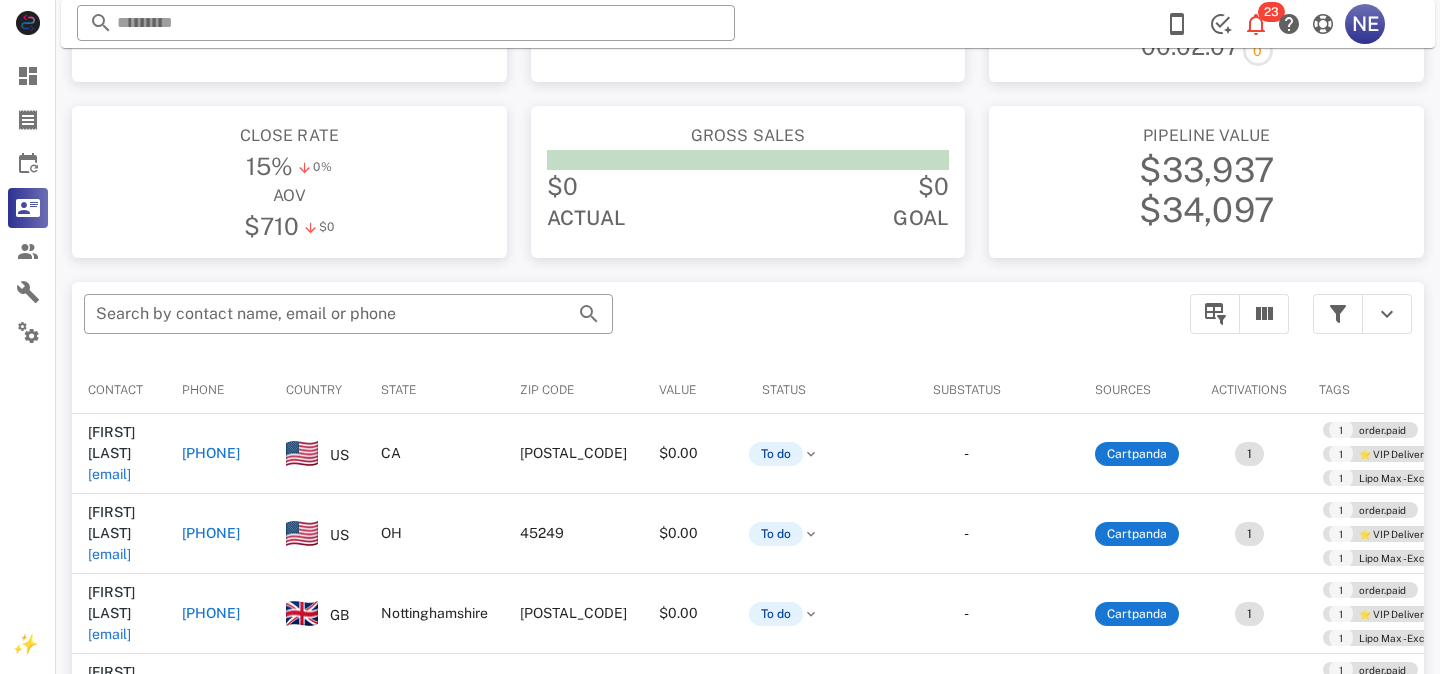 scroll, scrollTop: 380, scrollLeft: 0, axis: vertical 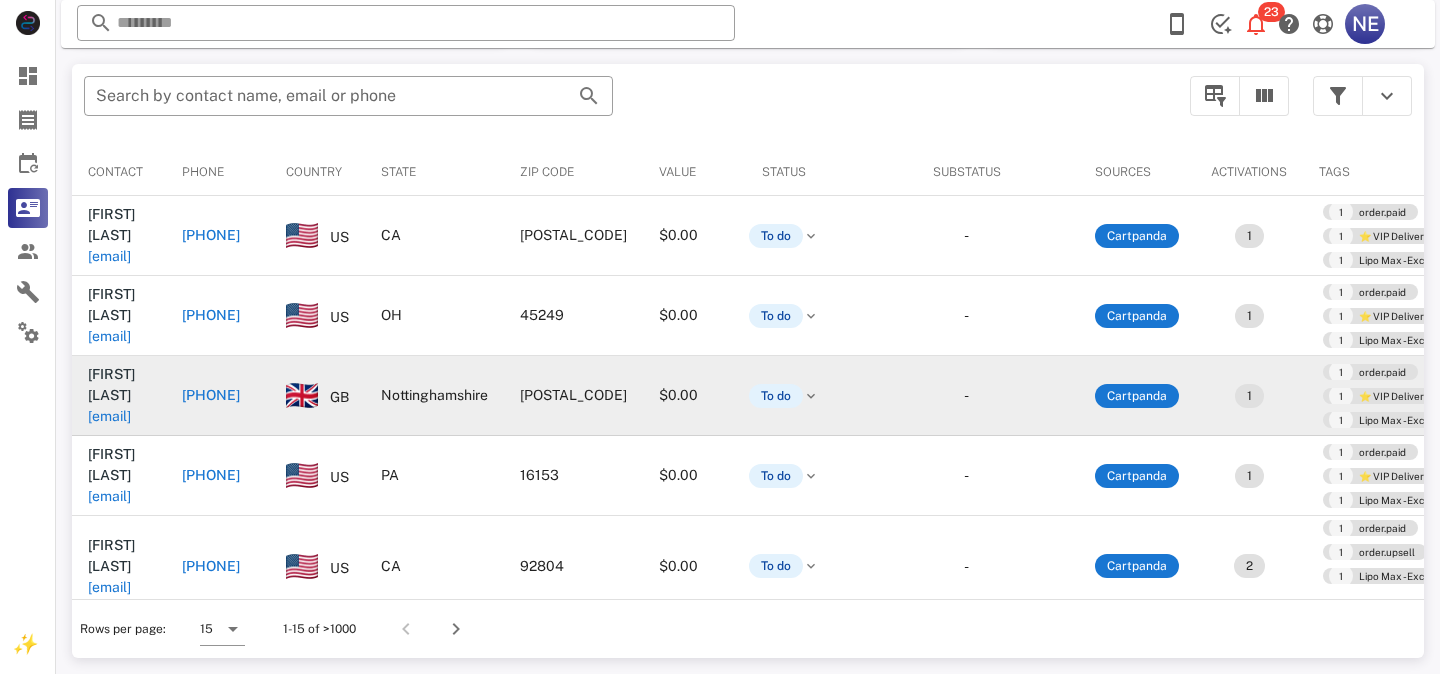 click on "[PHONE]" at bounding box center [211, 395] 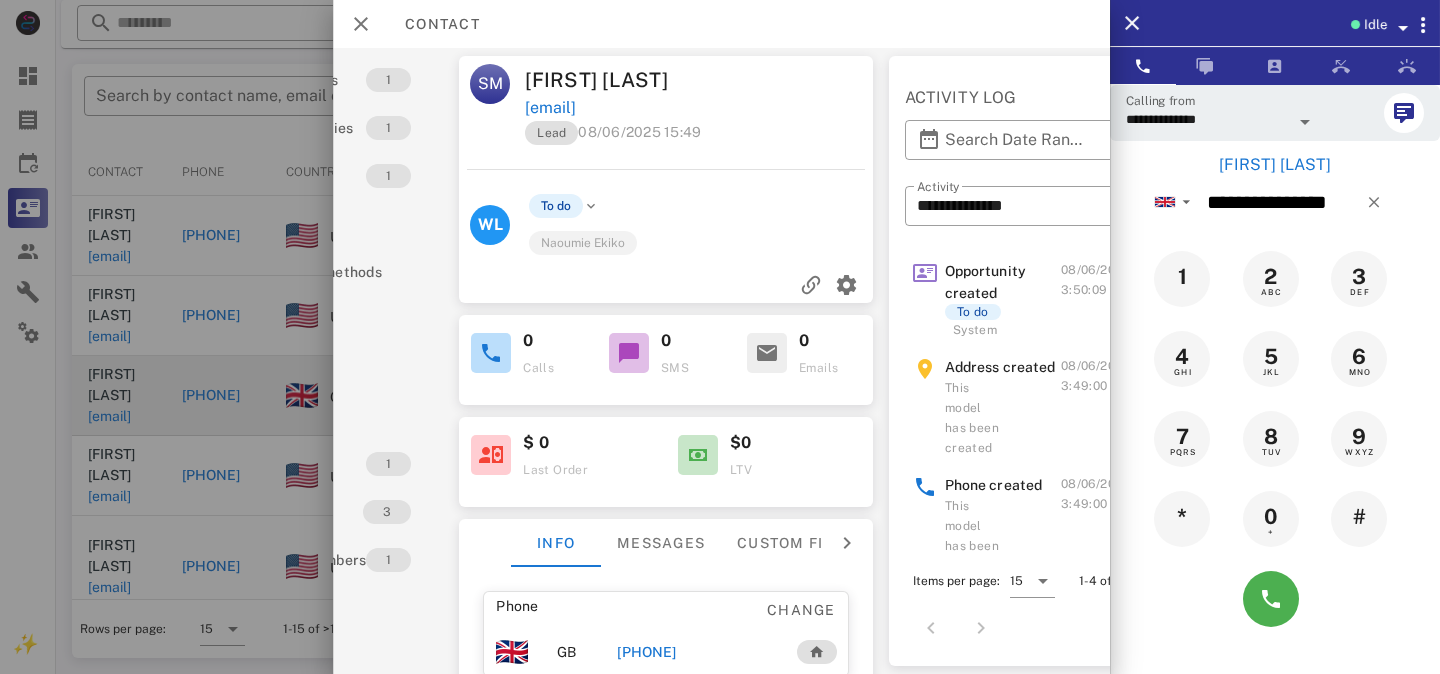 scroll, scrollTop: 0, scrollLeft: 181, axis: horizontal 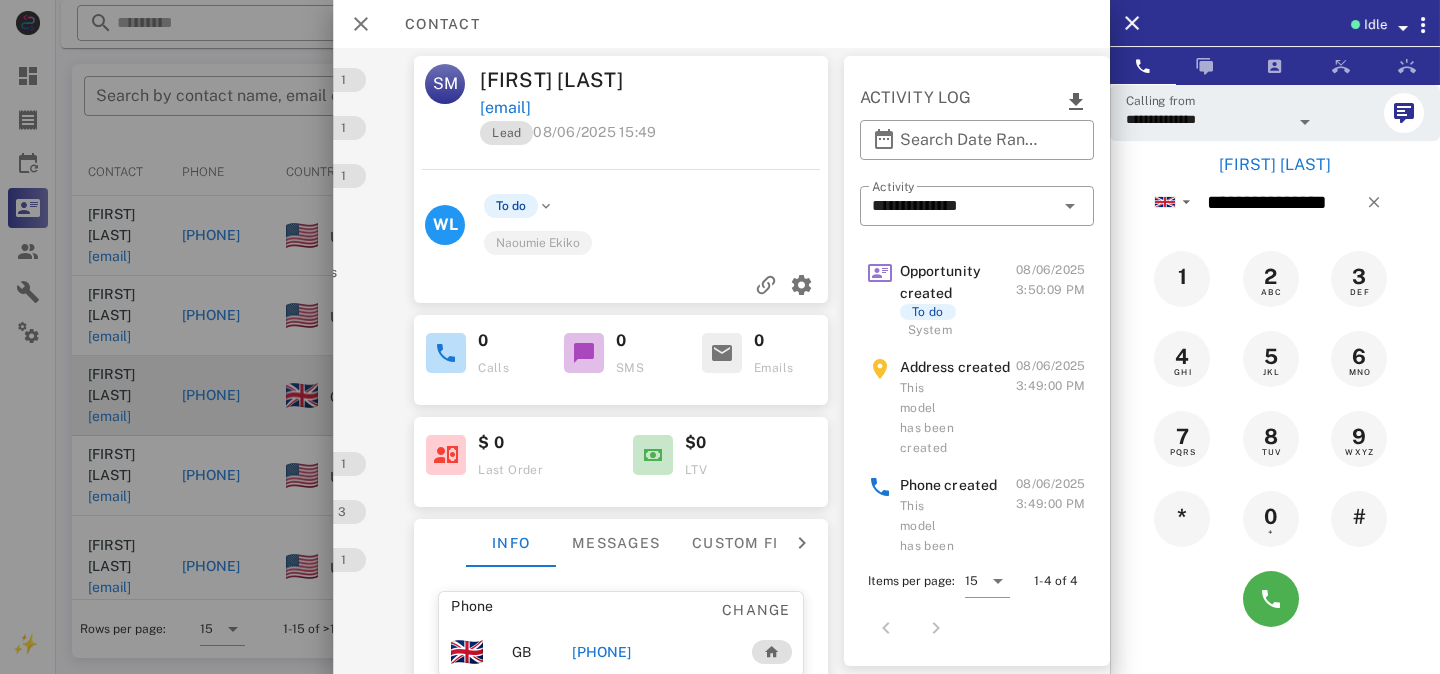 click at bounding box center (720, 337) 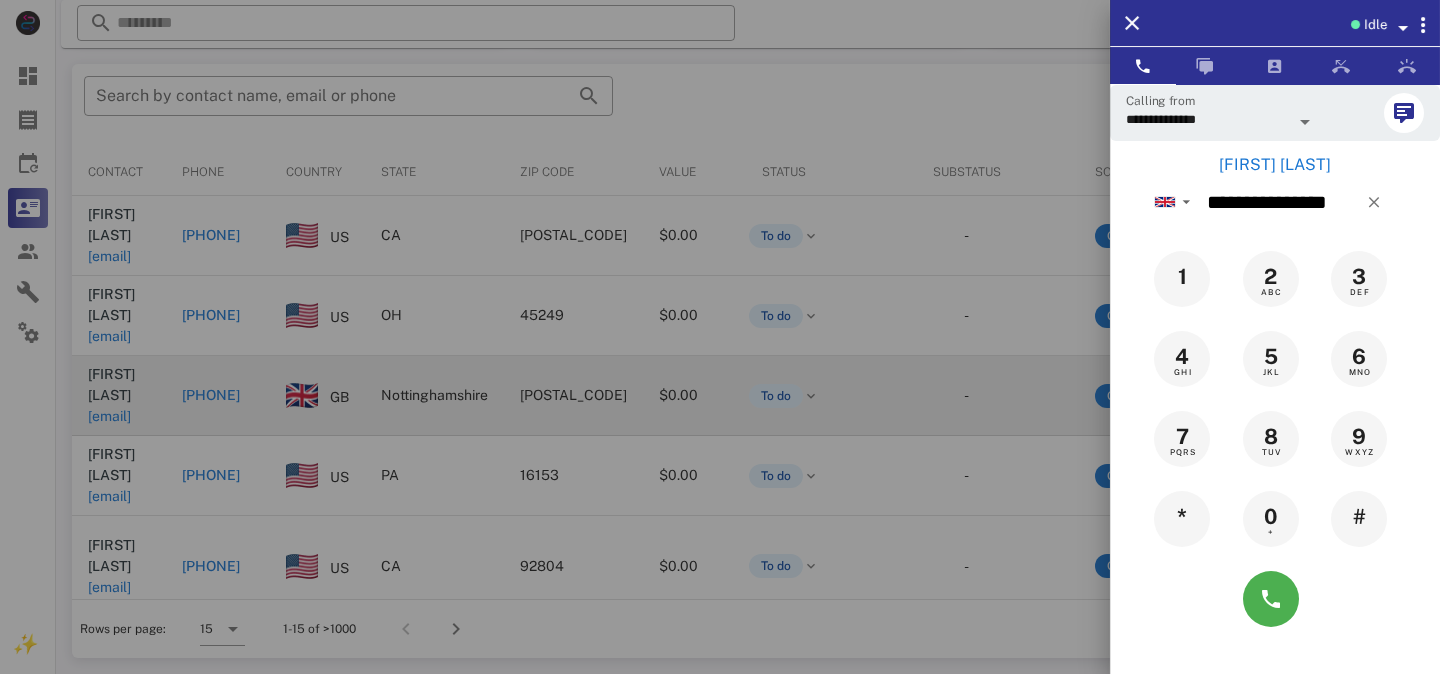 click at bounding box center [720, 337] 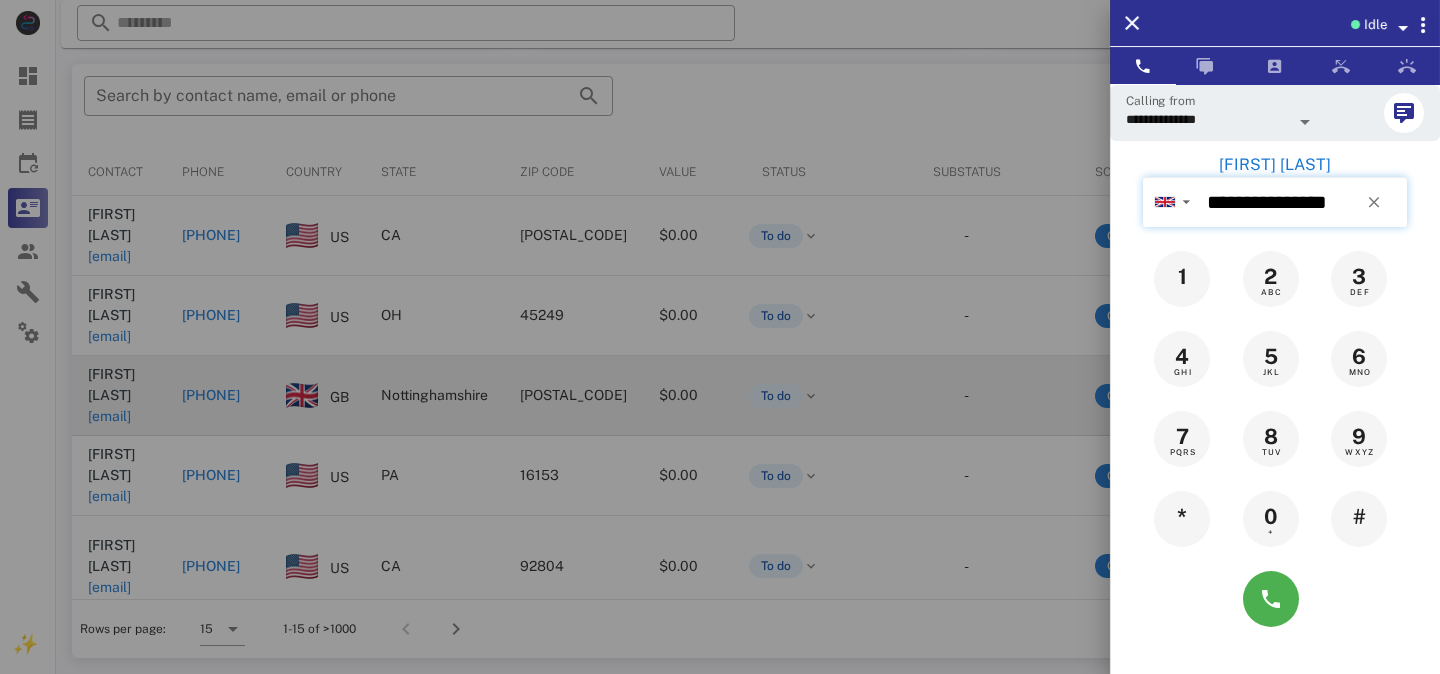 type 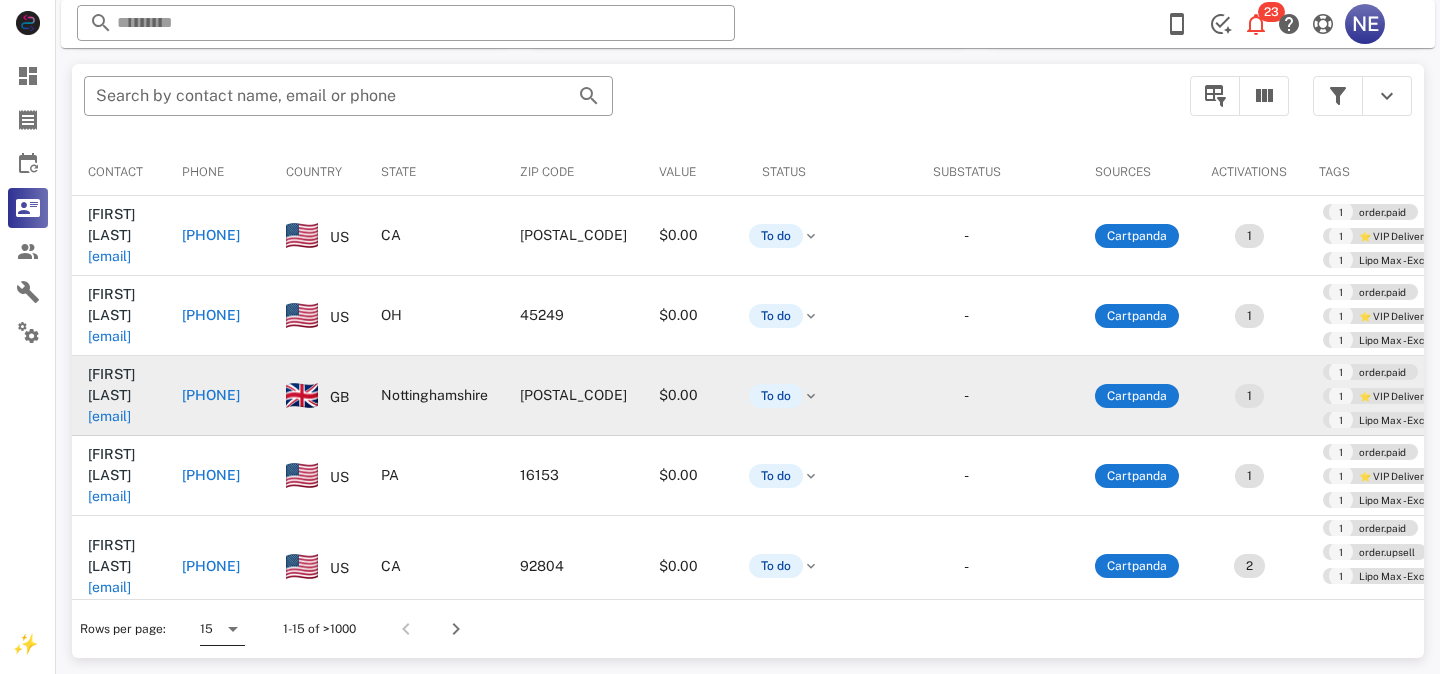 click at bounding box center (233, 629) 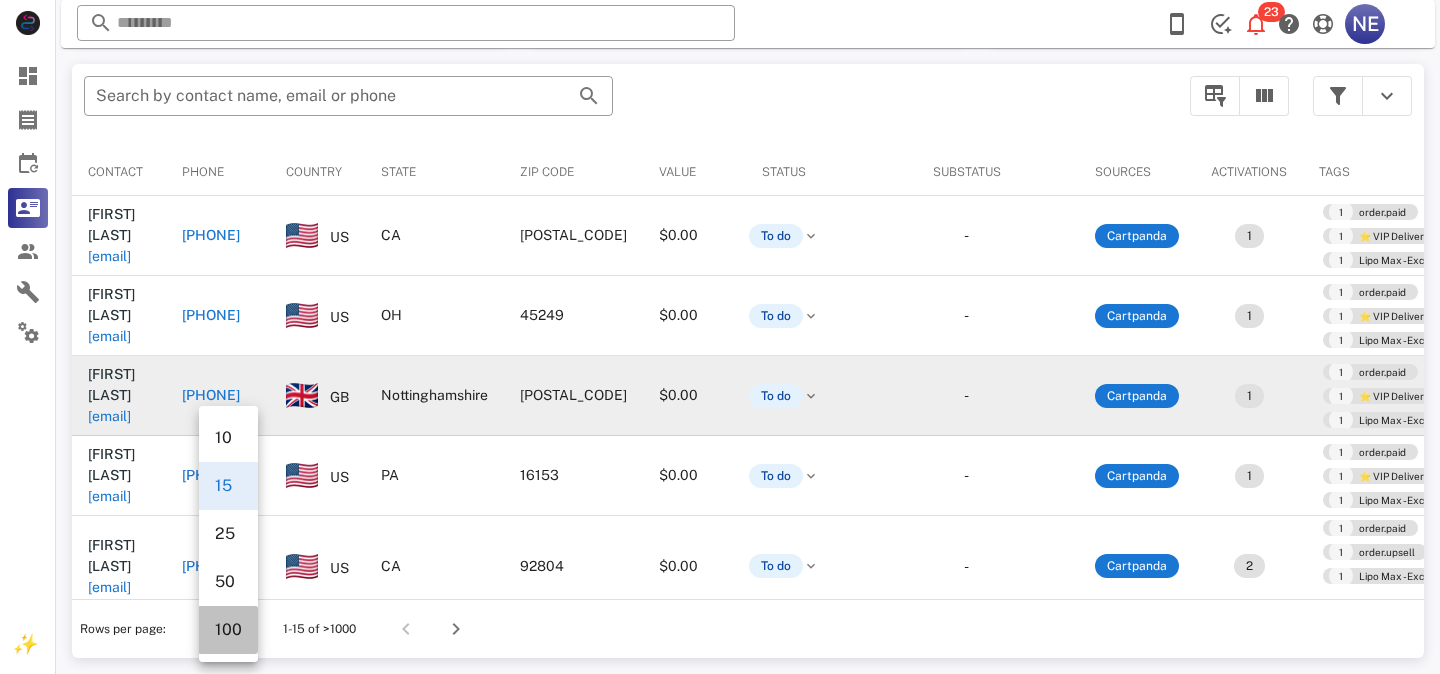 click on "100" at bounding box center [228, 629] 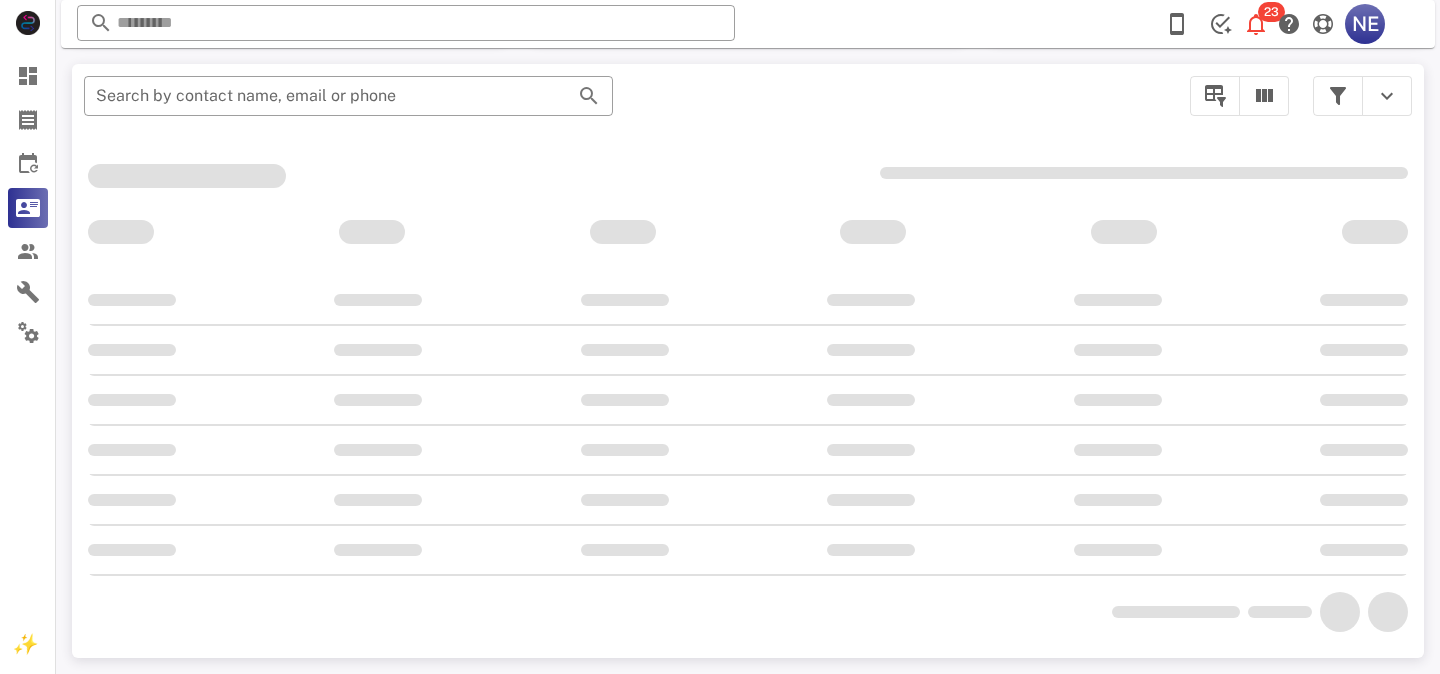 scroll, scrollTop: 380, scrollLeft: 0, axis: vertical 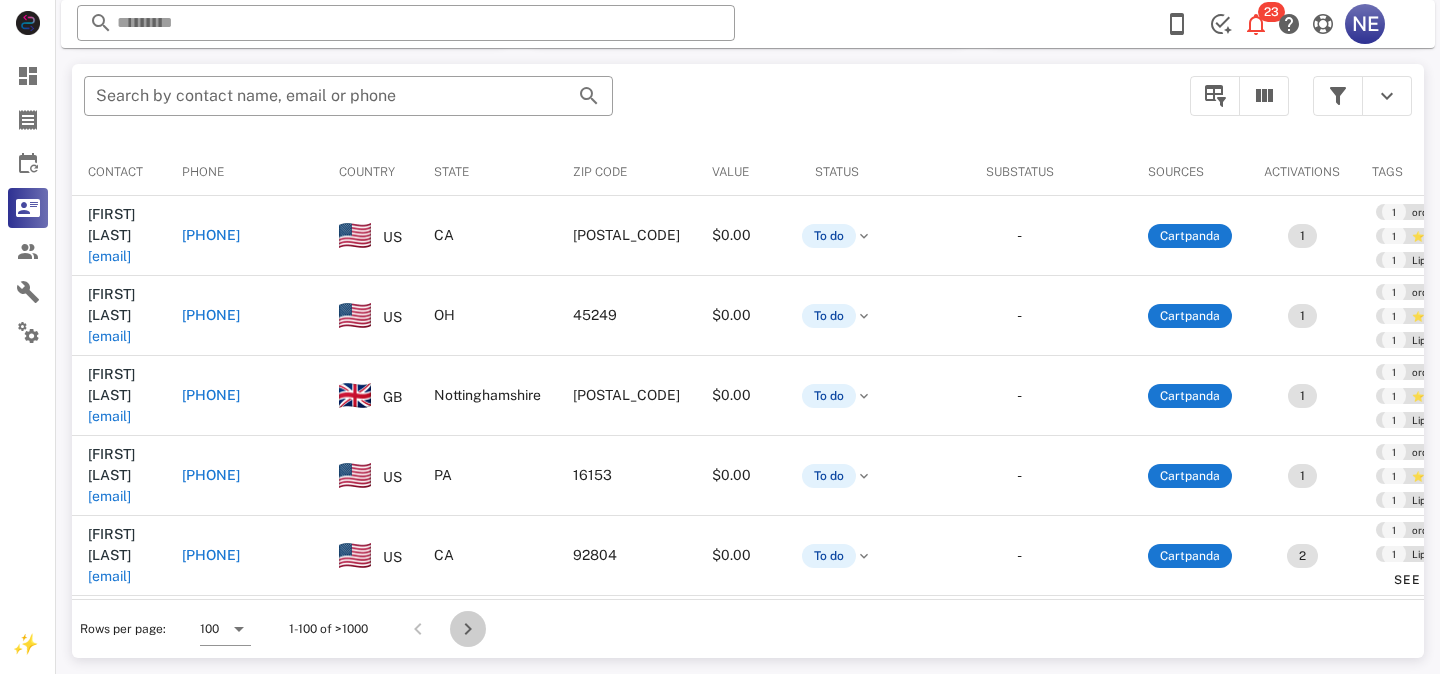 click at bounding box center (468, 629) 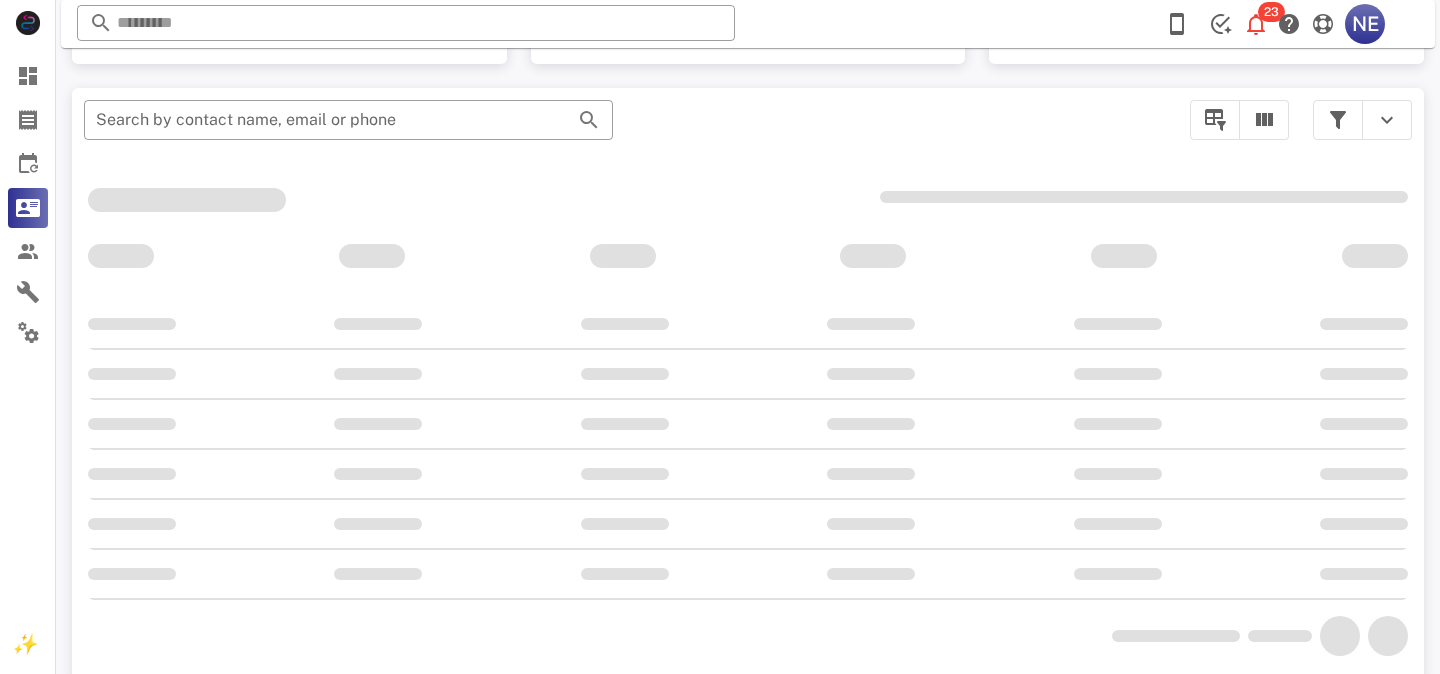 scroll, scrollTop: 380, scrollLeft: 0, axis: vertical 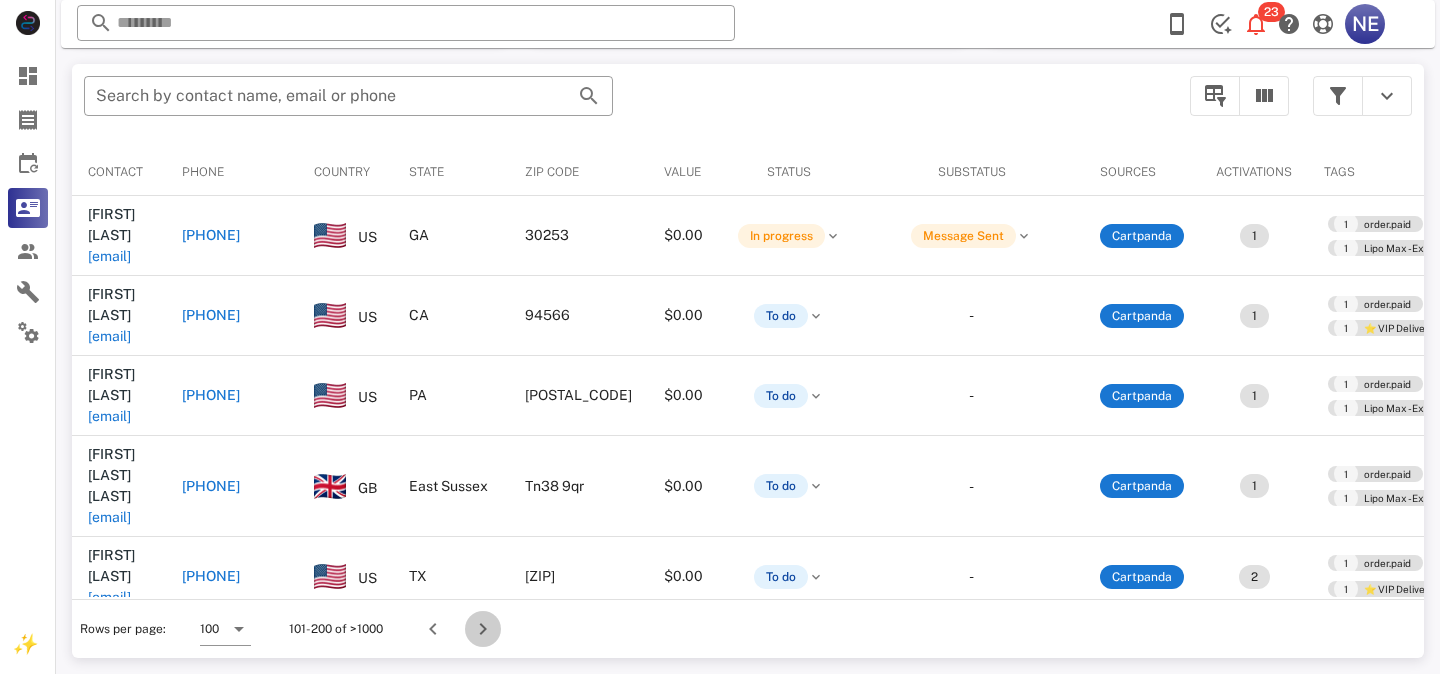 click at bounding box center (483, 629) 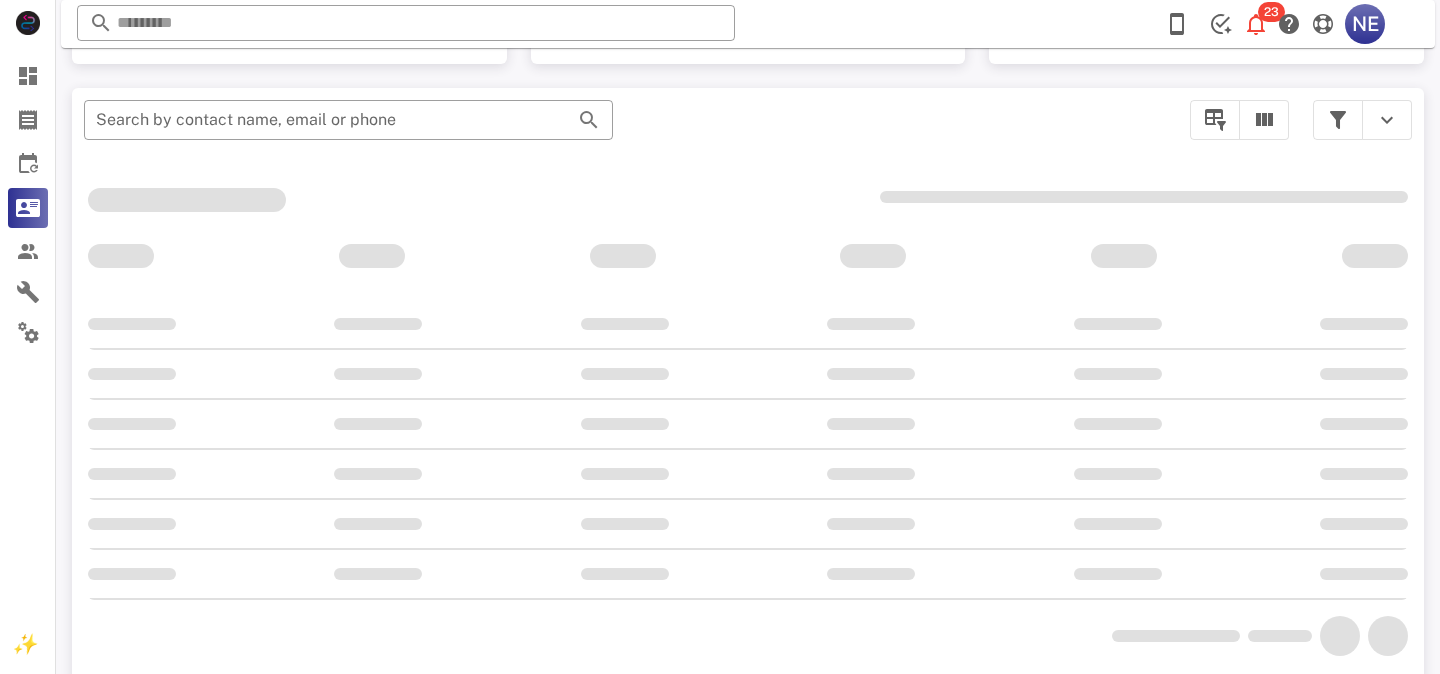 scroll, scrollTop: 380, scrollLeft: 0, axis: vertical 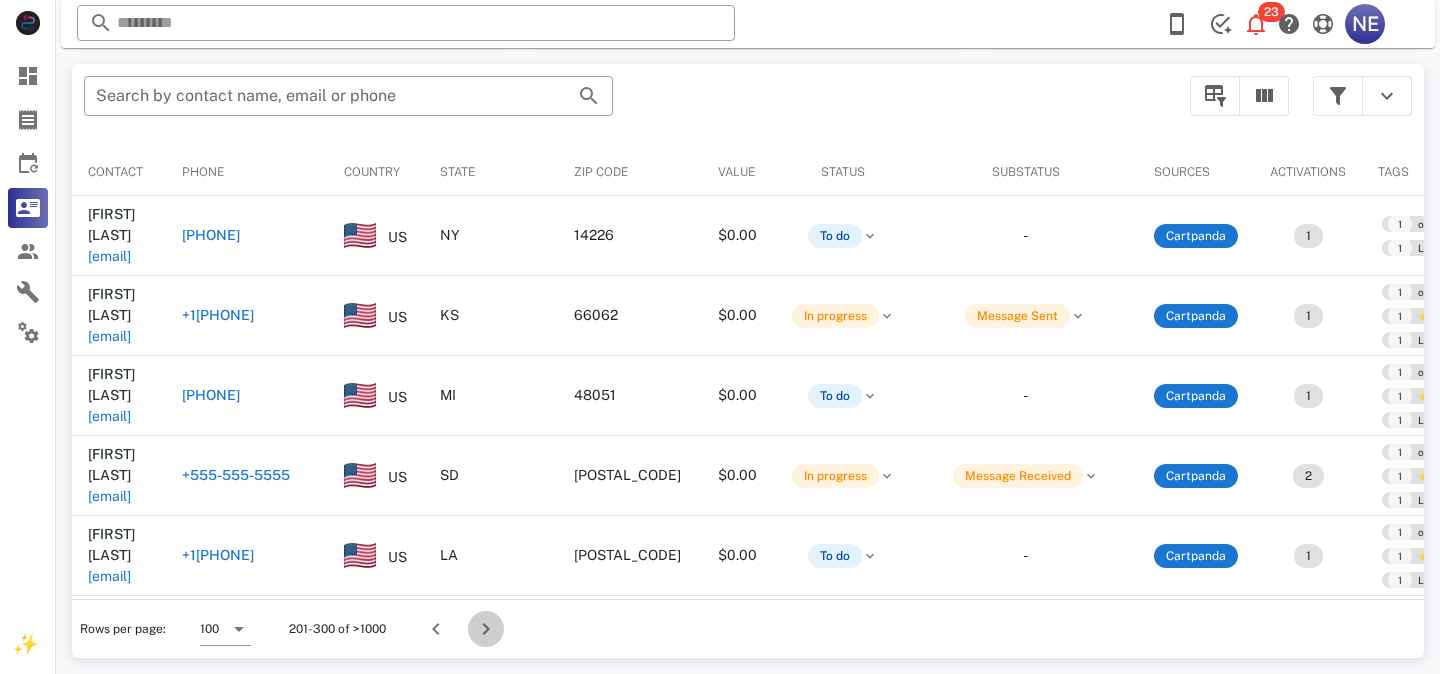 click at bounding box center (486, 629) 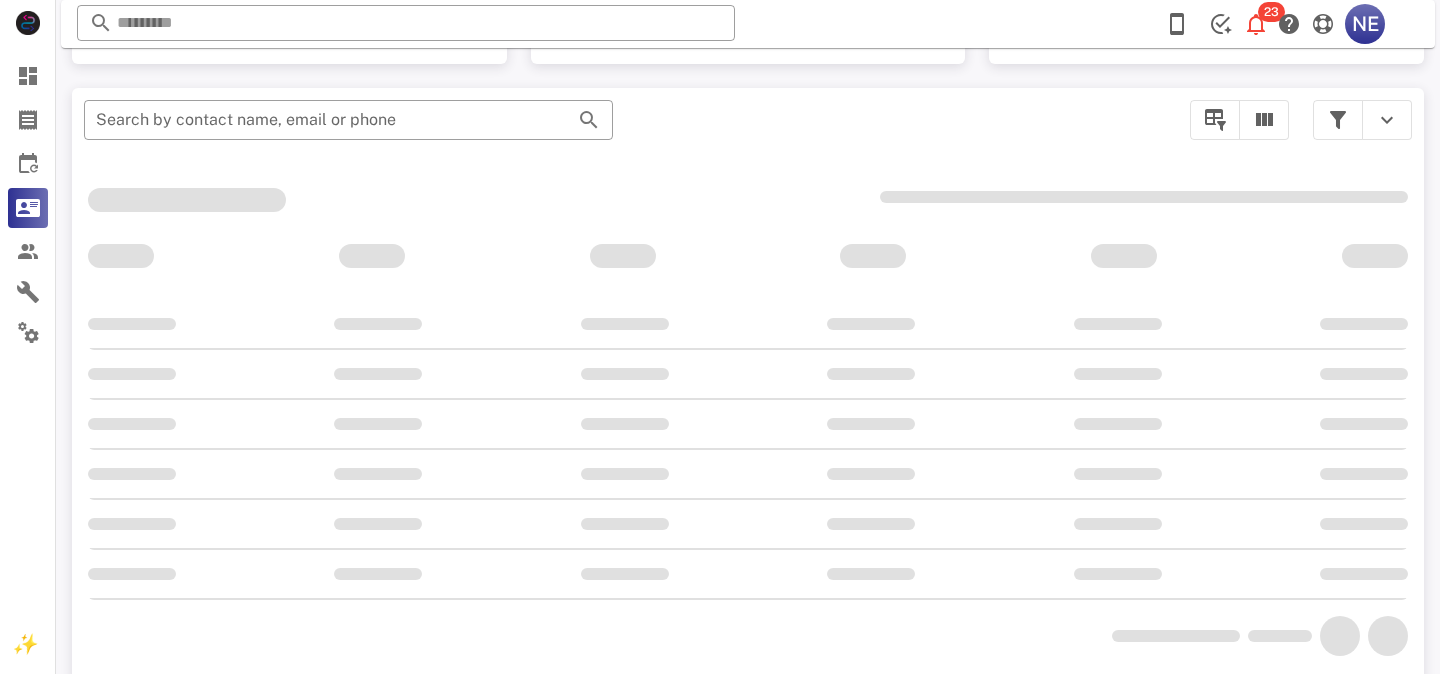 scroll, scrollTop: 380, scrollLeft: 0, axis: vertical 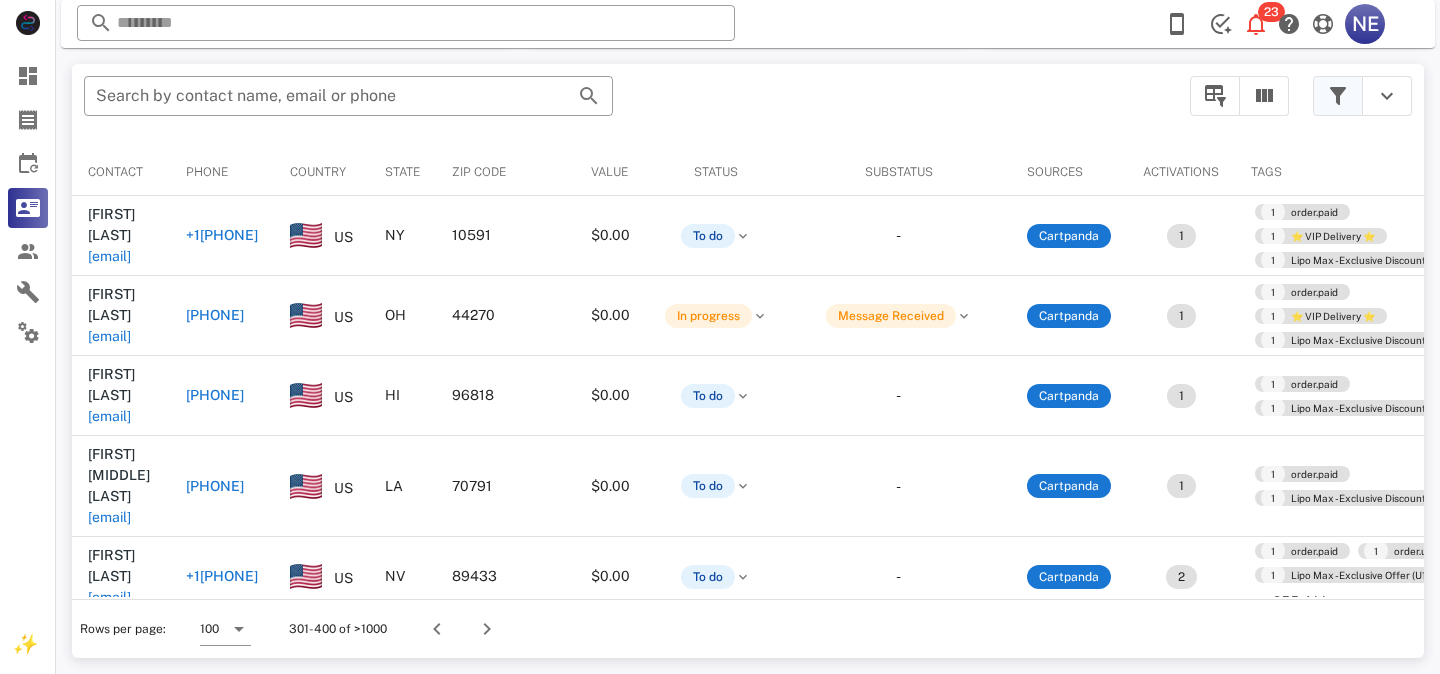 click at bounding box center [1338, 96] 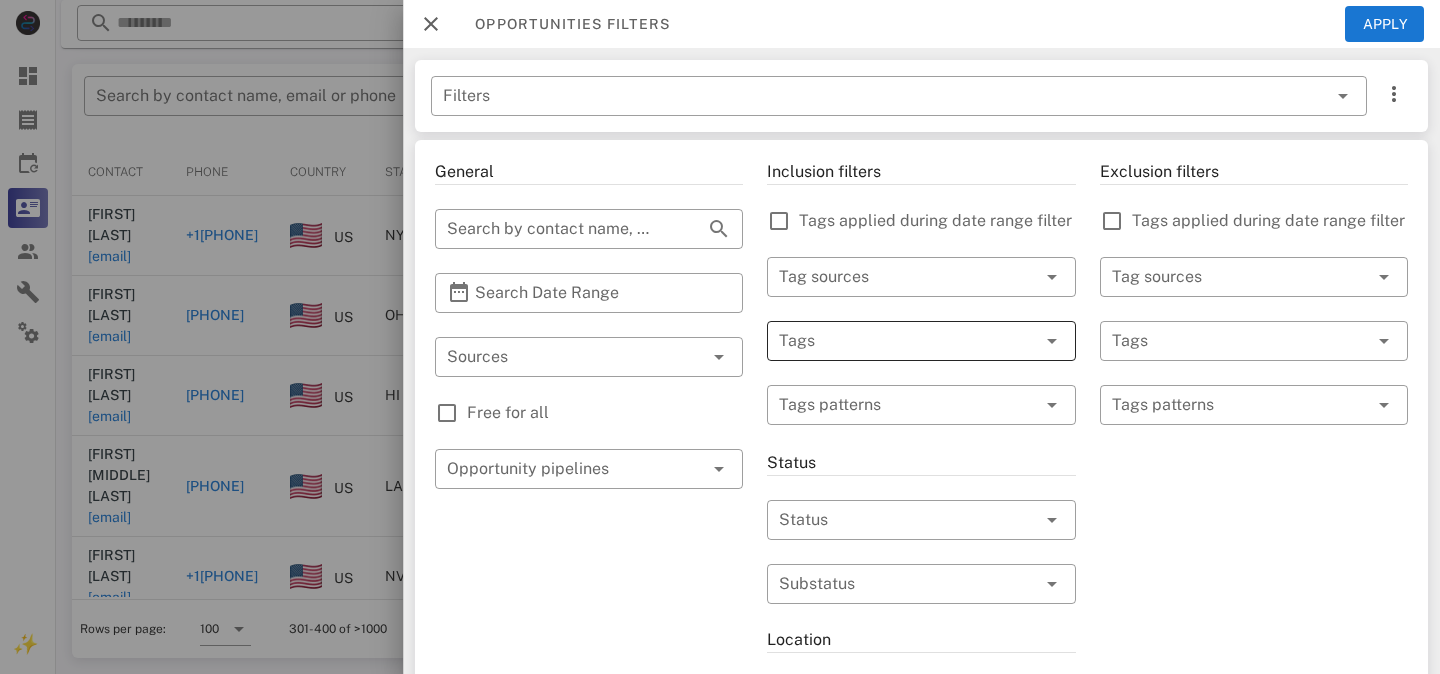 click at bounding box center (893, 341) 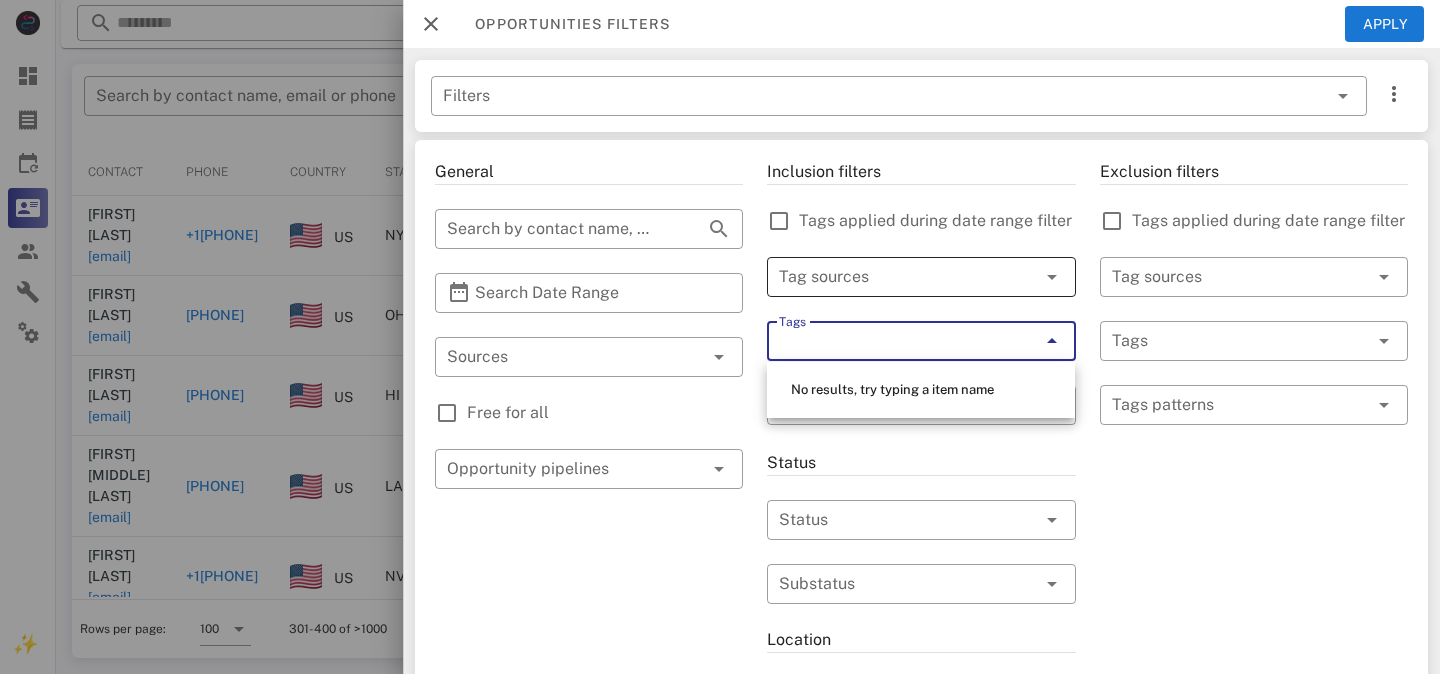 click at bounding box center [893, 277] 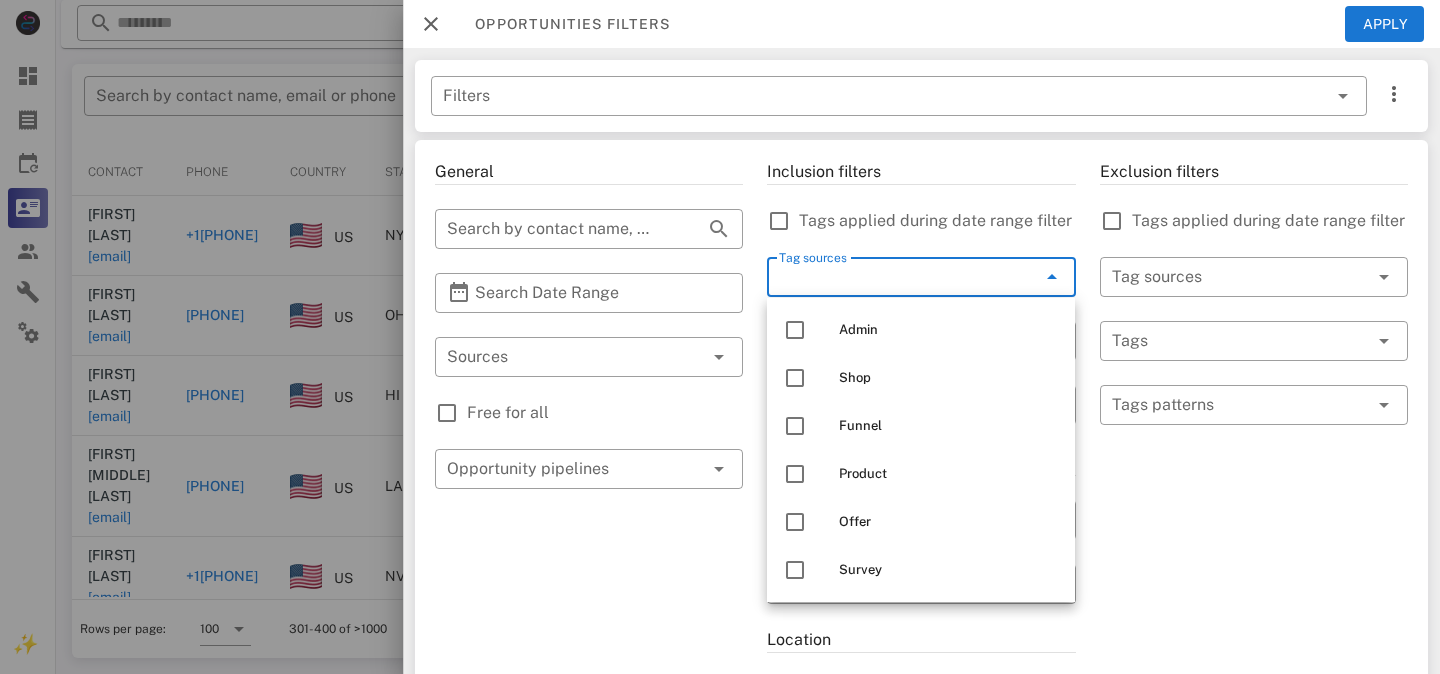 click on "Tag sources" at bounding box center (893, 277) 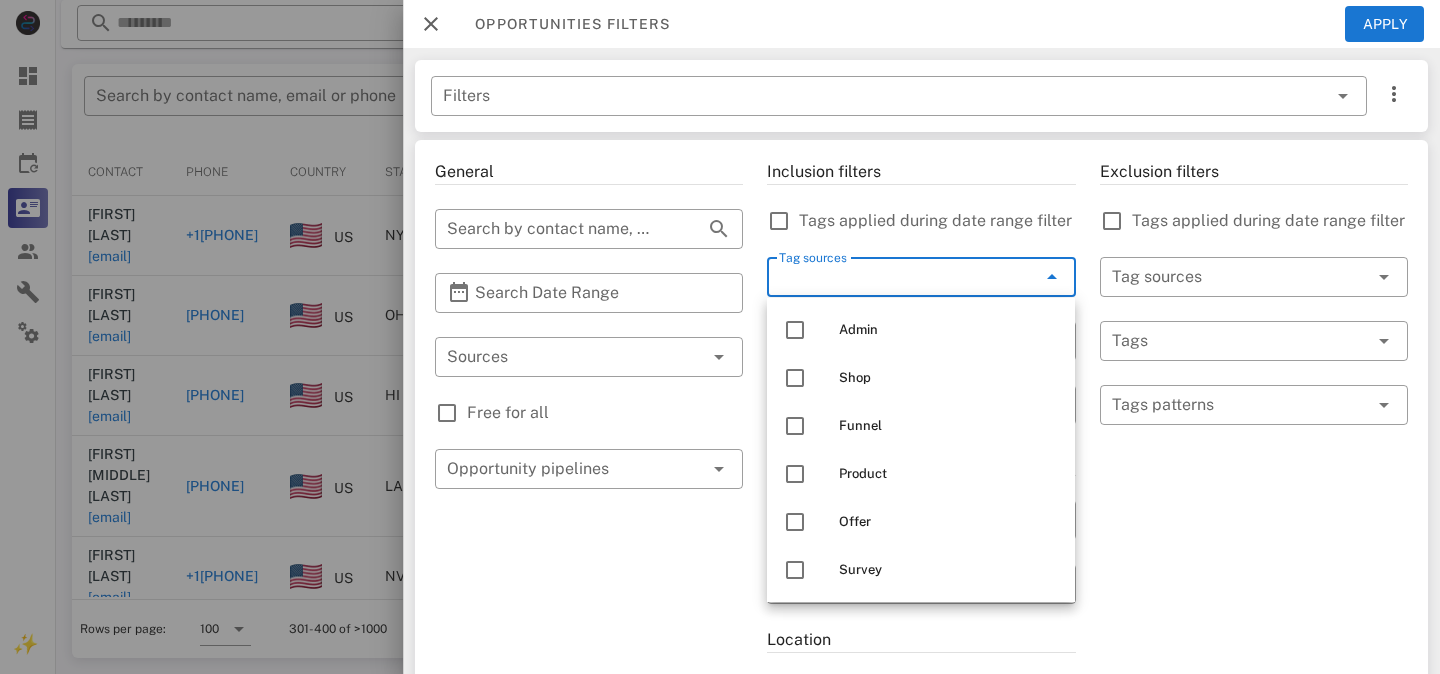 click at bounding box center [893, 277] 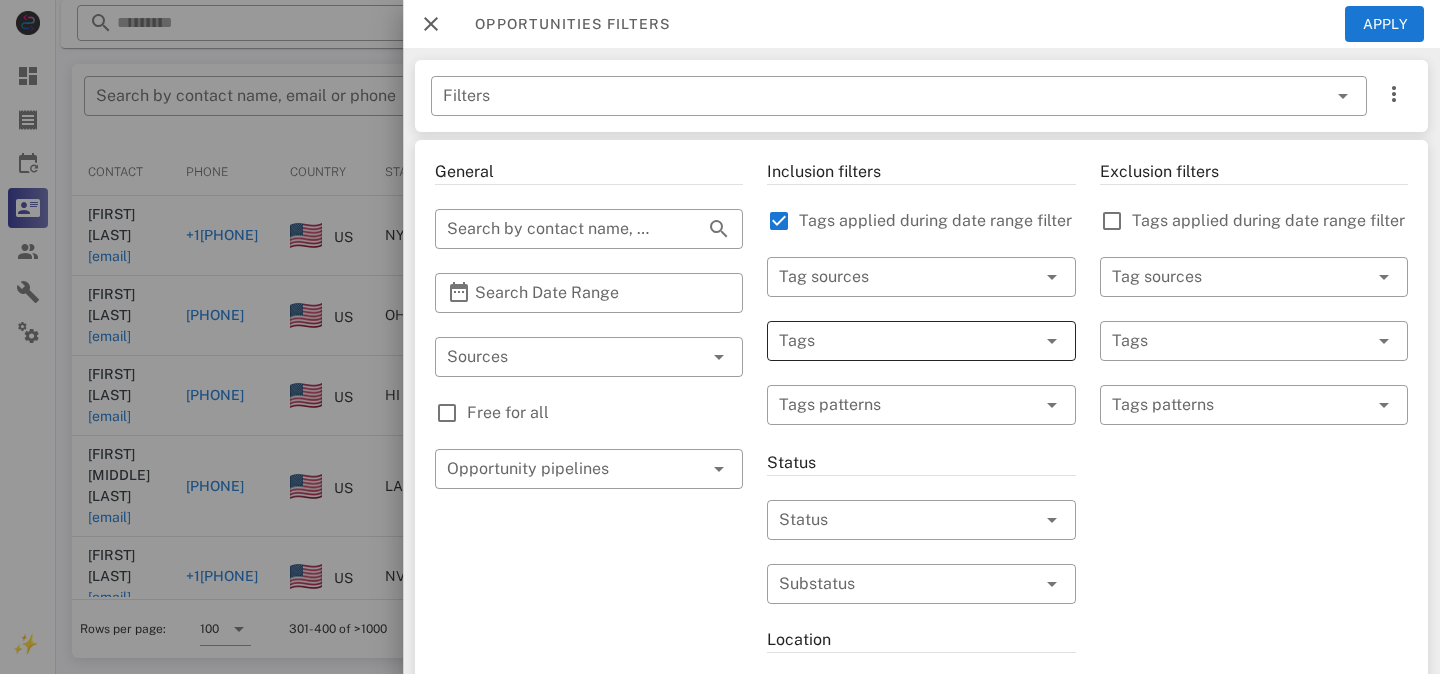 click at bounding box center [893, 341] 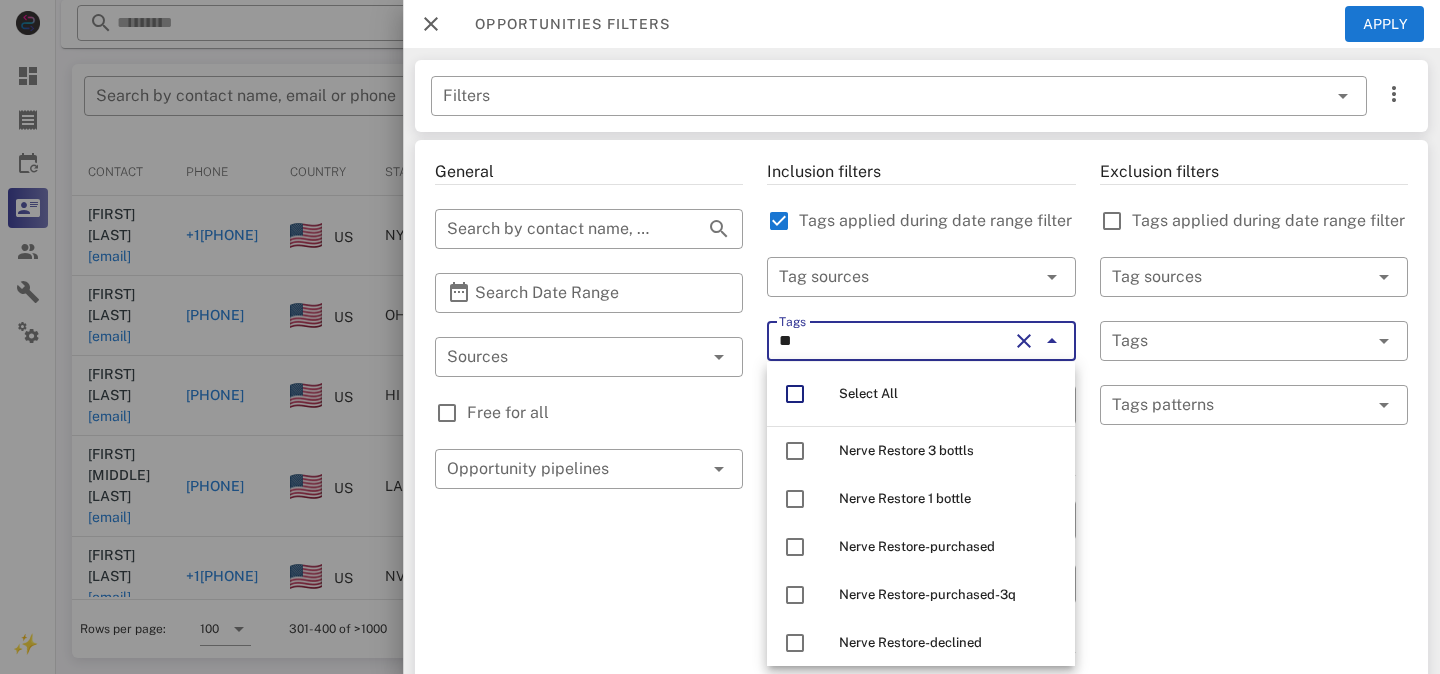 type on "*" 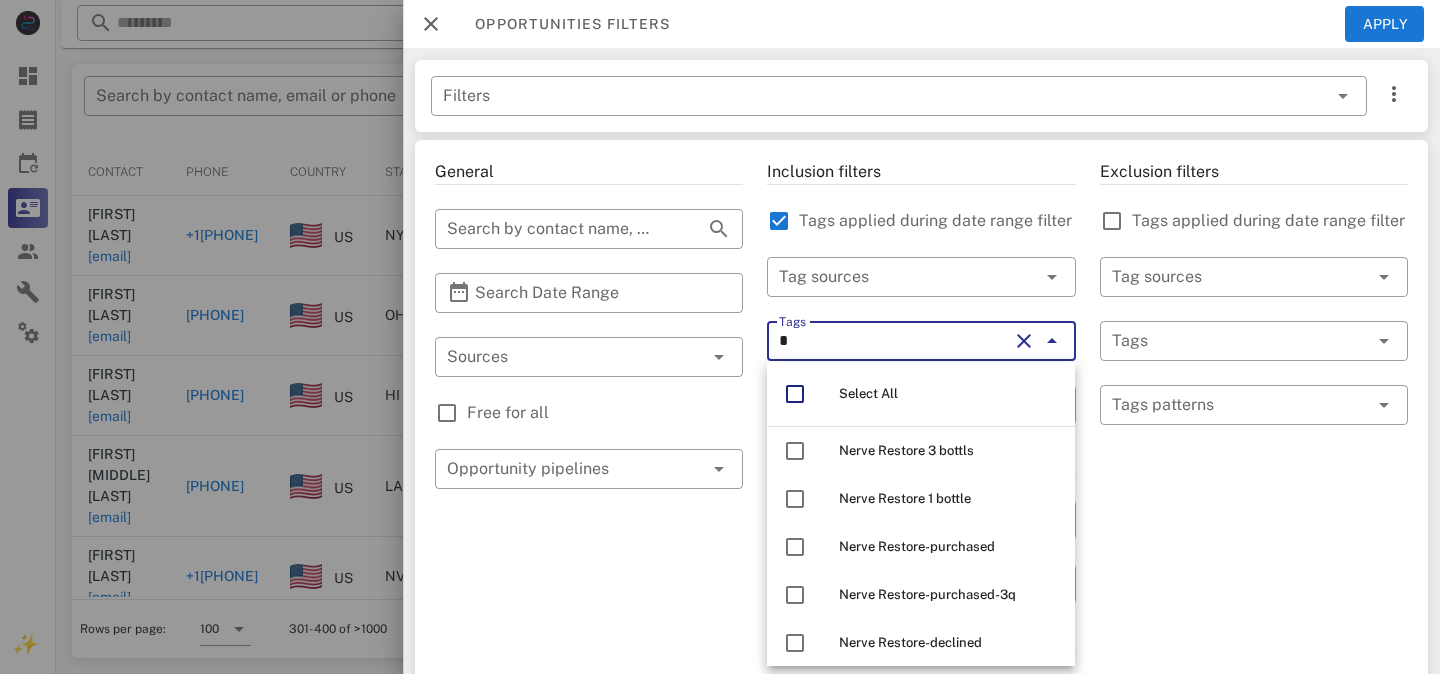 type 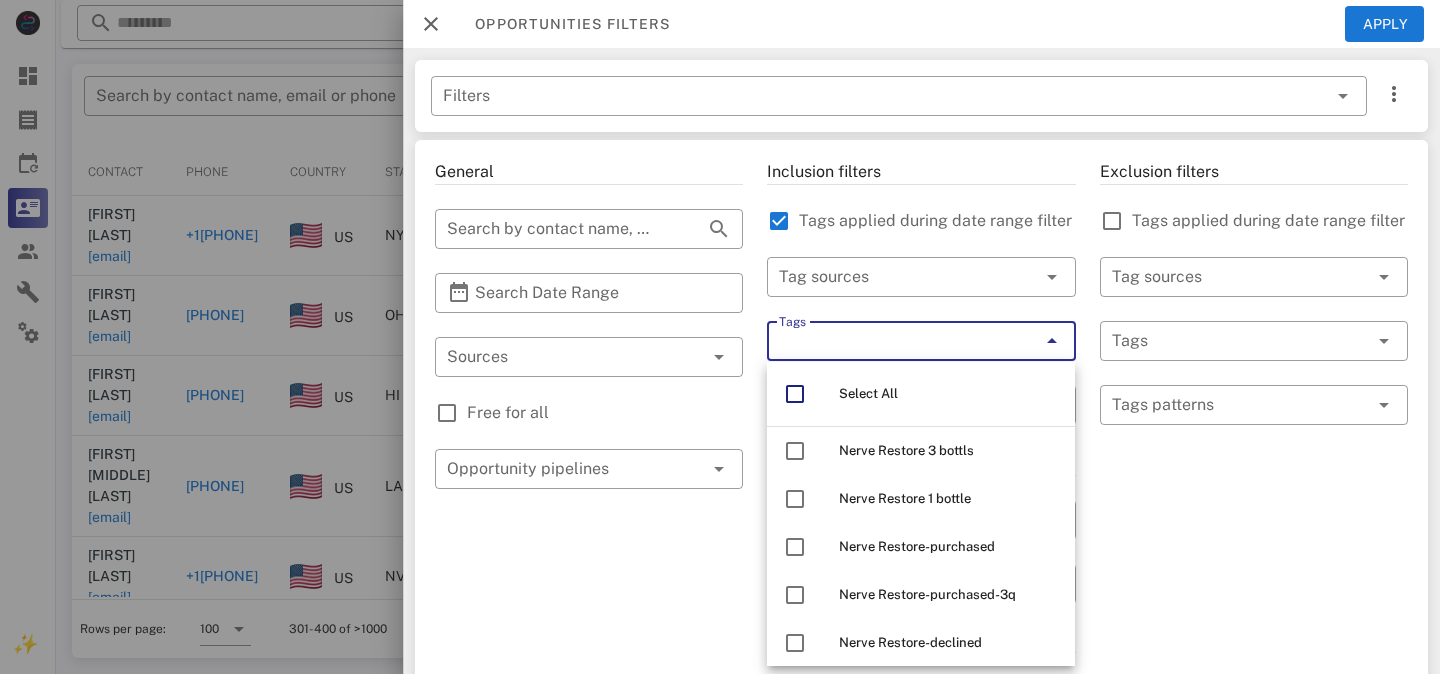 click on "Exclusion filters Tags applied during date range filter ​ Tag sources ​ Tags ​ Tags patterns" at bounding box center (1254, 709) 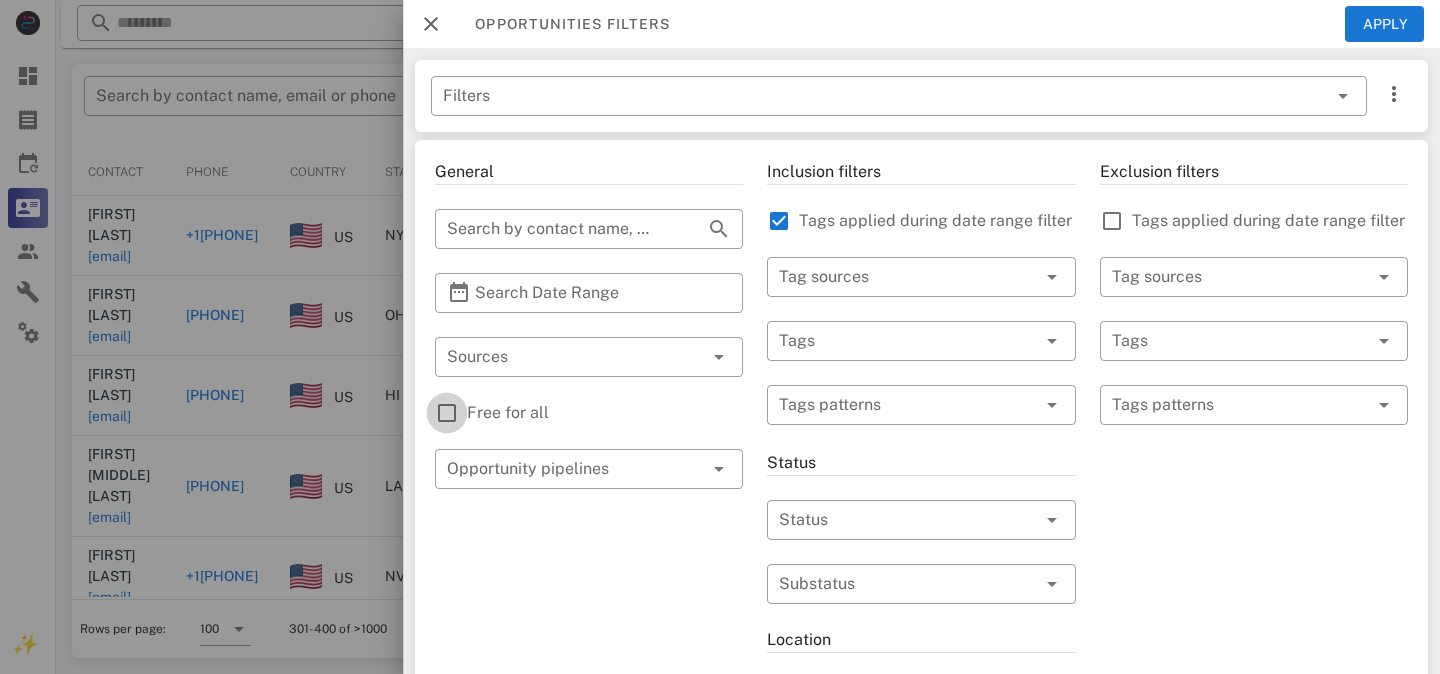 click at bounding box center (447, 413) 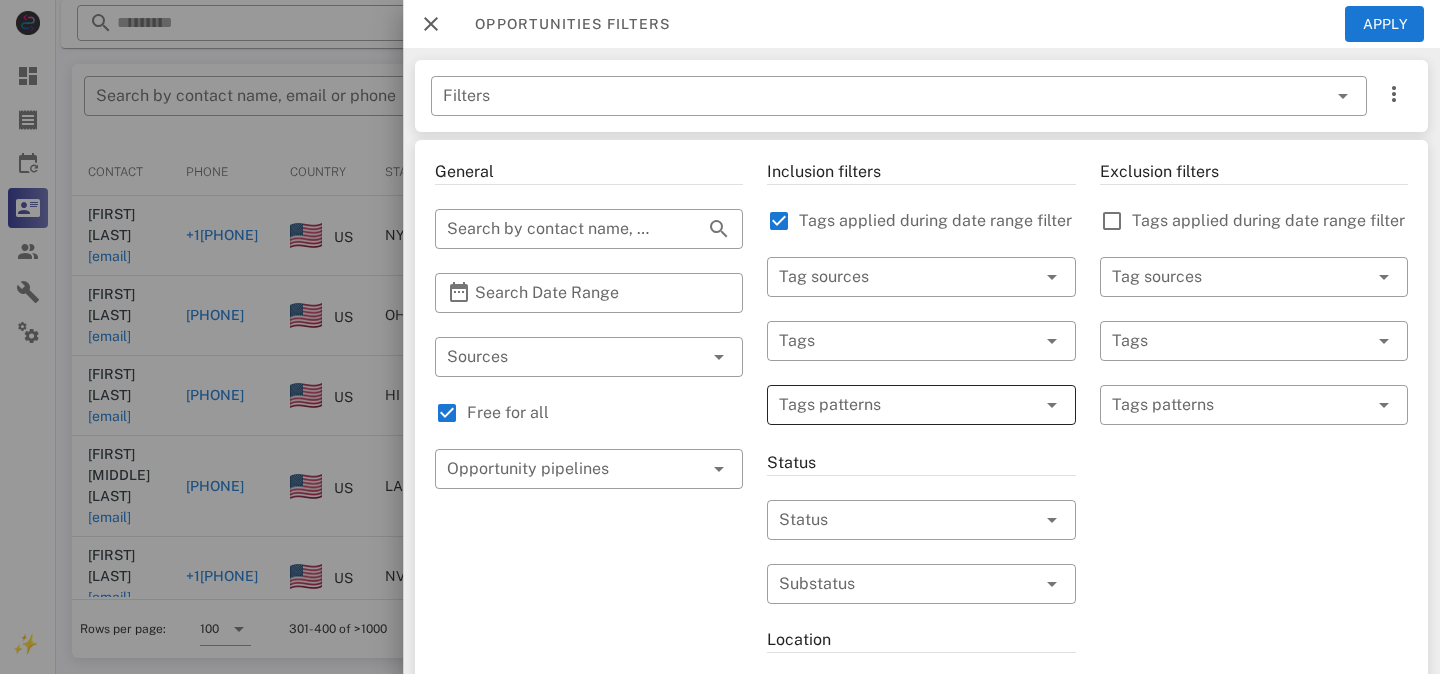 click at bounding box center [907, 405] 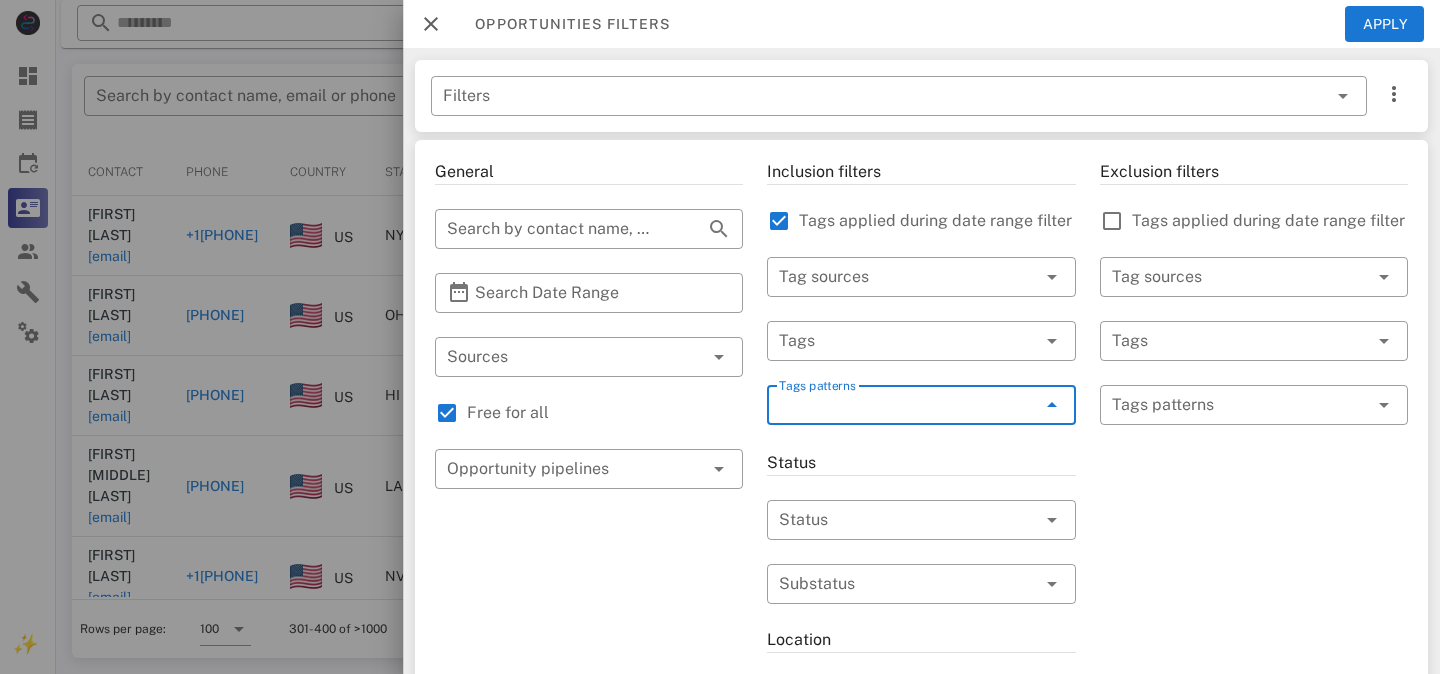 click on "Tags patterns" at bounding box center [907, 405] 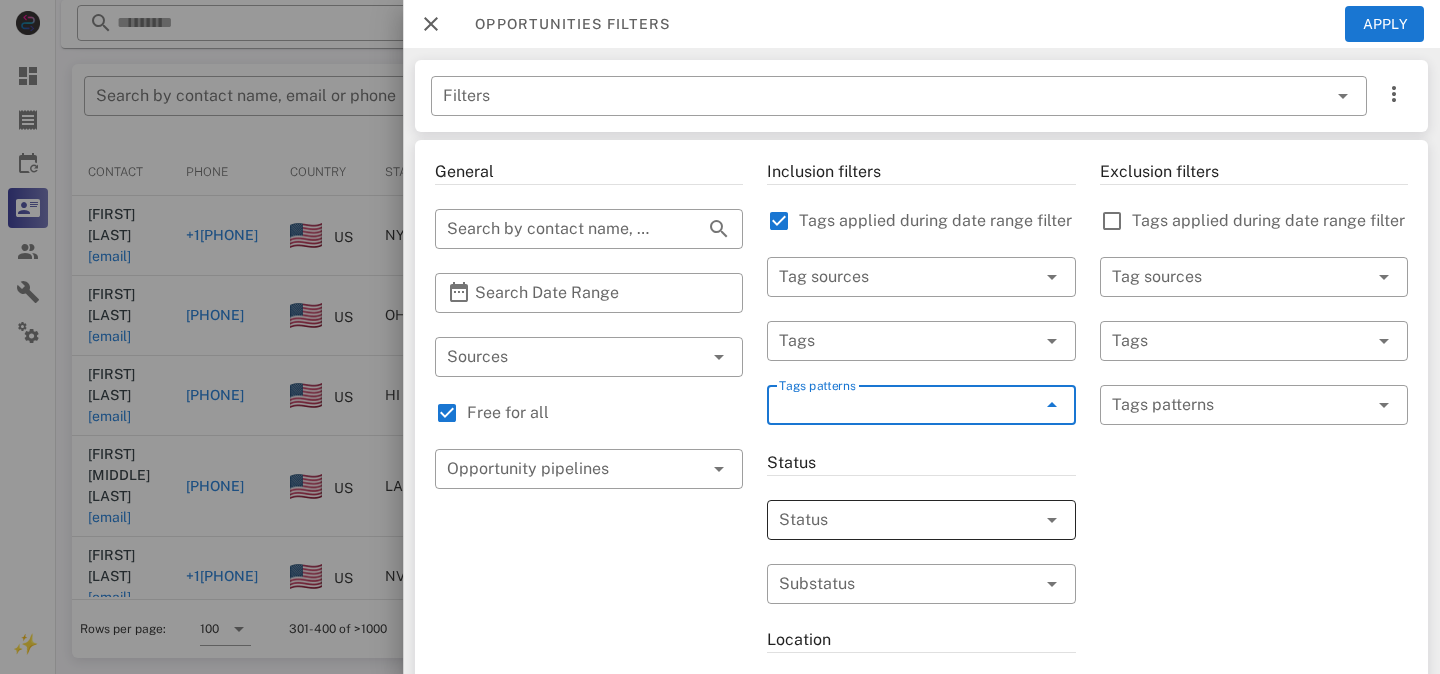 click at bounding box center (893, 520) 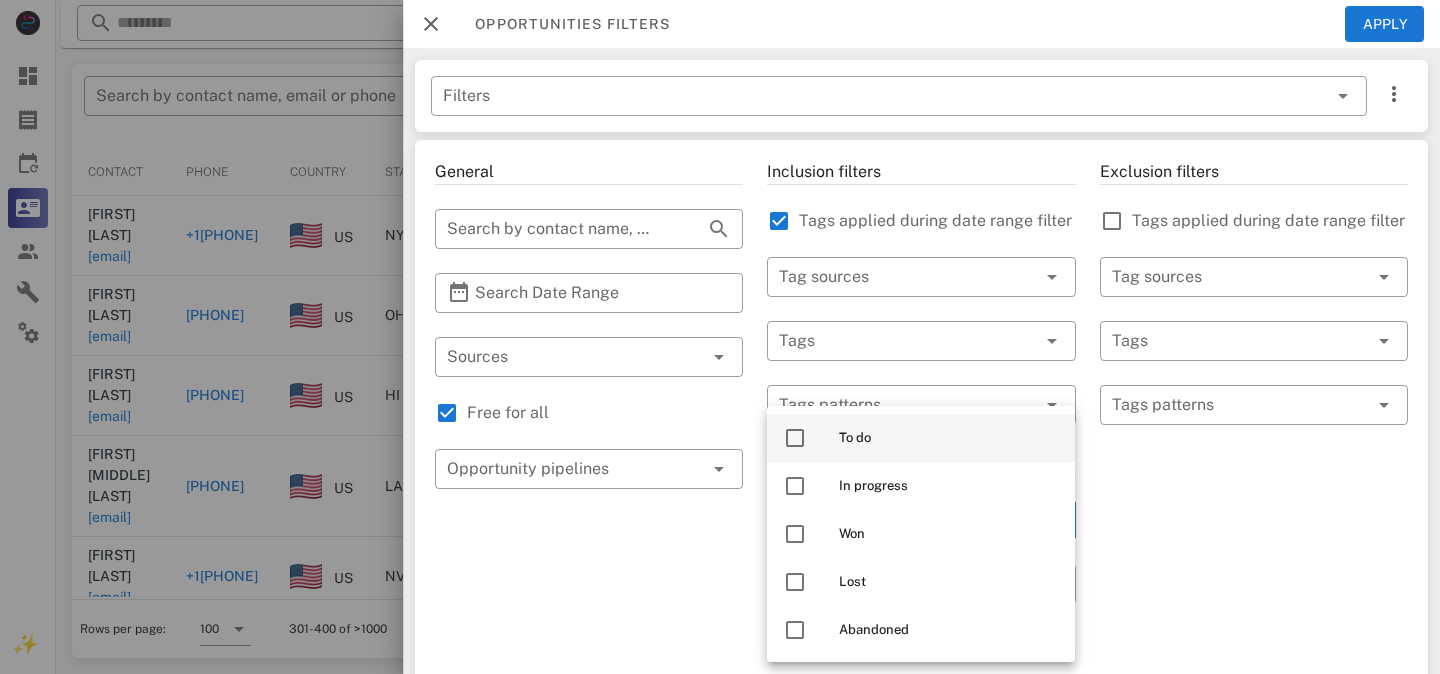click on "To do" at bounding box center [949, 438] 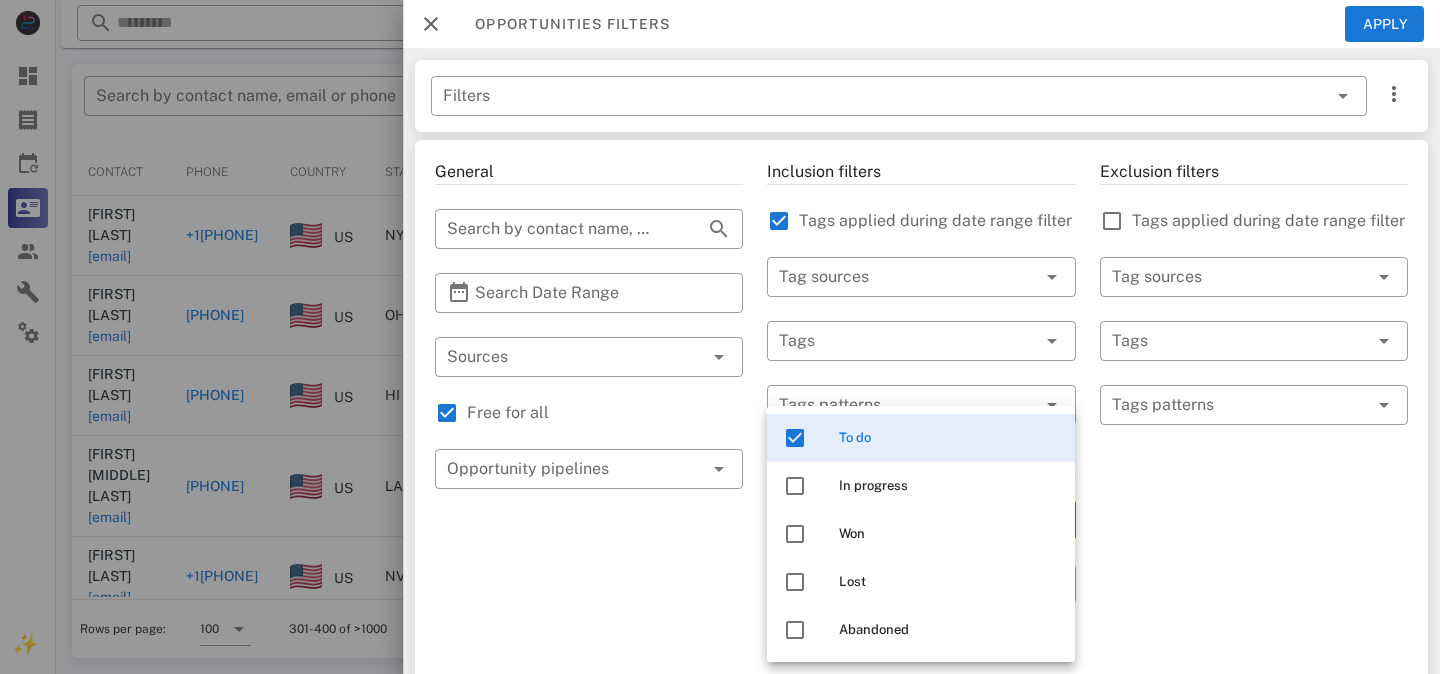 click on "Exclusion filters Tags applied during date range filter ​ Tag sources ​ Tags ​ Tags patterns" at bounding box center (1254, 709) 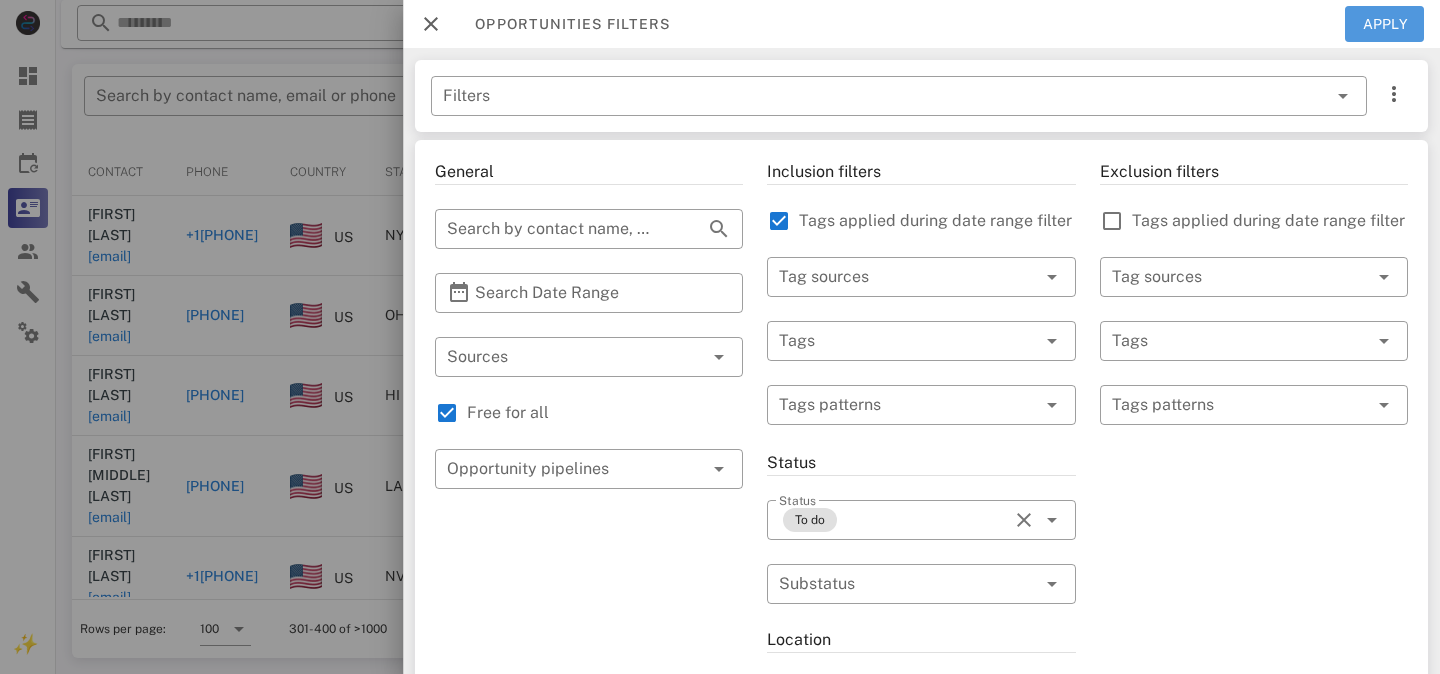 click on "Apply" at bounding box center (1385, 24) 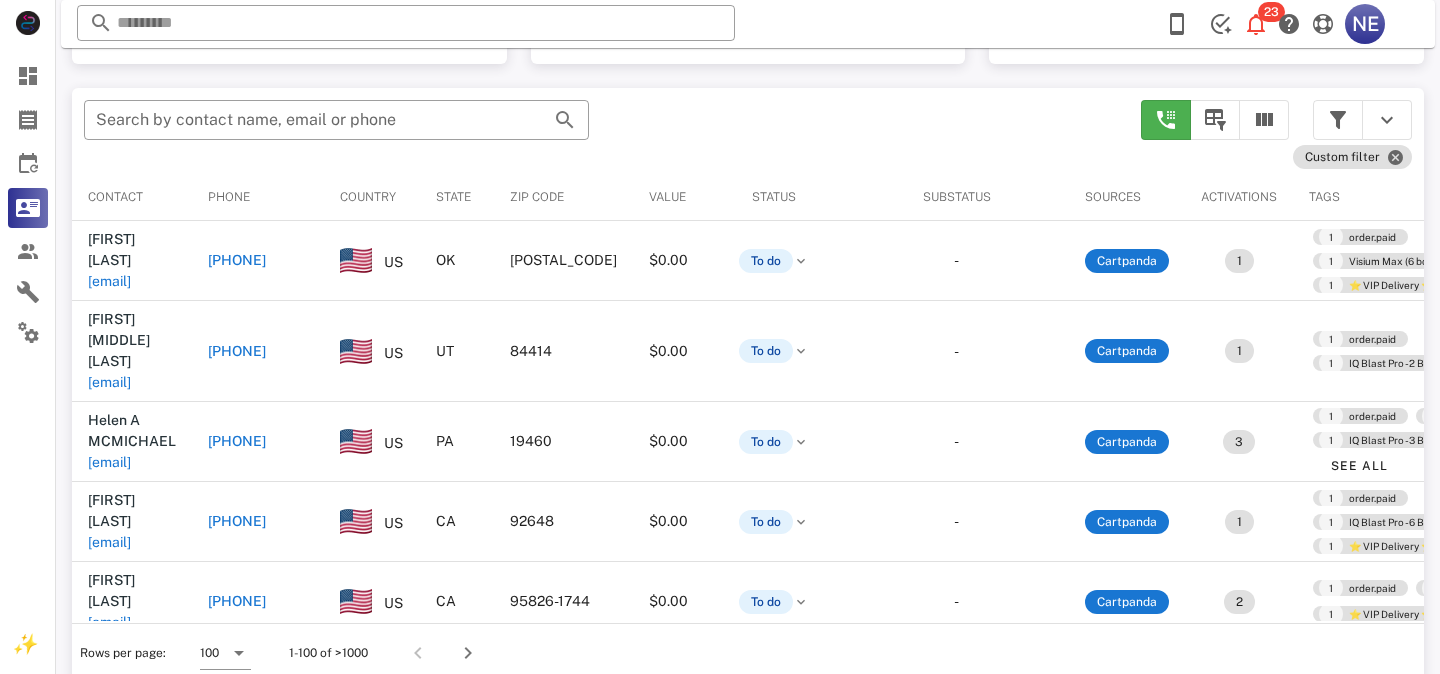 scroll, scrollTop: 380, scrollLeft: 0, axis: vertical 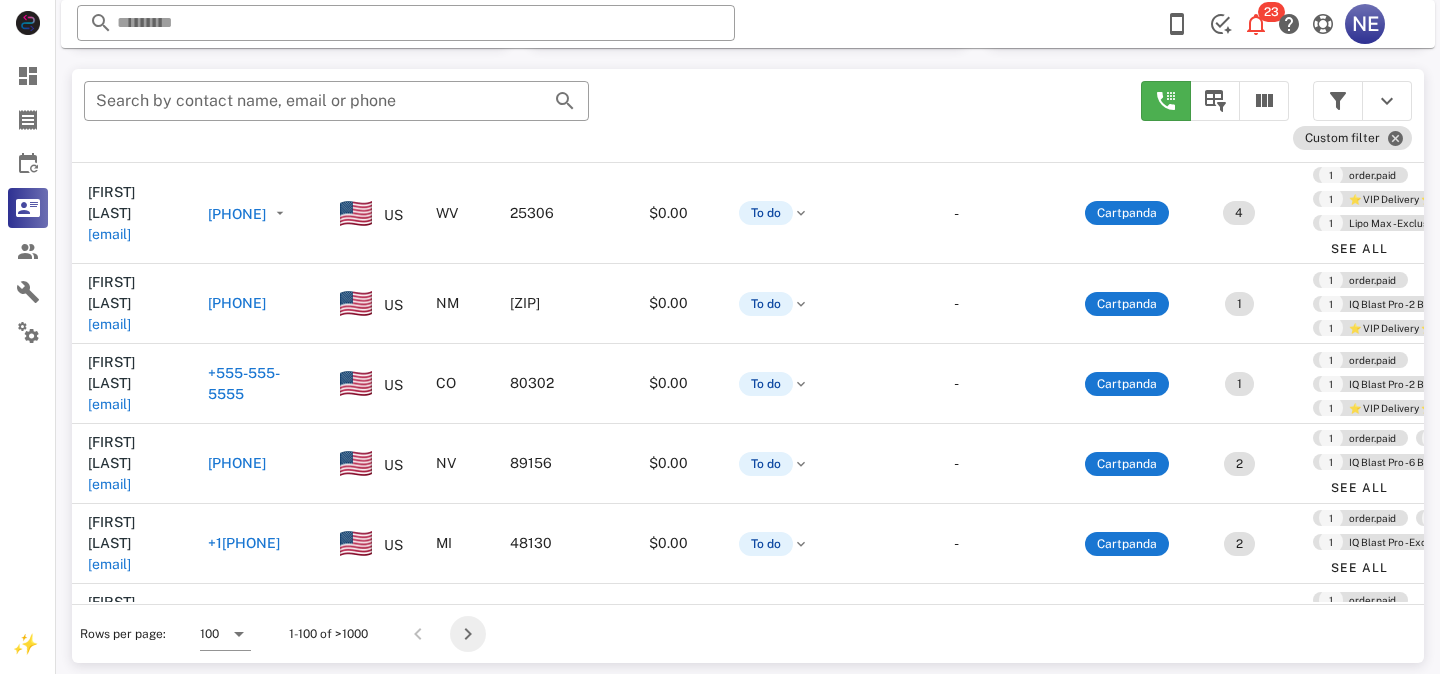 click at bounding box center (468, 634) 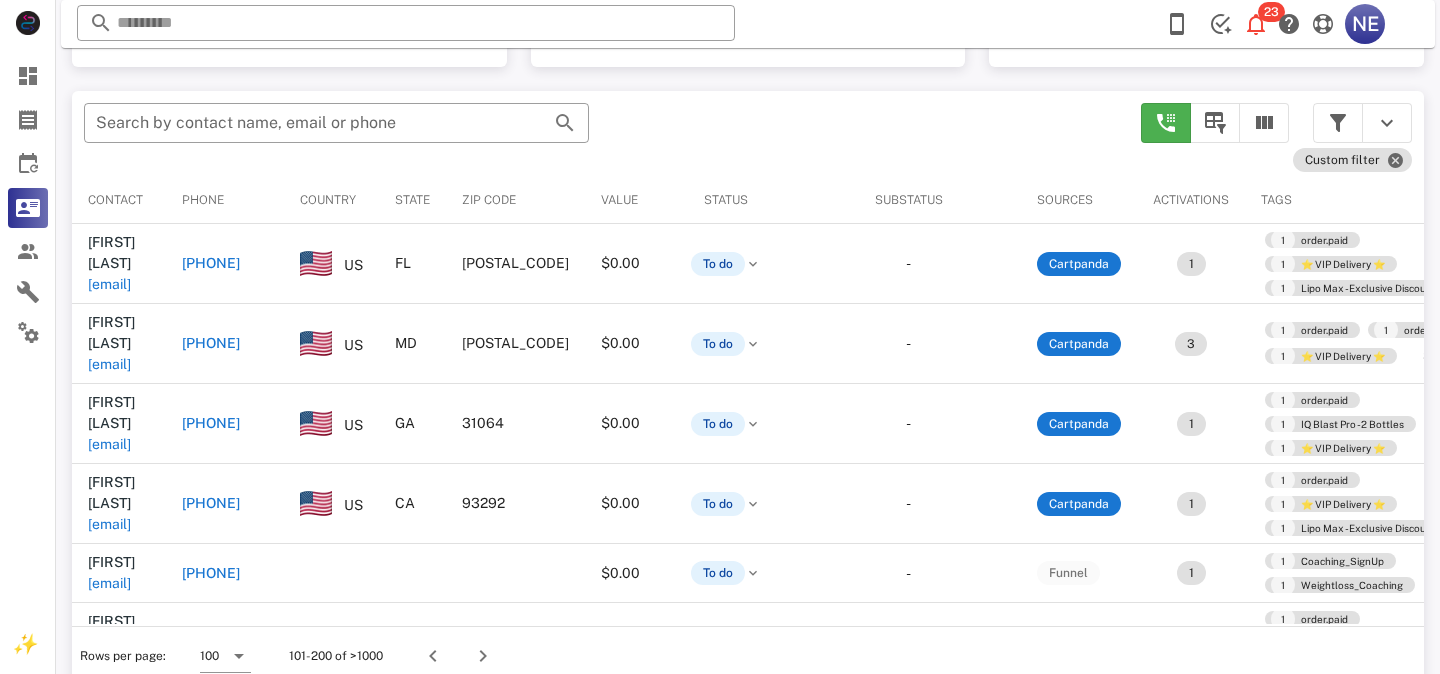 scroll, scrollTop: 375, scrollLeft: 0, axis: vertical 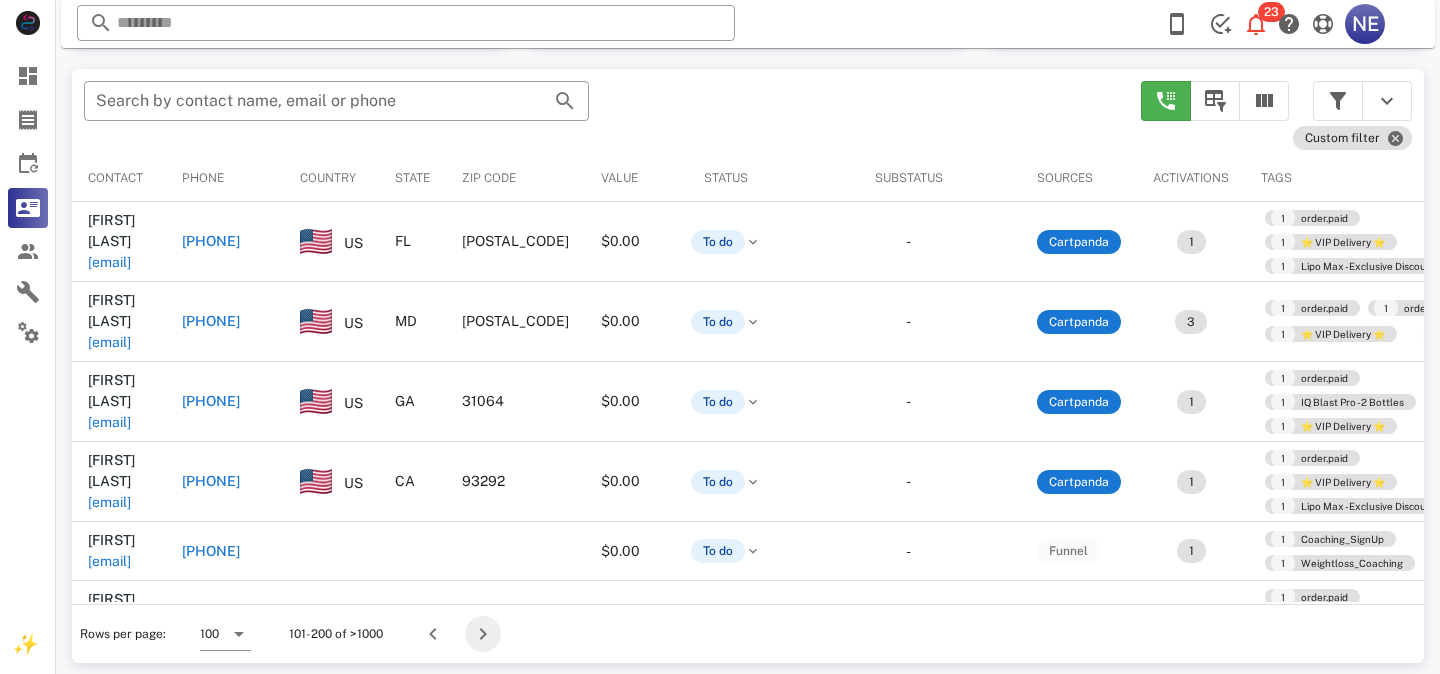click at bounding box center [483, 634] 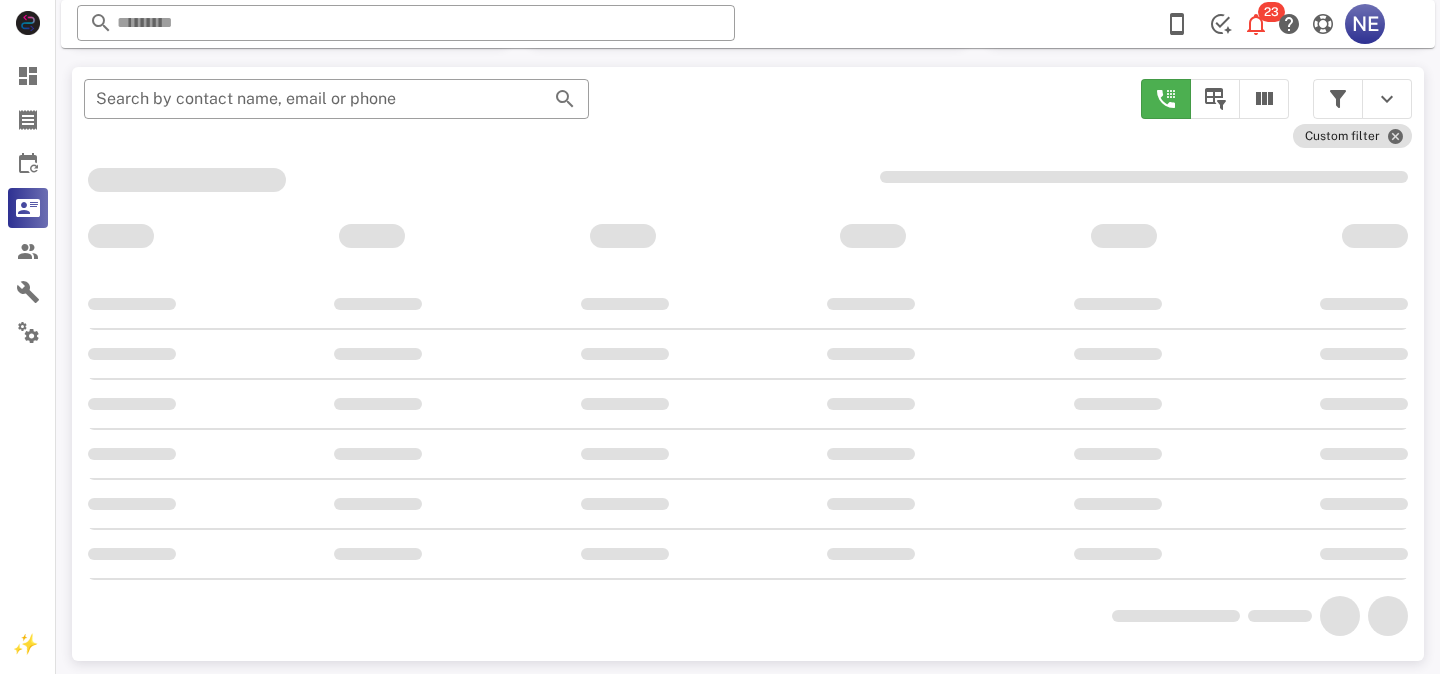scroll, scrollTop: 375, scrollLeft: 0, axis: vertical 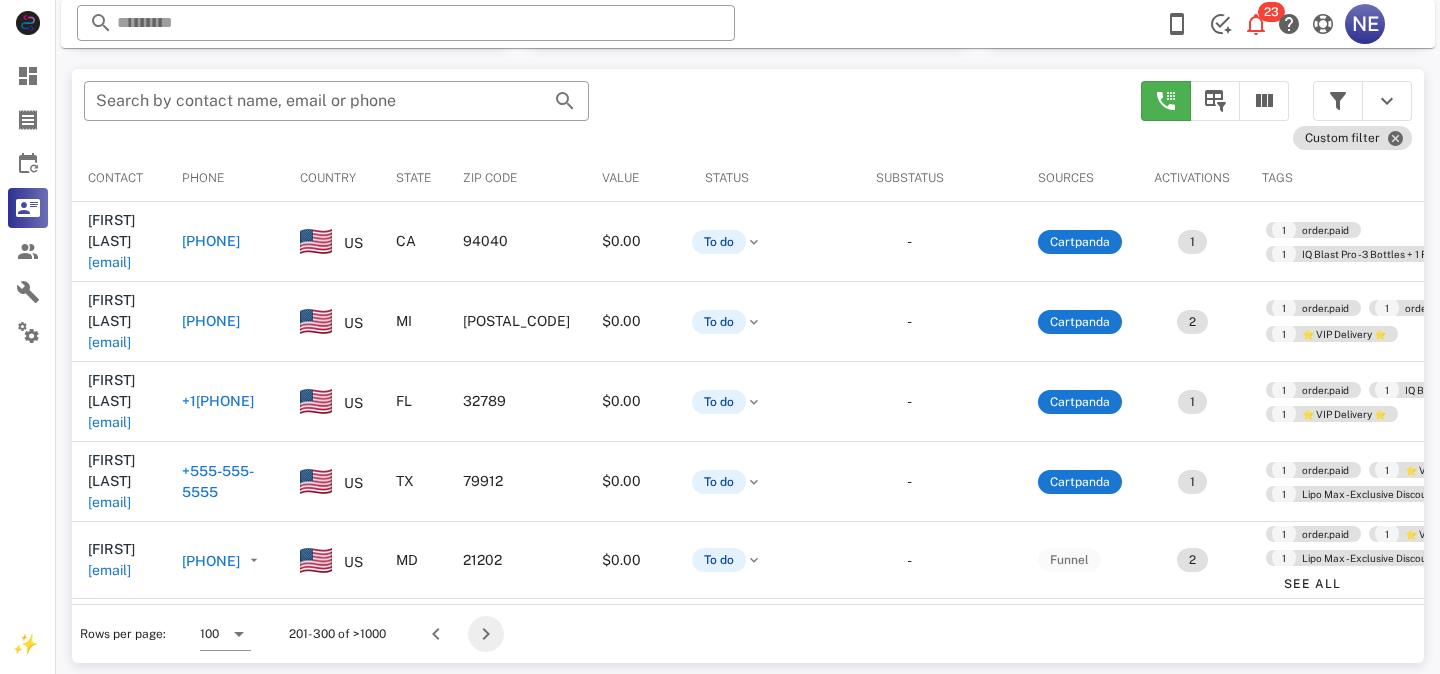 click at bounding box center [486, 634] 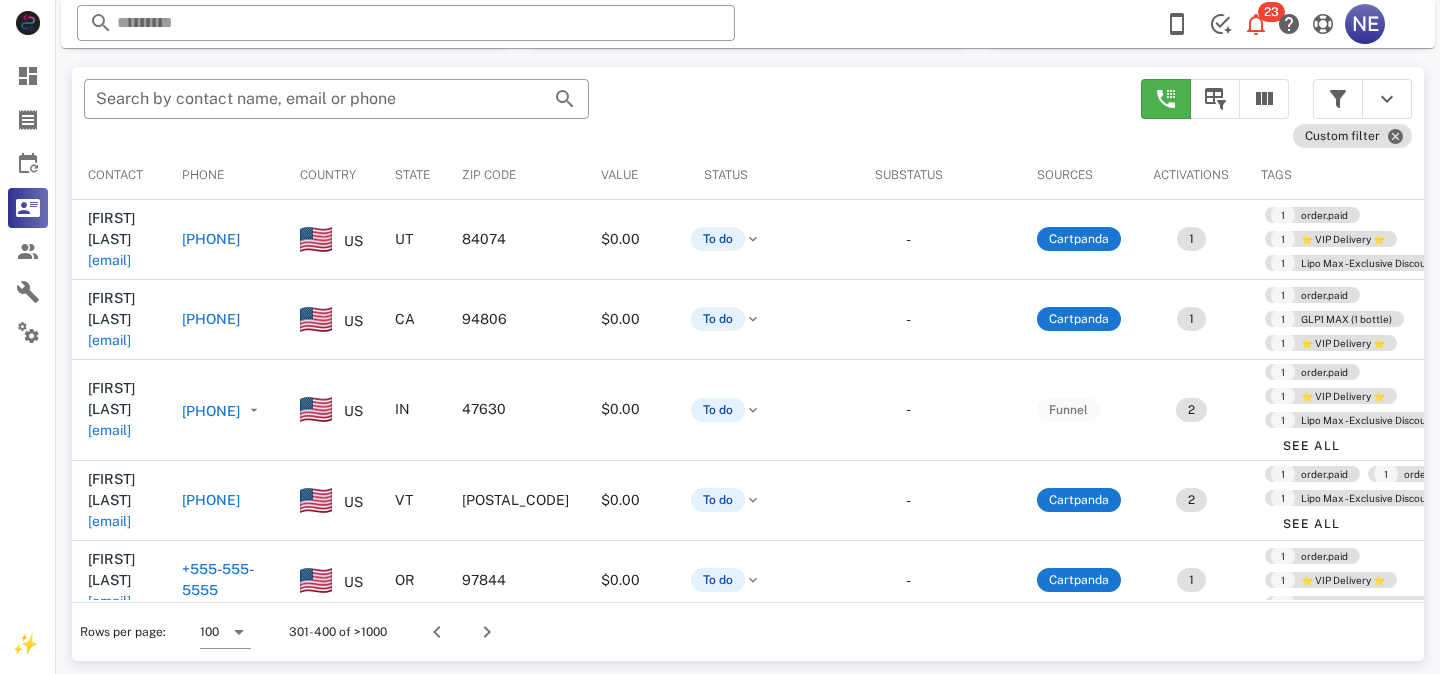 scroll, scrollTop: 375, scrollLeft: 0, axis: vertical 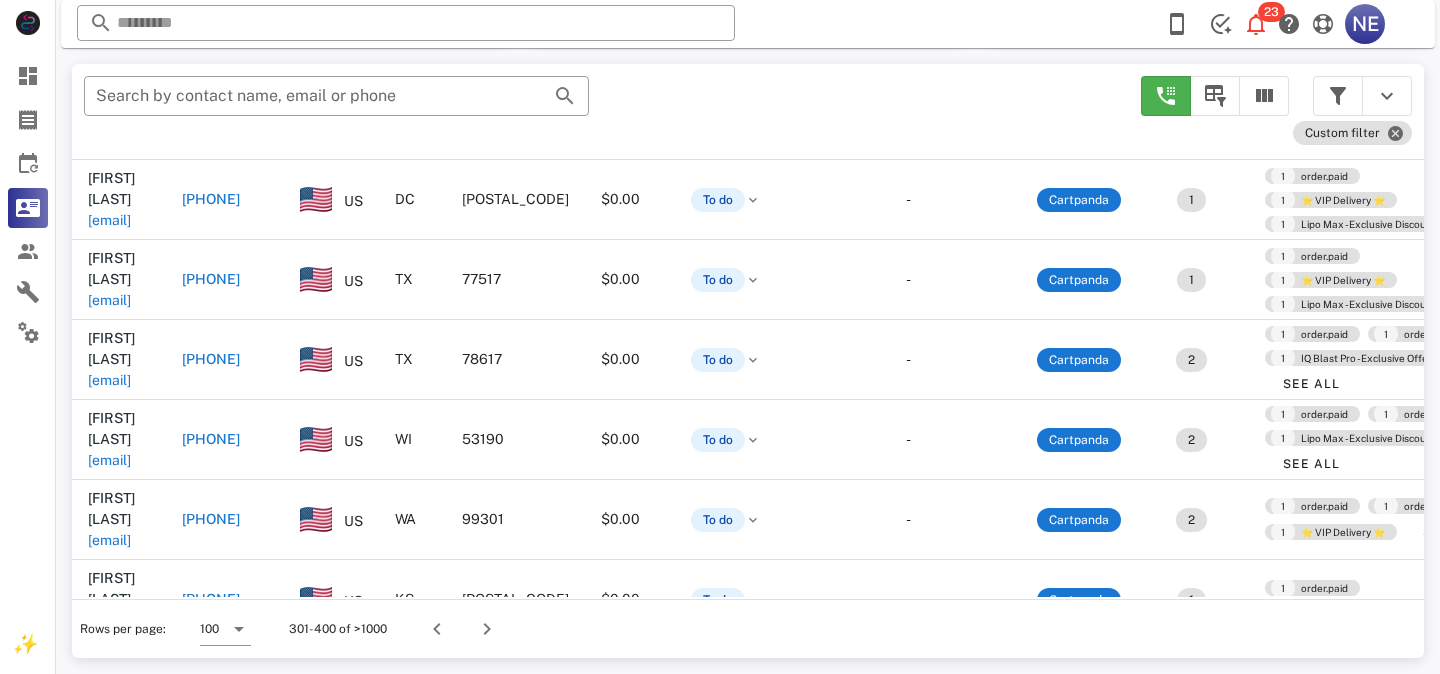 click on "+17855626245" at bounding box center [211, 1622] 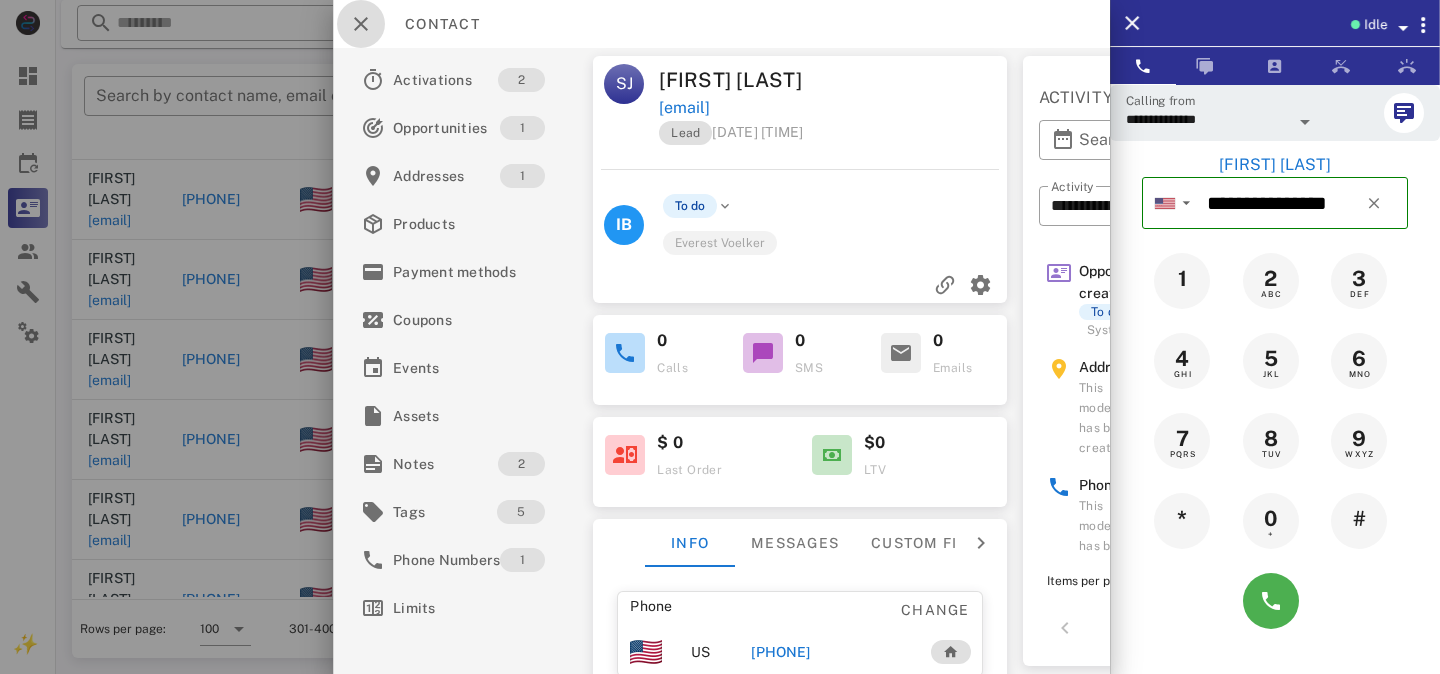 click at bounding box center [361, 24] 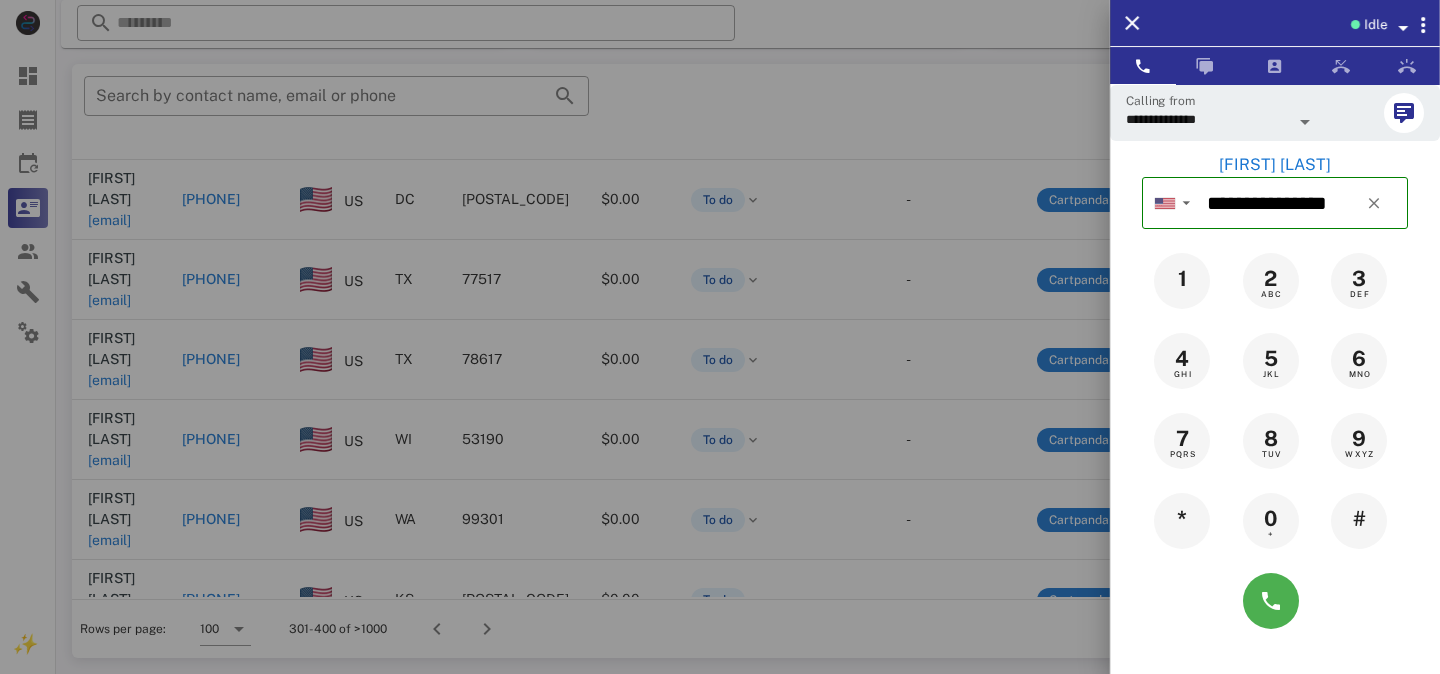click at bounding box center (720, 337) 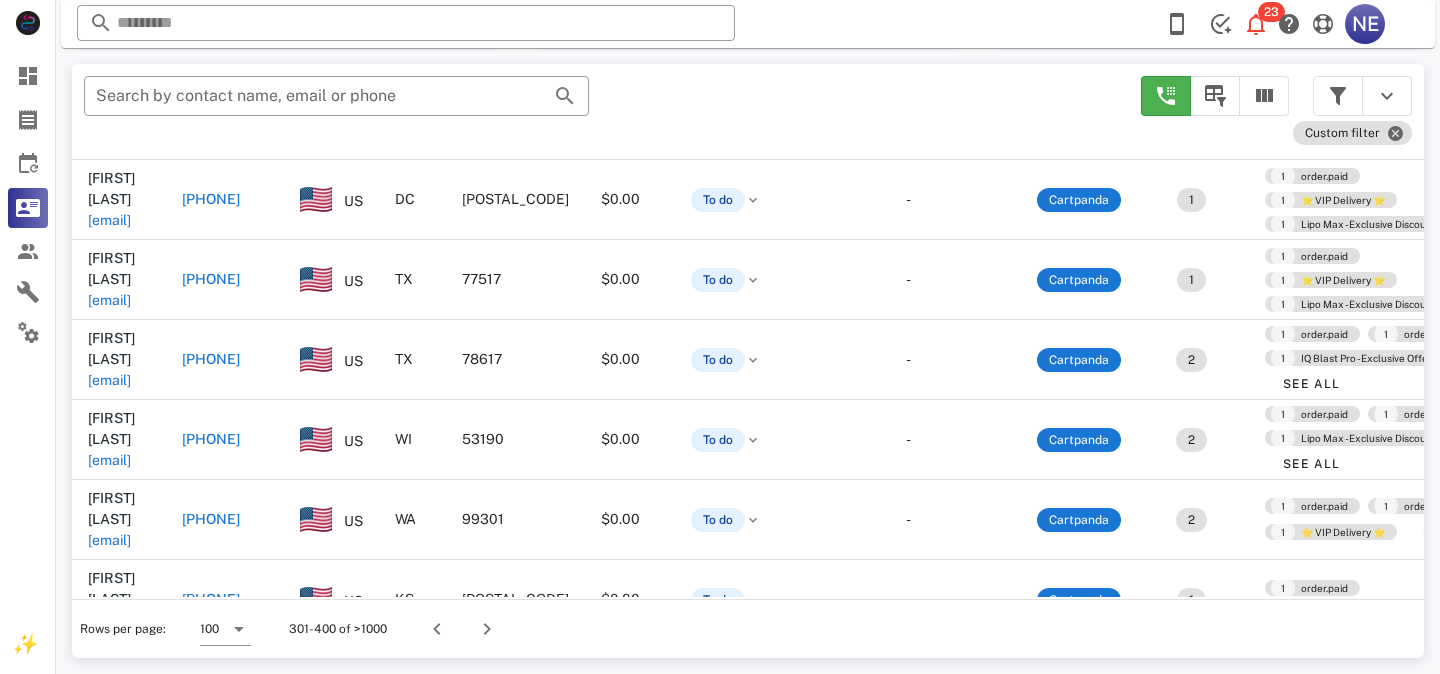 click on "+13202505593" at bounding box center [211, 1542] 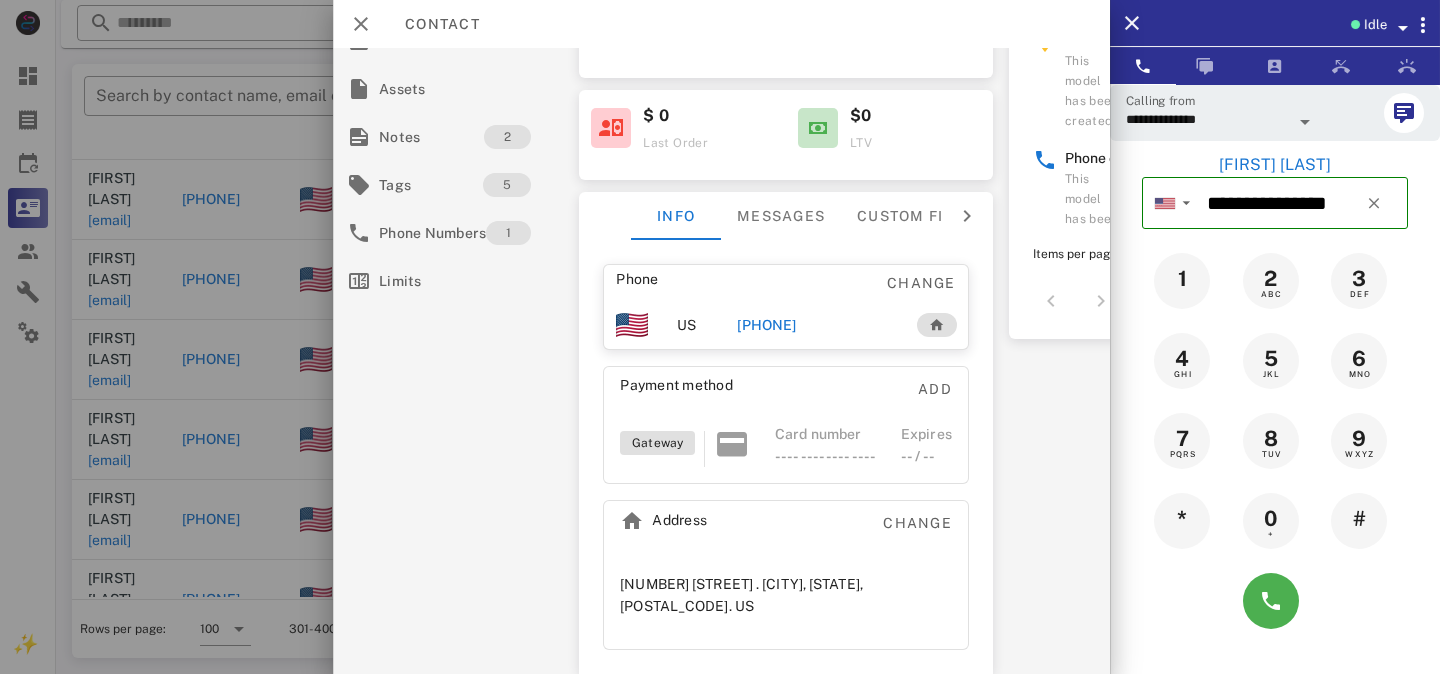 scroll, scrollTop: 328, scrollLeft: 0, axis: vertical 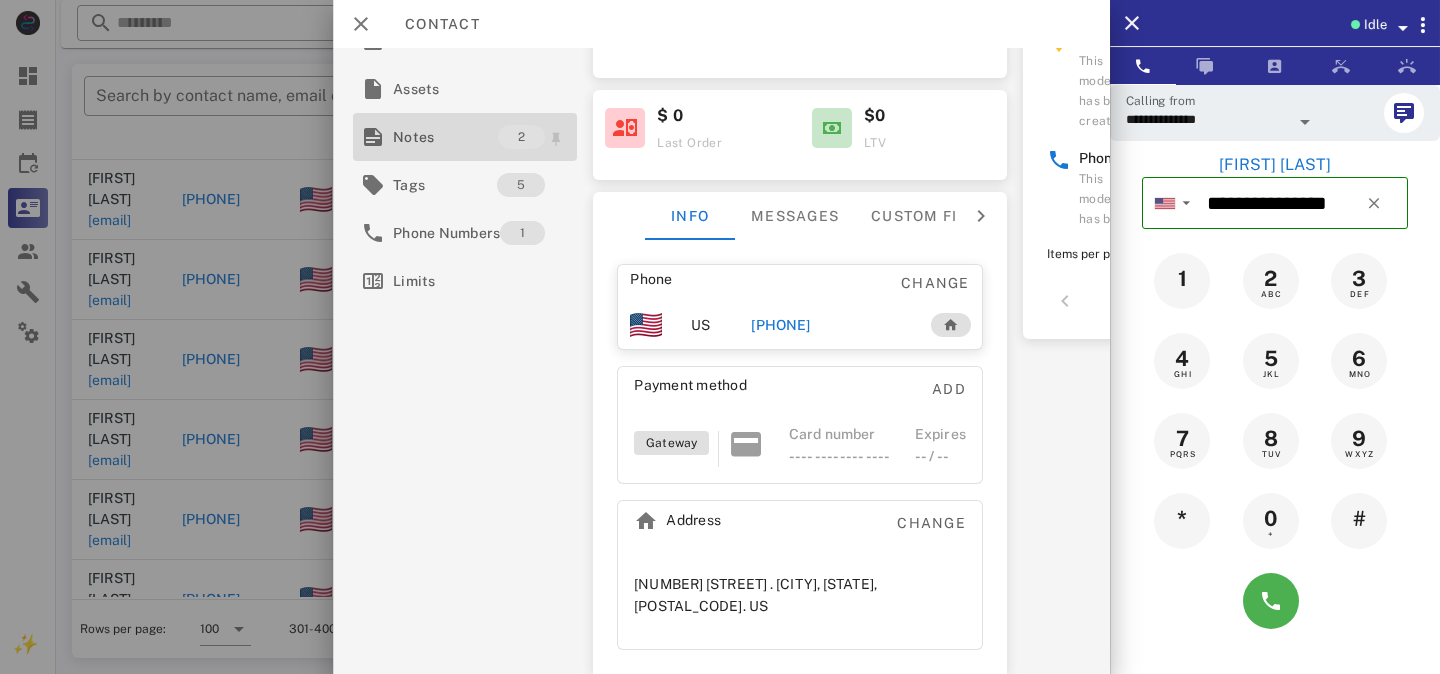 click on "Notes" at bounding box center [445, 137] 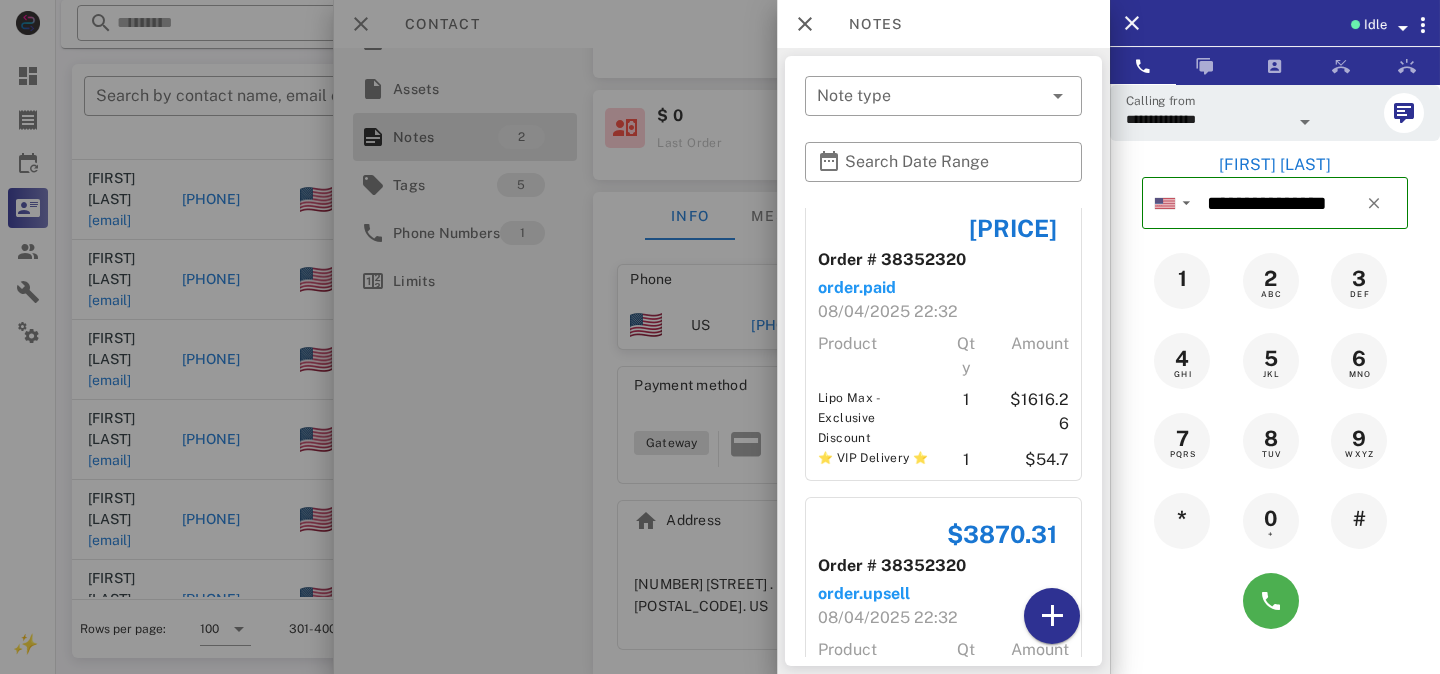scroll, scrollTop: 0, scrollLeft: 0, axis: both 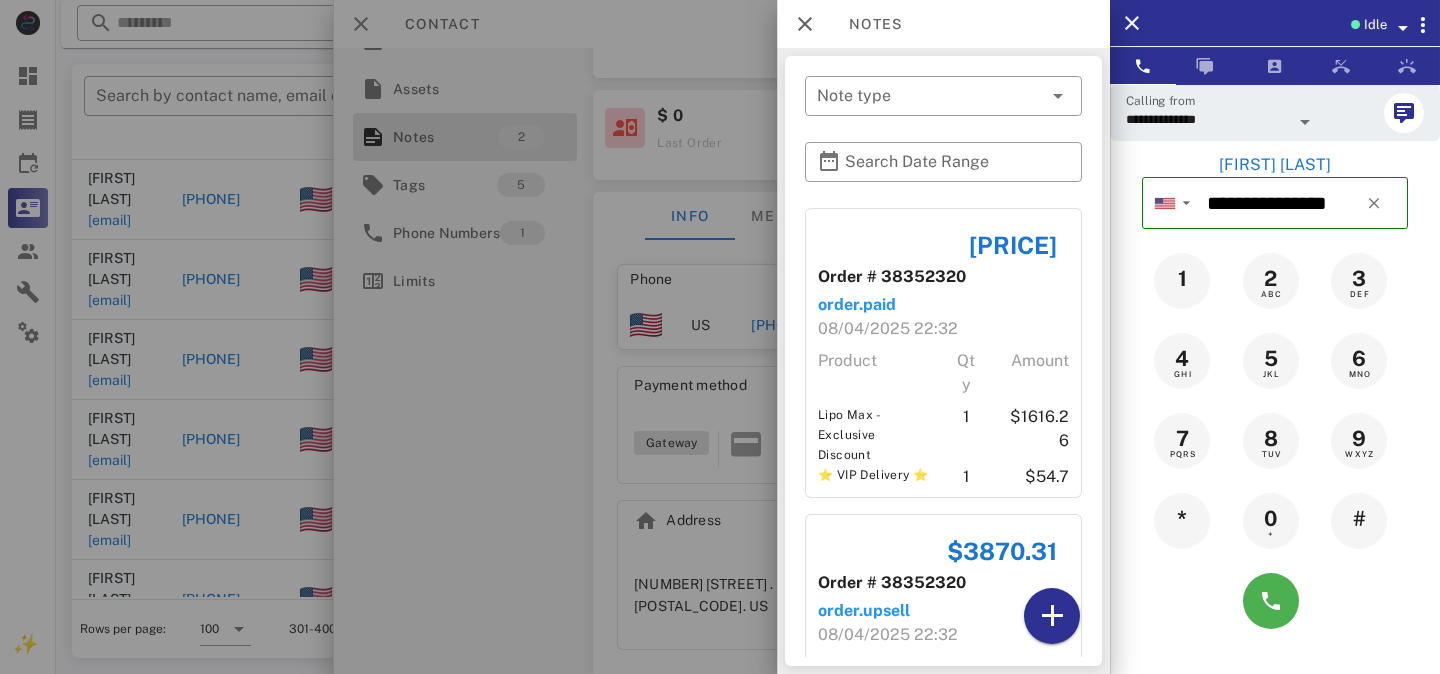click at bounding box center [720, 337] 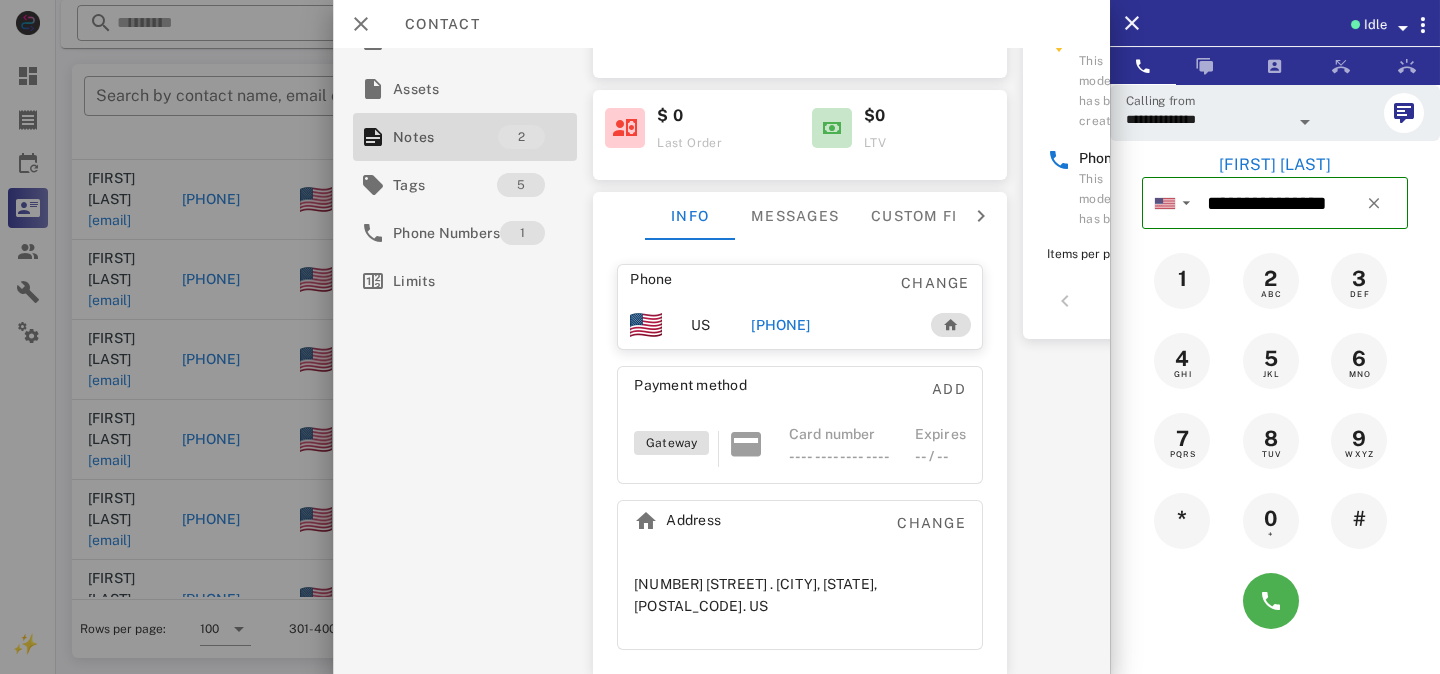 scroll, scrollTop: 0, scrollLeft: 0, axis: both 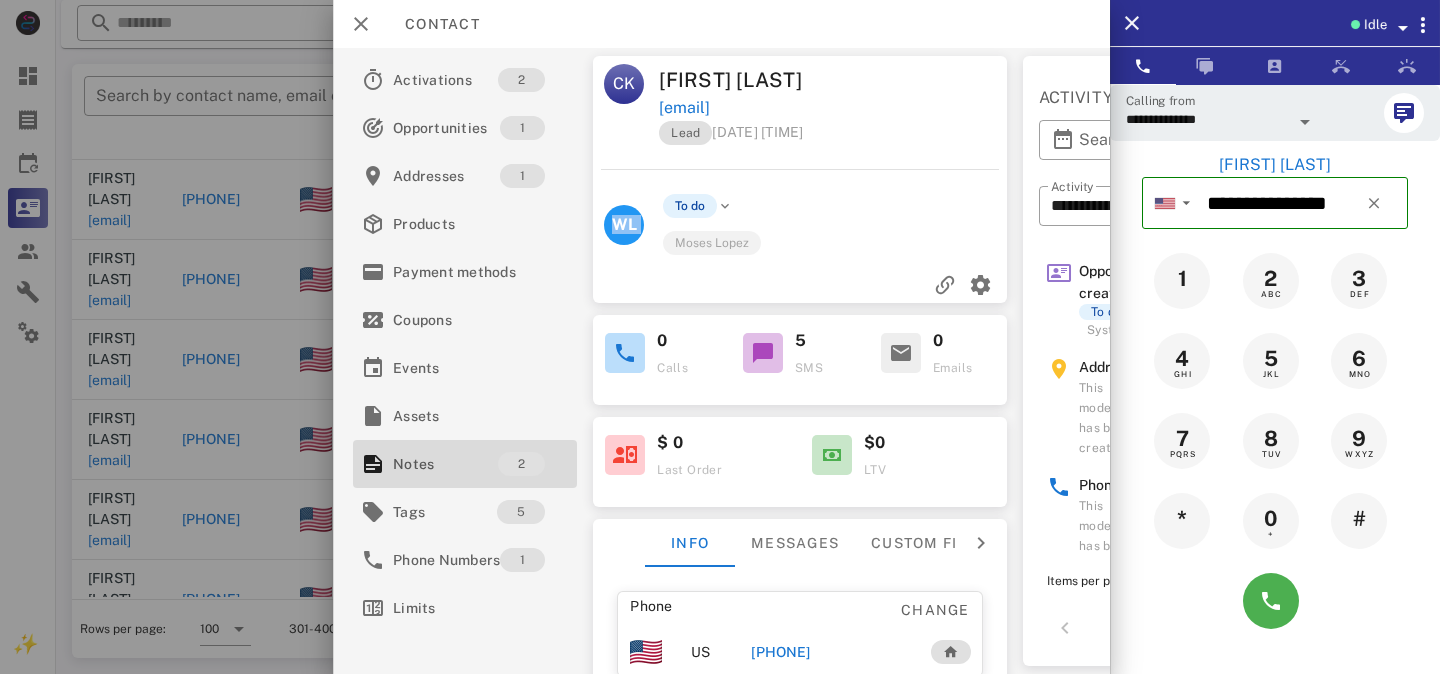 drag, startPoint x: 601, startPoint y: 139, endPoint x: 880, endPoint y: 225, distance: 291.95377 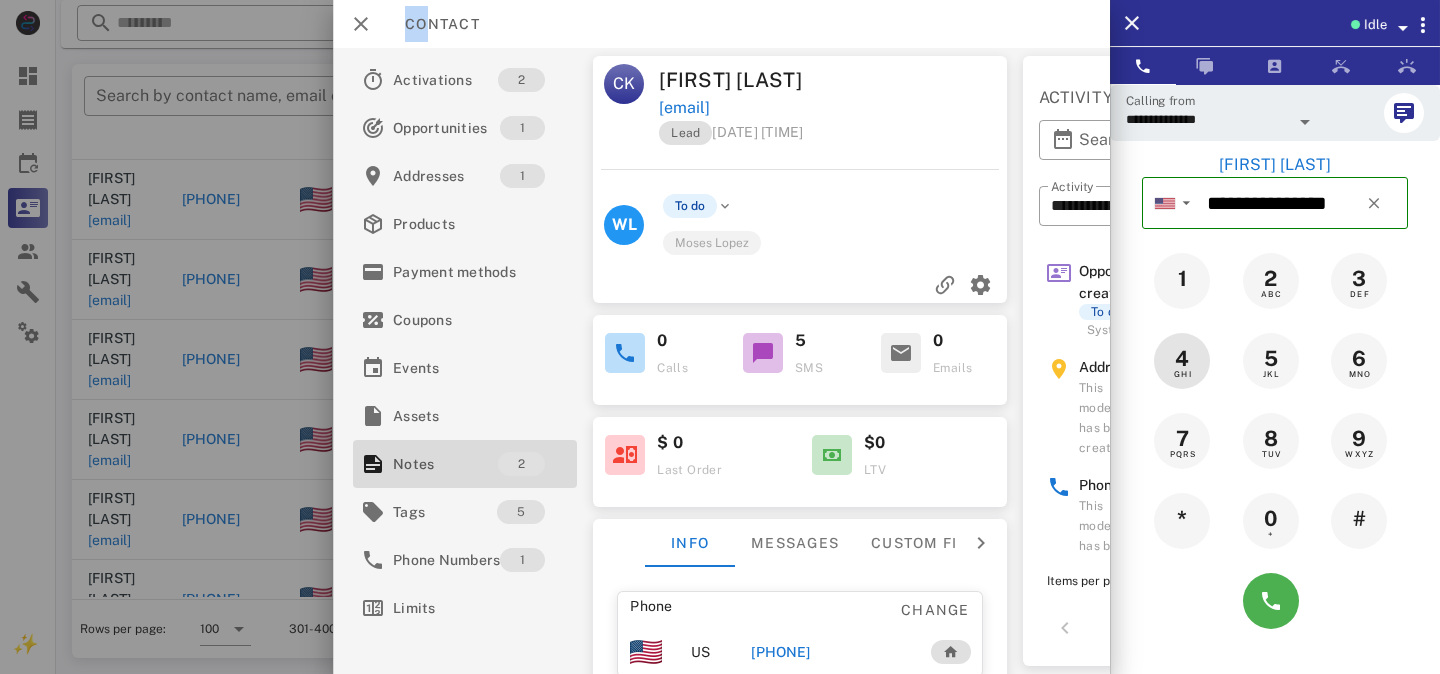 drag, startPoint x: 423, startPoint y: 17, endPoint x: 1180, endPoint y: 344, distance: 824.6078 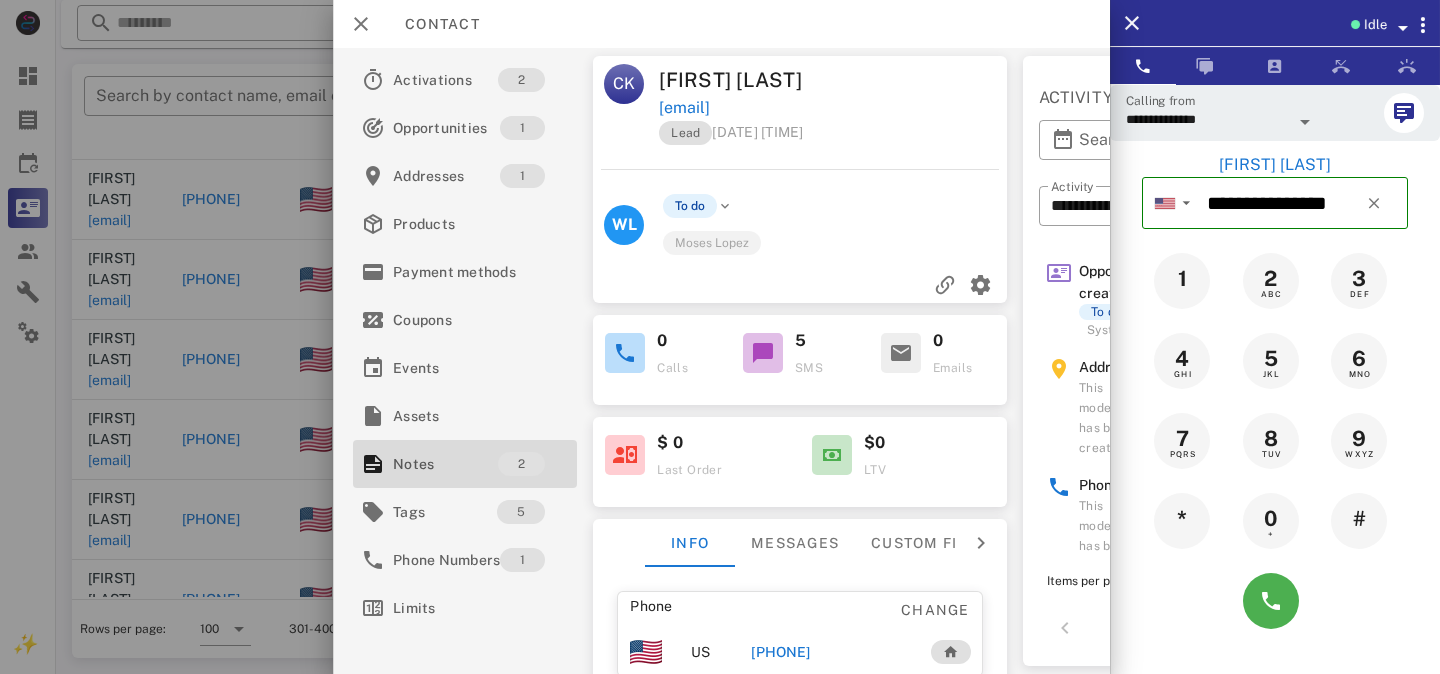 click on "Contact" at bounding box center [721, 24] 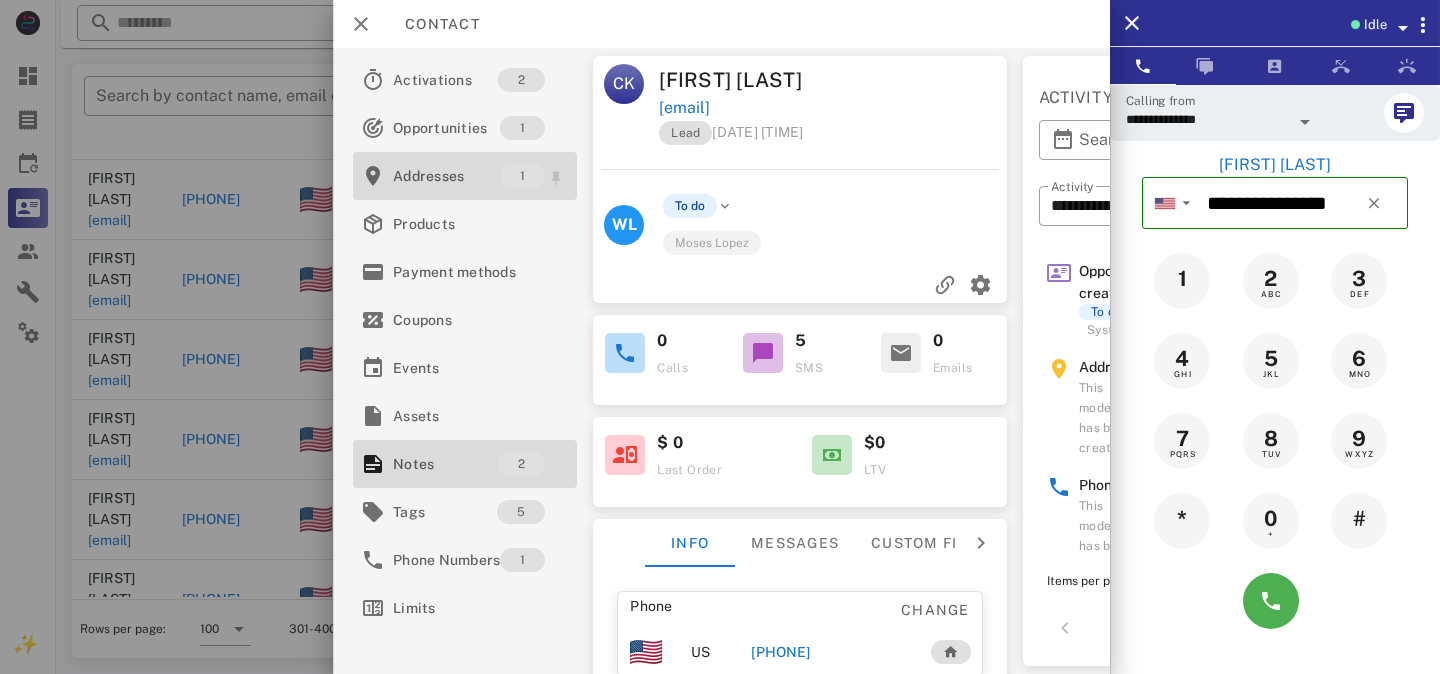 click on "Addresses" at bounding box center (446, 176) 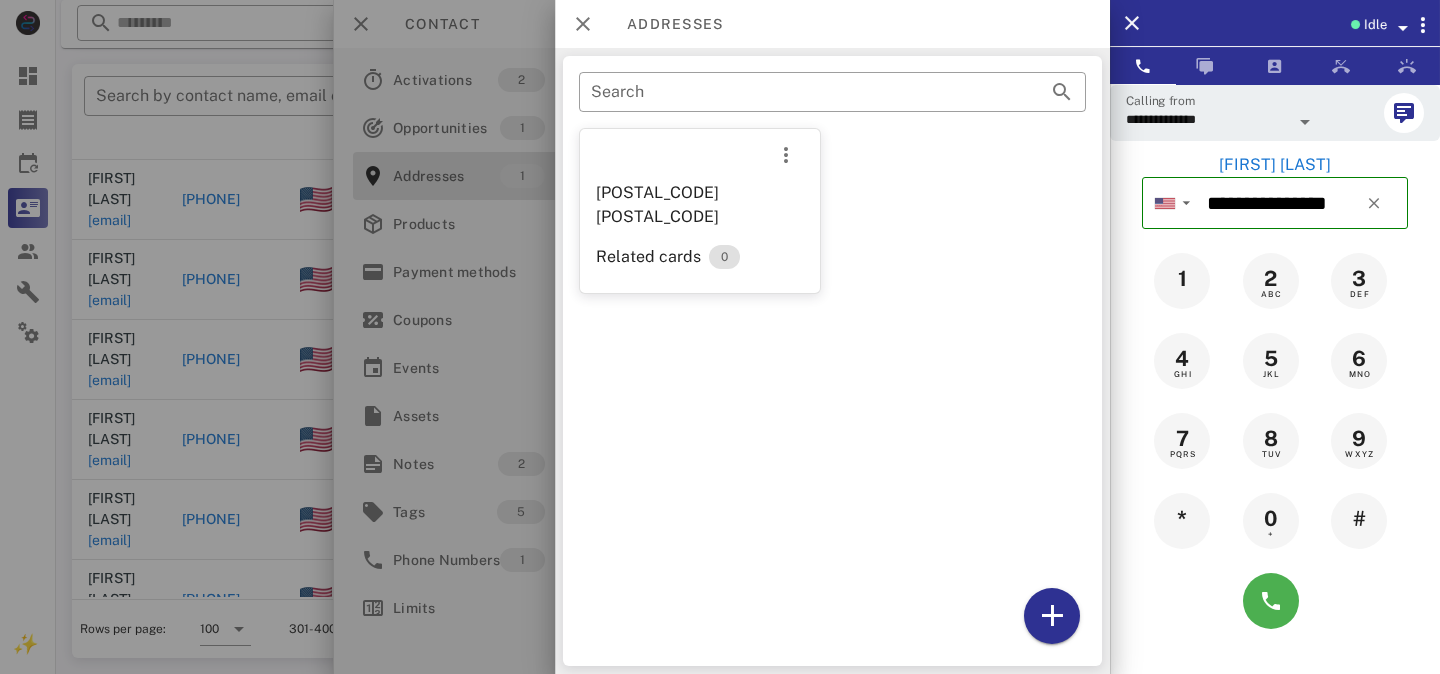 click at bounding box center (720, 337) 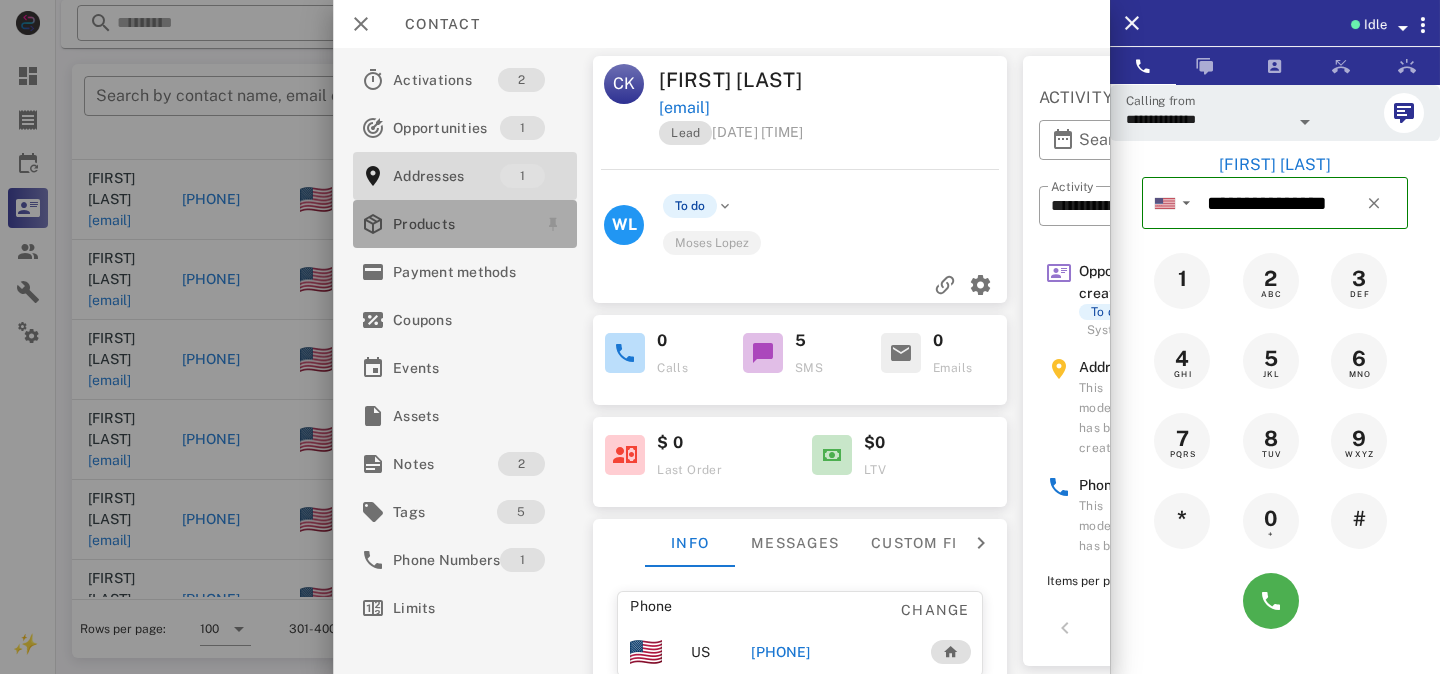 click on "Products" at bounding box center (461, 224) 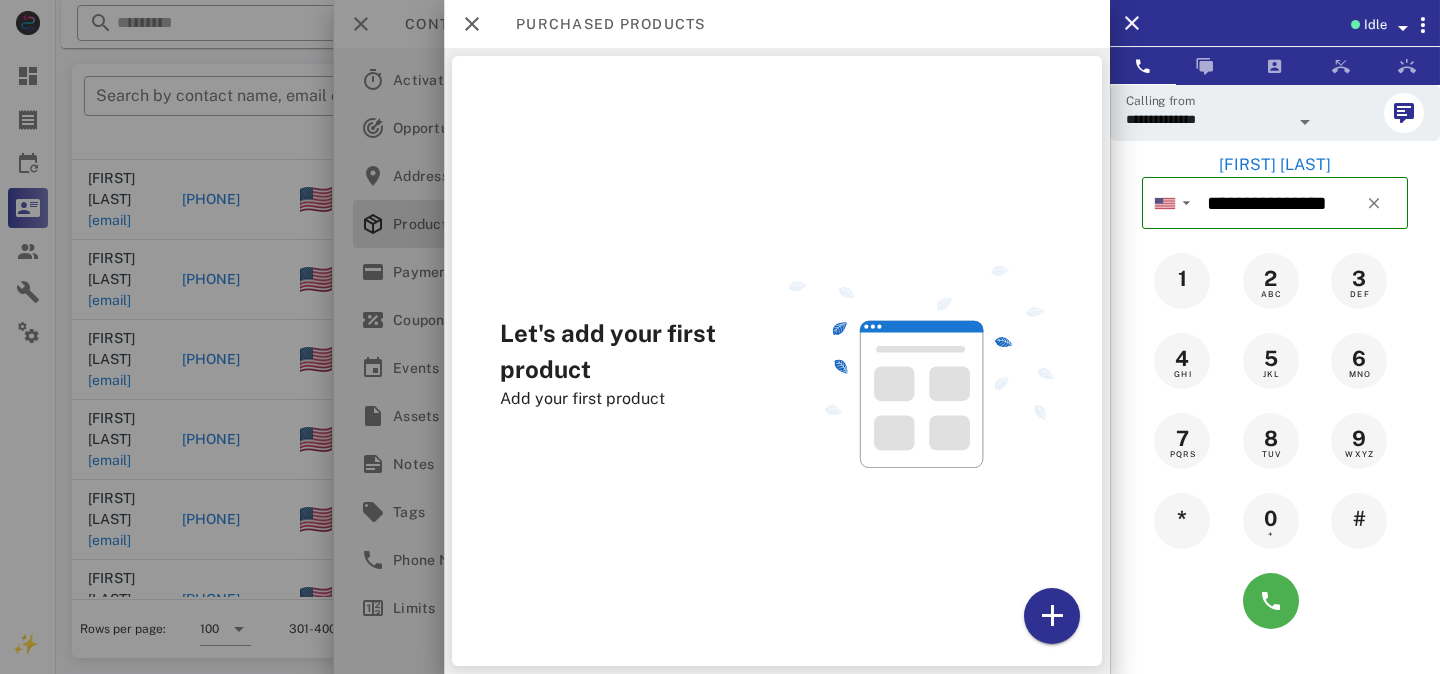 click at bounding box center (720, 337) 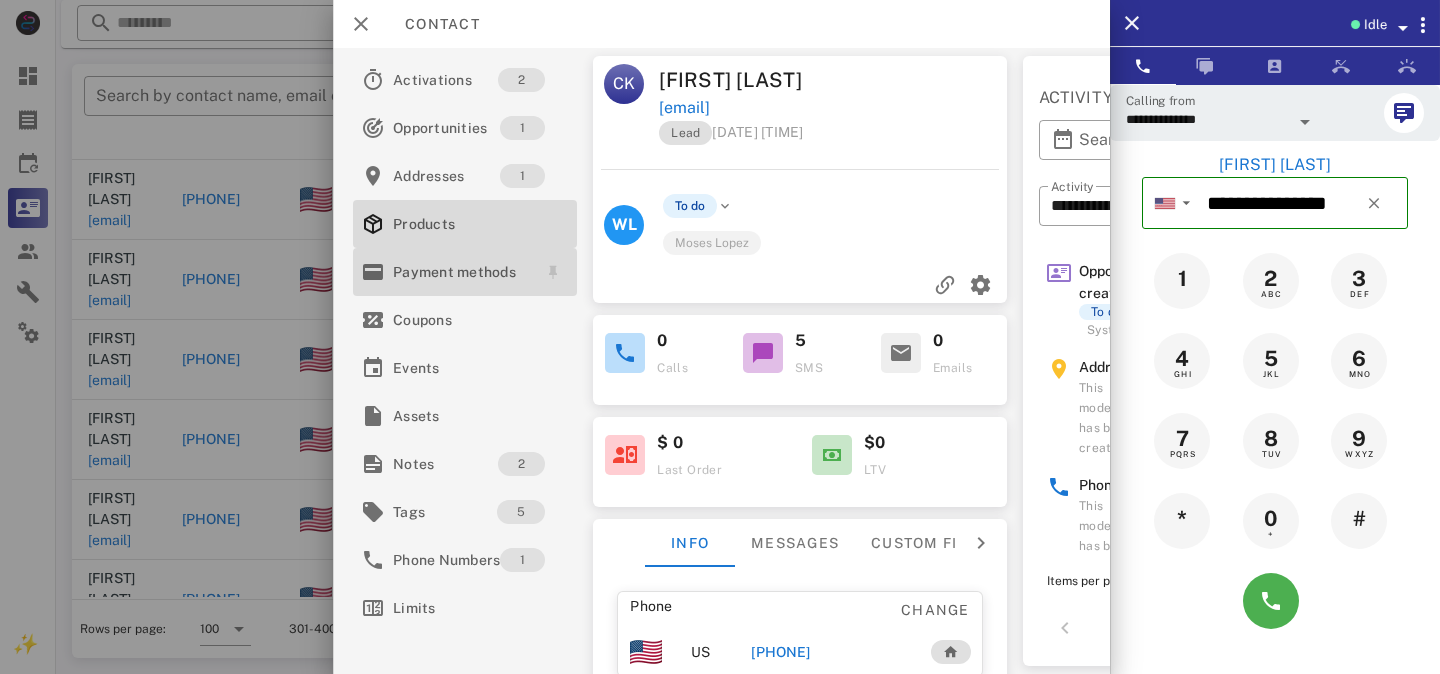 click on "Payment methods" at bounding box center [461, 272] 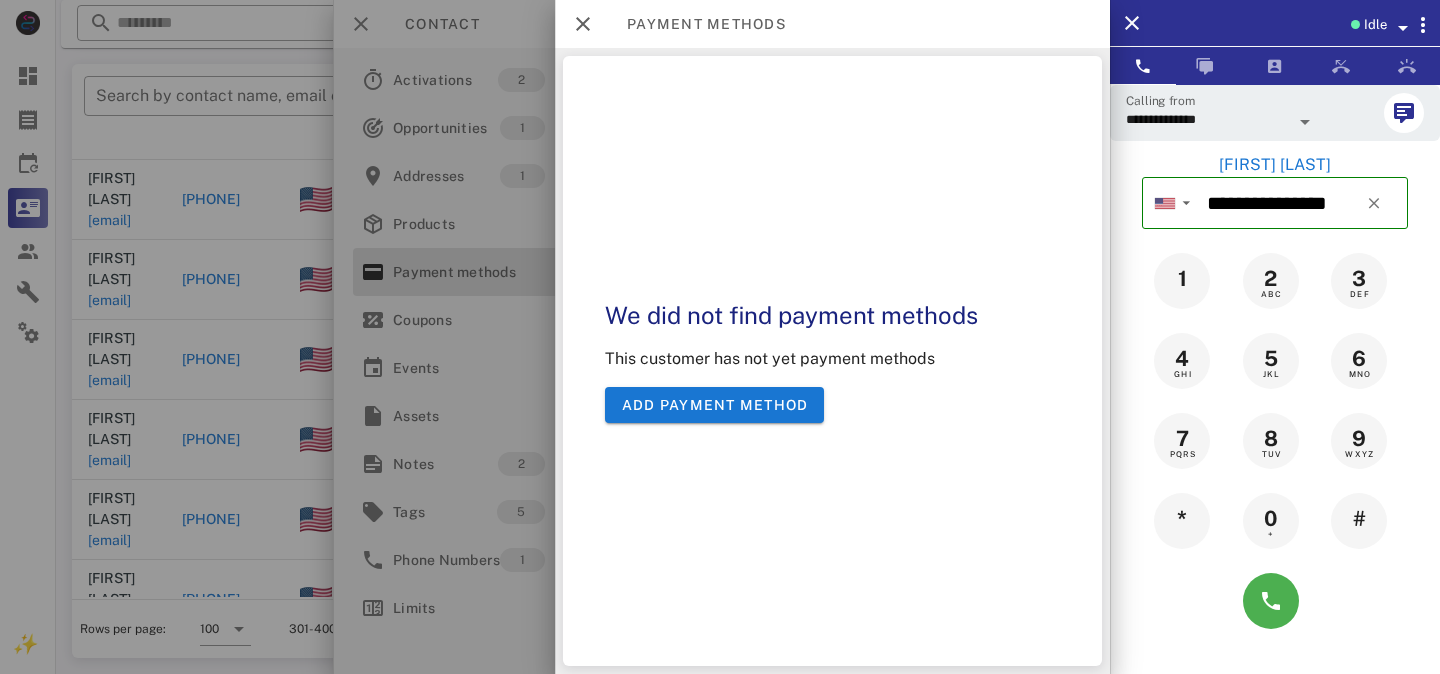 click at bounding box center [720, 337] 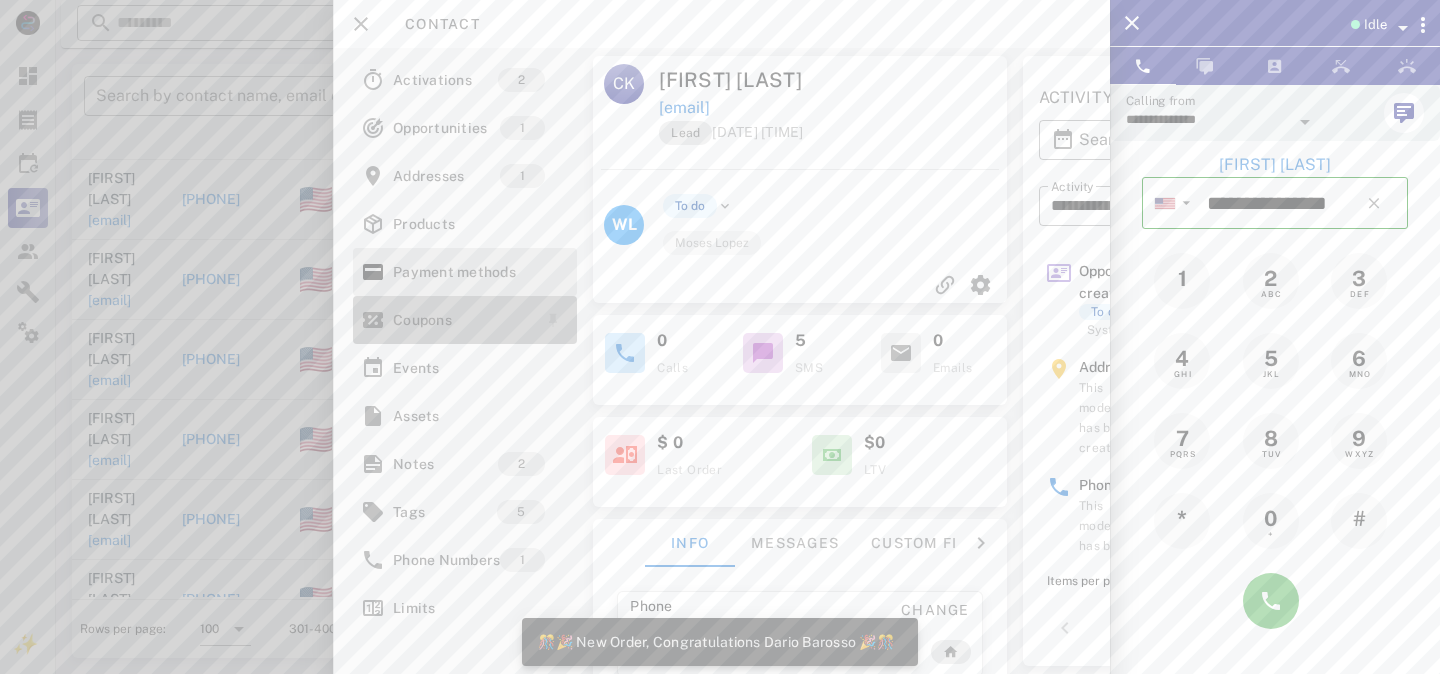 click on "Coupons" at bounding box center [461, 320] 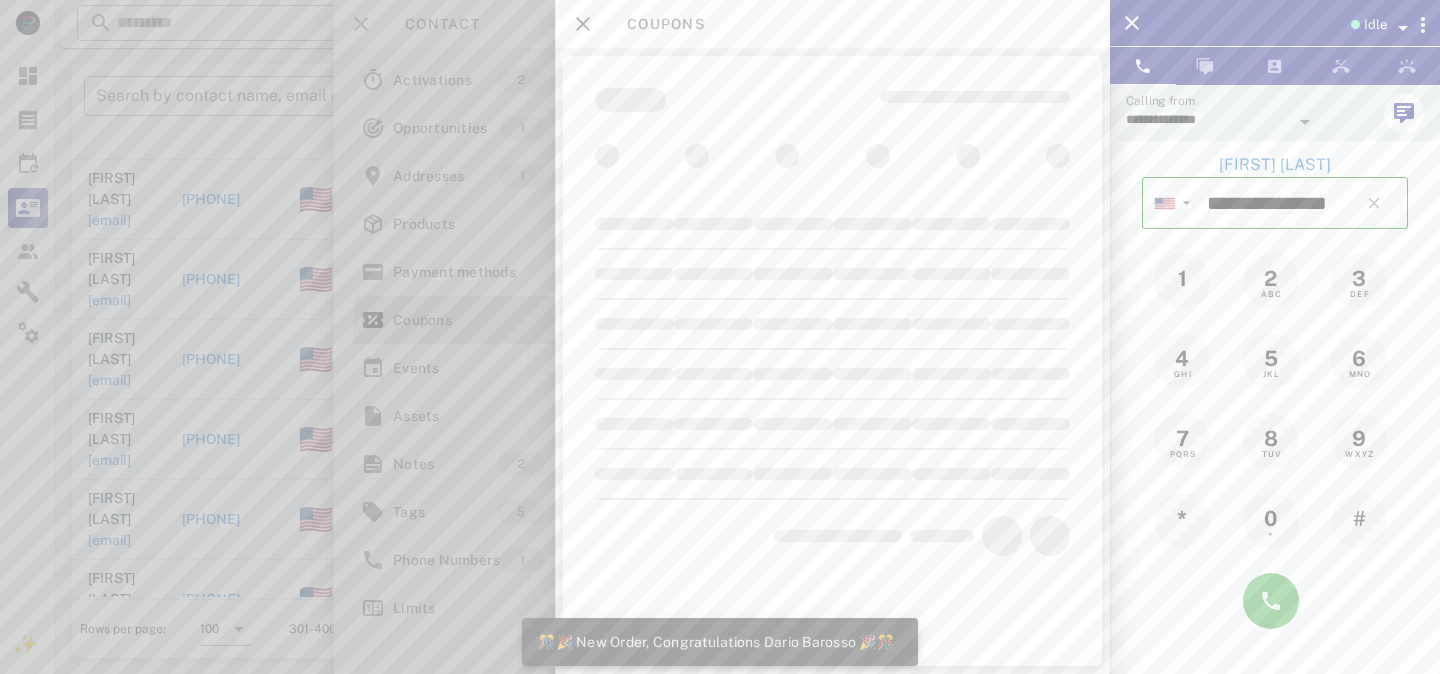 click on "🎊🎉 New Order, Congratulations Dario Barosso 🎉🎊" at bounding box center (716, 642) 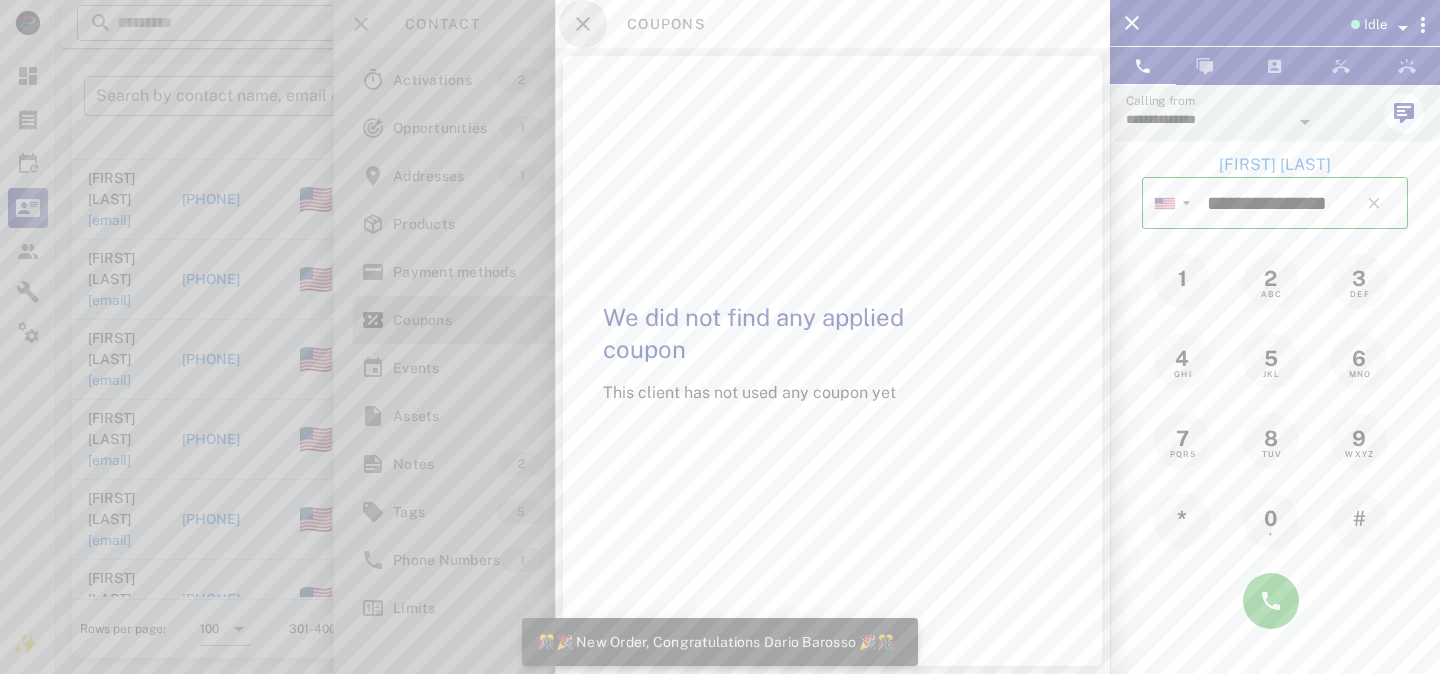 click at bounding box center (583, 24) 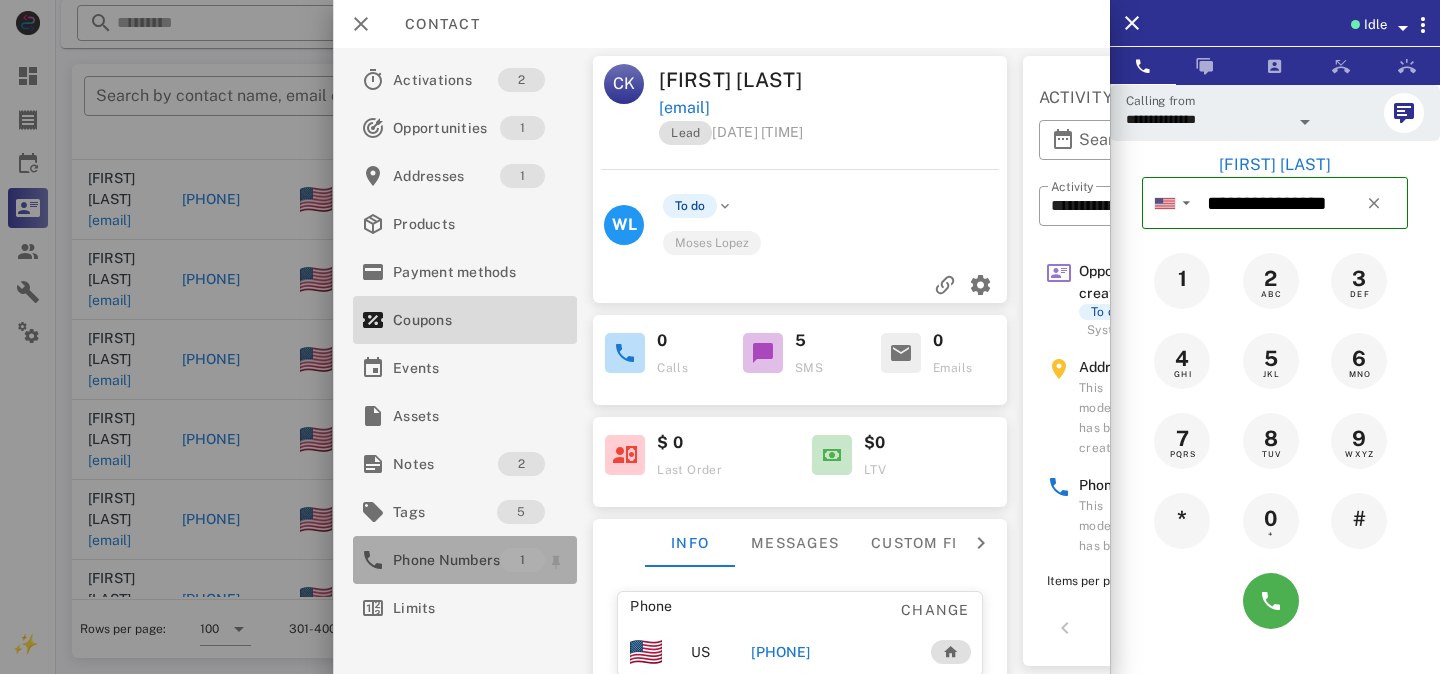 click on "Phone Numbers" at bounding box center (446, 560) 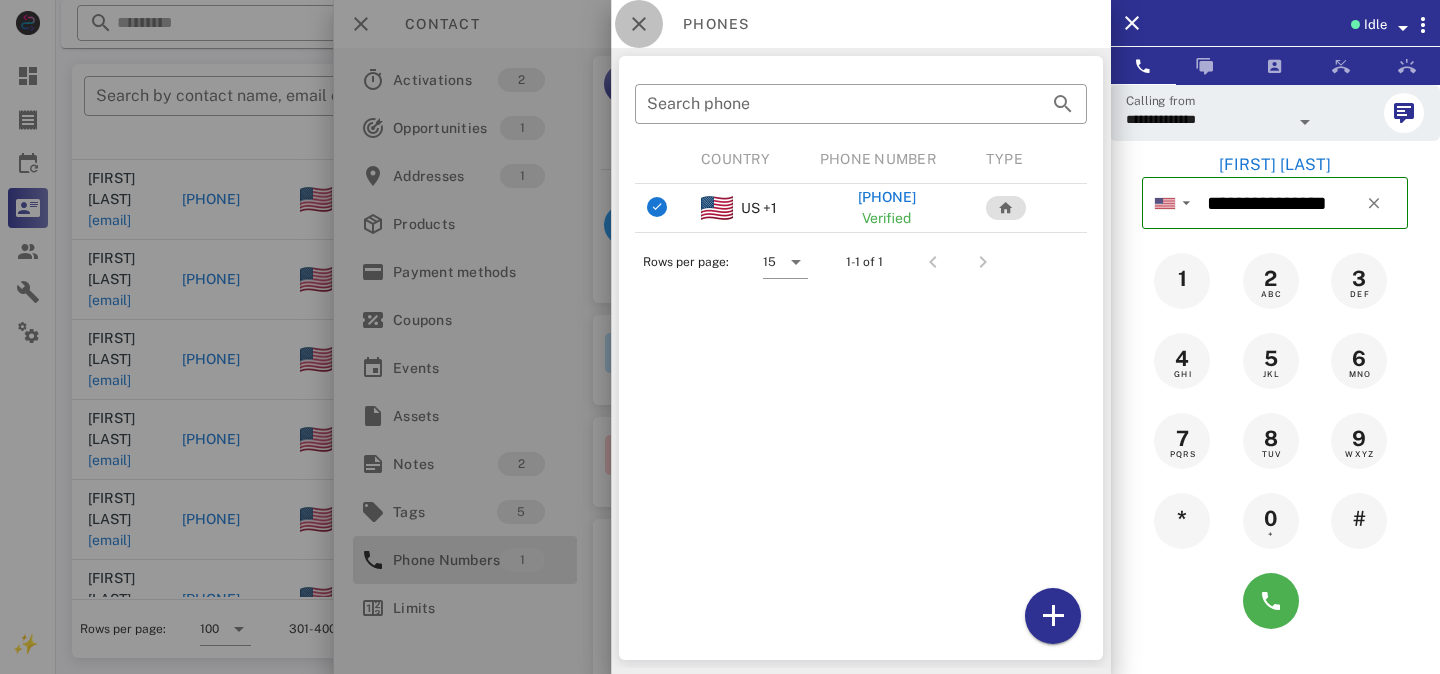 click at bounding box center (639, 24) 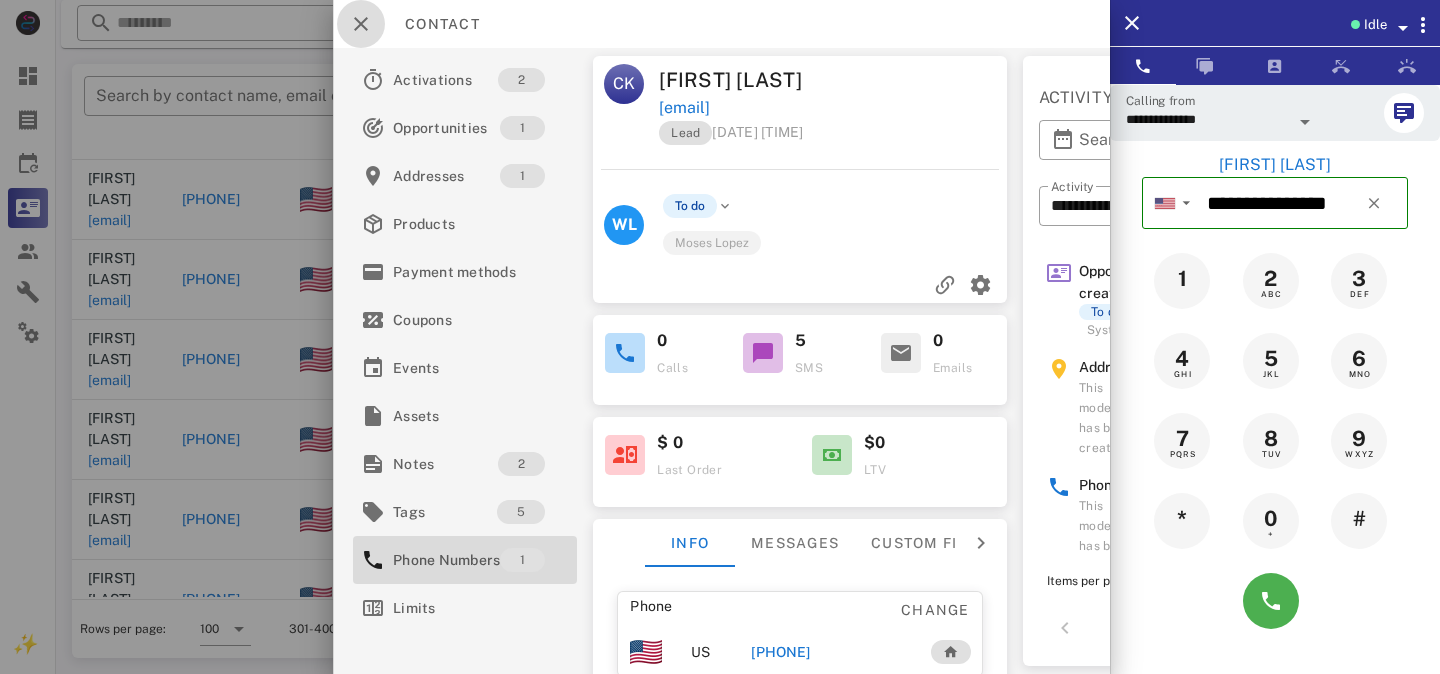 click at bounding box center [361, 24] 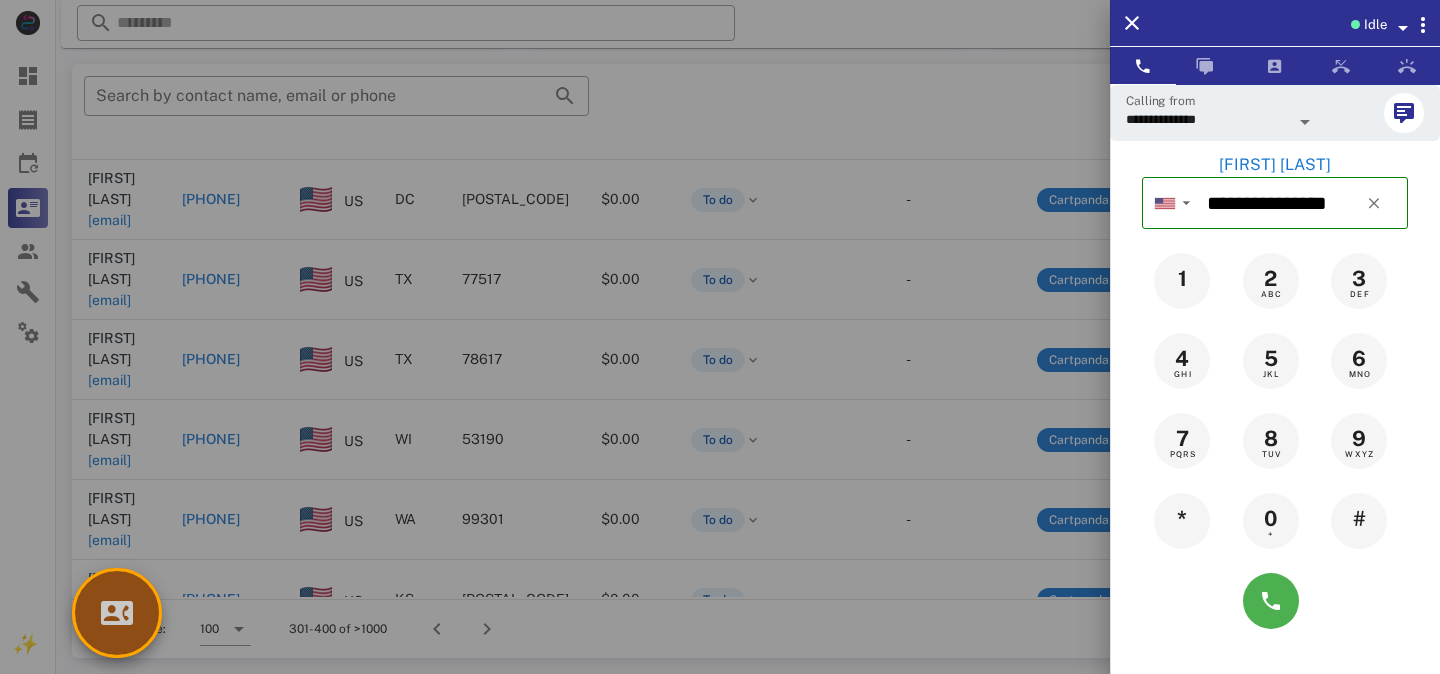 click at bounding box center (117, 613) 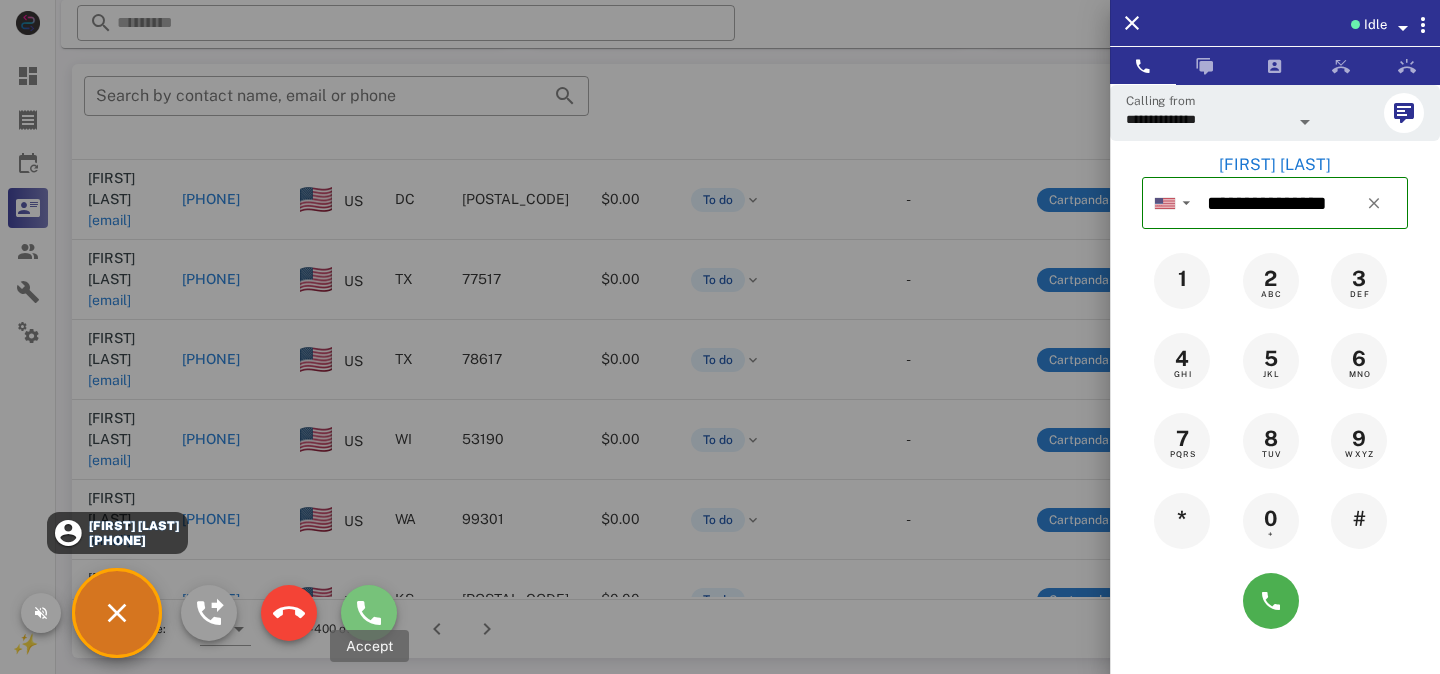 click at bounding box center [369, 613] 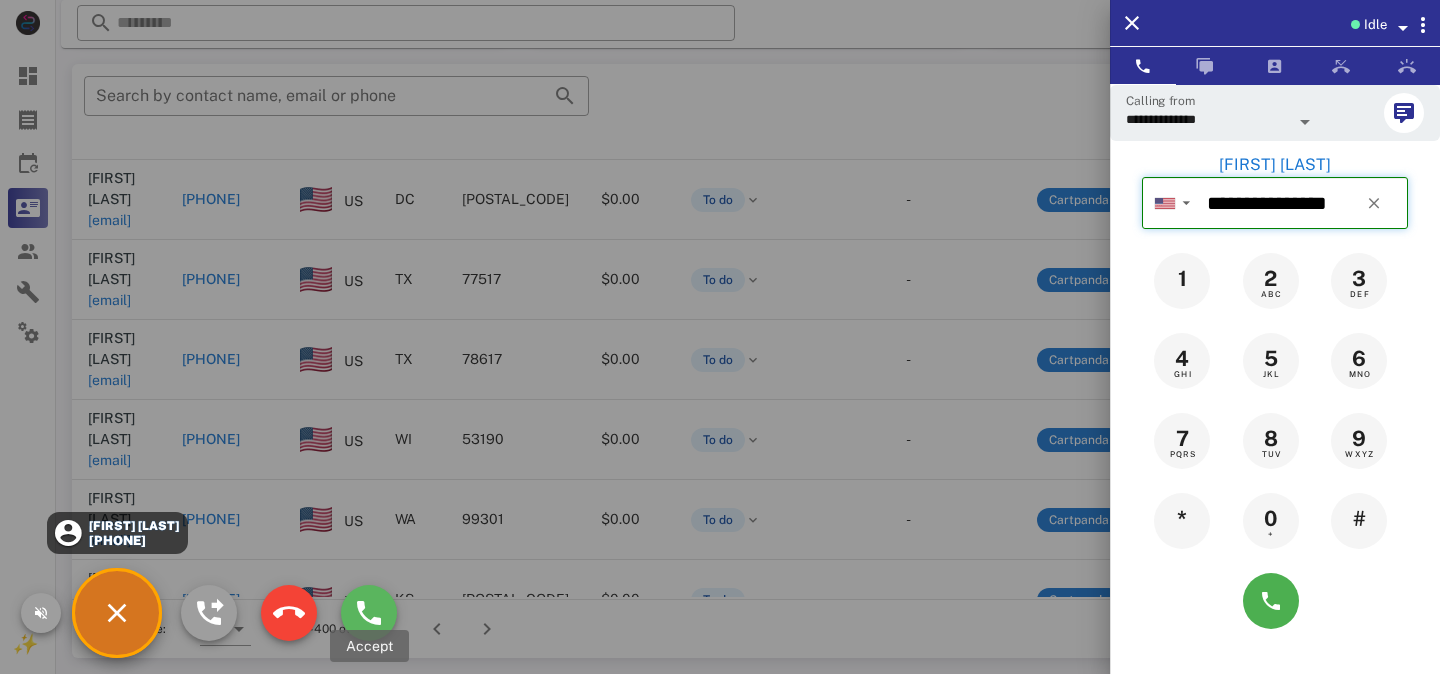 type on "**********" 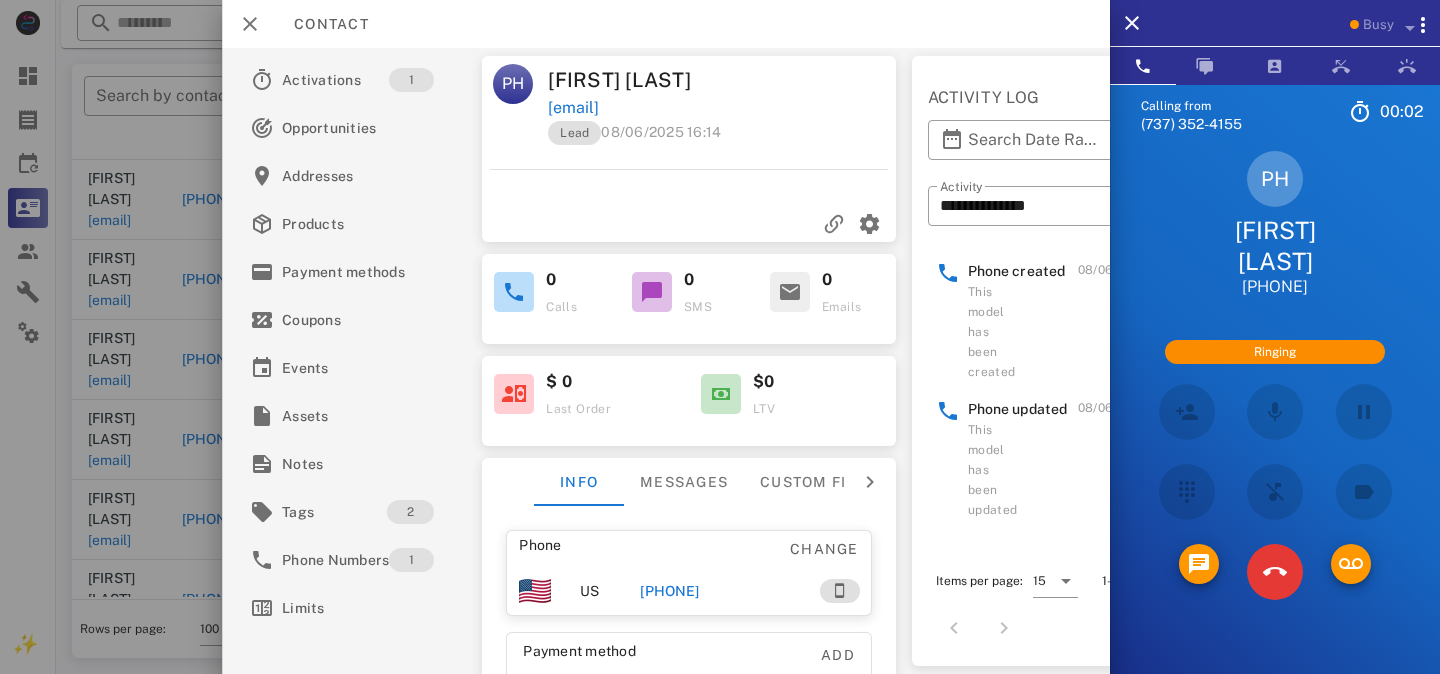 scroll, scrollTop: 6622, scrollLeft: 0, axis: vertical 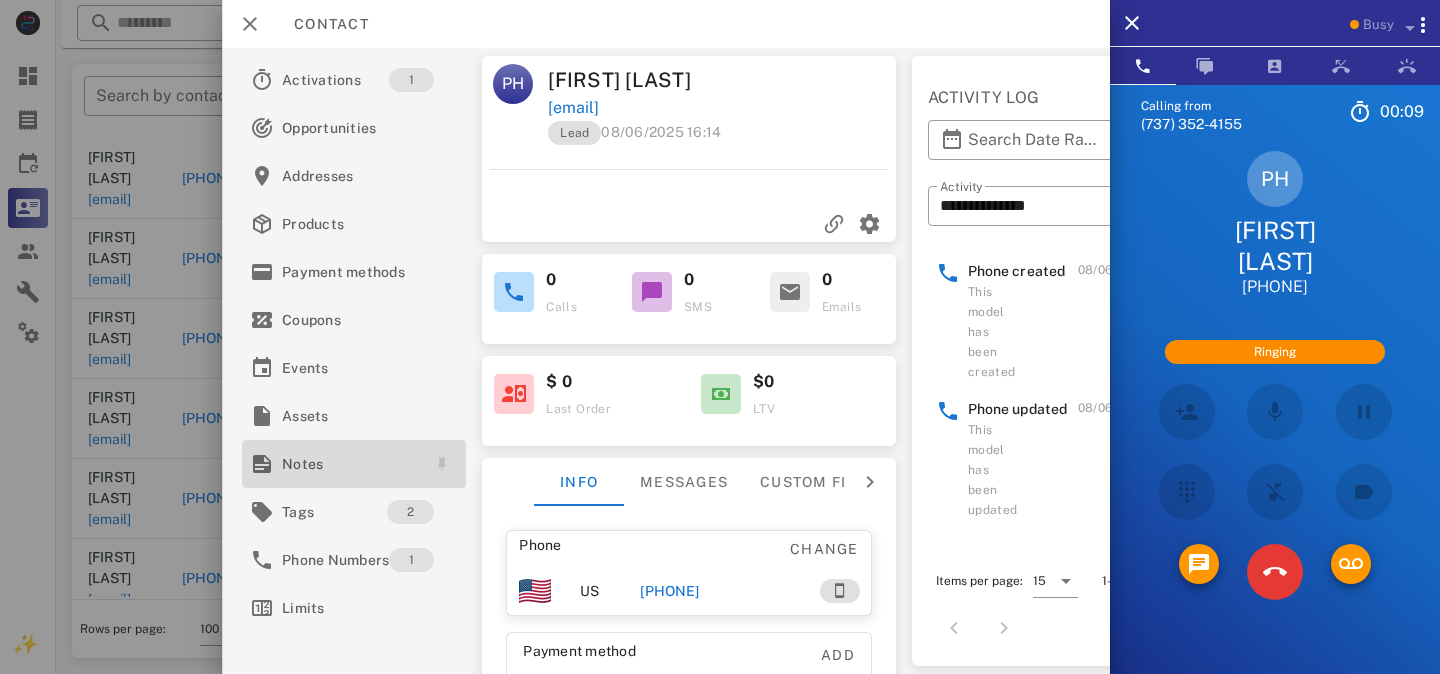 click on "Notes" at bounding box center (350, 464) 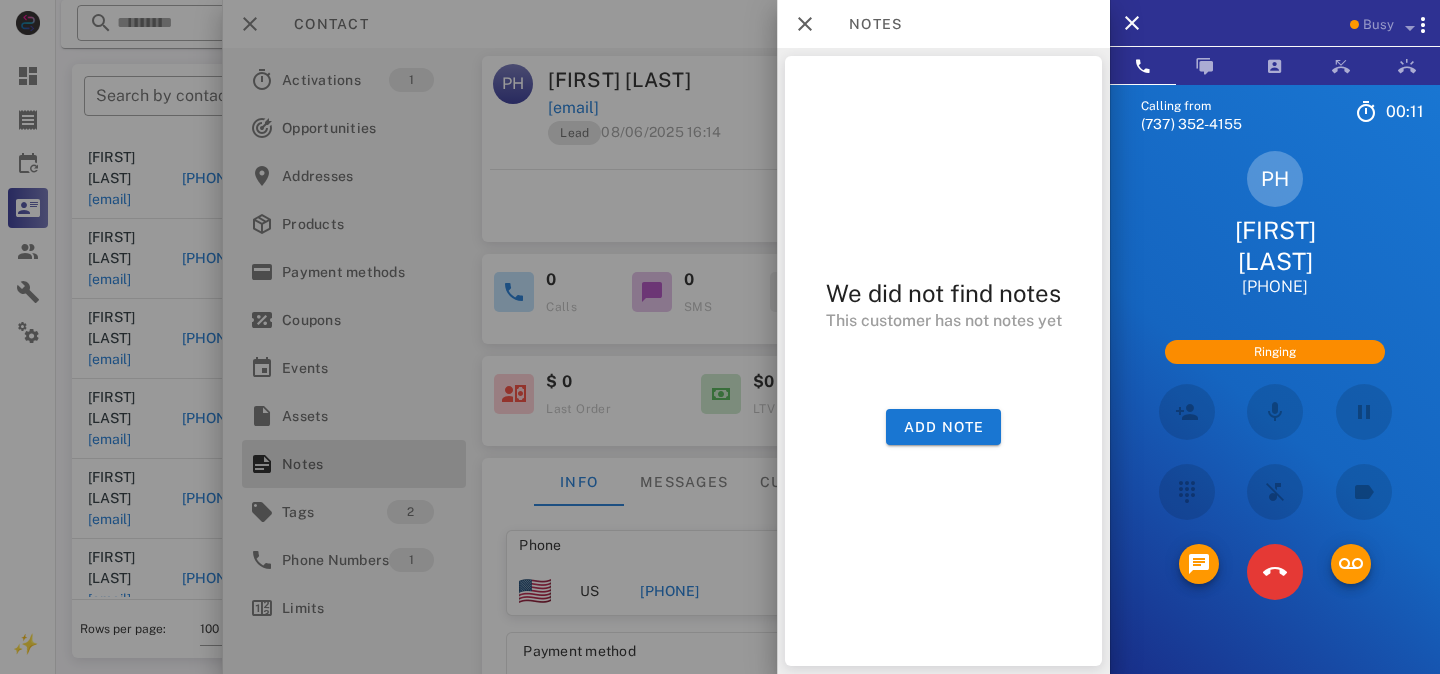 click at bounding box center (720, 337) 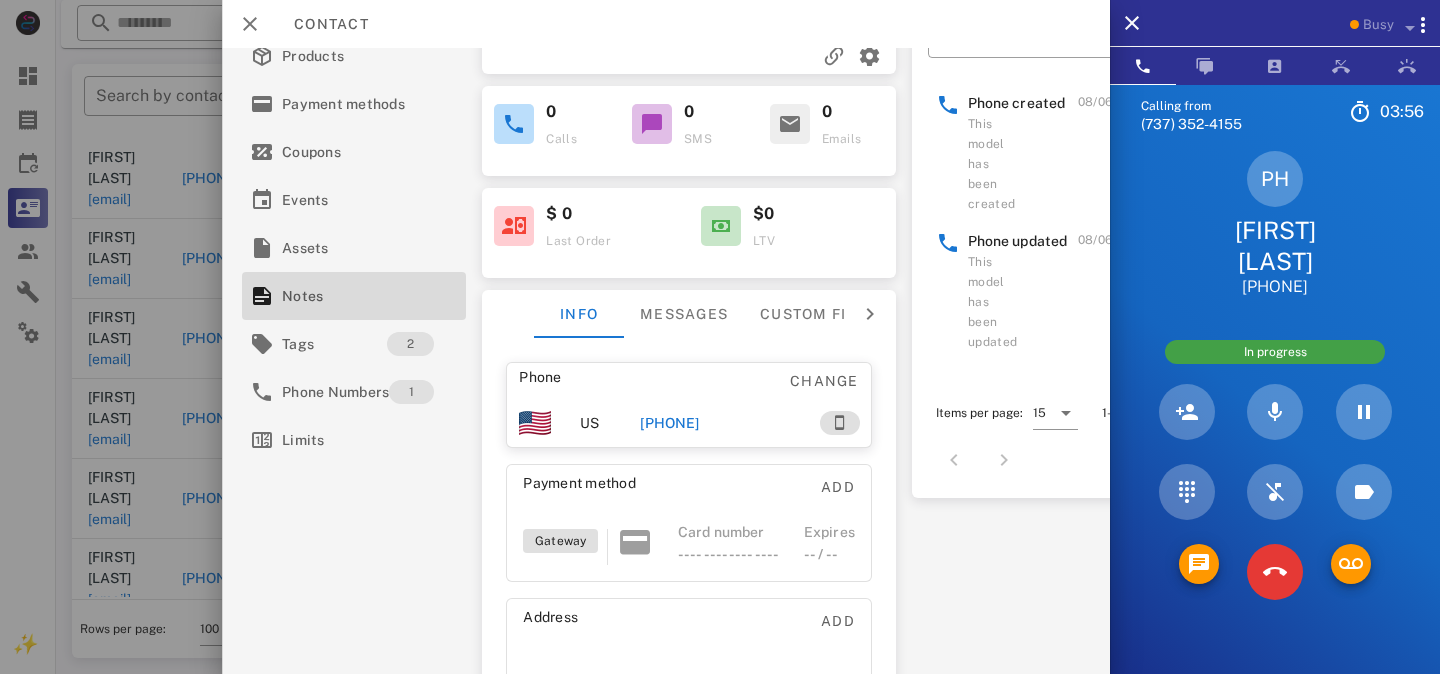 scroll, scrollTop: 88, scrollLeft: 0, axis: vertical 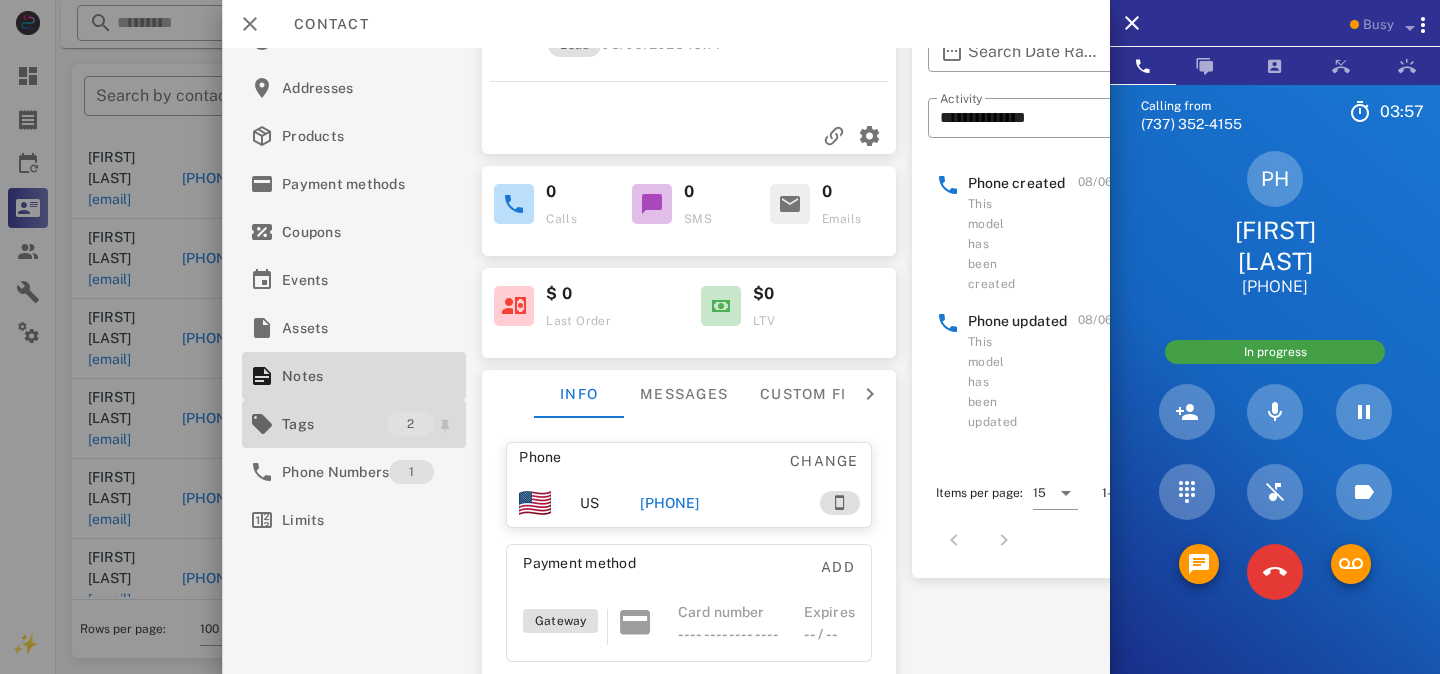 click on "Tags" at bounding box center [334, 424] 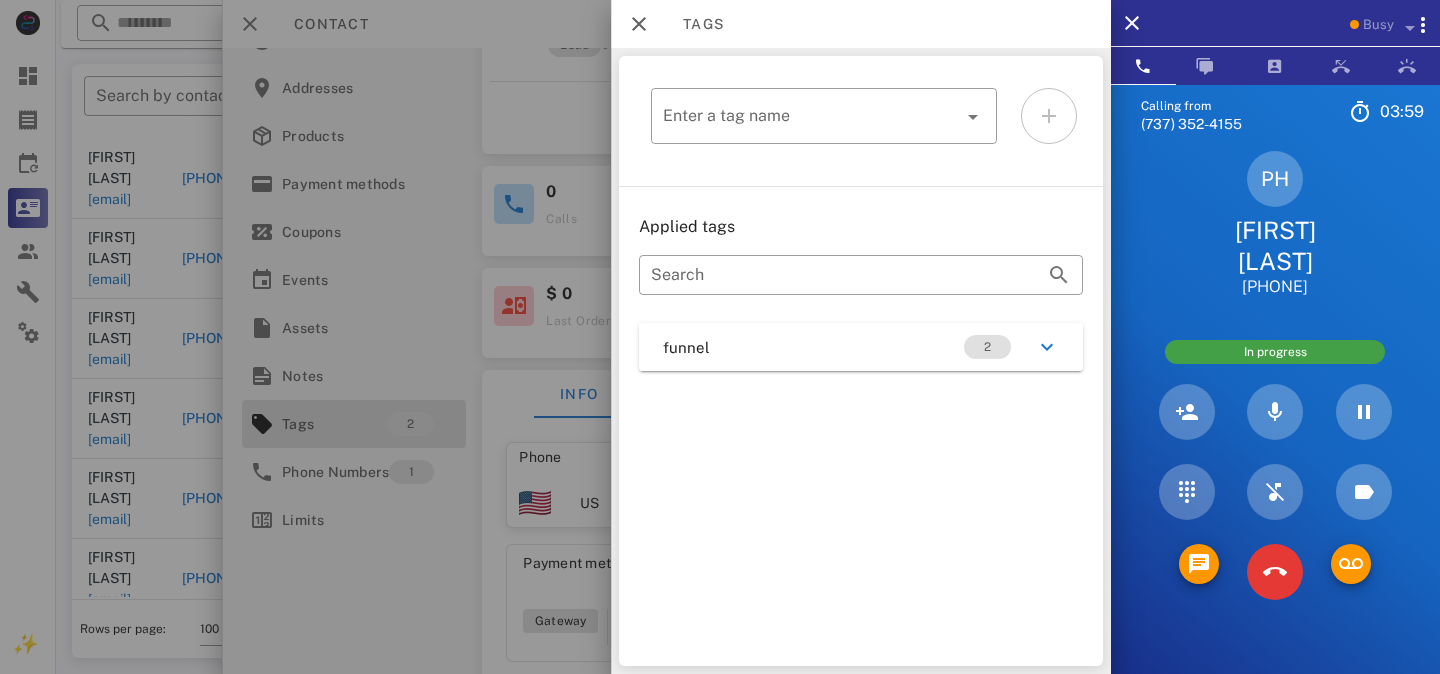 click at bounding box center [720, 337] 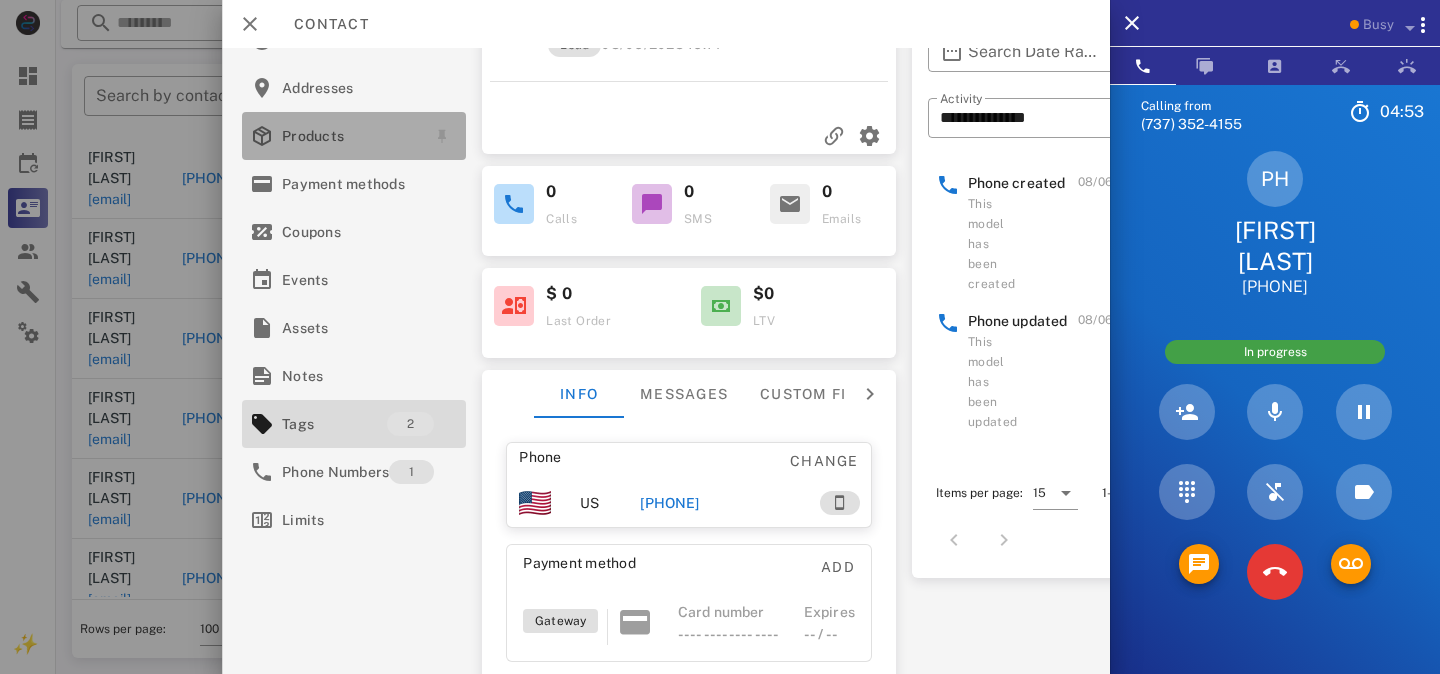 click on "Products" at bounding box center (350, 136) 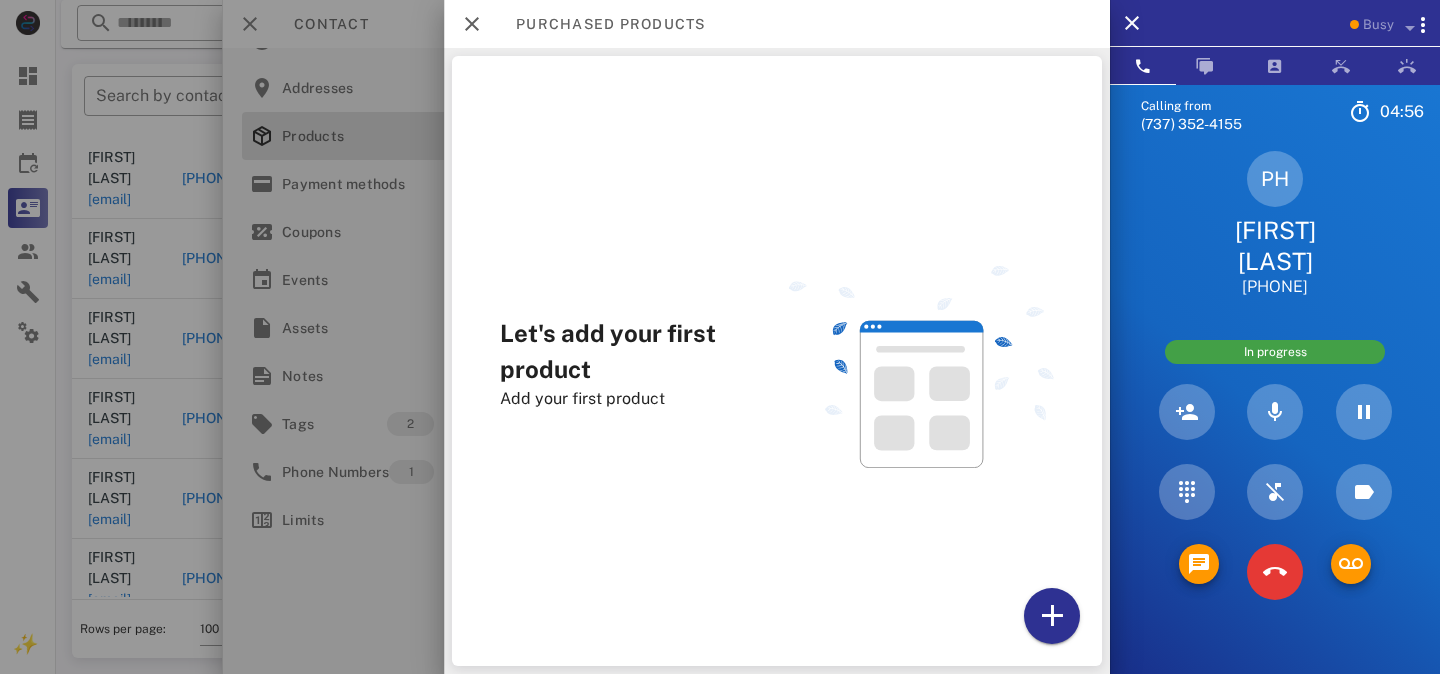 click at bounding box center (720, 337) 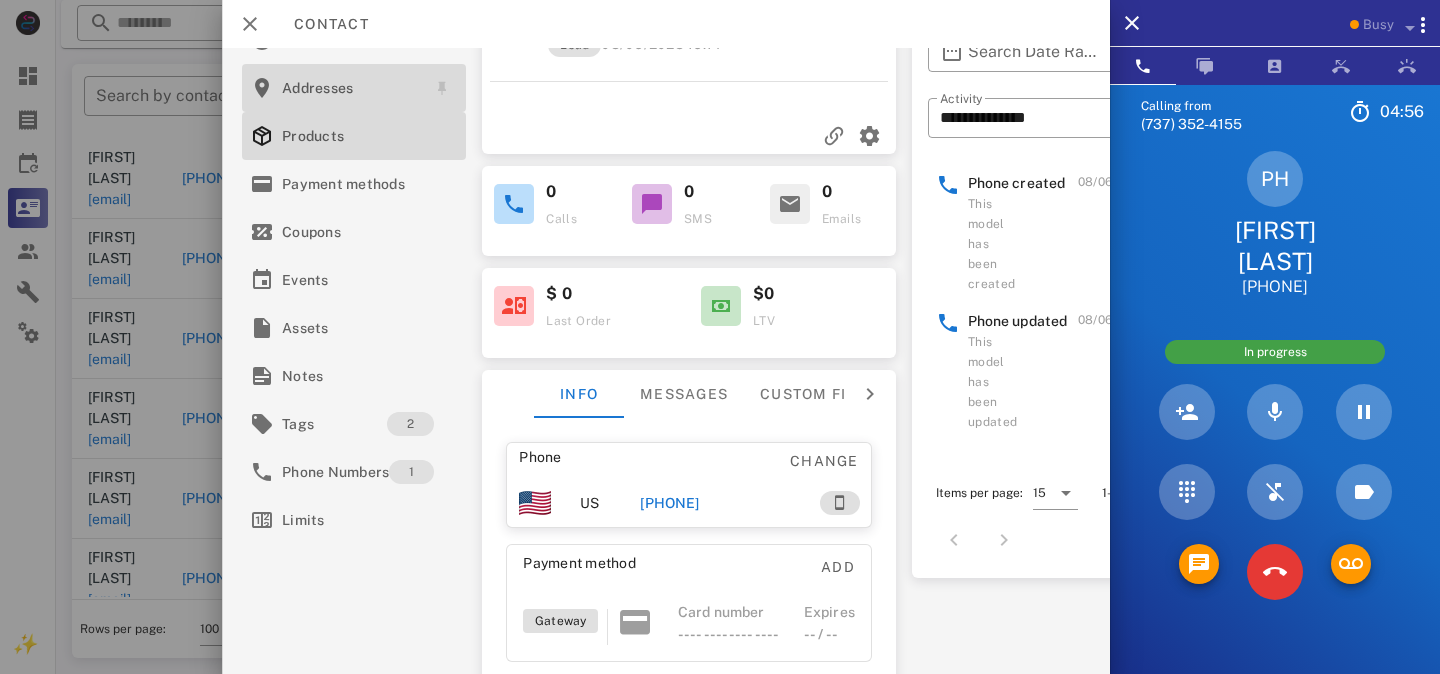 click on "Addresses" at bounding box center [350, 88] 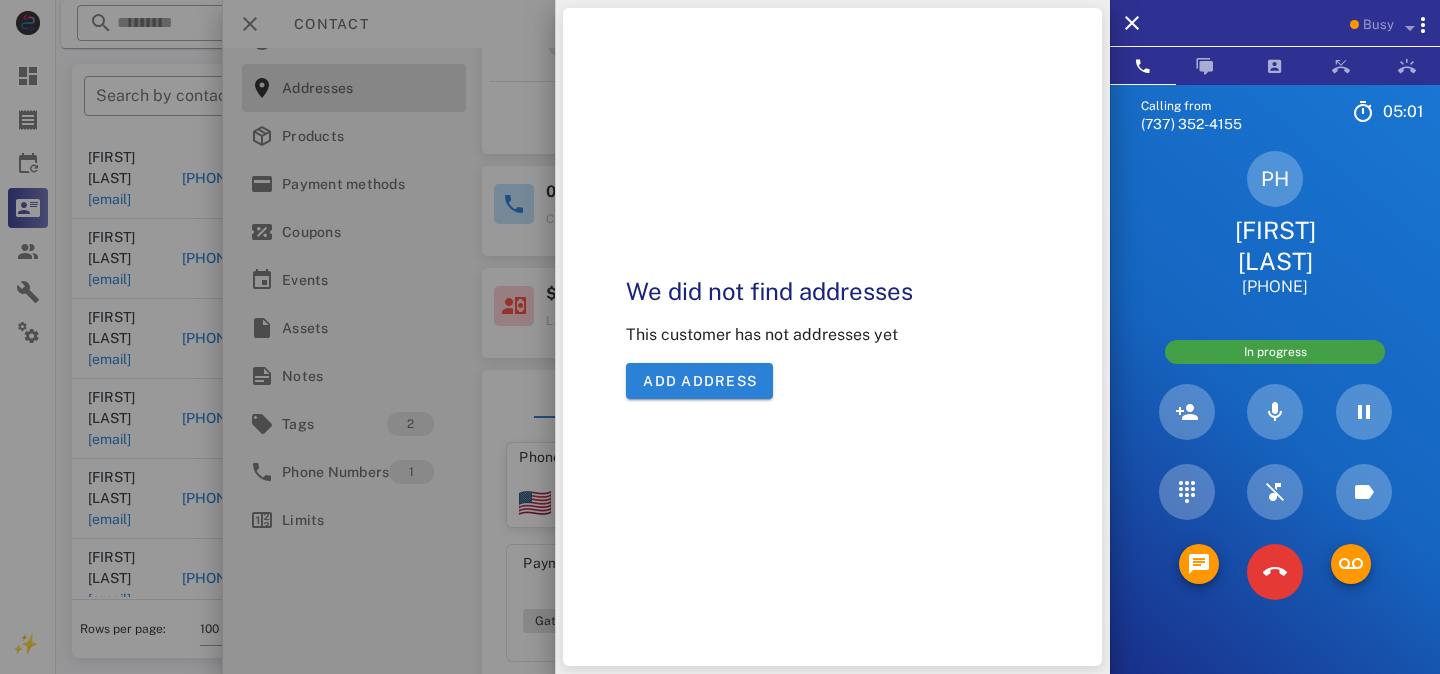 click on "Add address" at bounding box center [699, 381] 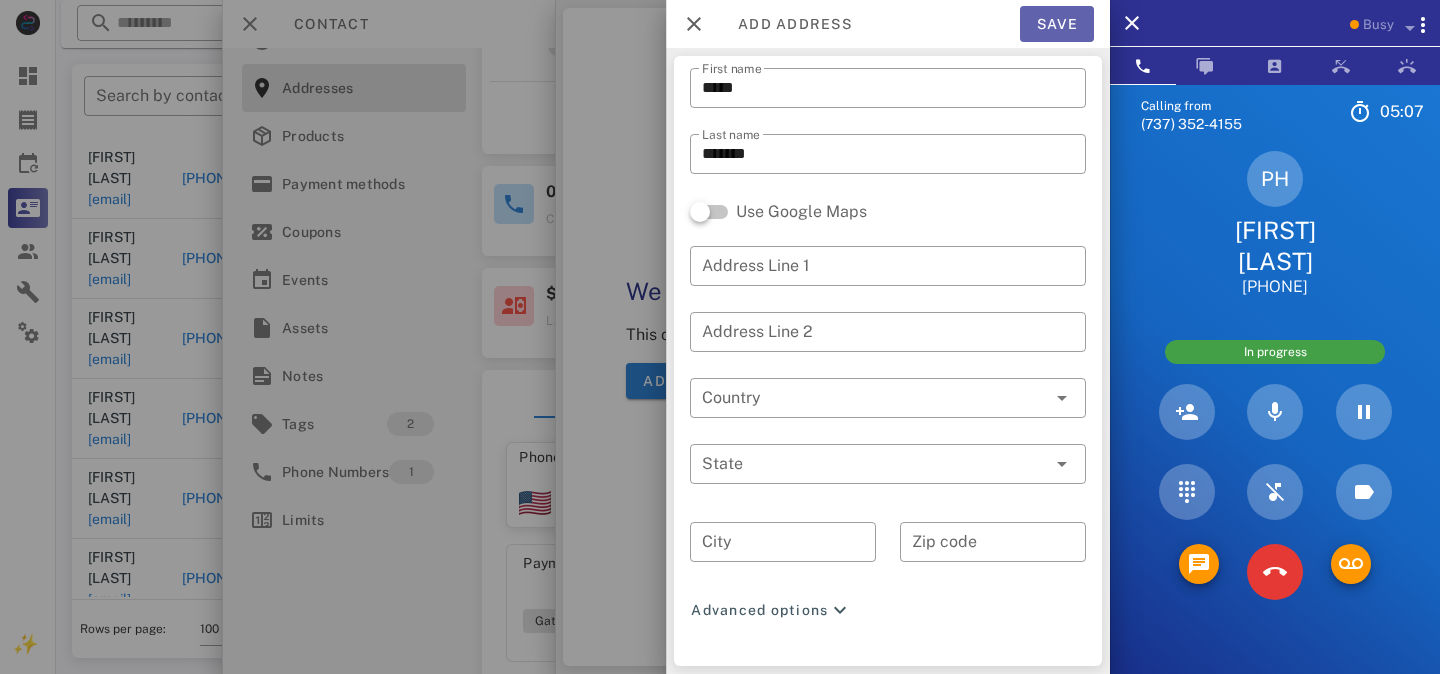 click on "Save" at bounding box center [1057, 24] 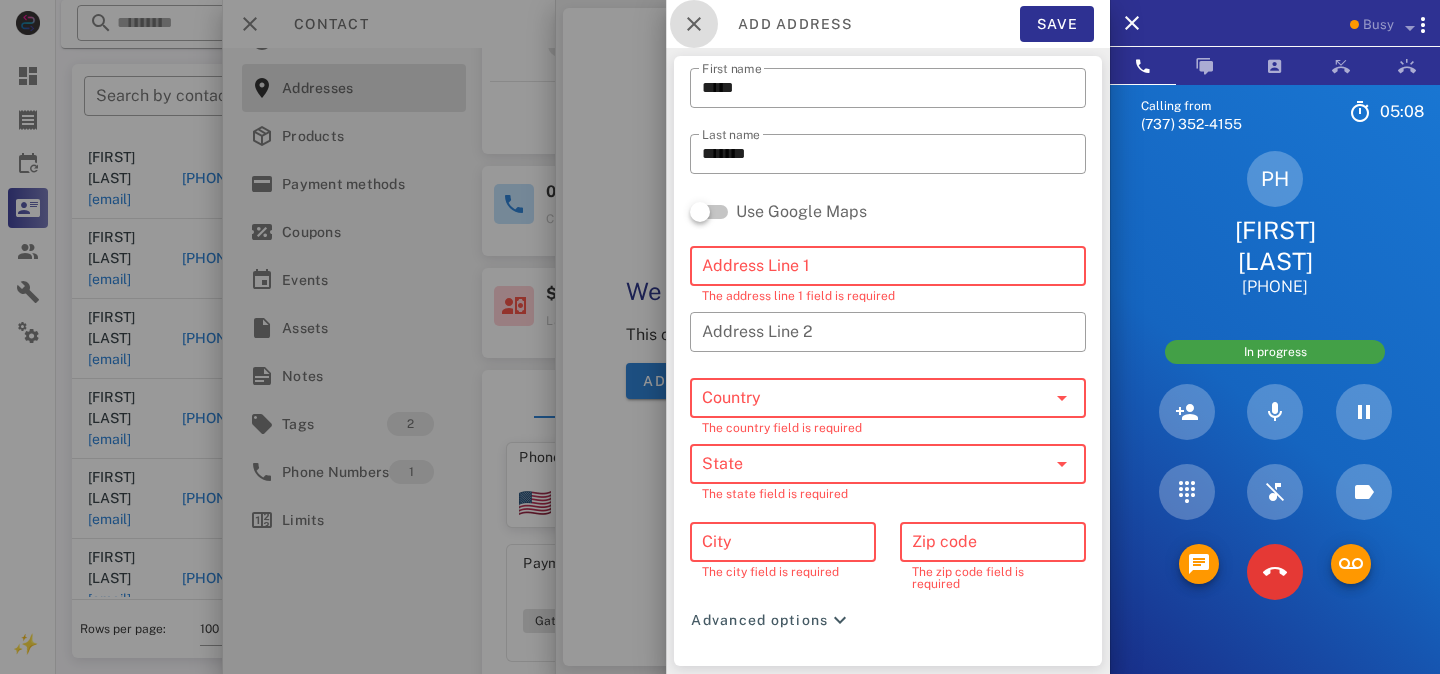 click at bounding box center [694, 24] 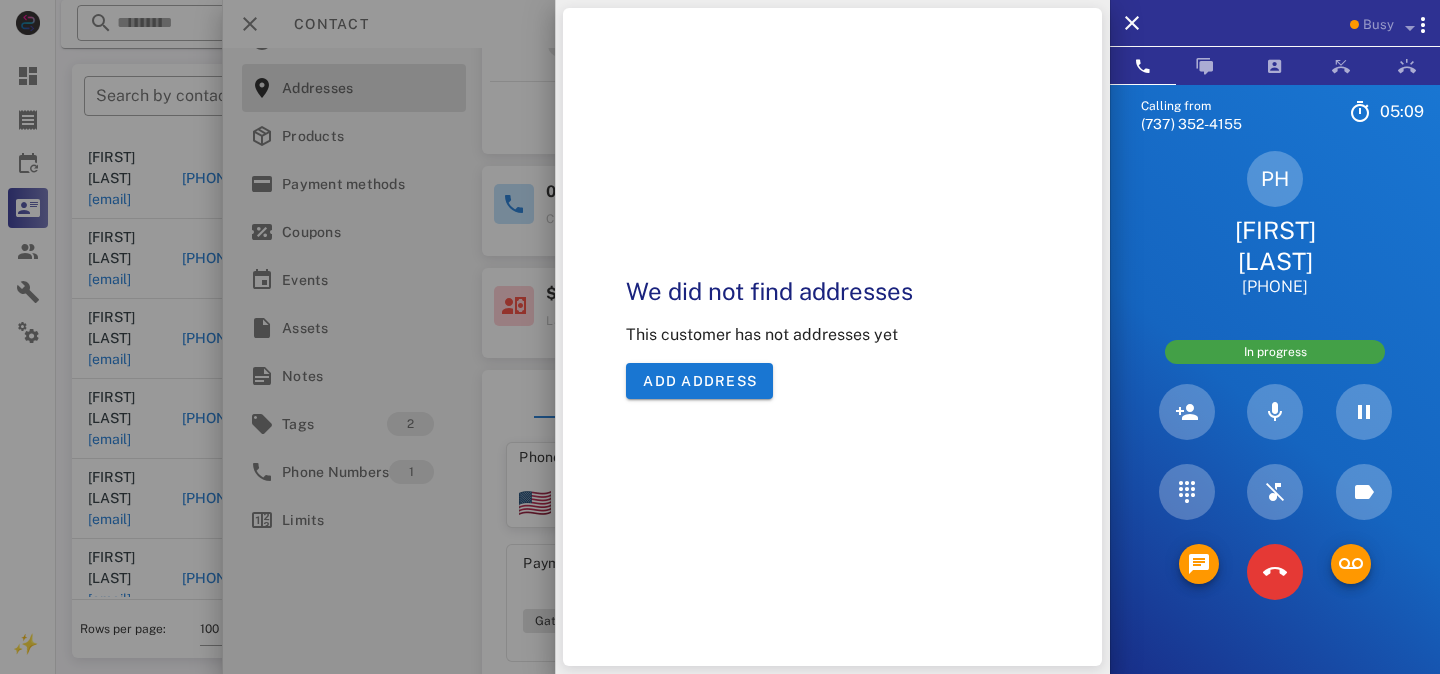 click at bounding box center (720, 337) 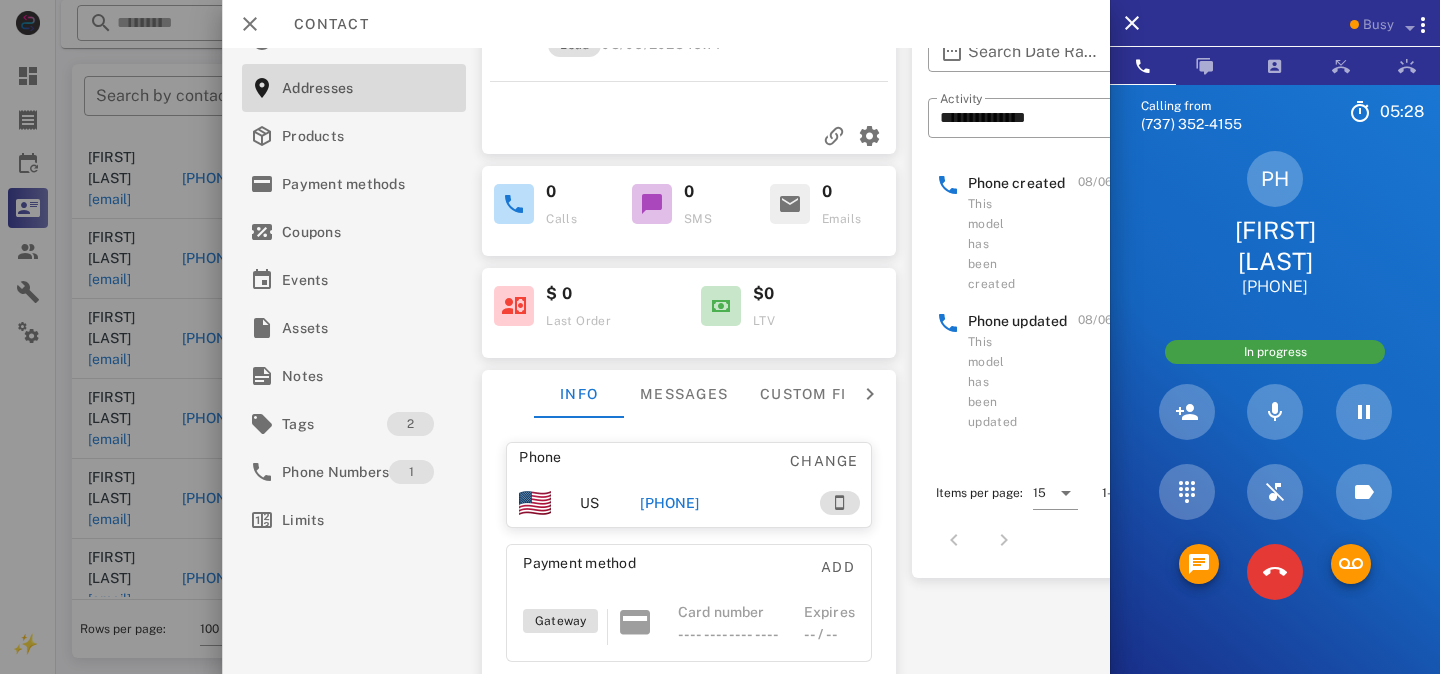 scroll, scrollTop: 0, scrollLeft: 0, axis: both 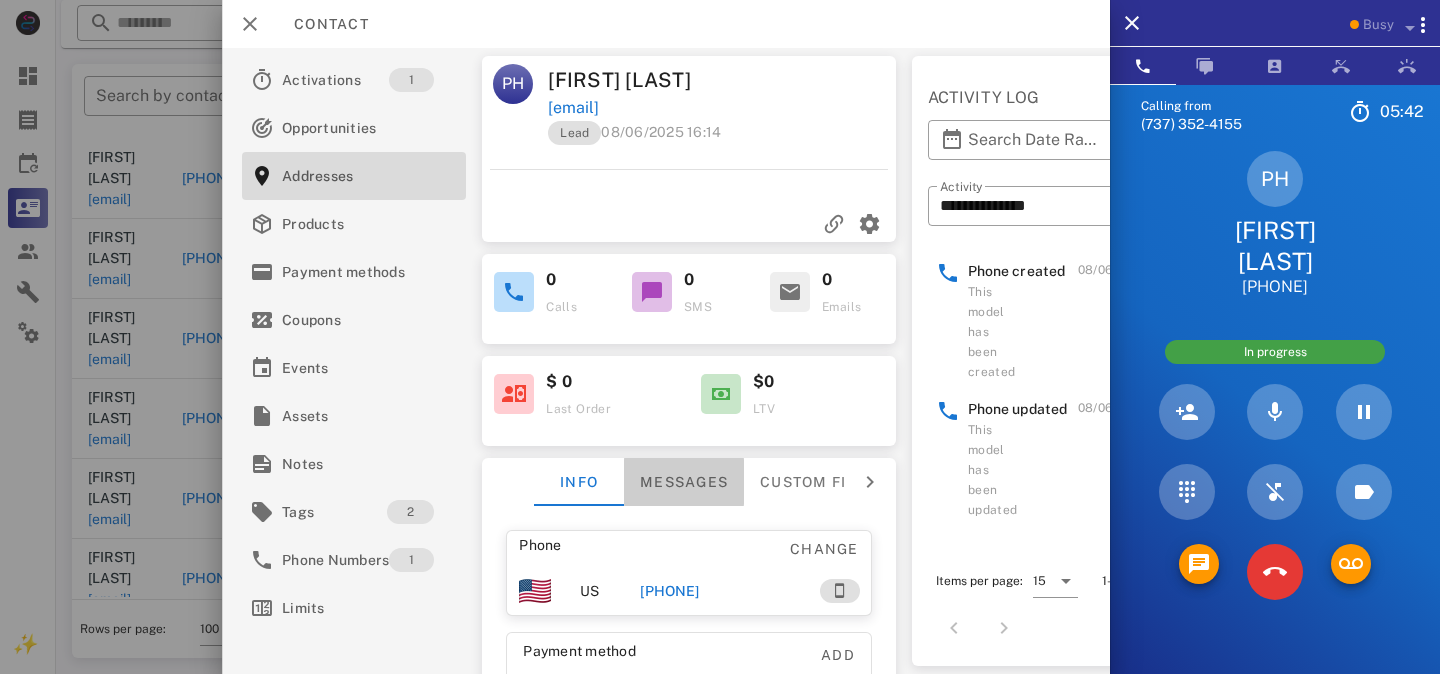 click on "Messages" at bounding box center (684, 482) 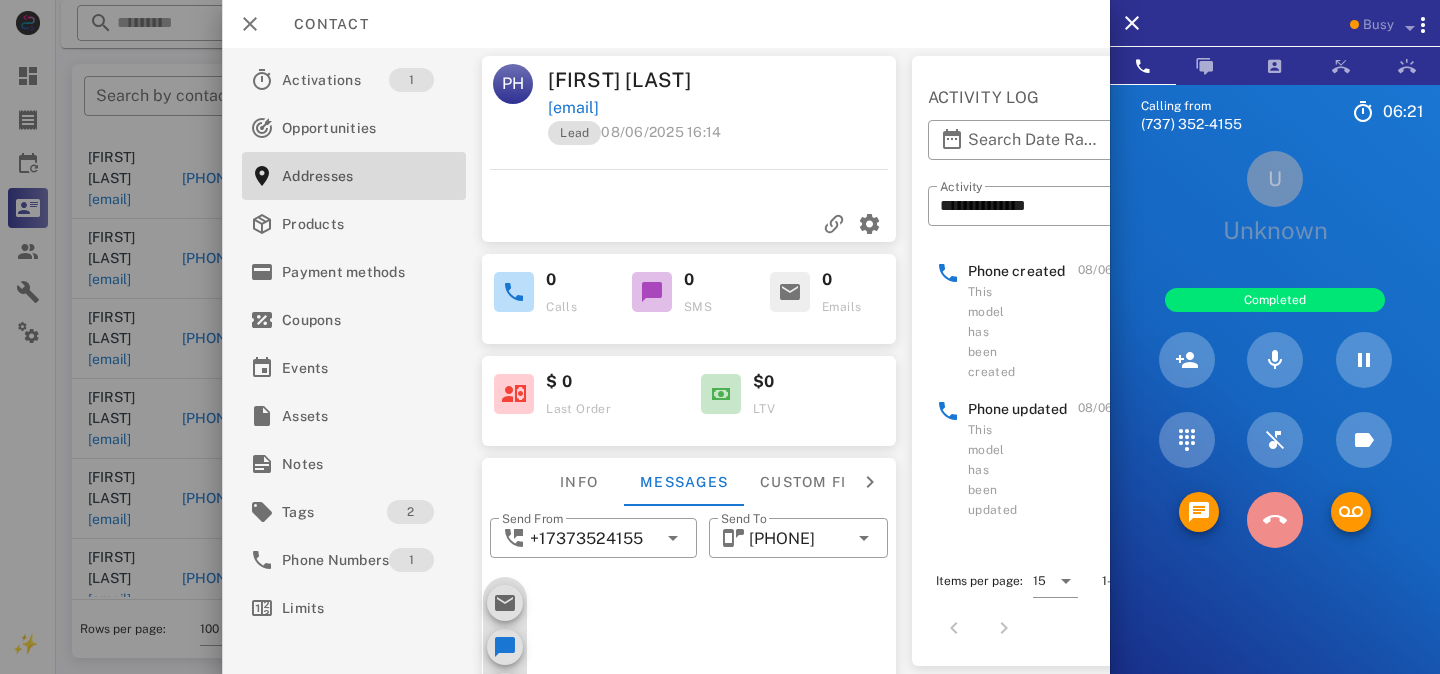 click at bounding box center (1275, 520) 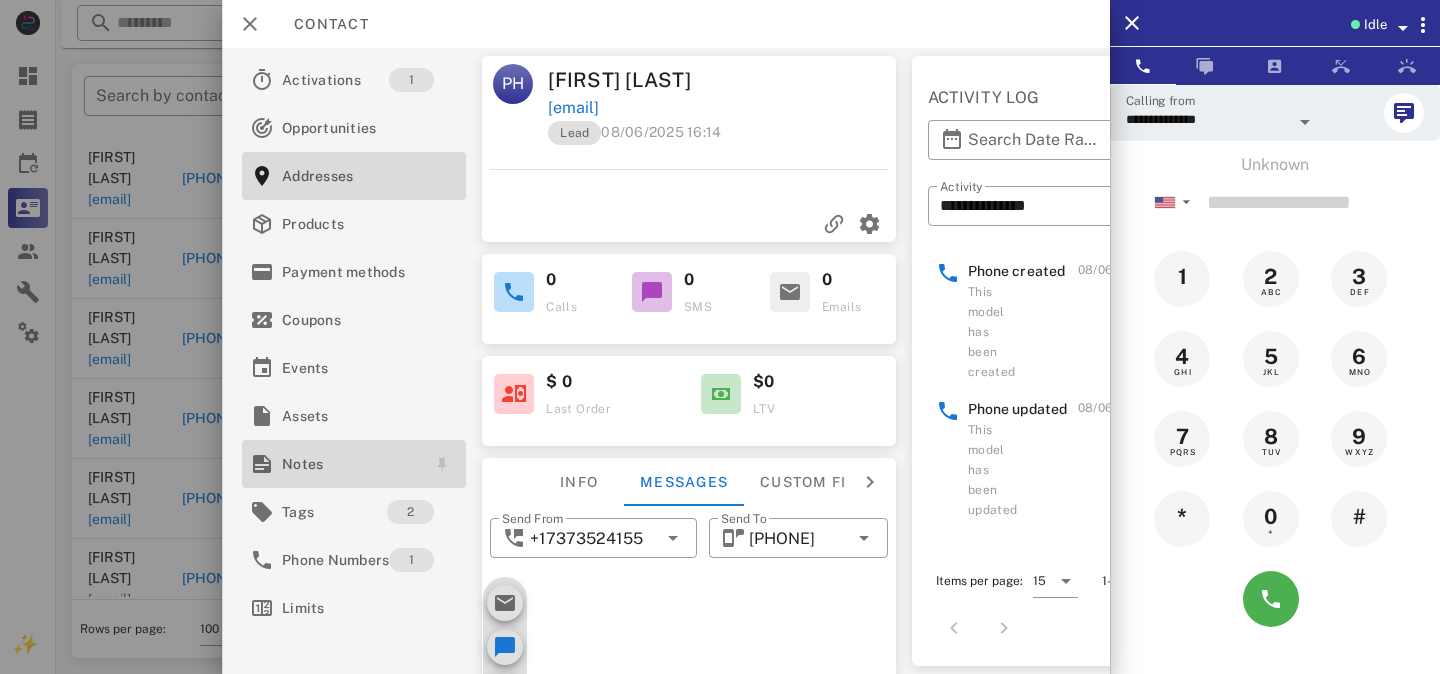 click on "Notes" at bounding box center [350, 464] 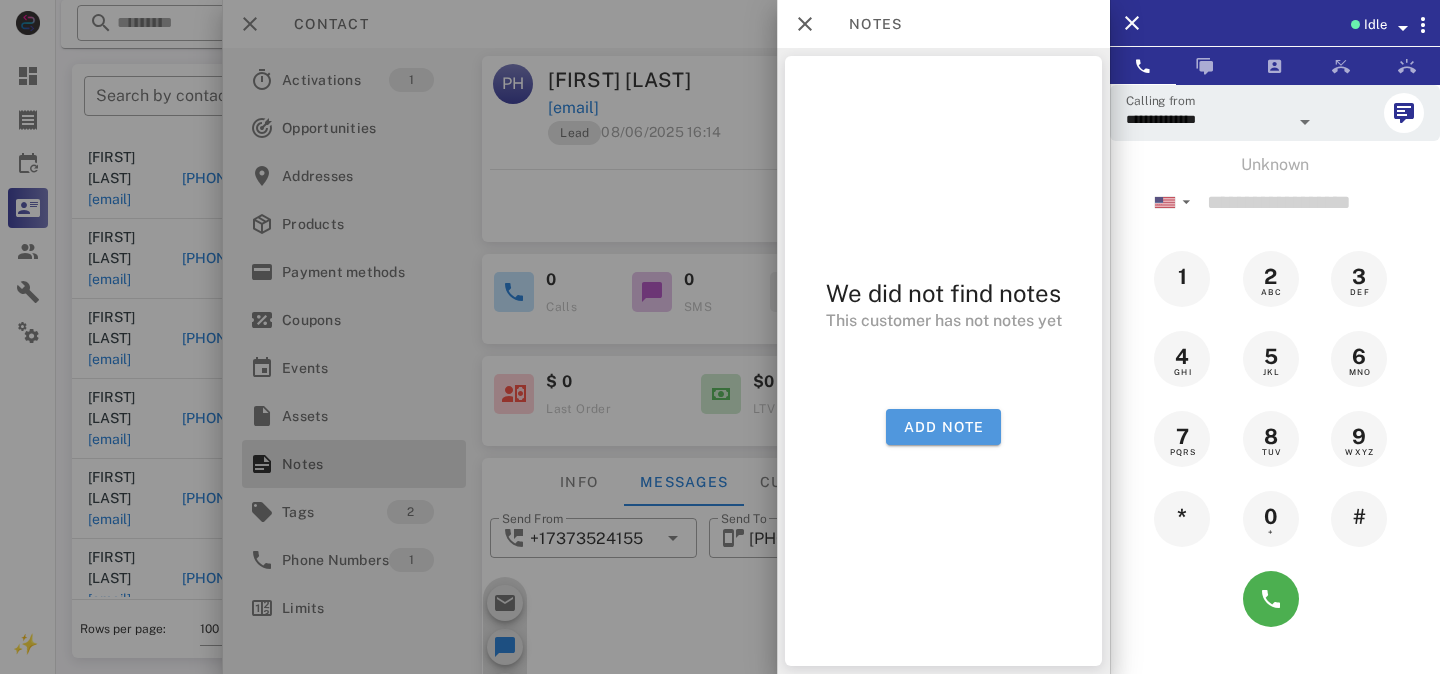 click on "Add note" at bounding box center (943, 427) 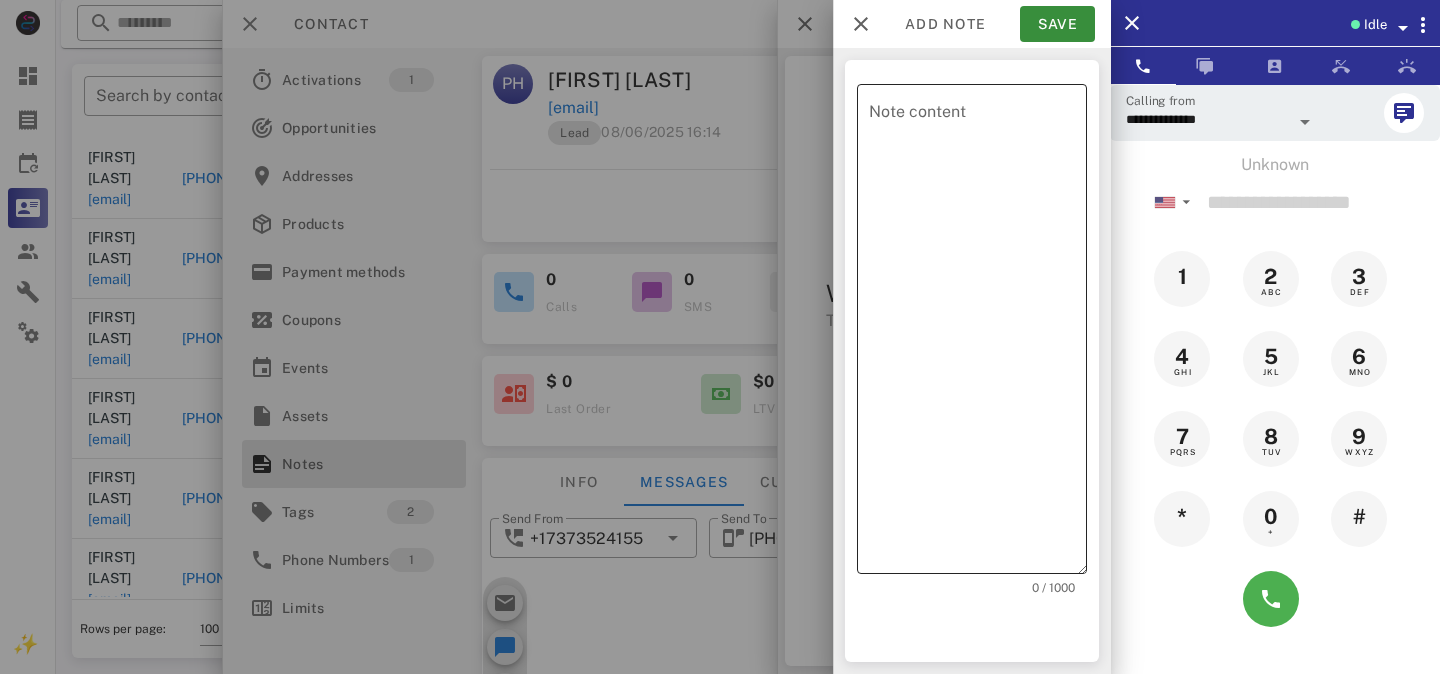 click on "Note content" at bounding box center [978, 334] 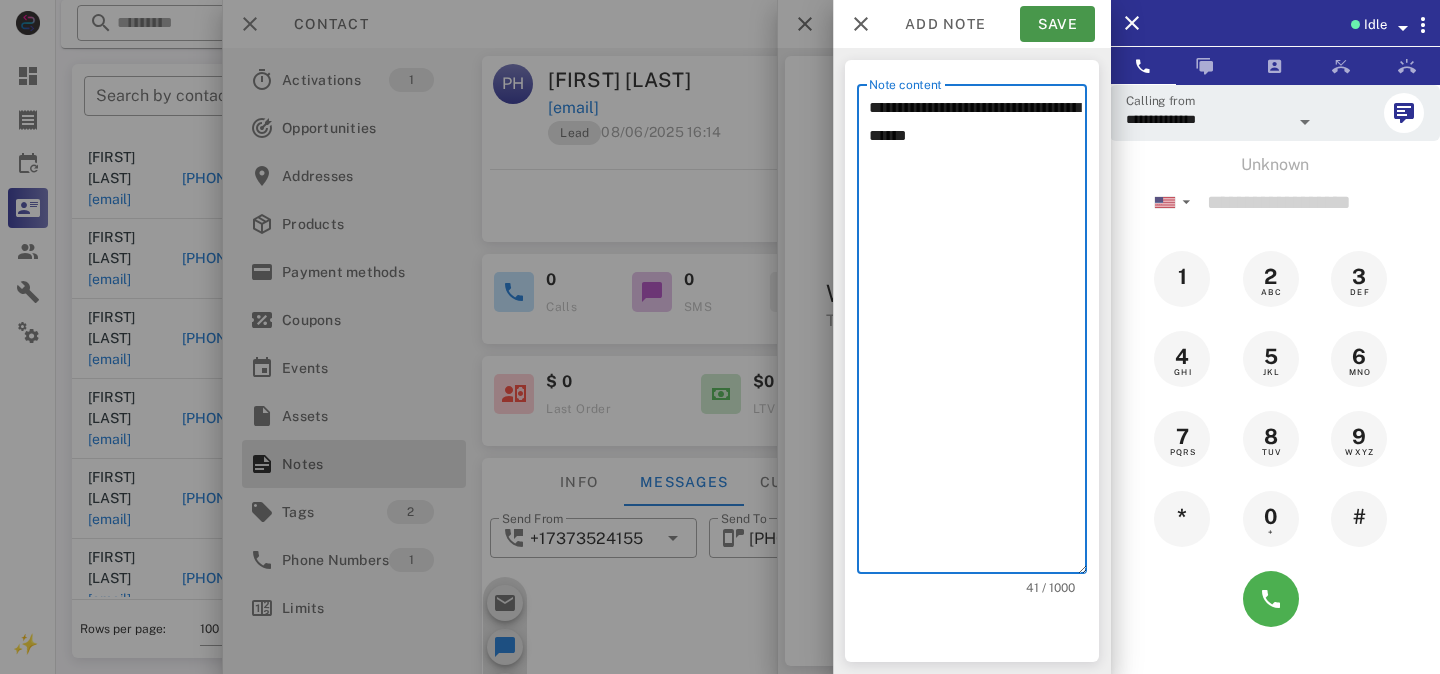 type on "**********" 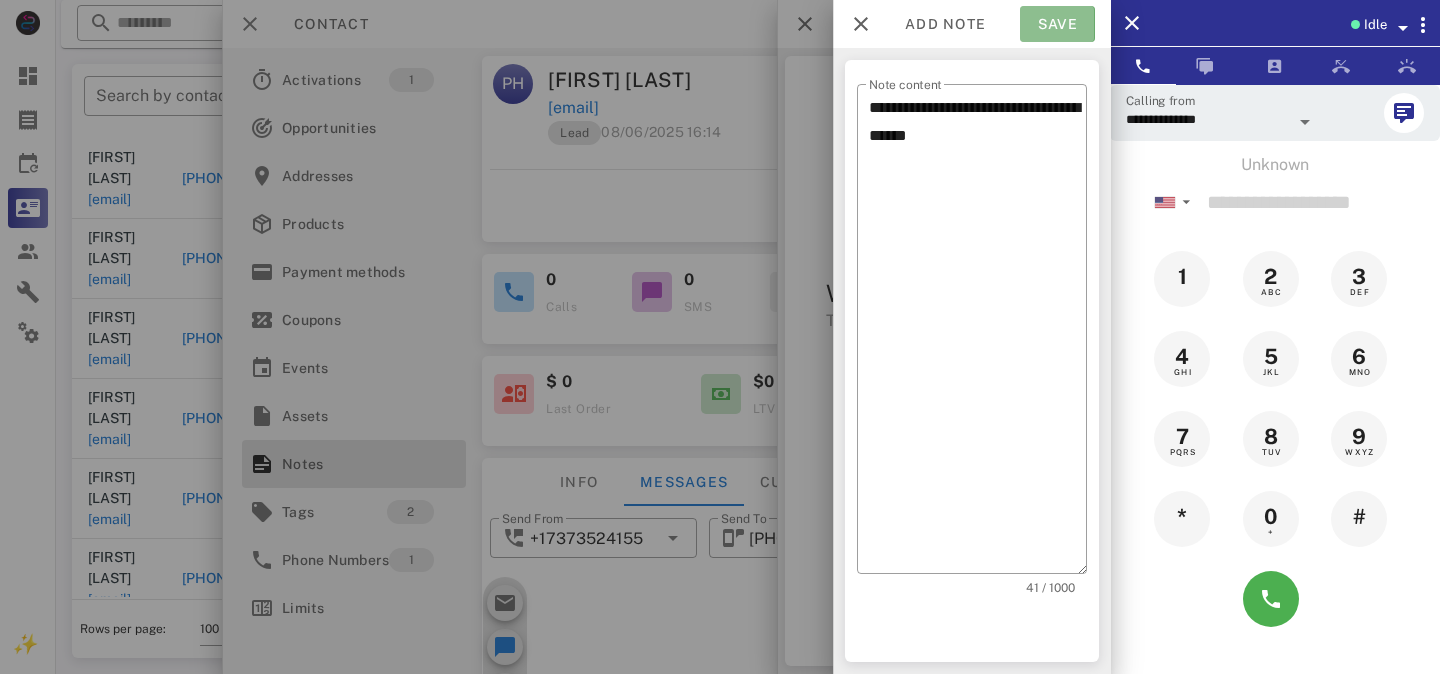 click on "Save" at bounding box center [1057, 24] 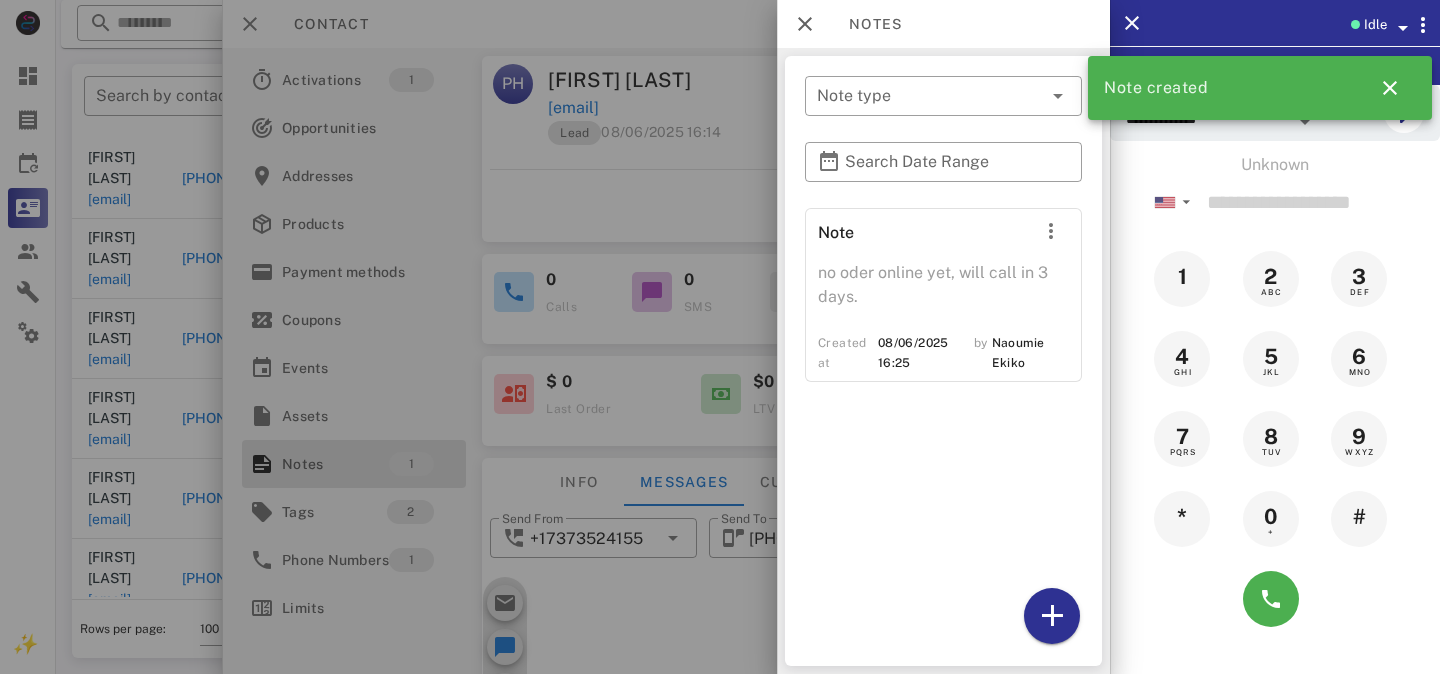 click at bounding box center (720, 337) 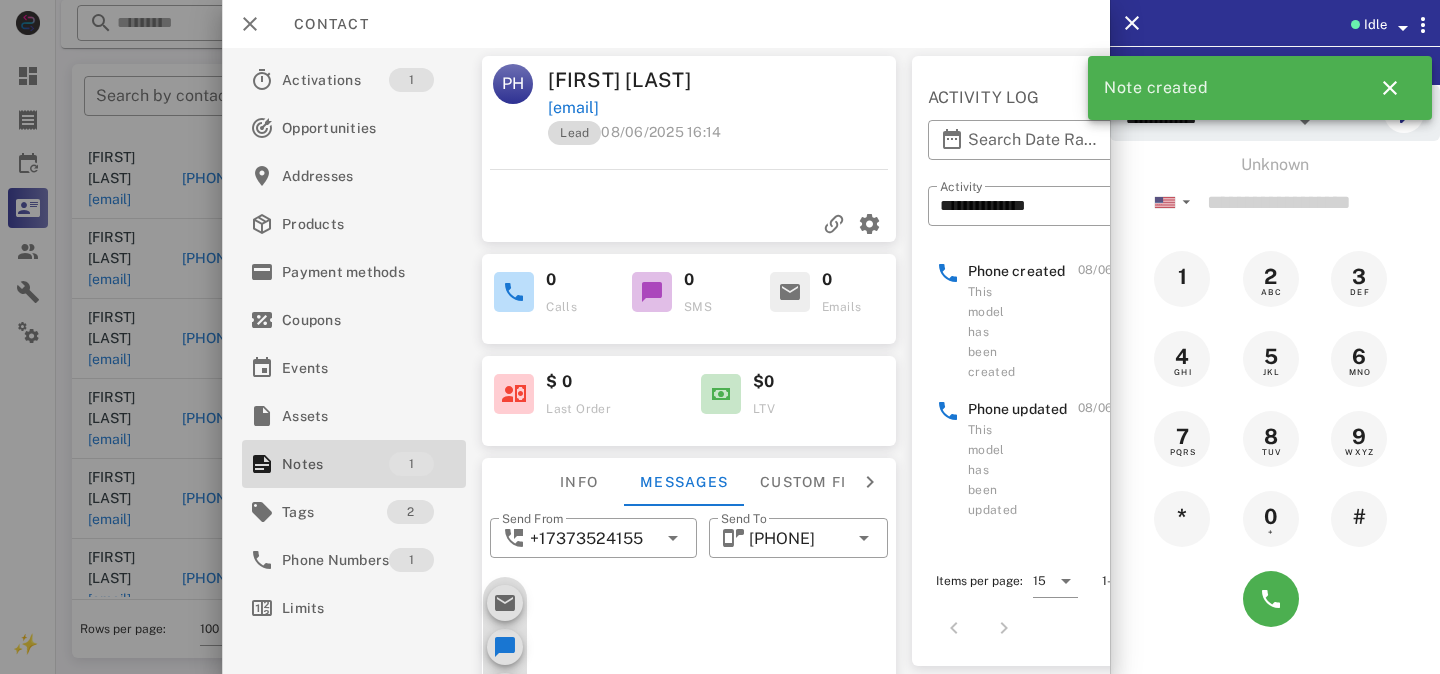 click on "Lead" at bounding box center [574, 133] 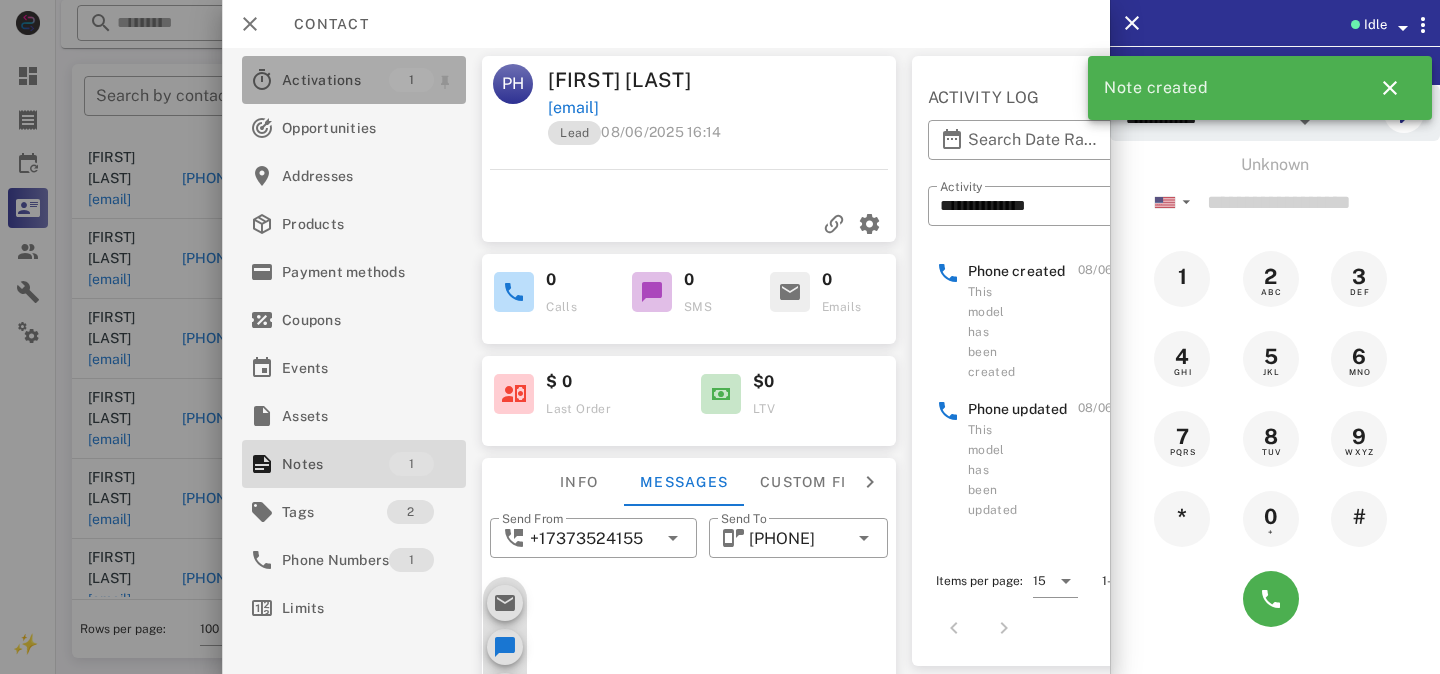 click on "Activations" at bounding box center (335, 80) 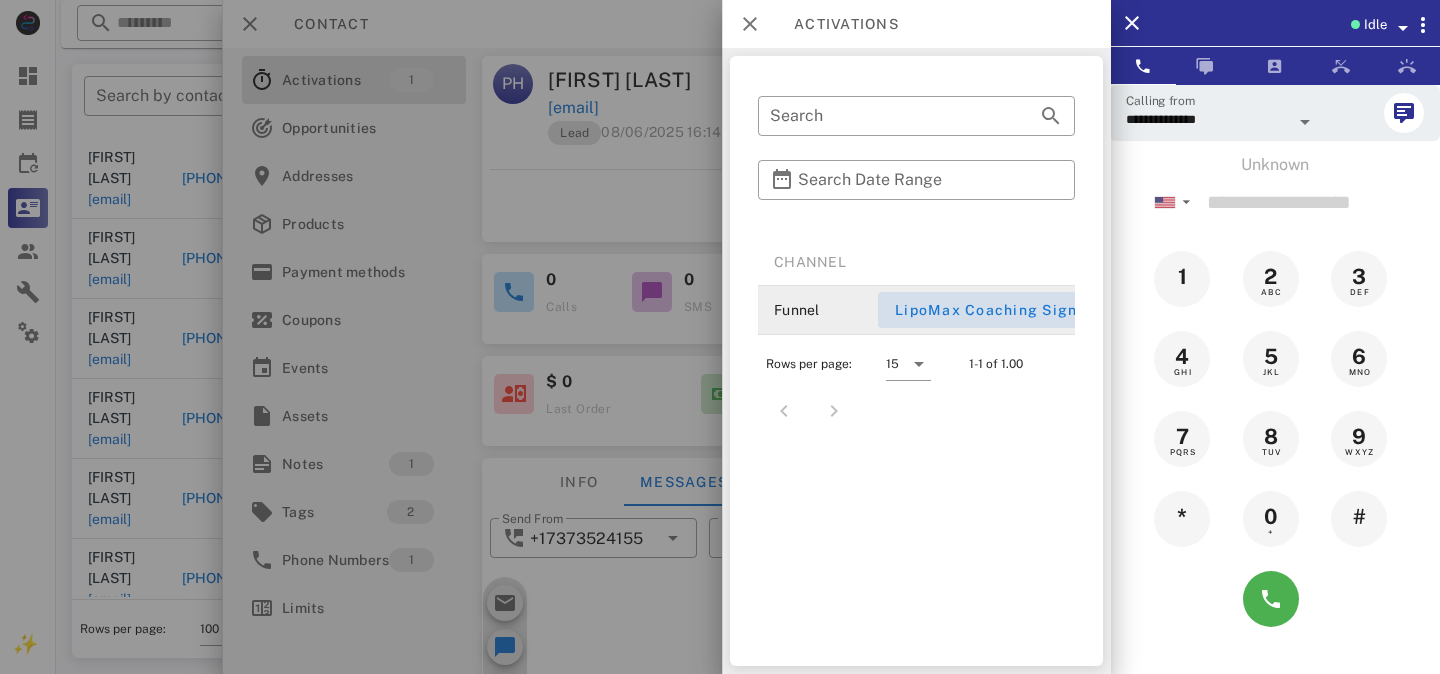 click on "LipoMax Coaching Sign Up - LipoMax Coaching Sig..." at bounding box center [1097, 310] 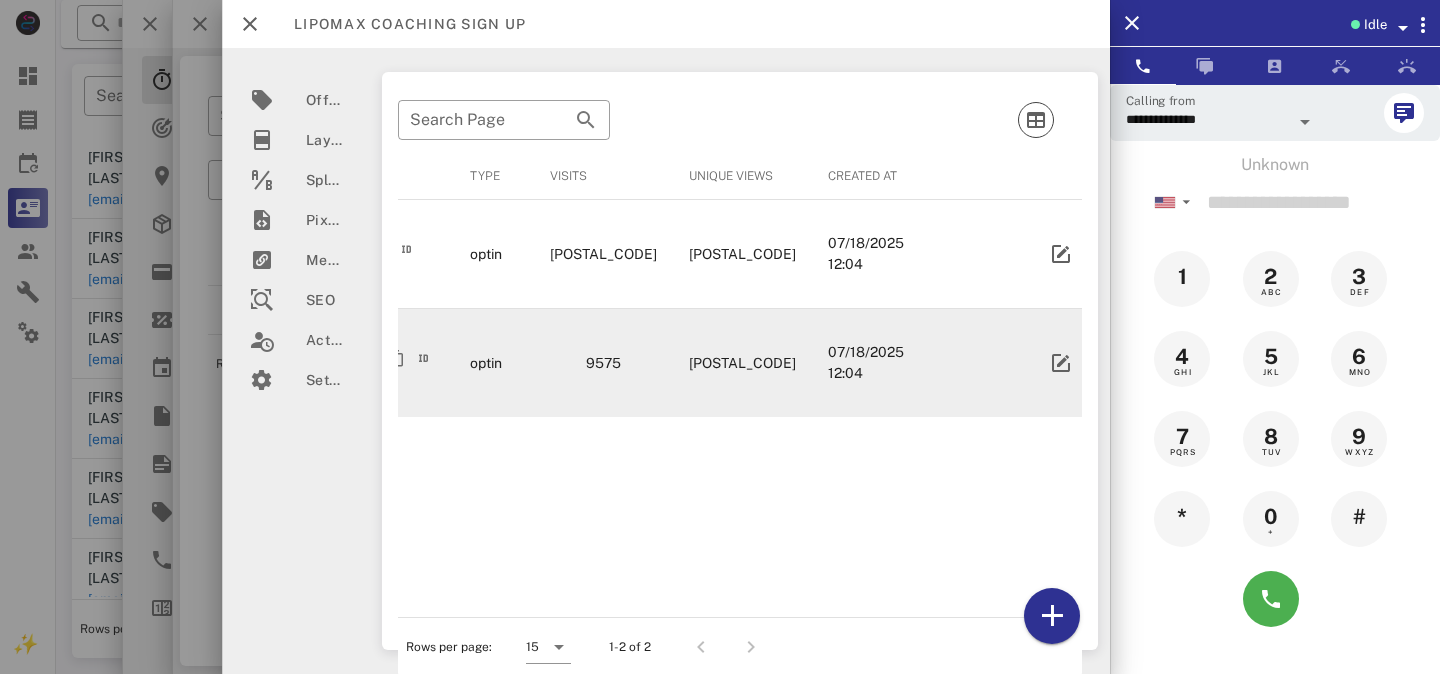 scroll, scrollTop: 0, scrollLeft: 0, axis: both 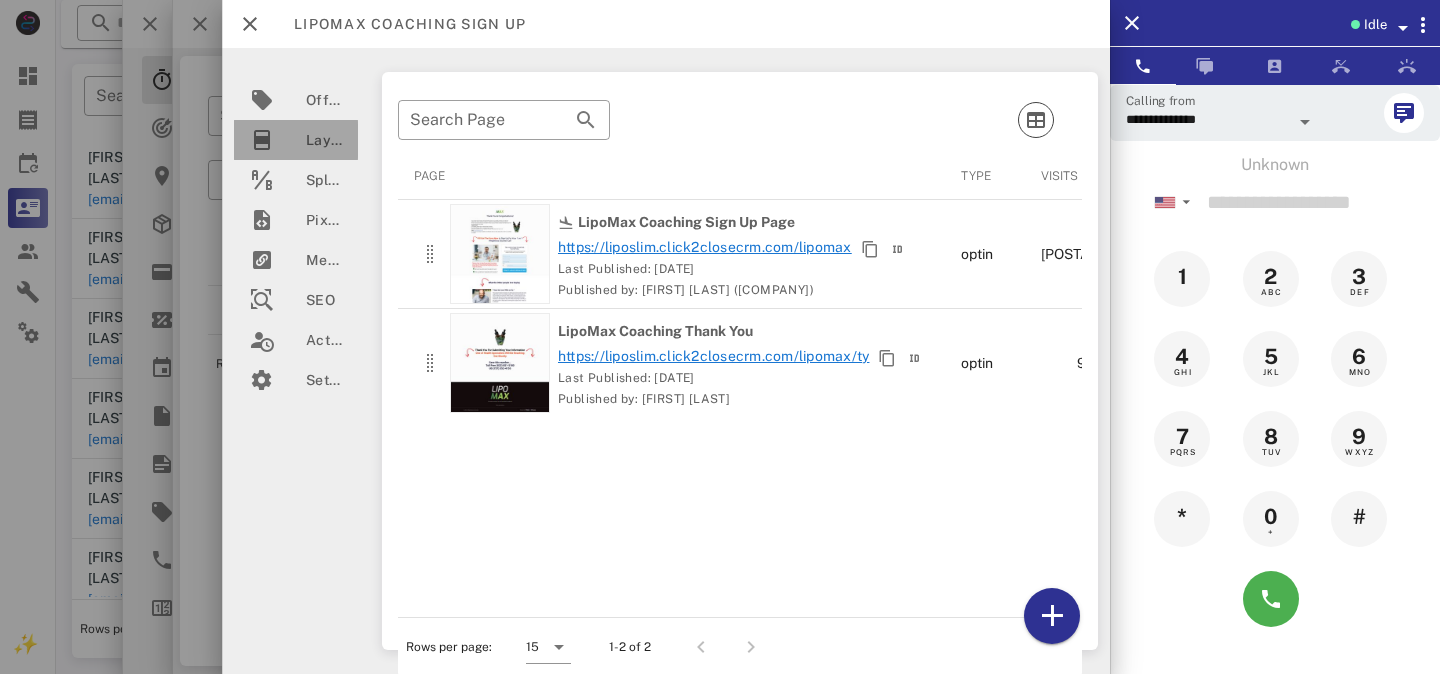 click on "Layouts" at bounding box center (324, 140) 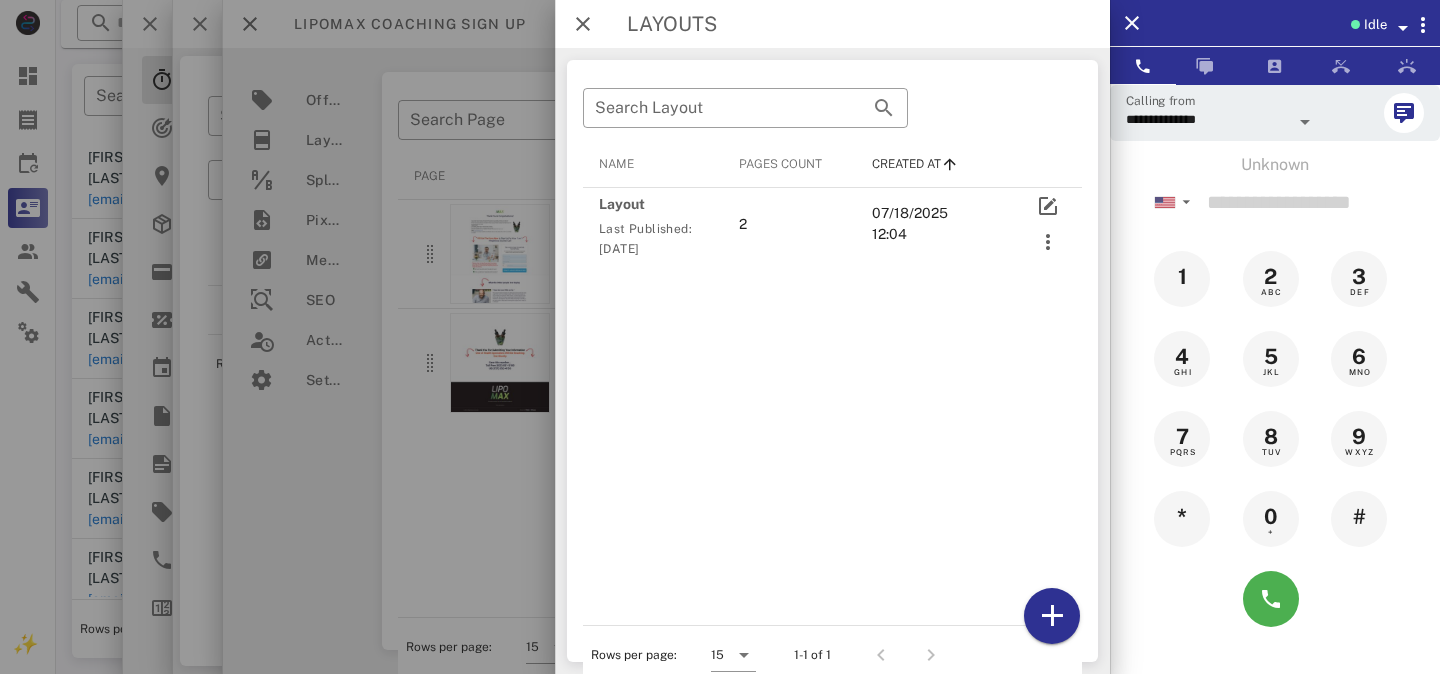 click at bounding box center [720, 337] 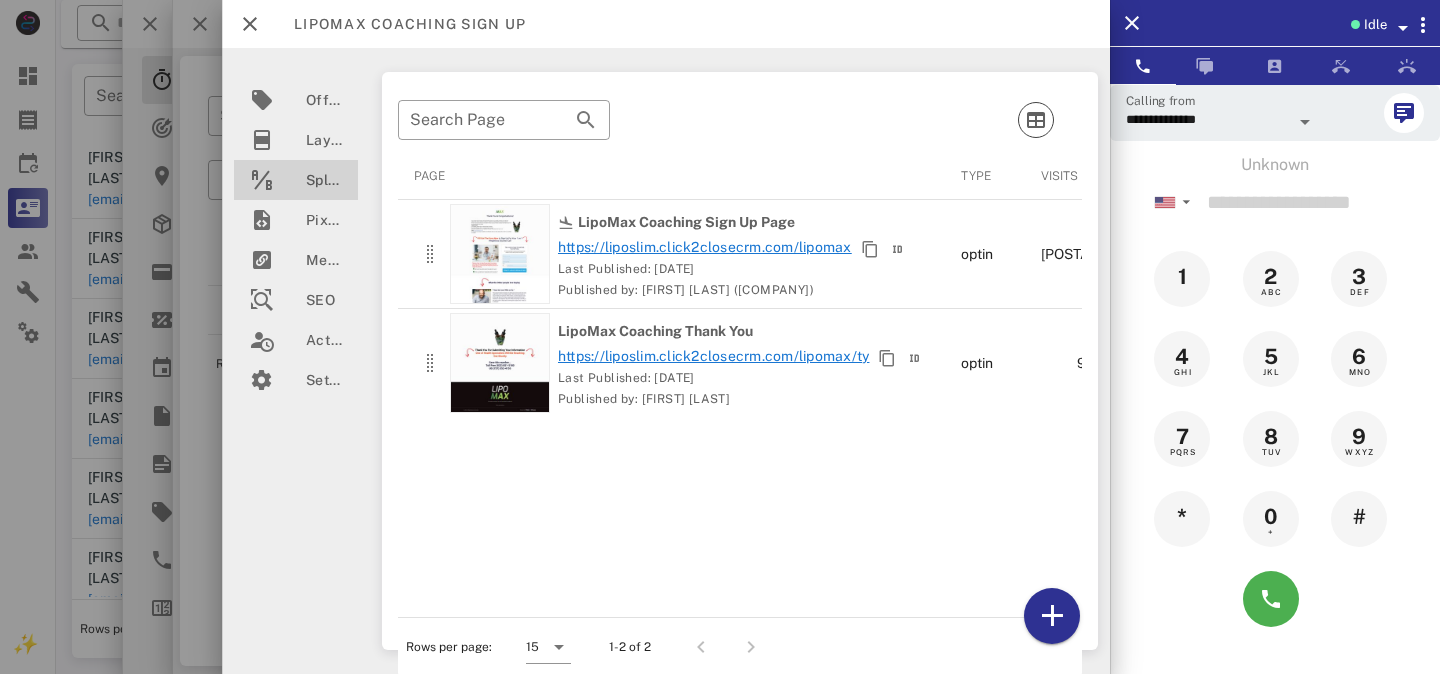 click on "Split Test" at bounding box center [324, 180] 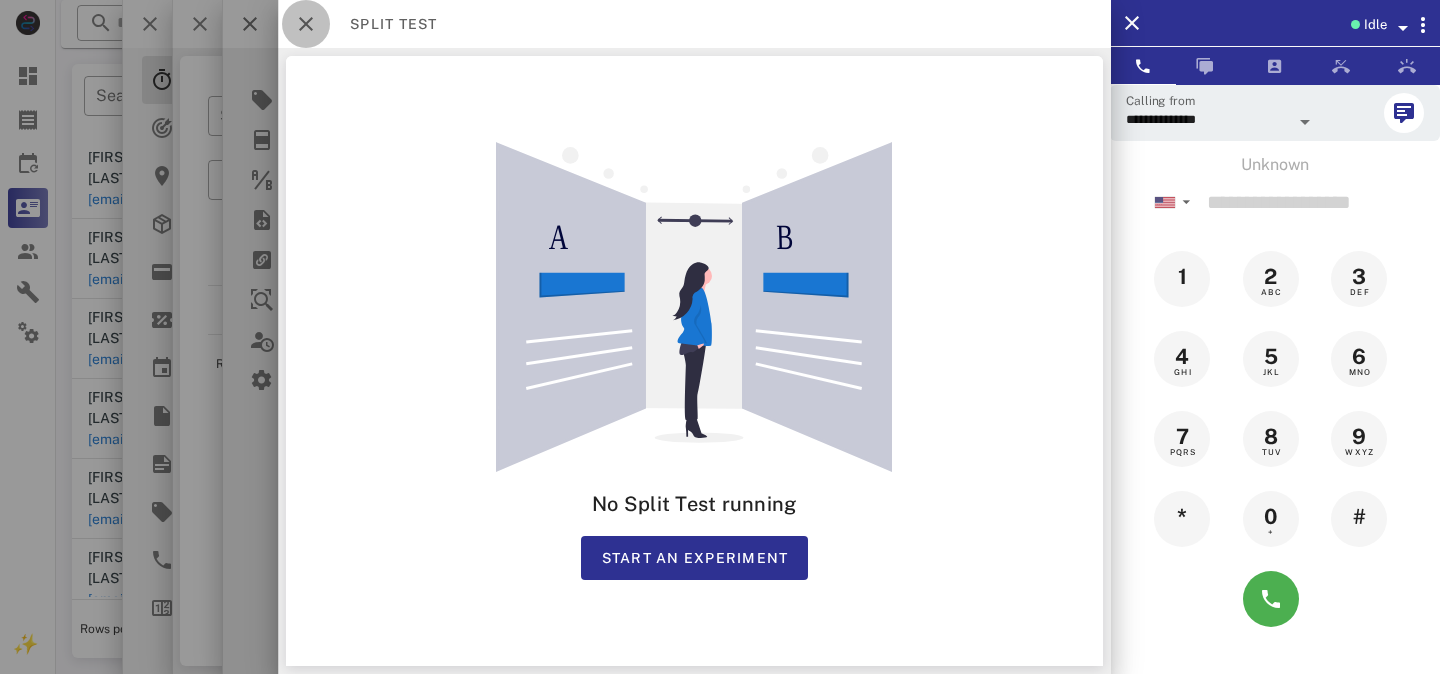 click at bounding box center (306, 24) 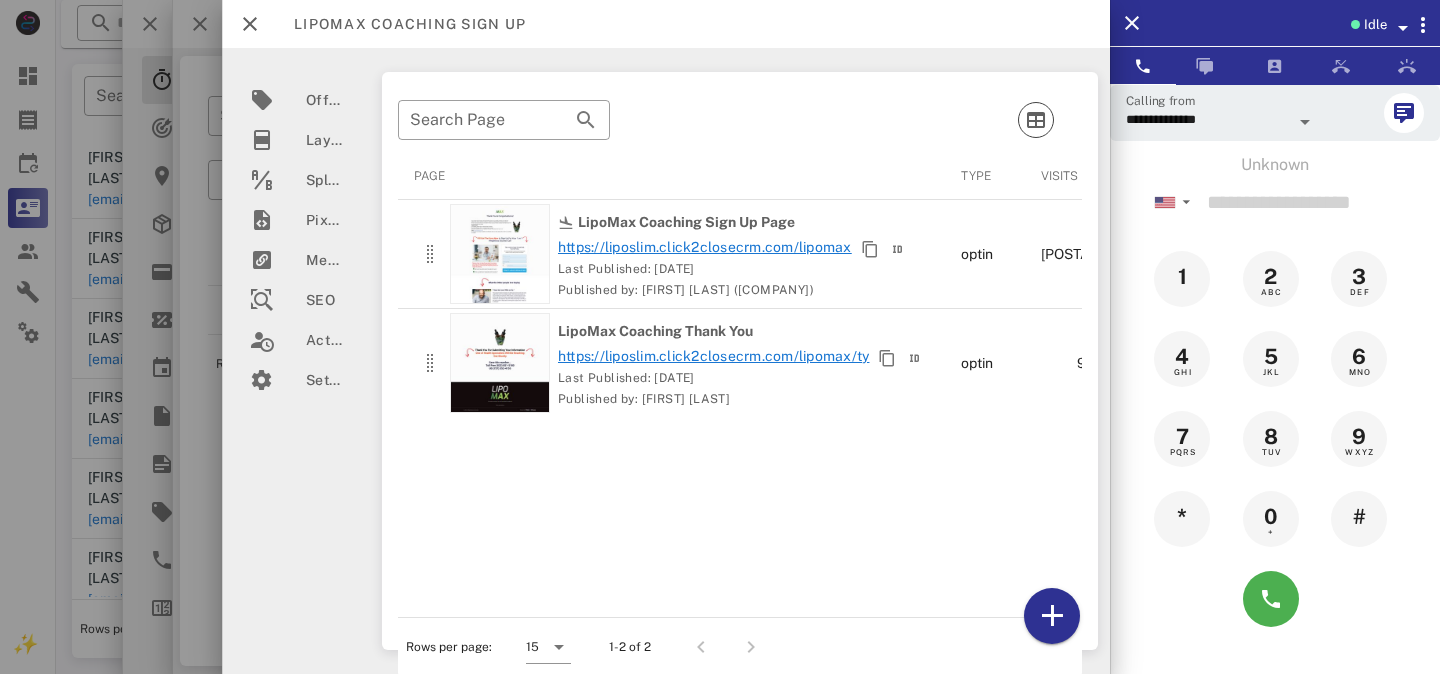 click at bounding box center [250, 24] 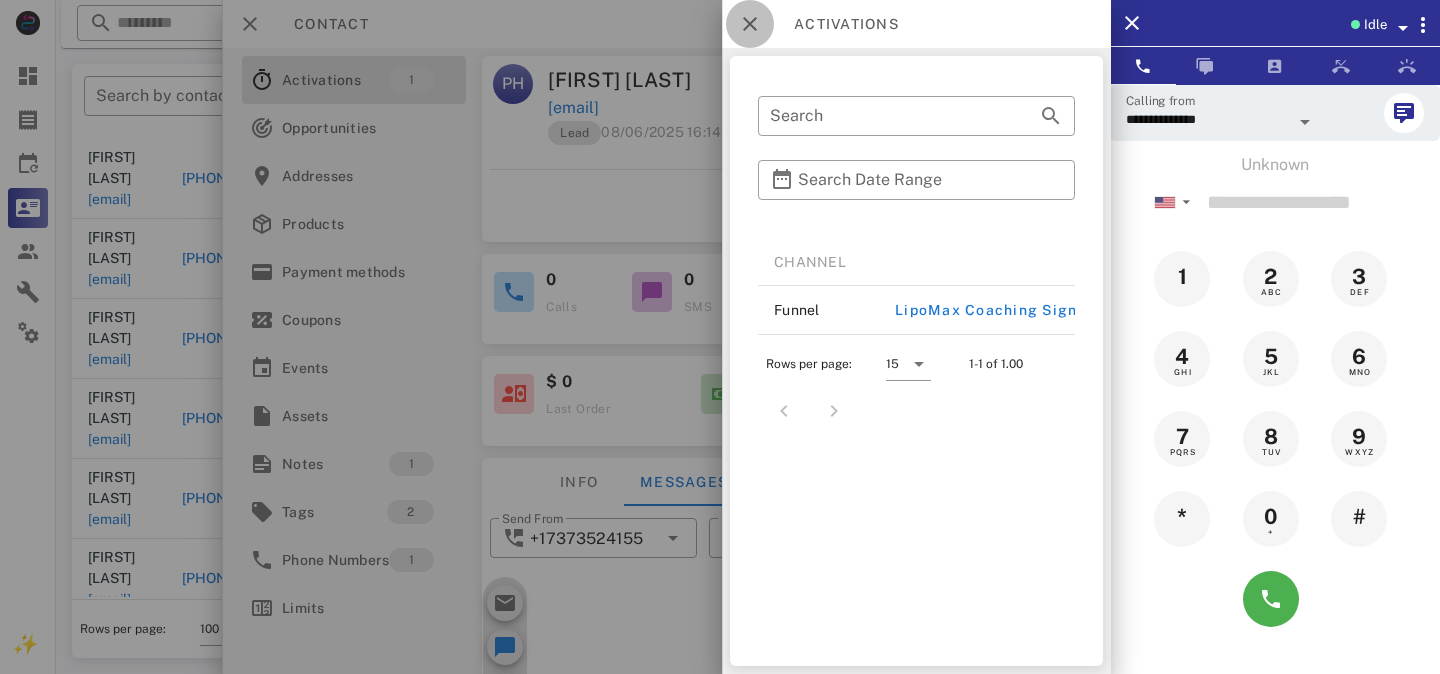 click at bounding box center (750, 24) 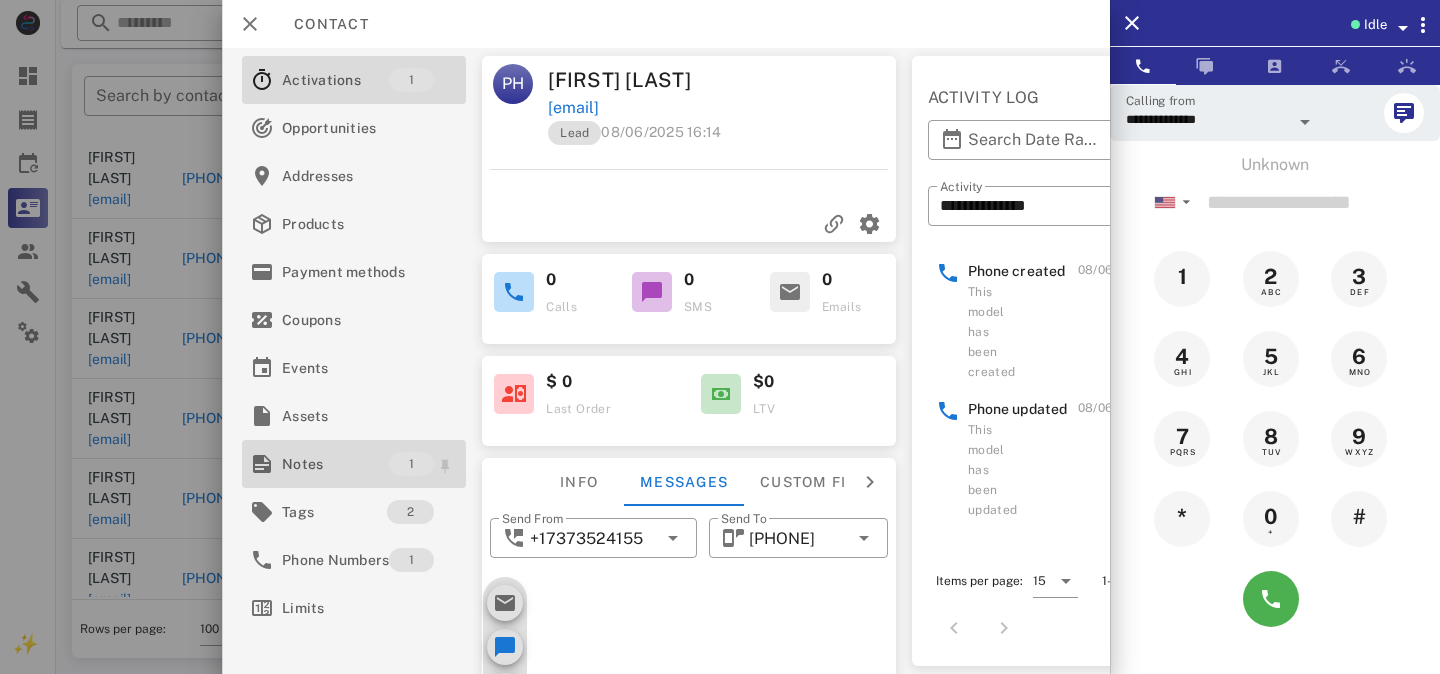 click on "Notes" at bounding box center (335, 464) 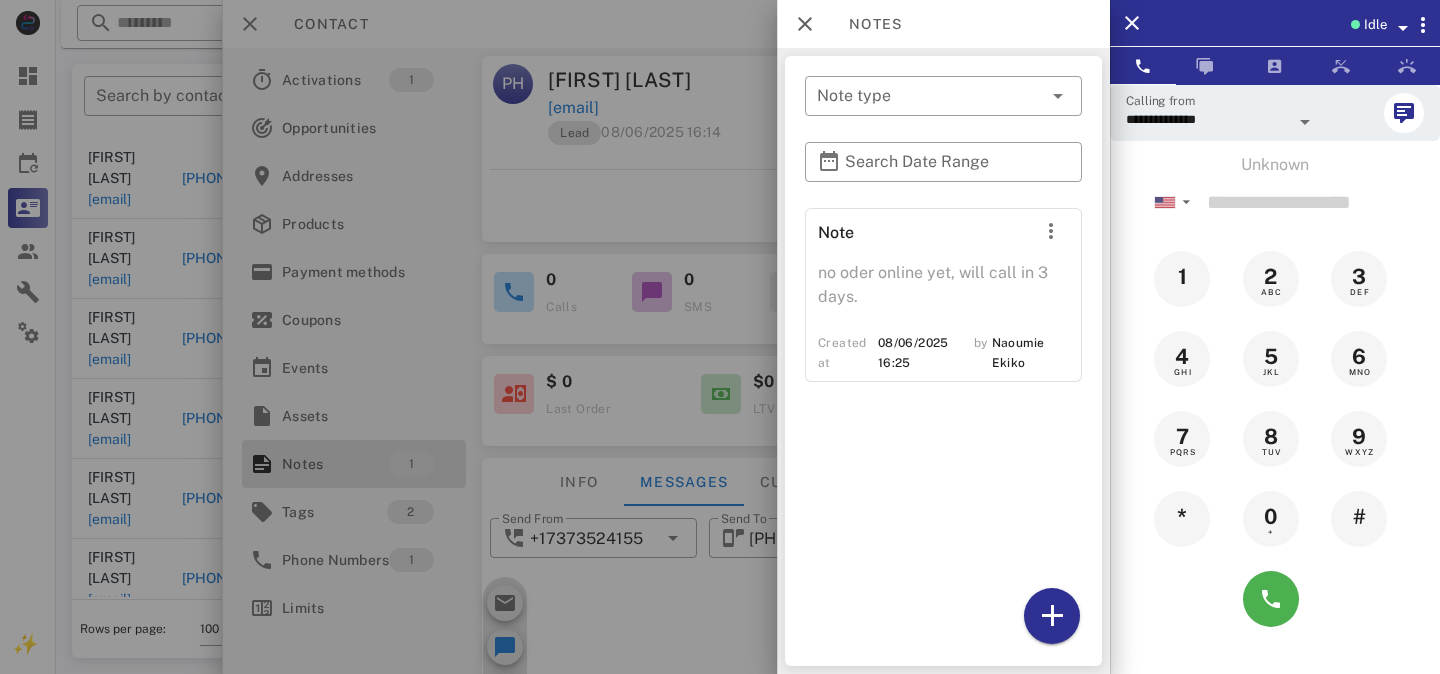 click at bounding box center (720, 337) 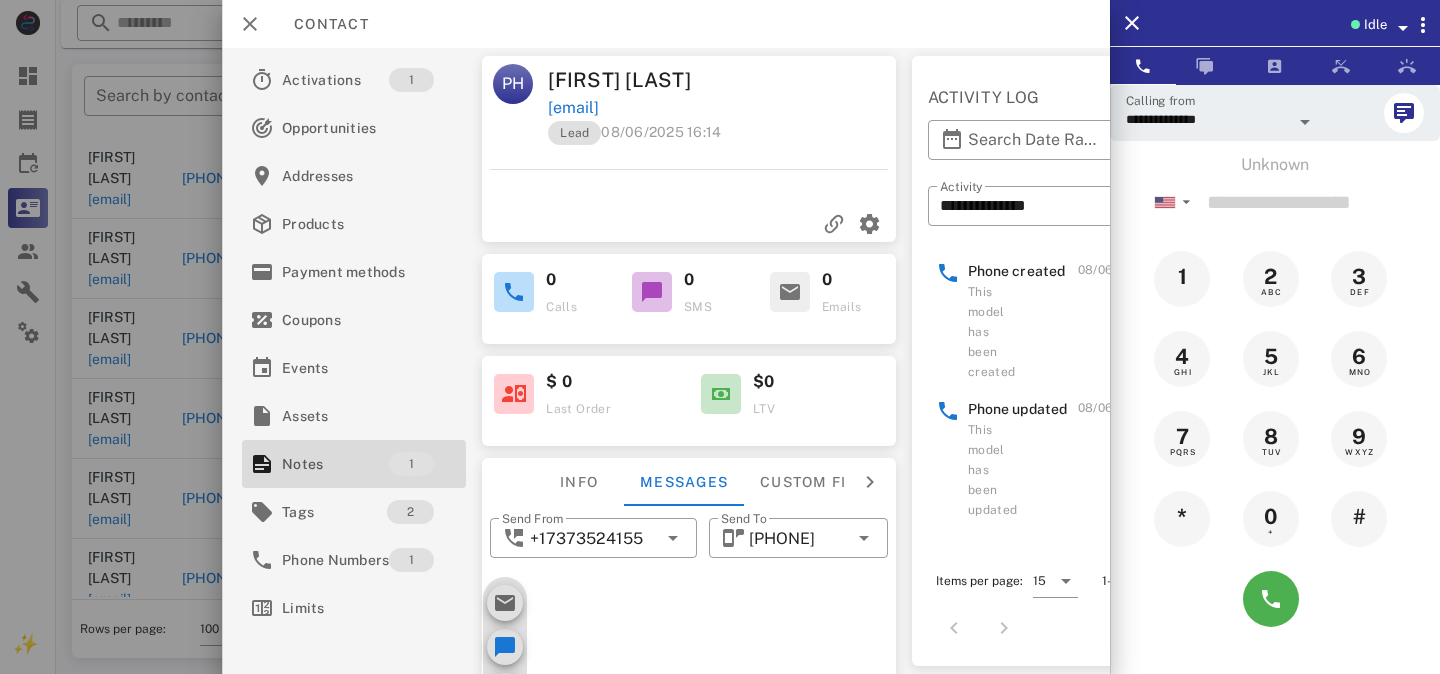 scroll, scrollTop: 0, scrollLeft: 69, axis: horizontal 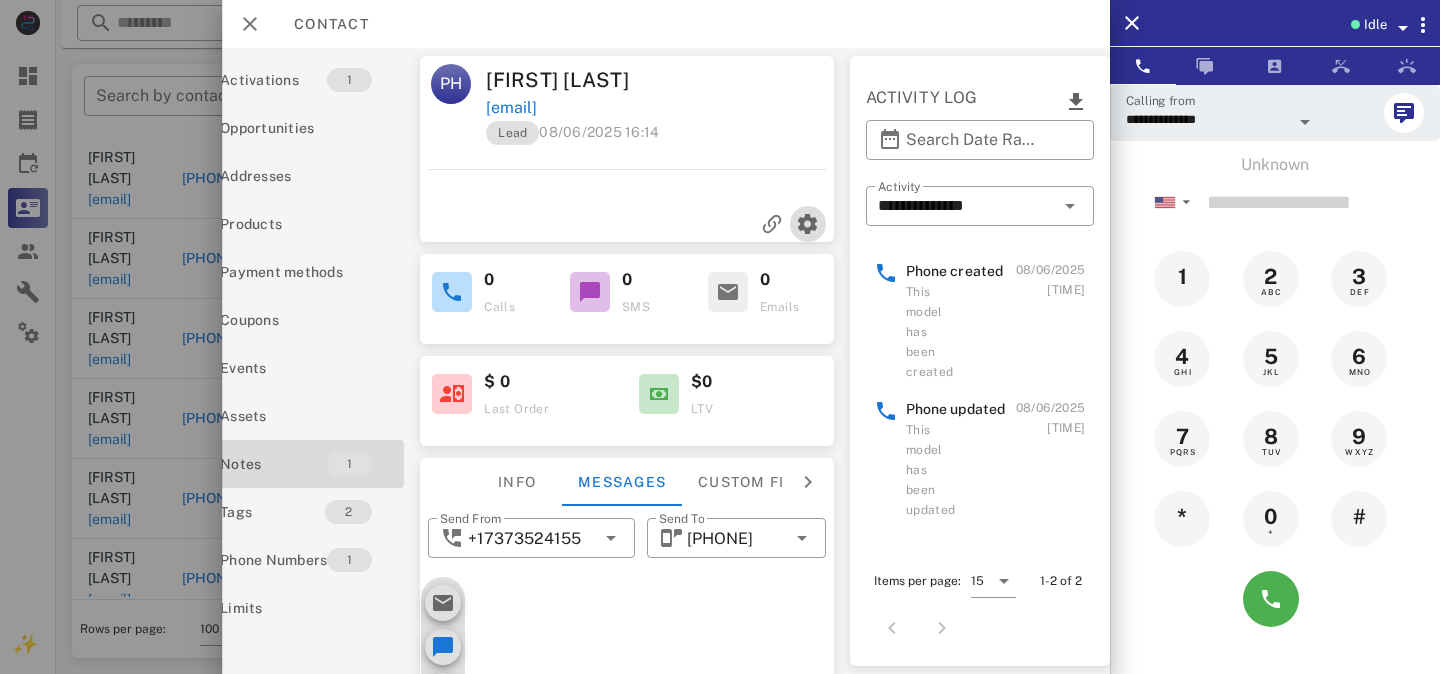 click at bounding box center (808, 224) 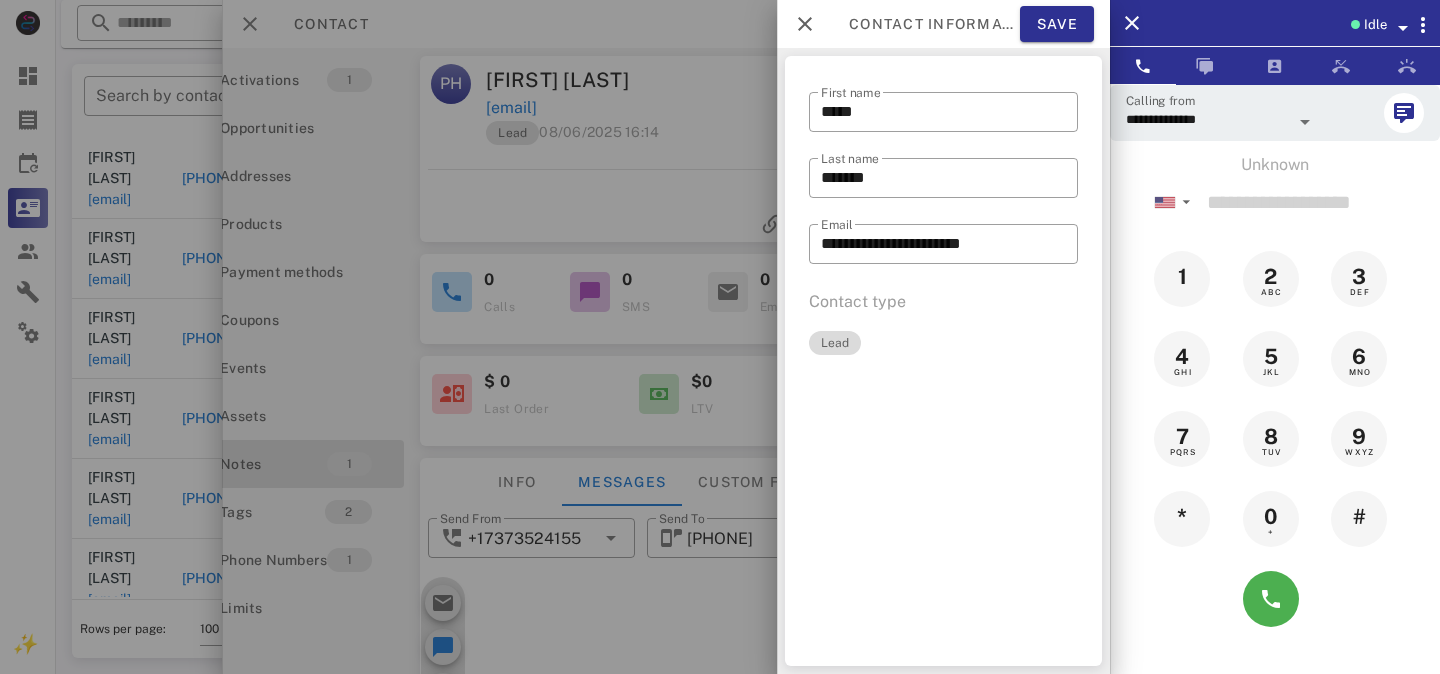 click on "Lead" at bounding box center (835, 343) 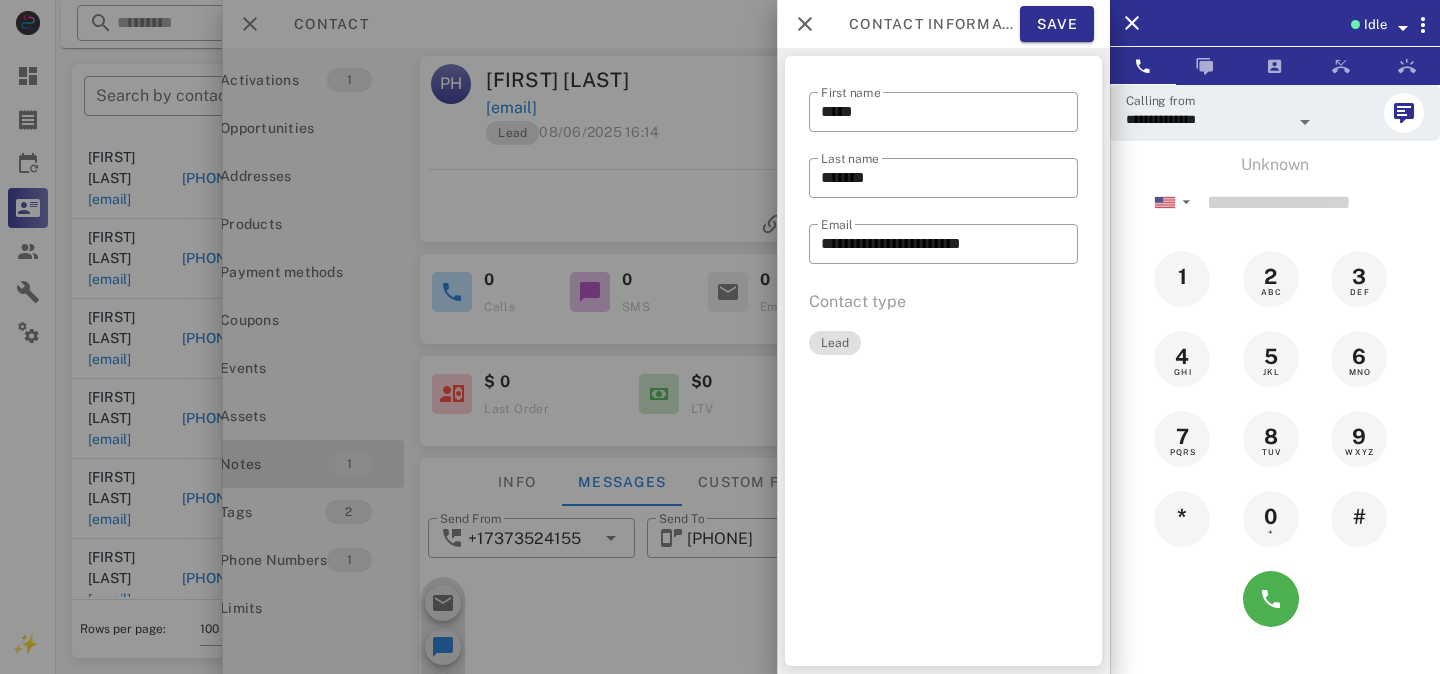 click at bounding box center [720, 337] 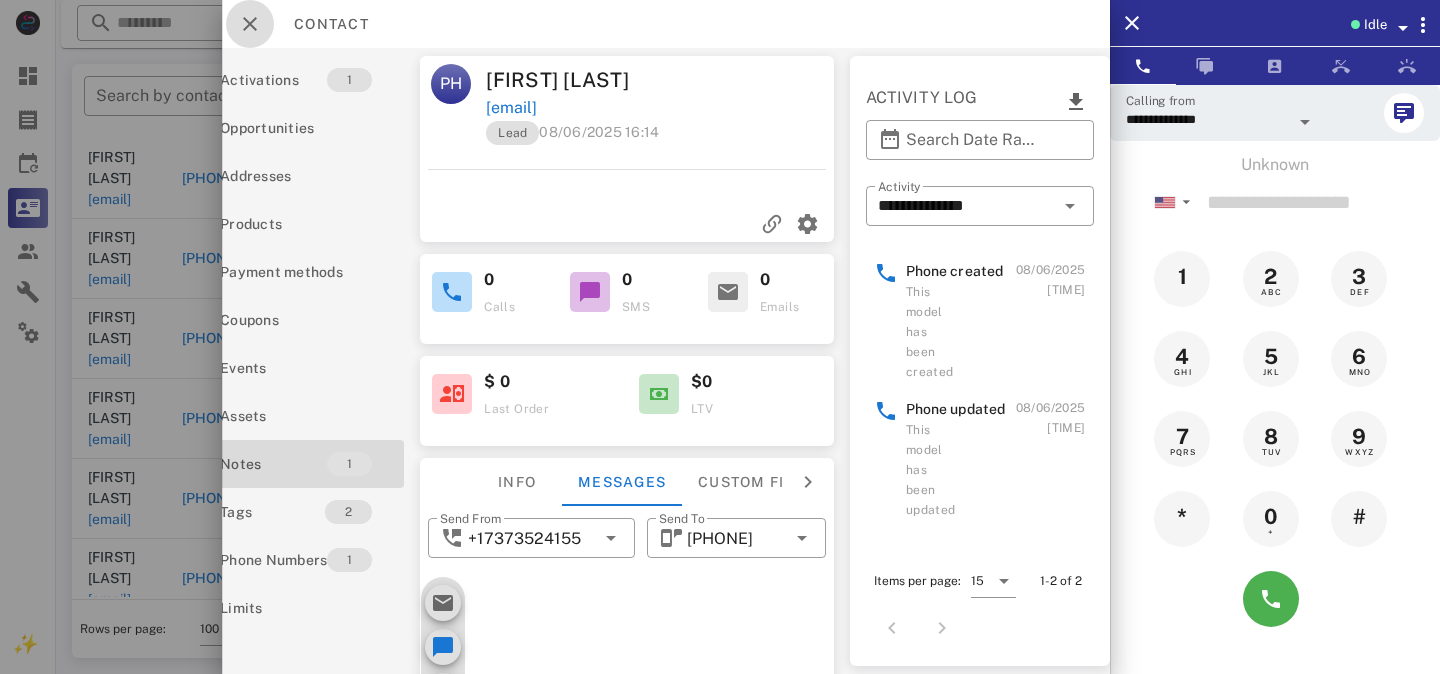 click at bounding box center (250, 24) 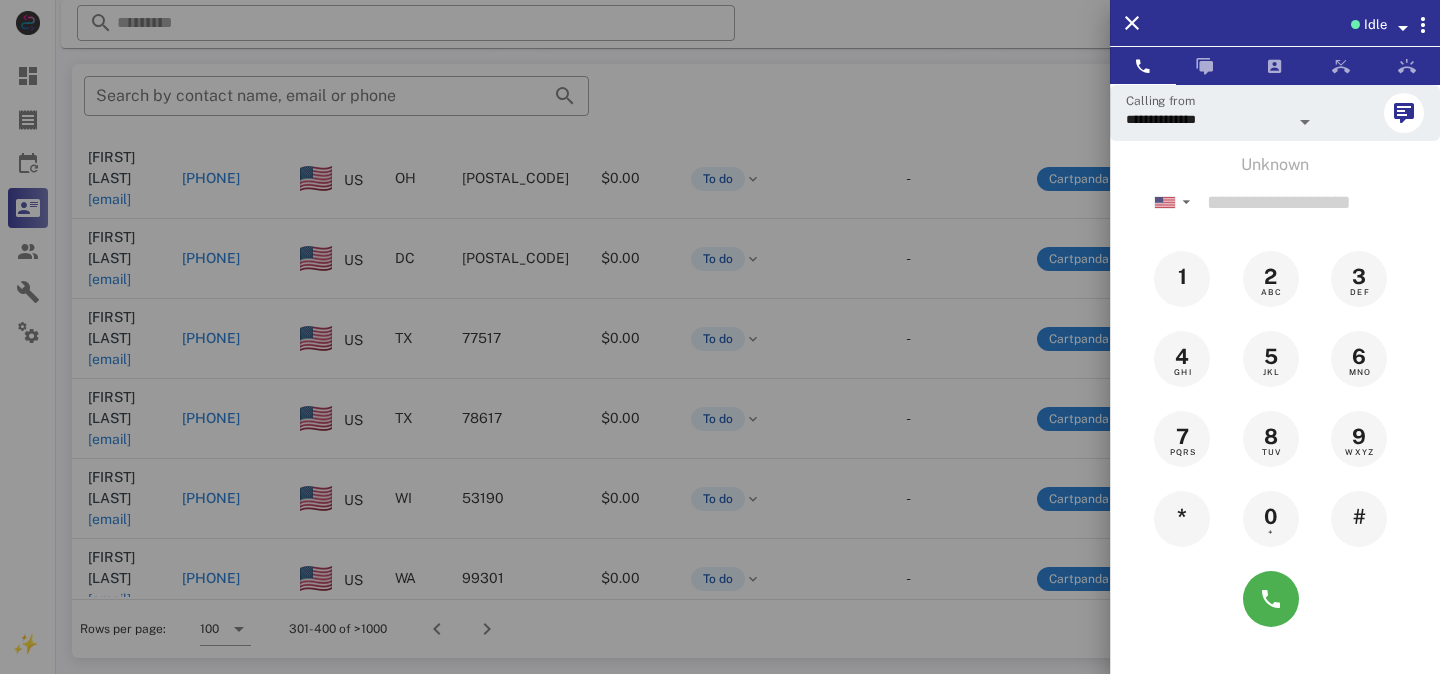 click at bounding box center [720, 337] 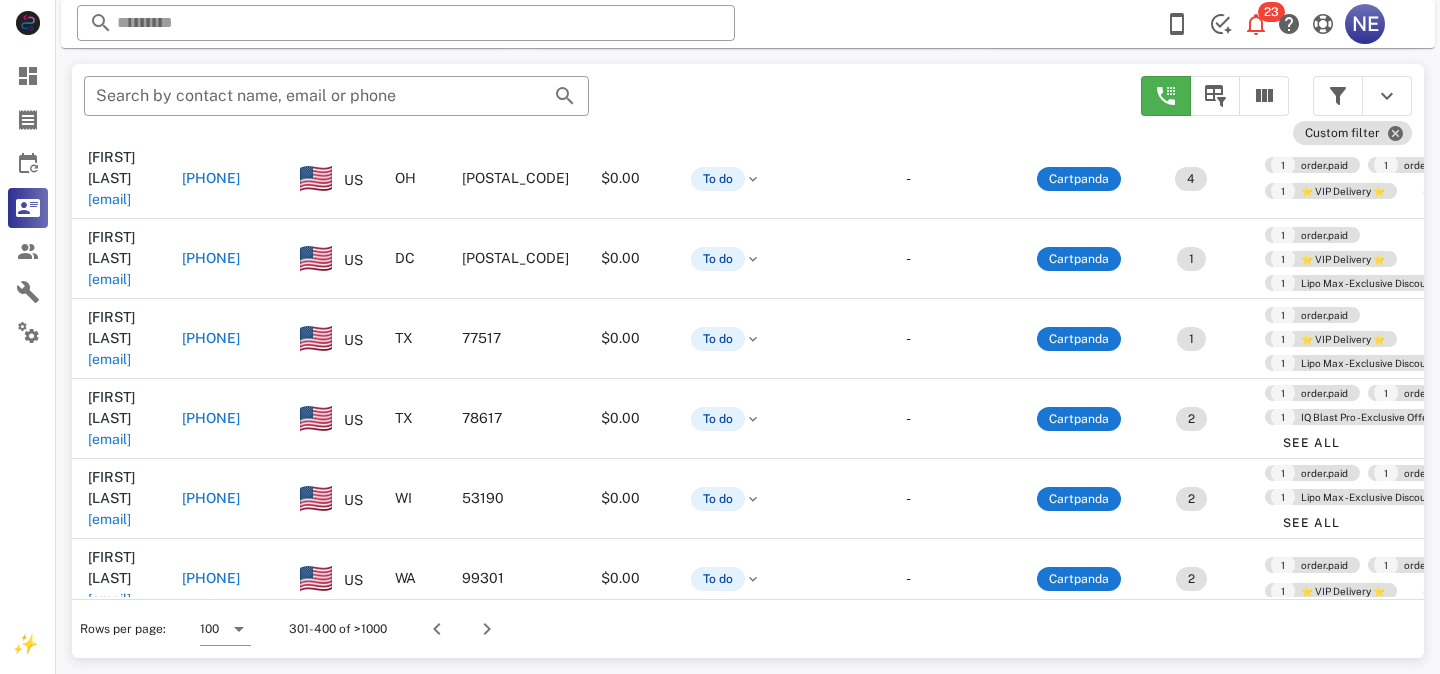 click on "+17855626245" at bounding box center [211, 1601] 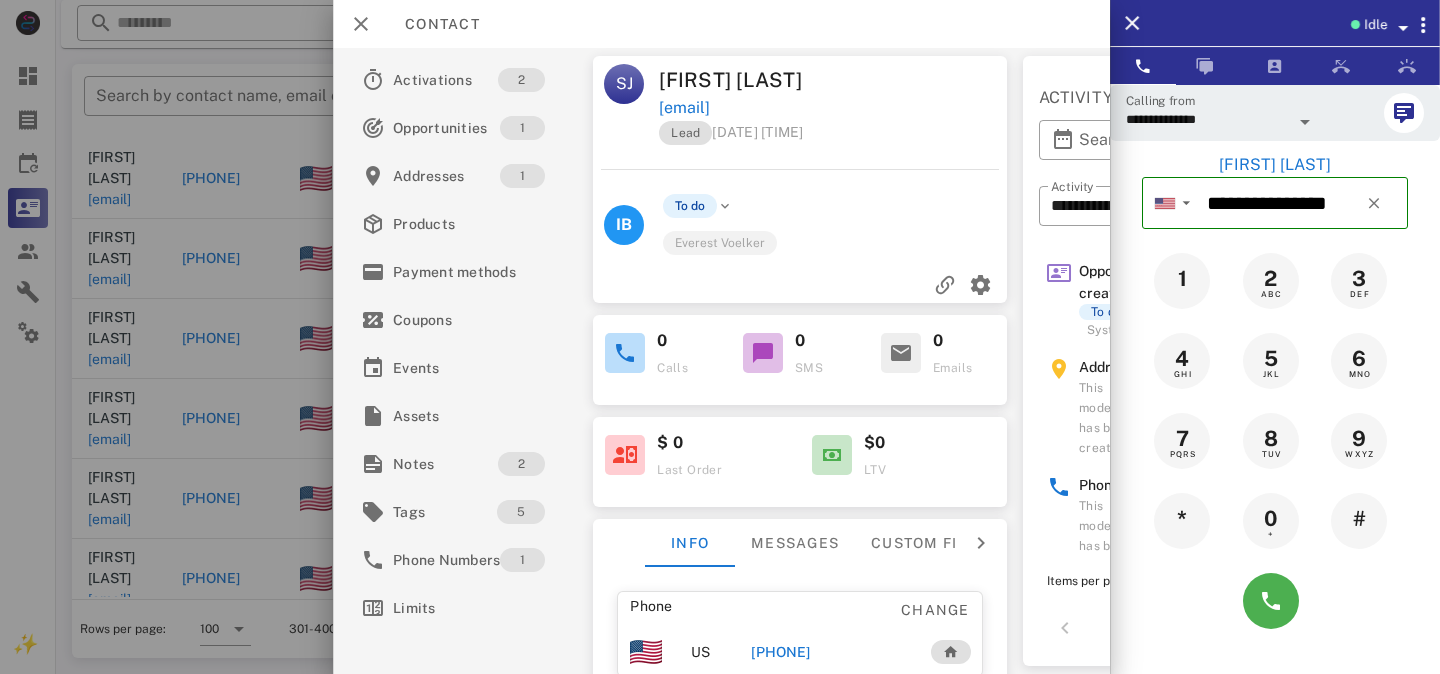 scroll, scrollTop: 0, scrollLeft: 181, axis: horizontal 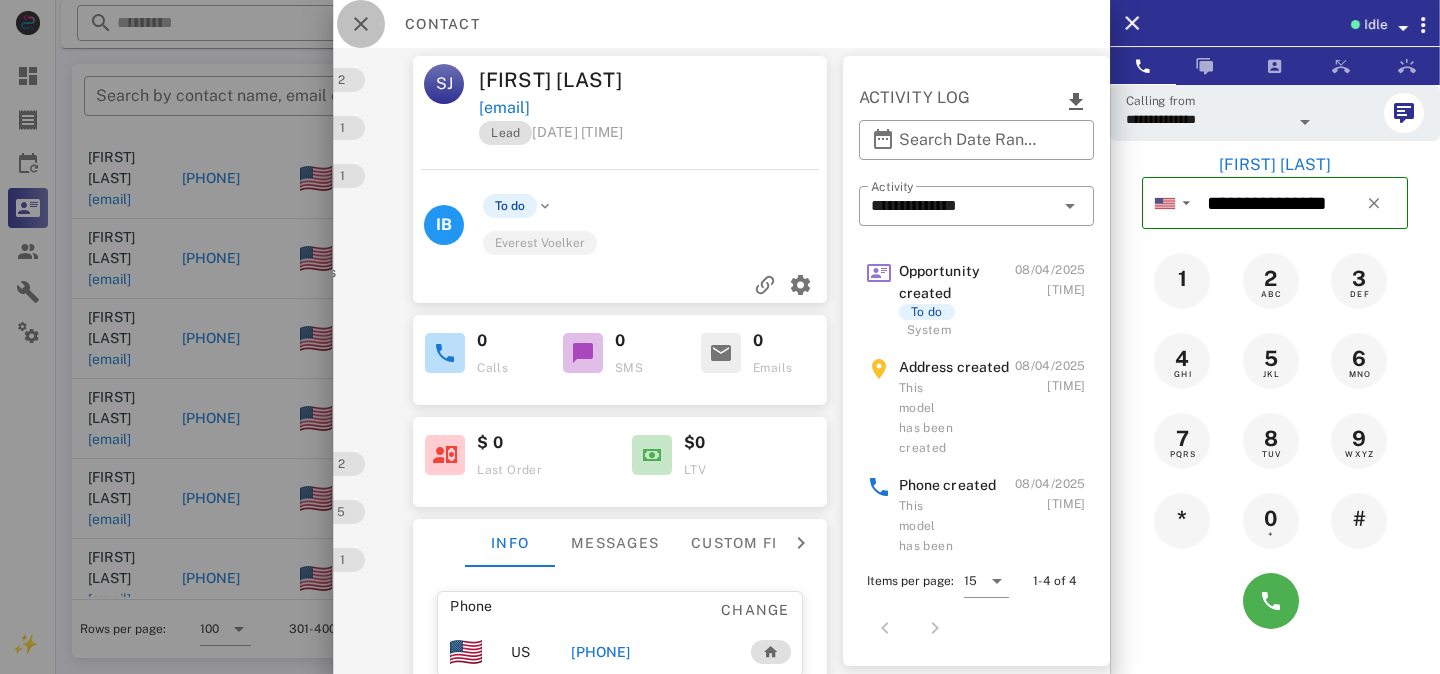 click at bounding box center [361, 24] 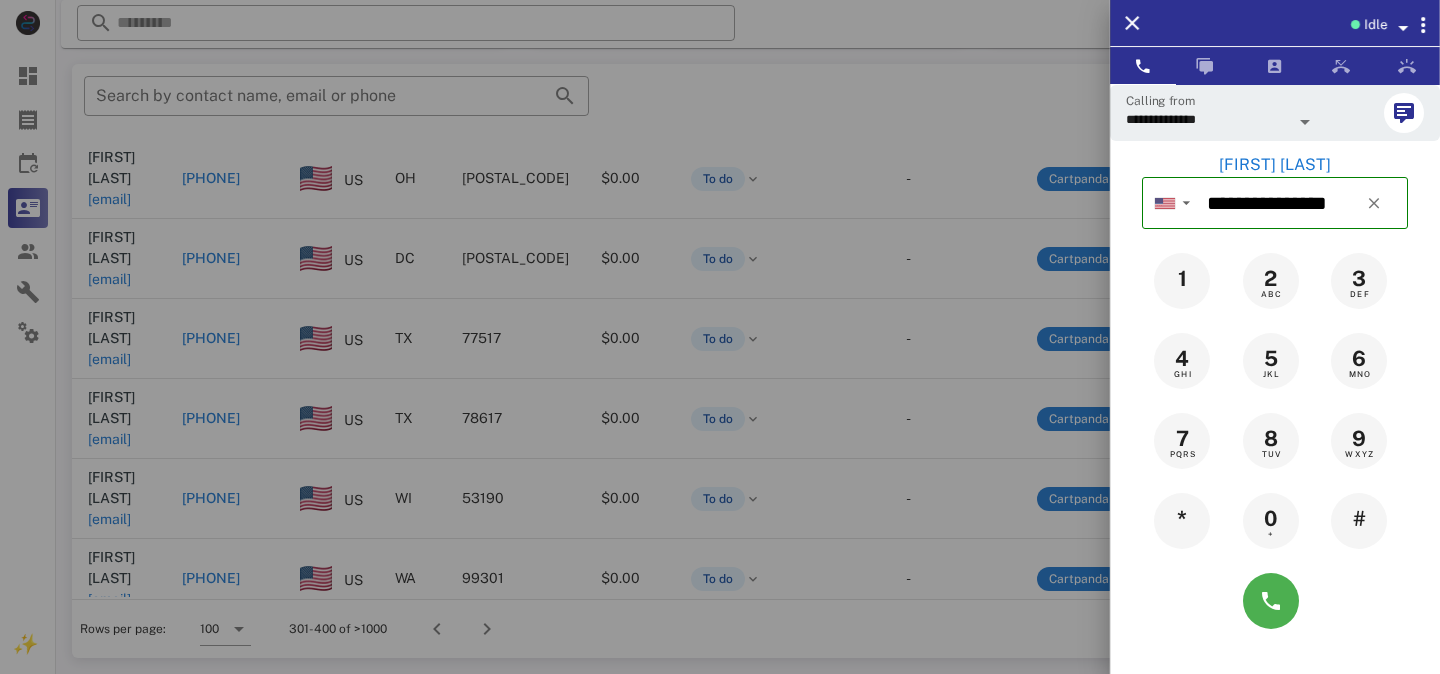 click at bounding box center [720, 337] 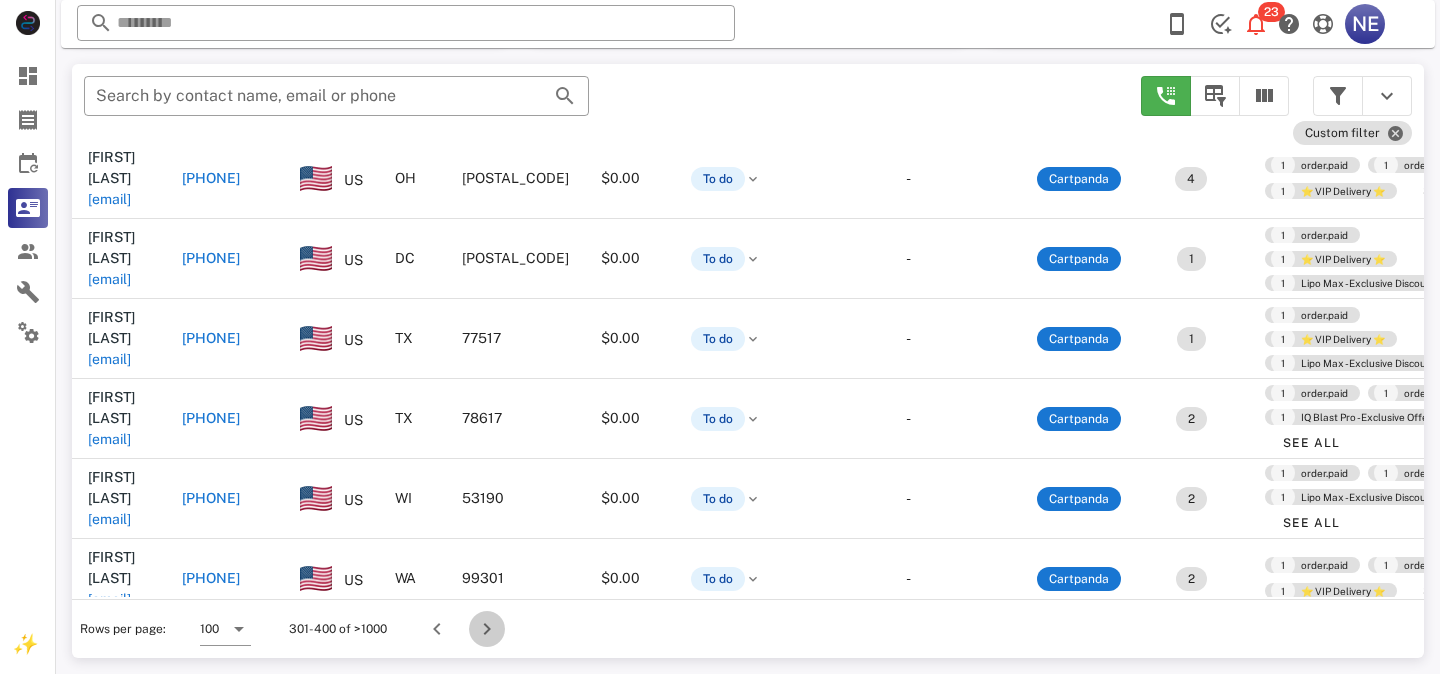 click at bounding box center (487, 629) 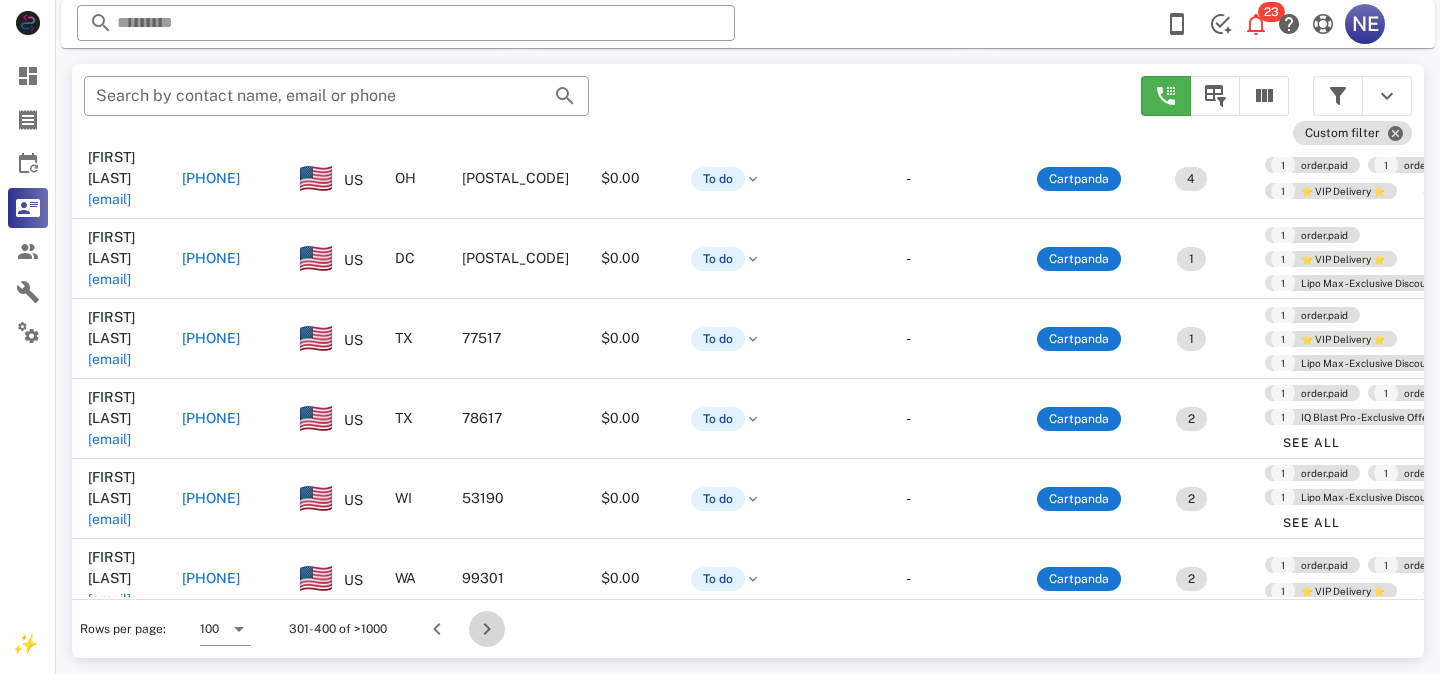 scroll, scrollTop: 356, scrollLeft: 0, axis: vertical 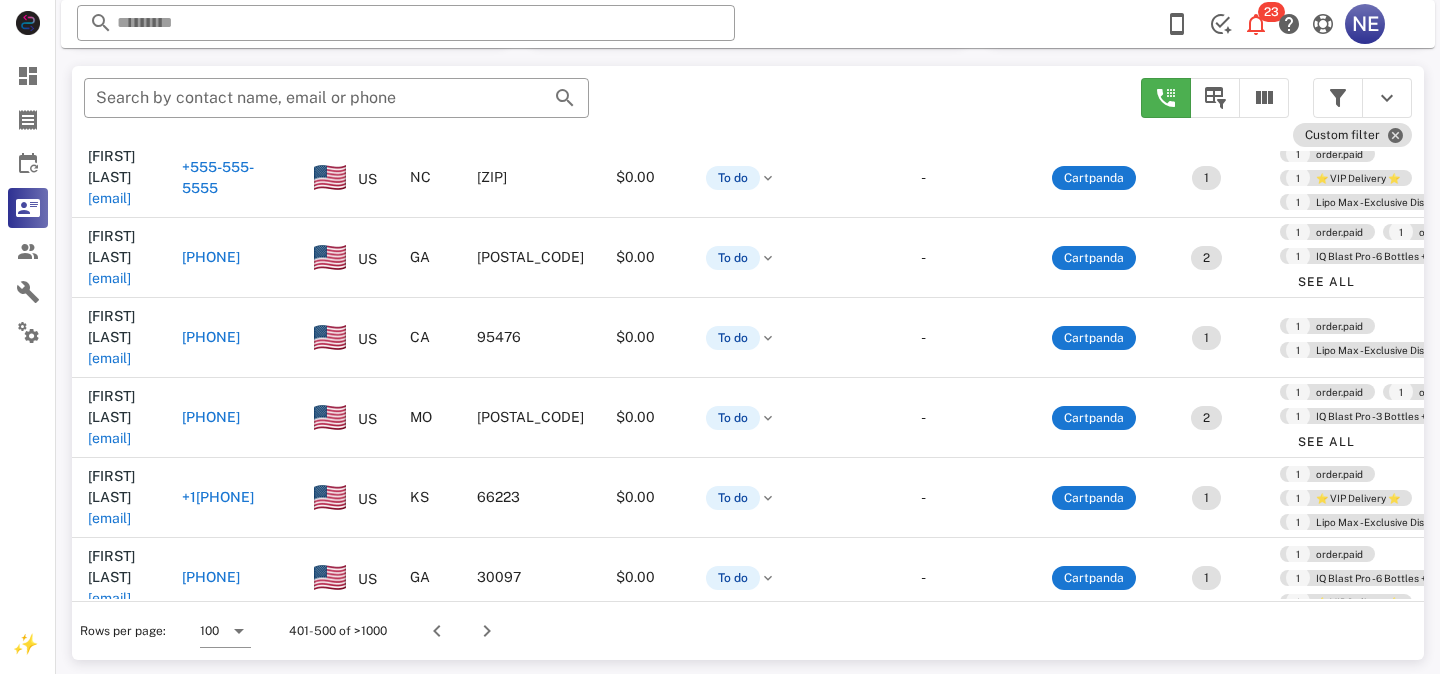 click on "+15862160722" at bounding box center (211, 668) 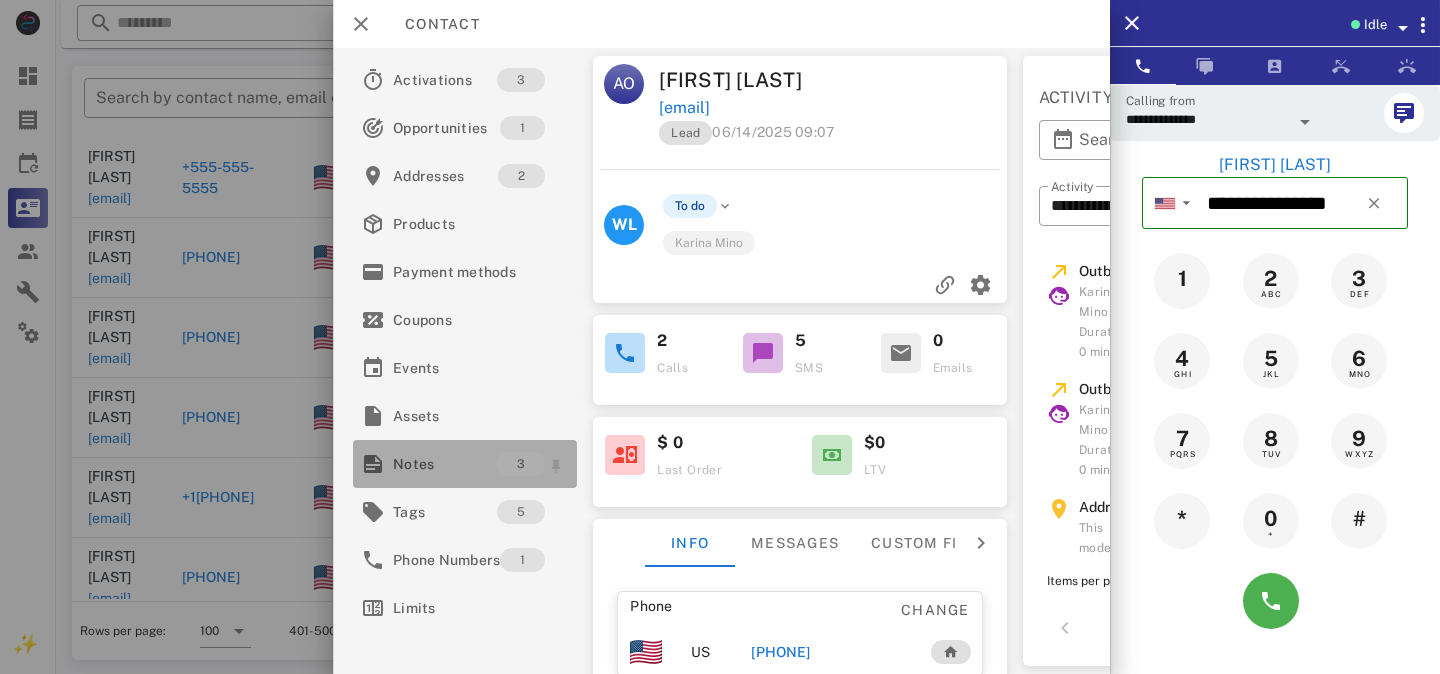 click on "Notes" at bounding box center (445, 464) 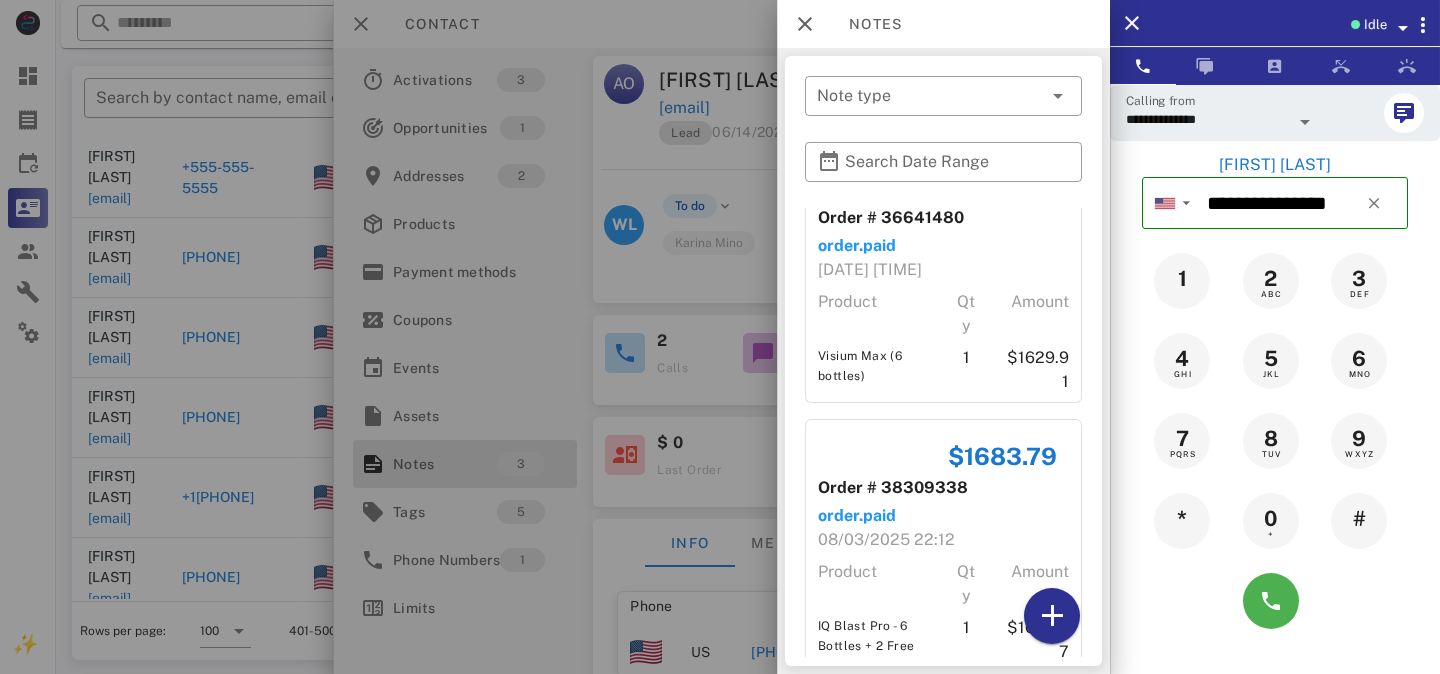 scroll, scrollTop: 0, scrollLeft: 0, axis: both 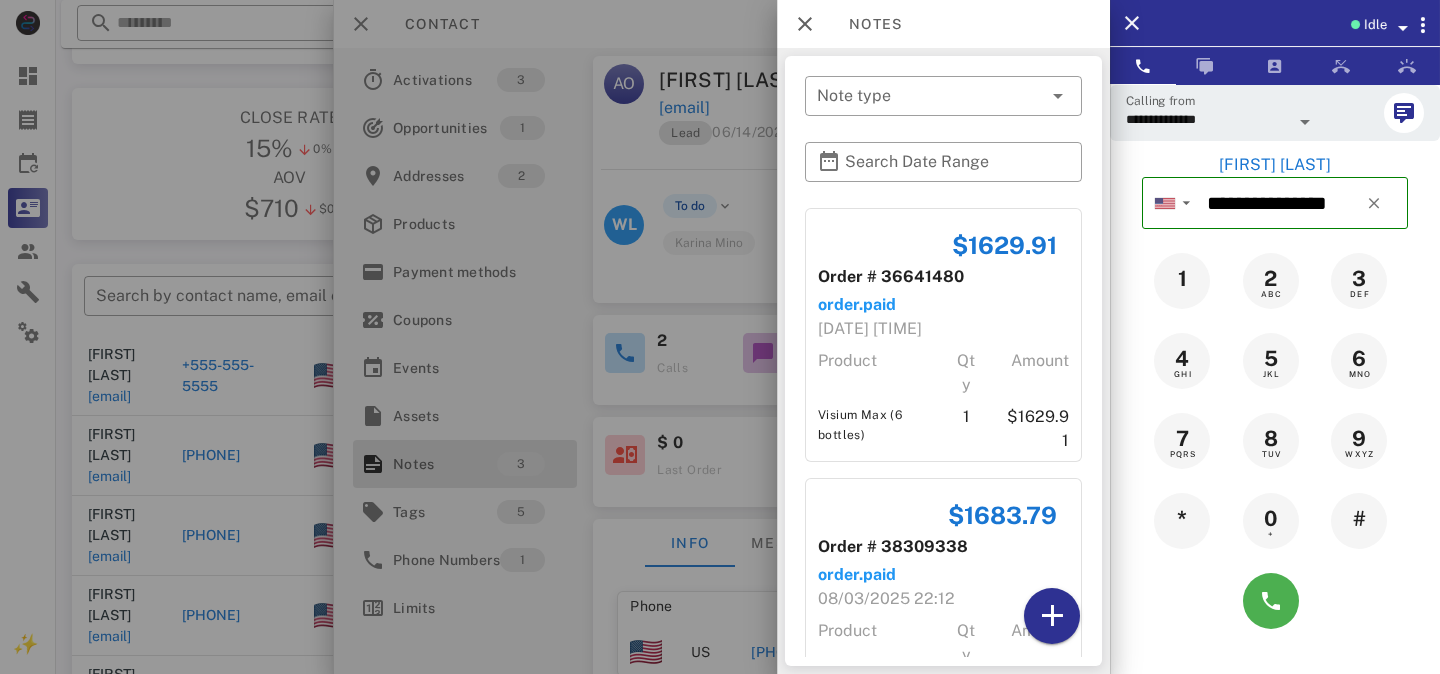 click at bounding box center [720, 337] 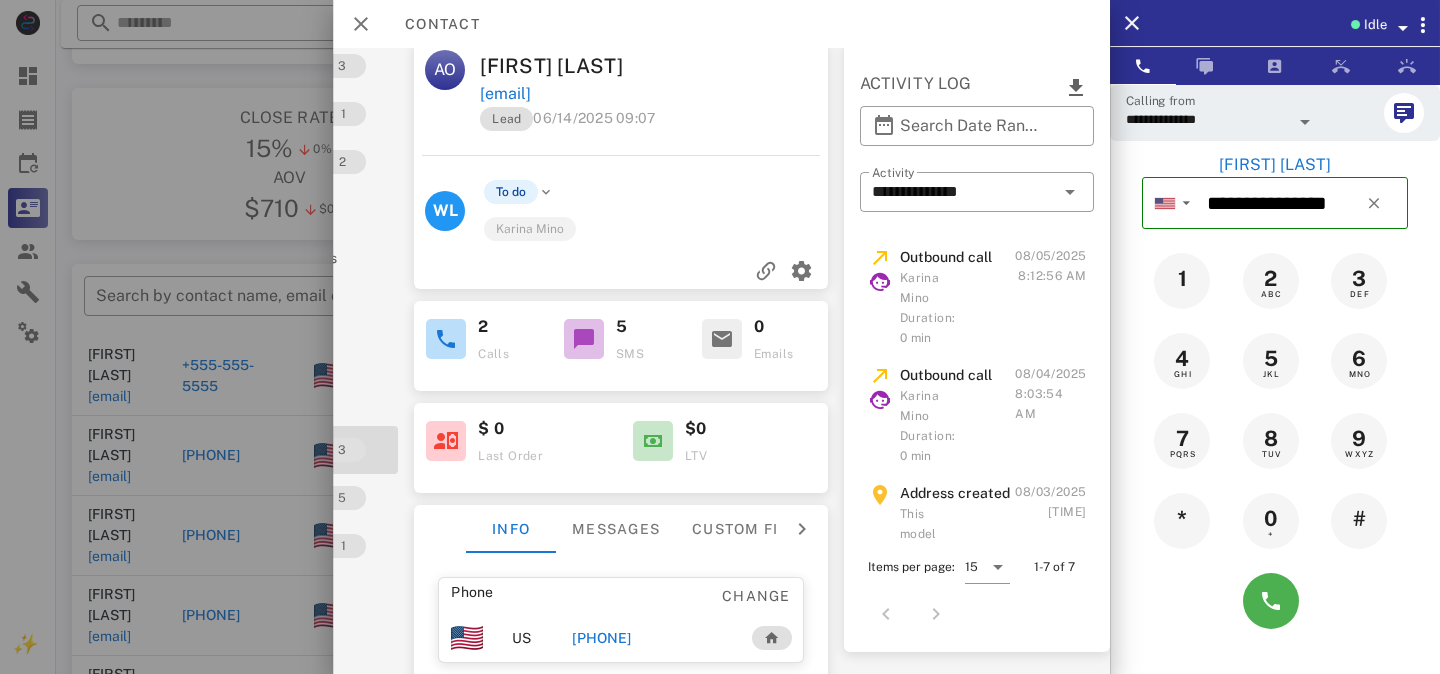 scroll, scrollTop: 0, scrollLeft: 179, axis: horizontal 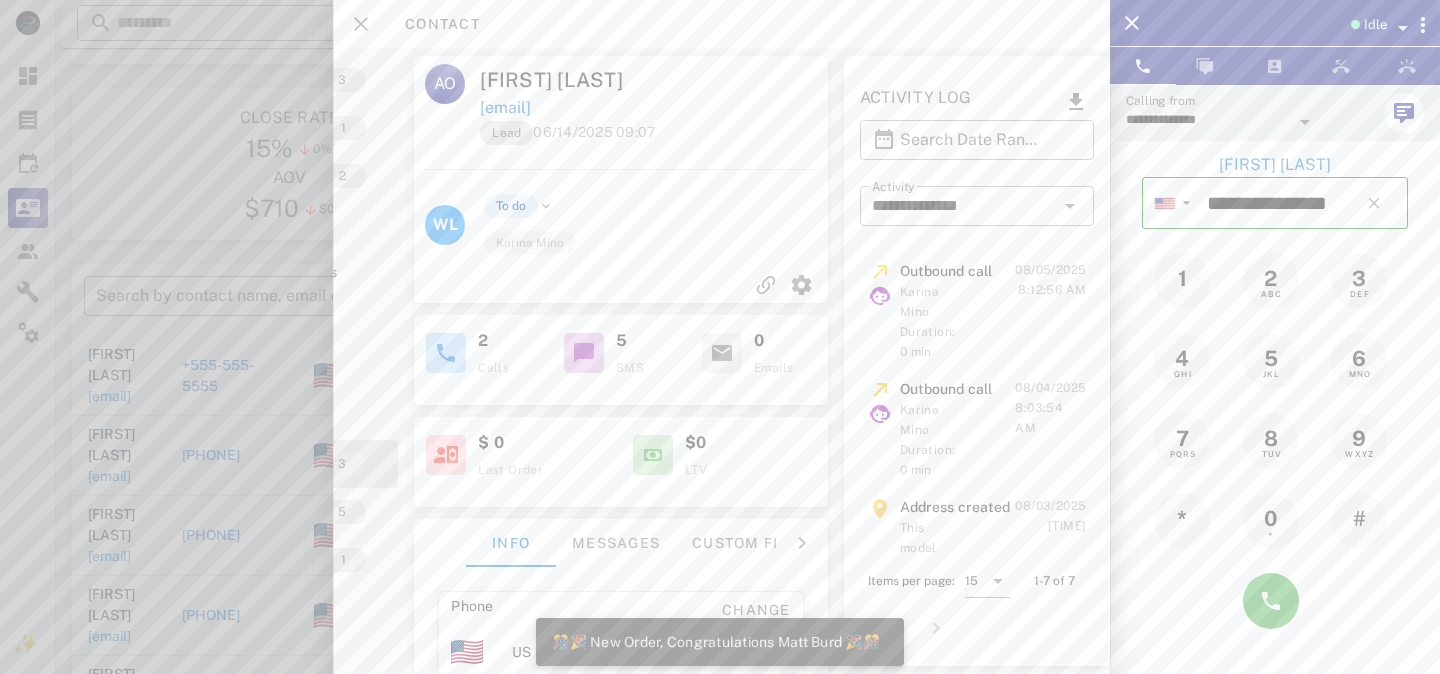 click at bounding box center [1403, 28] 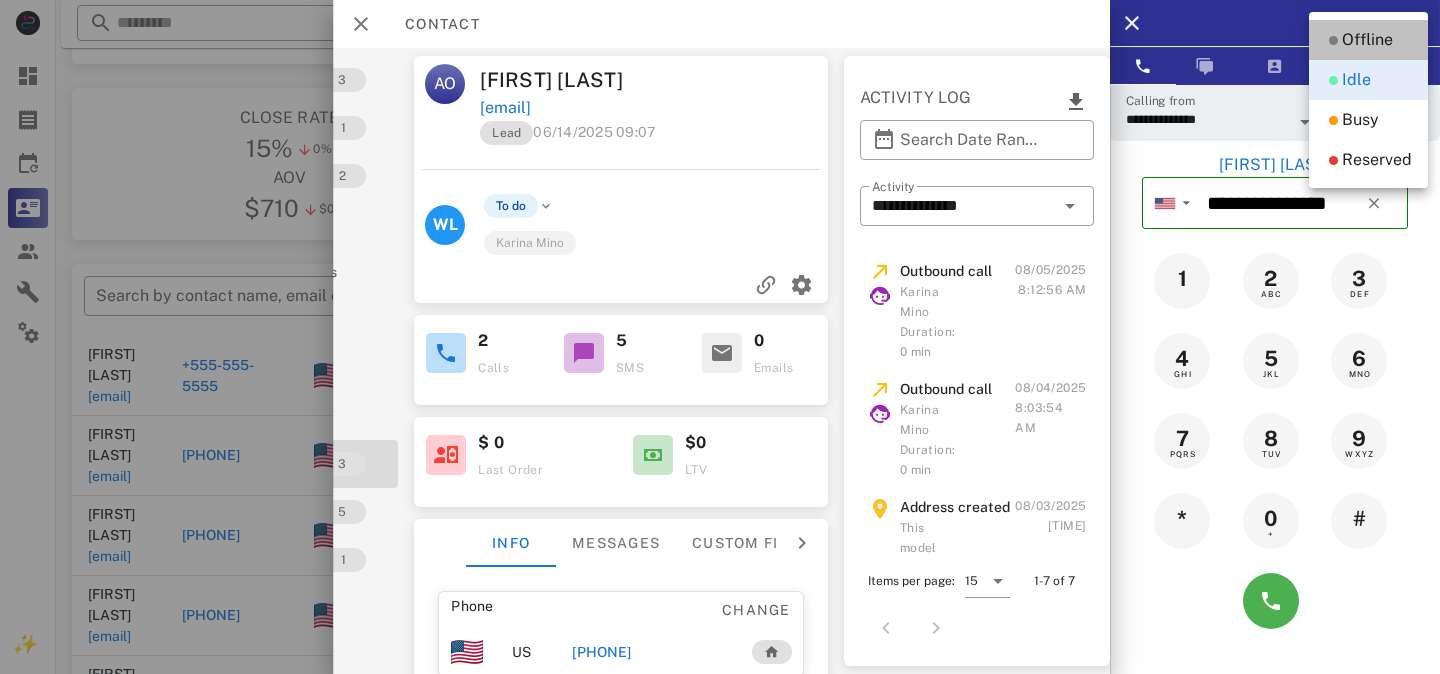 click on "Offline" at bounding box center (1367, 40) 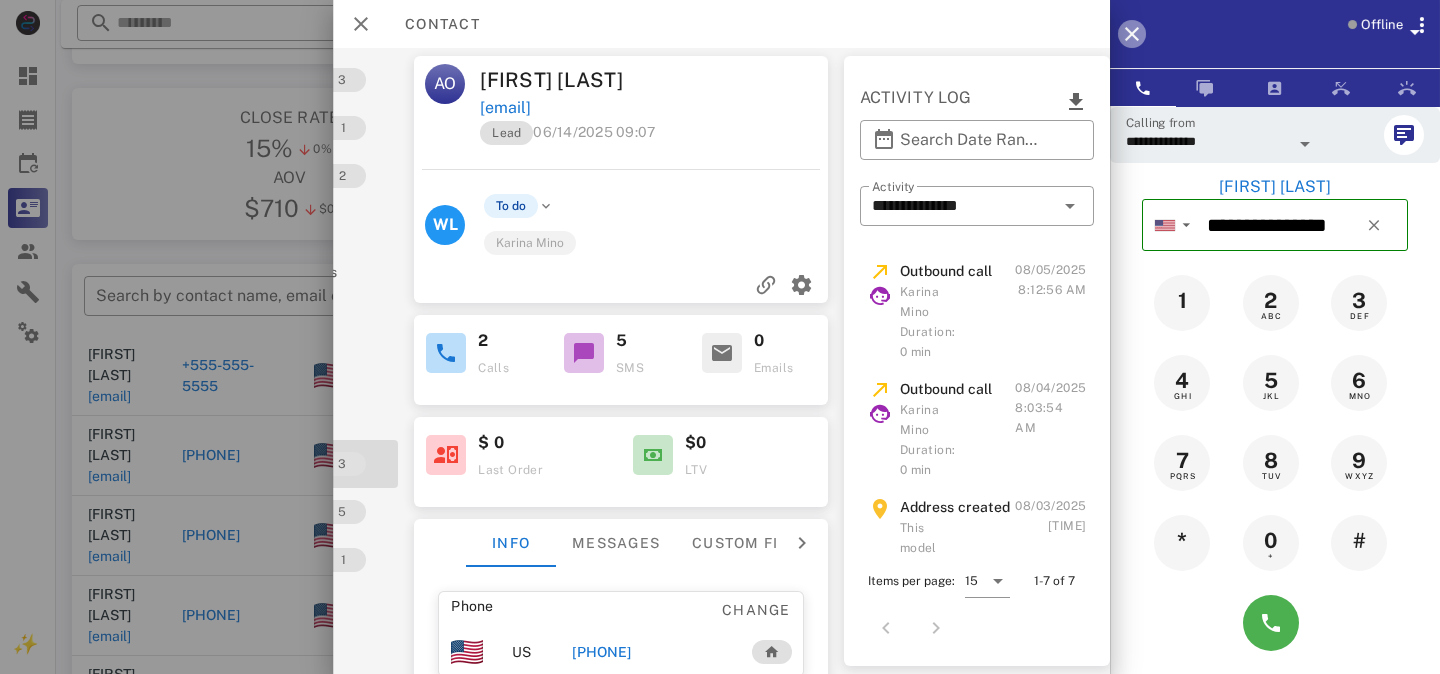 click at bounding box center (1132, 34) 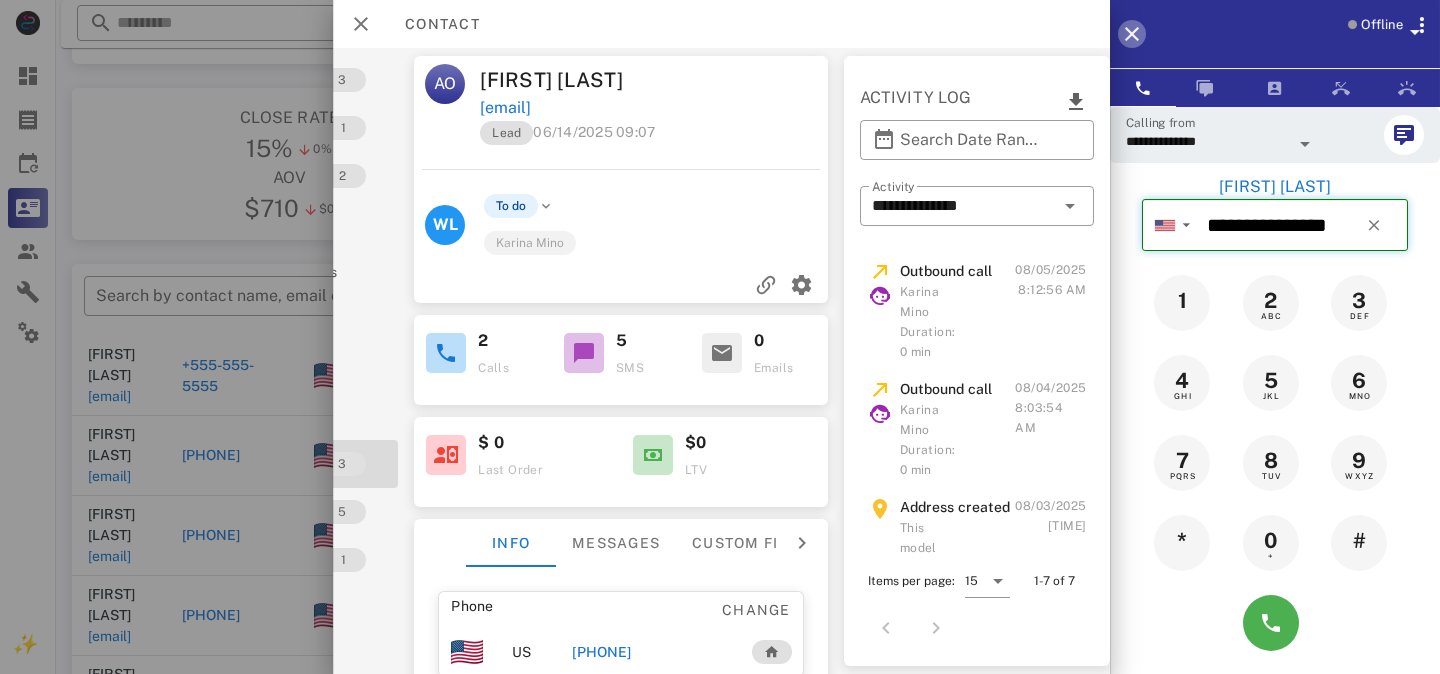 type 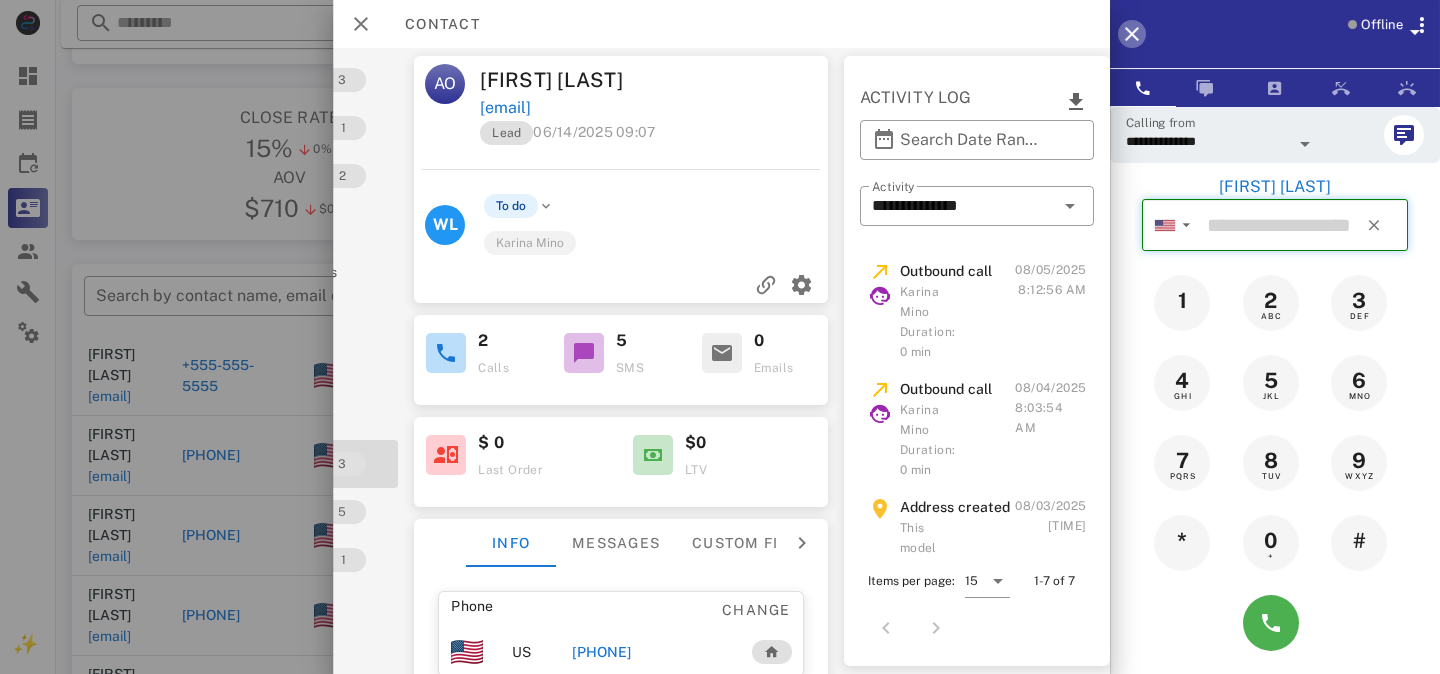 scroll, scrollTop: 0, scrollLeft: 0, axis: both 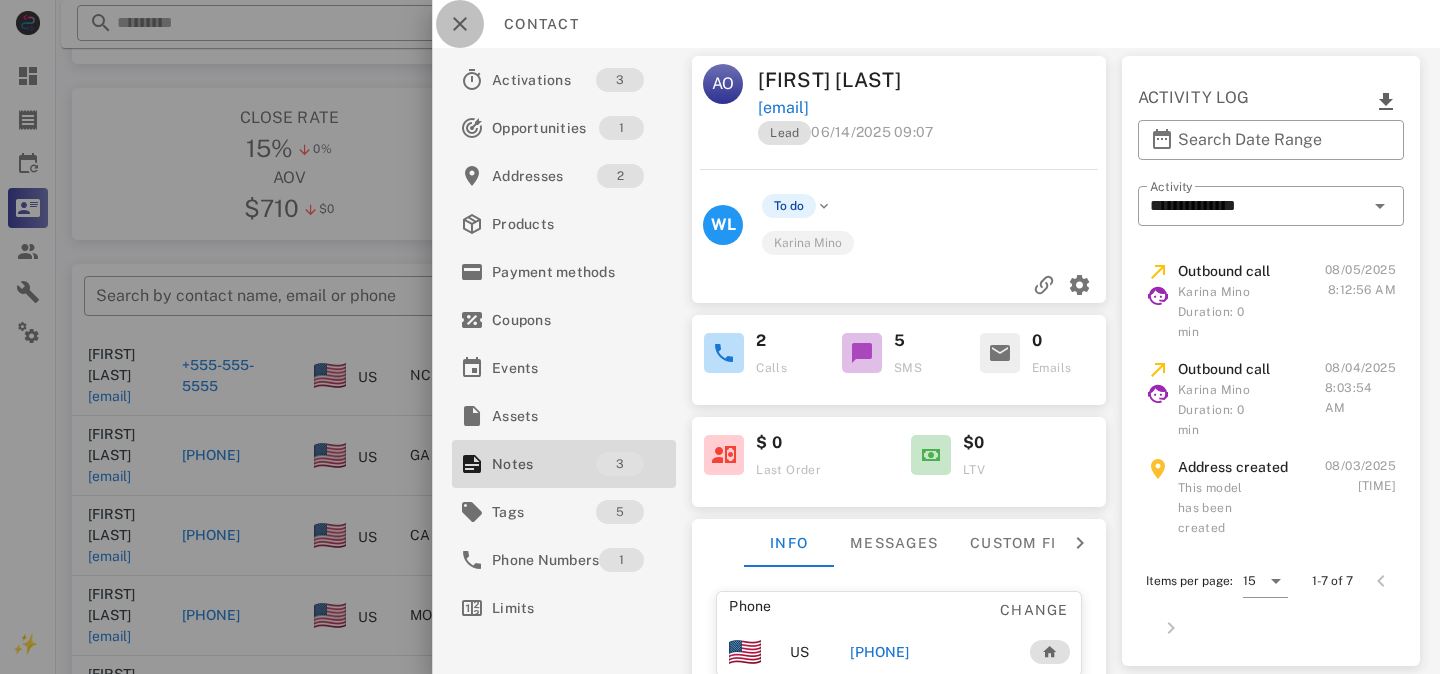 click at bounding box center [460, 24] 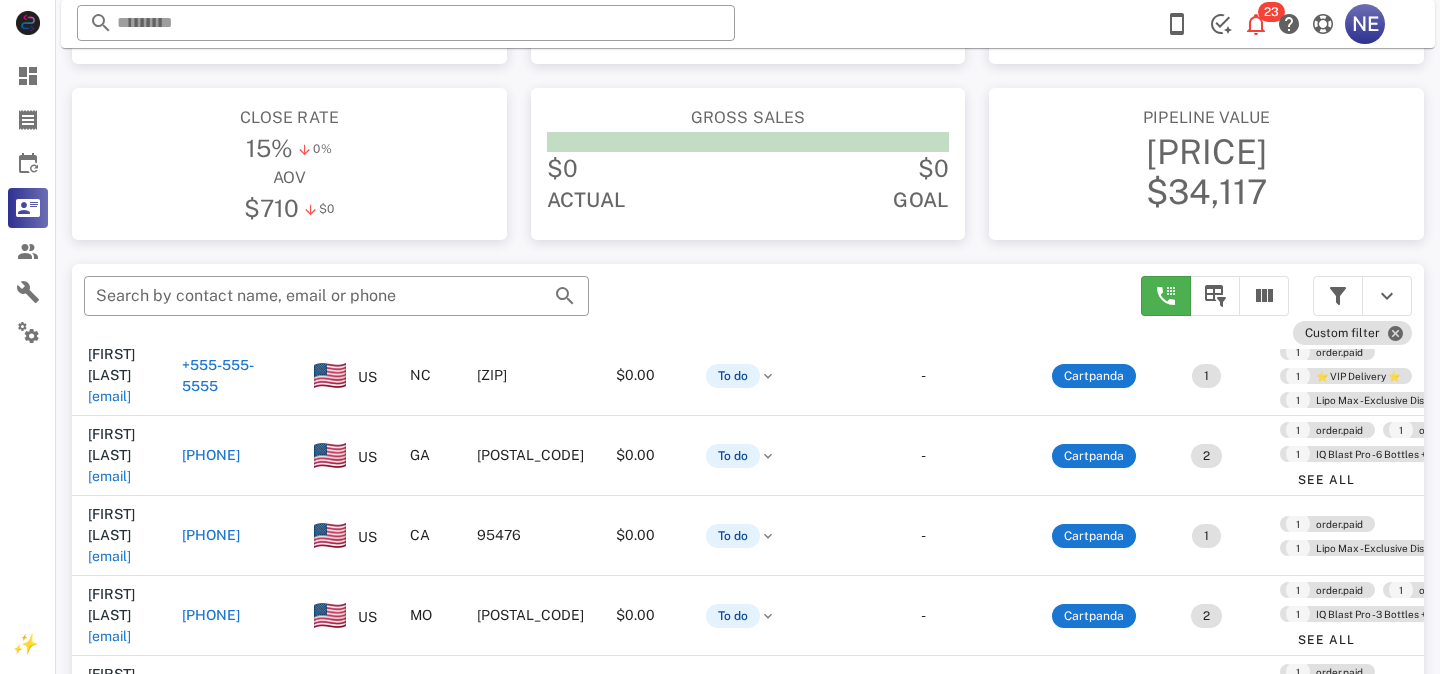 click on "Close rate 15%  0%  aov $710  $0" at bounding box center [289, 164] 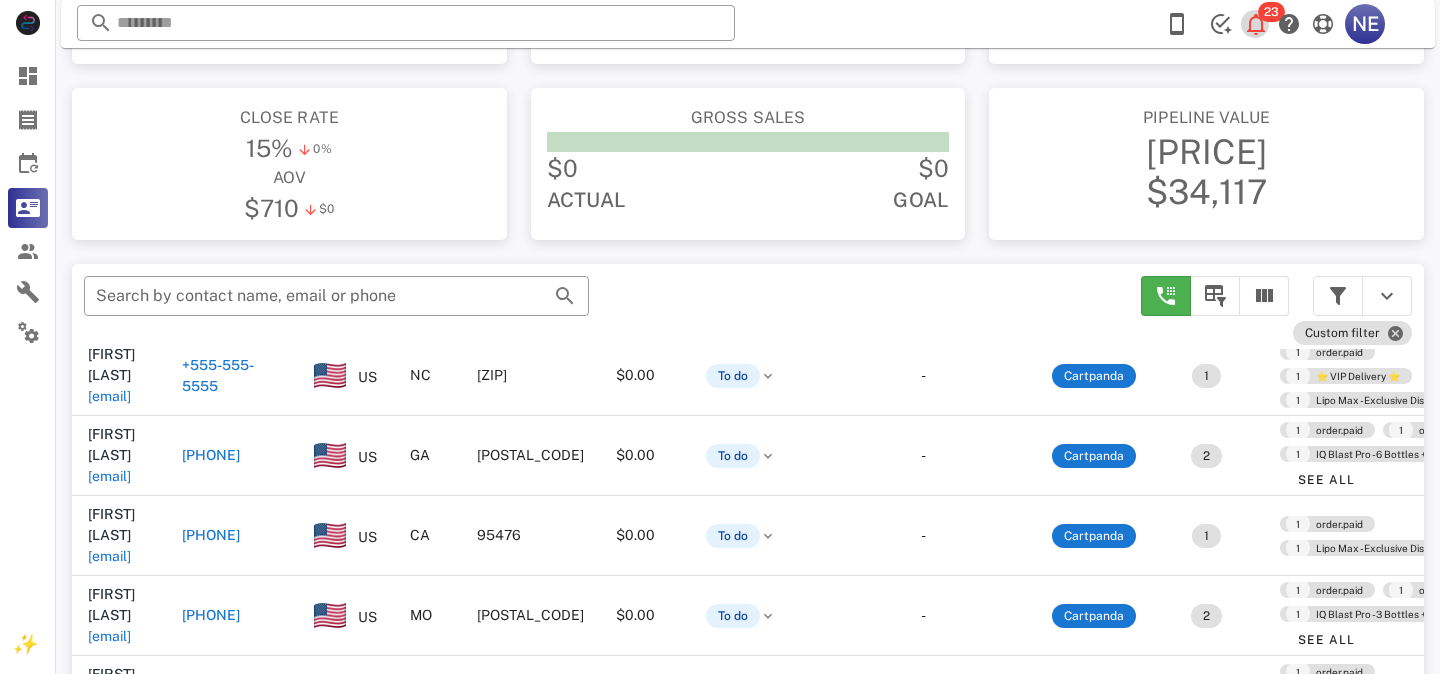 click at bounding box center [1256, 24] 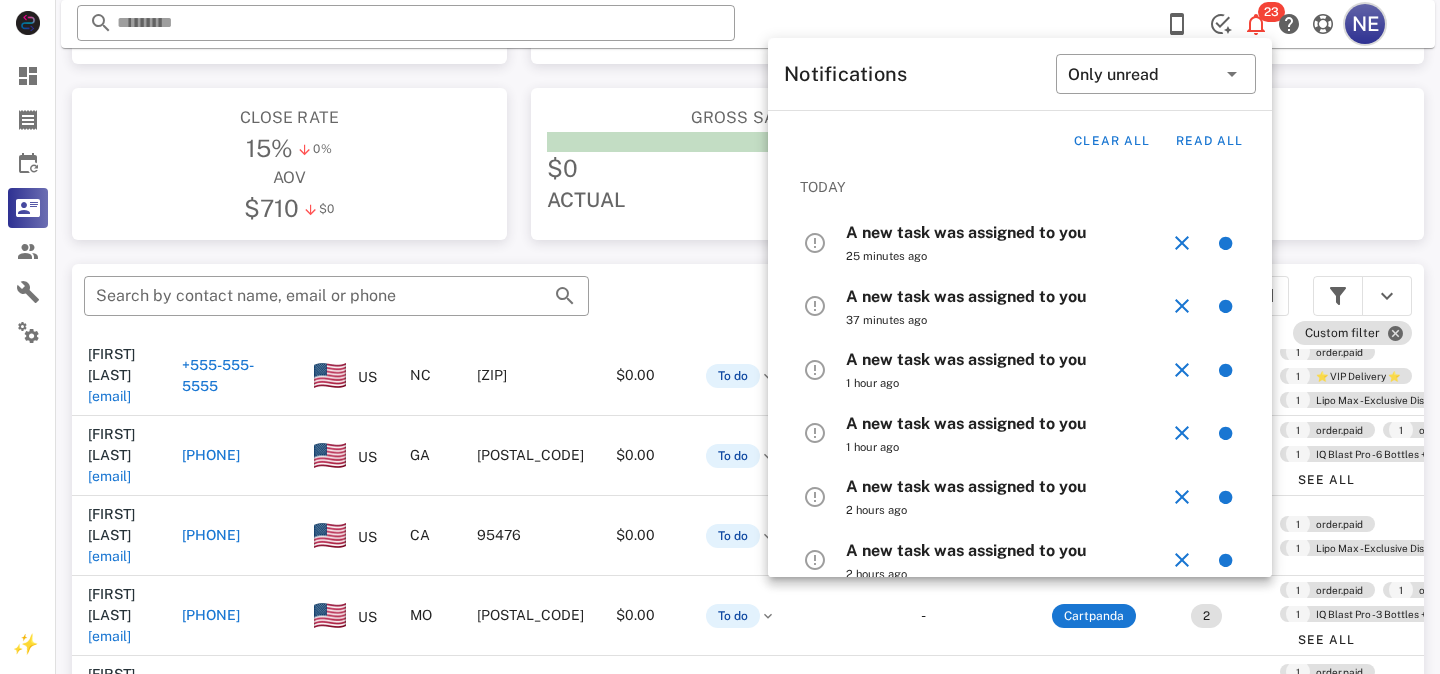 click on "NE" at bounding box center (1365, 24) 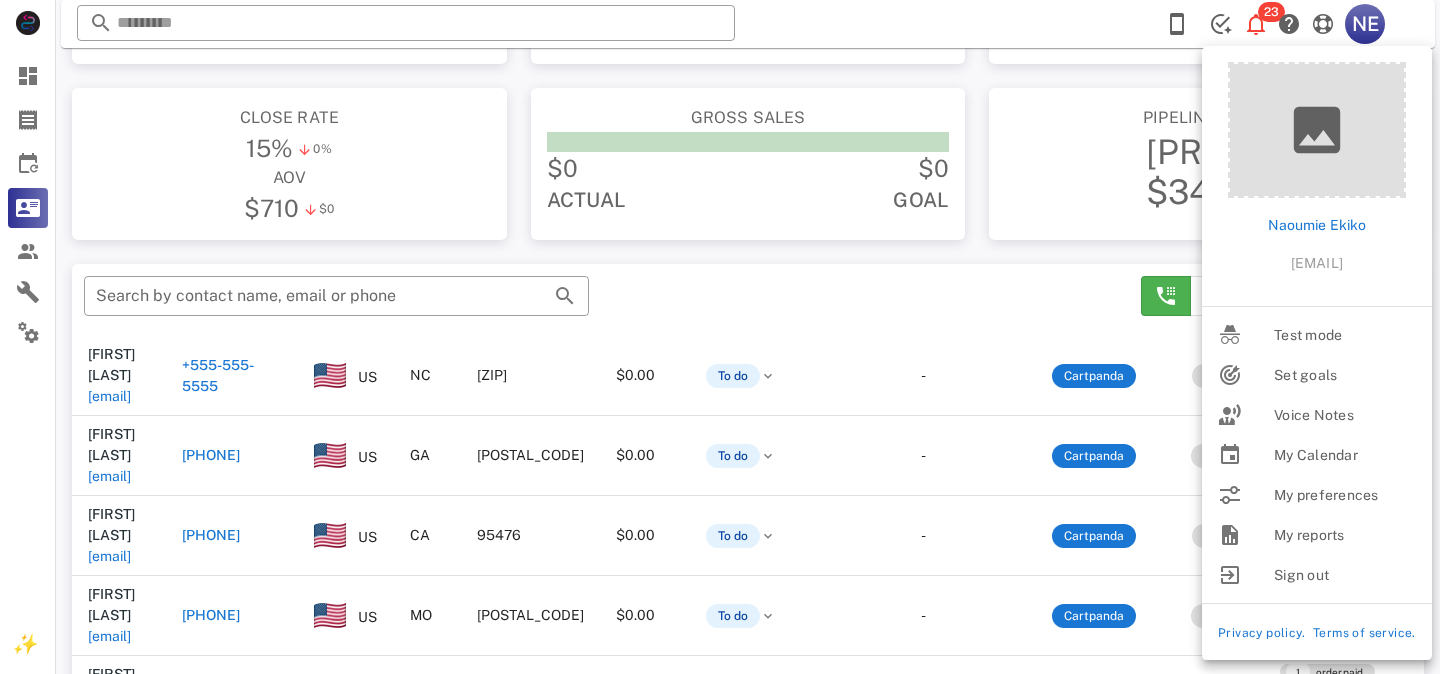 click on "Close rate 15%  0%  aov $710  $0" at bounding box center [289, 164] 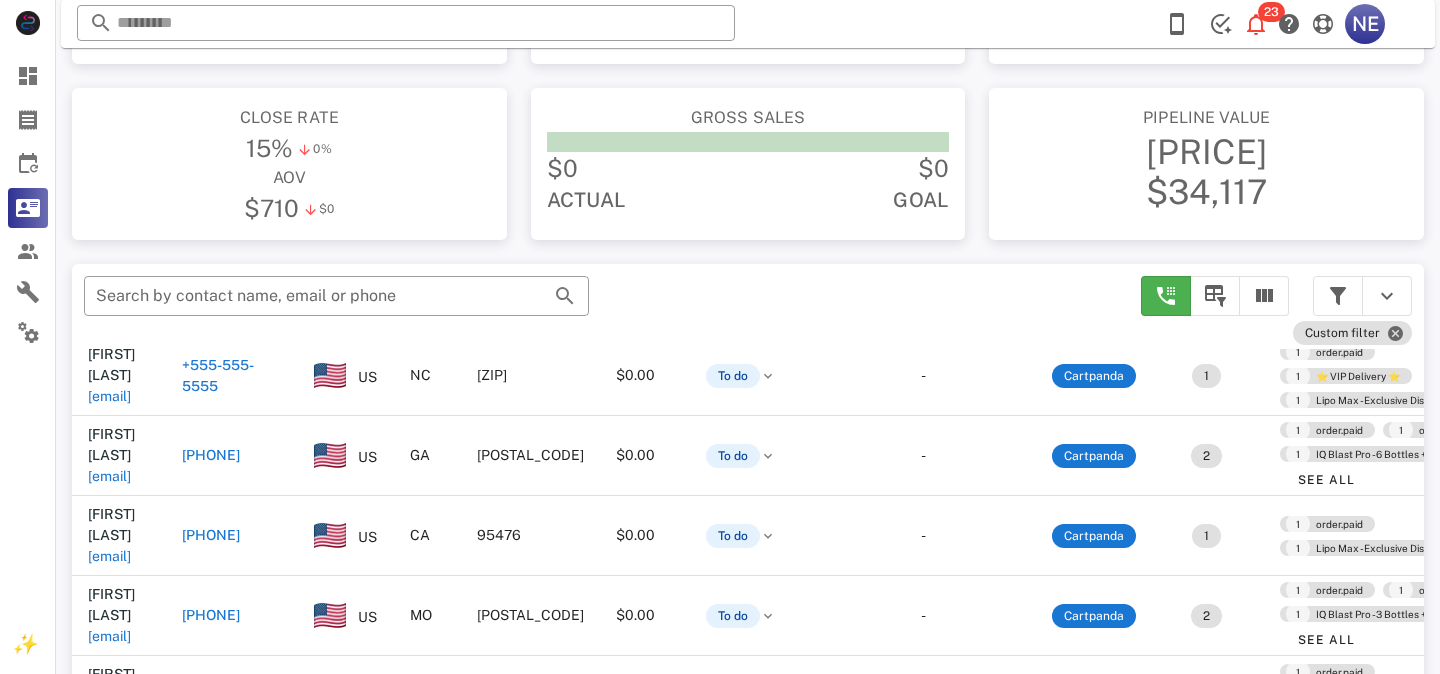 scroll, scrollTop: 0, scrollLeft: 0, axis: both 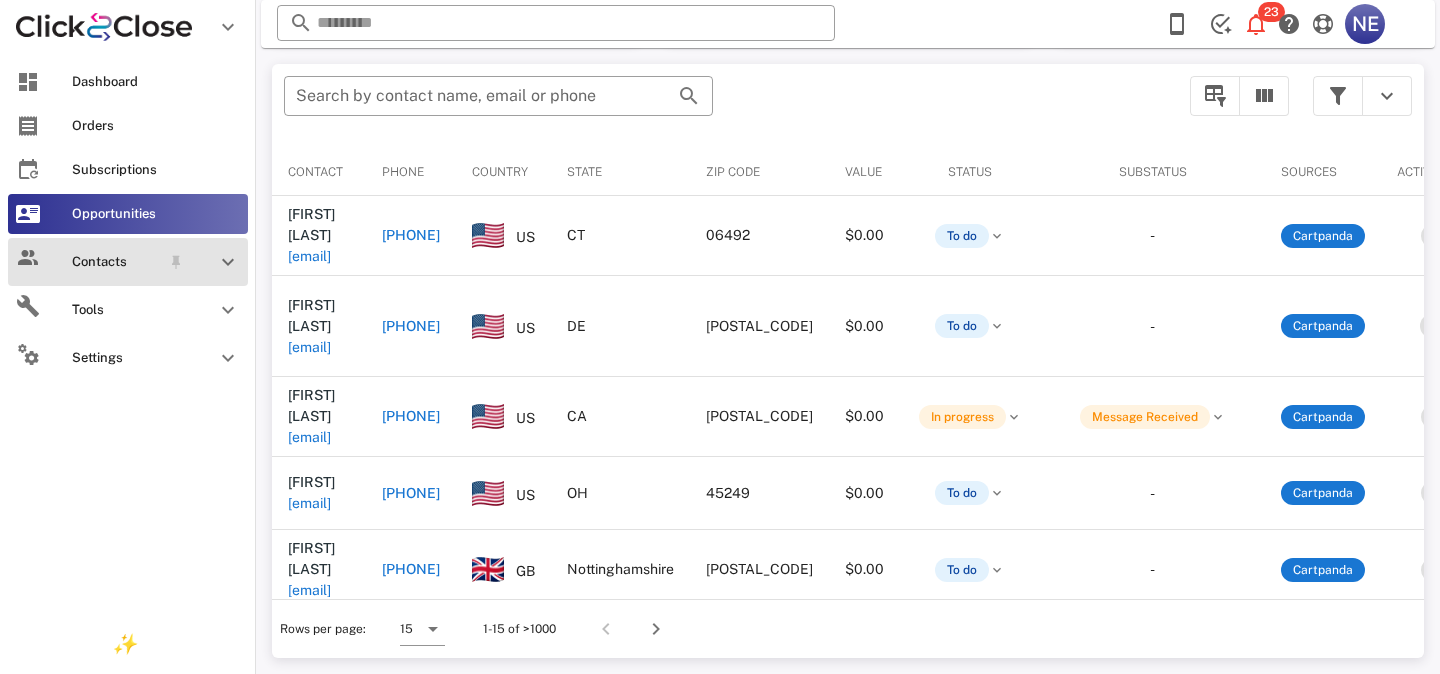 click on "Contacts" at bounding box center (116, 262) 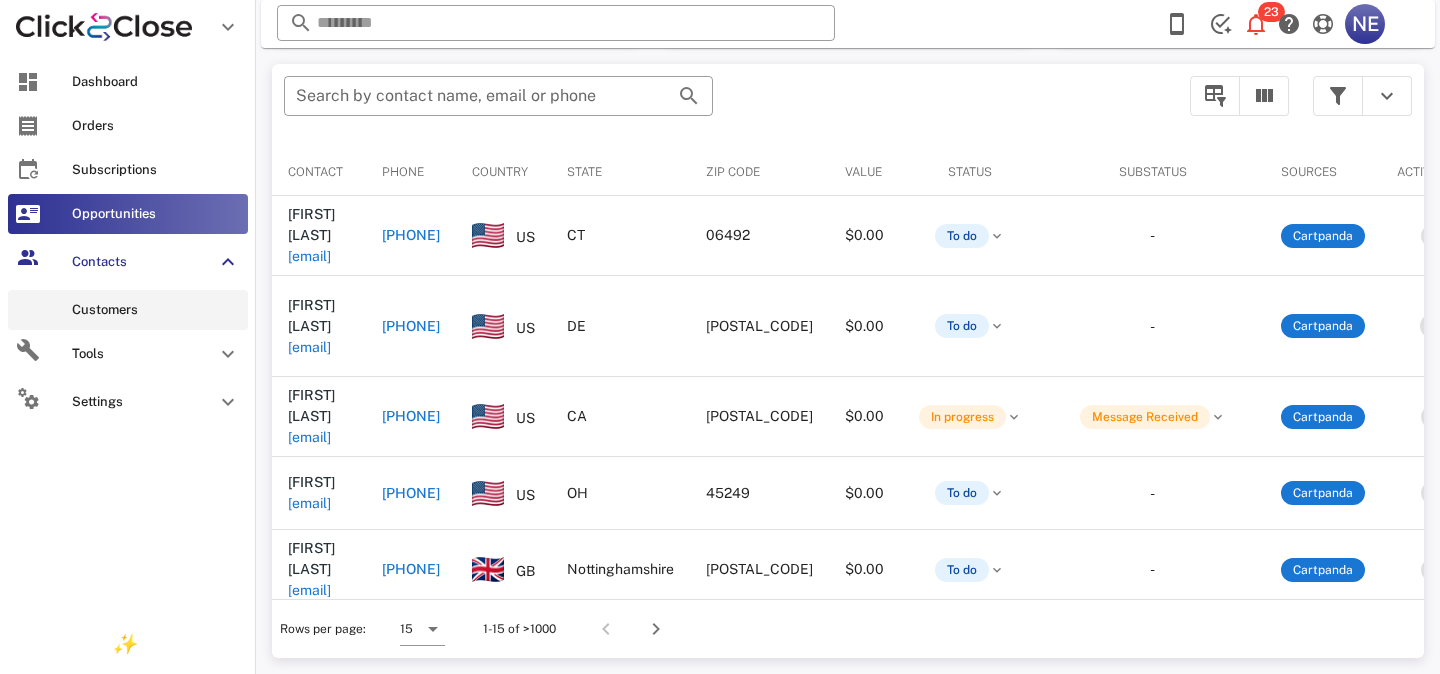 click on "Customers" at bounding box center (128, 310) 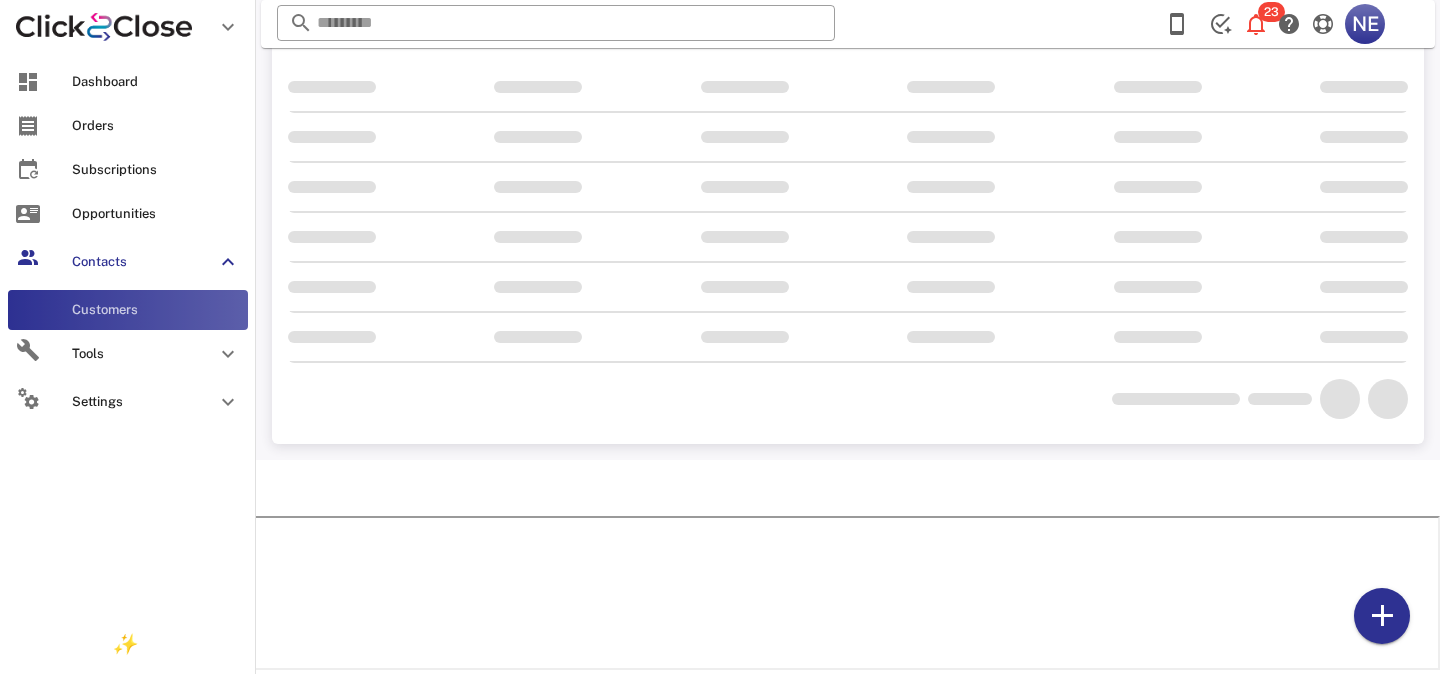 scroll, scrollTop: 0, scrollLeft: 0, axis: both 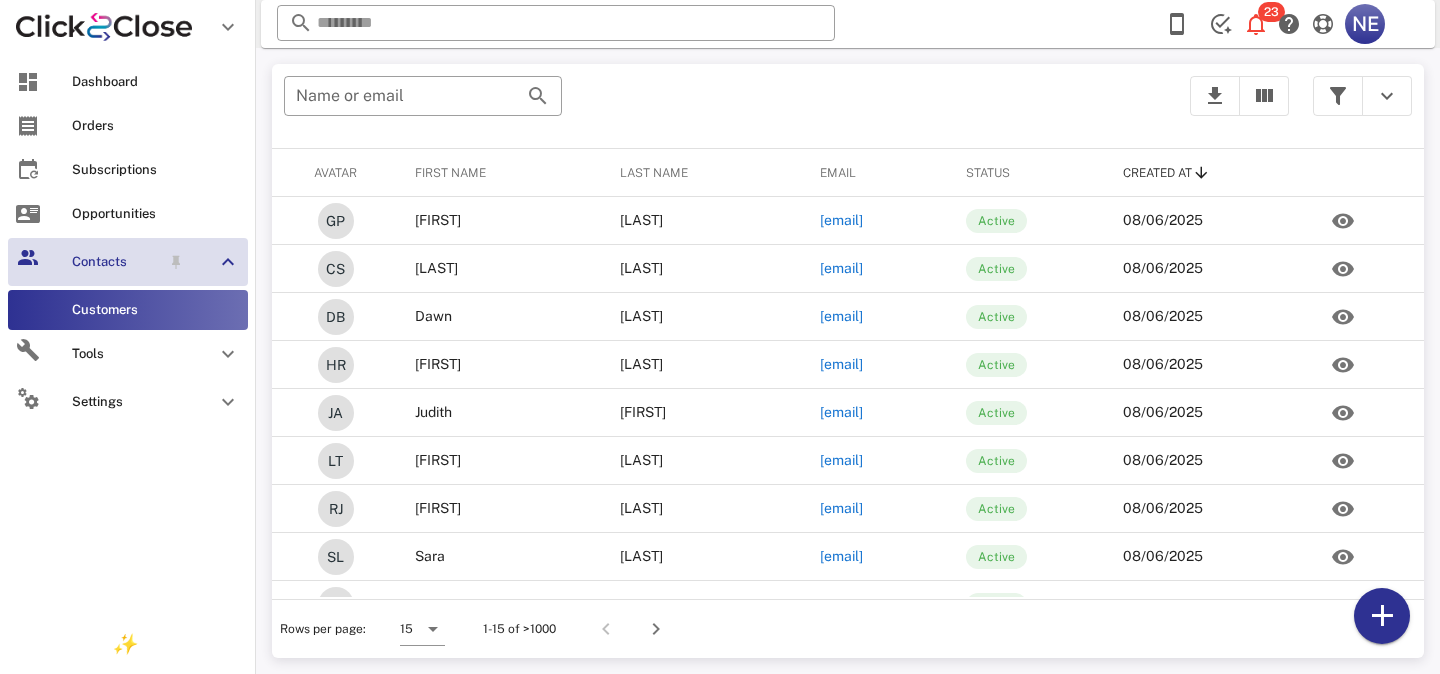 click on "Contacts" at bounding box center [116, 262] 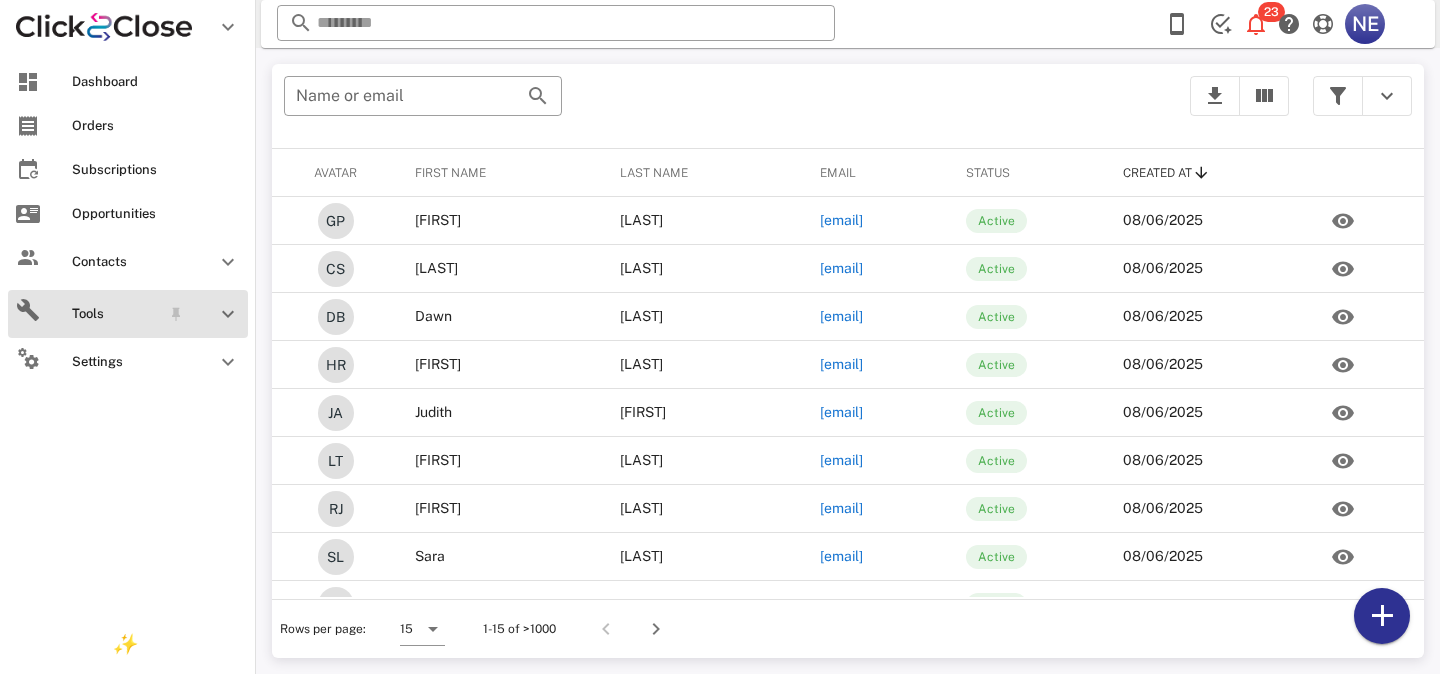 click on "Tools" at bounding box center [116, 314] 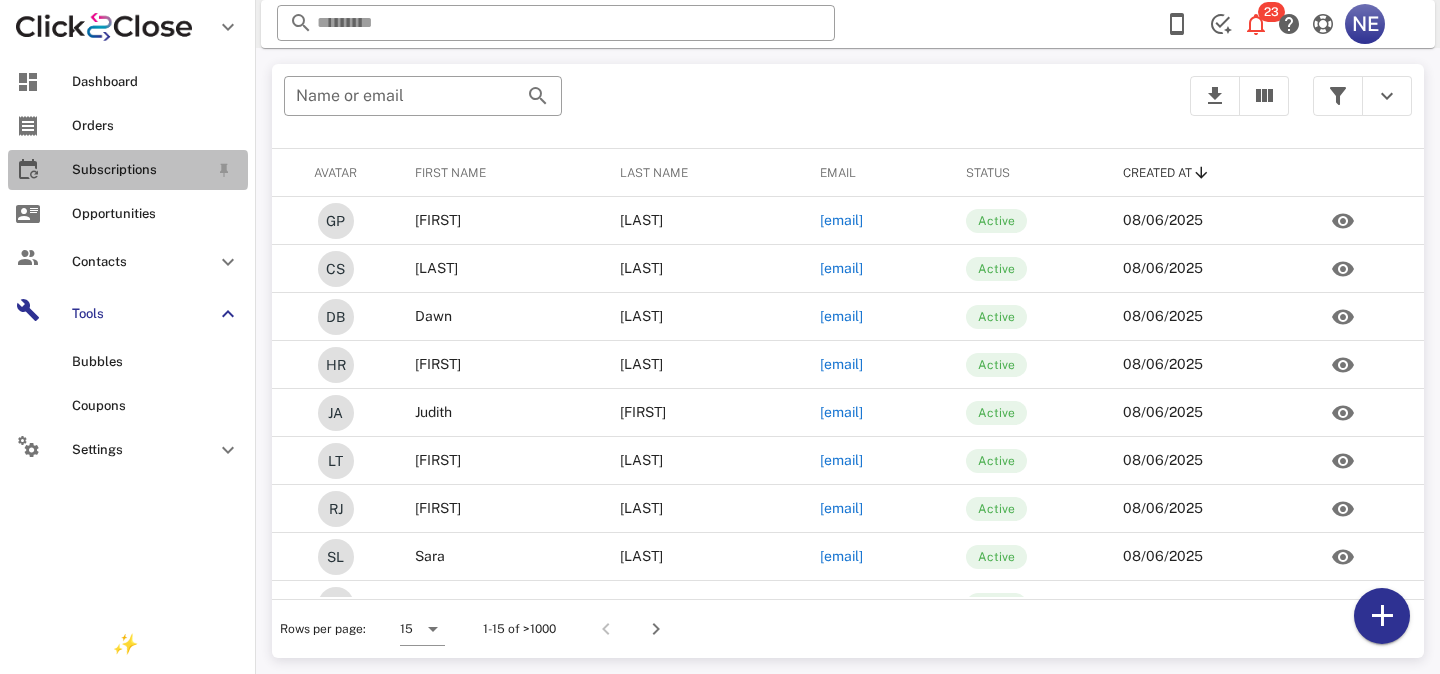click on "Subscriptions" at bounding box center [140, 170] 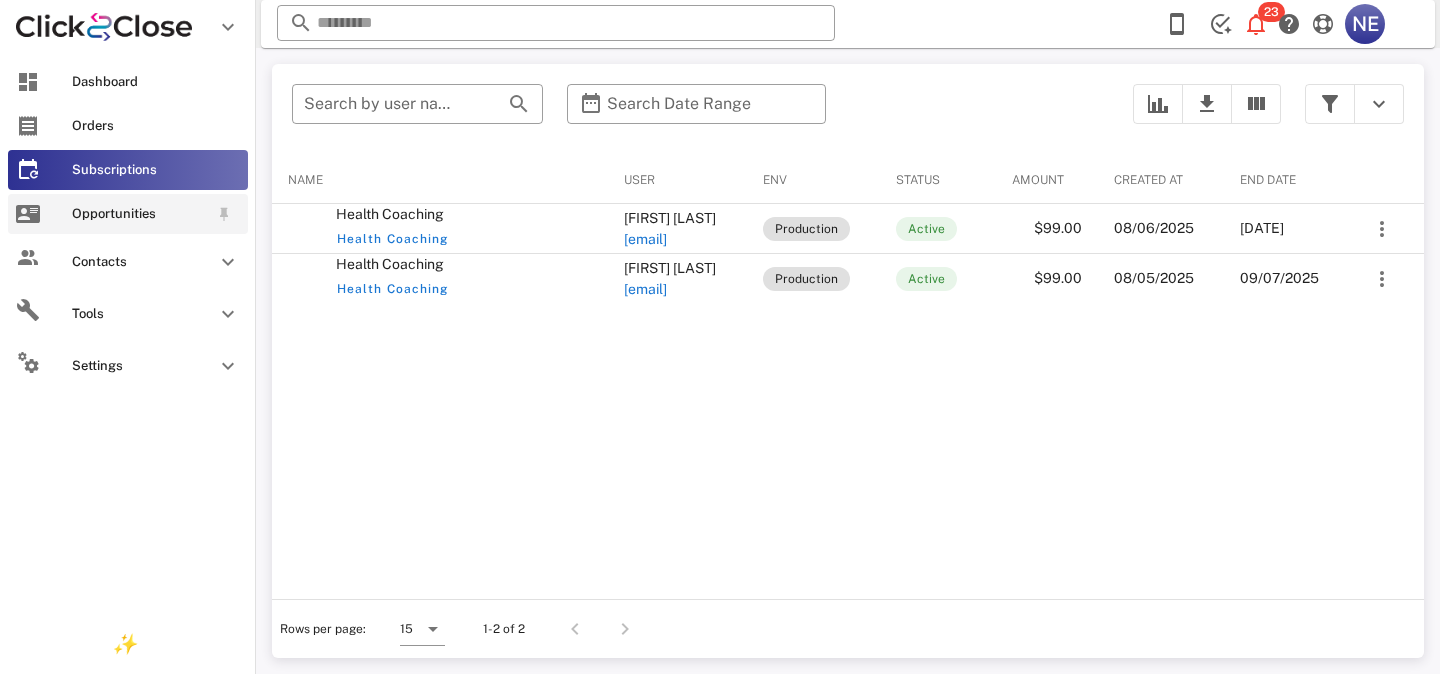 click on "Opportunities" at bounding box center [140, 214] 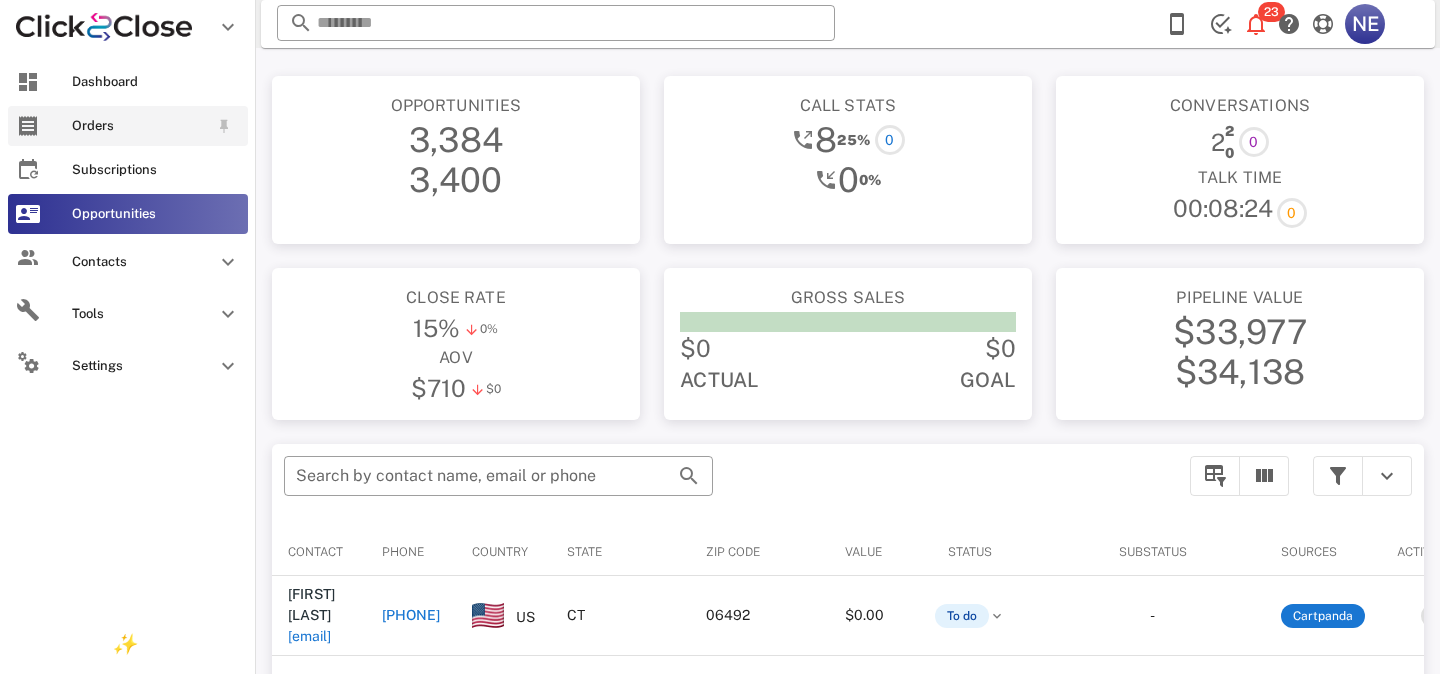 click on "Orders" at bounding box center [128, 126] 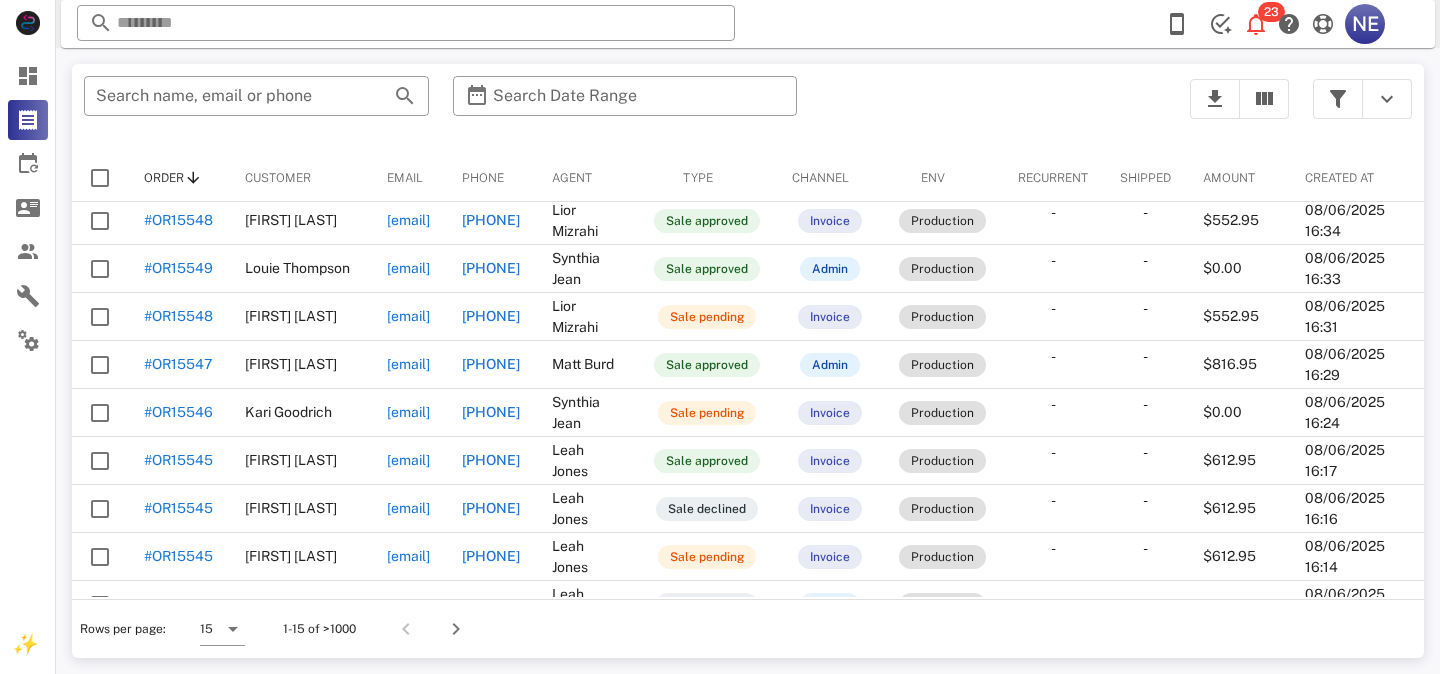scroll, scrollTop: 0, scrollLeft: 0, axis: both 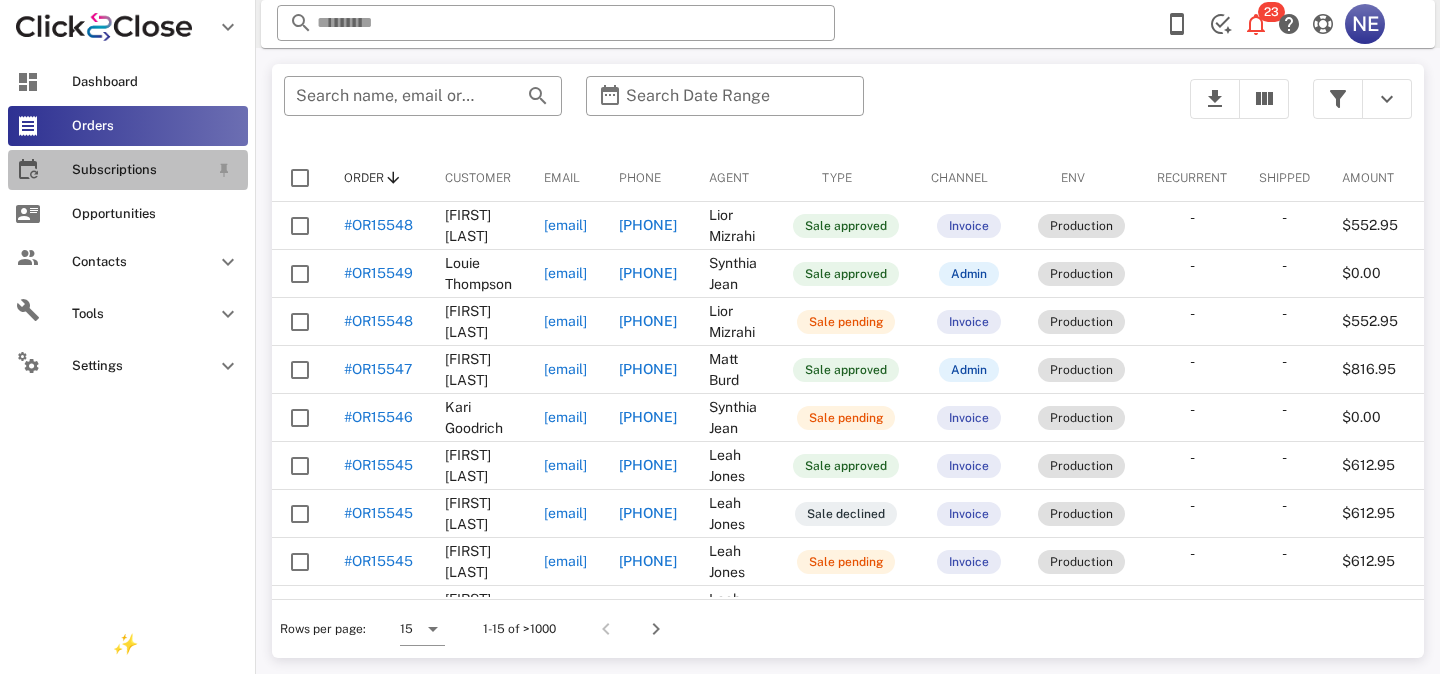 click on "Subscriptions" at bounding box center [128, 170] 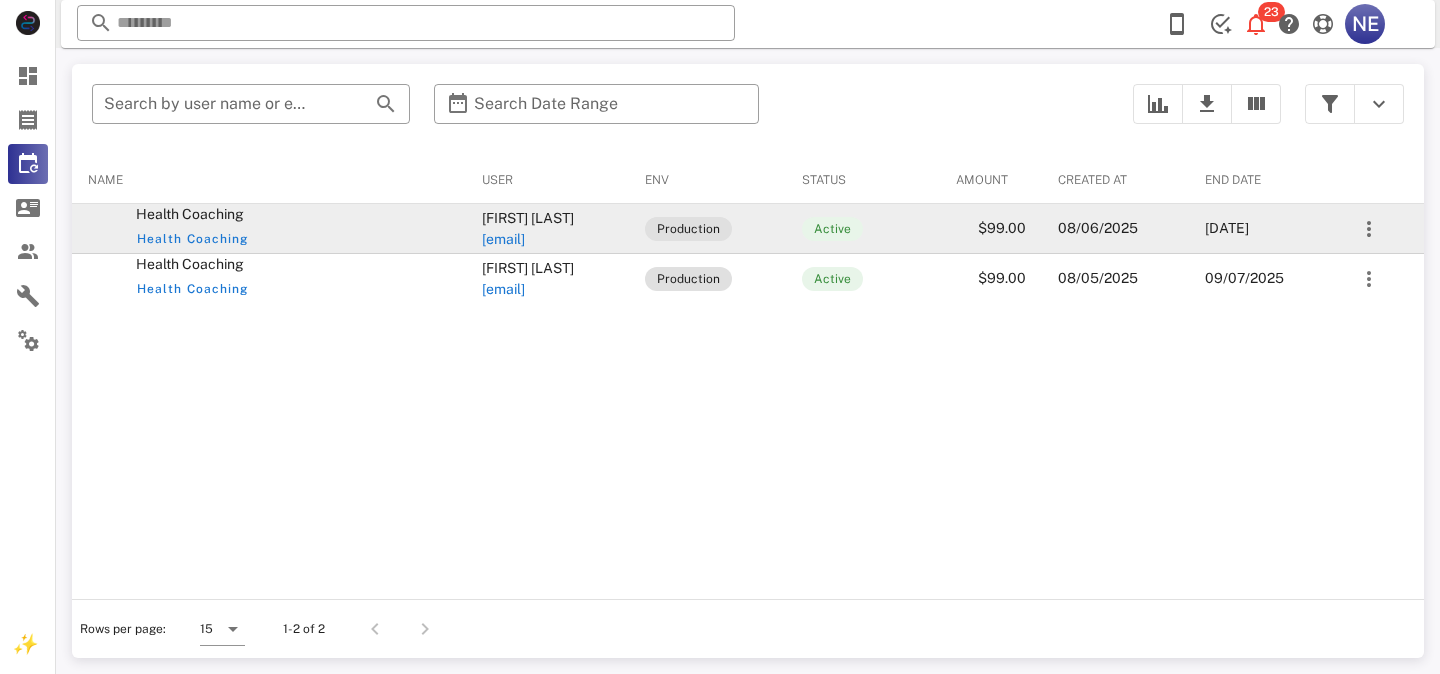 click on "Health Coaching" at bounding box center [293, 239] 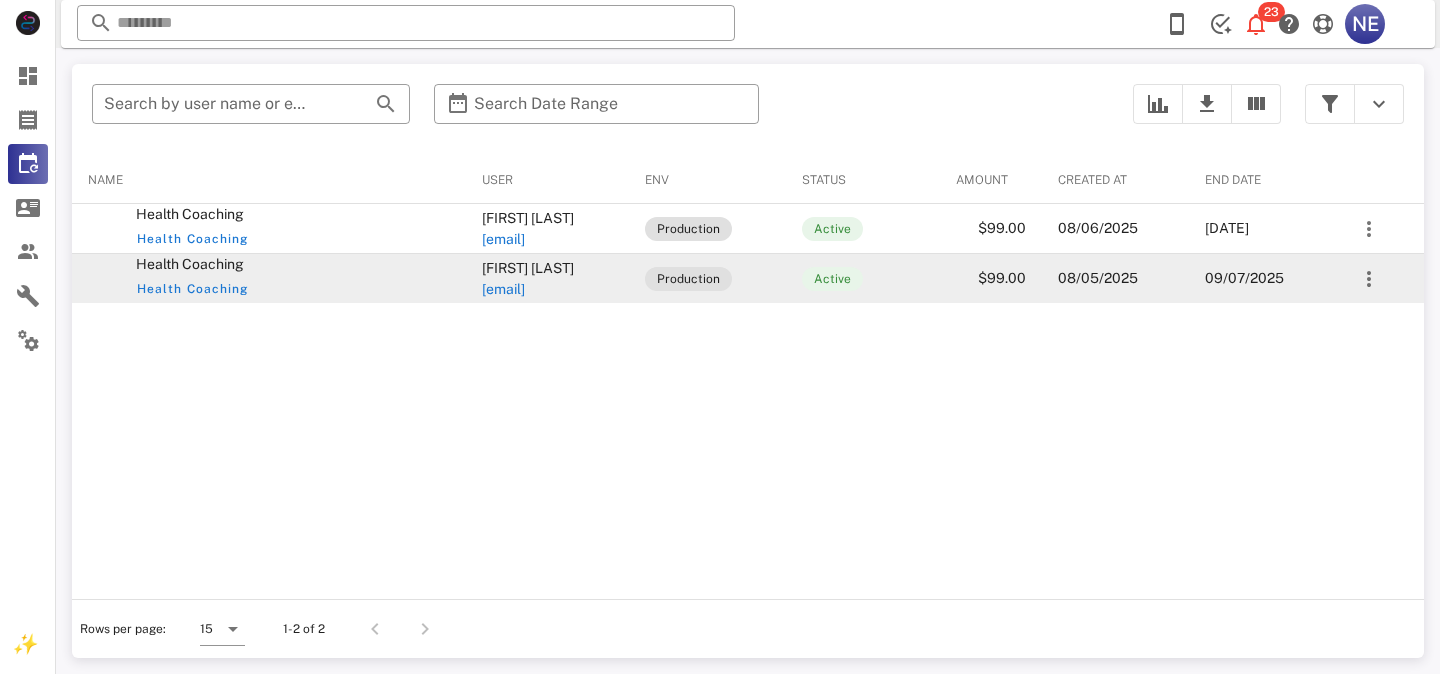 click on "Health Coaching" at bounding box center [293, 289] 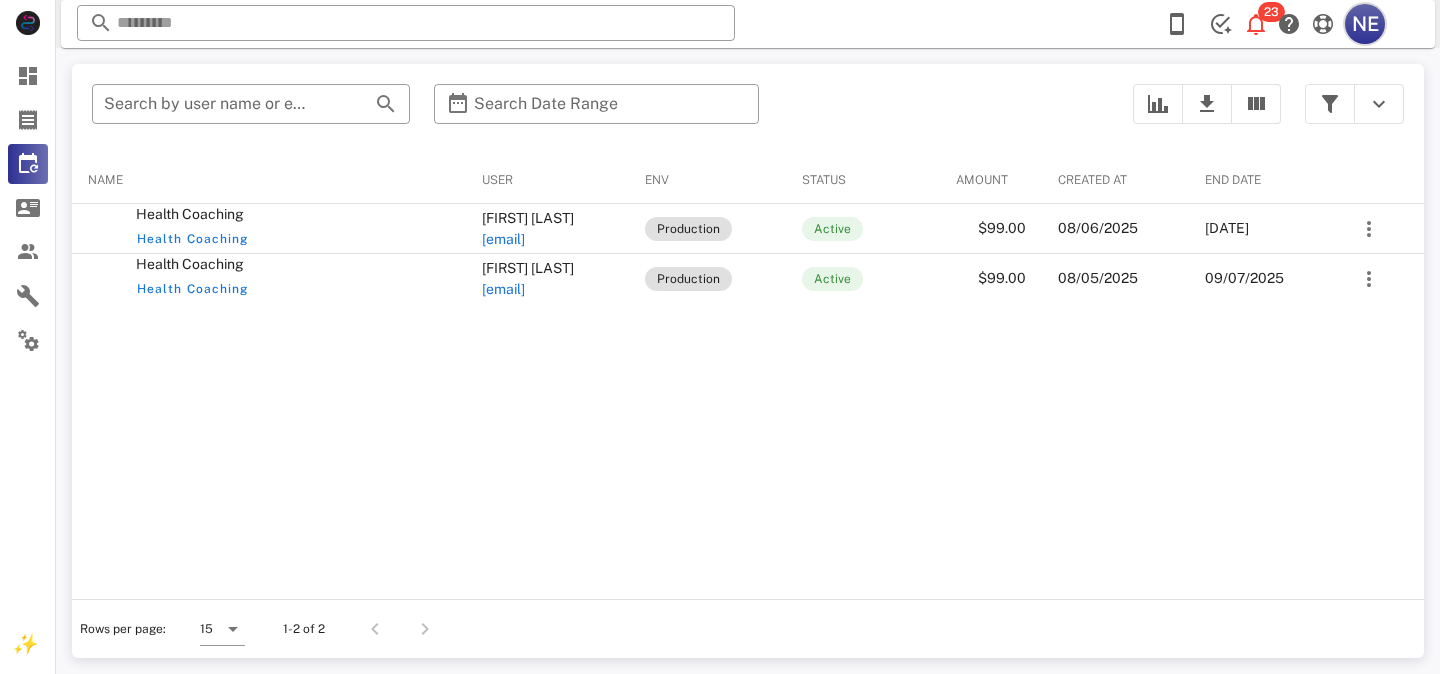 click on "NE" at bounding box center [1365, 24] 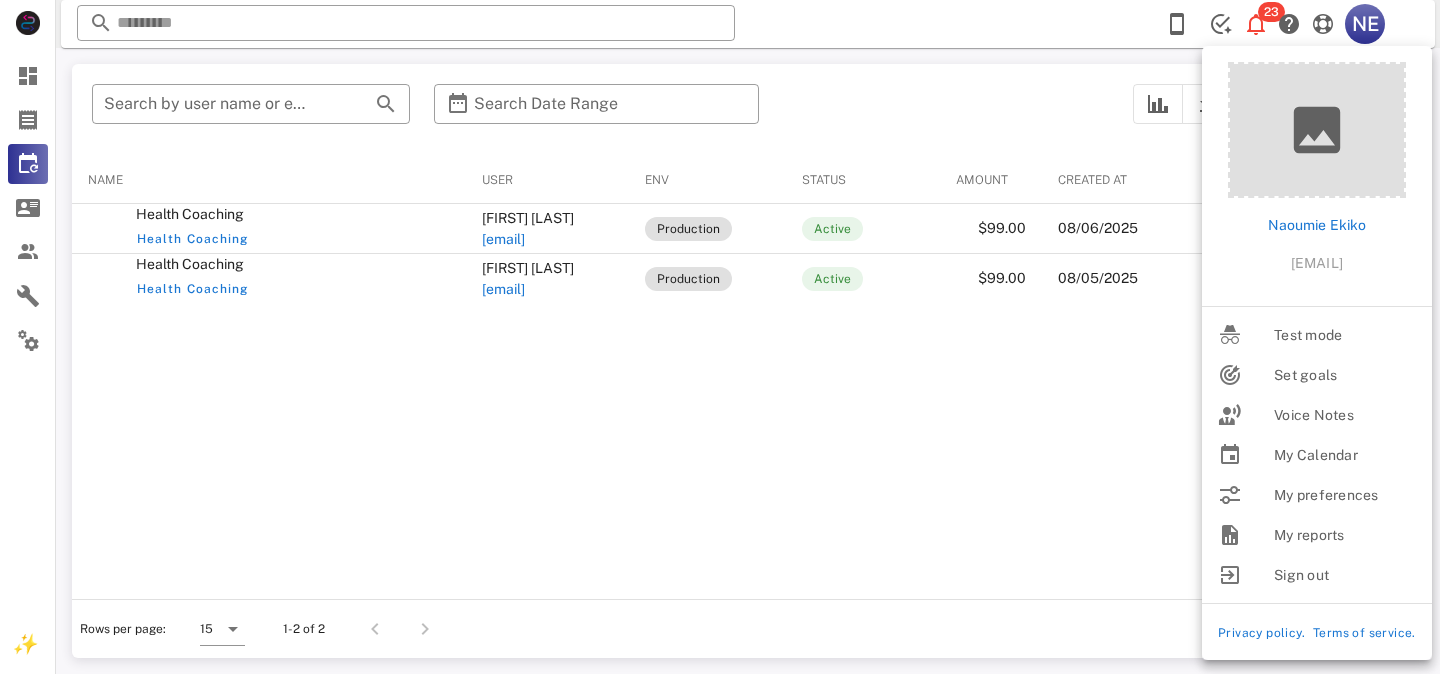 click on "[SERVICE] [SERVICE] [FIRST] [LAST] [EMAIL] [STATUS] [STATUS] [PRICE] [DATE] [DATE] [SERVICE] [SERVICE] [FIRST] [LAST] [EMAIL] [STATUS] [STATUS] [PRICE] [DATE] [DATE]" at bounding box center [748, 376] 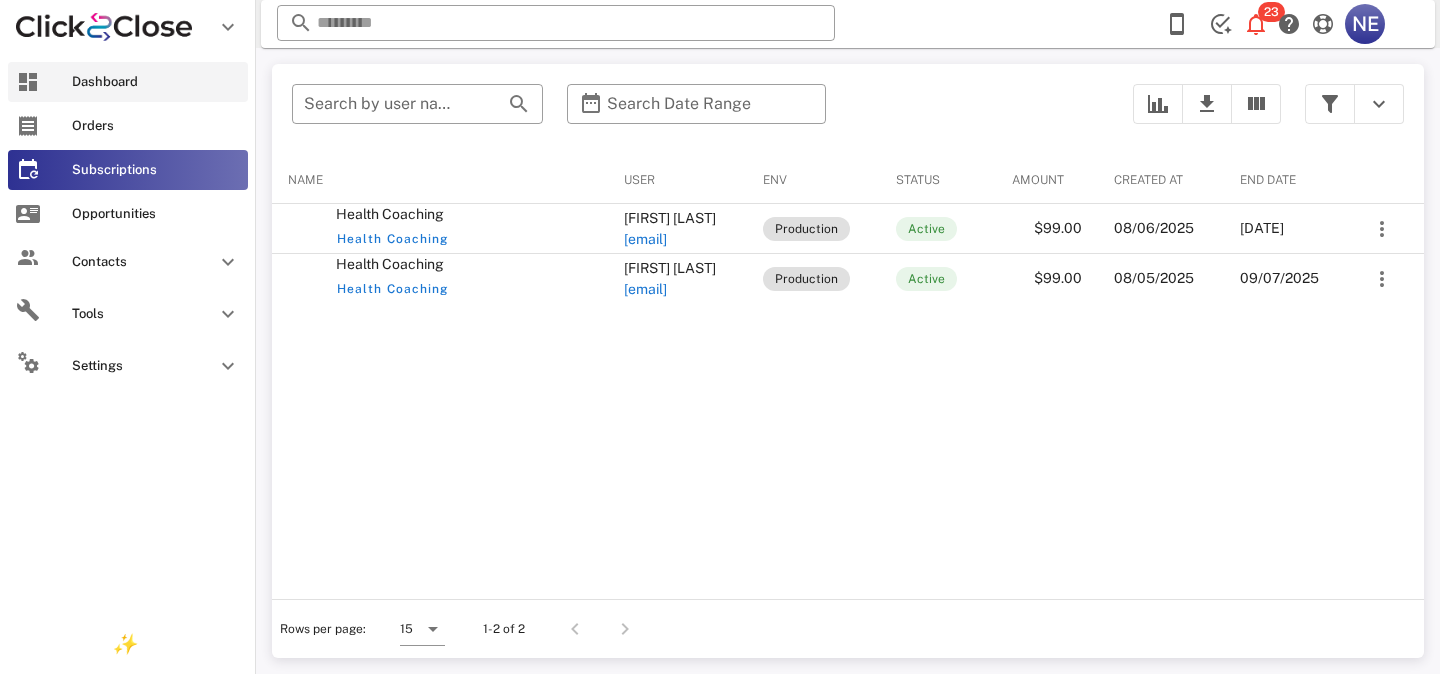 click on "Dashboard" at bounding box center [156, 82] 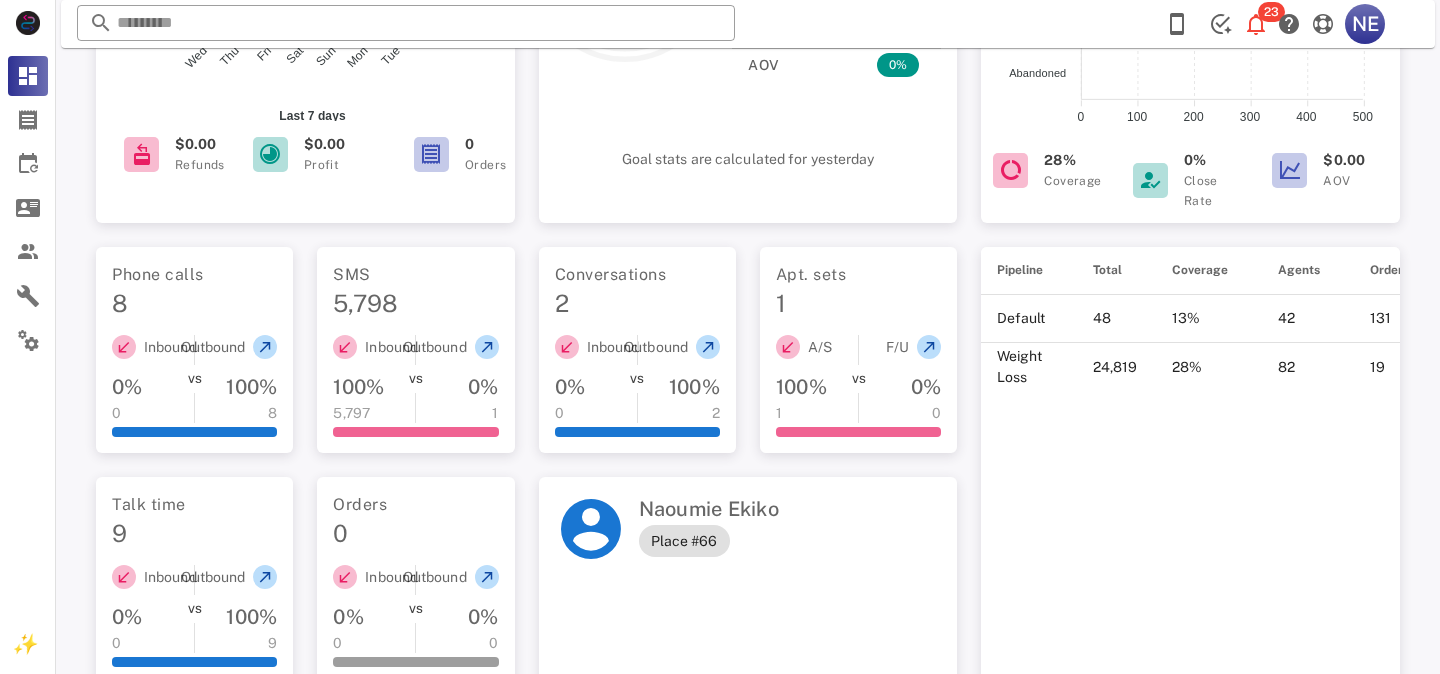 scroll, scrollTop: 356, scrollLeft: 0, axis: vertical 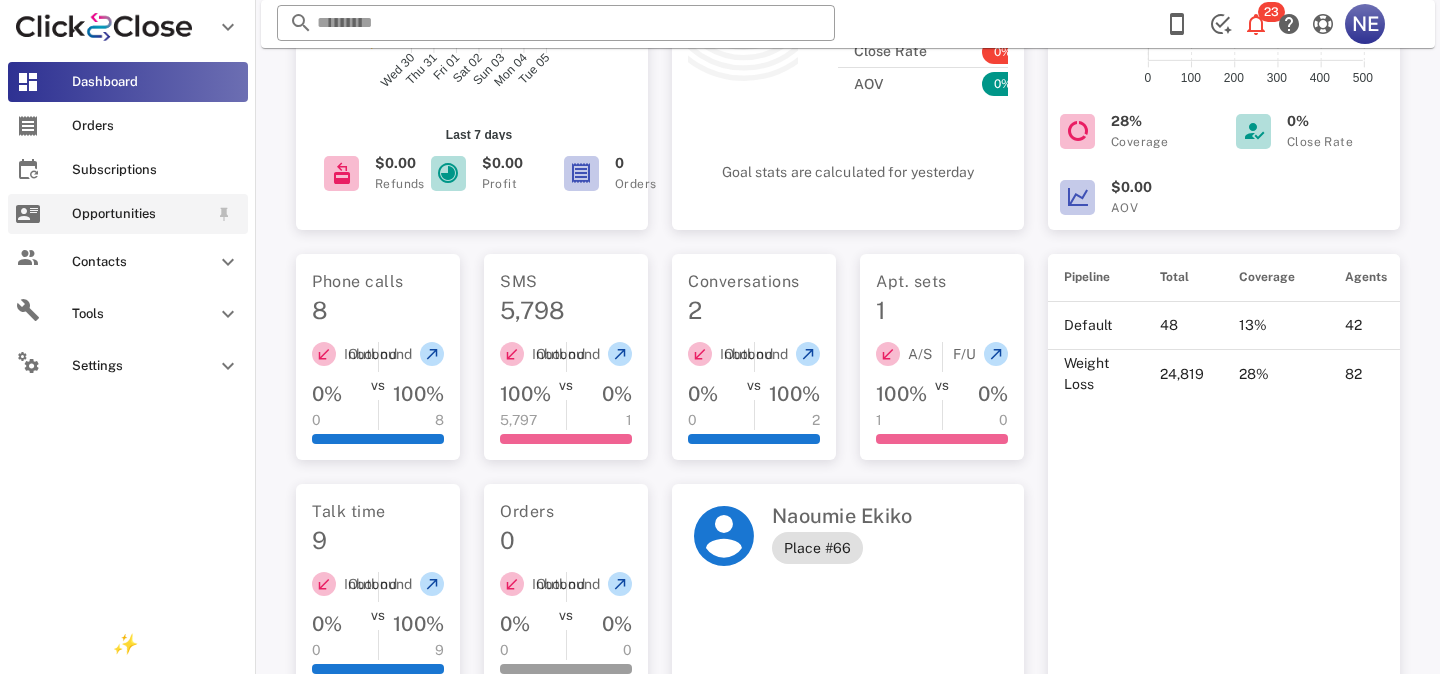 click on "Opportunities" at bounding box center (128, 214) 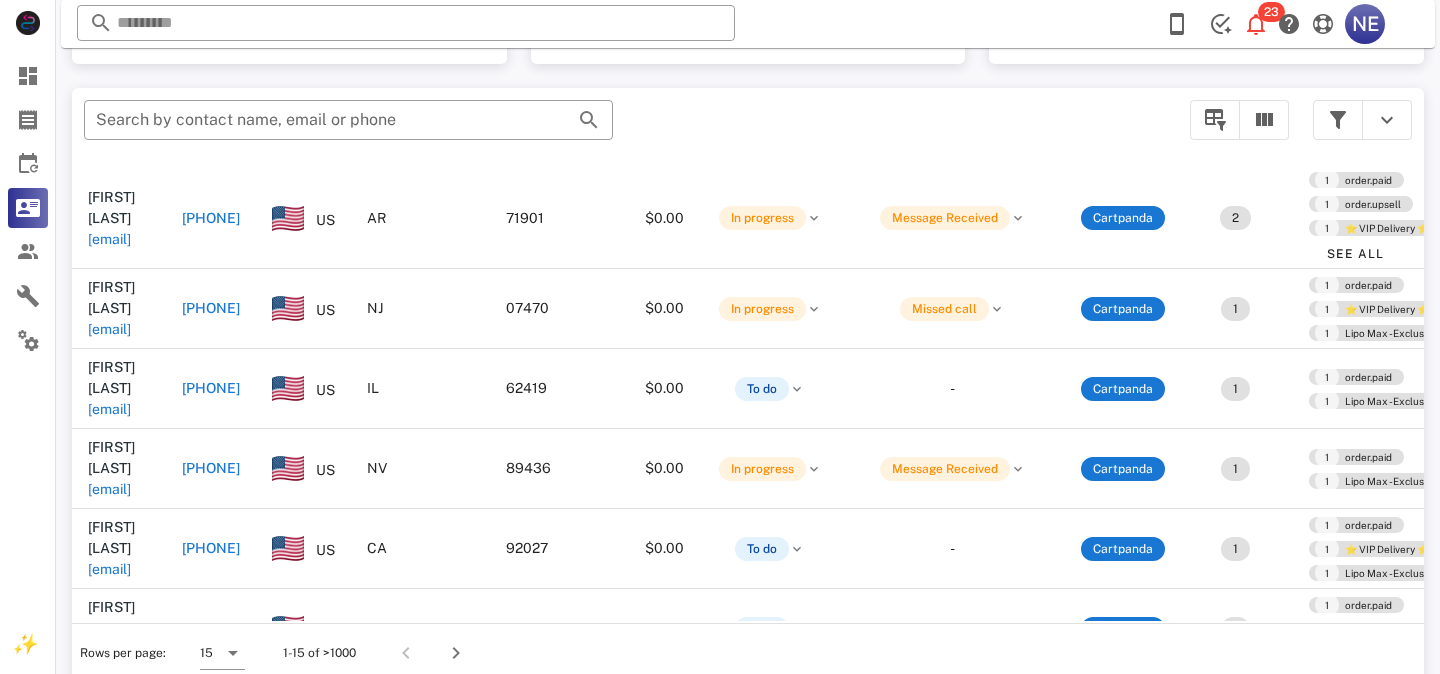scroll, scrollTop: 735, scrollLeft: 0, axis: vertical 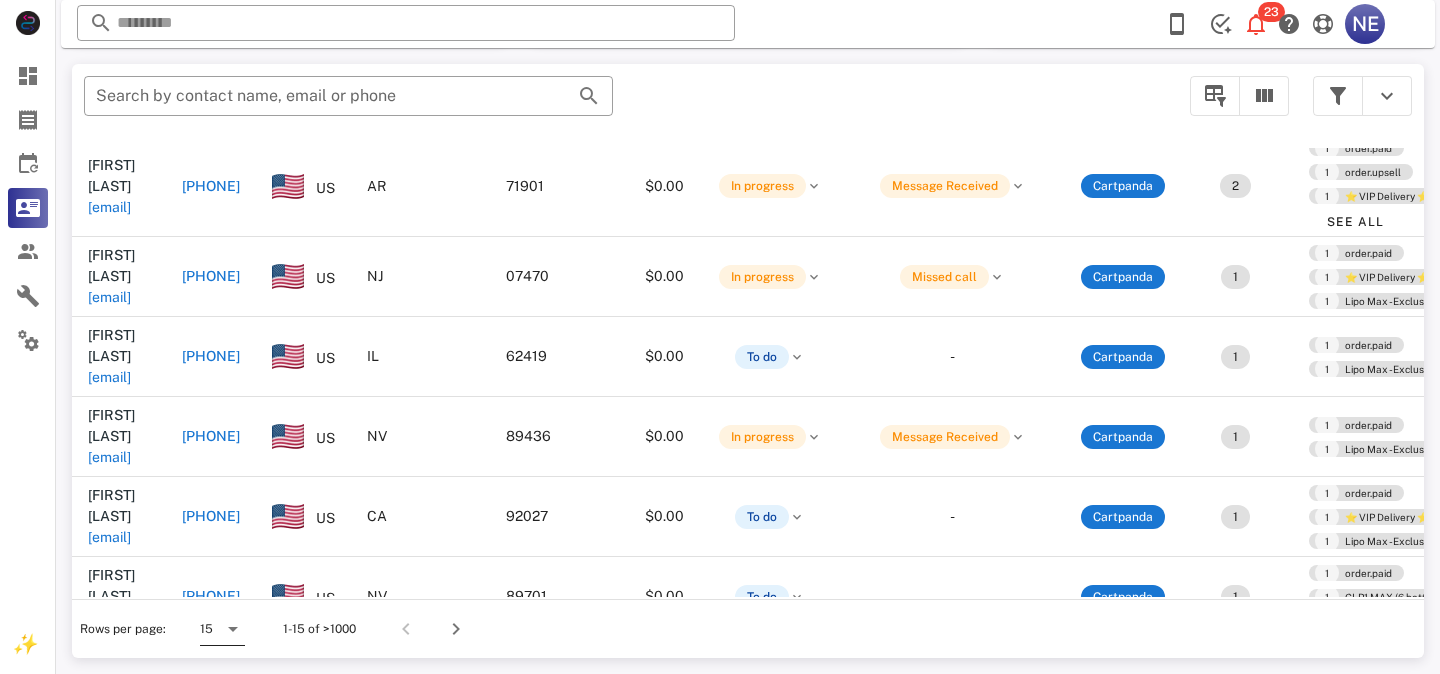 click at bounding box center (233, 629) 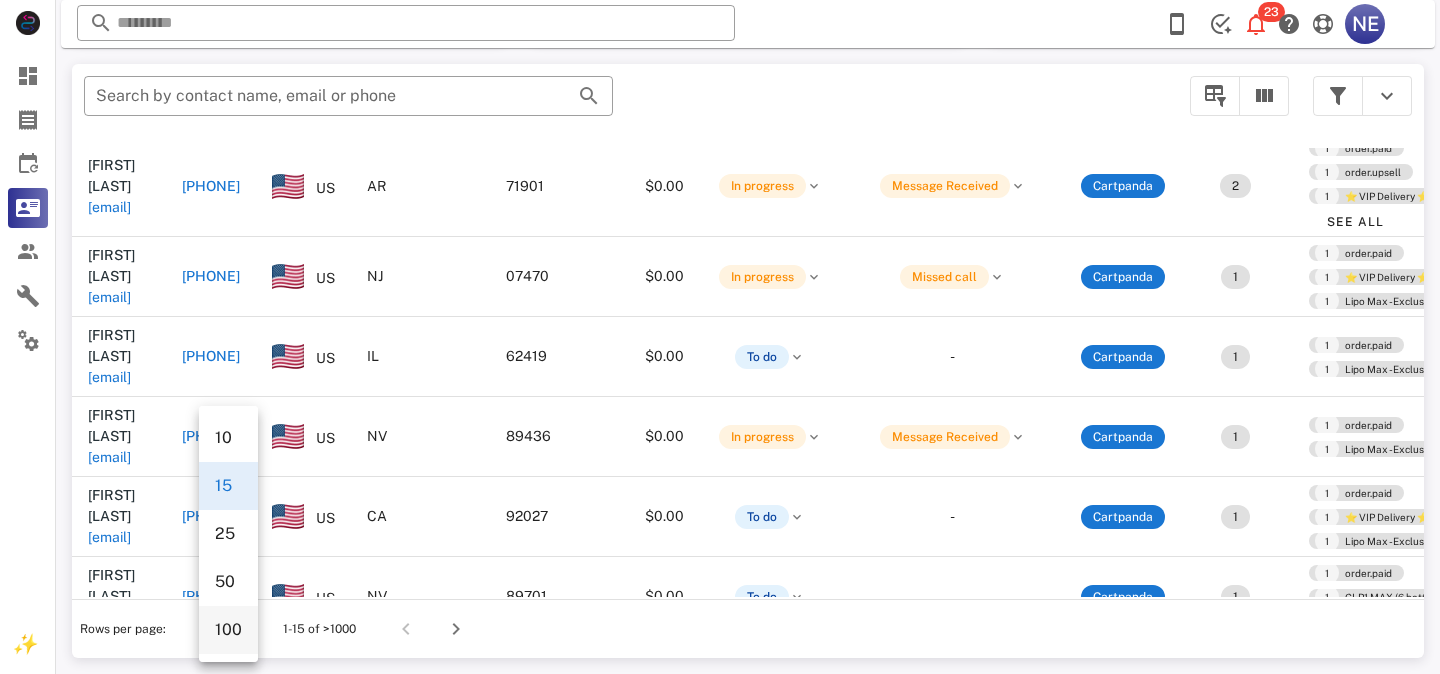 click on "100" at bounding box center (228, 629) 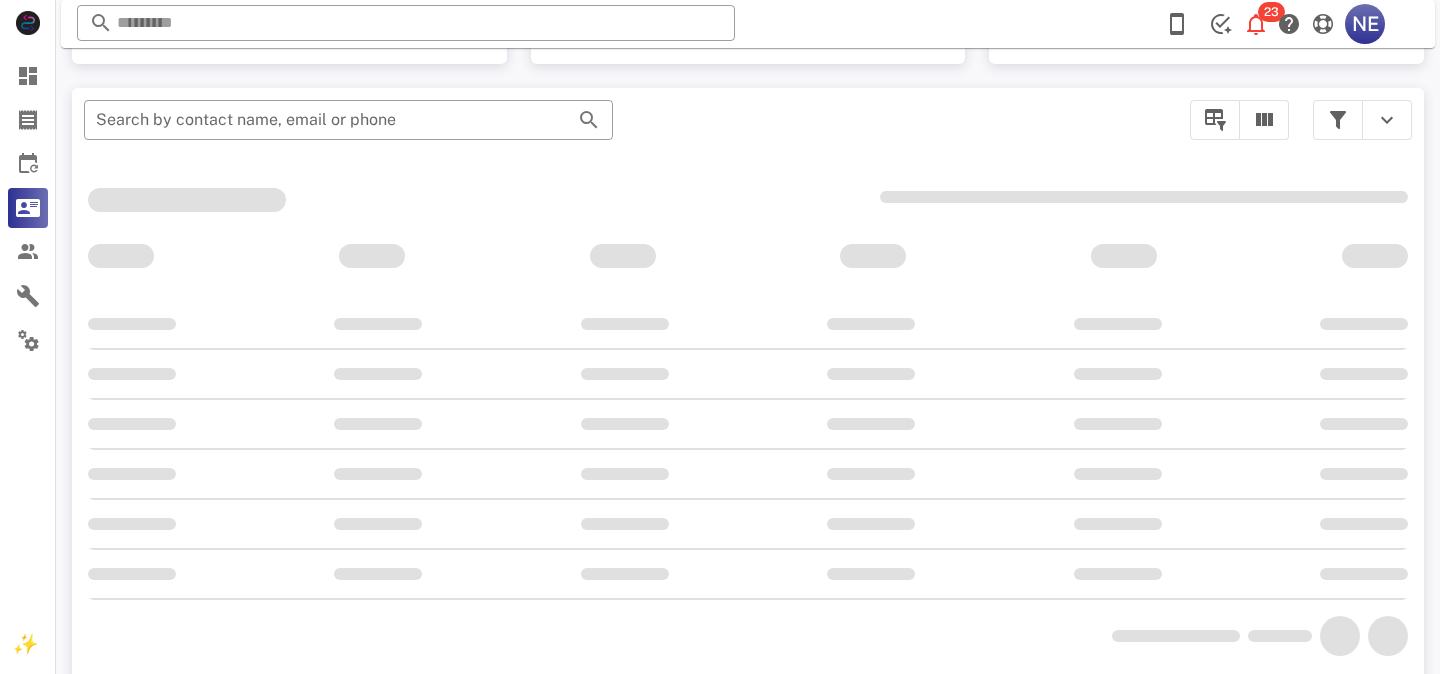 scroll, scrollTop: 380, scrollLeft: 0, axis: vertical 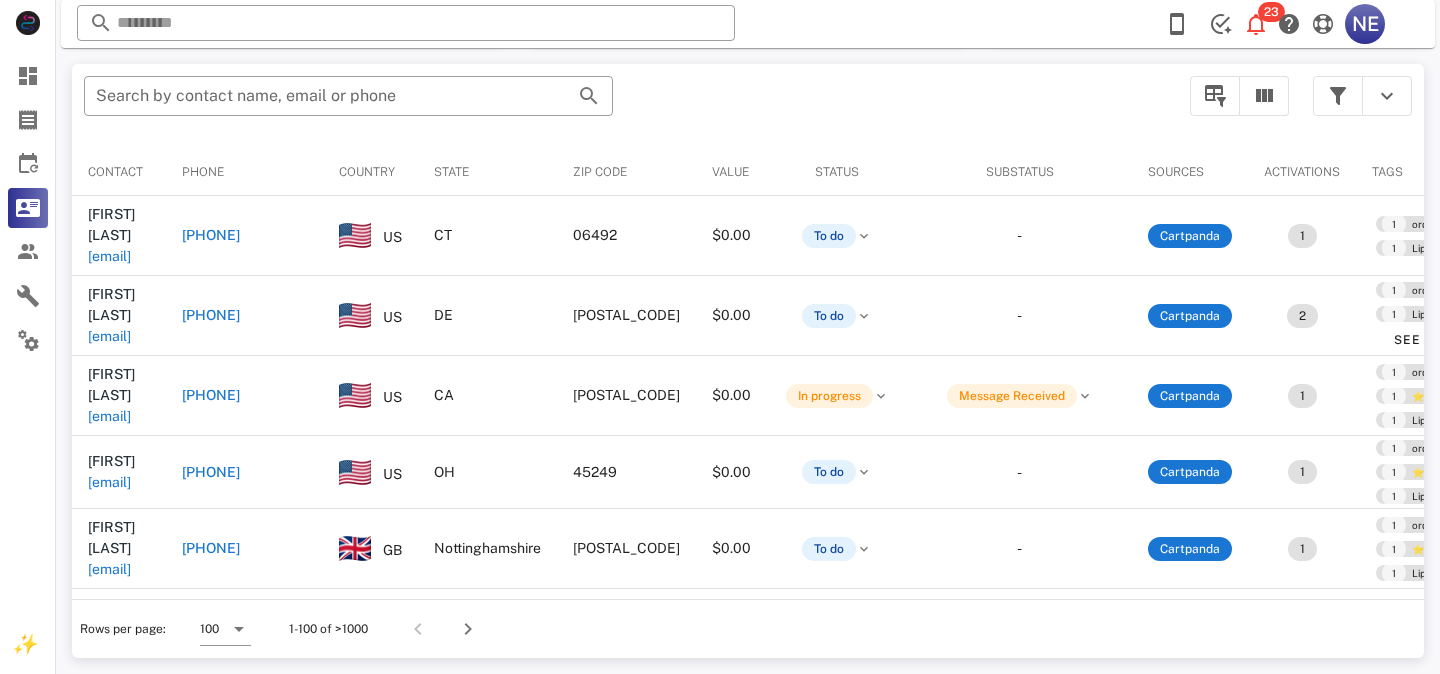click on "1-100 of >1000" at bounding box center [328, 629] 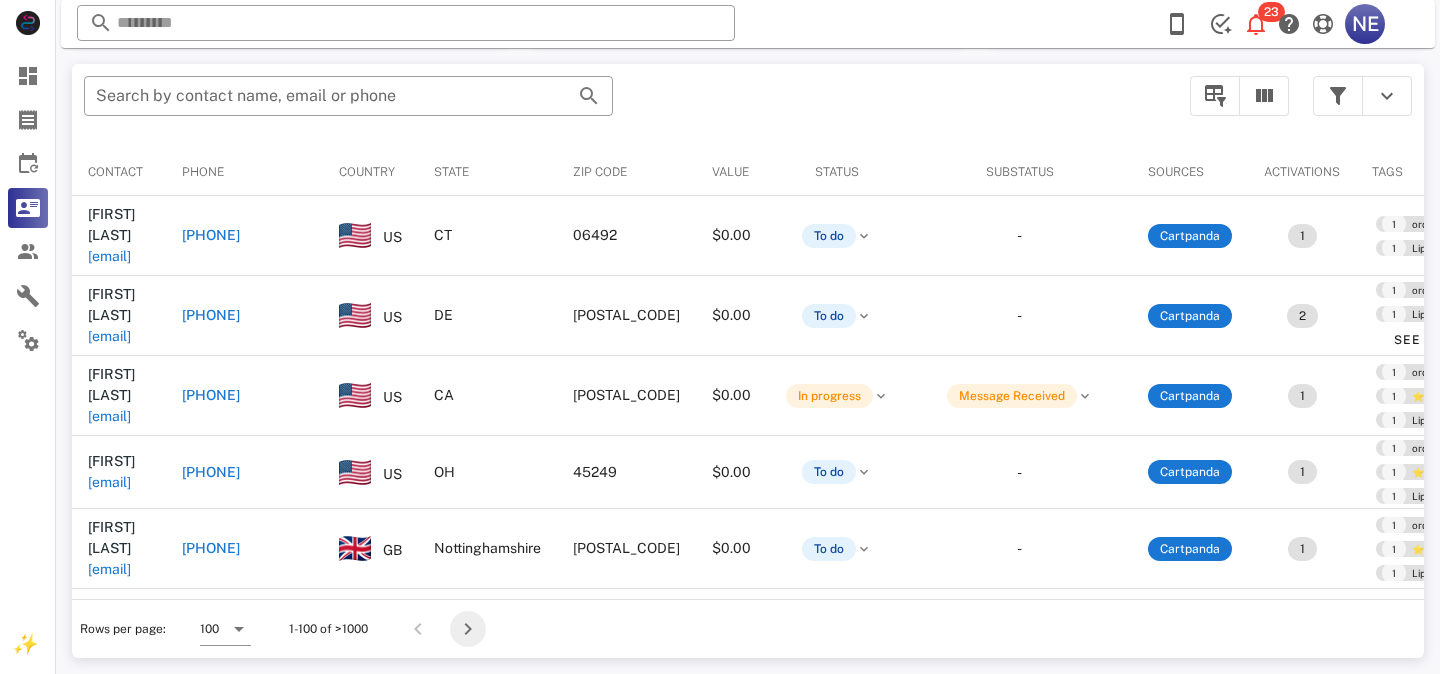 click at bounding box center [468, 629] 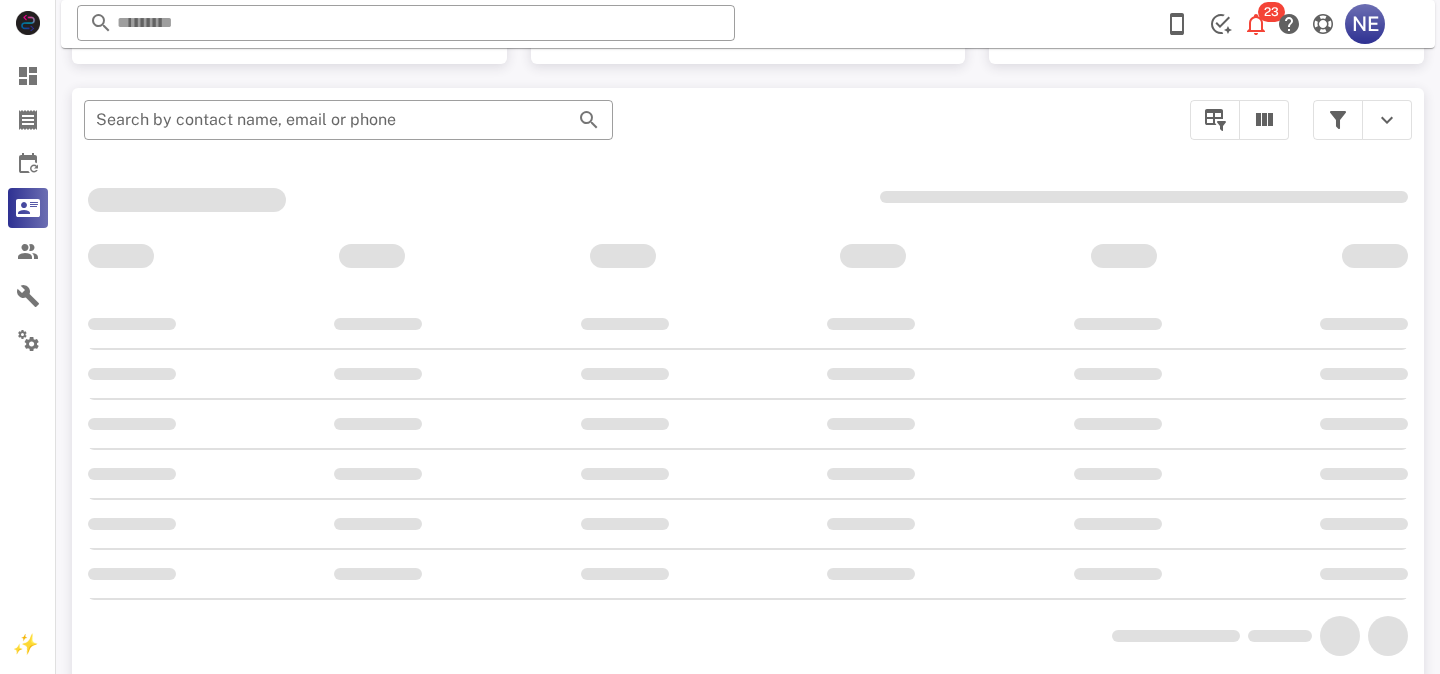 scroll, scrollTop: 380, scrollLeft: 0, axis: vertical 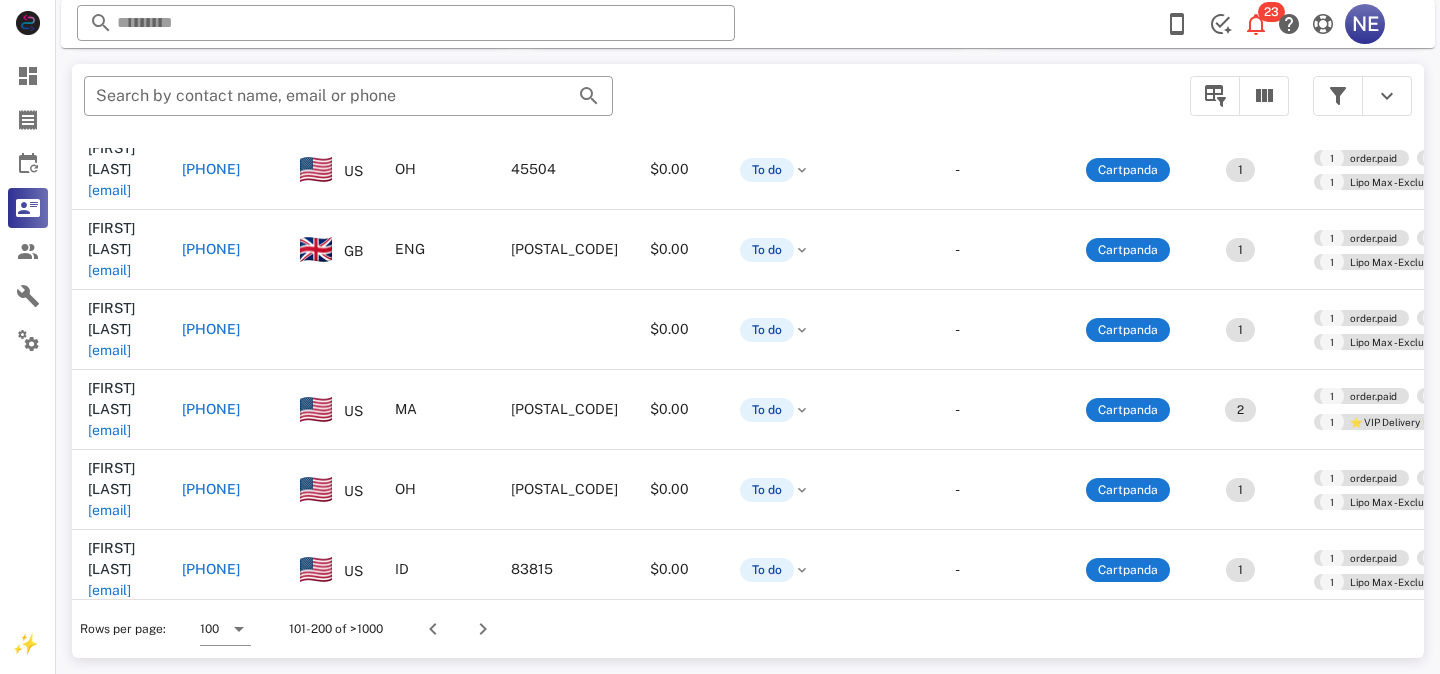 click on "[EMAIL]" at bounding box center [109, 851] 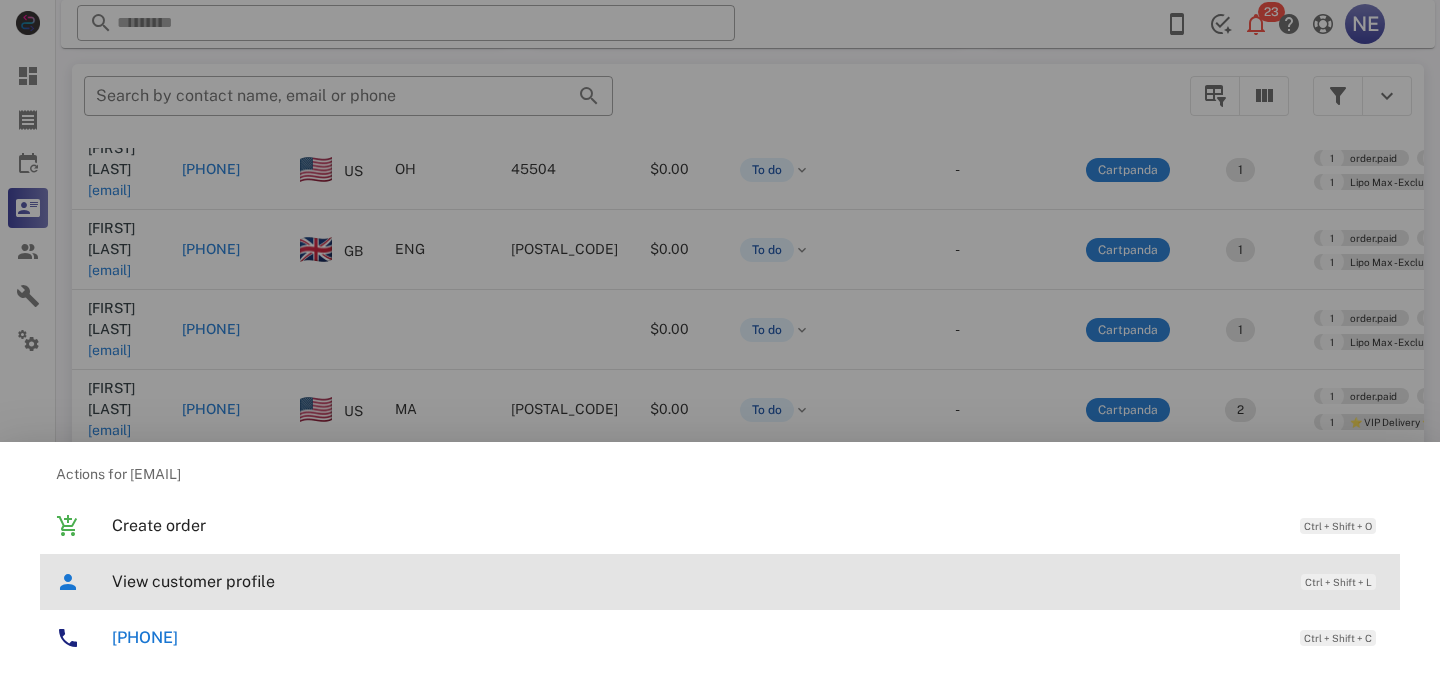 click on "View customer profile" at bounding box center [696, 581] 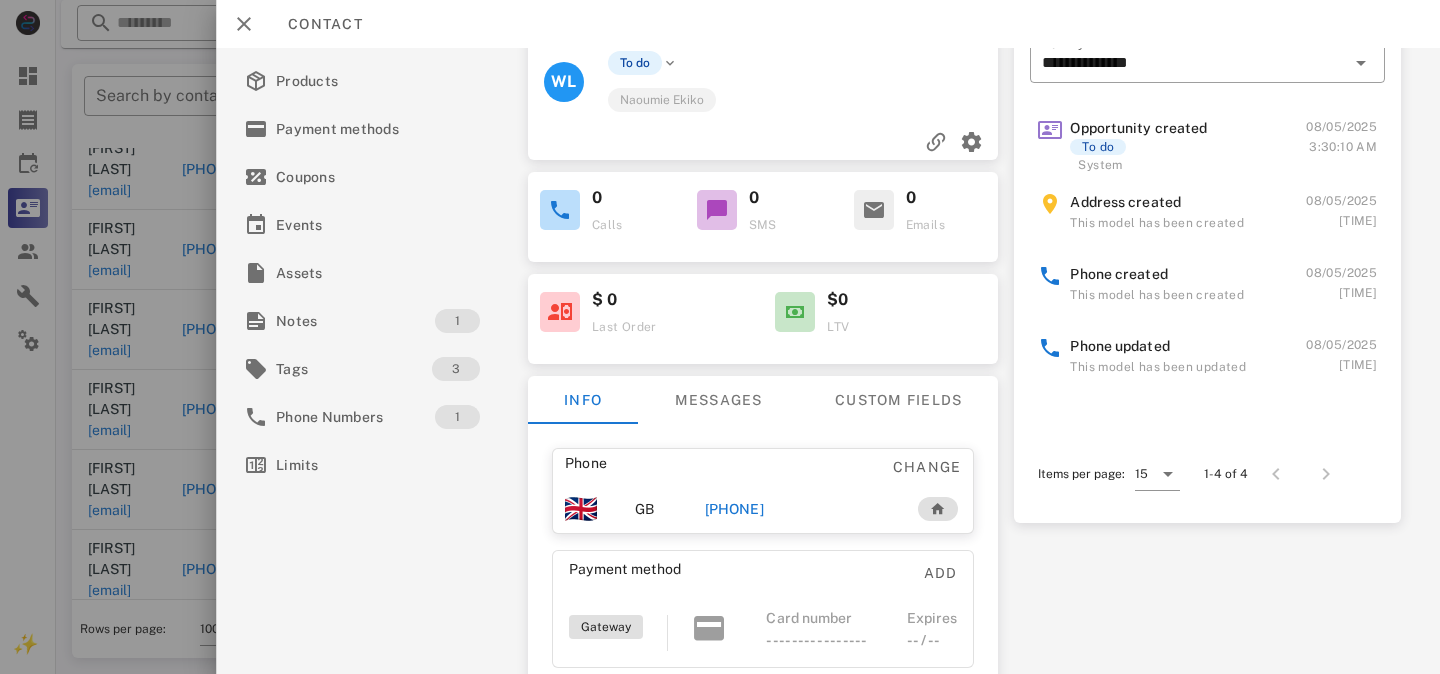 scroll, scrollTop: 165, scrollLeft: 0, axis: vertical 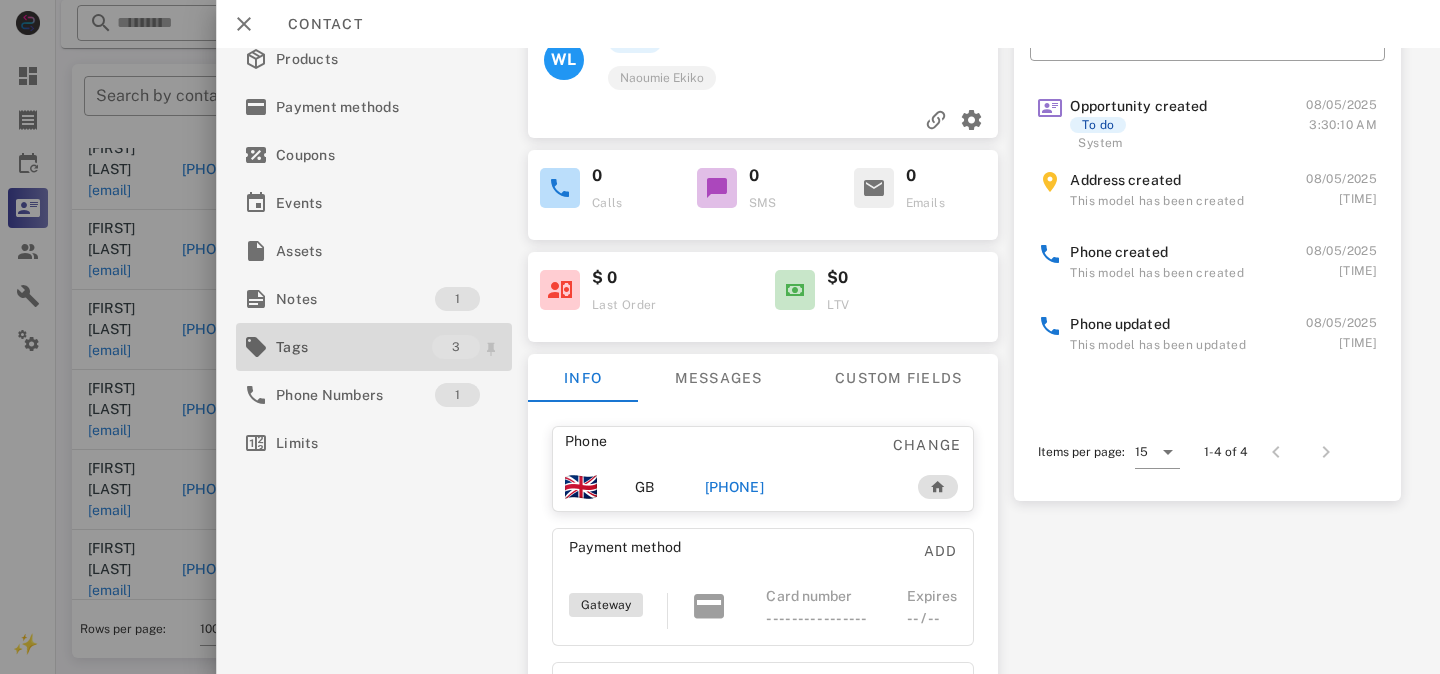 click on "Tags" at bounding box center (354, 347) 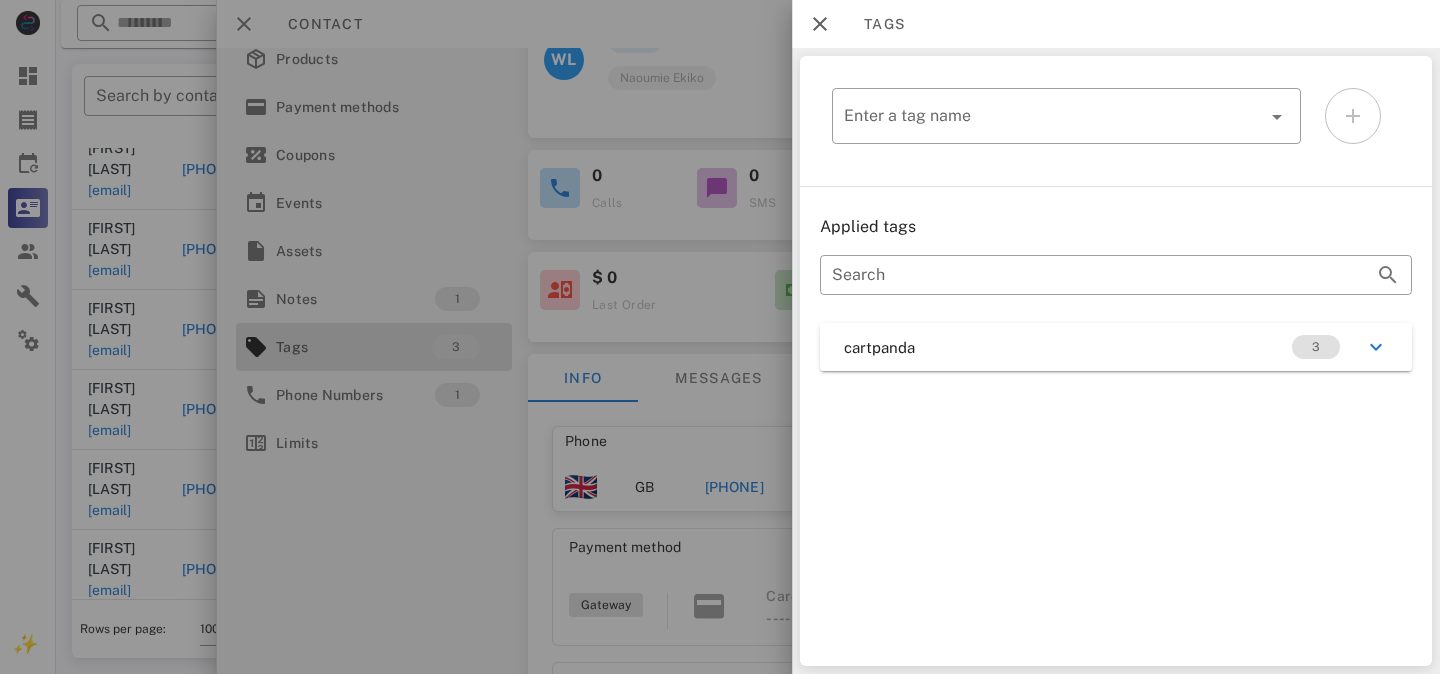 click at bounding box center (720, 337) 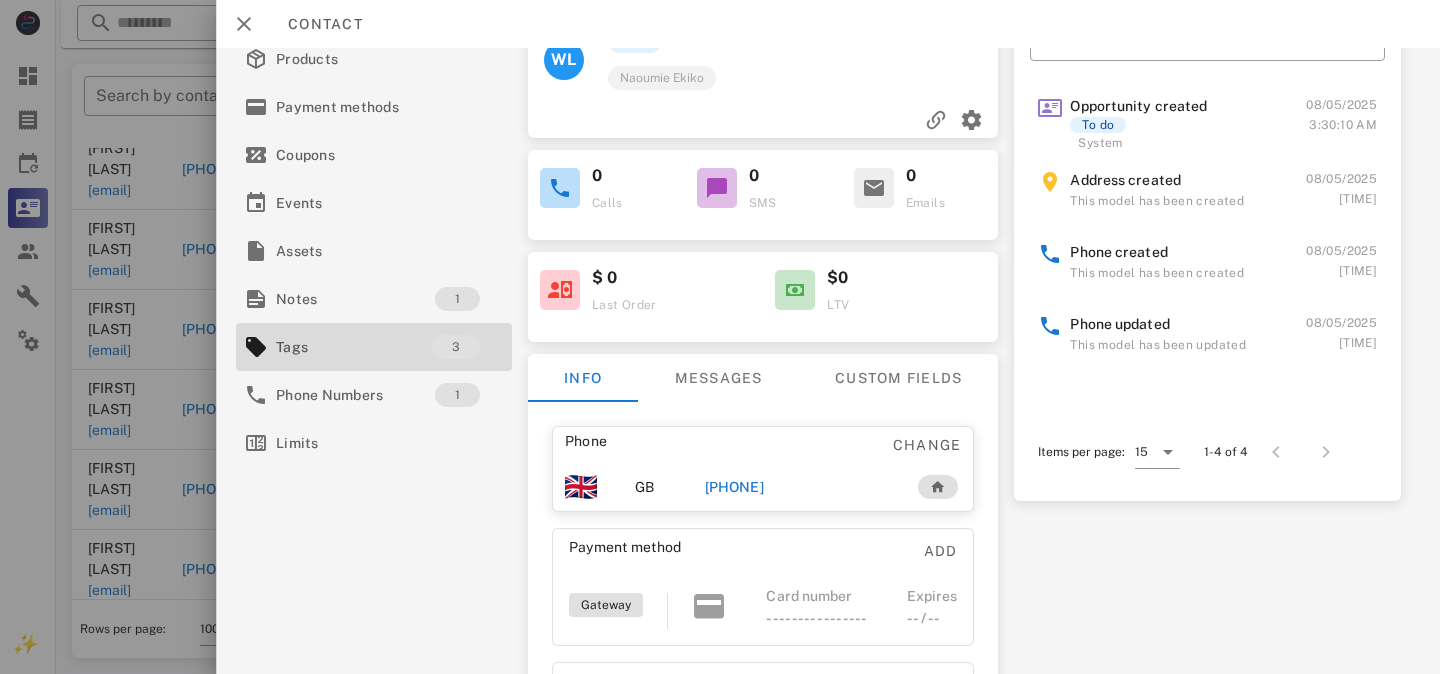 scroll, scrollTop: 0, scrollLeft: 0, axis: both 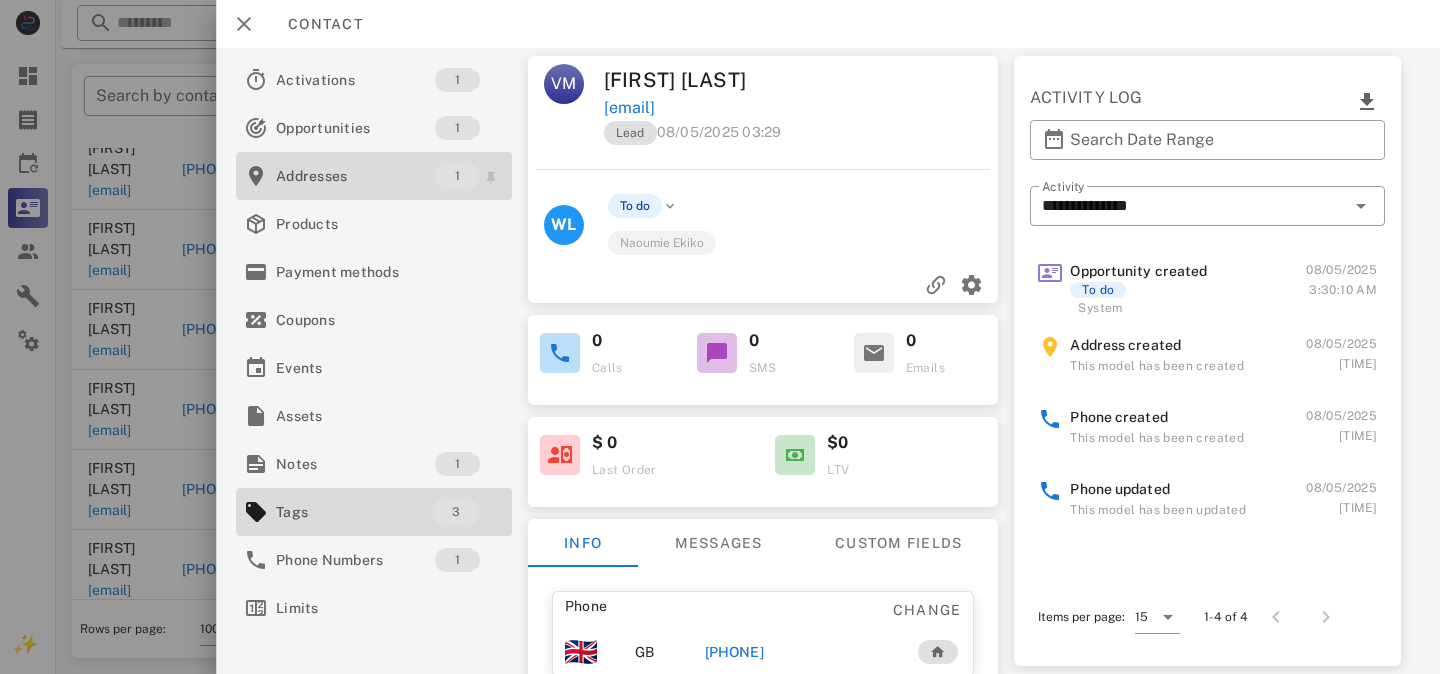 click on "Addresses" at bounding box center [355, 176] 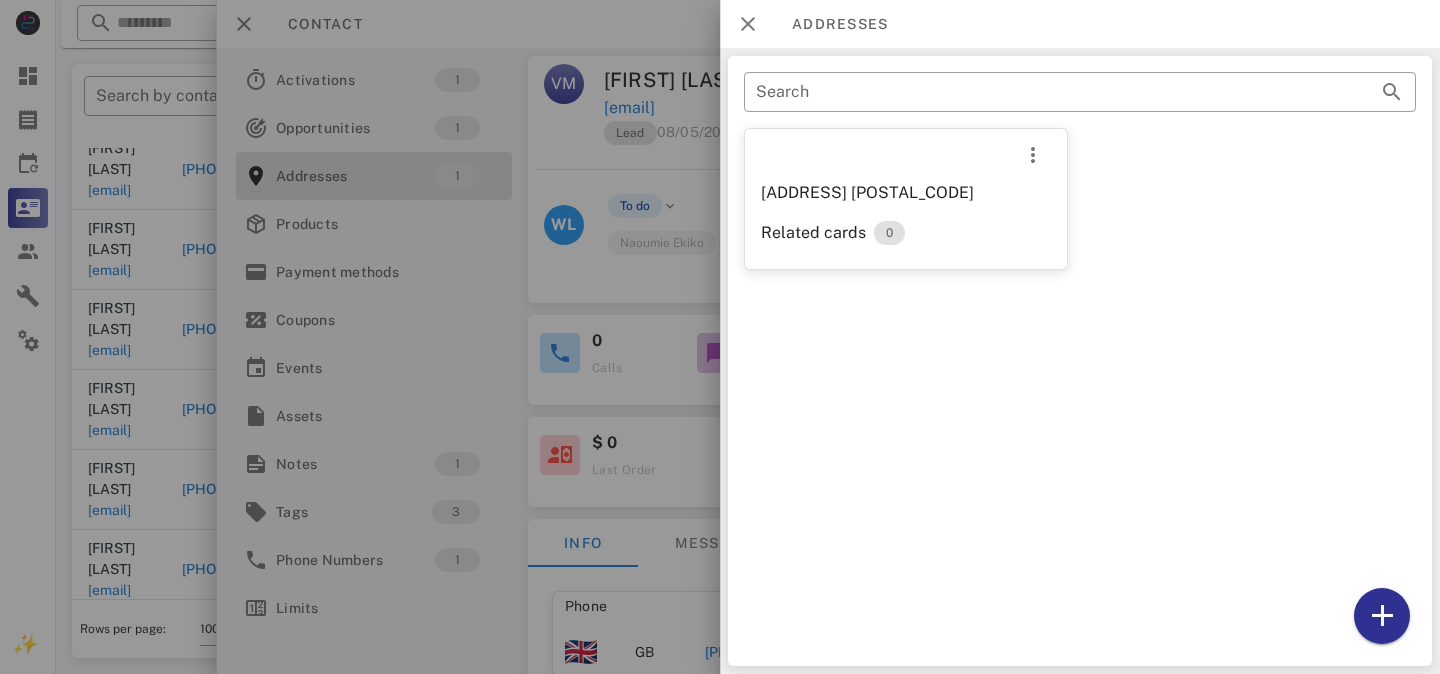 click at bounding box center [720, 337] 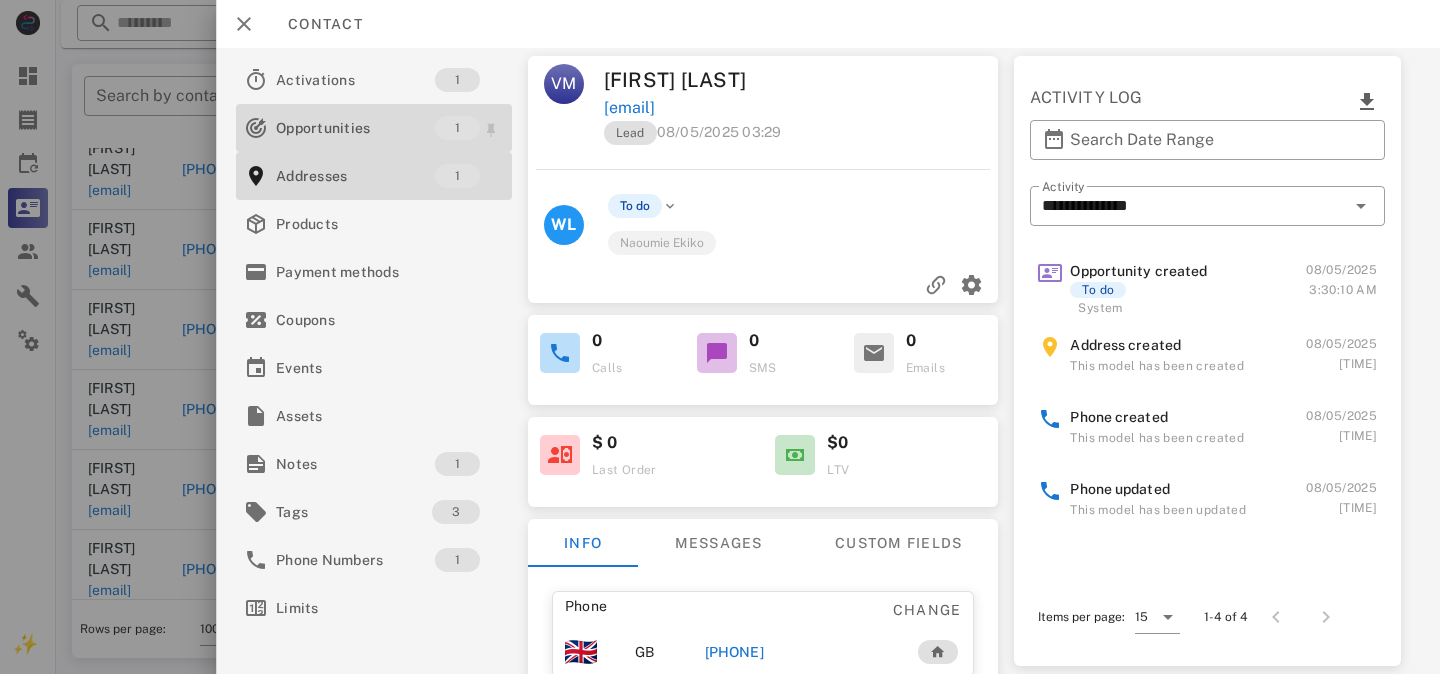 click on "Opportunities" at bounding box center (355, 128) 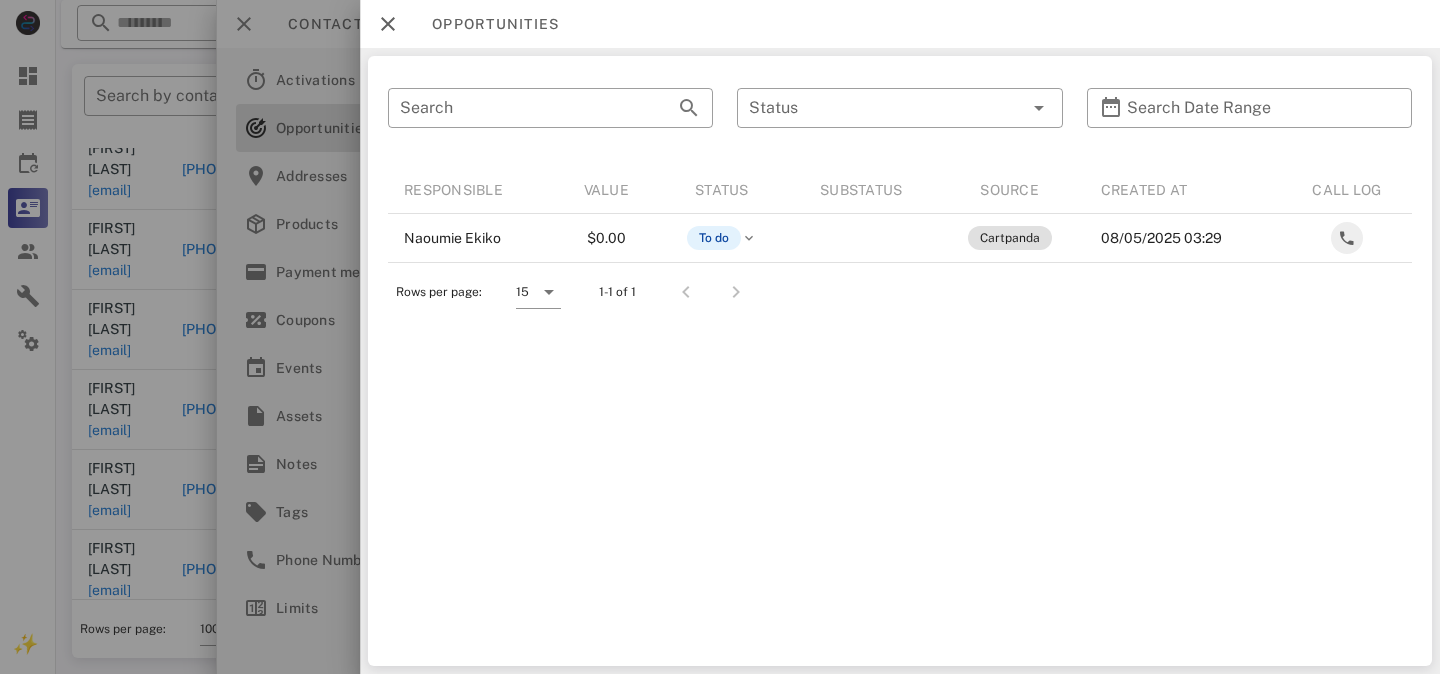 click at bounding box center [720, 337] 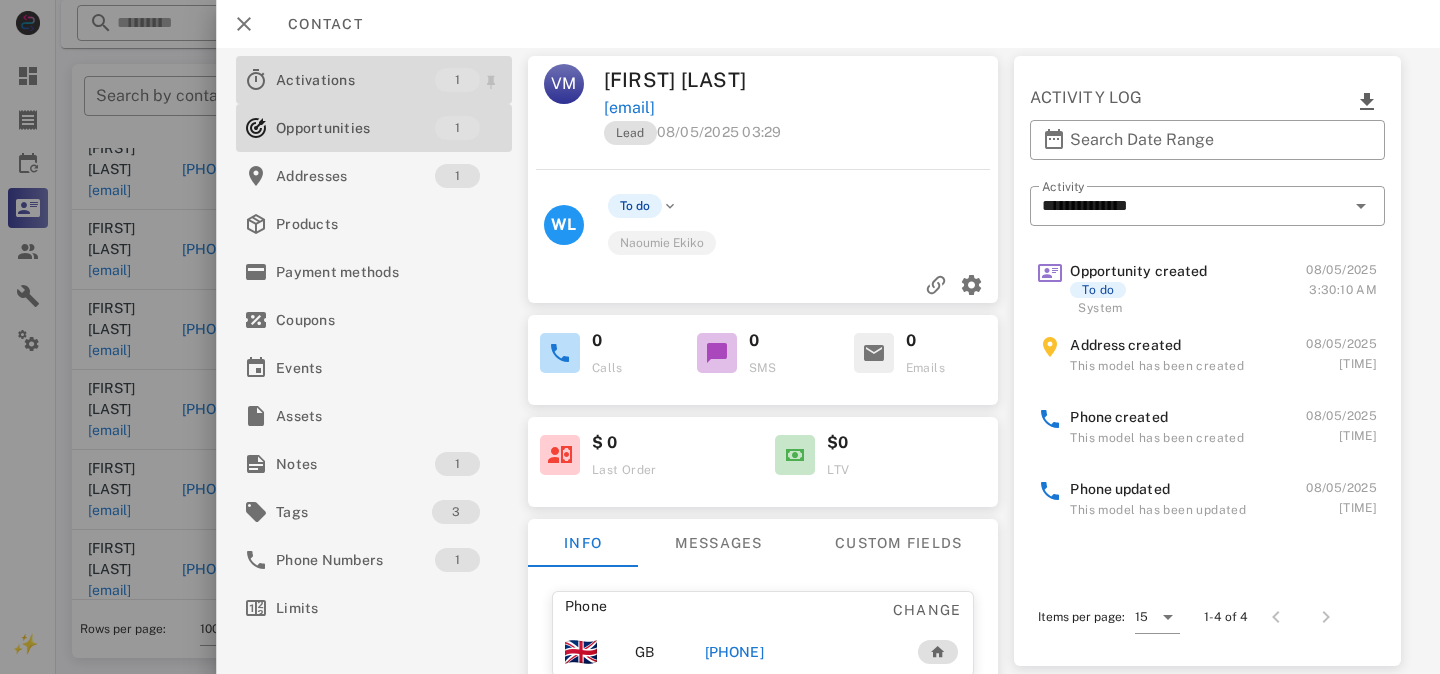 click on "Activations" at bounding box center (355, 80) 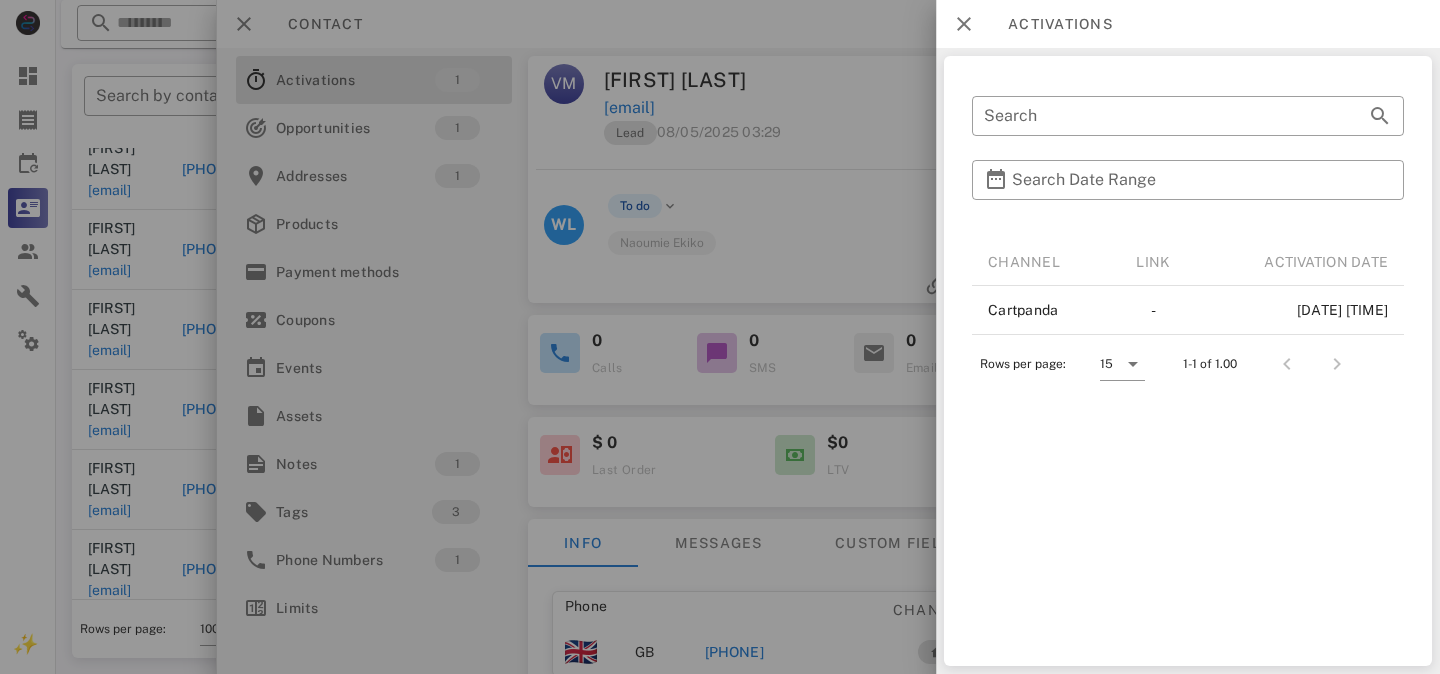 click at bounding box center (720, 337) 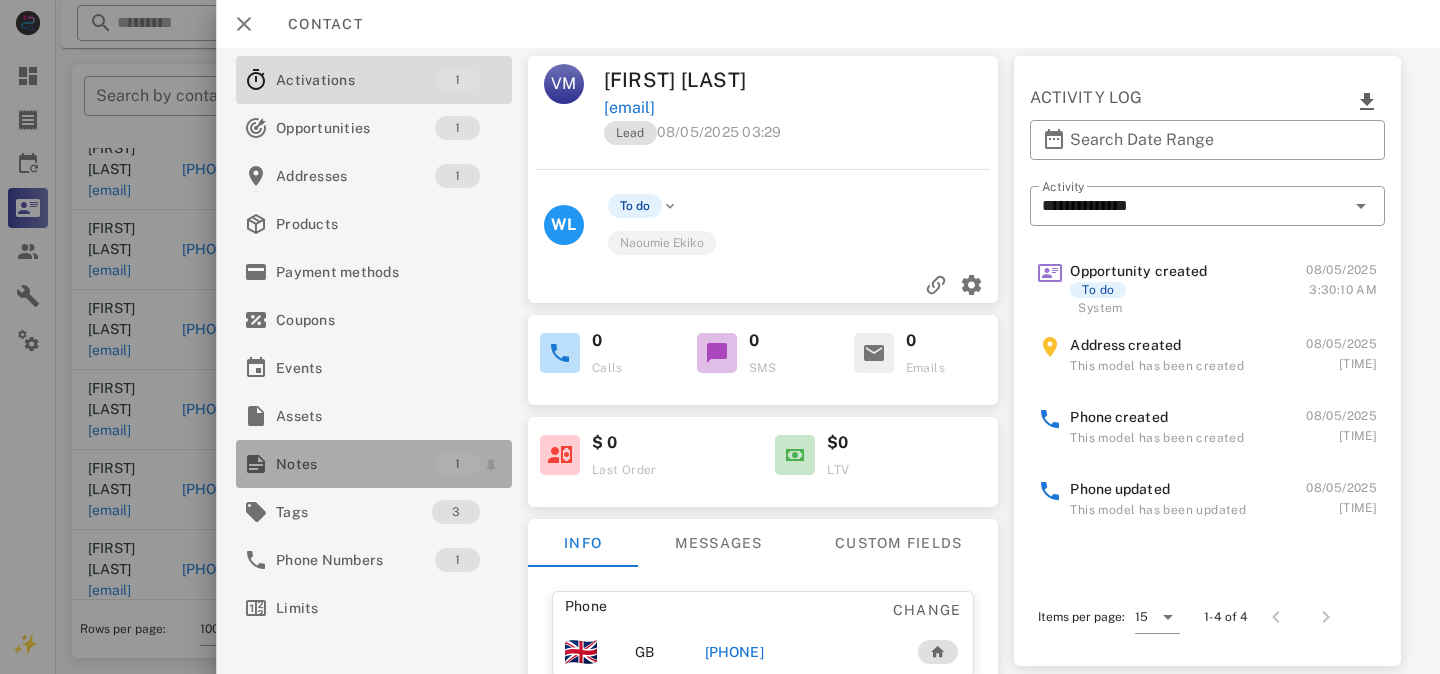 click on "Notes" at bounding box center [355, 464] 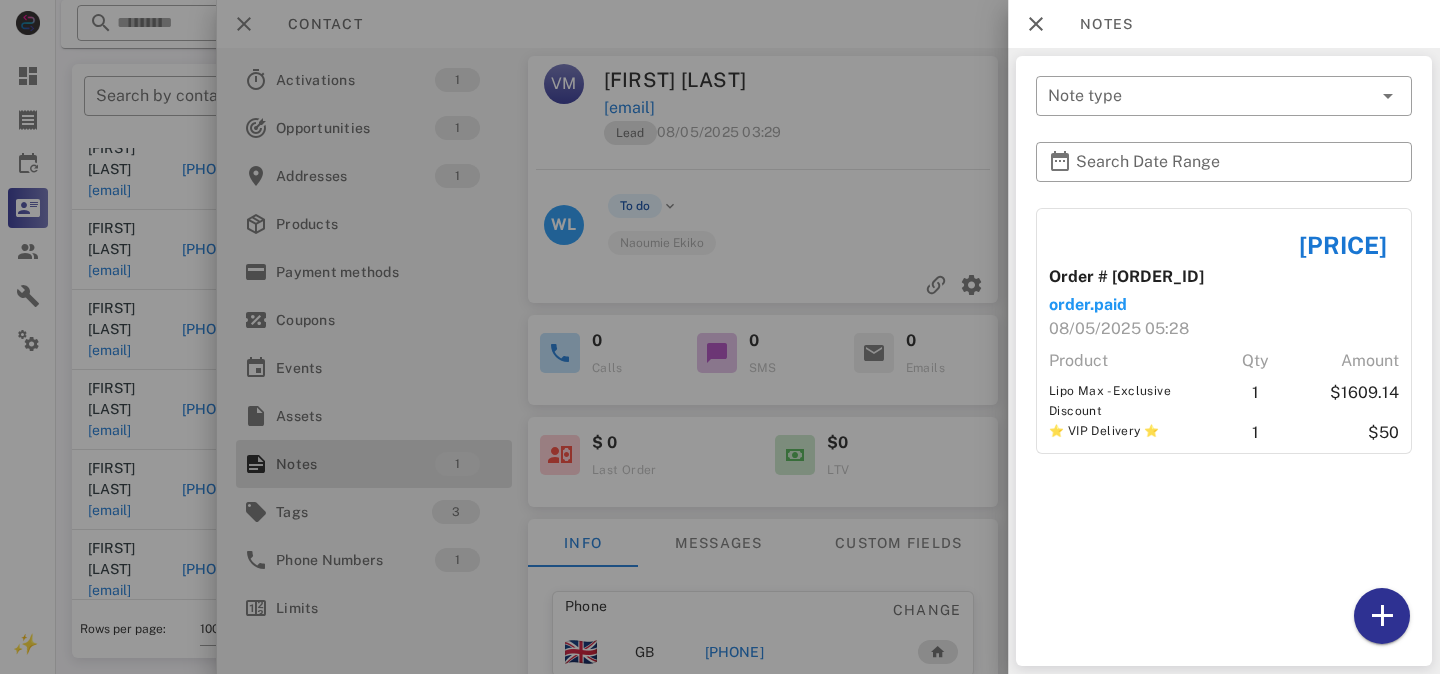 click at bounding box center [720, 337] 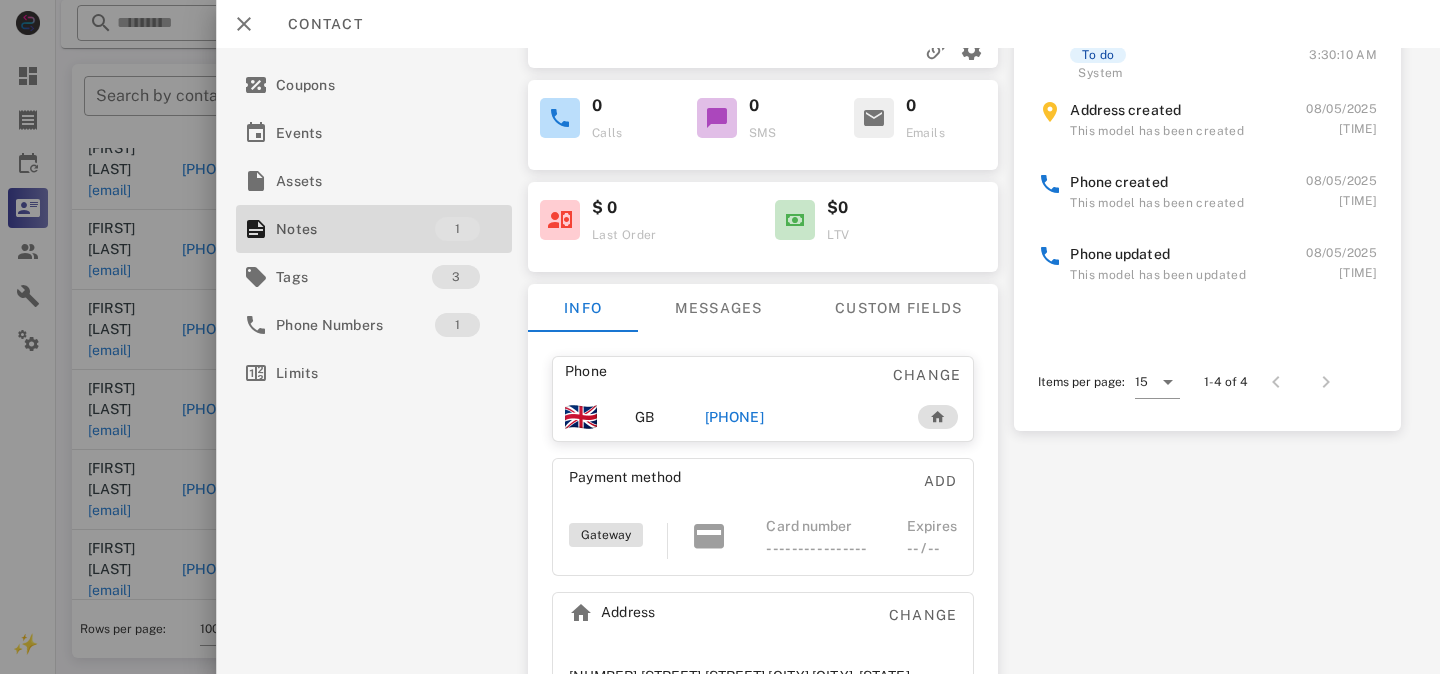 scroll, scrollTop: 328, scrollLeft: 0, axis: vertical 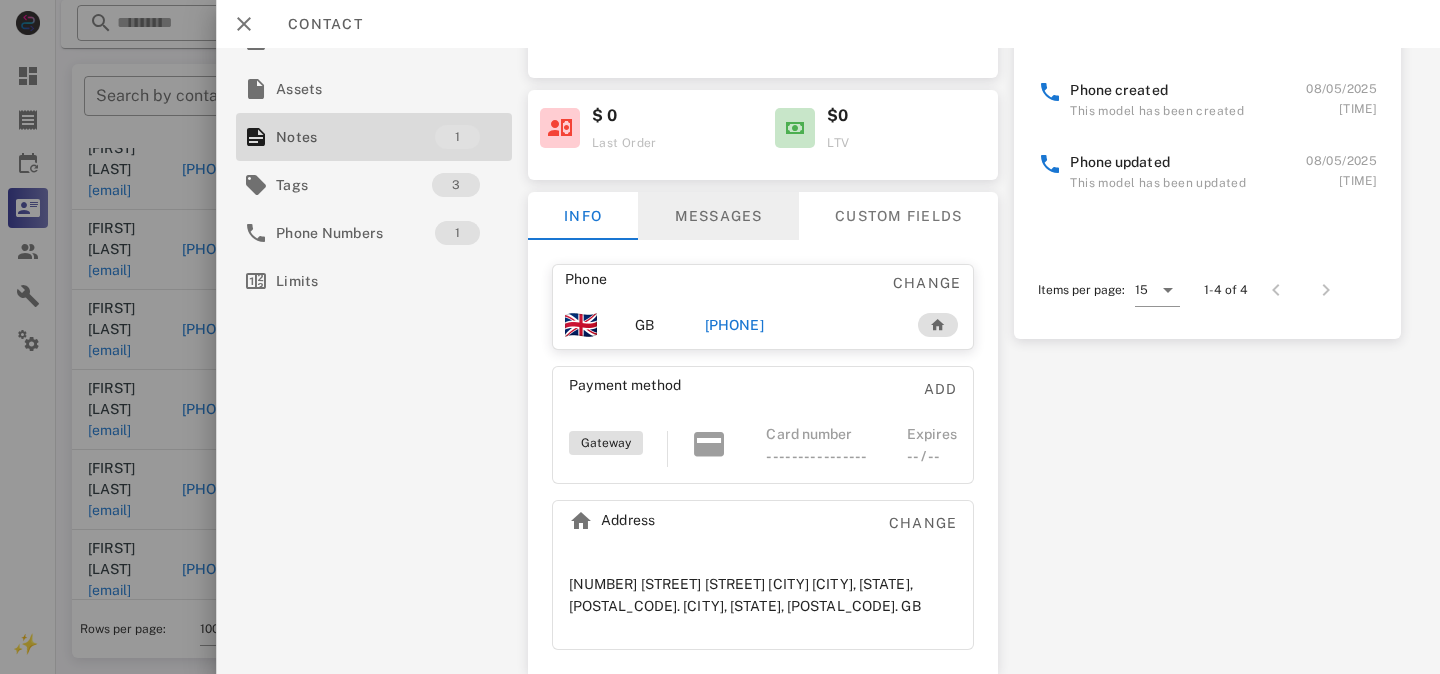 click on "Messages" at bounding box center (718, 216) 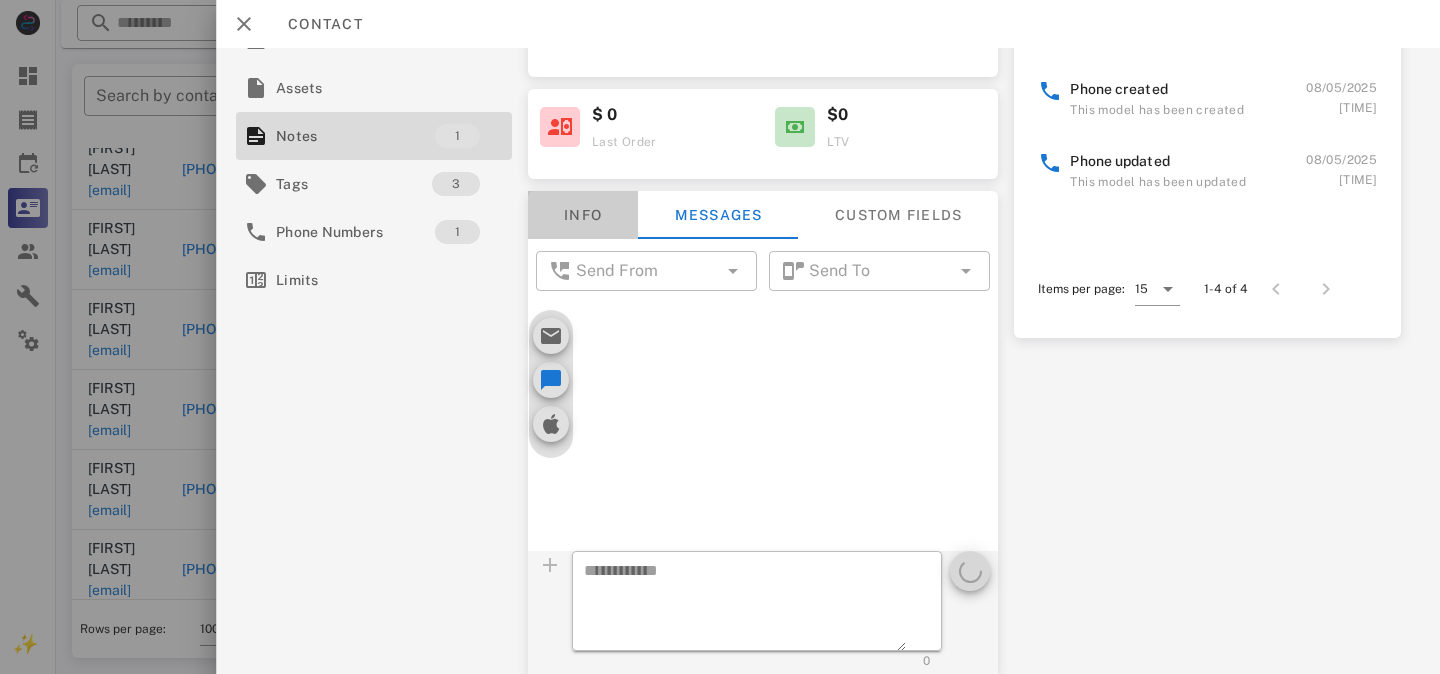 click on "Info" at bounding box center (583, 215) 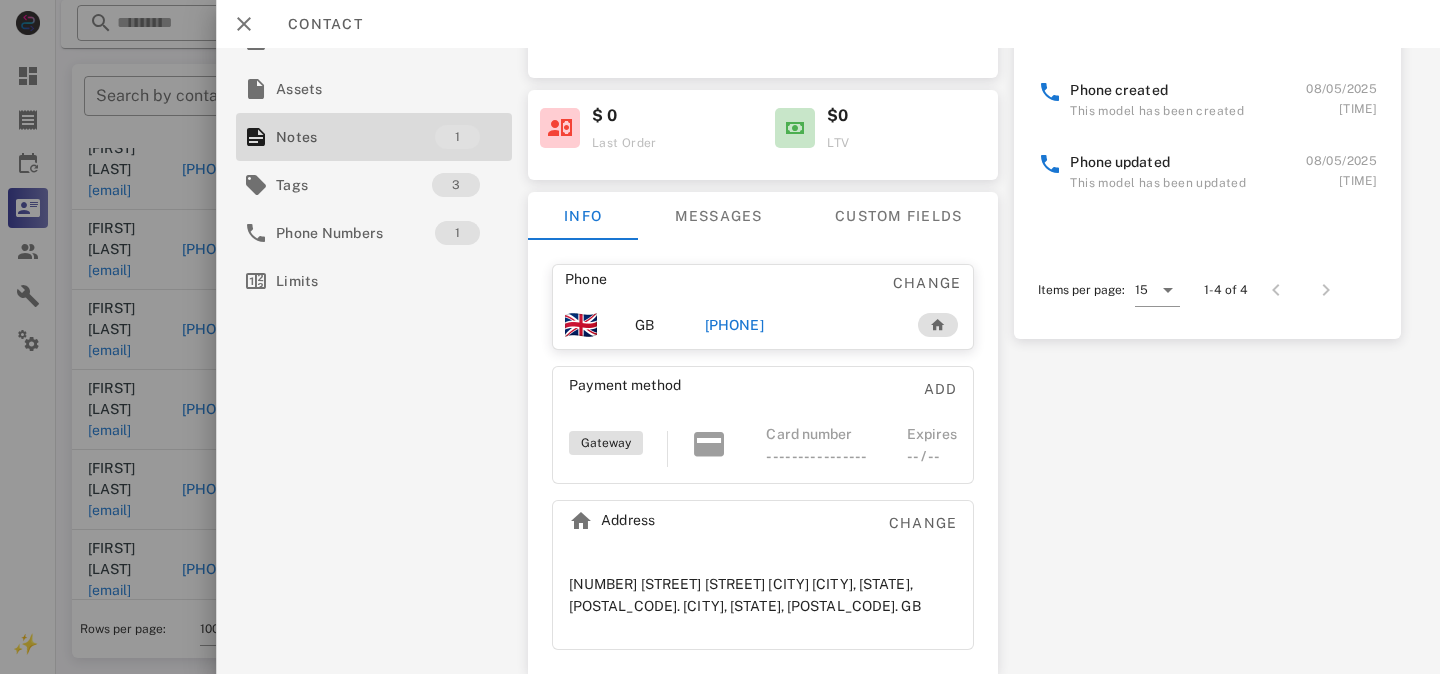scroll, scrollTop: 0, scrollLeft: 0, axis: both 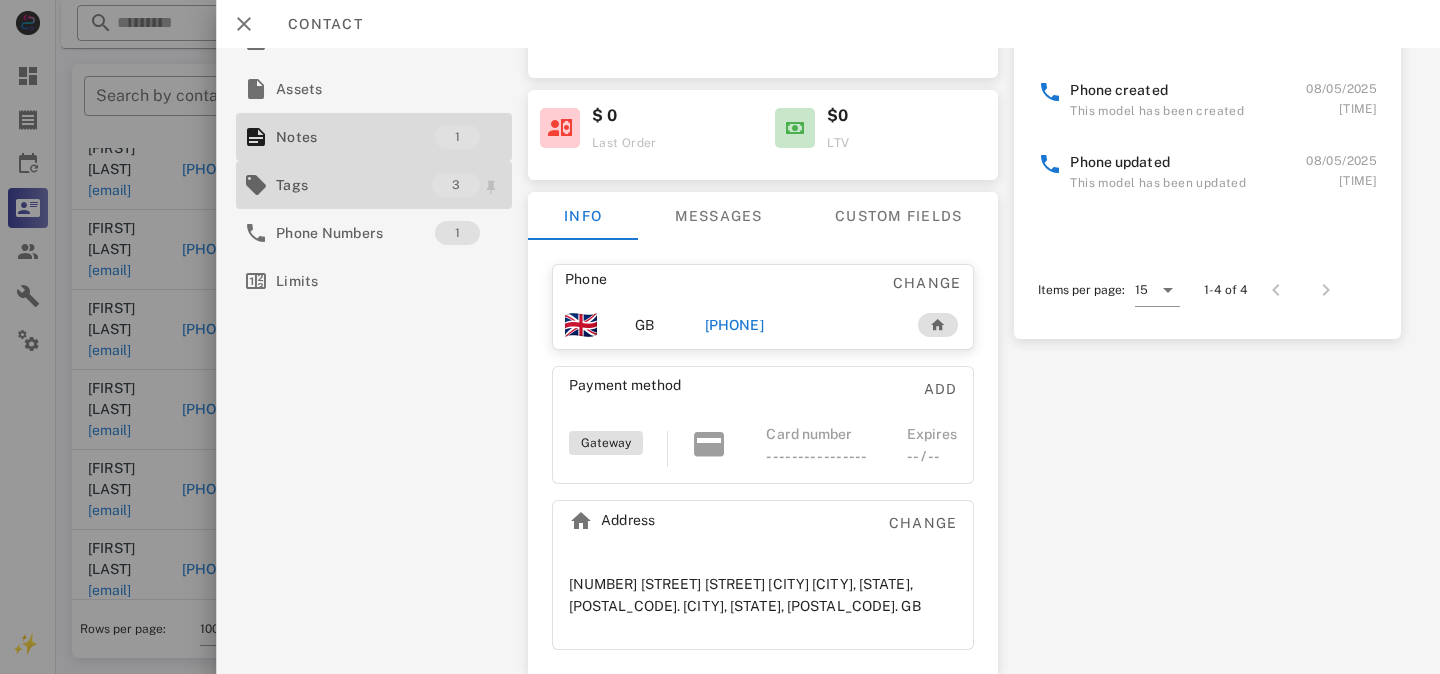 click on "Tags" at bounding box center (354, 185) 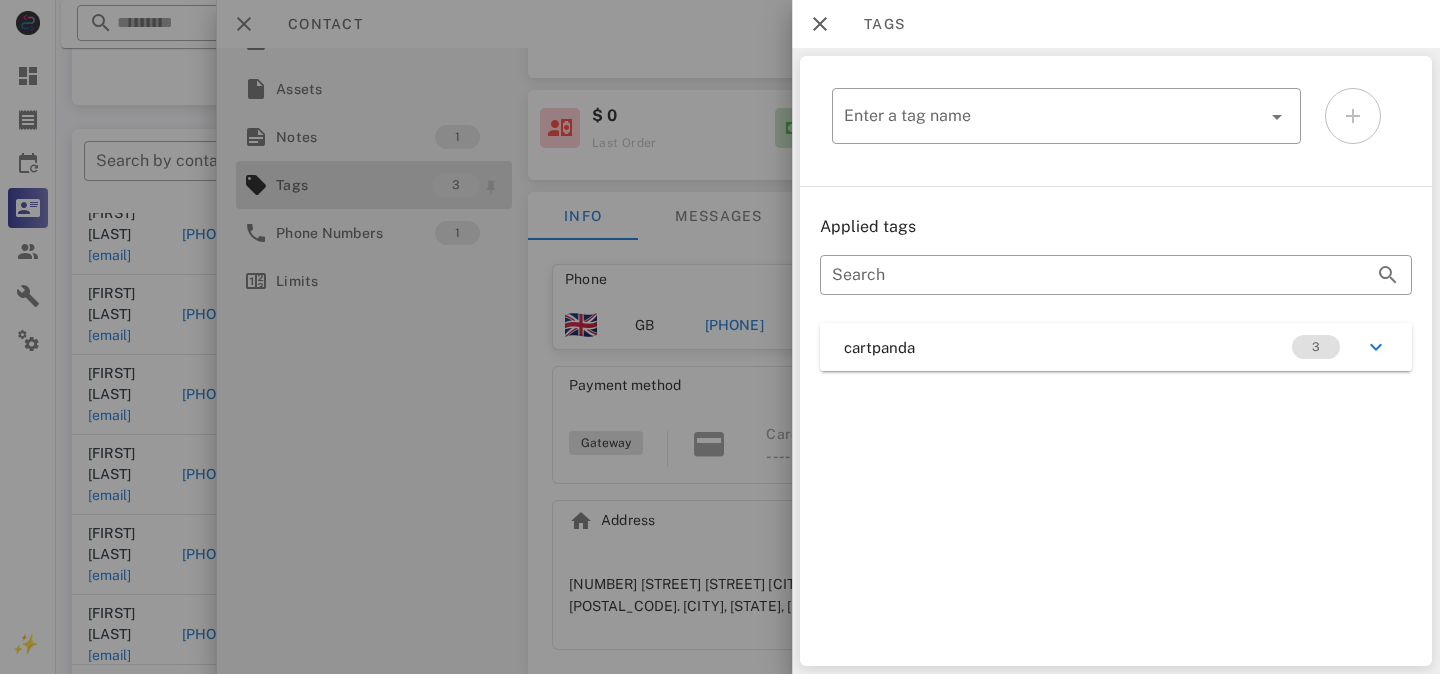 scroll, scrollTop: 323, scrollLeft: 0, axis: vertical 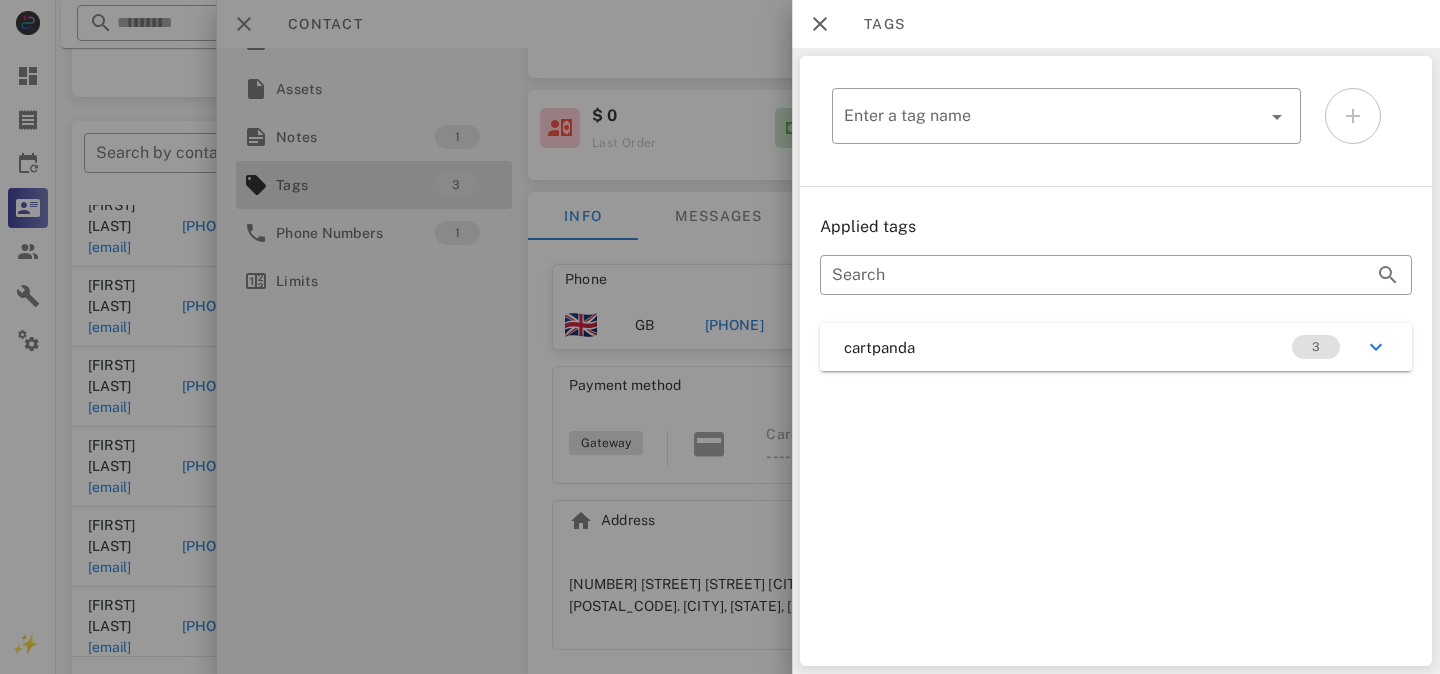 click at bounding box center [720, 337] 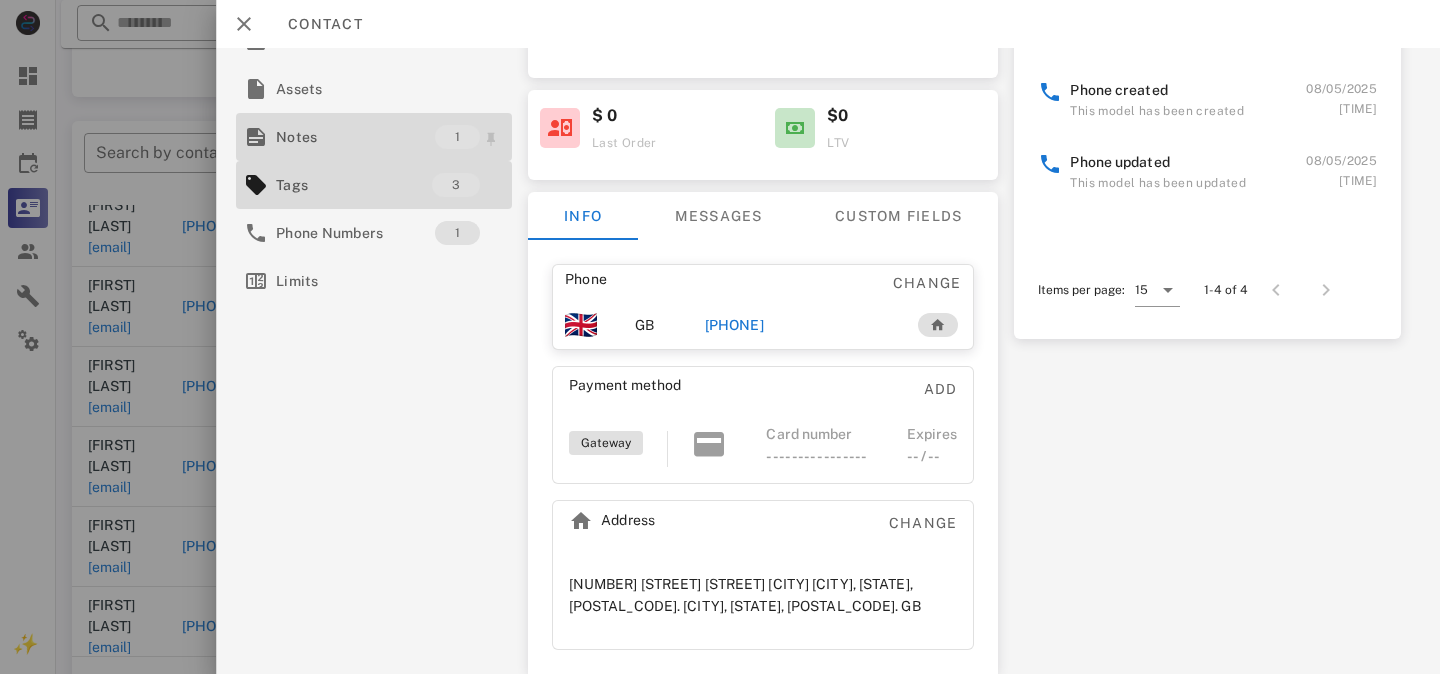 click on "Notes" at bounding box center (355, 137) 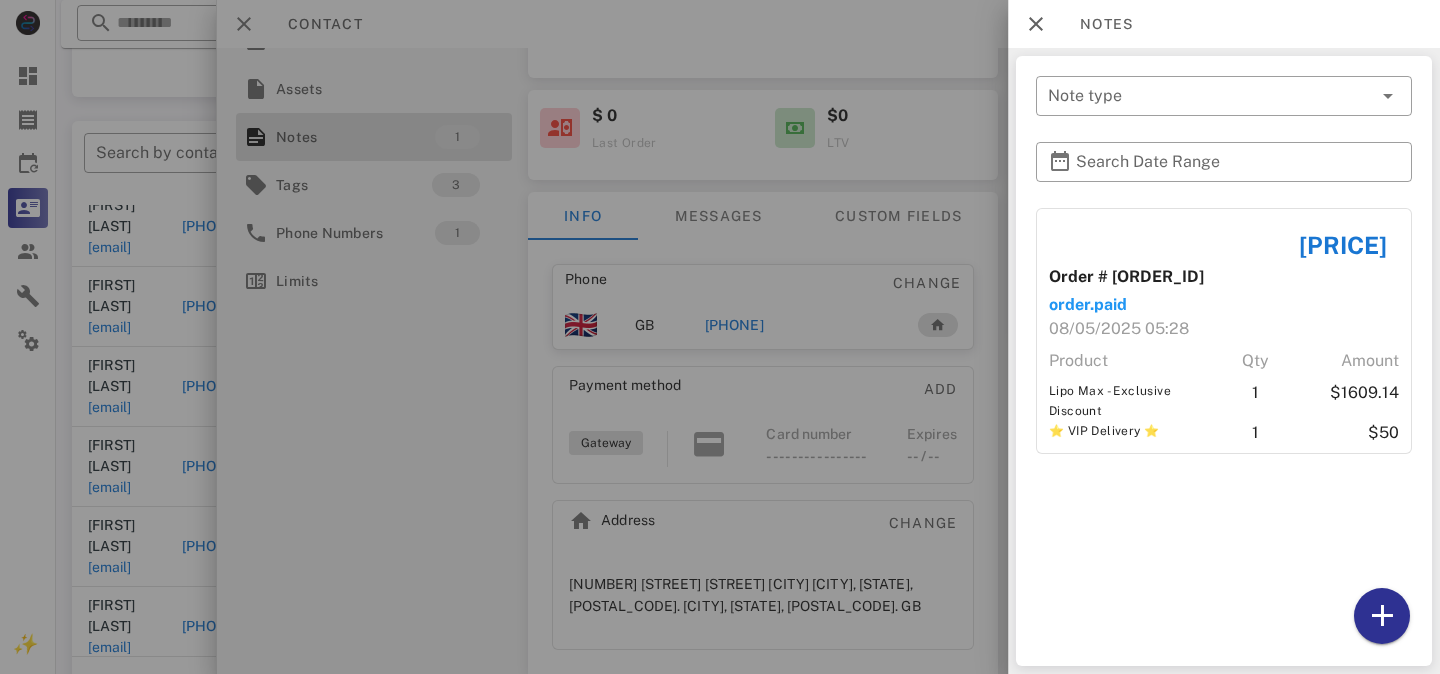 click at bounding box center (720, 337) 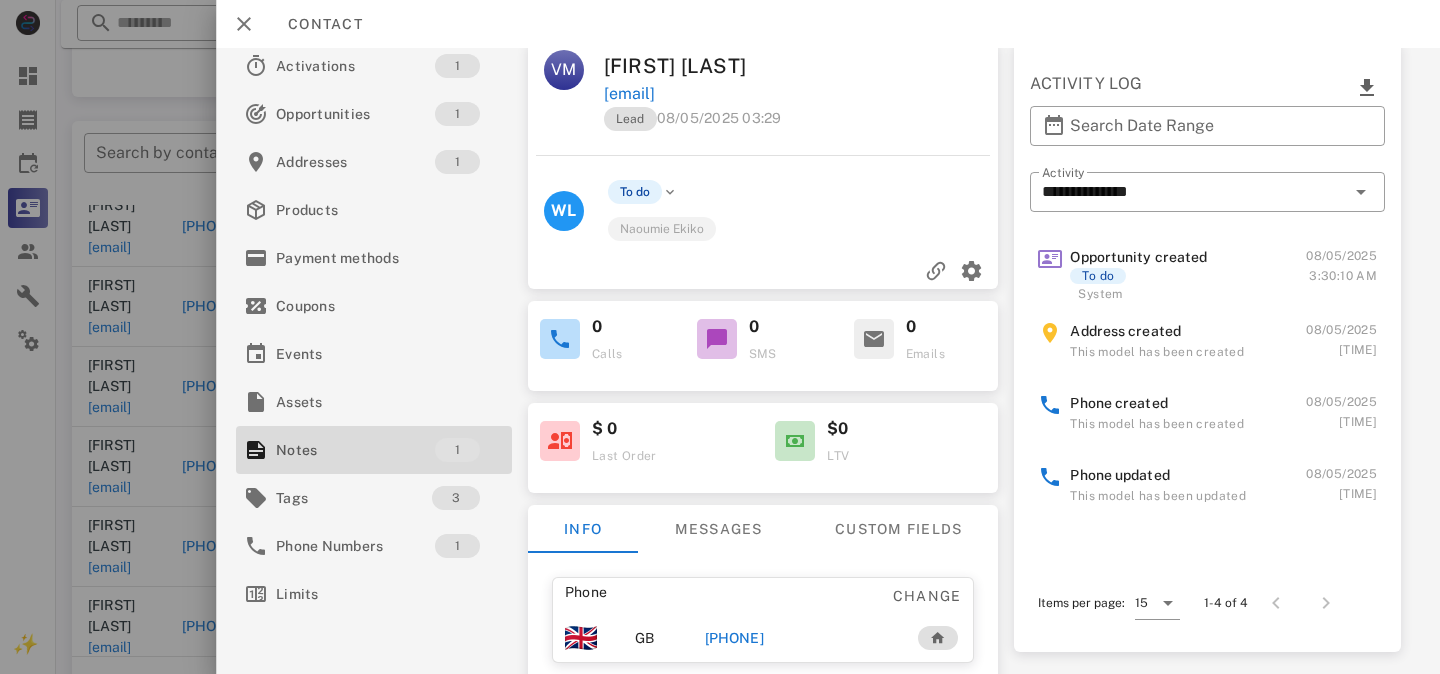 scroll, scrollTop: 0, scrollLeft: 0, axis: both 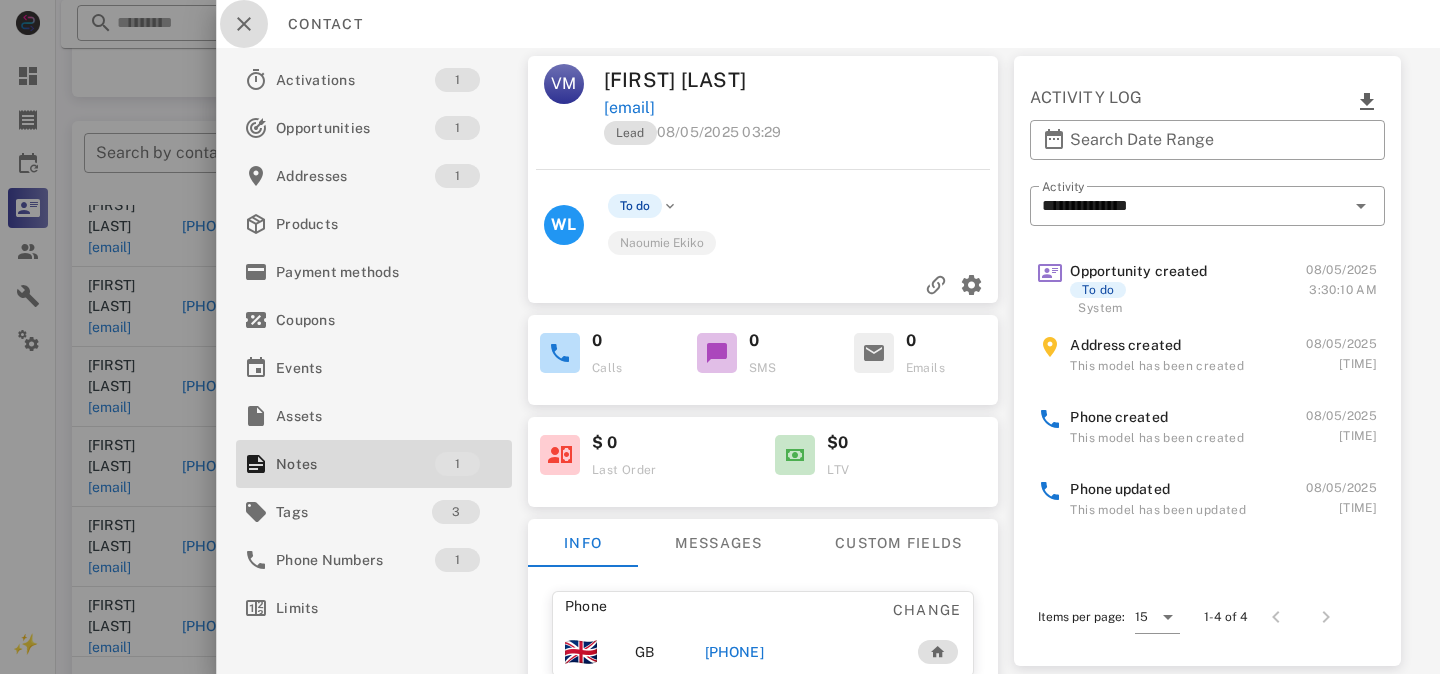 click at bounding box center [244, 24] 